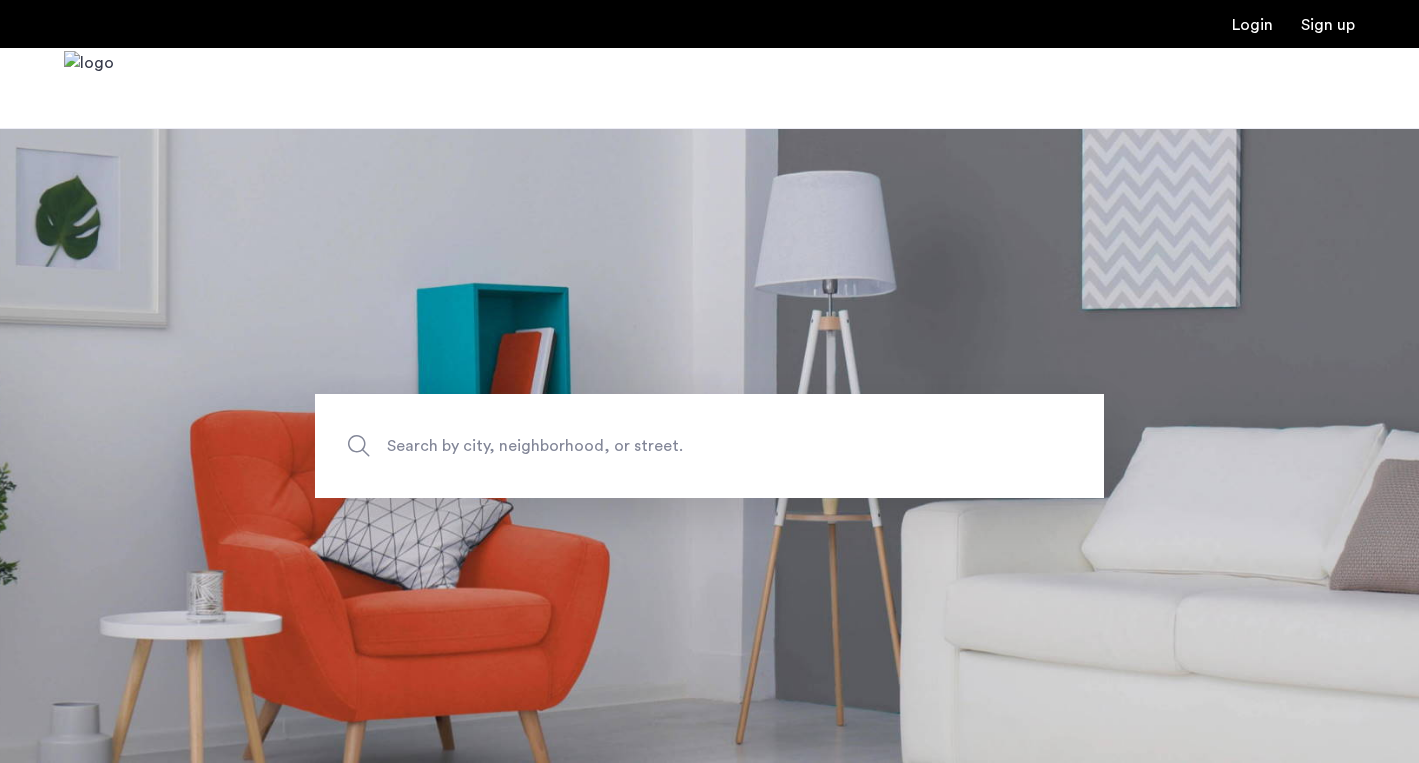scroll, scrollTop: 0, scrollLeft: 0, axis: both 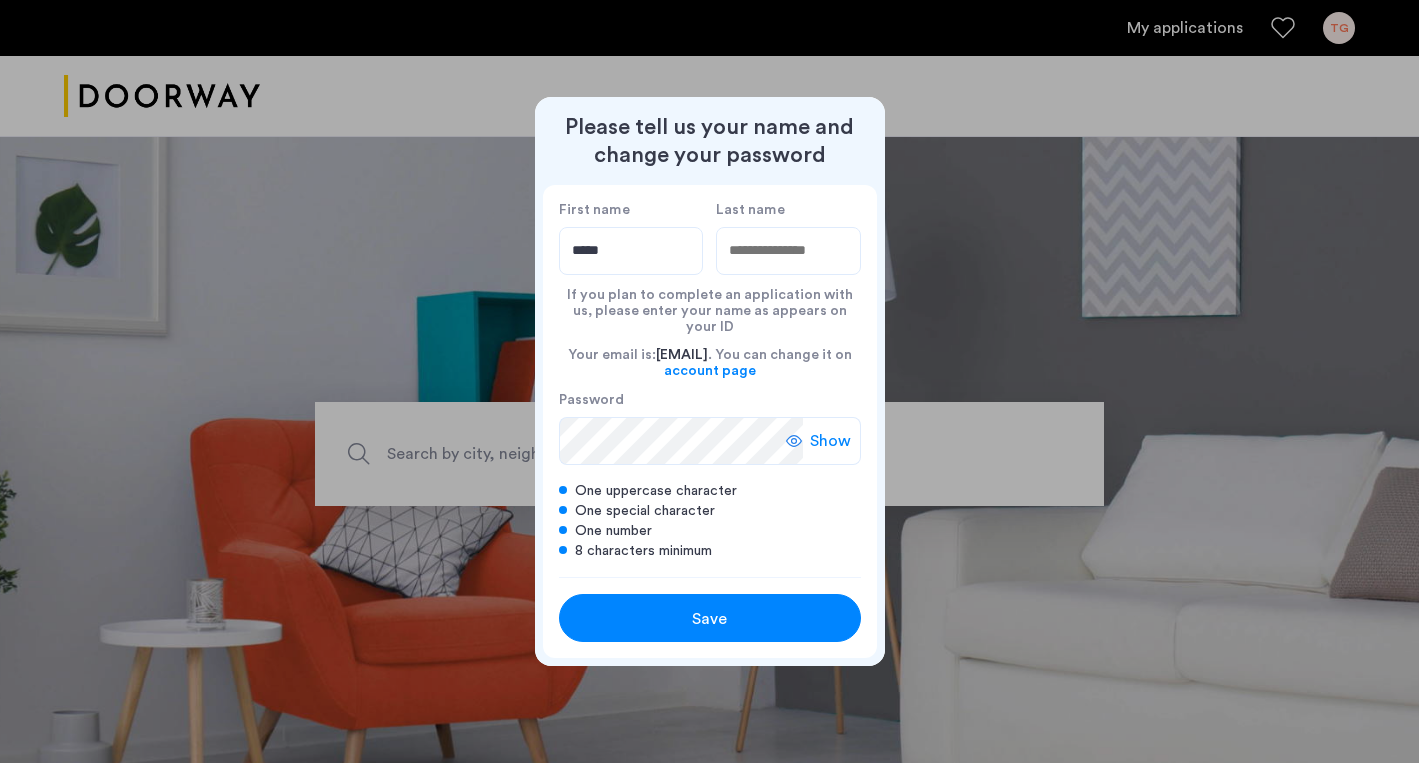 type on "*****" 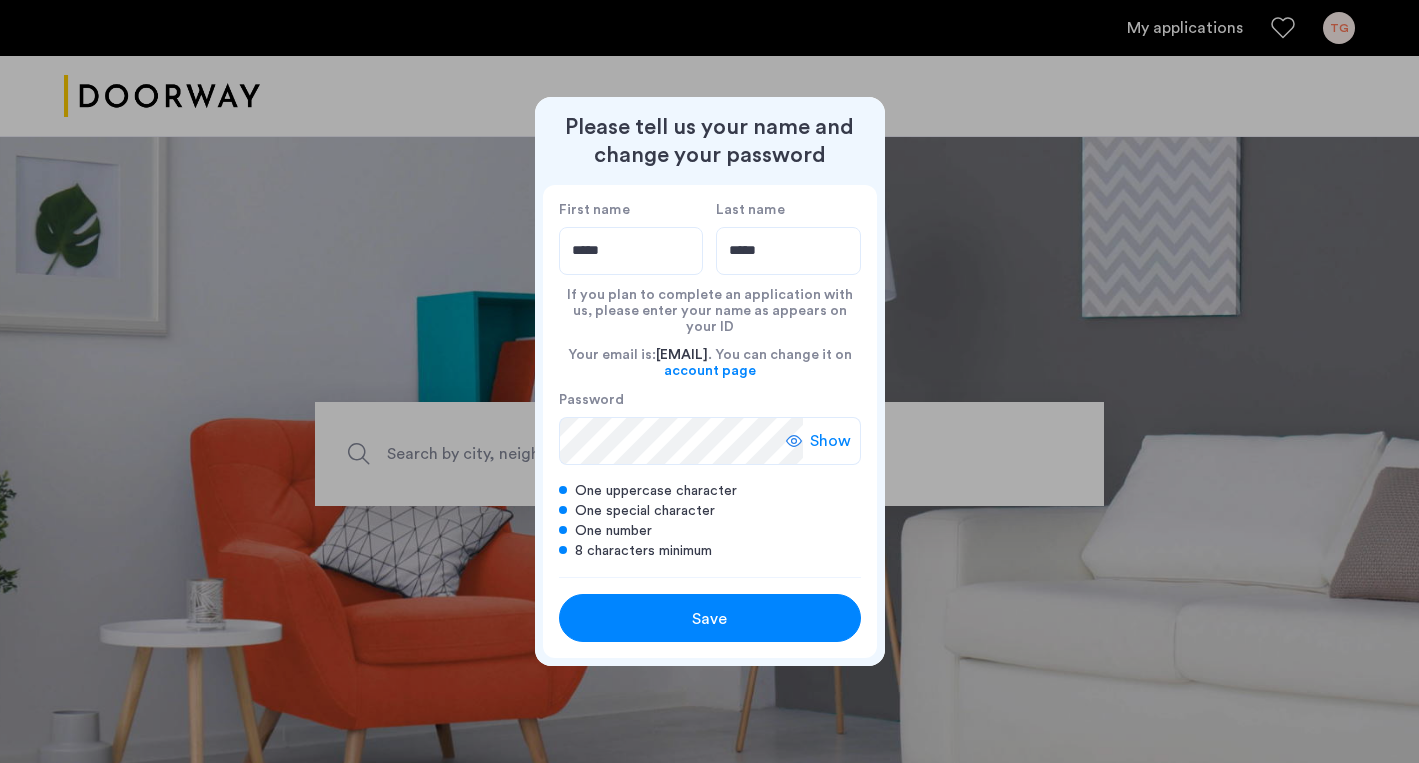 type on "*****" 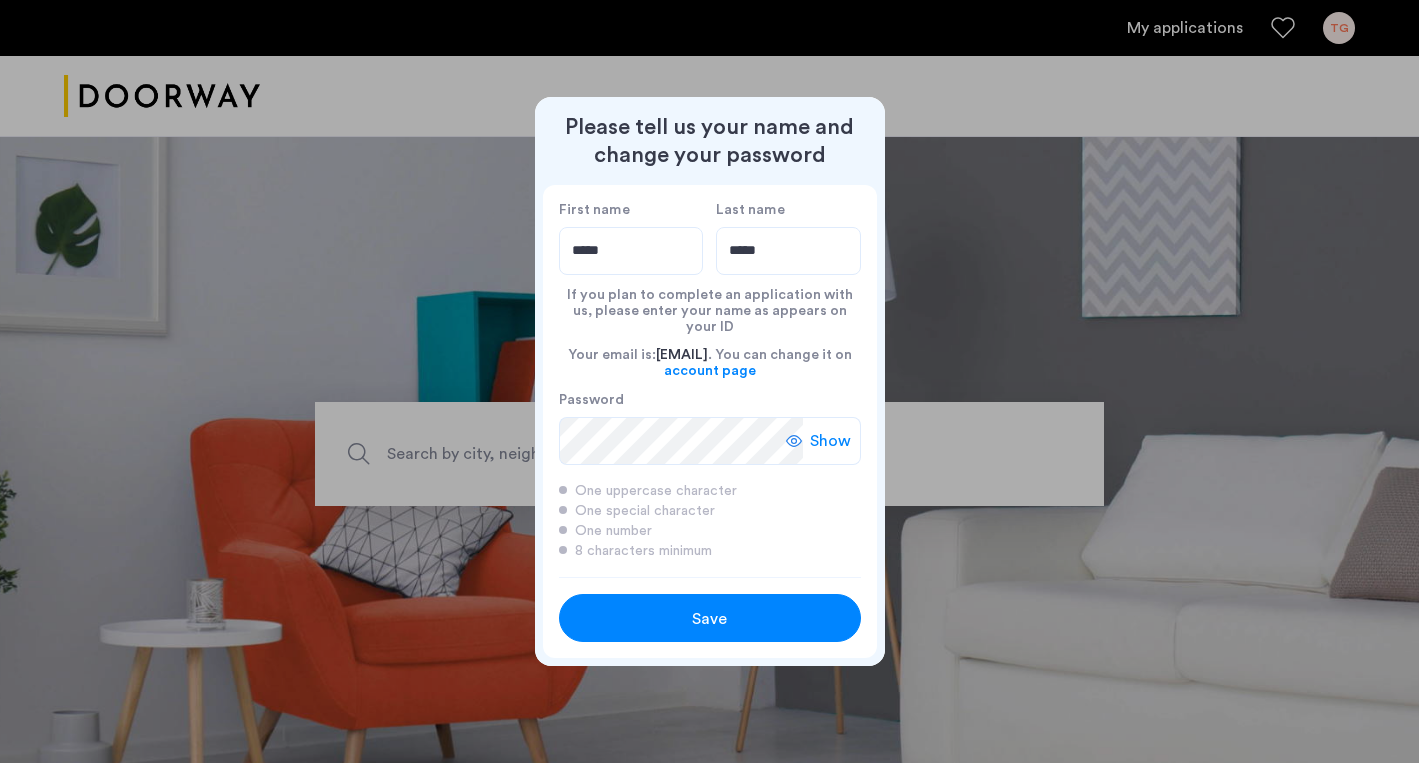 click on "Save" at bounding box center [710, 619] 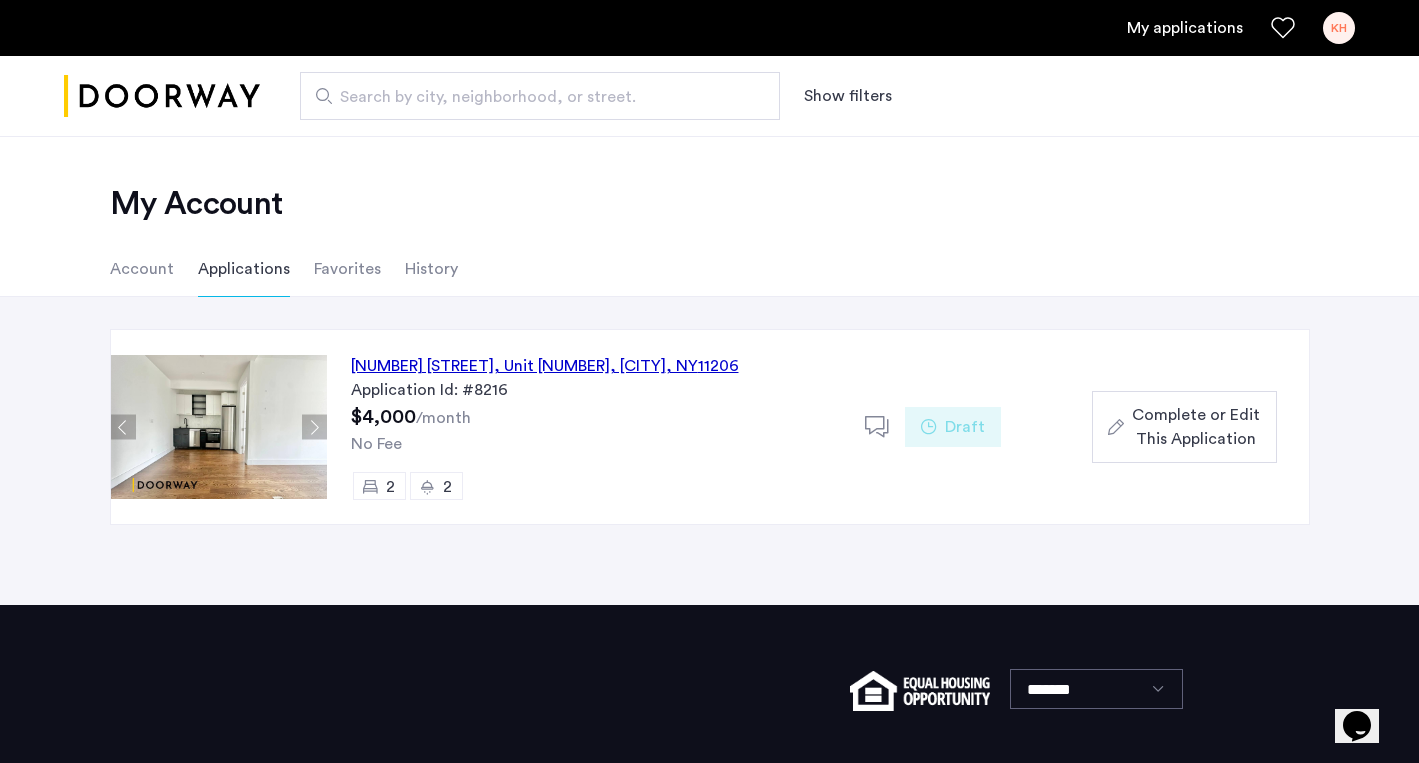 click on "194 Scholes Street, Unit 4F, Brooklyn , NY  11206" 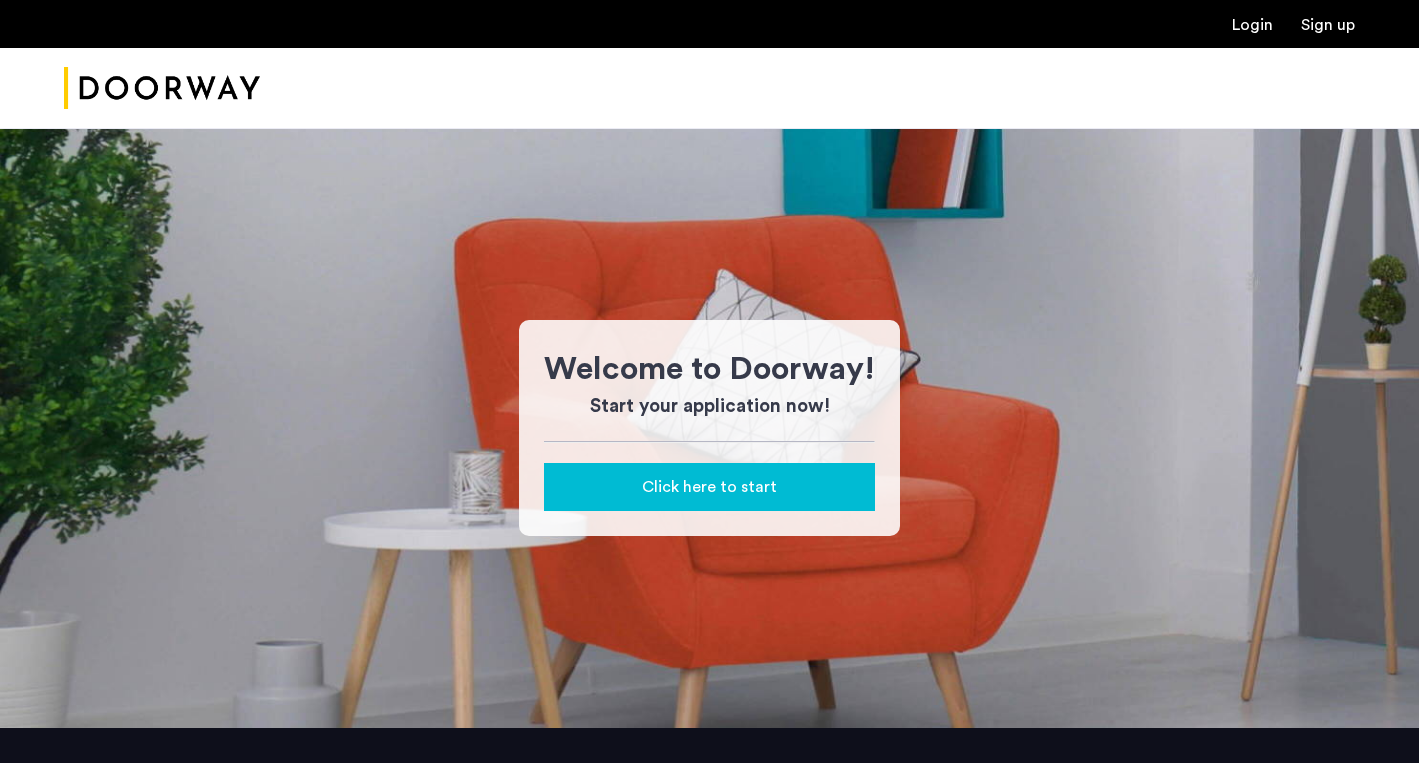 scroll, scrollTop: 0, scrollLeft: 0, axis: both 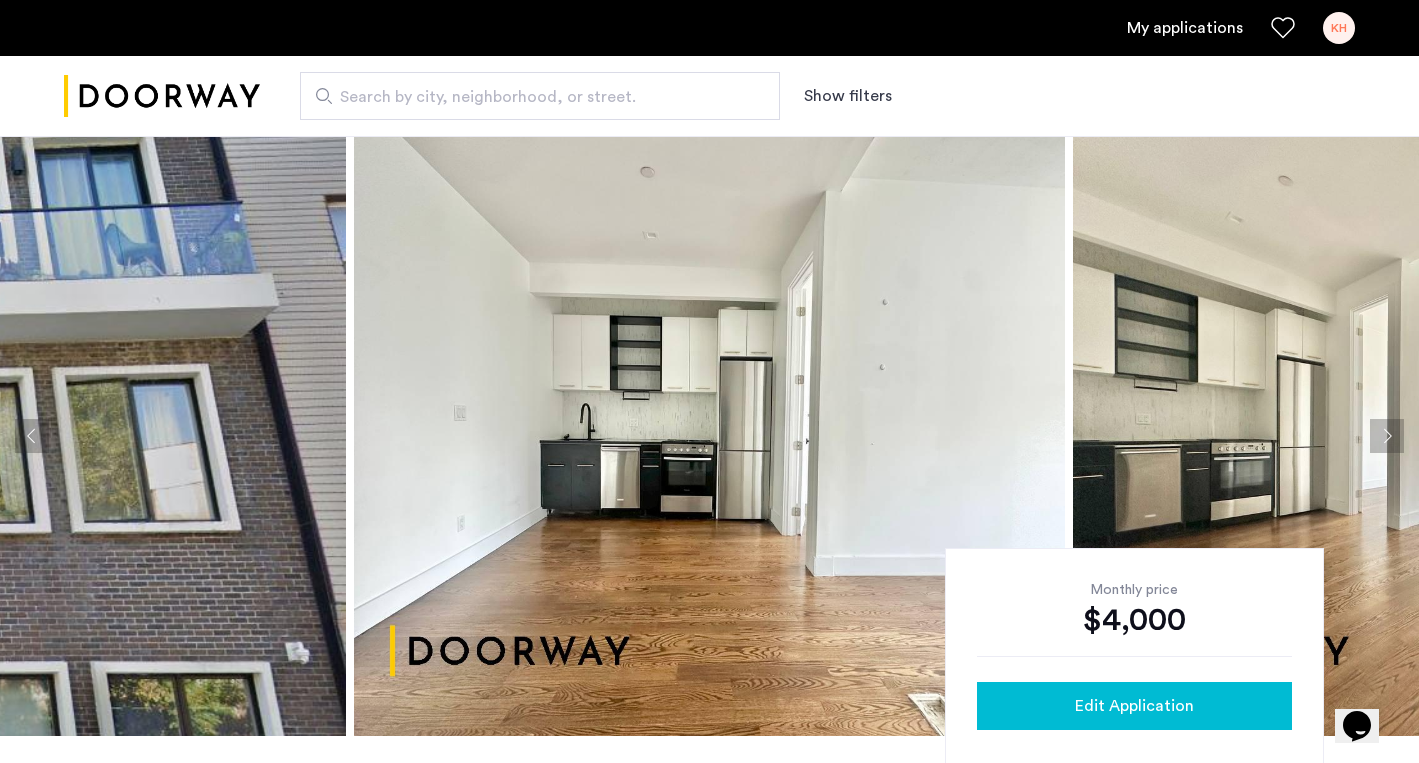 click on "Edit Application" 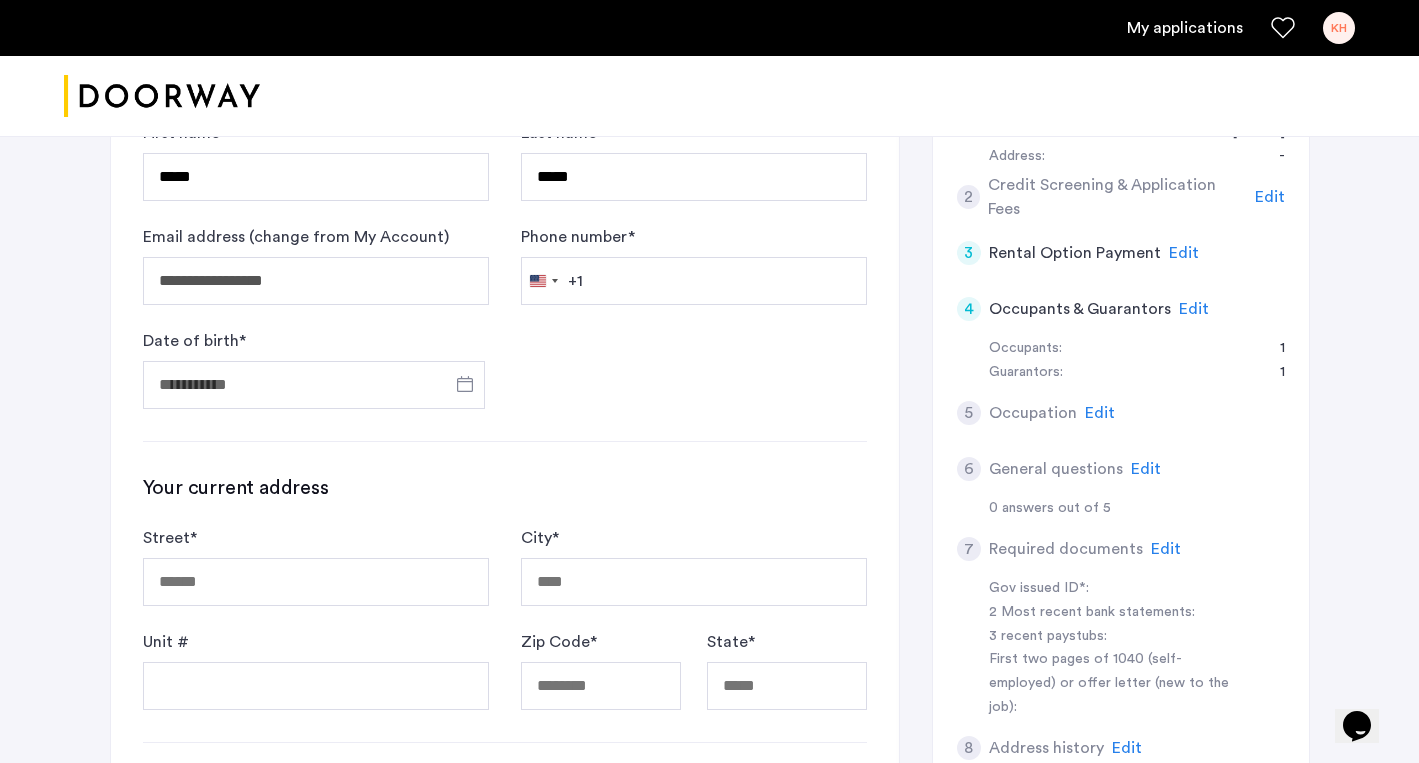 scroll, scrollTop: 430, scrollLeft: 0, axis: vertical 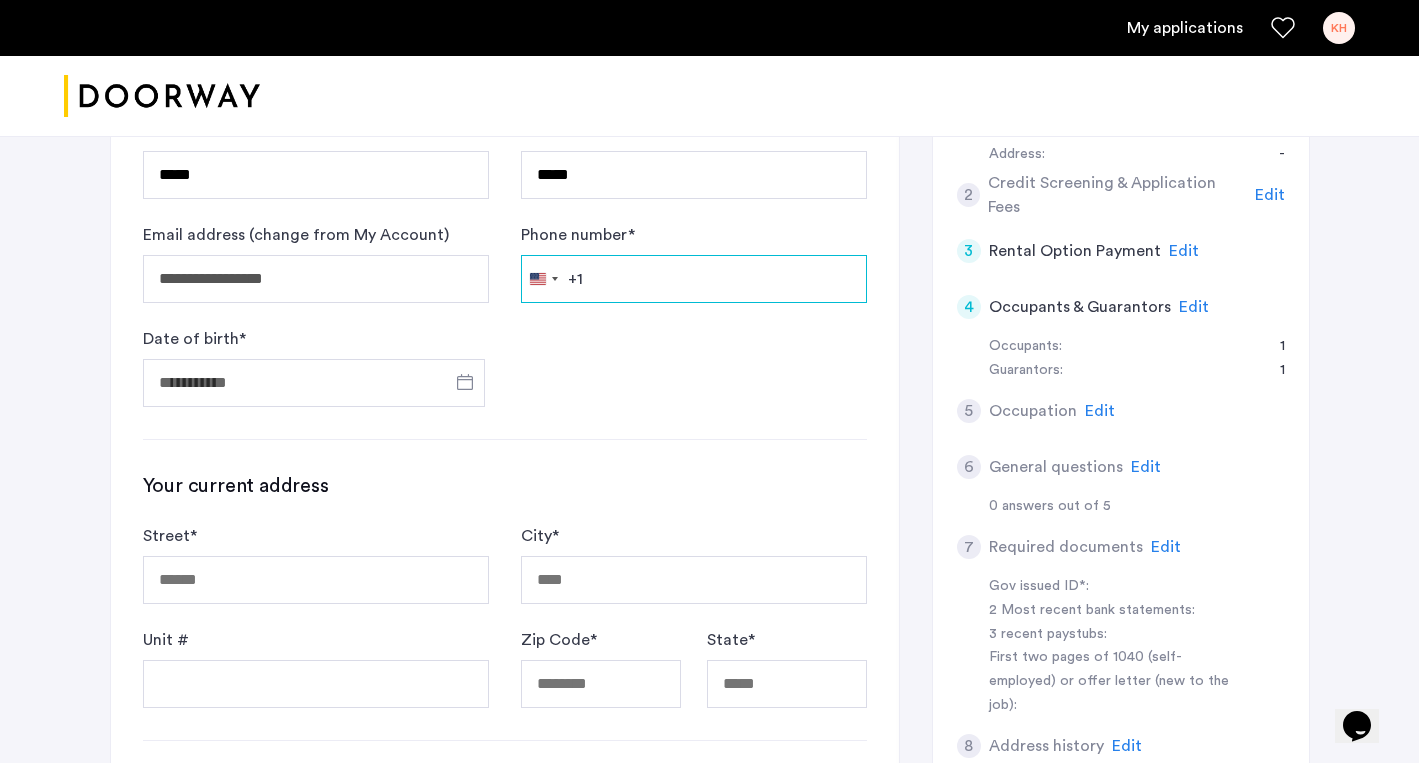 click on "Phone number  *" at bounding box center [694, 279] 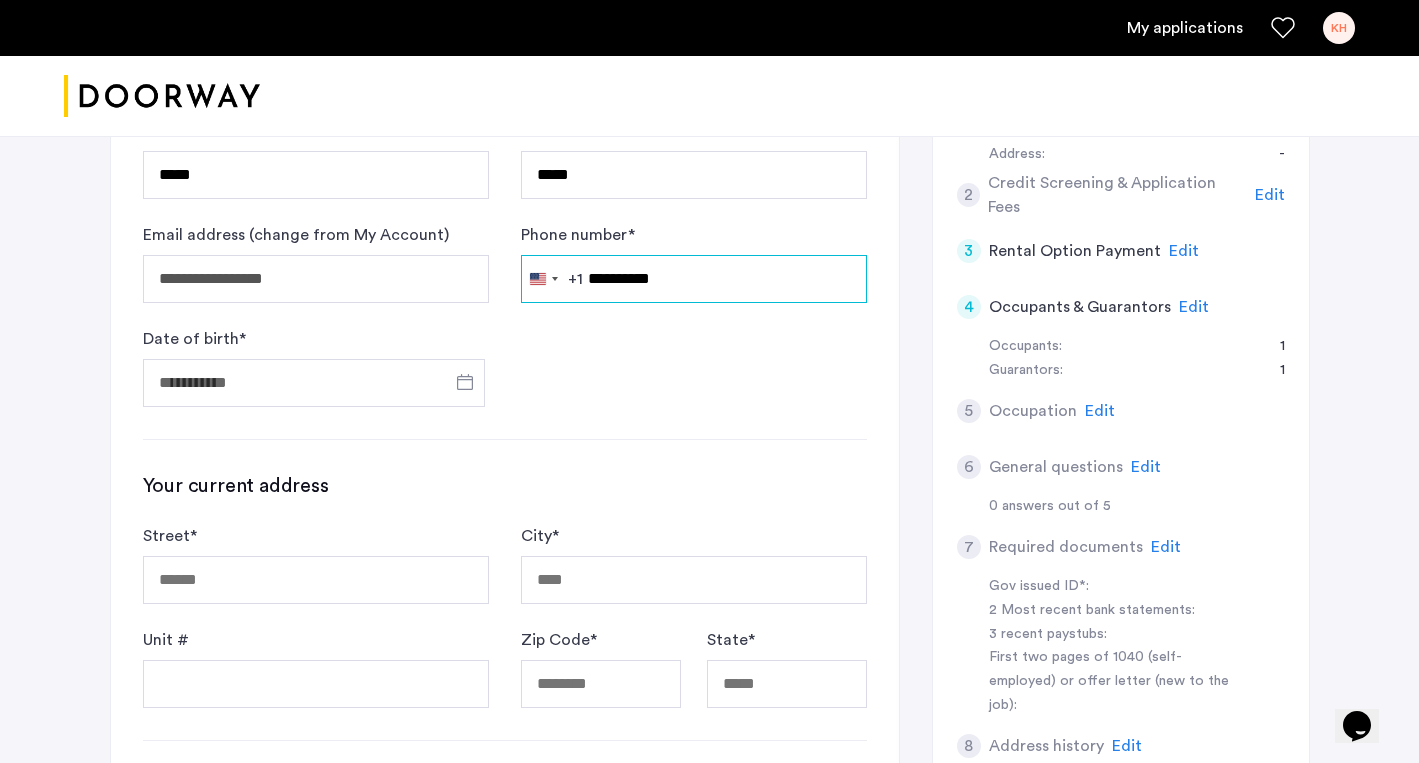 type on "**********" 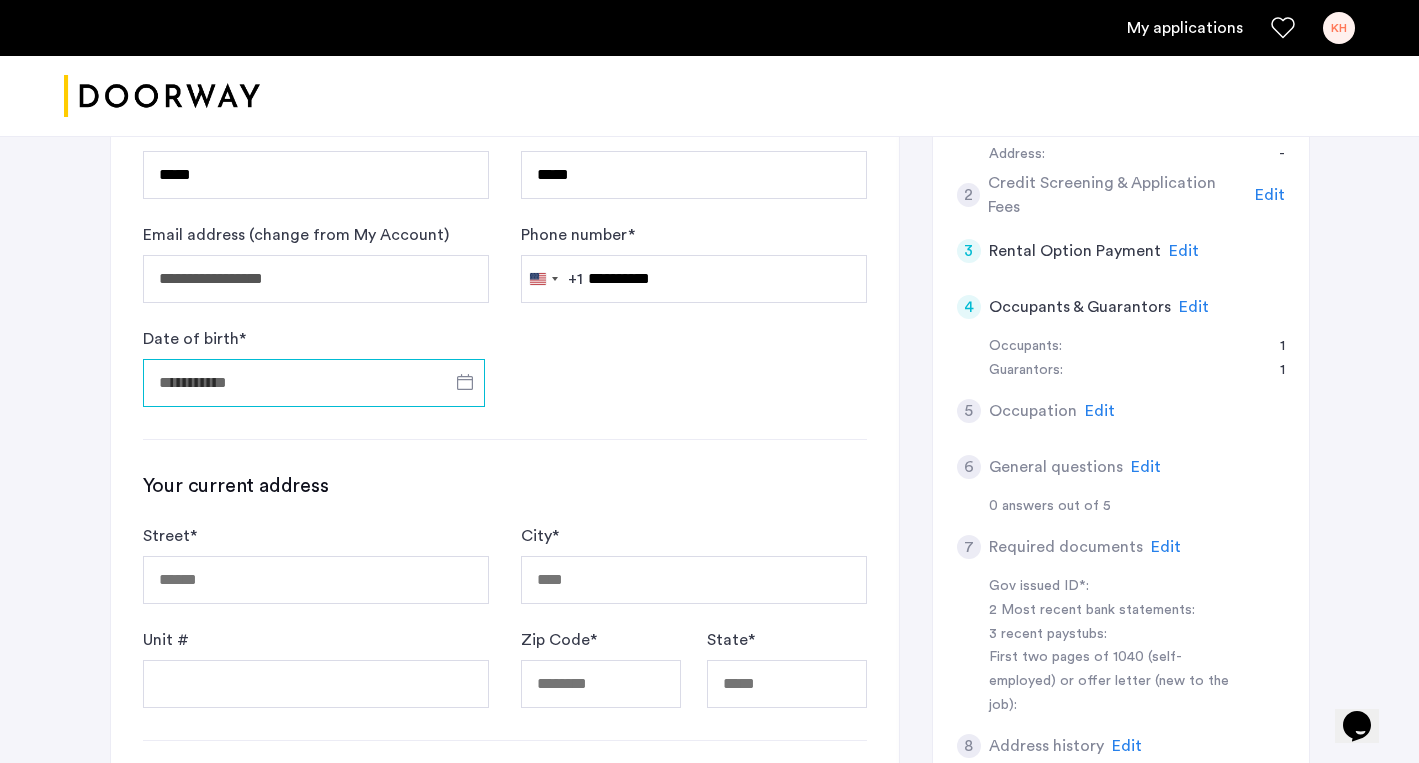 click on "Date of birth  *" at bounding box center (314, 383) 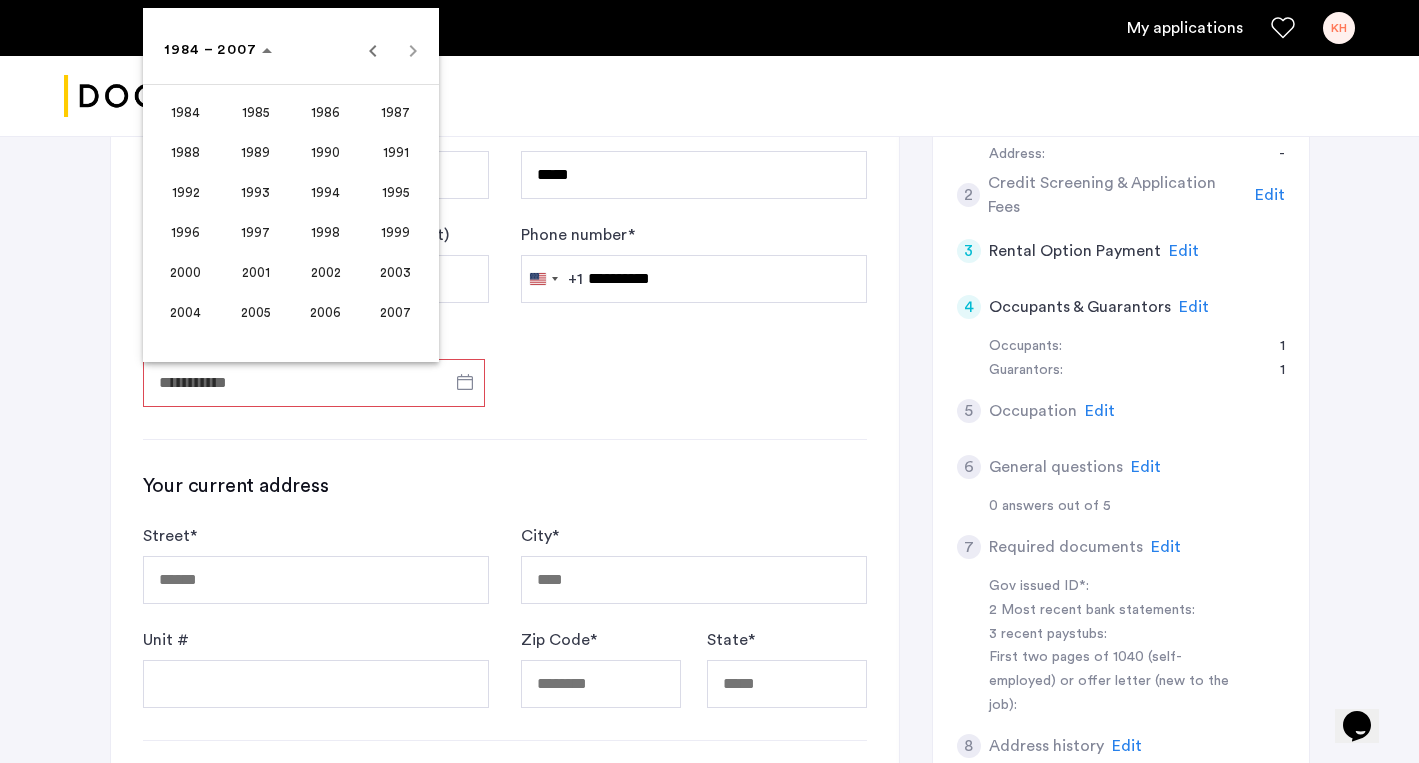 click on "2002" at bounding box center (325, 272) 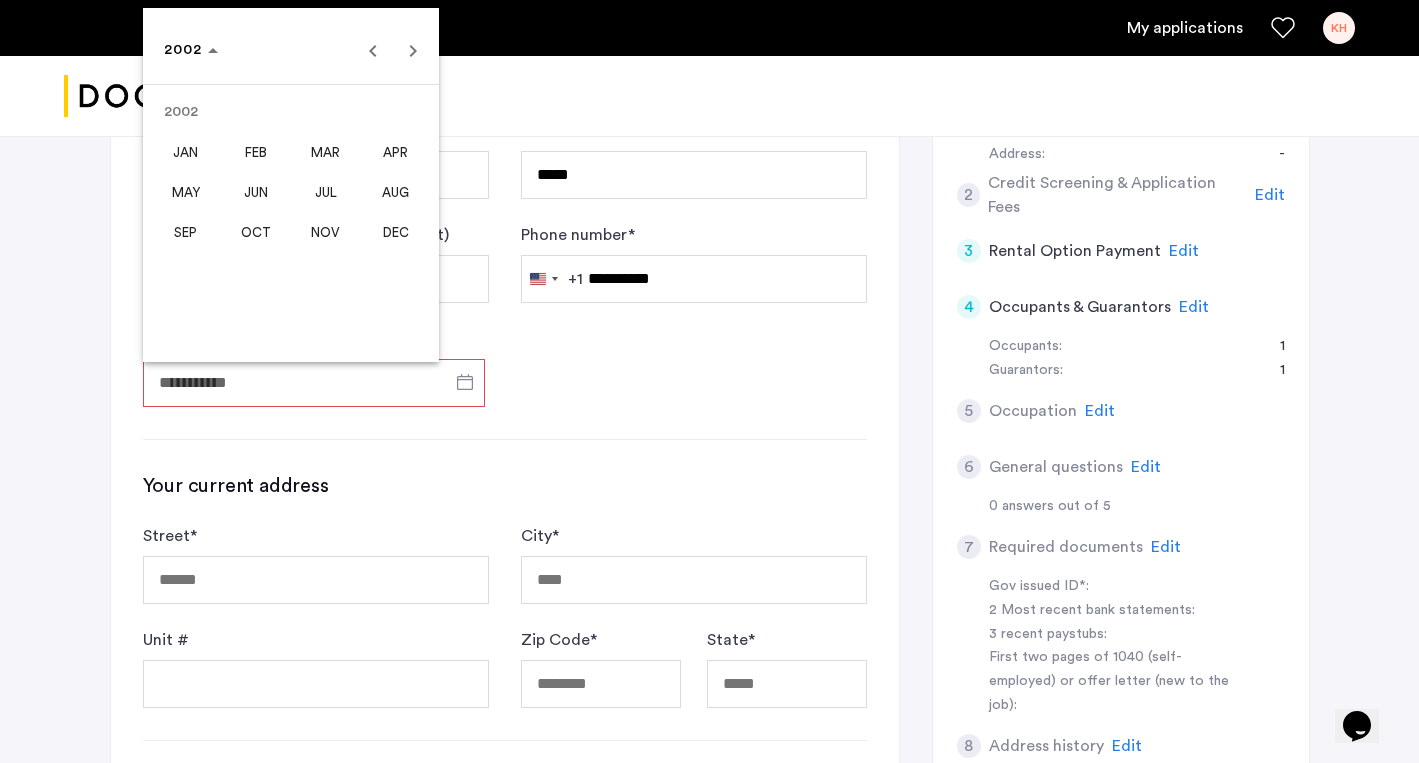 click on "JUL" at bounding box center [325, 192] 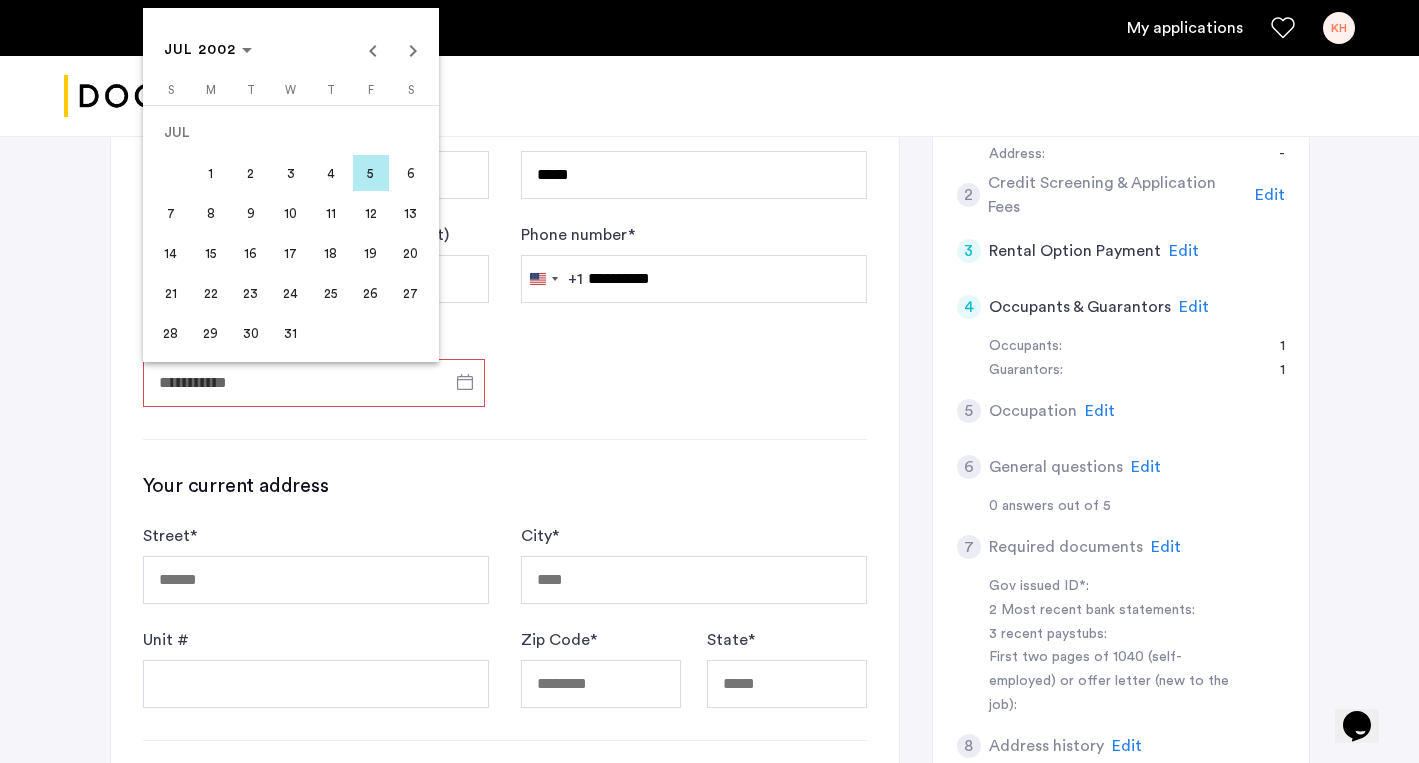 click on "24" at bounding box center [291, 293] 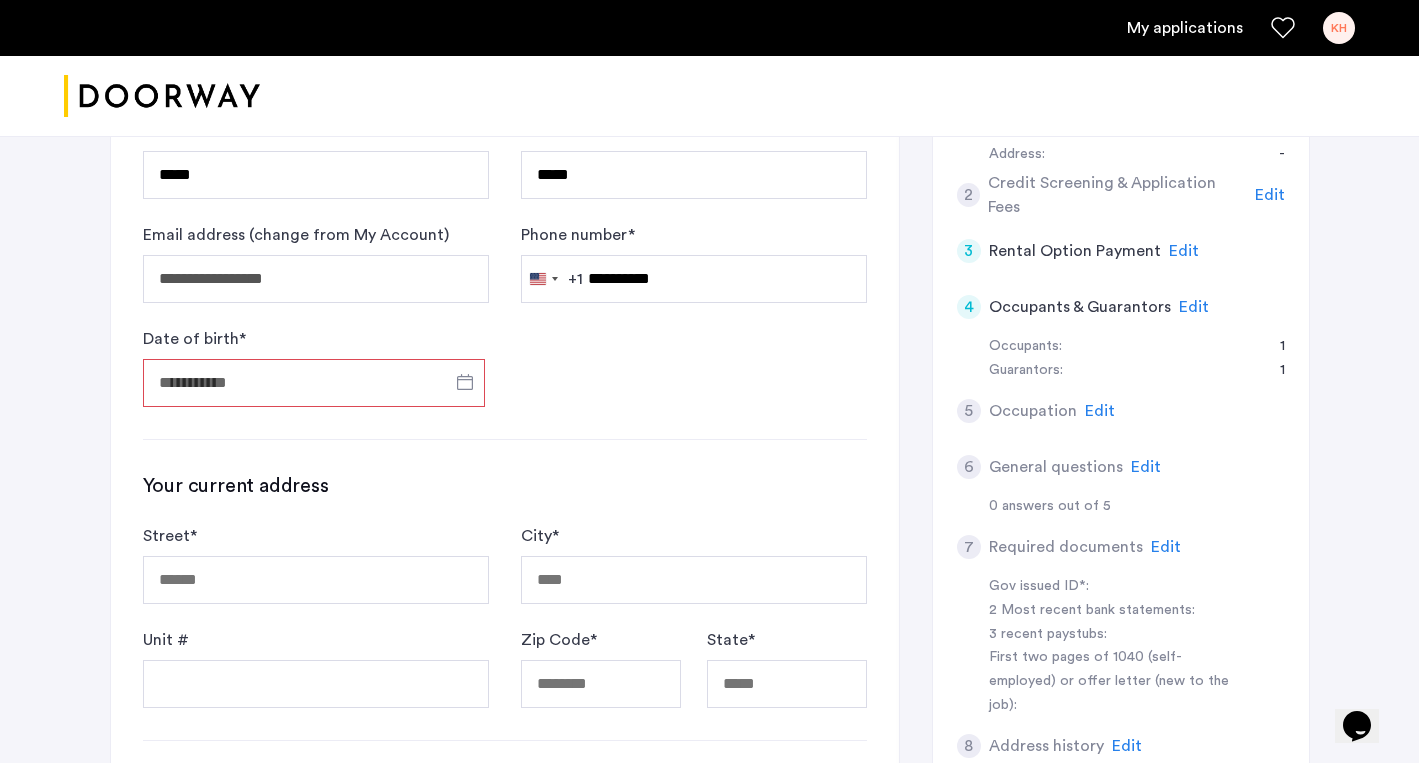 type on "**********" 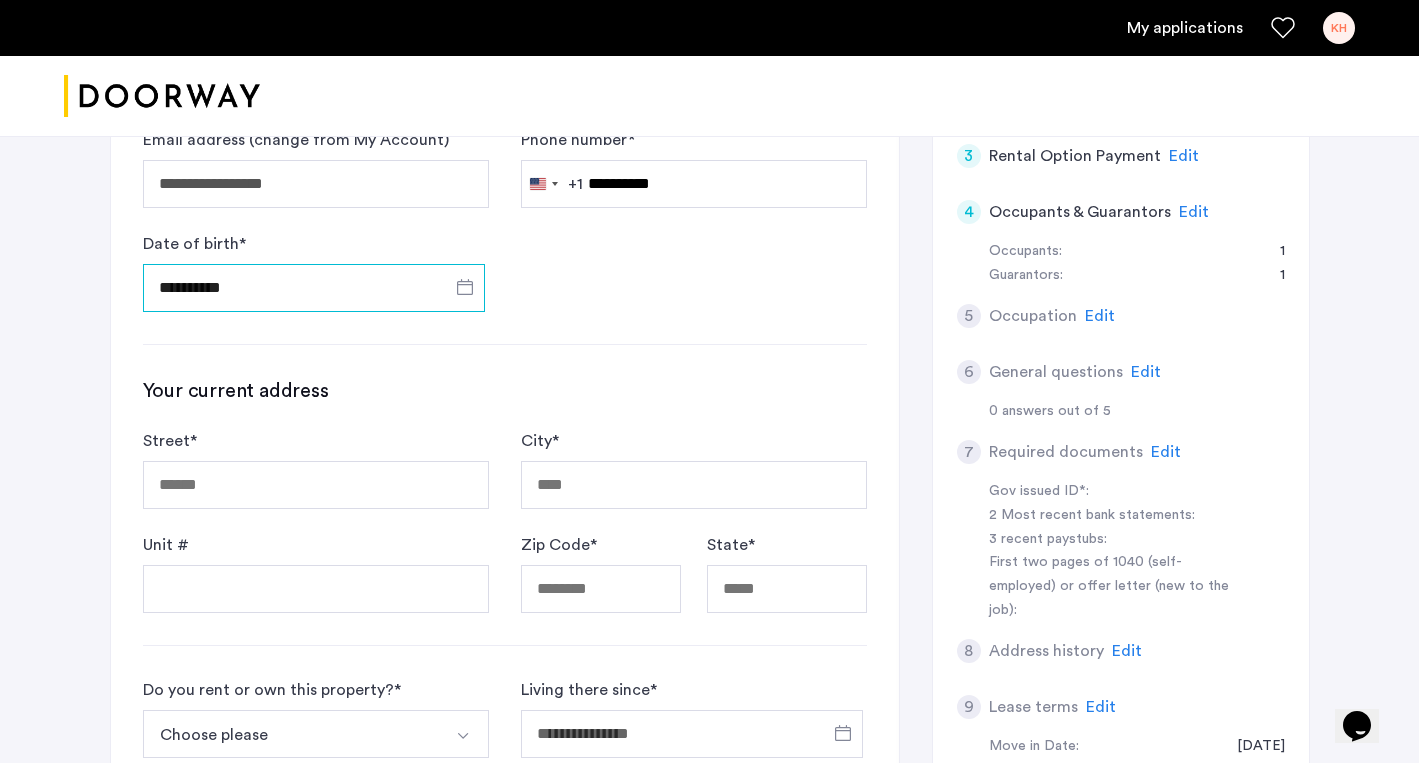 scroll, scrollTop: 550, scrollLeft: 0, axis: vertical 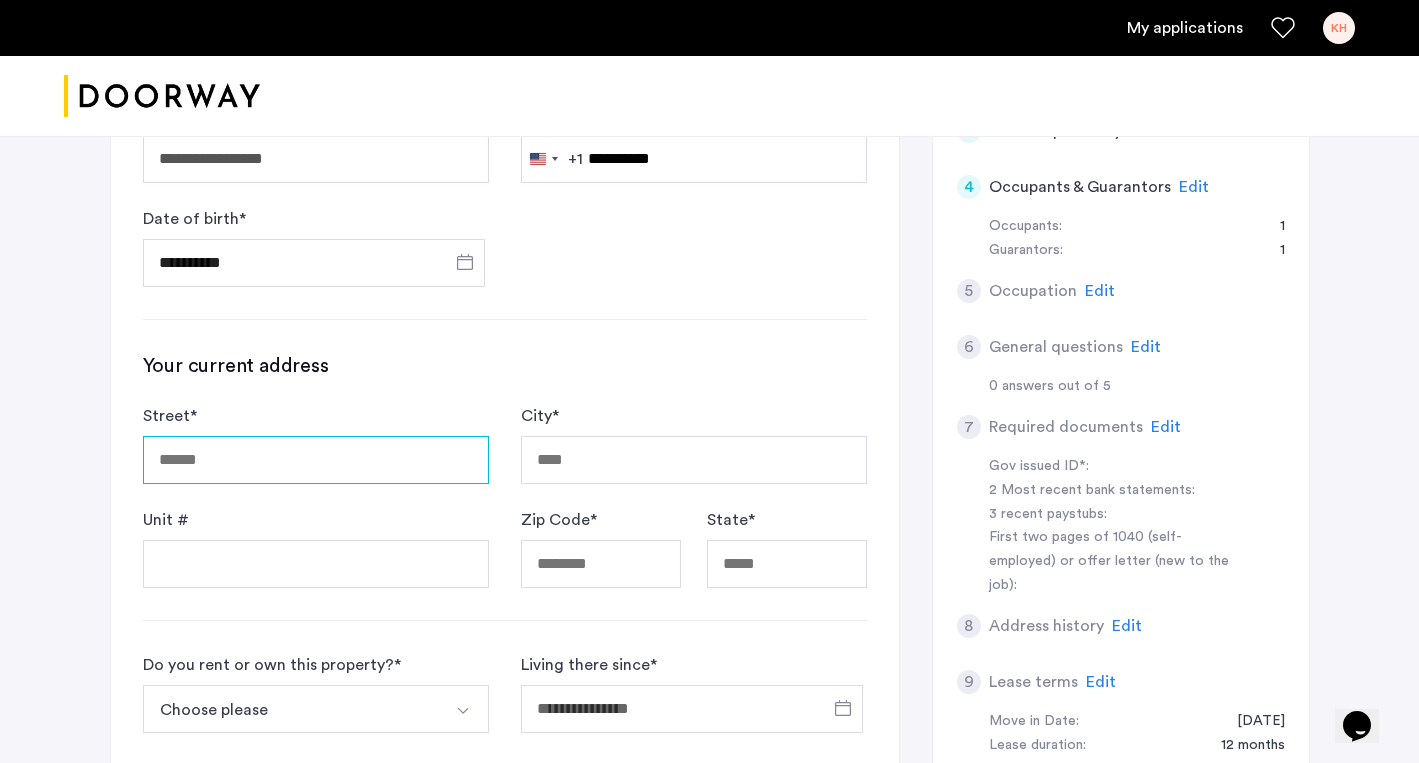 click on "Street  *" at bounding box center (316, 460) 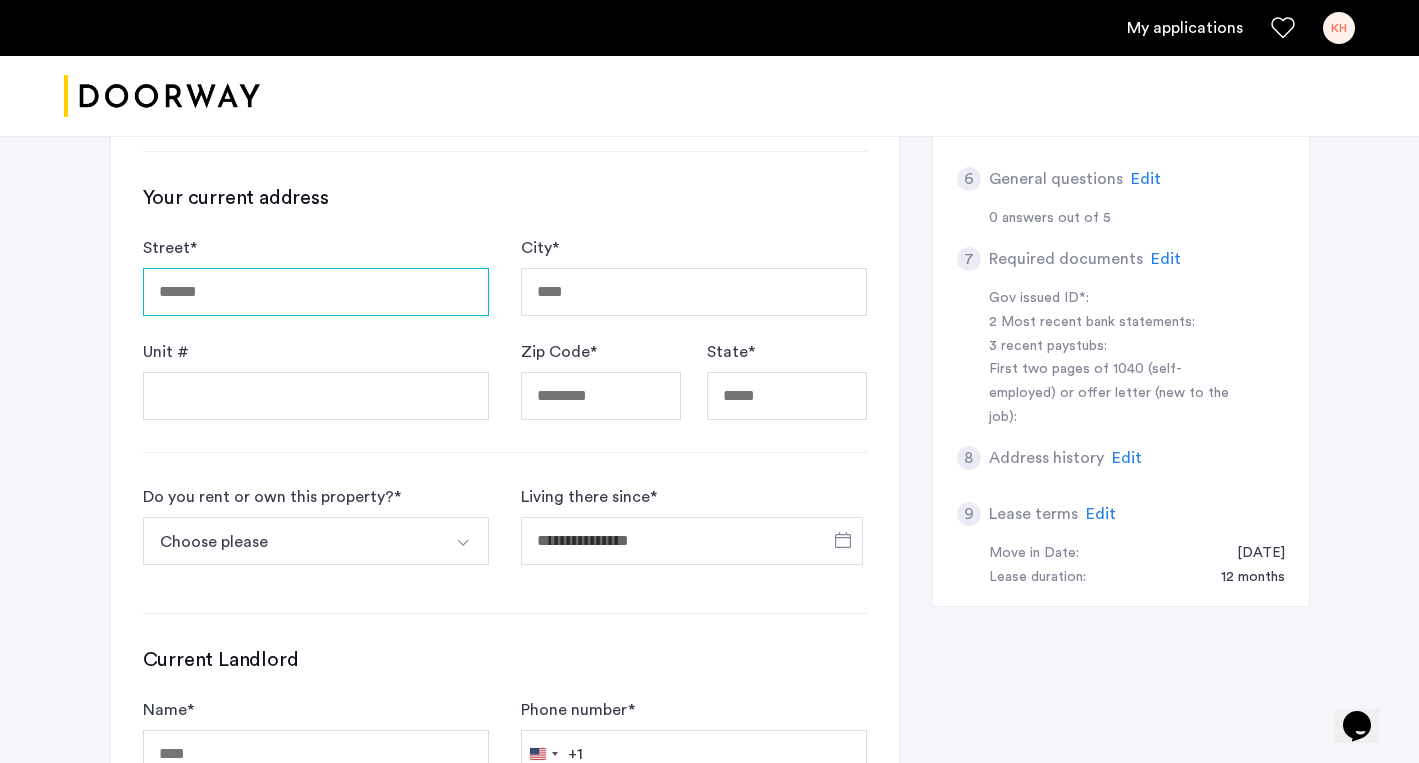 scroll, scrollTop: 719, scrollLeft: 0, axis: vertical 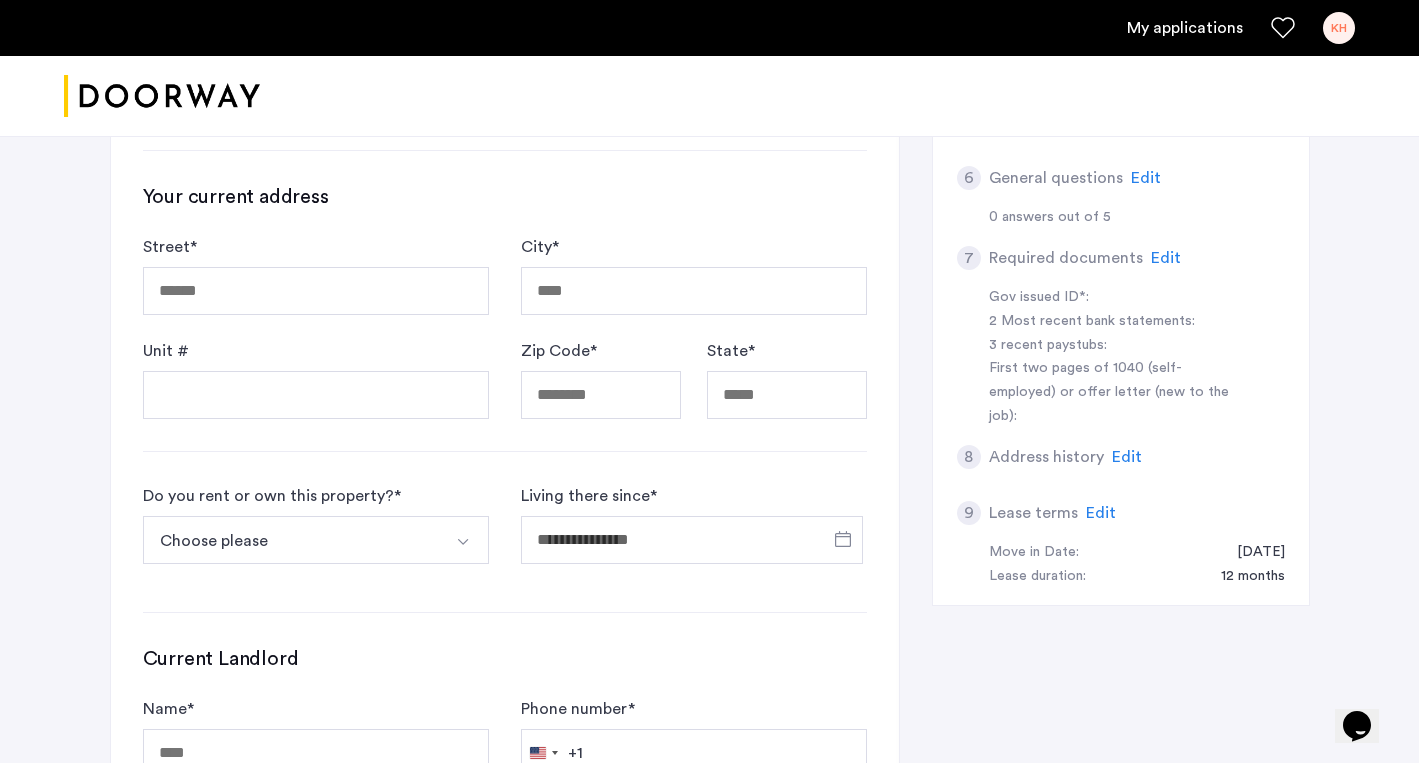 click on "Choose please" at bounding box center (292, 540) 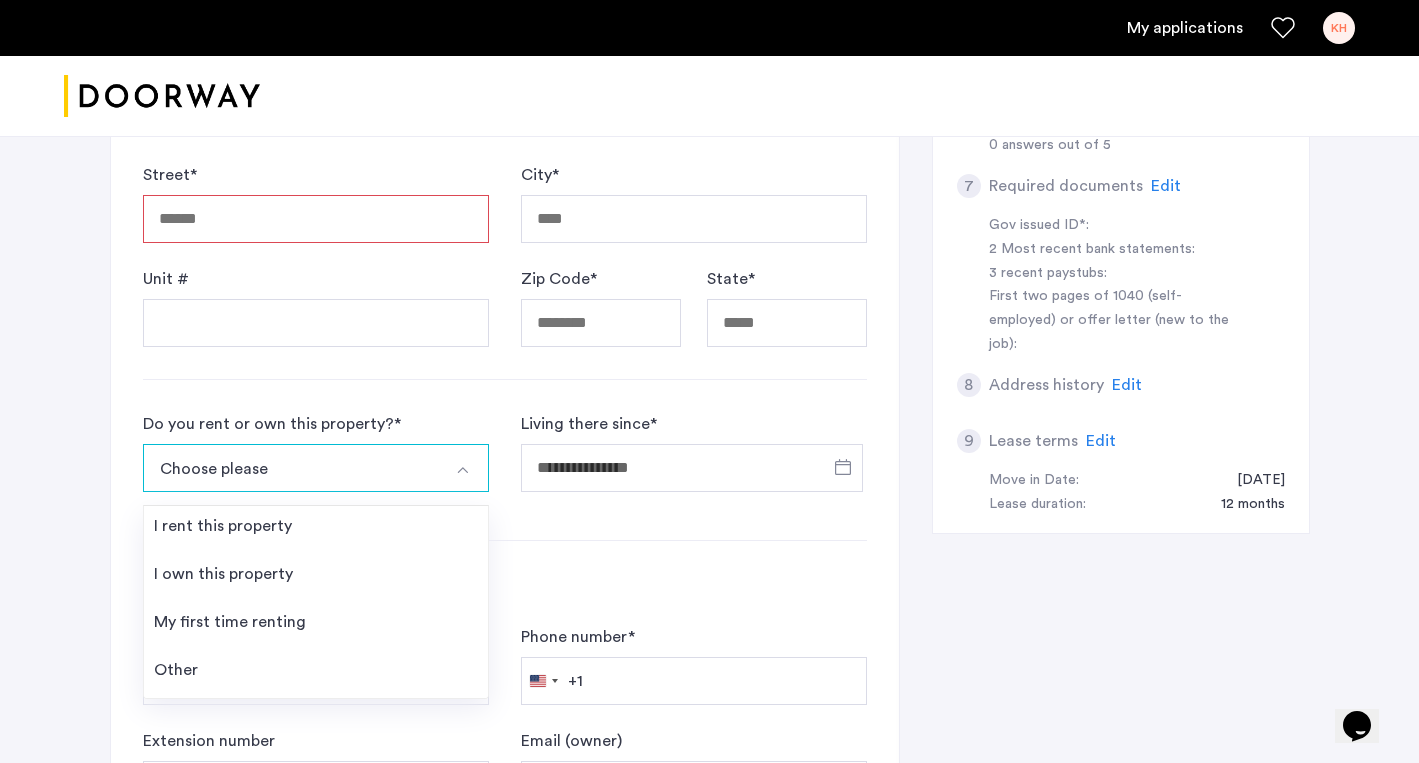 scroll, scrollTop: 793, scrollLeft: 0, axis: vertical 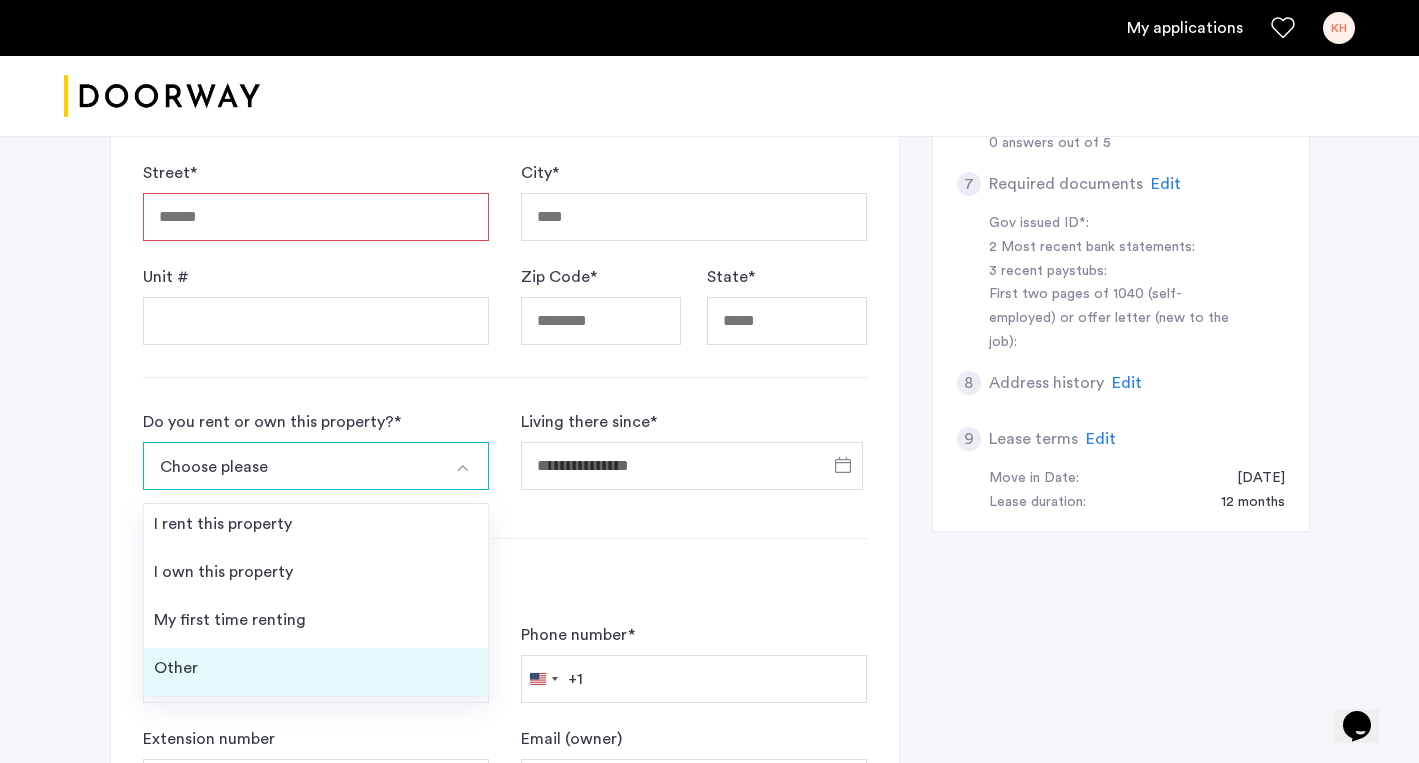 click on "Other" at bounding box center (316, 672) 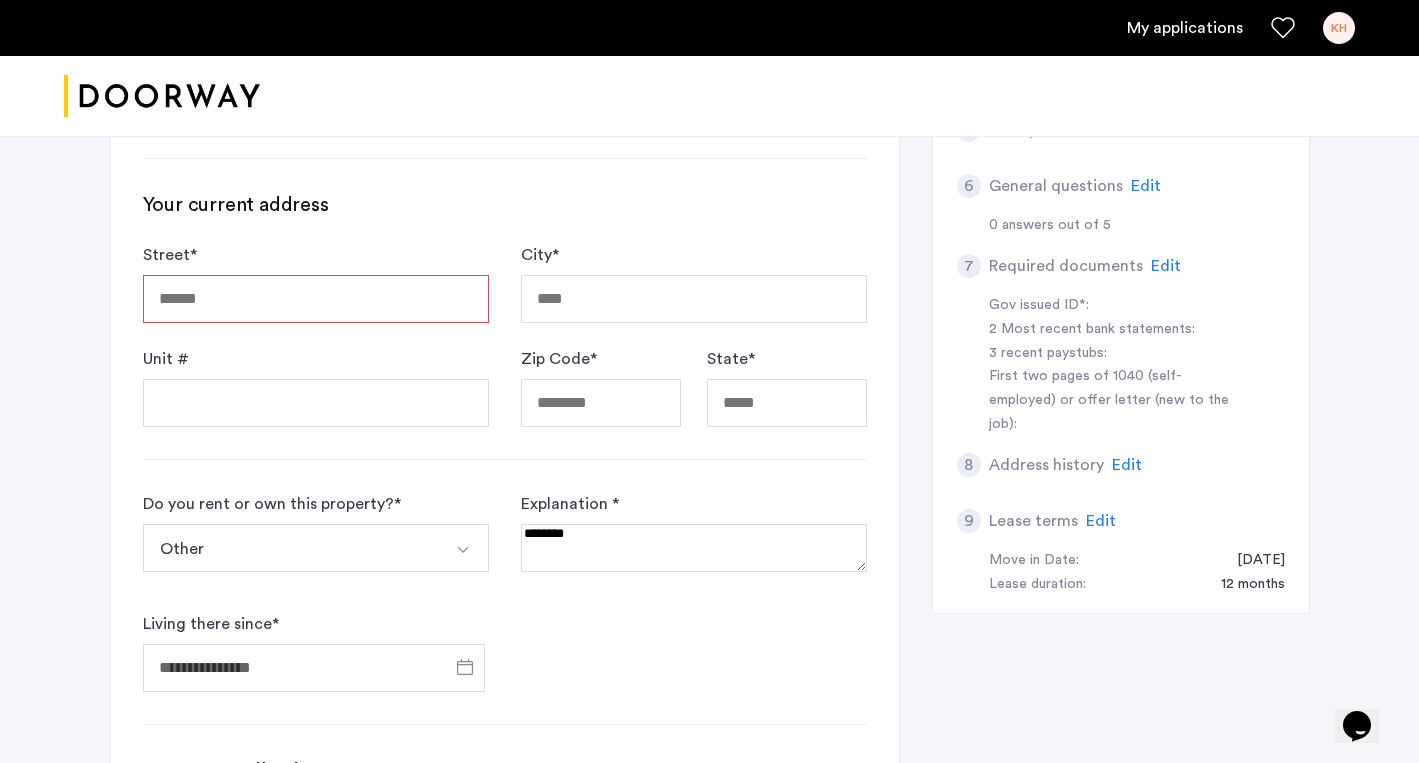 scroll, scrollTop: 673, scrollLeft: 0, axis: vertical 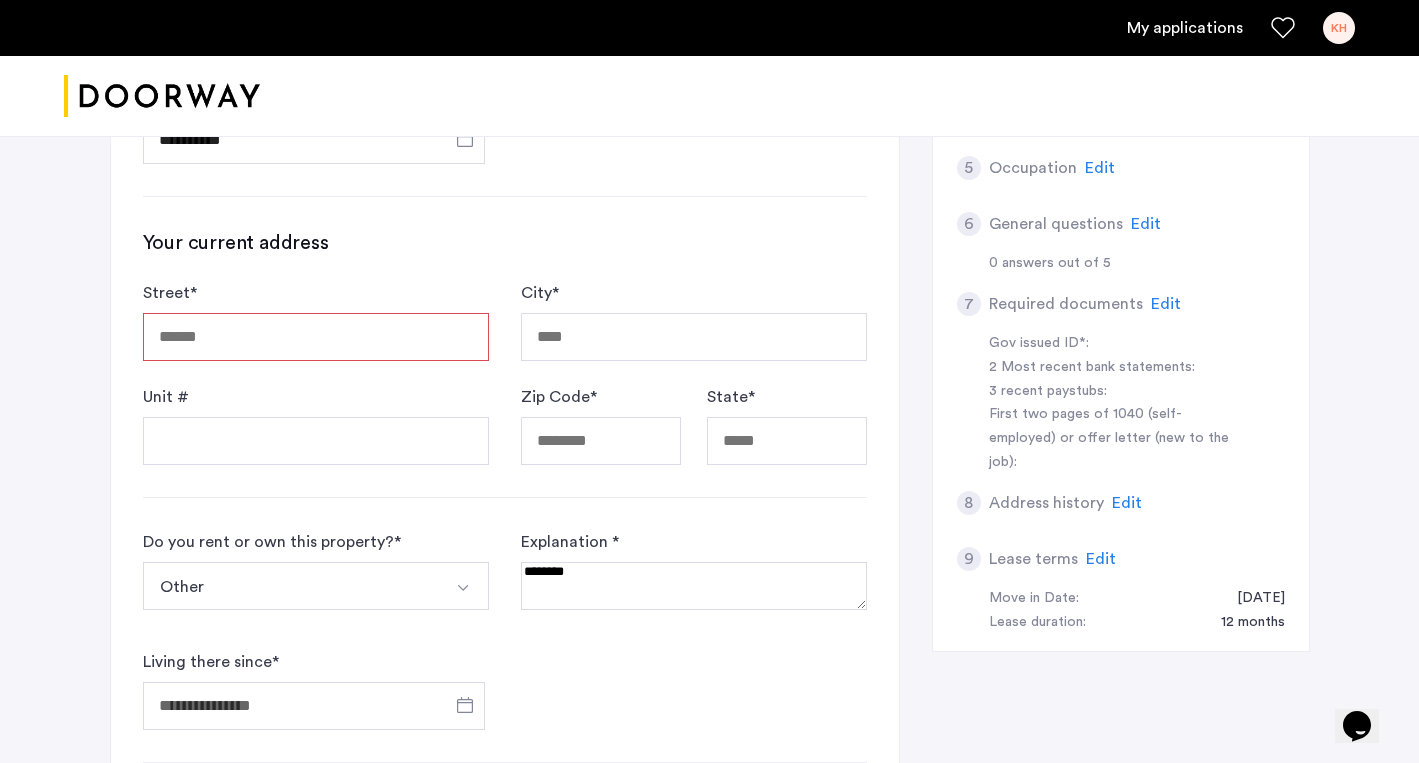 click on "Street  *" at bounding box center (316, 337) 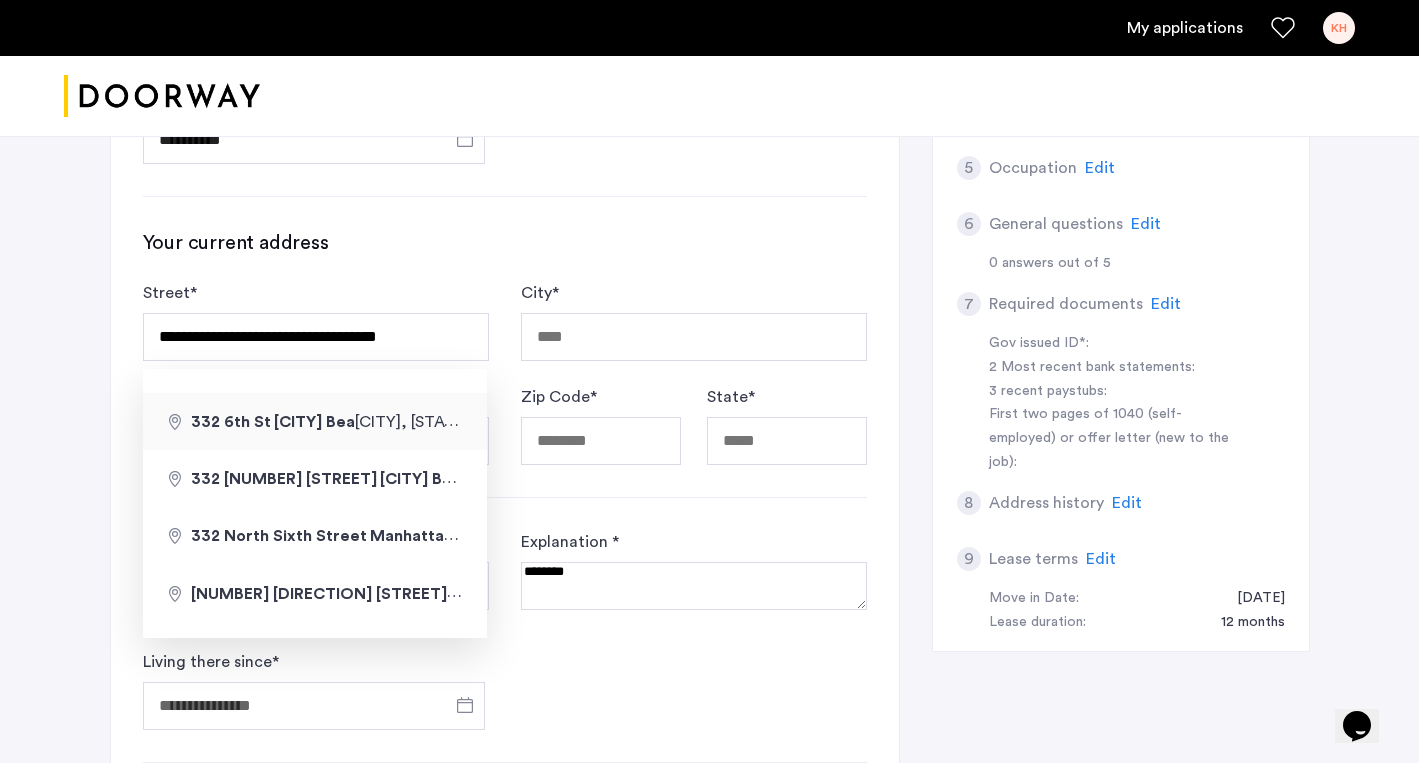 type on "**********" 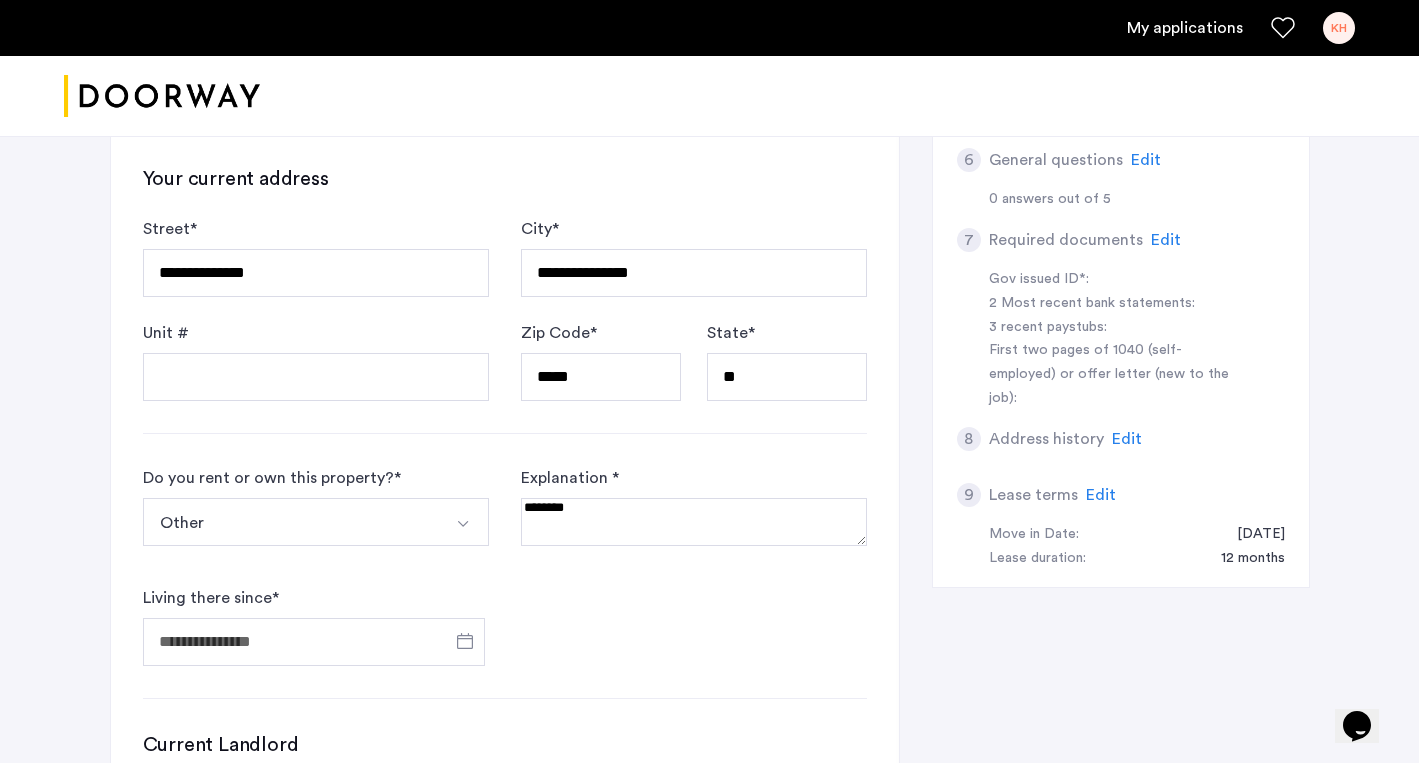 scroll, scrollTop: 756, scrollLeft: 0, axis: vertical 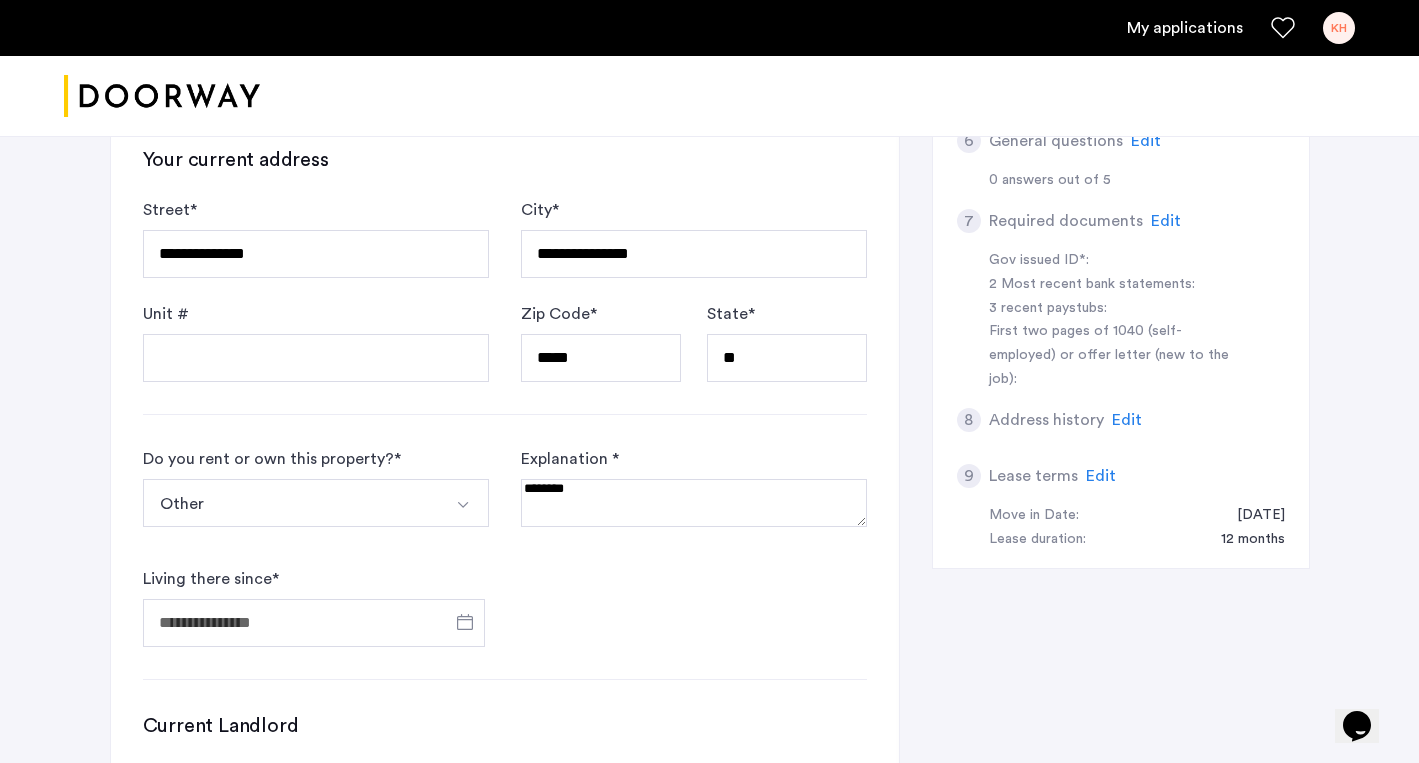 click at bounding box center [465, 503] 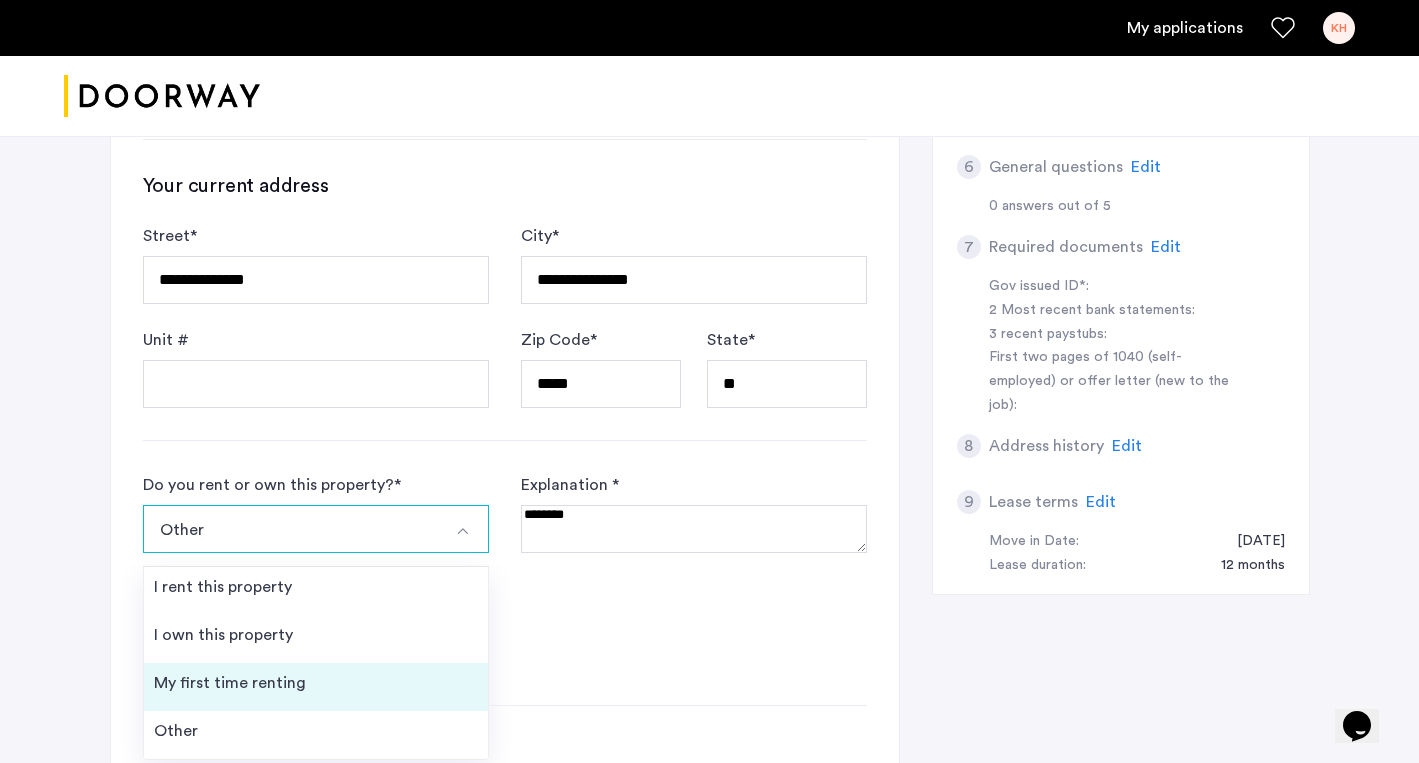 scroll, scrollTop: 744, scrollLeft: 0, axis: vertical 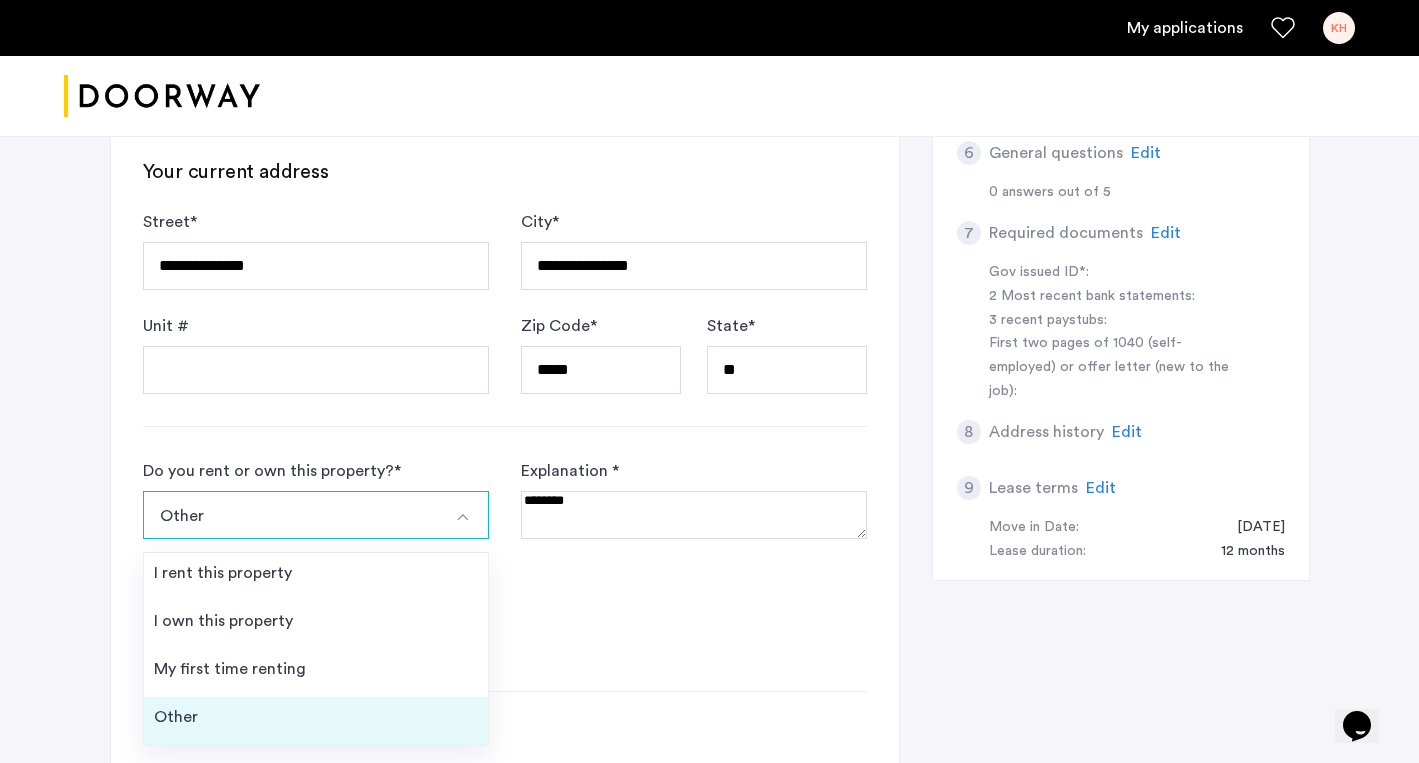 click on "Other" at bounding box center [316, 721] 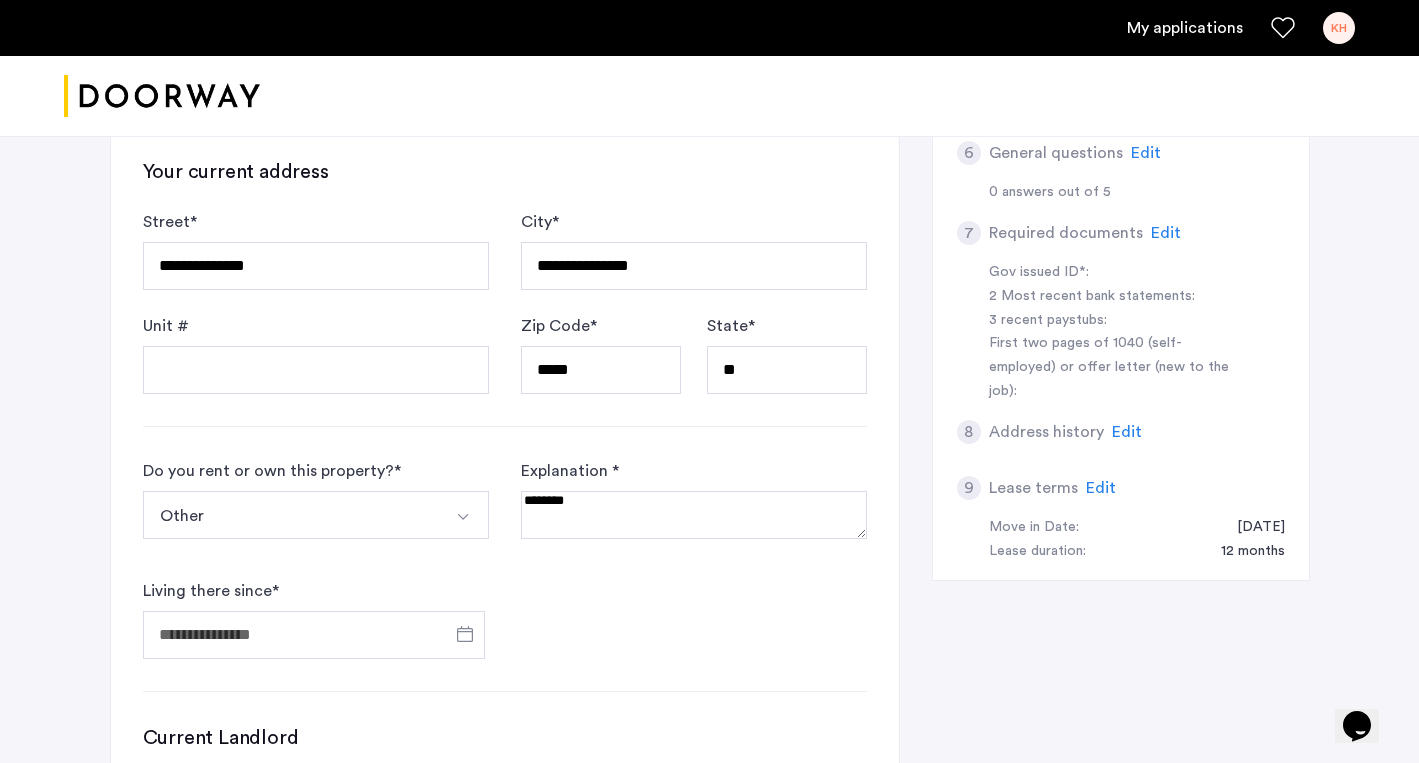 click at bounding box center [694, 515] 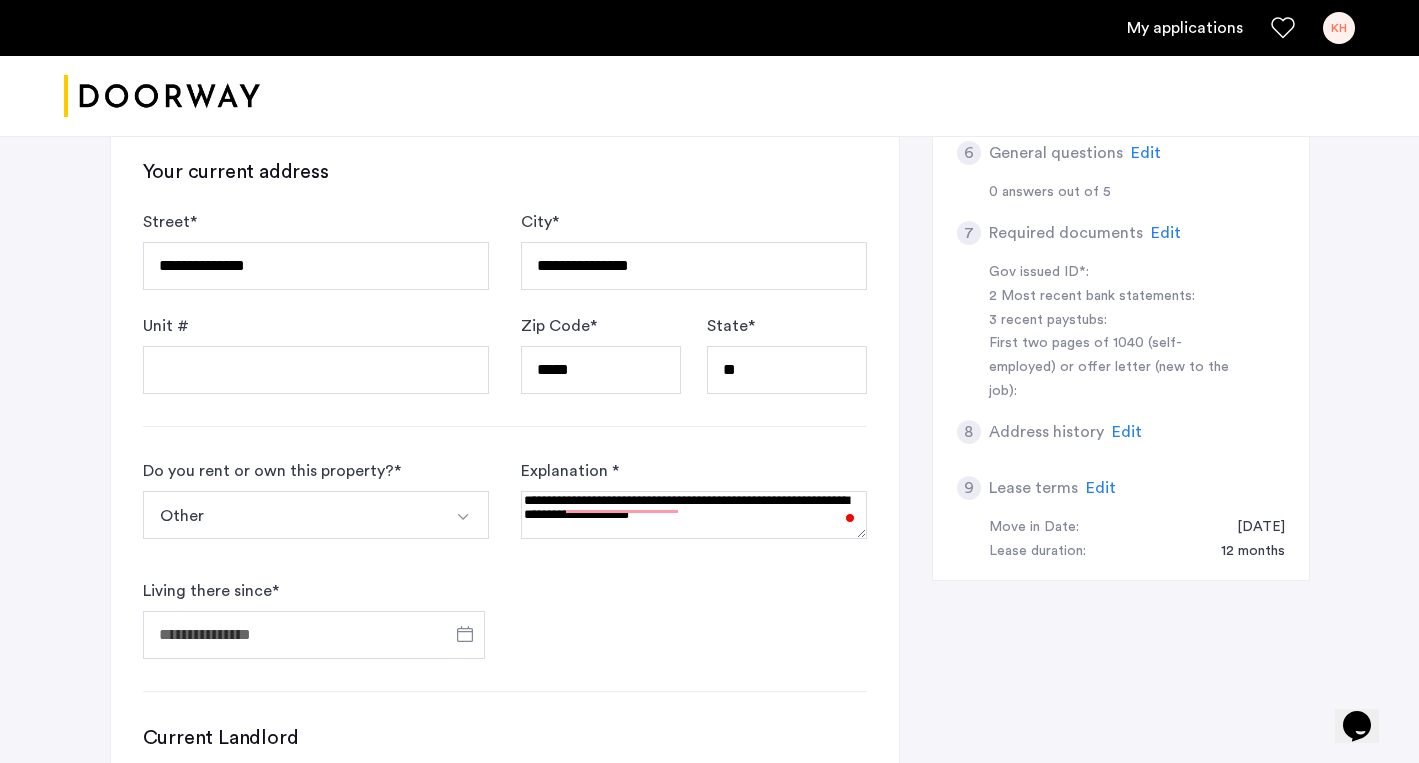 click at bounding box center (694, 515) 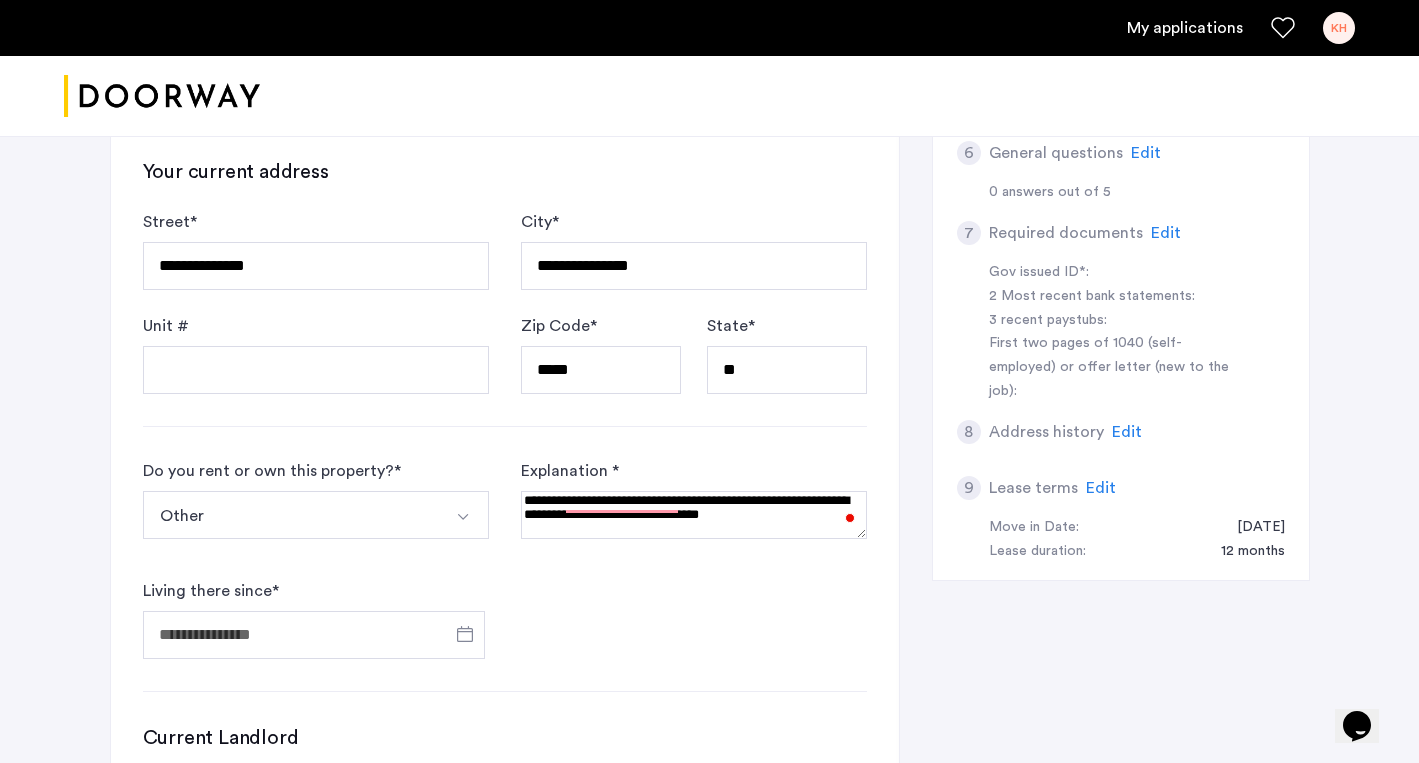 click at bounding box center [694, 515] 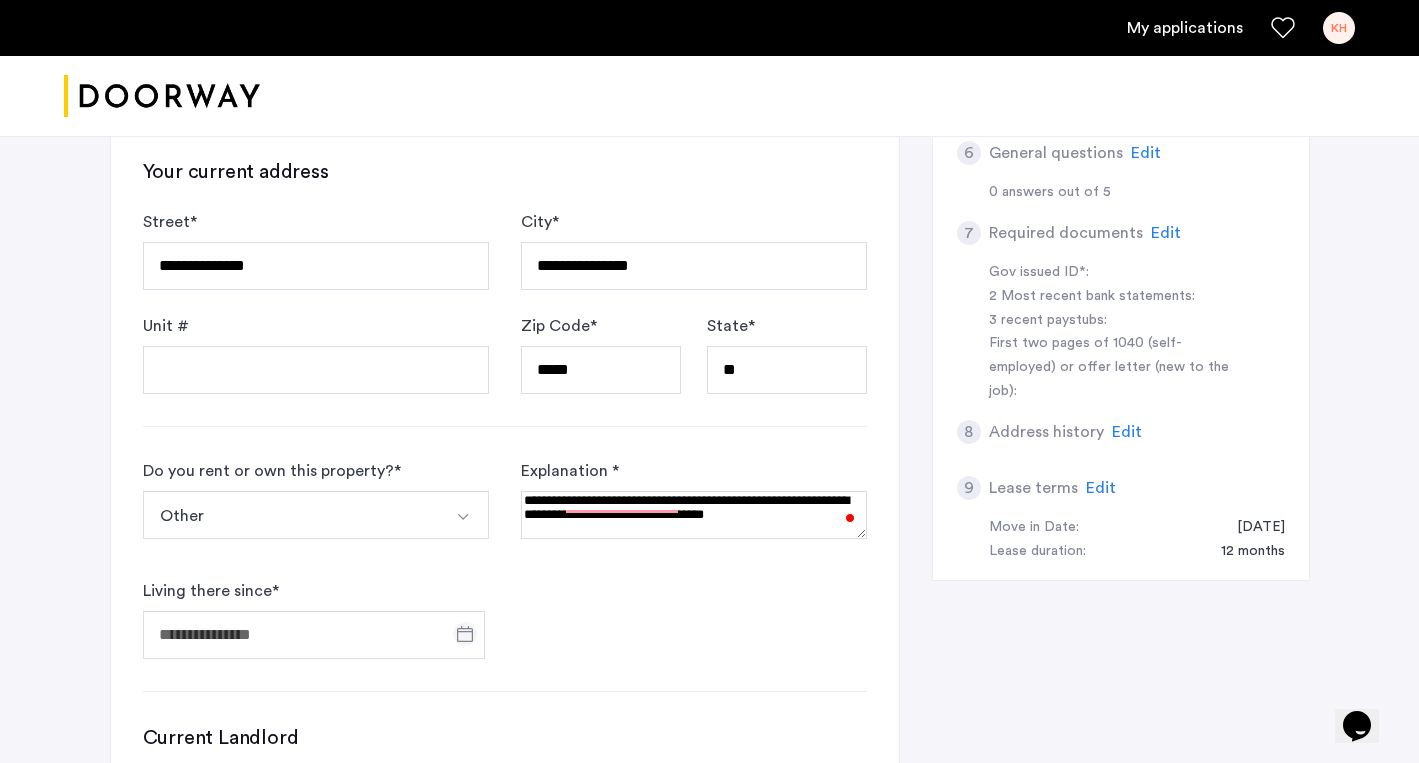 type on "**********" 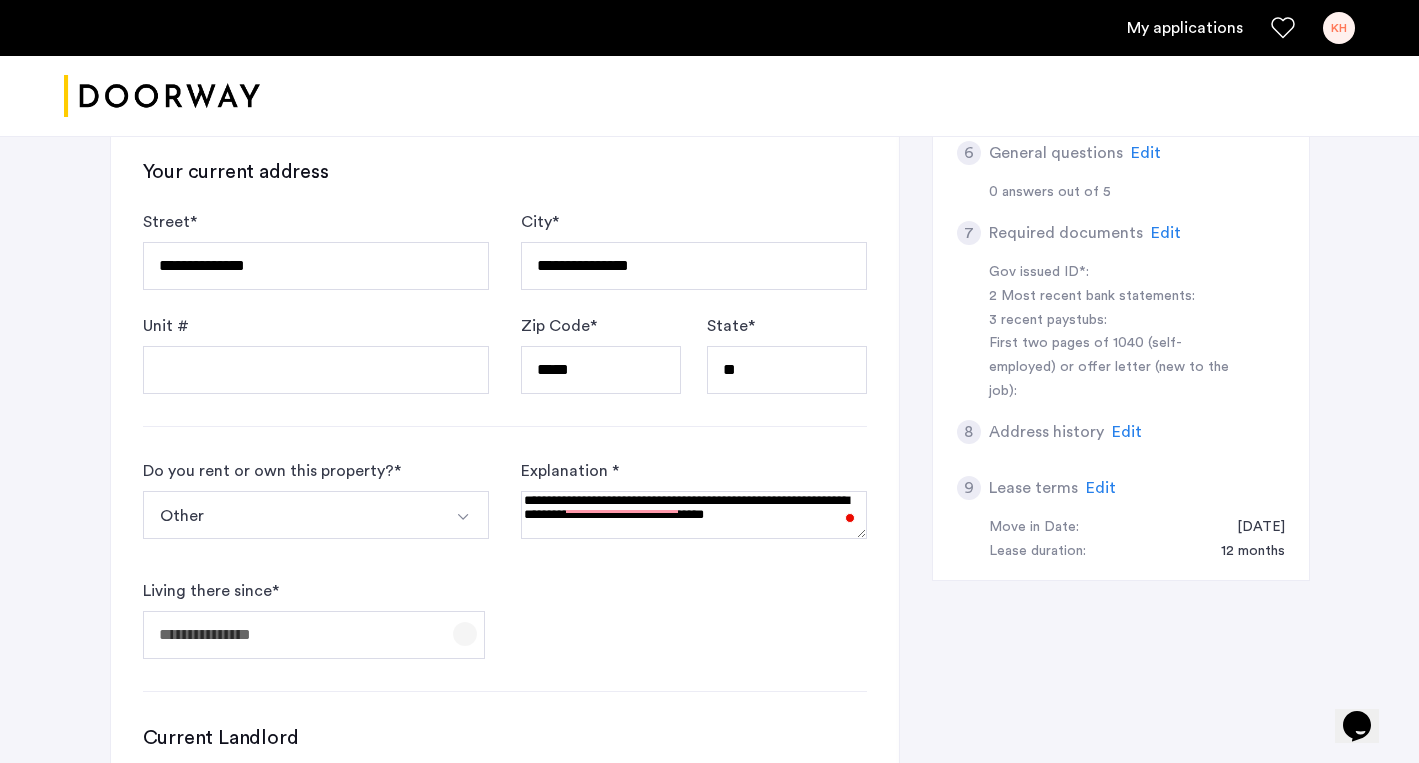 click 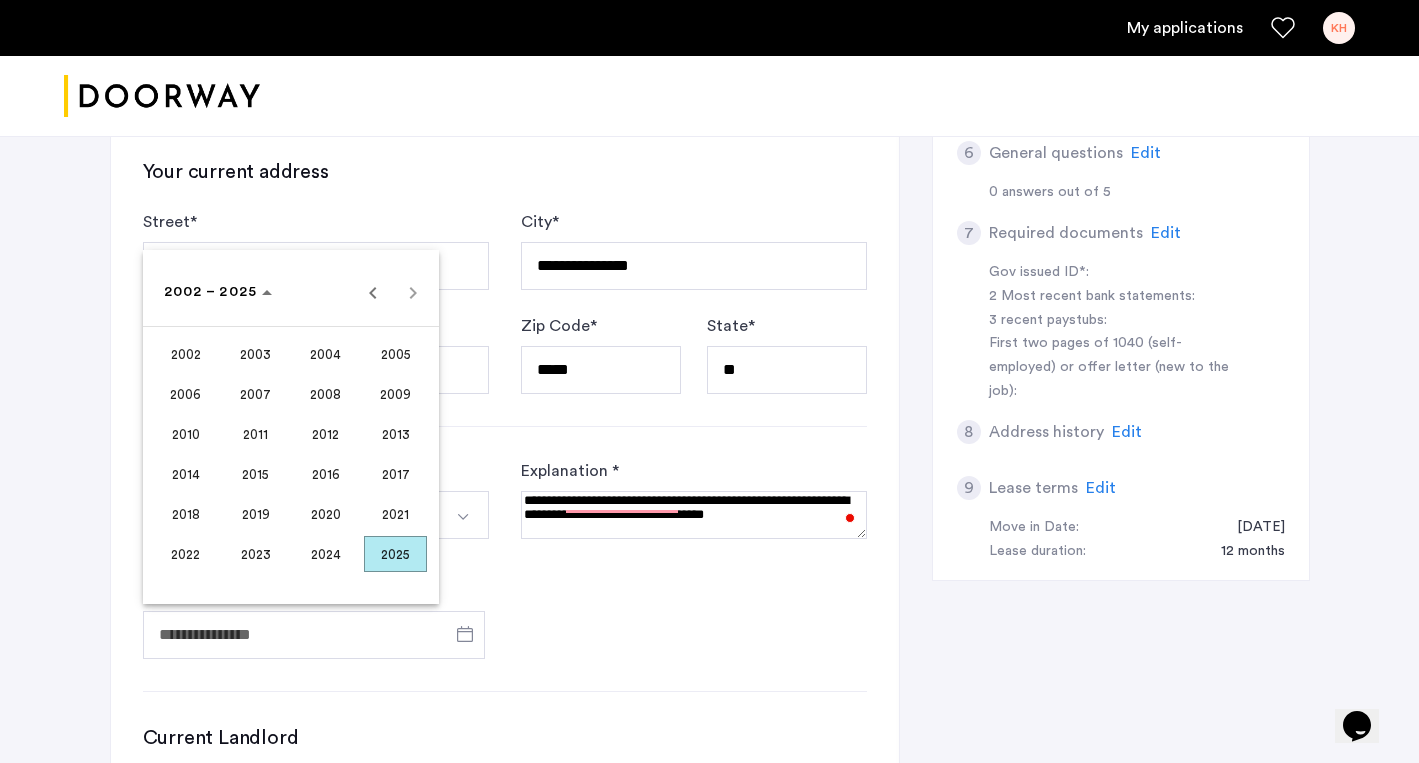 click on "2007" at bounding box center (255, 394) 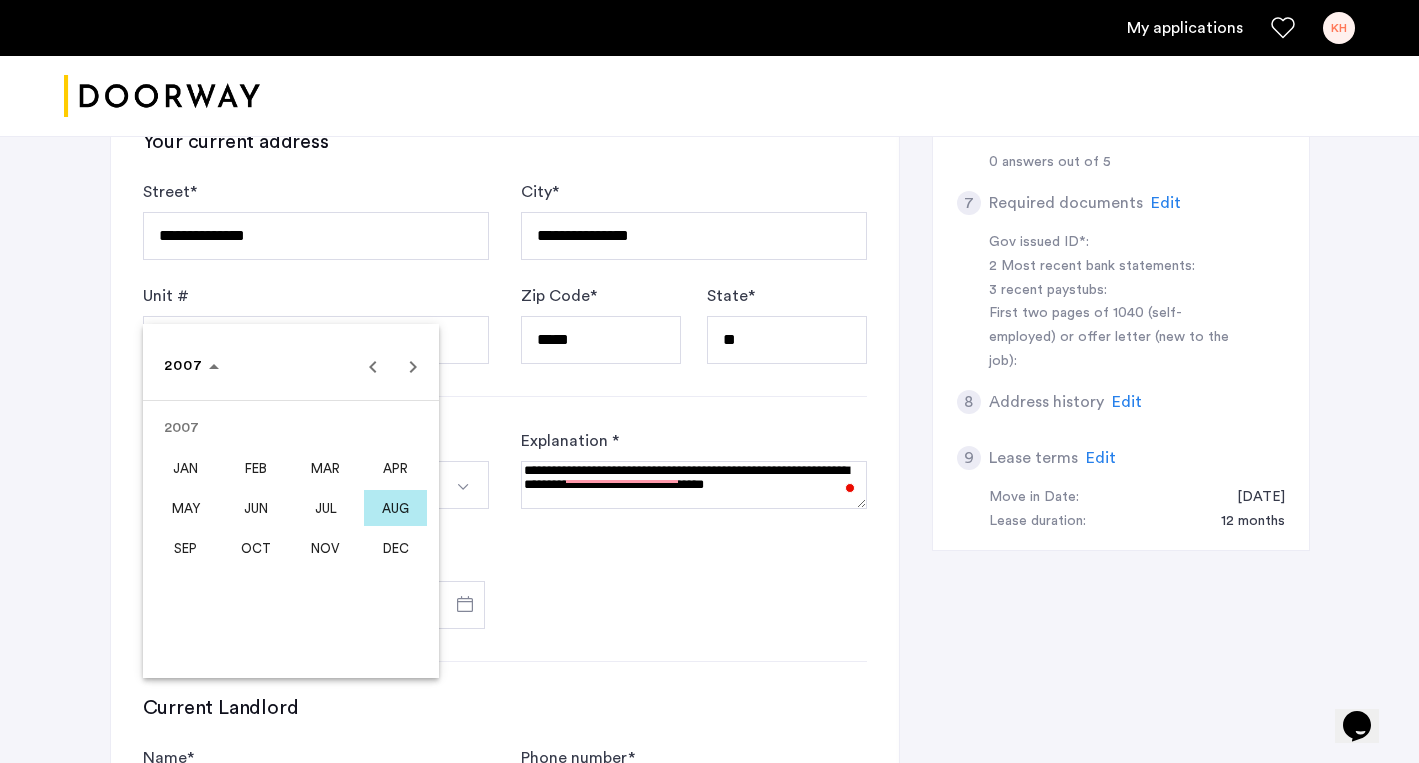 scroll, scrollTop: 1006, scrollLeft: 0, axis: vertical 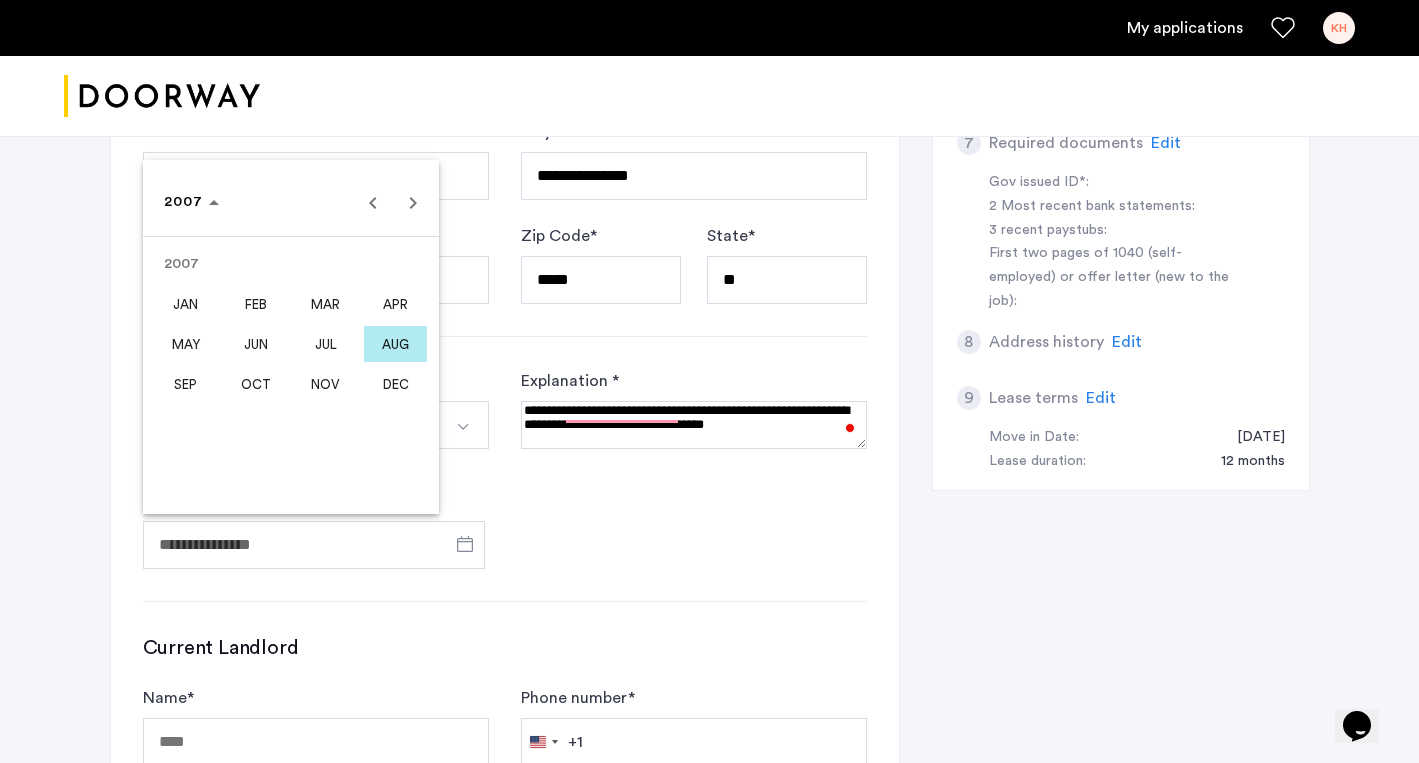 click at bounding box center (709, 381) 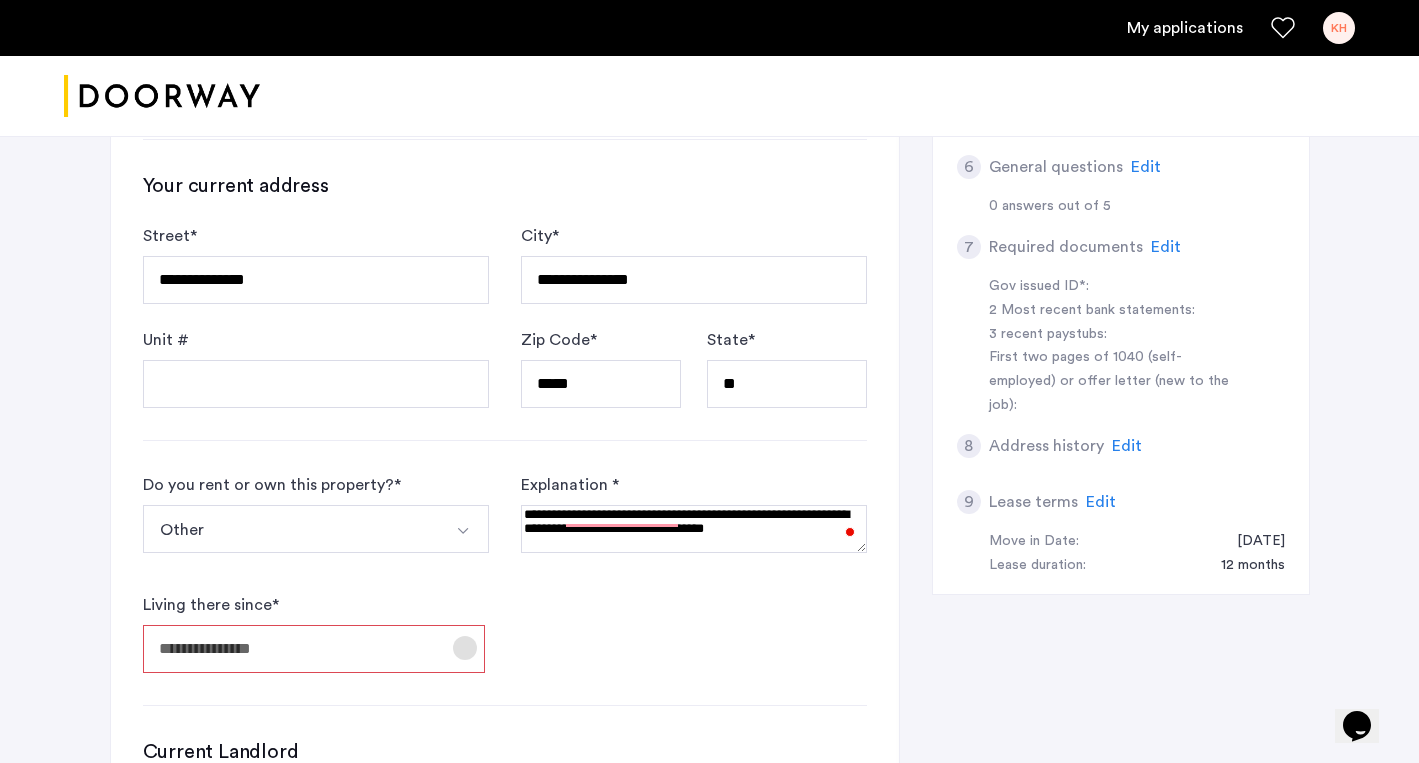 scroll, scrollTop: 736, scrollLeft: 0, axis: vertical 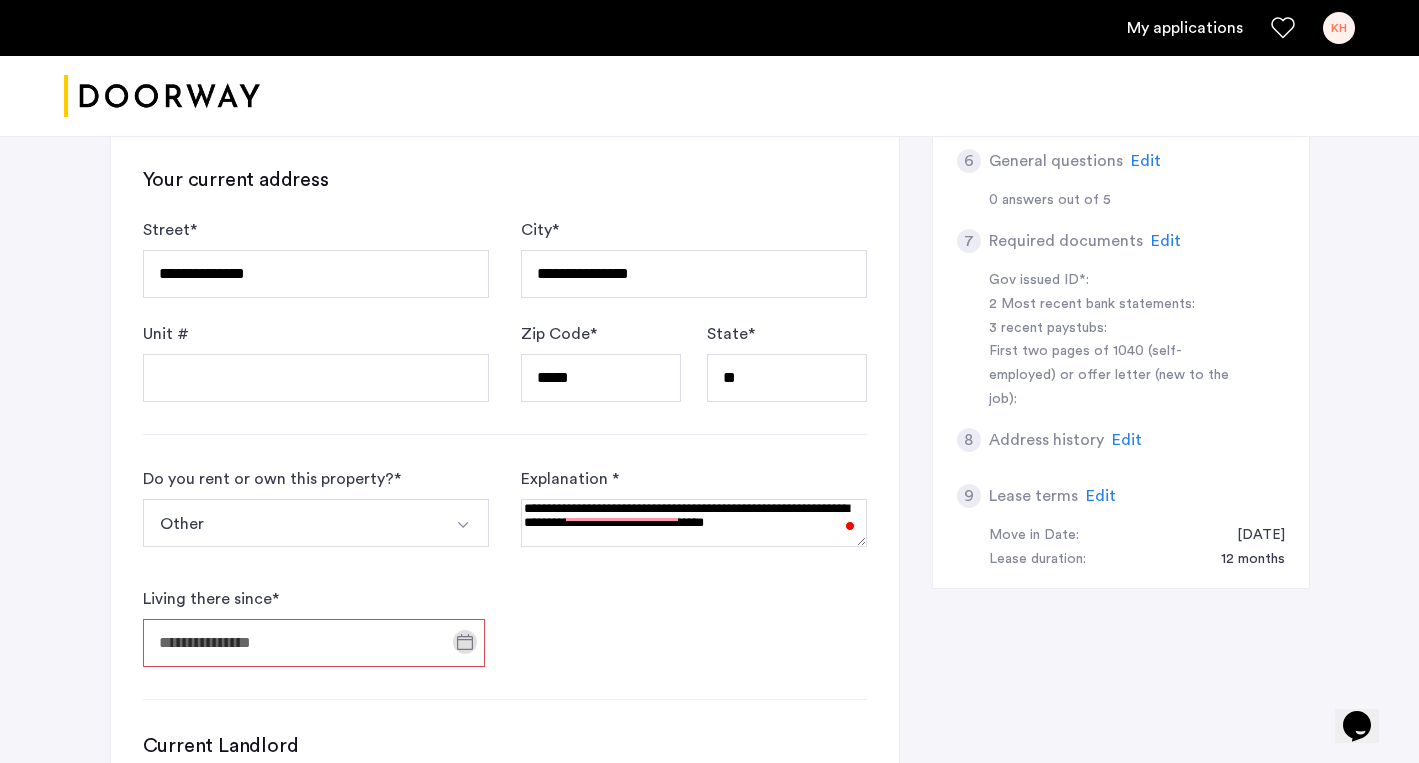 click on "Living there since  *" at bounding box center (314, 643) 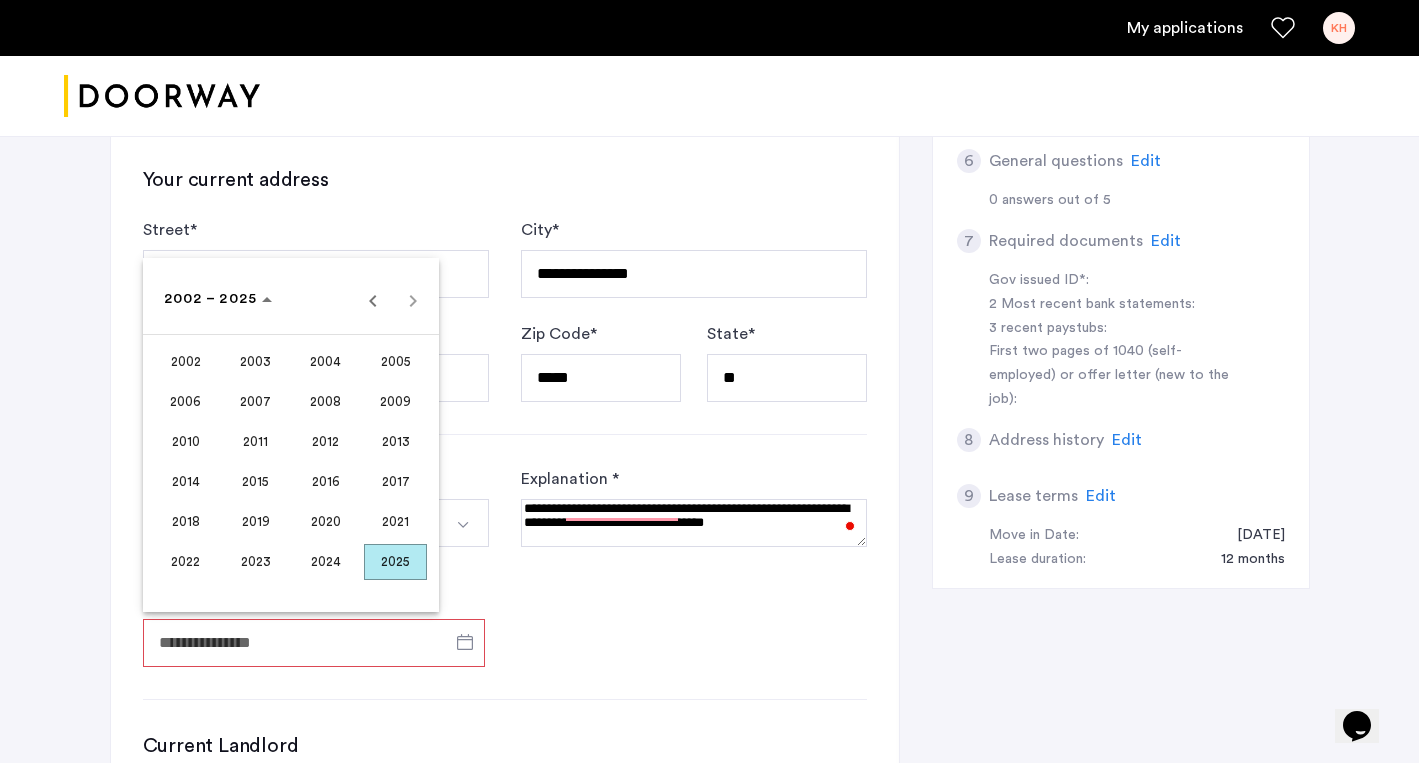 click on "2007" at bounding box center (255, 402) 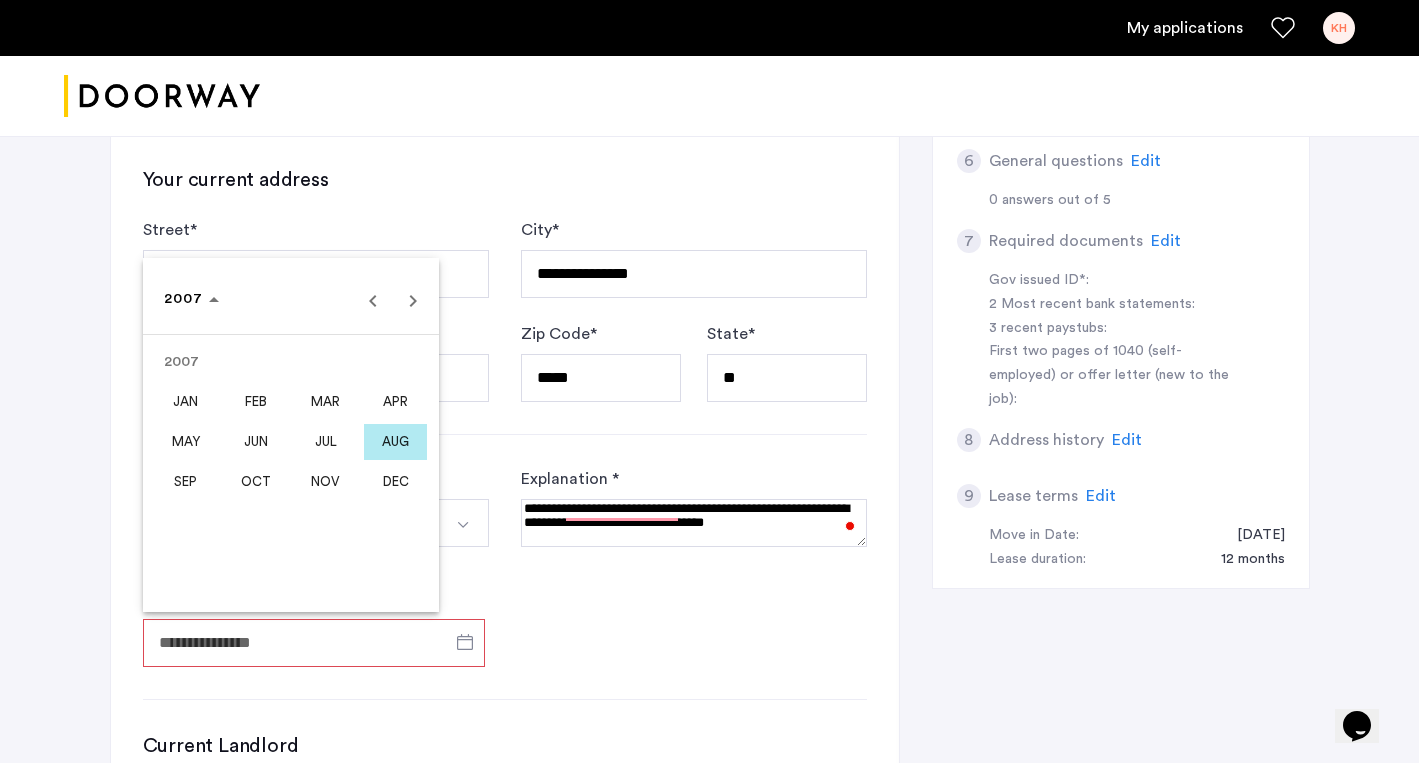 click on "SEP" at bounding box center (185, 482) 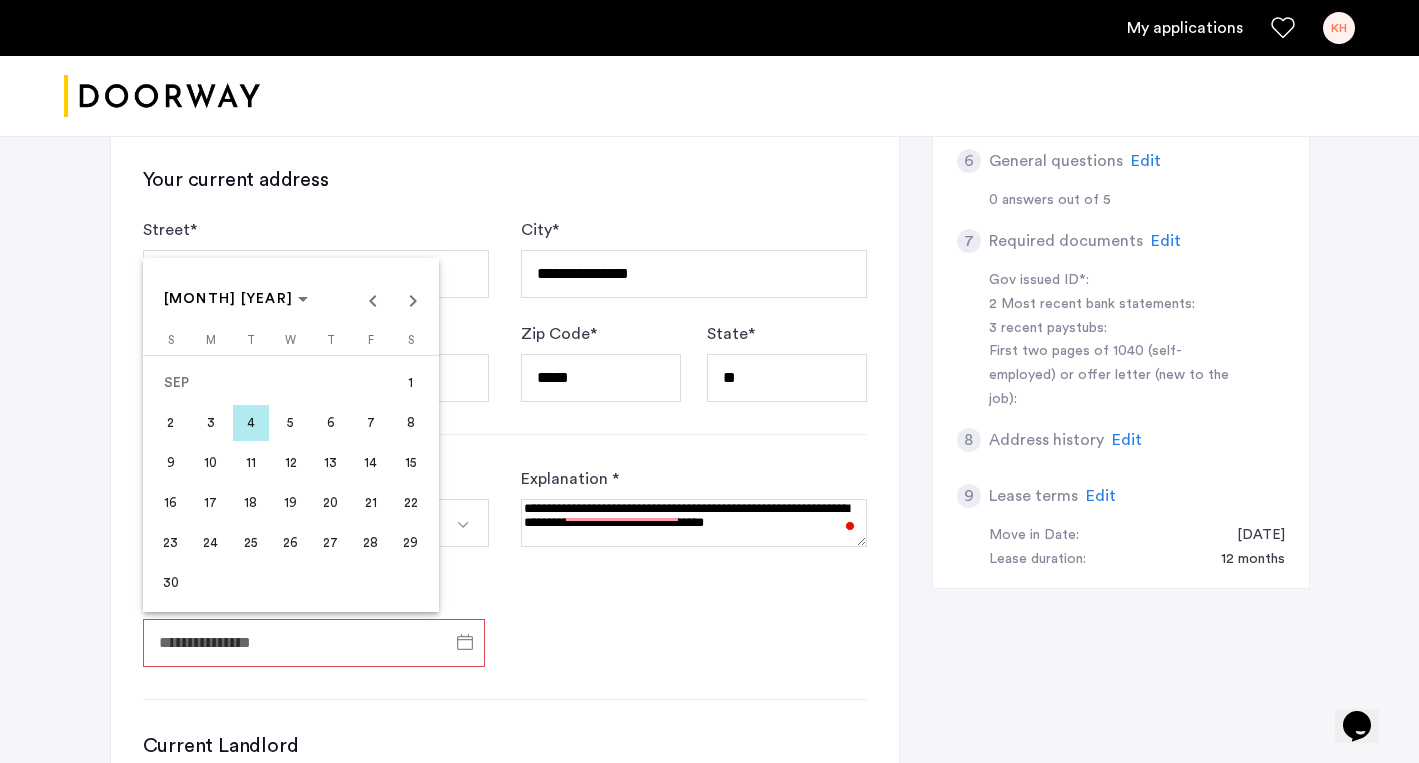 click on "1" at bounding box center [411, 383] 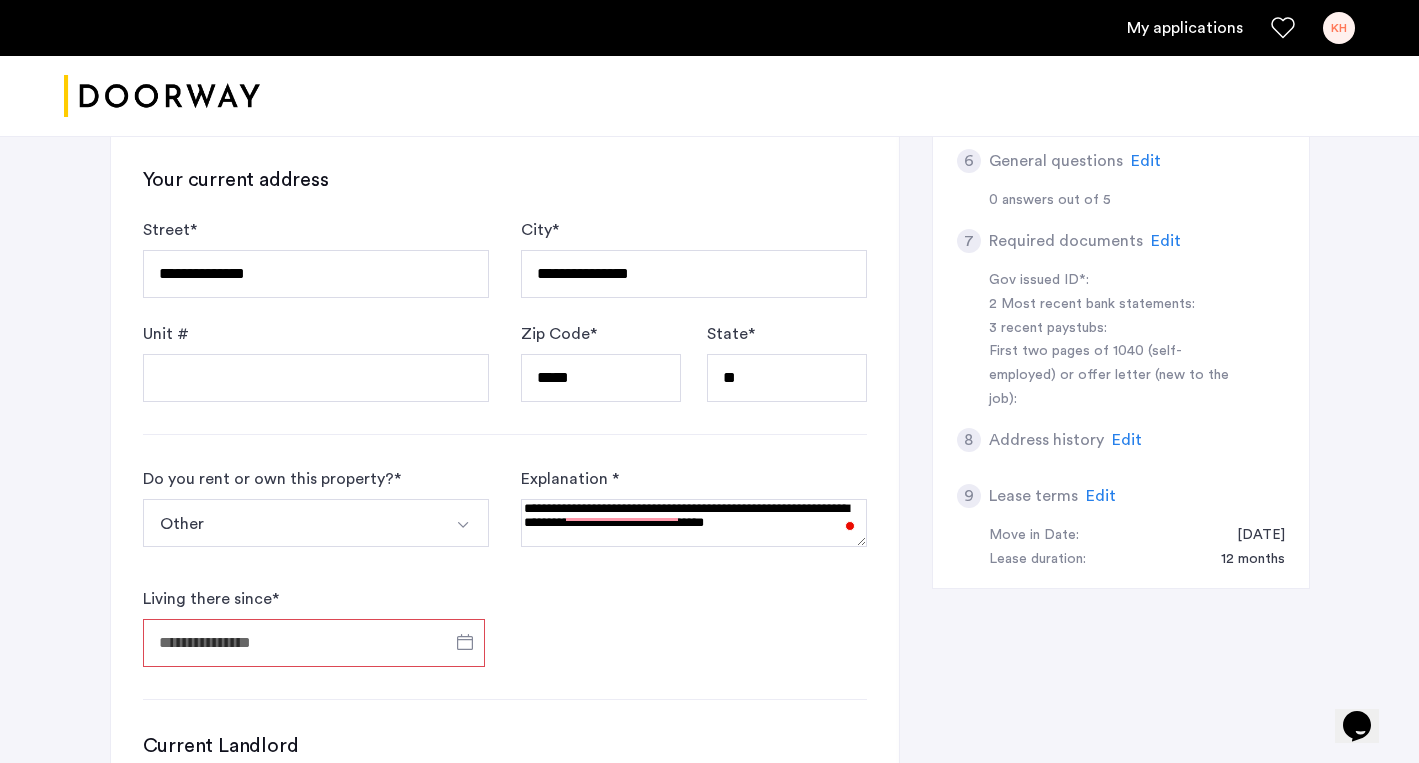 type on "**********" 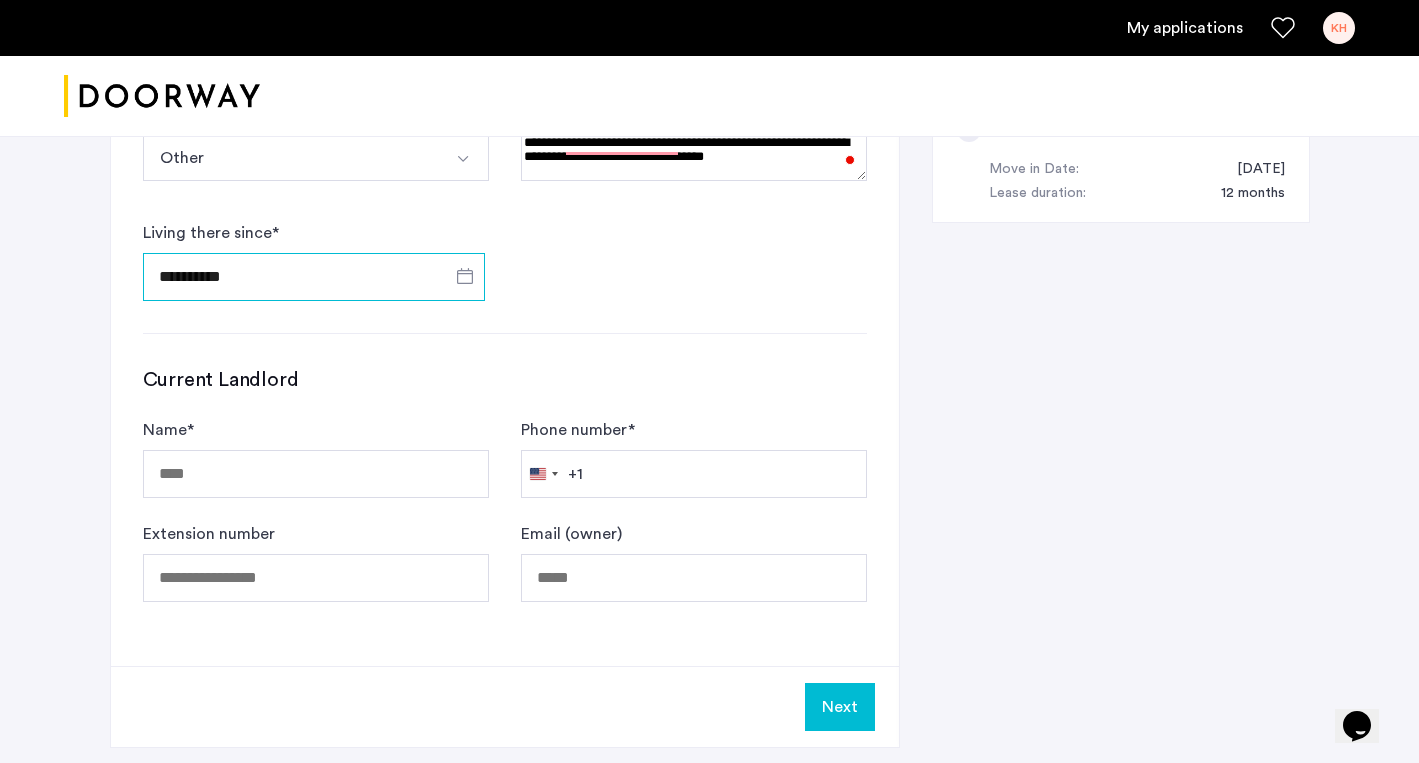 scroll, scrollTop: 1126, scrollLeft: 0, axis: vertical 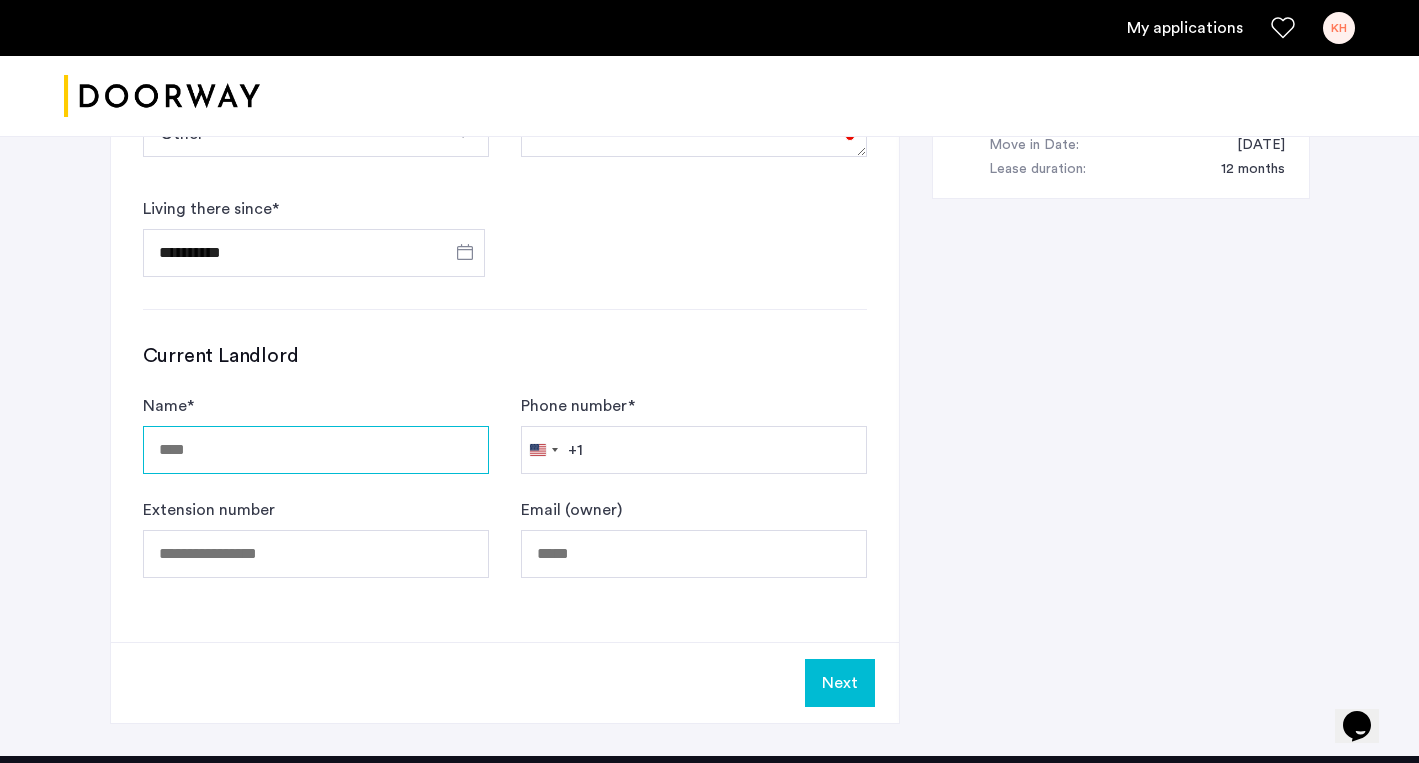 click on "Name  *" at bounding box center (316, 450) 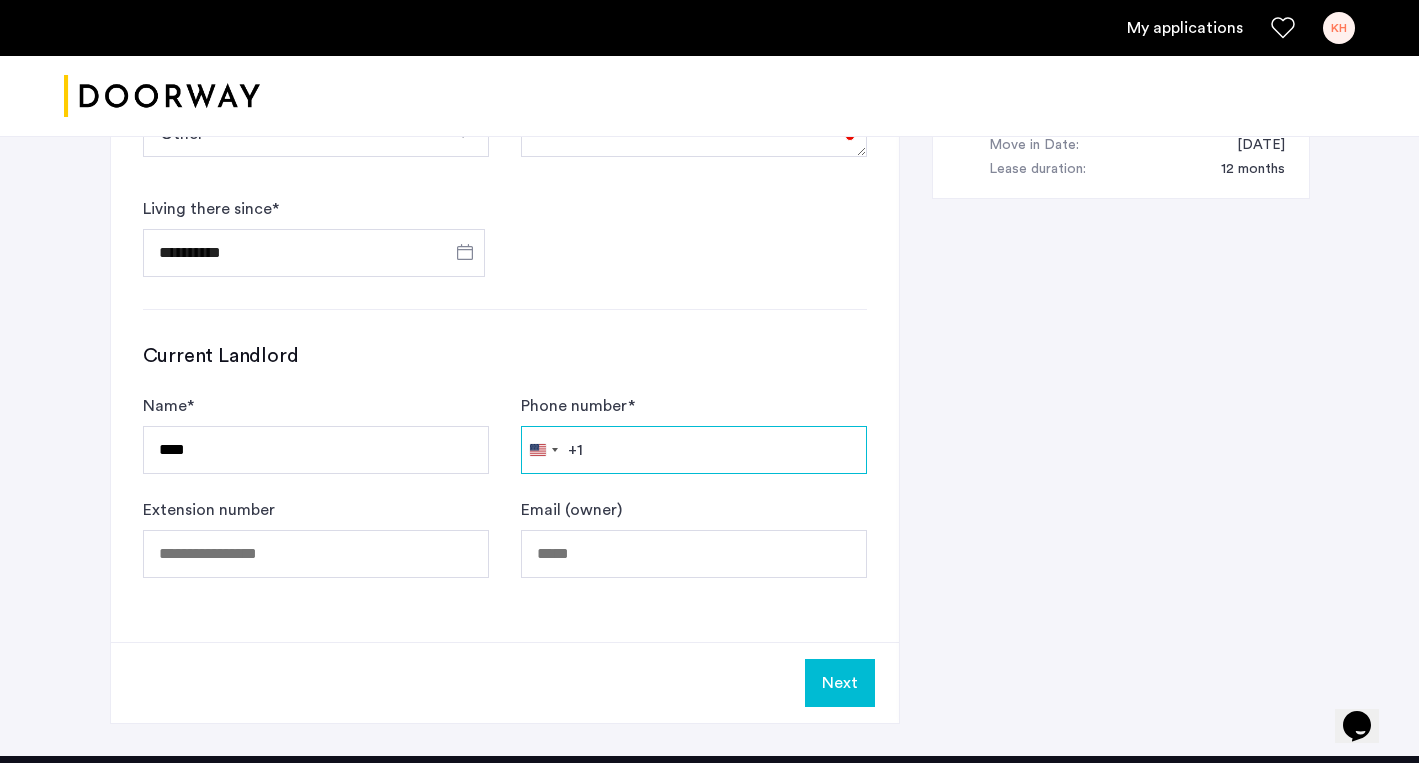 click on "Phone number  *" at bounding box center (694, 450) 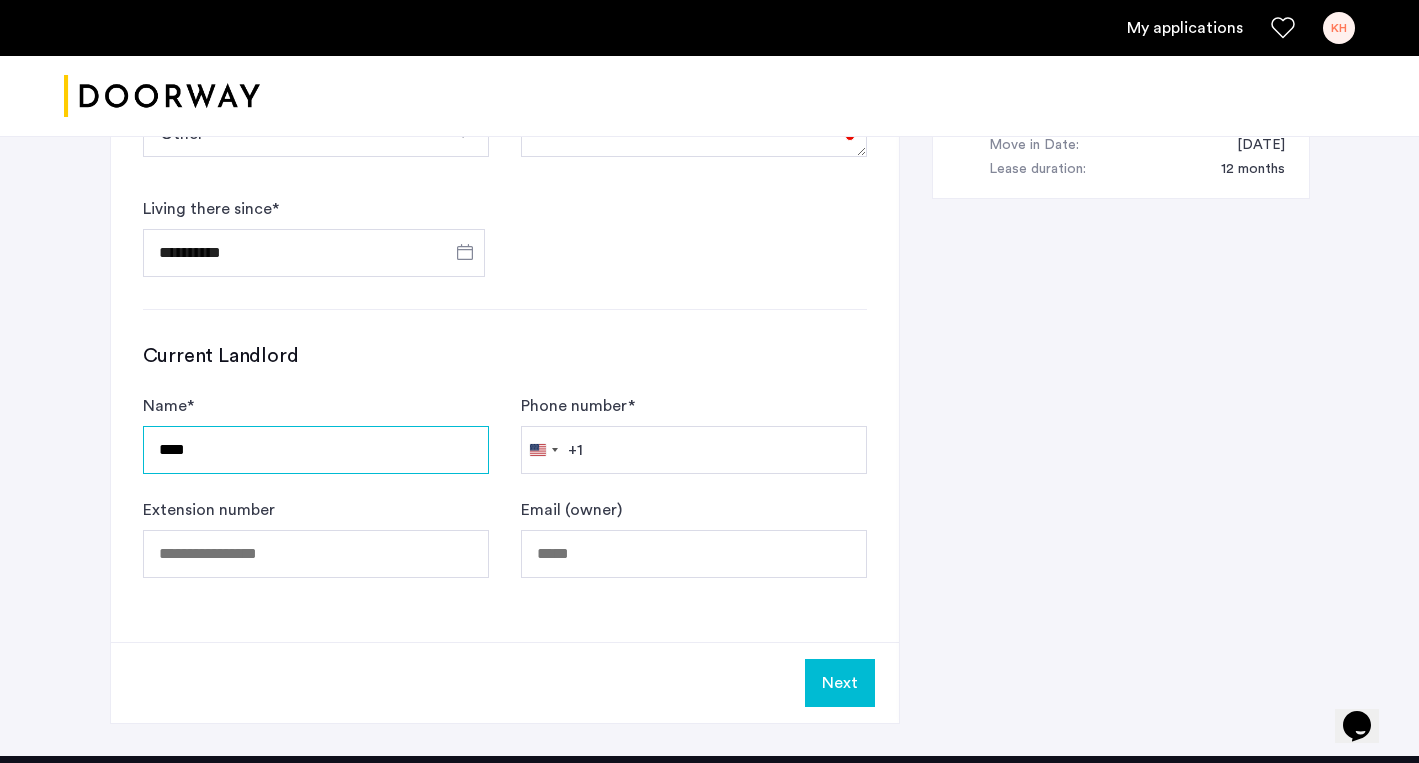 click on "****" at bounding box center (316, 450) 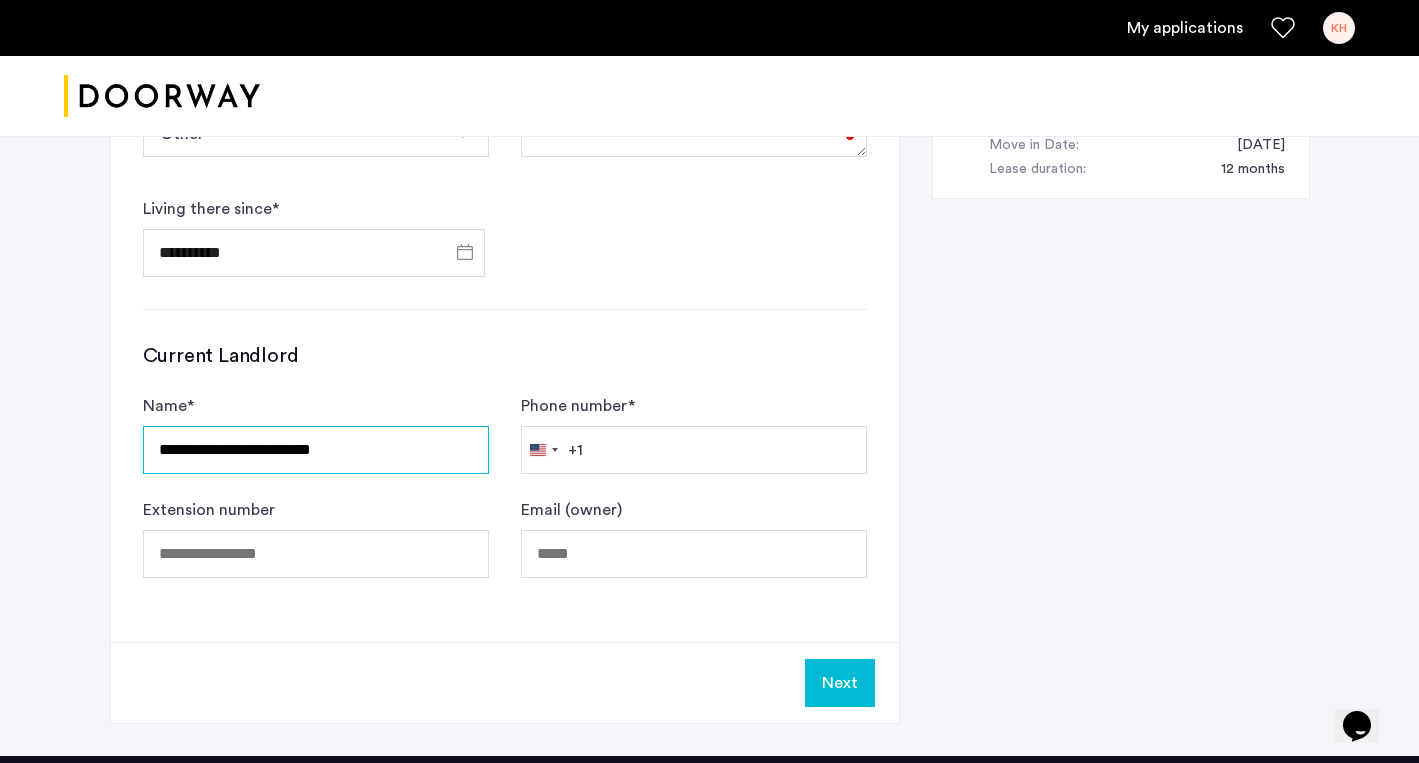 type on "**********" 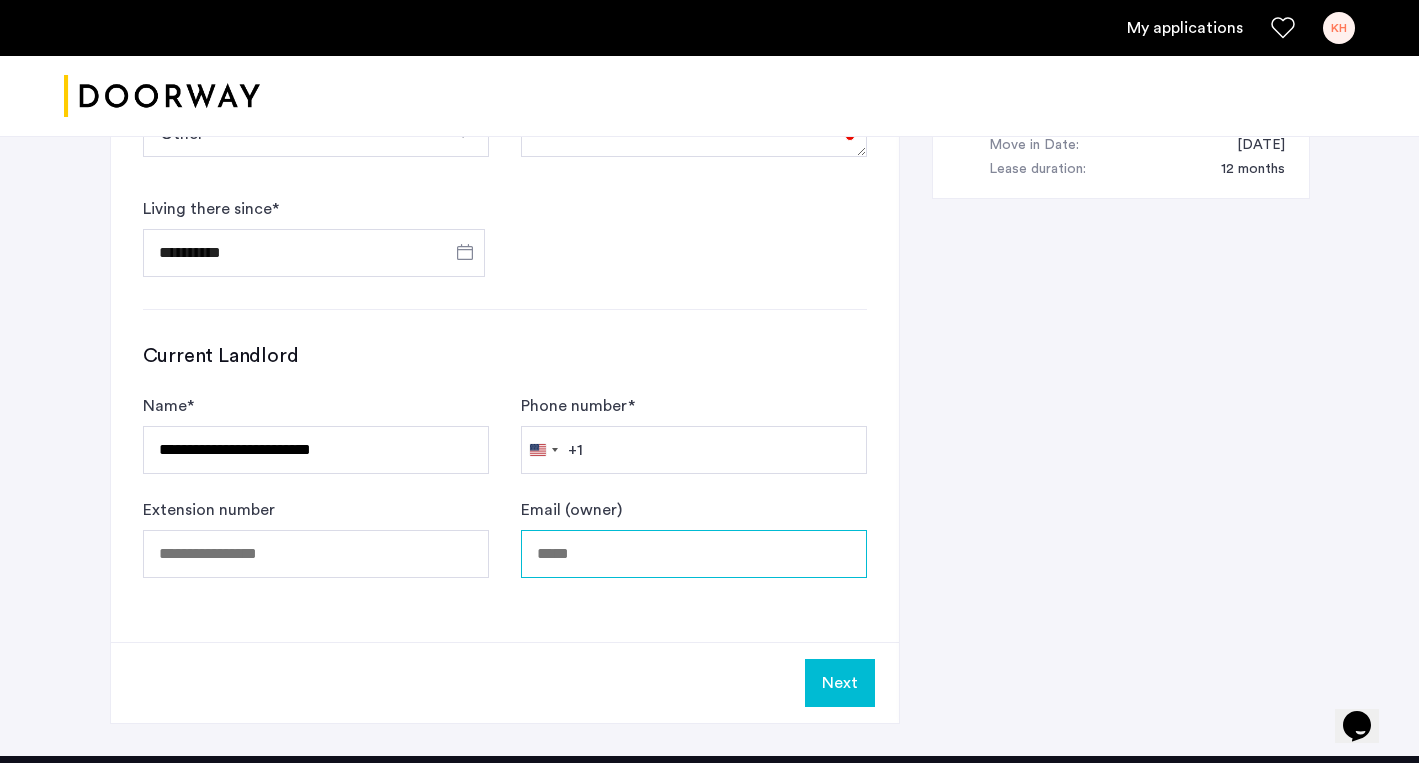 click on "Email (owner)" at bounding box center (694, 554) 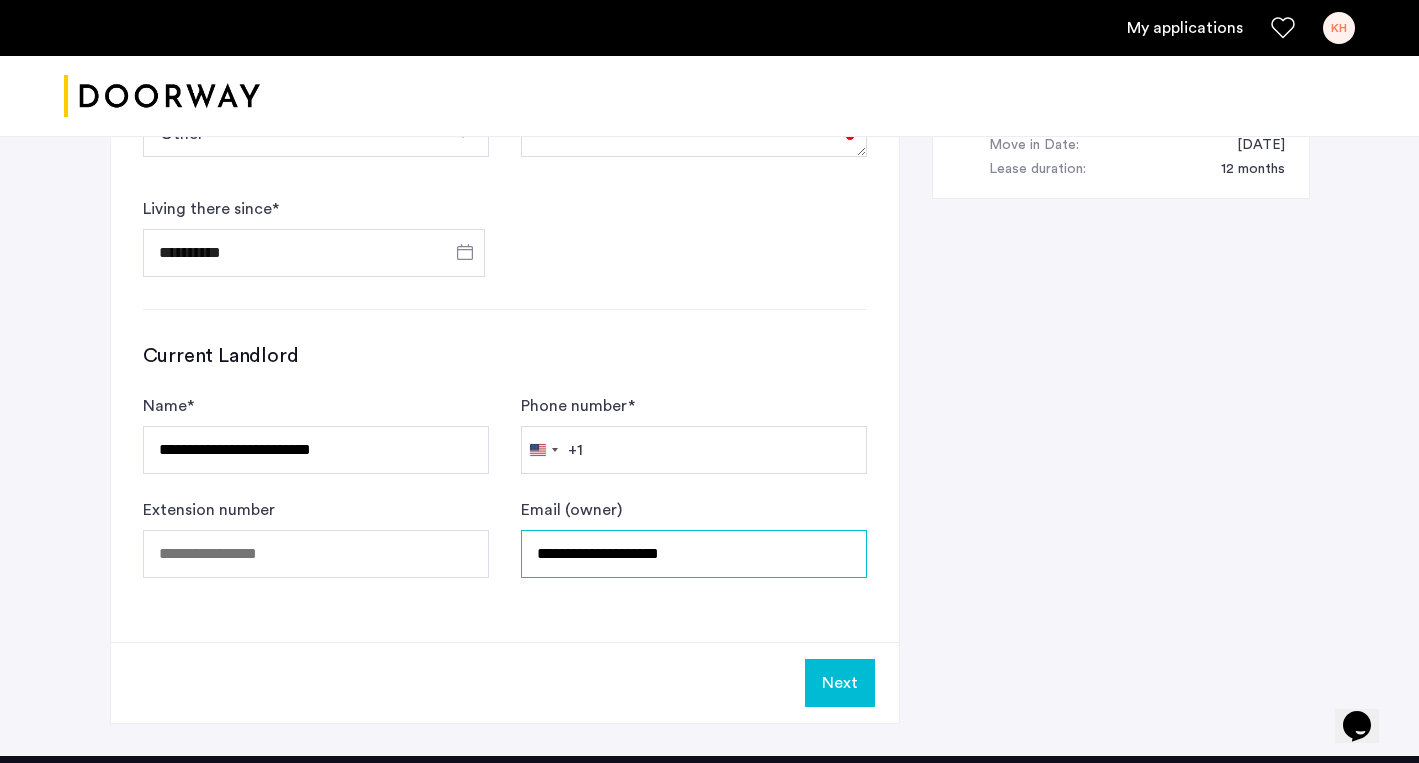 type on "**********" 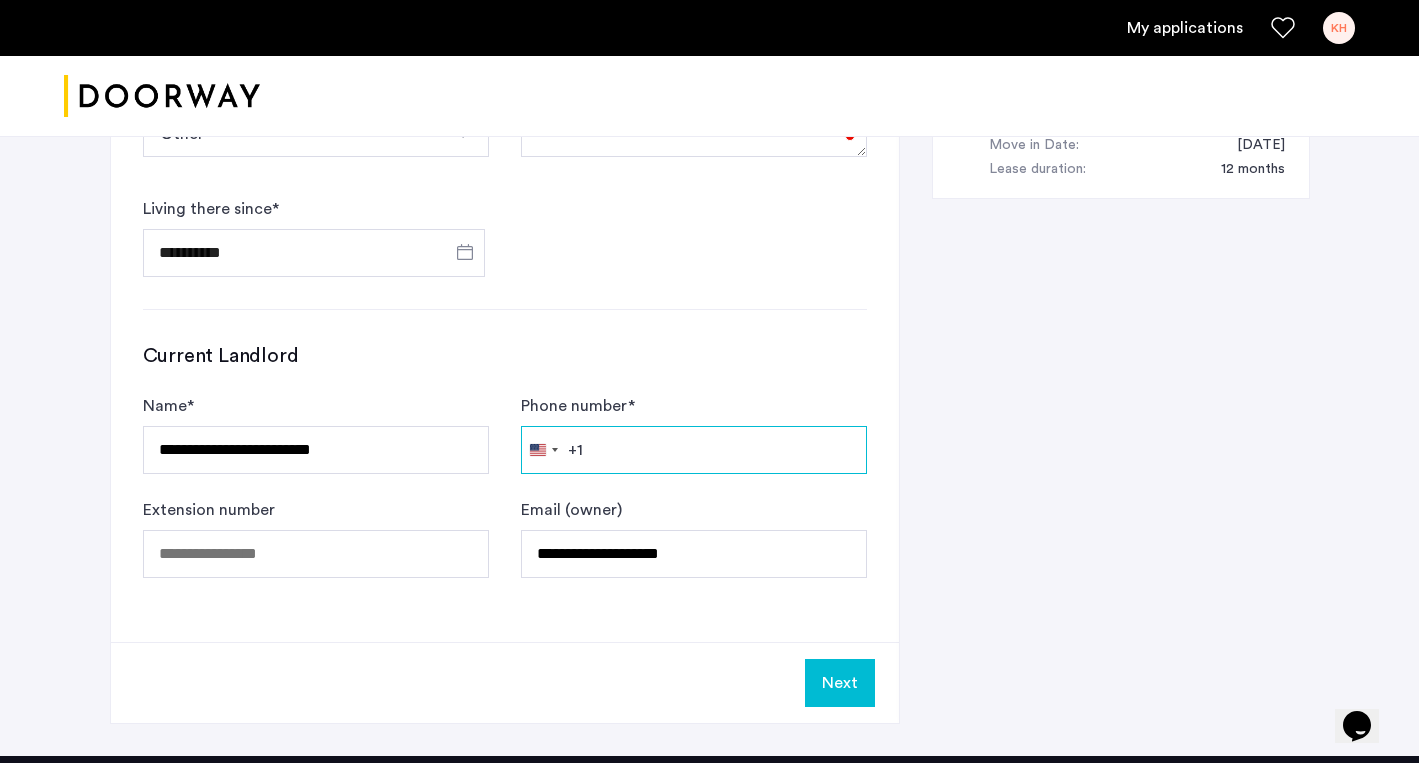 click on "Phone number  *" at bounding box center (694, 450) 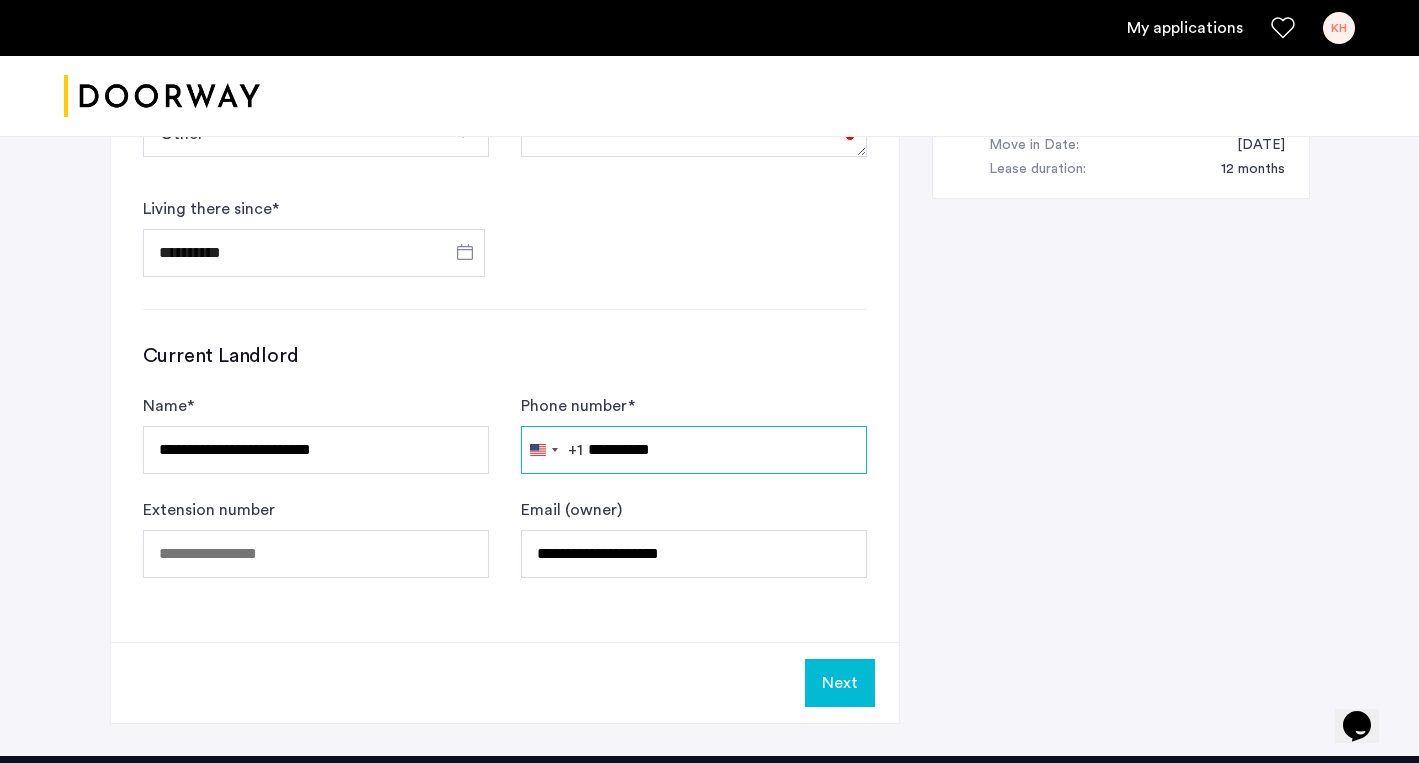 type on "**********" 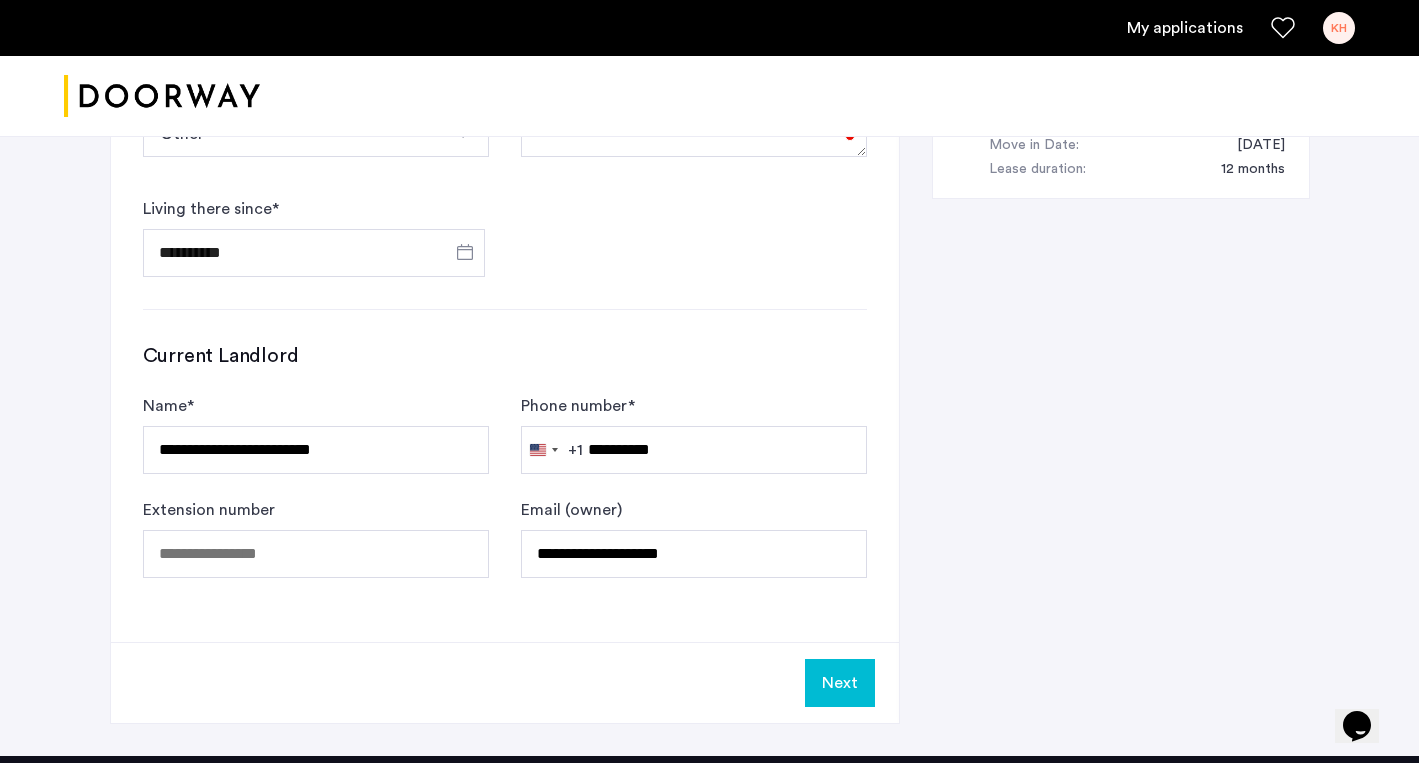 click on "**********" 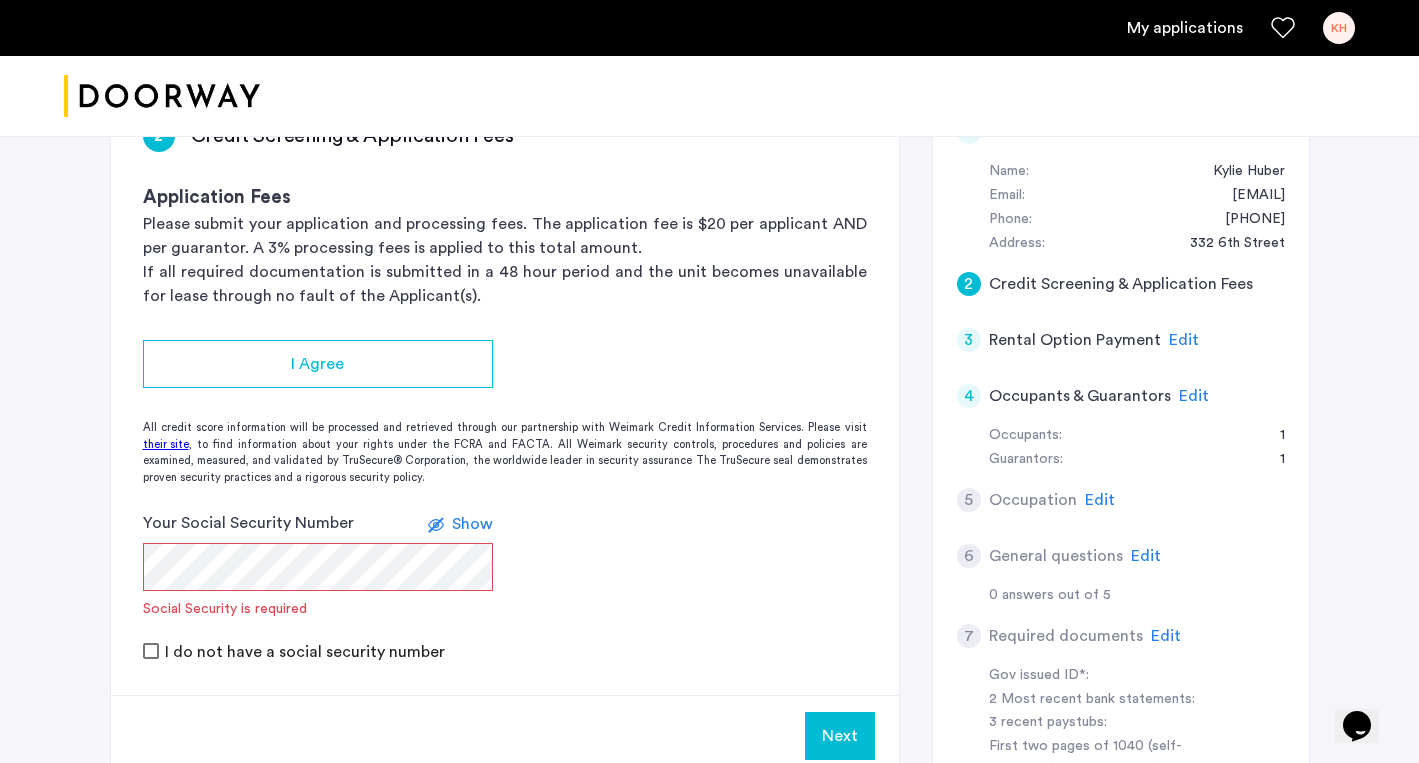 scroll, scrollTop: 368, scrollLeft: 0, axis: vertical 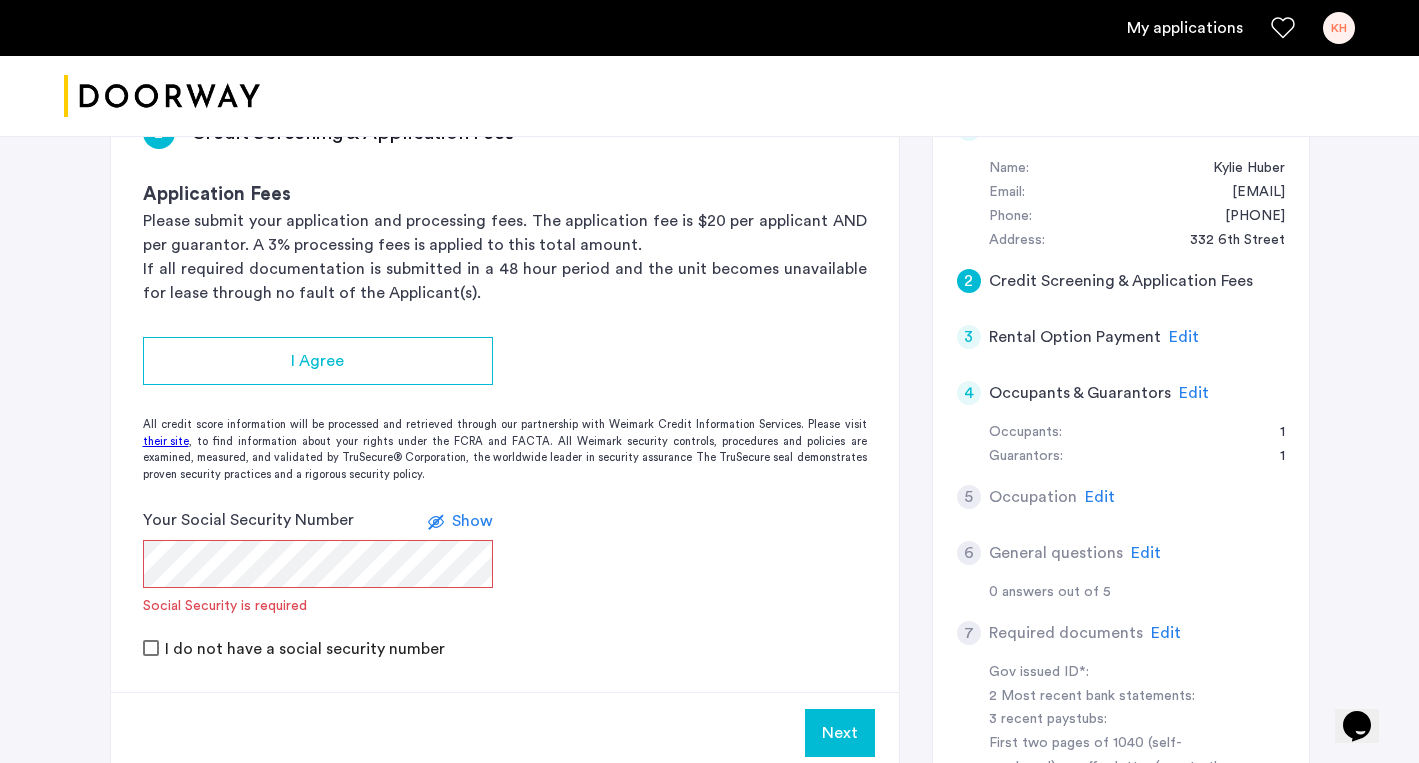 click on "2 Credit Screening & Application Fees Application Fees Please submit your application and processing fees. The application fee is $20 per applicant AND per guarantor. A 3% processing fees is applied to this total amount. If all required documentation is submitted in a 48 hour period and the unit becomes unavailable for lease through no fault of the Applicant(s). I Agree All credit score information will be processed and retrieved through our partnership with Weimark Credit Information Services. Please visit  their site , to find information about your rights under the FCRA and FACTA. All Weimark security controls, procedures and policies are examined, measured, and validated by TruSecure® Corporation, the worldwide leader in security assurance The TruSecure seal demonstrates proven security practices and a rigorous security policy. Your Social Security Number Show  Social Security is required  I do not have a social security number Next" 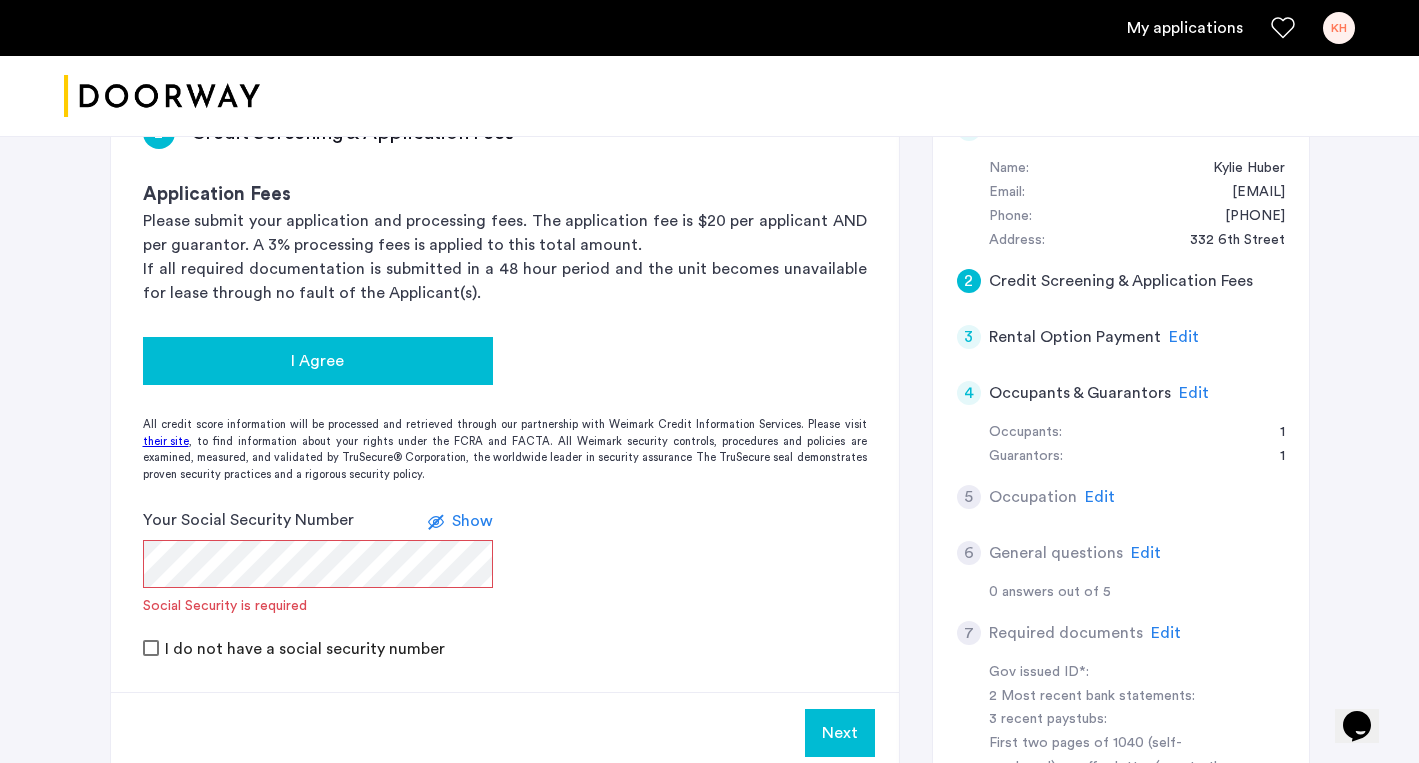 click on "I Agree" 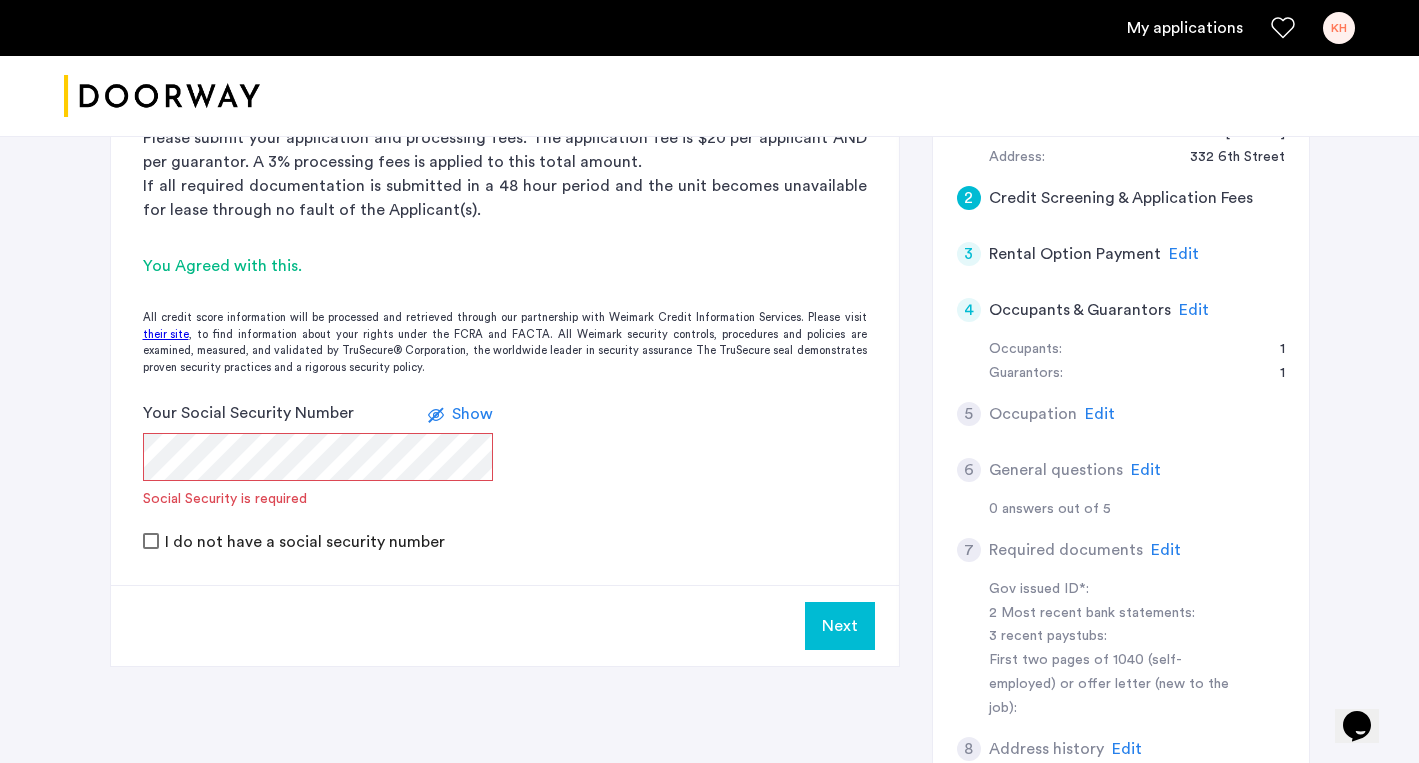 scroll, scrollTop: 455, scrollLeft: 0, axis: vertical 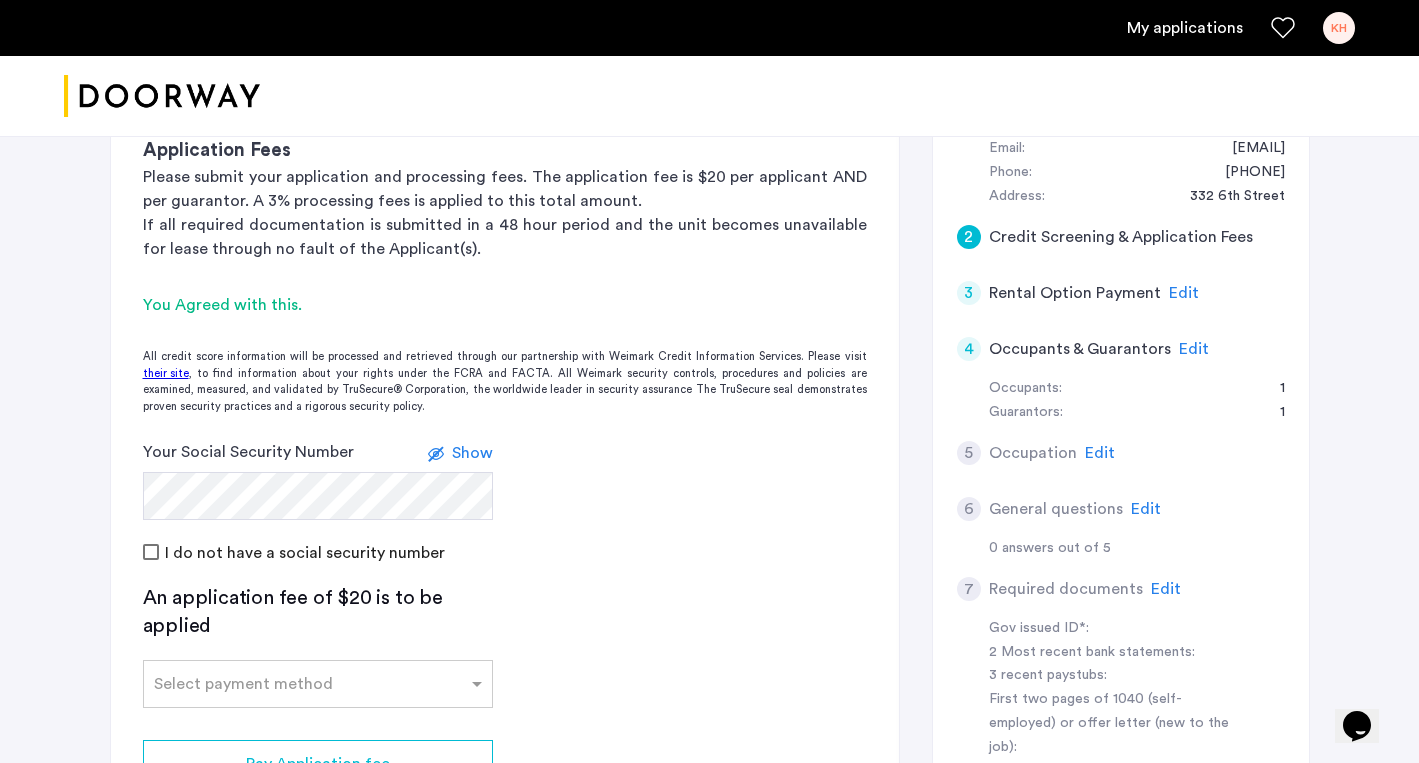 click on "Show" 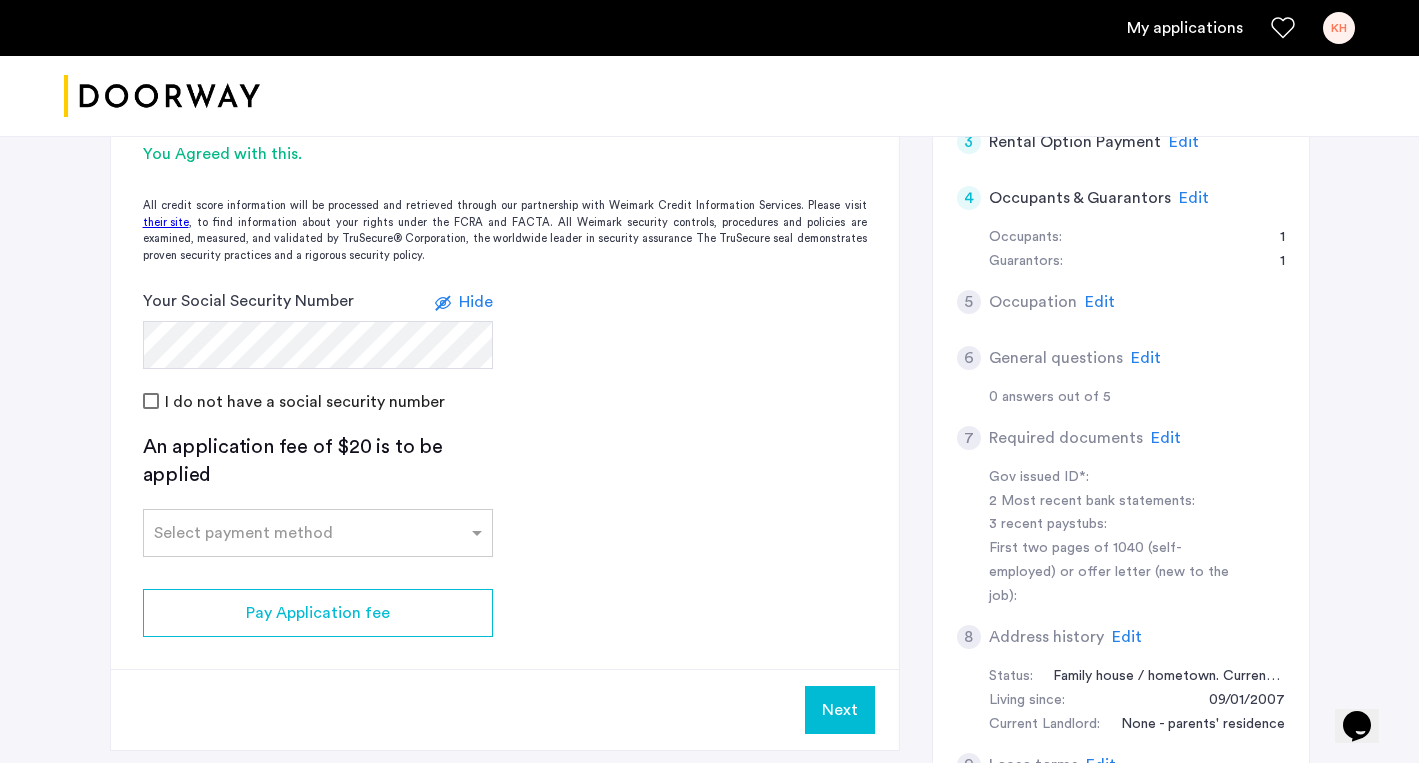 scroll, scrollTop: 565, scrollLeft: 0, axis: vertical 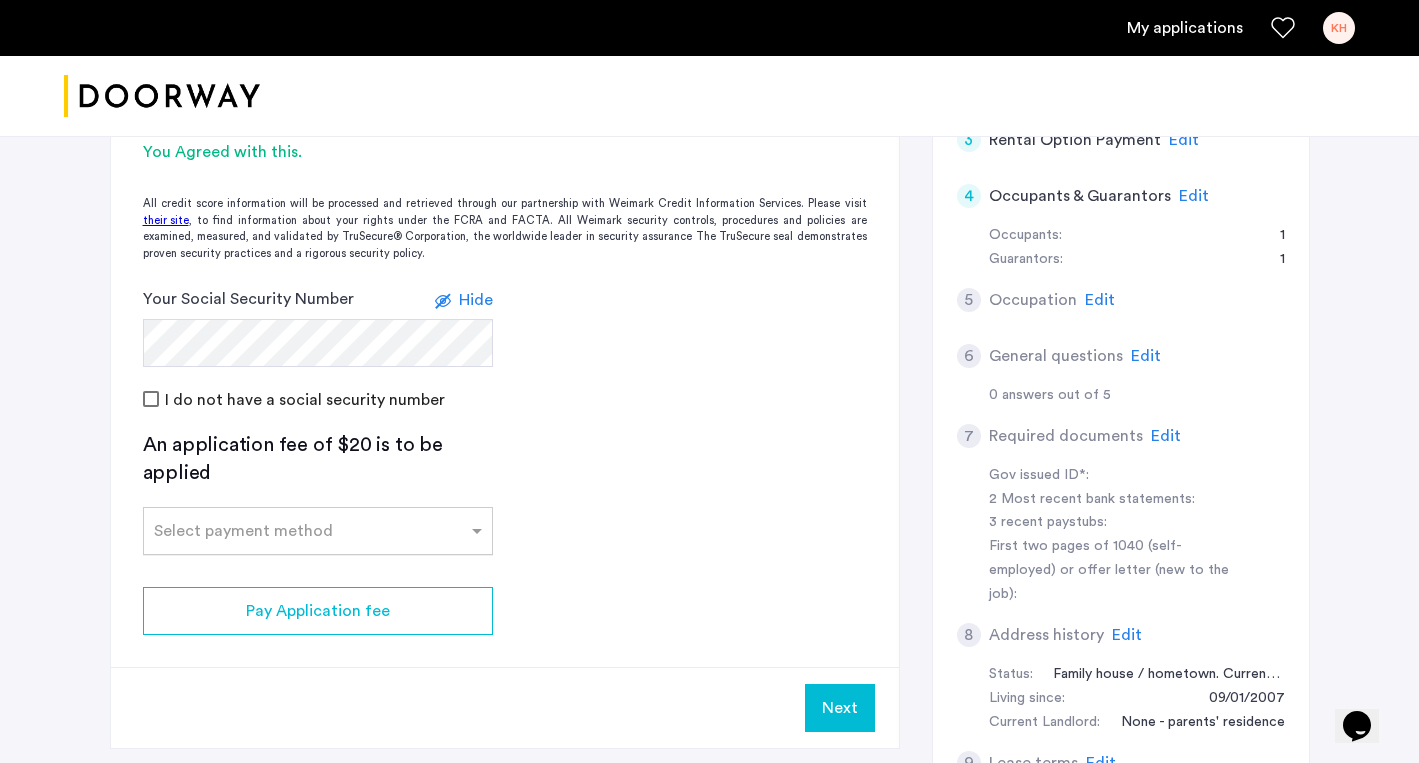 click on "Select payment method" 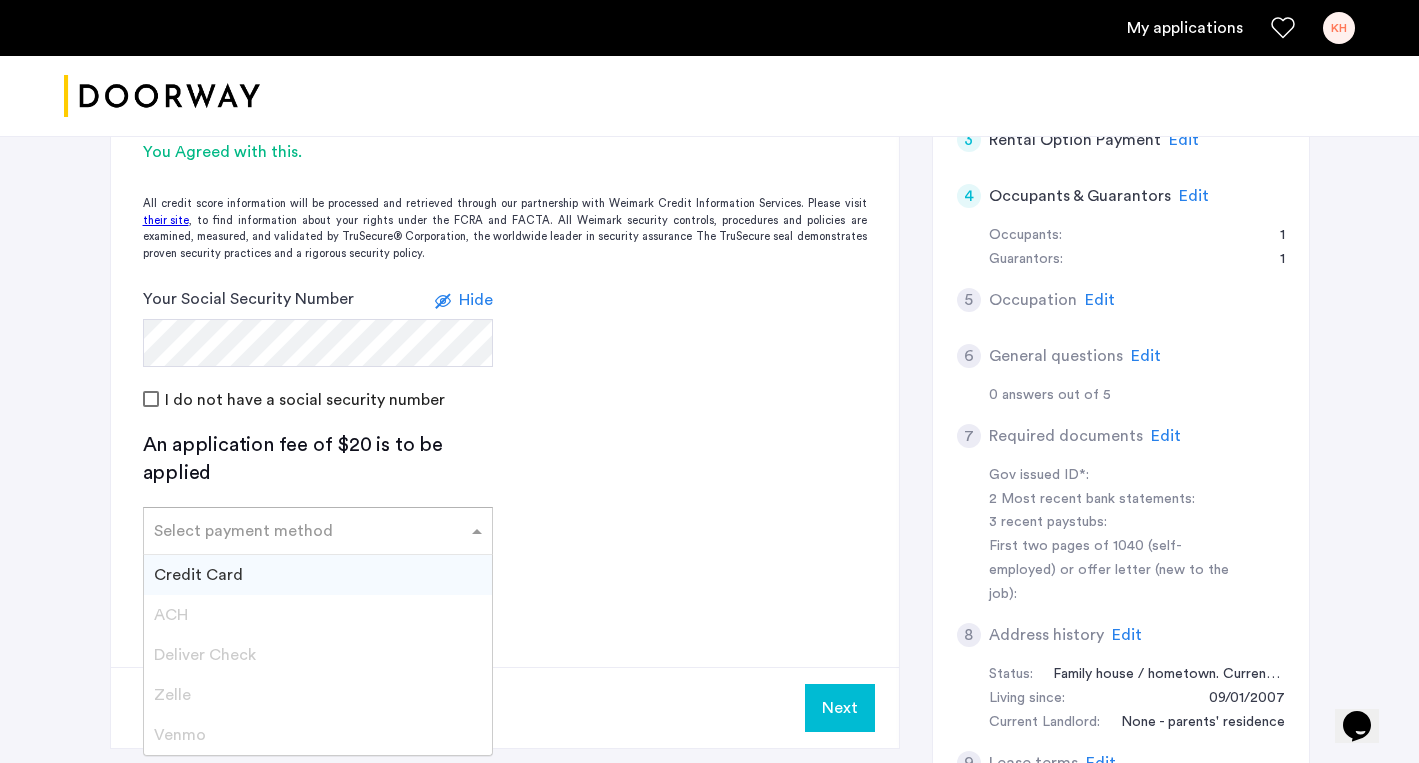 click on "Credit Card" at bounding box center (318, 575) 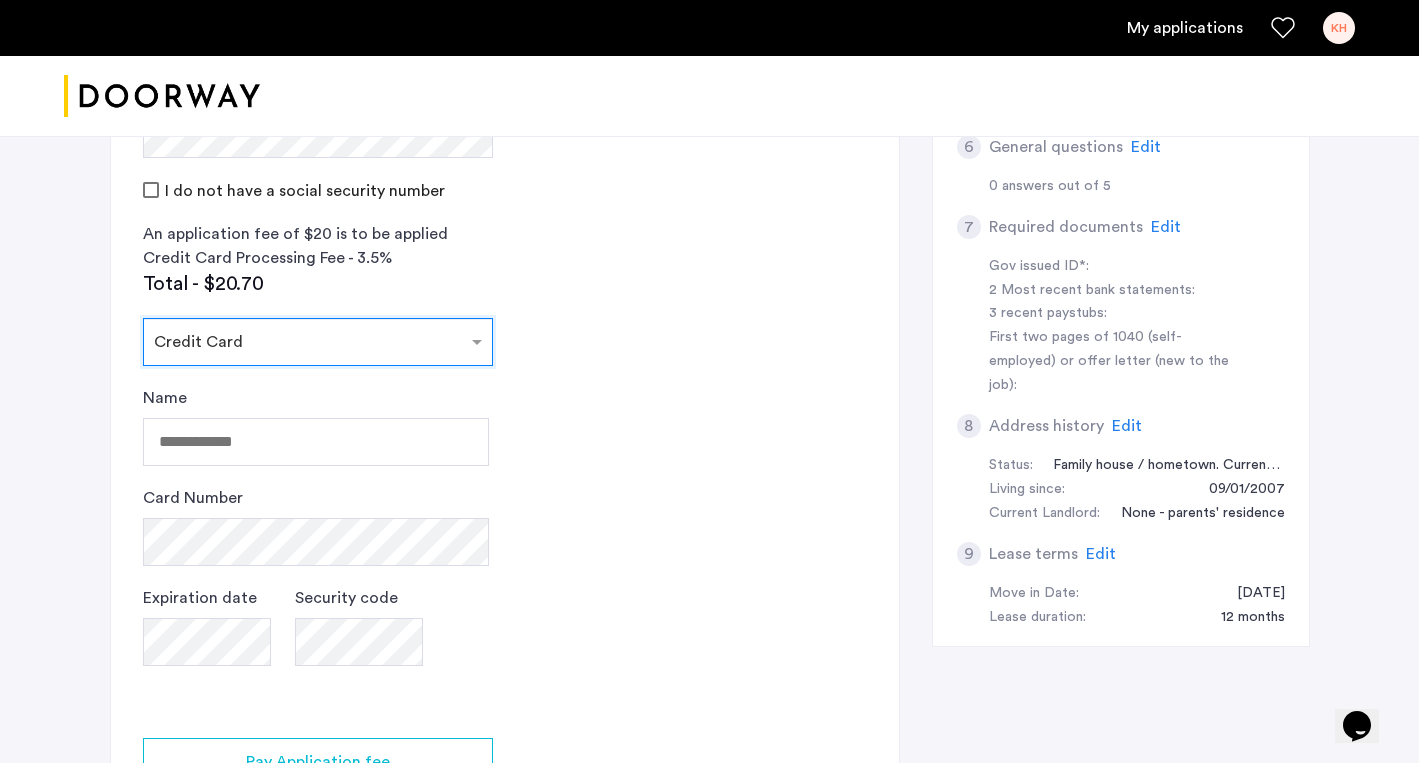 scroll, scrollTop: 777, scrollLeft: 0, axis: vertical 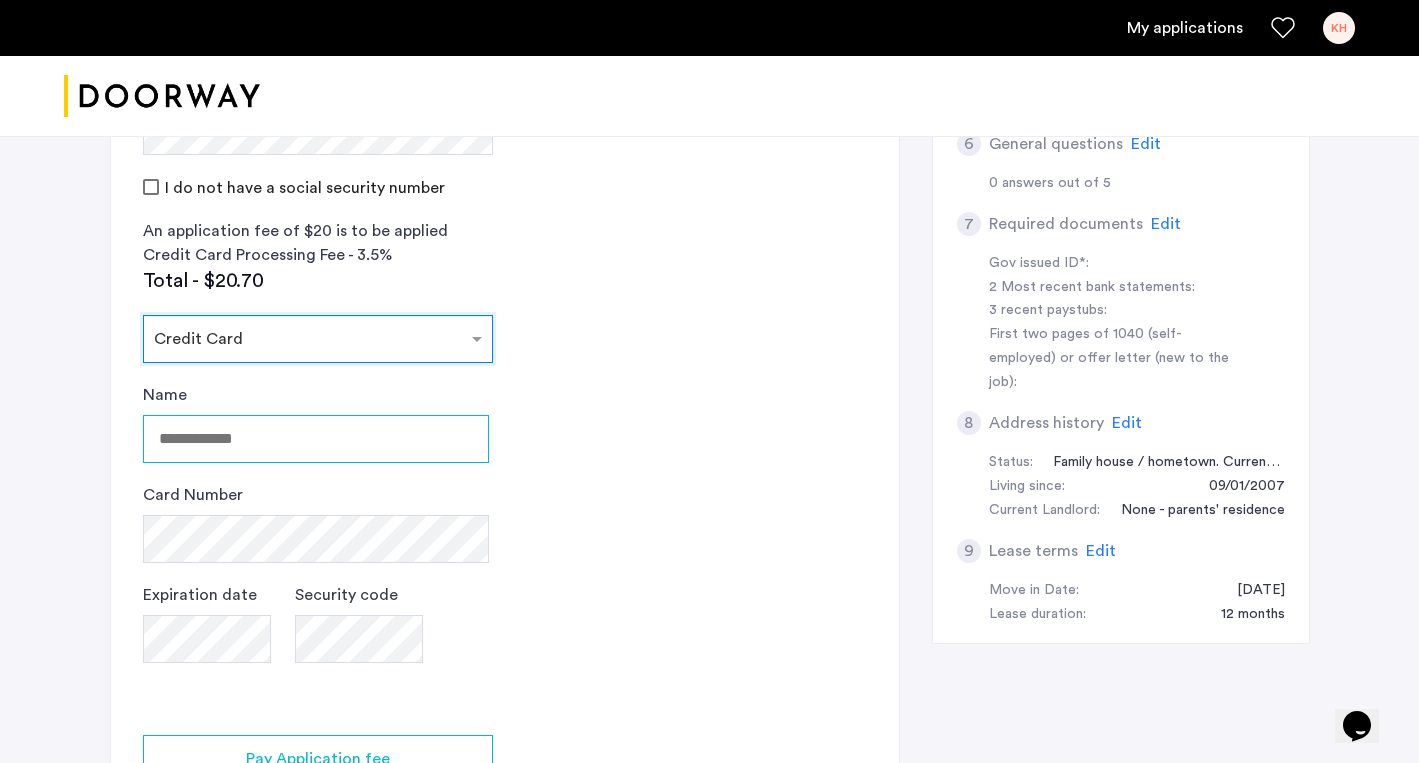 click on "Name" at bounding box center (316, 439) 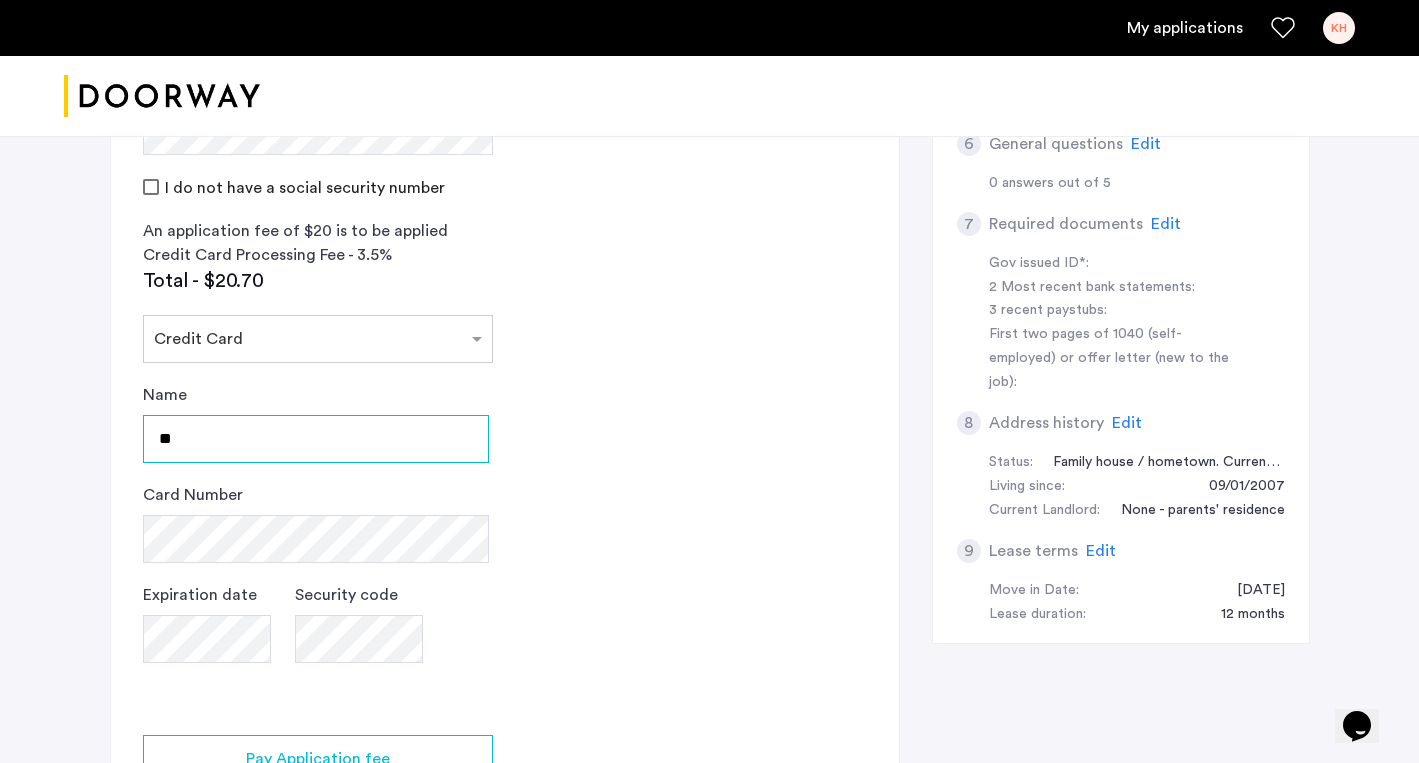 type on "*" 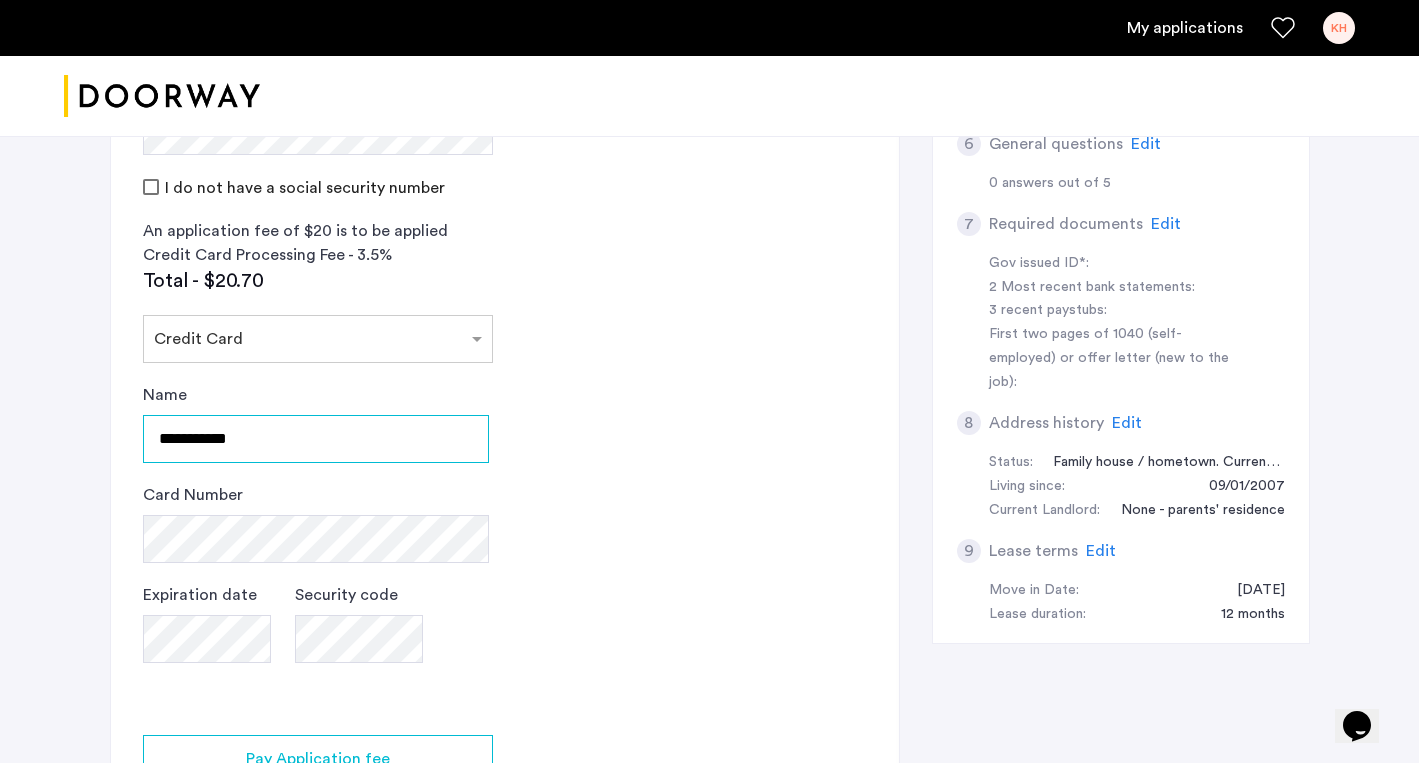 type on "**********" 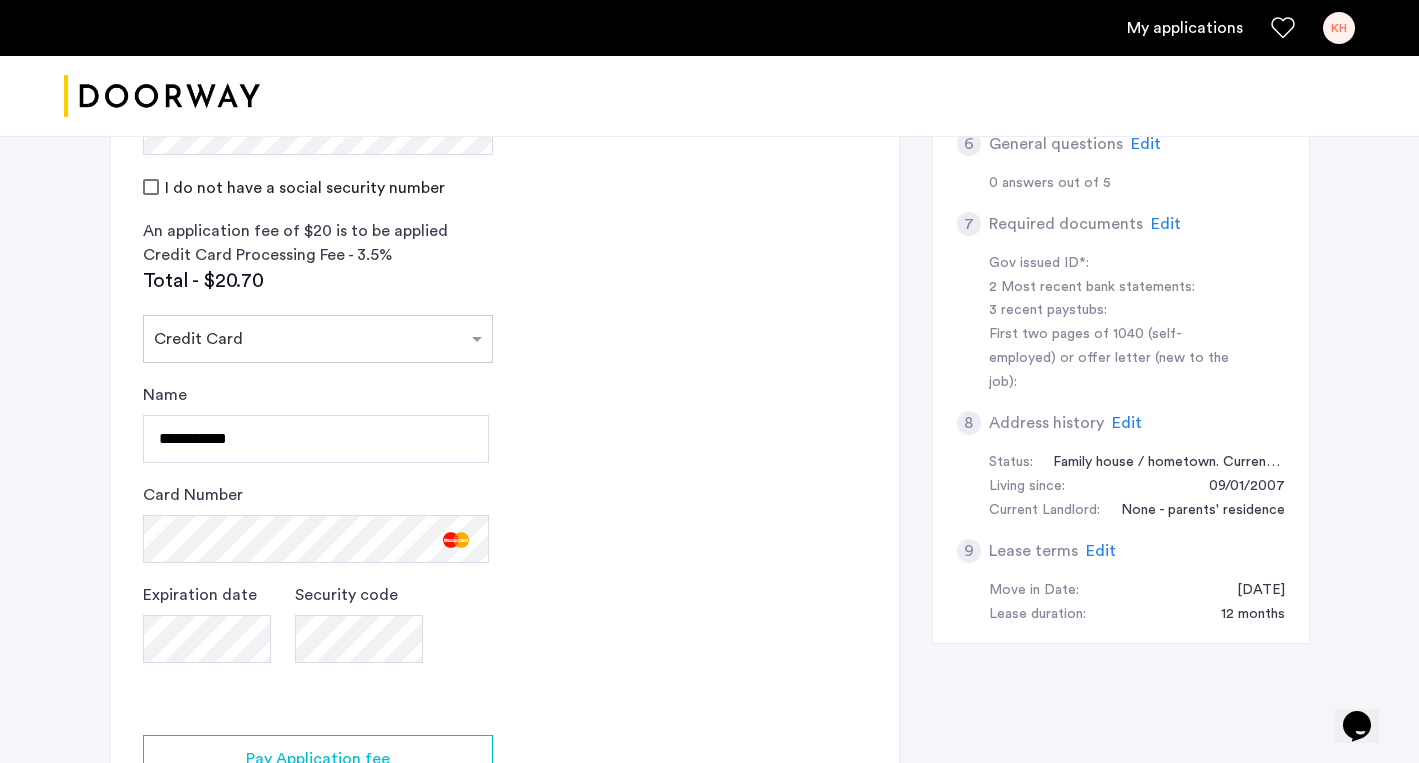 click on "2 Credit Screening & Application Fees Application Fees Please submit your application and processing fees. The application fee is $20 per applicant AND per guarantor. A 3% processing fees is applied to this total amount. If all required documentation is submitted in a 48 hour period and the unit becomes unavailable for lease through no fault of the Applicant(s).  You Agreed with this.  All credit score information will be processed and retrieved through our partnership with Weimark Credit Information Services. Please visit  their site , to find information about your rights under the FCRA and FACTA. All Weimark security controls, procedures and policies are examined, measured, and validated by TruSecure® Corporation, the worldwide leader in security assurance The TruSecure seal demonstrates proven security practices and a rigorous security policy. Your Social Security Number Hide I do not have a social security number An application fee of $20 is to be applied Credit Card Processing Fee - 3.5% Total - $20.70" 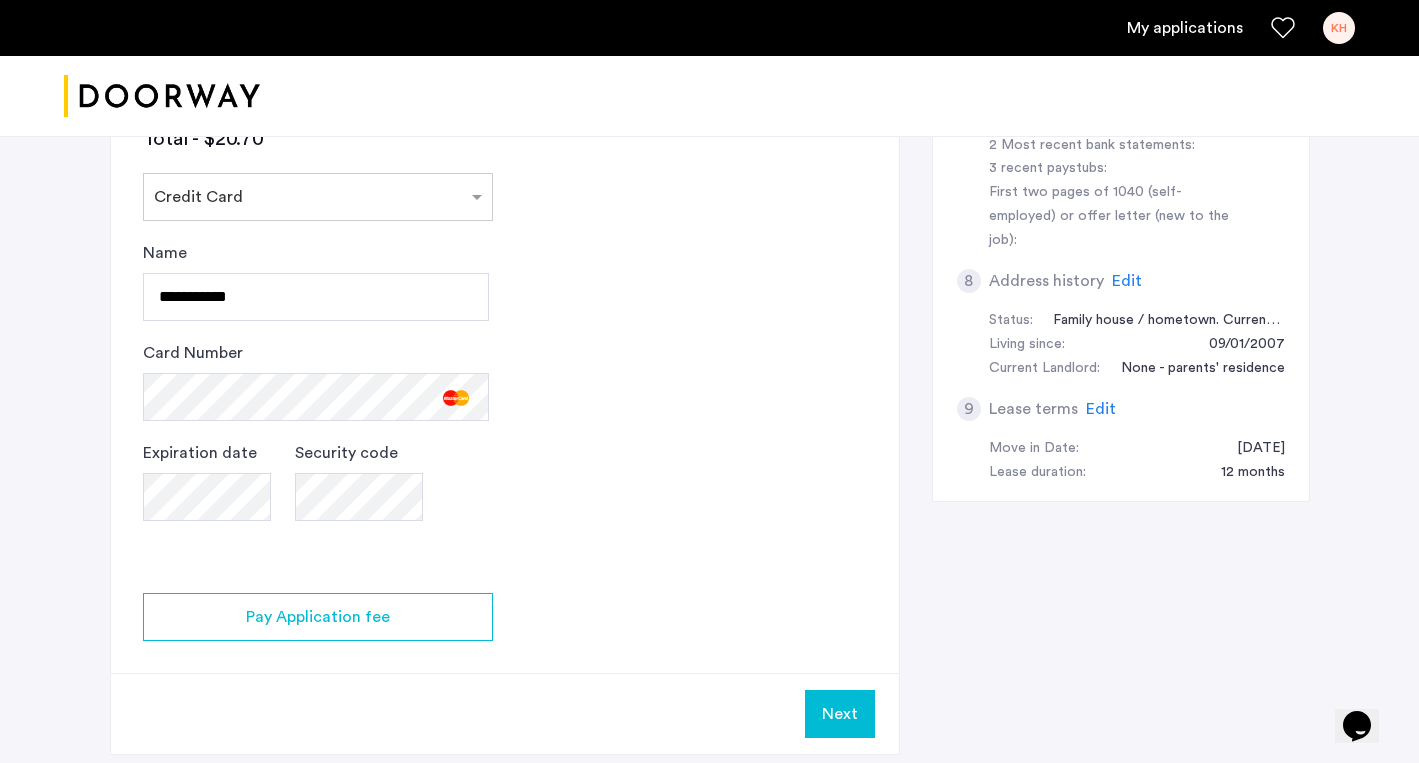 scroll, scrollTop: 947, scrollLeft: 0, axis: vertical 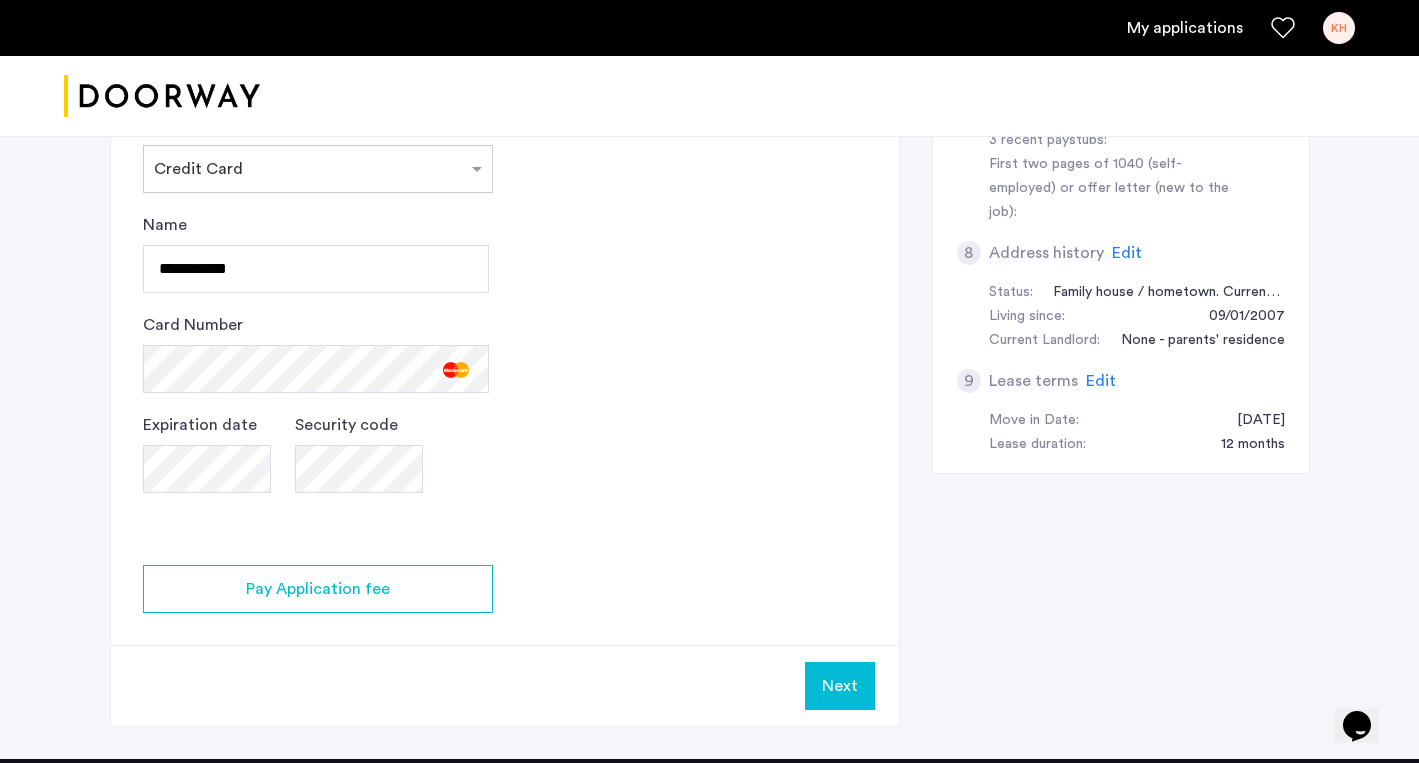 click on "2 Credit Screening & Application Fees Application Fees Please submit your application and processing fees. The application fee is $20 per applicant AND per guarantor. A 3% processing fees is applied to this total amount. If all required documentation is submitted in a 48 hour period and the unit becomes unavailable for lease through no fault of the Applicant(s).  You Agreed with this.  All credit score information will be processed and retrieved through our partnership with Weimark Credit Information Services. Please visit  their site , to find information about your rights under the FCRA and FACTA. All Weimark security controls, procedures and policies are examined, measured, and validated by TruSecure® Corporation, the worldwide leader in security assurance The TruSecure seal demonstrates proven security practices and a rigorous security policy. Your Social Security Number Hide I do not have a social security number An application fee of $20 is to be applied Credit Card Processing Fee - 3.5% Total - $20.70" 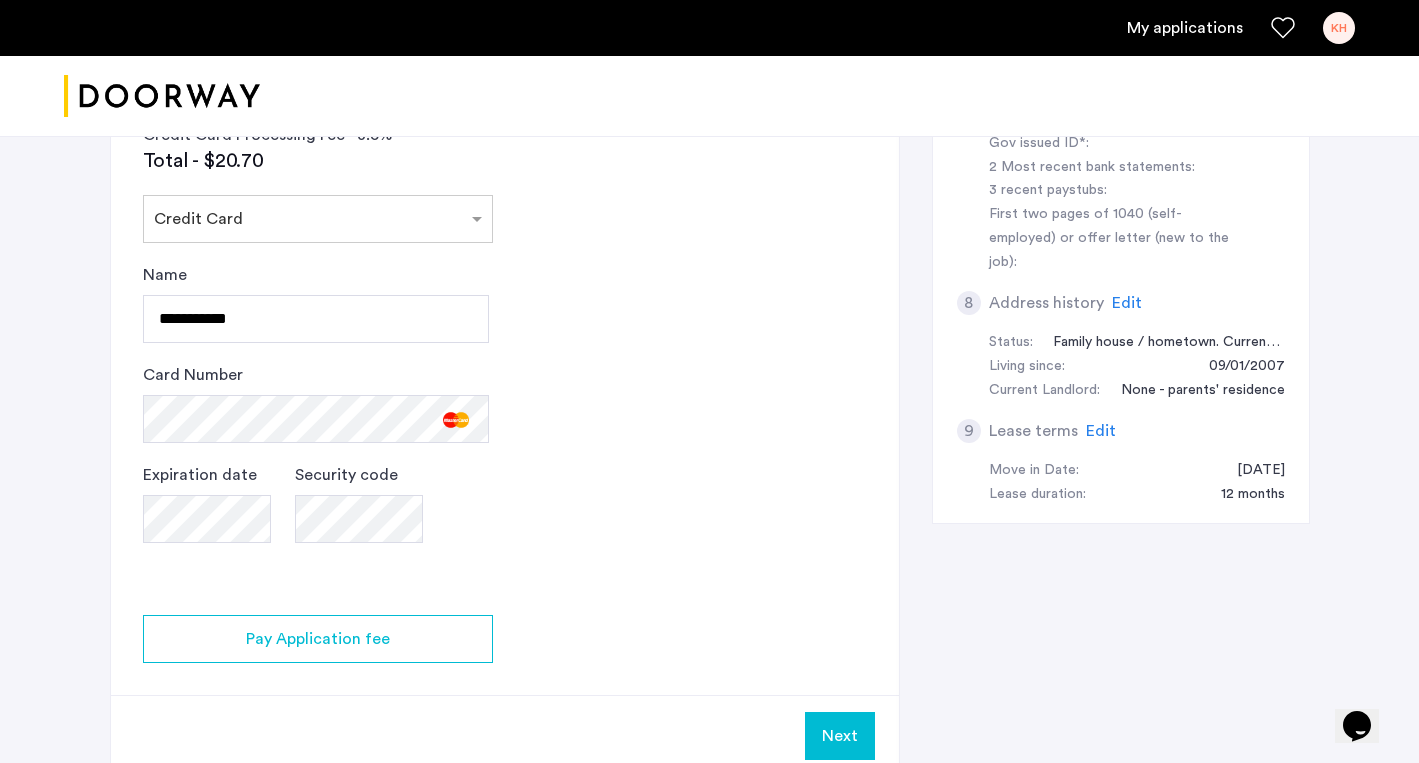 scroll, scrollTop: 899, scrollLeft: 0, axis: vertical 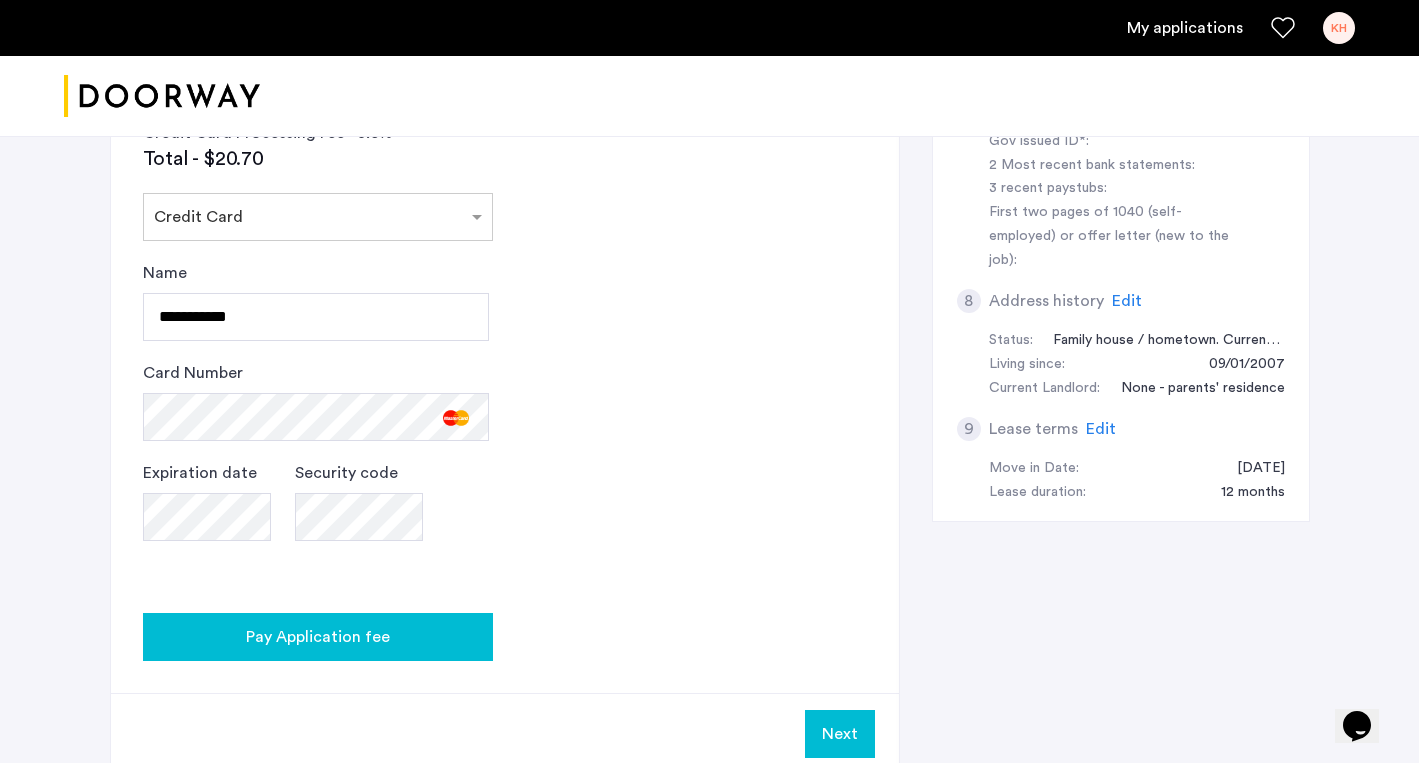 click on "Pay Application fee" 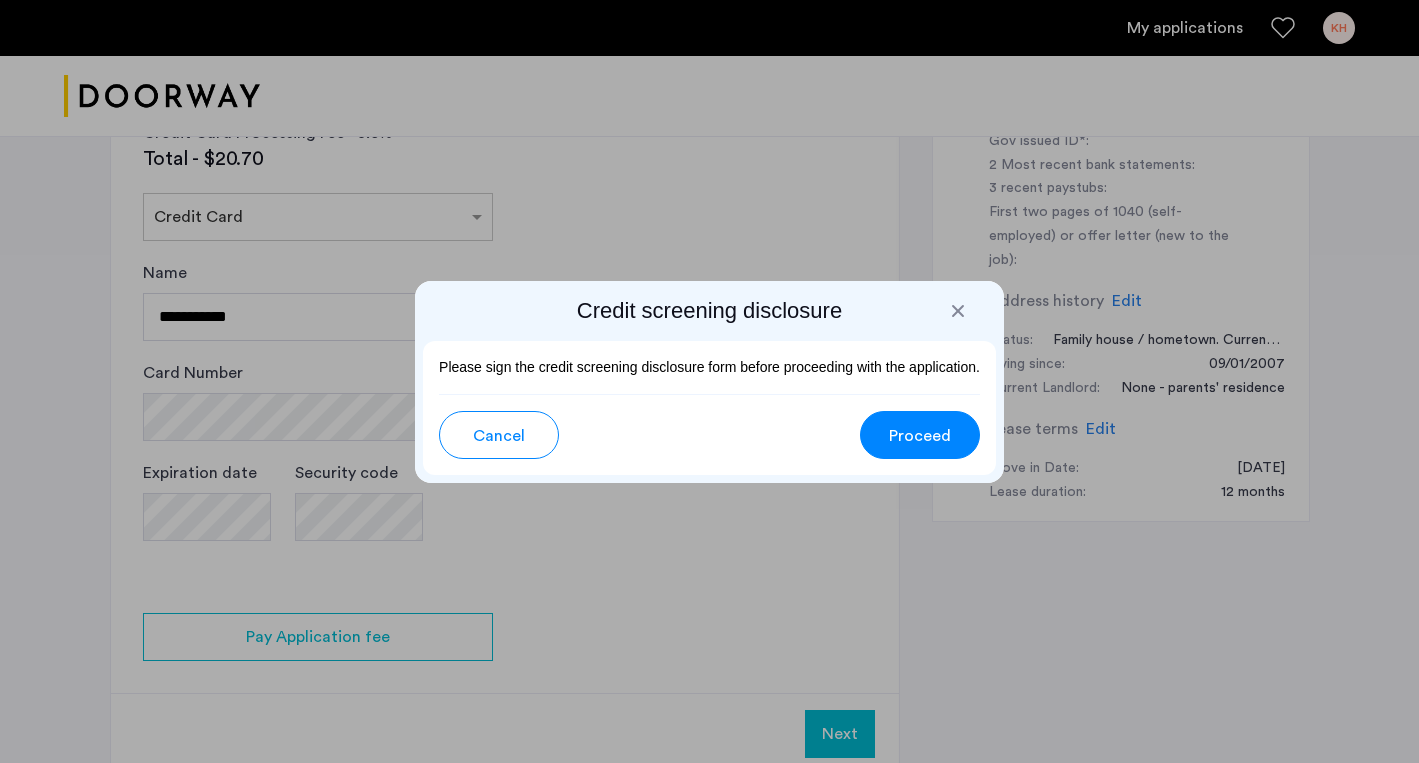 click at bounding box center [958, 311] 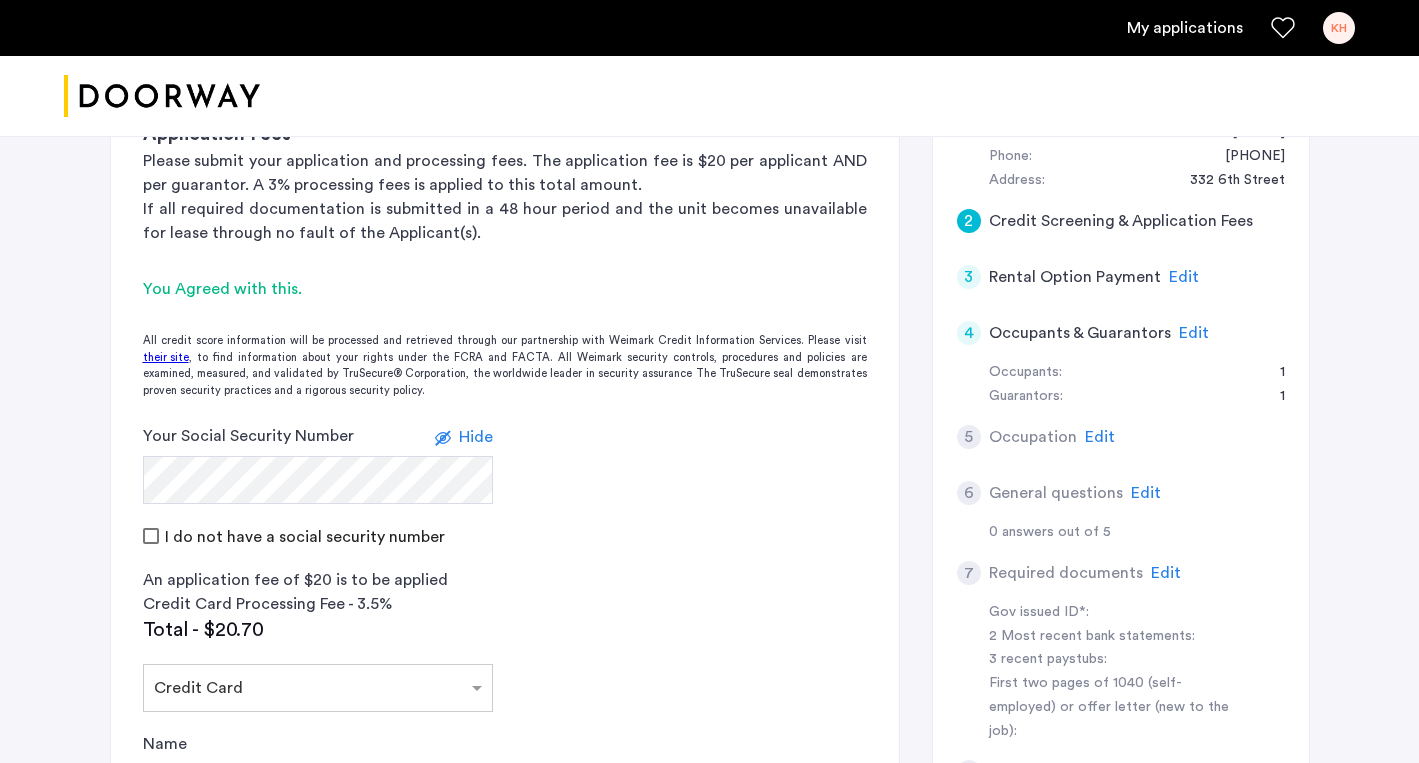 scroll, scrollTop: 454, scrollLeft: 0, axis: vertical 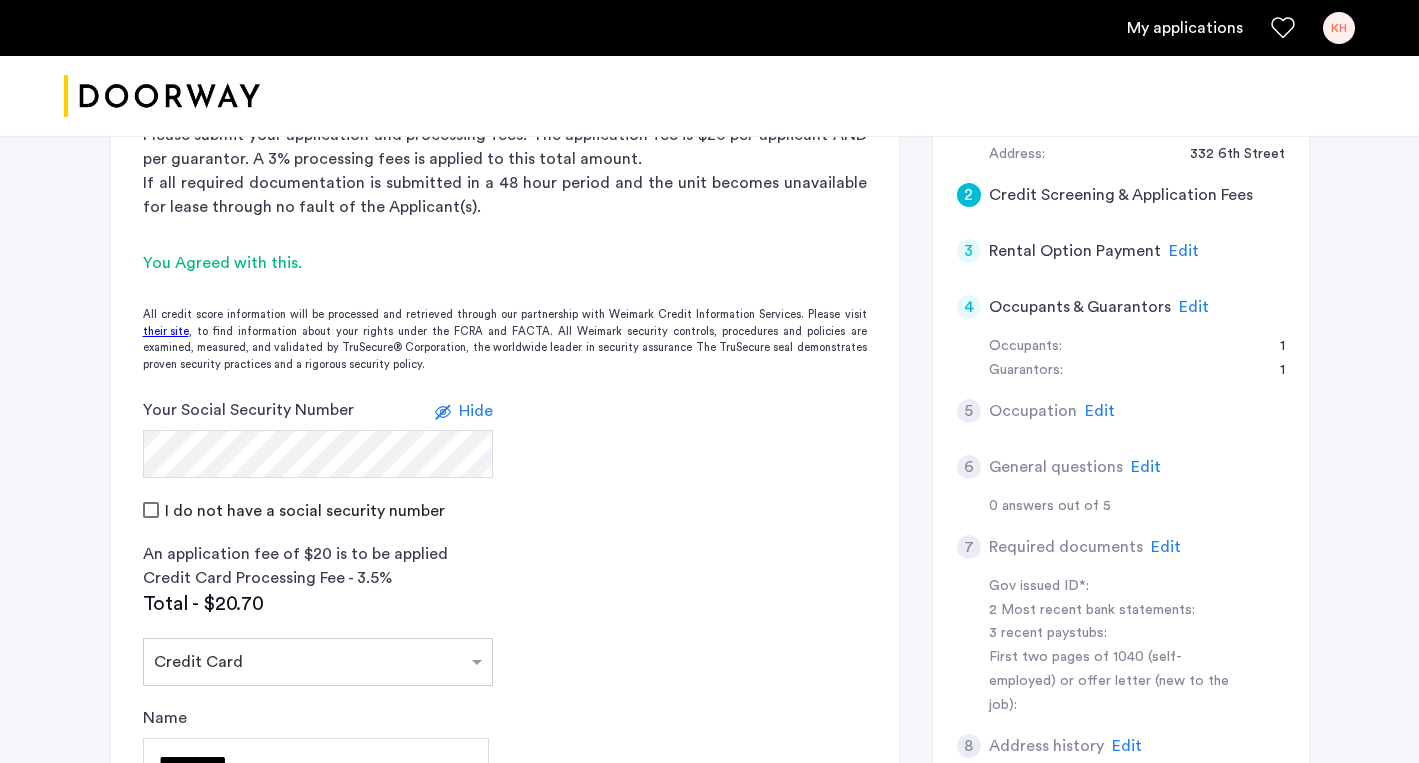 click on "I do not have a social security number" at bounding box center (303, 511) 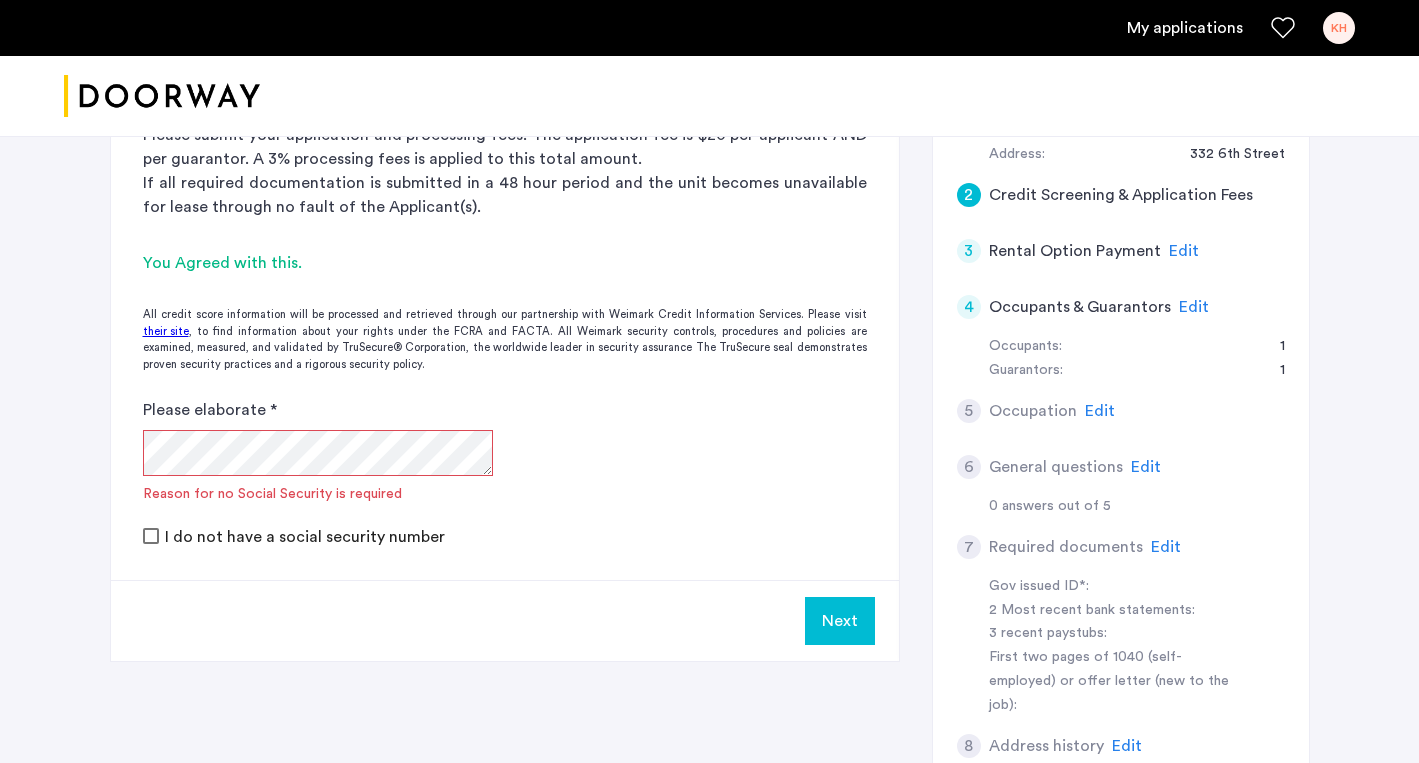 click on "I do not have a social security number" at bounding box center [303, 537] 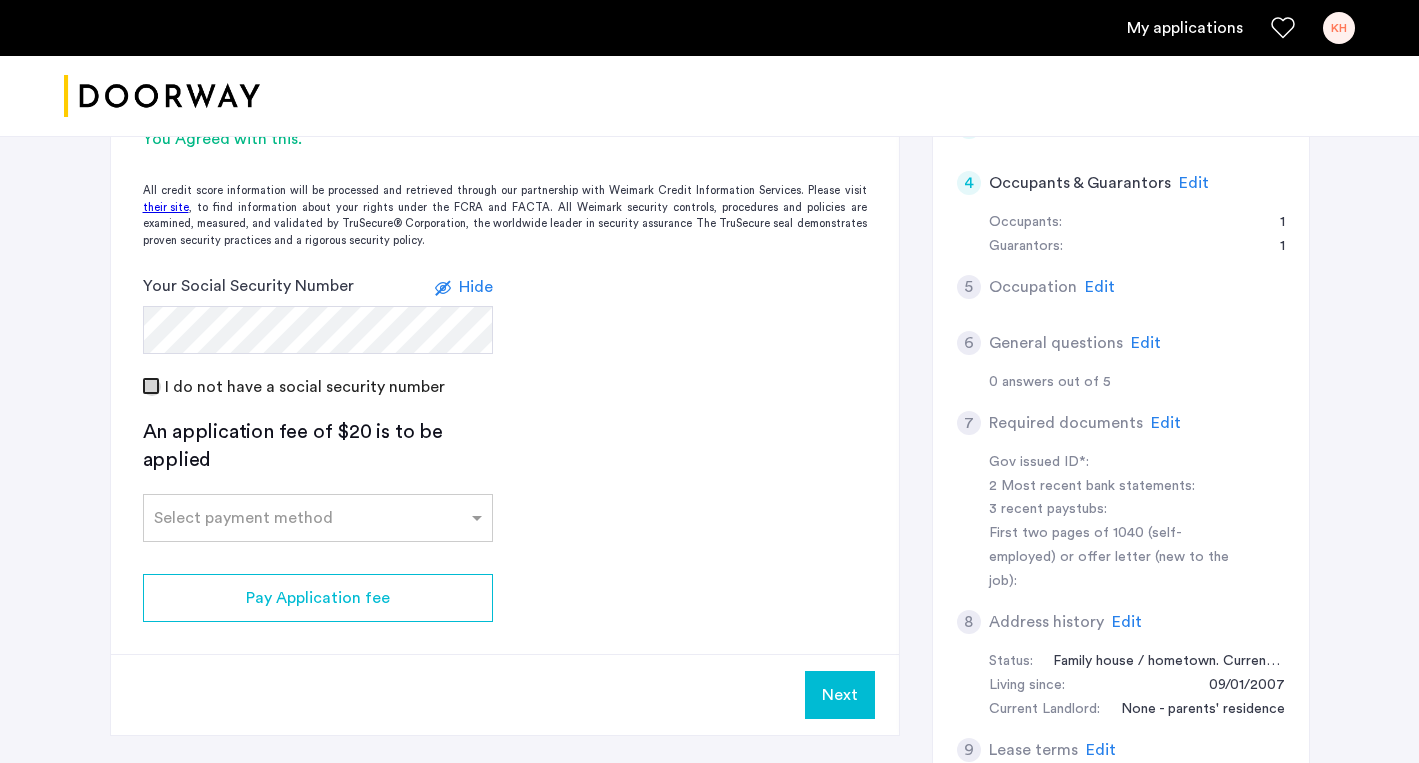 scroll, scrollTop: 602, scrollLeft: 0, axis: vertical 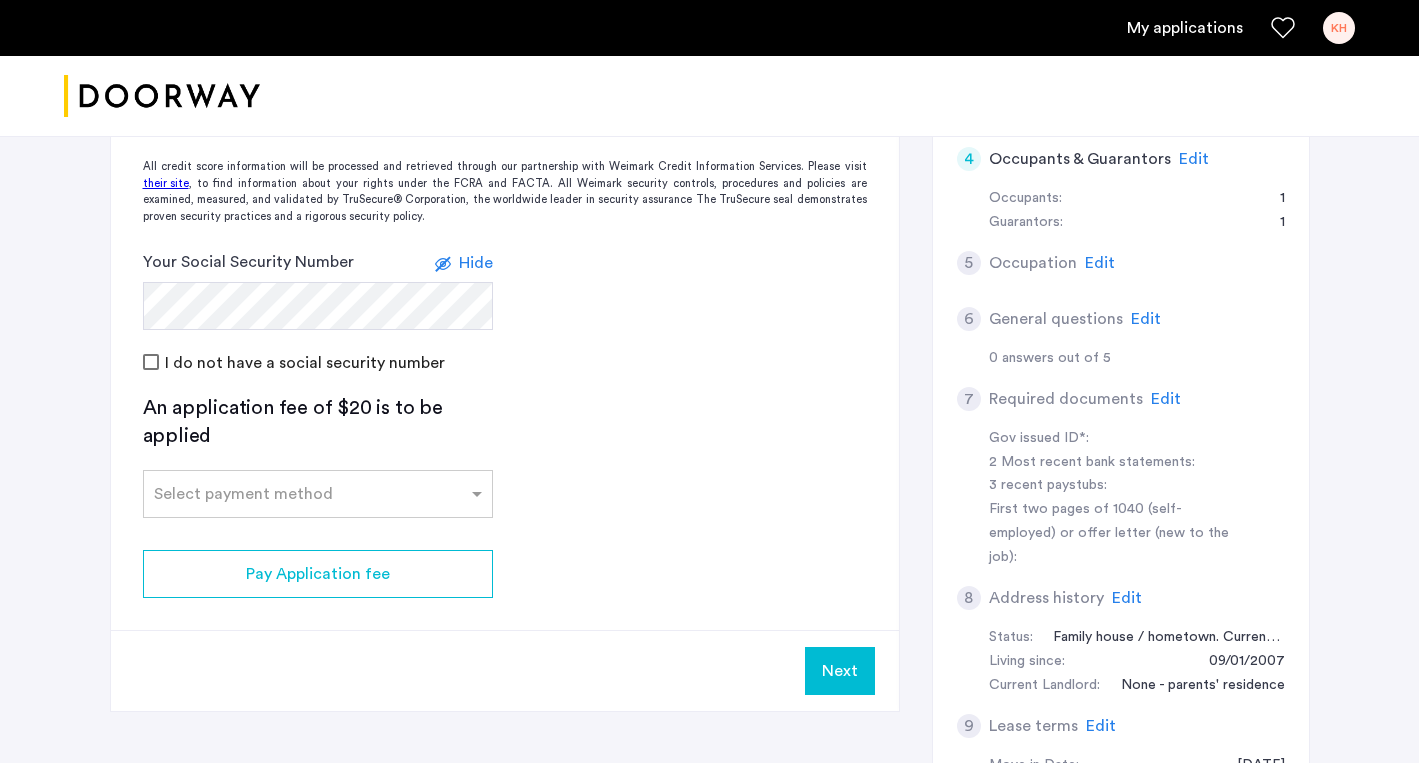 click on "2 Credit Screening & Application Fees Application Fees Please submit your application and processing fees. The application fee is $20 per applicant AND per guarantor. A 3% processing fees is applied to this total amount. If all required documentation is submitted in a 48 hour period and the unit becomes unavailable for lease through no fault of the Applicant(s).  You Agreed with this.  All credit score information will be processed and retrieved through our partnership with Weimark Credit Information Services. Please visit  their site , to find information about your rights under the FCRA and FACTA. All Weimark security controls, procedures and policies are examined, measured, and validated by TruSecure® Corporation, the worldwide leader in security assurance The TruSecure seal demonstrates proven security practices and a rigorous security policy. Your Social Security Number Hide I do not have a social security number An application fee of $20 is to be applied Select payment method Pay Application fee Next" 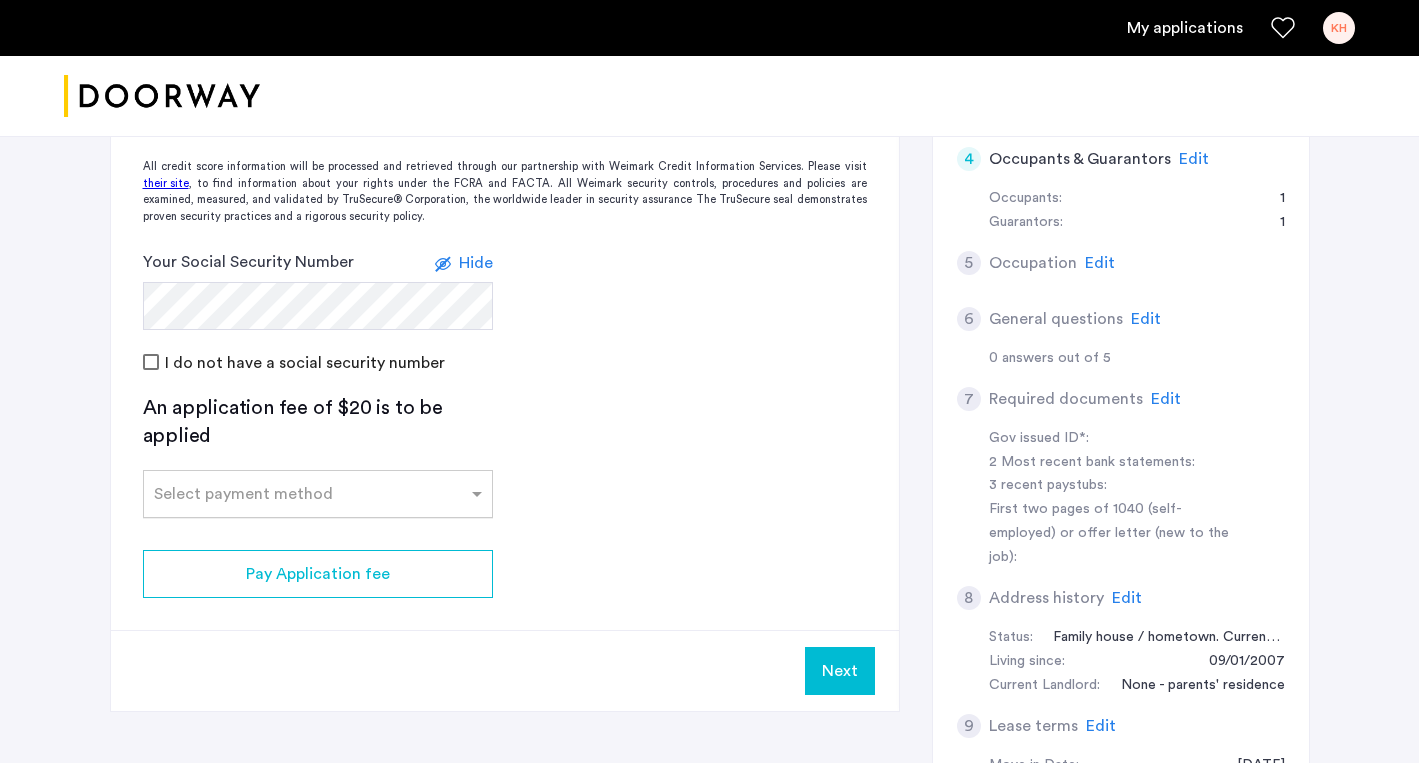 click on "Select payment method" 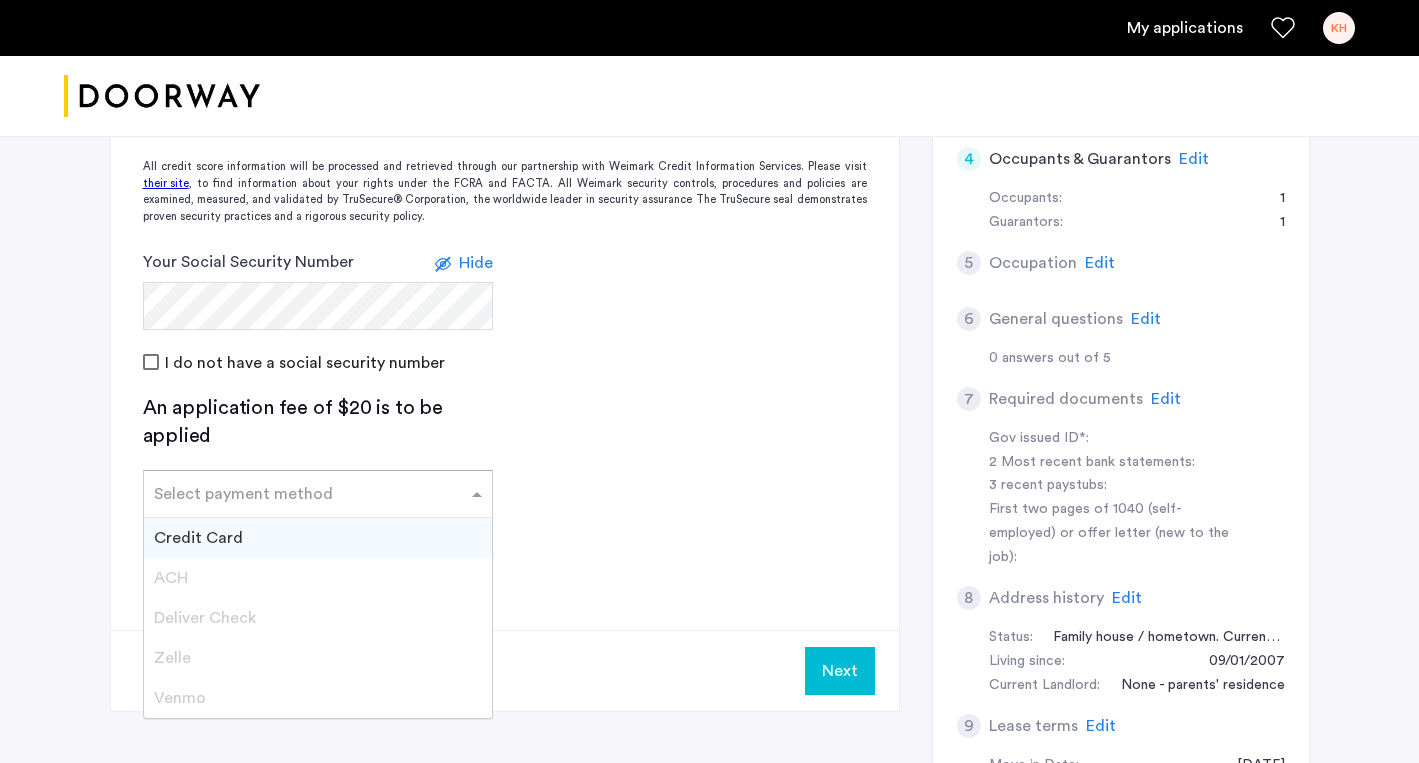 click on "Credit Card" at bounding box center [318, 538] 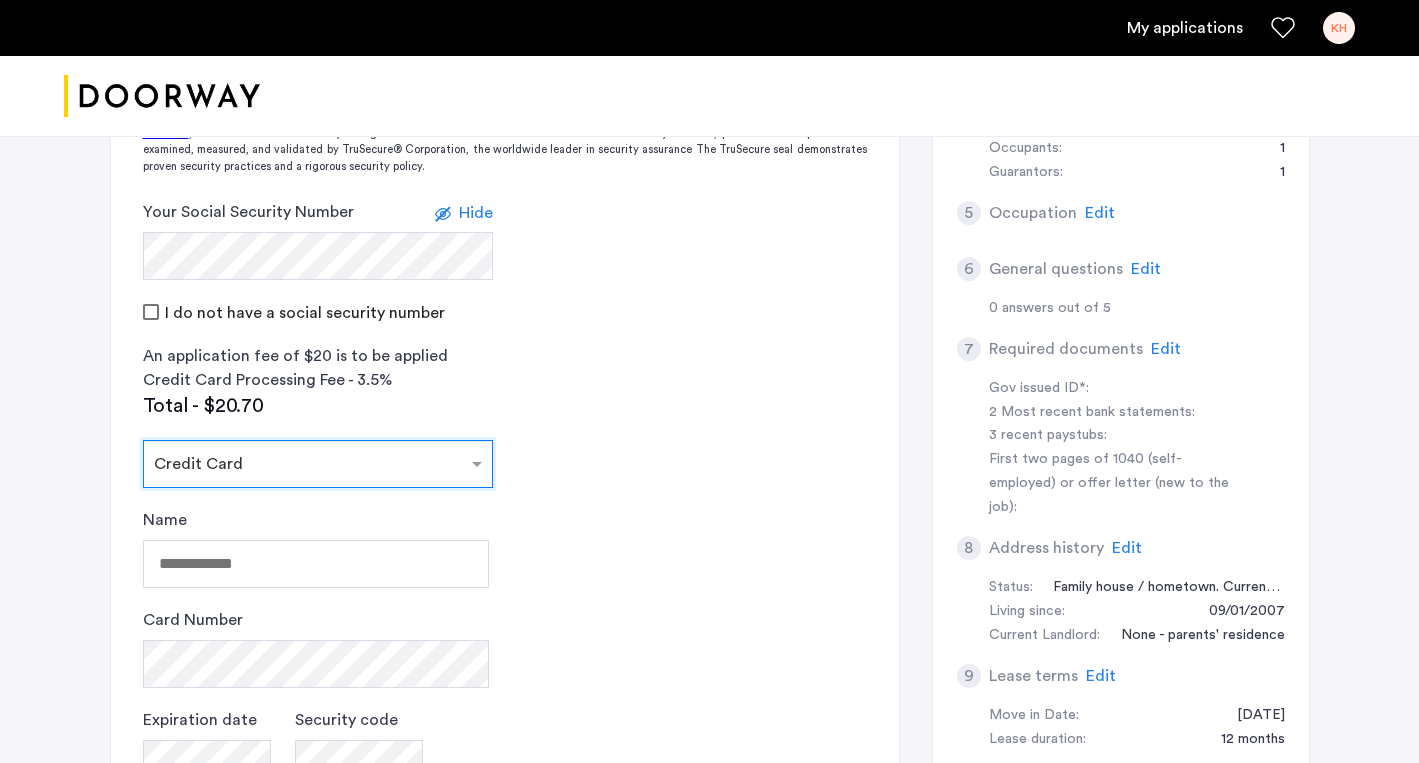 scroll, scrollTop: 653, scrollLeft: 0, axis: vertical 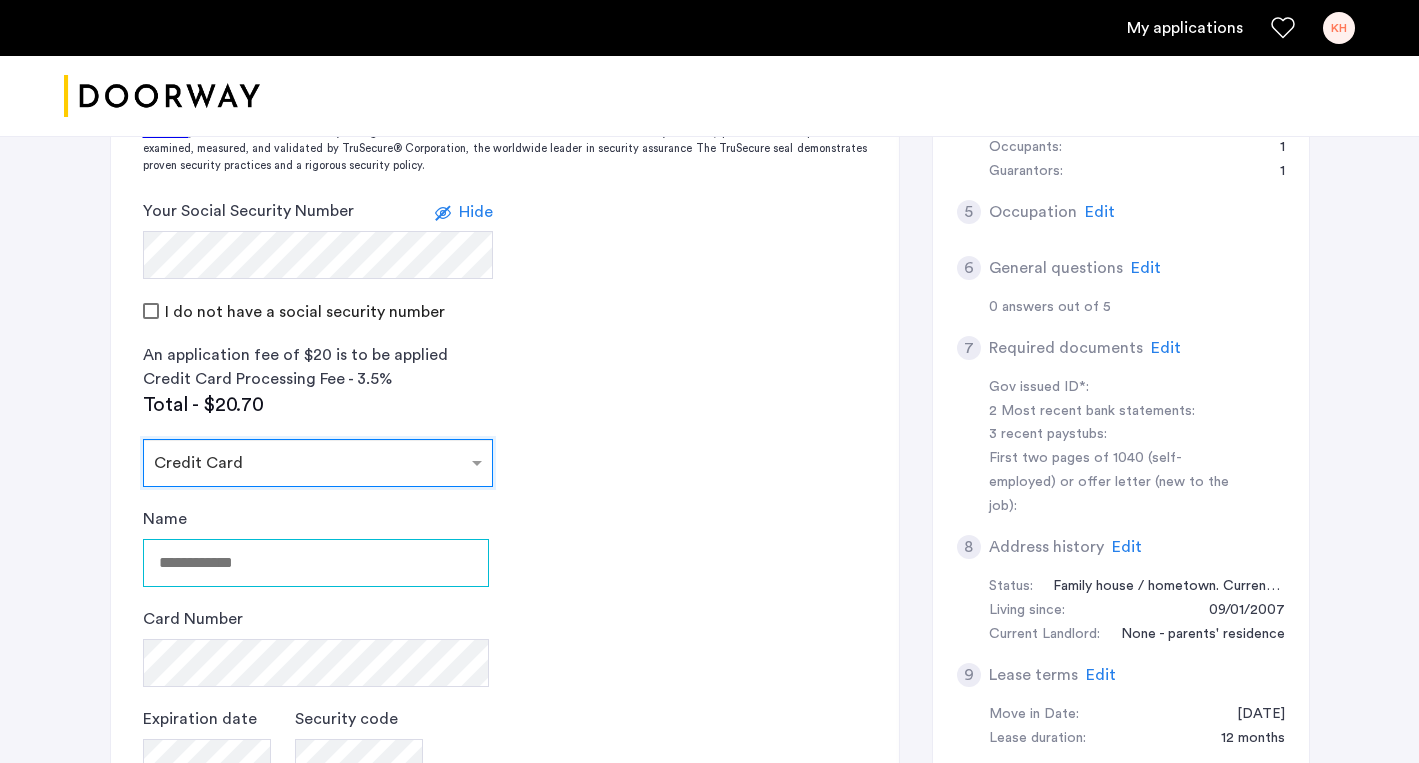 click on "Name" at bounding box center [316, 563] 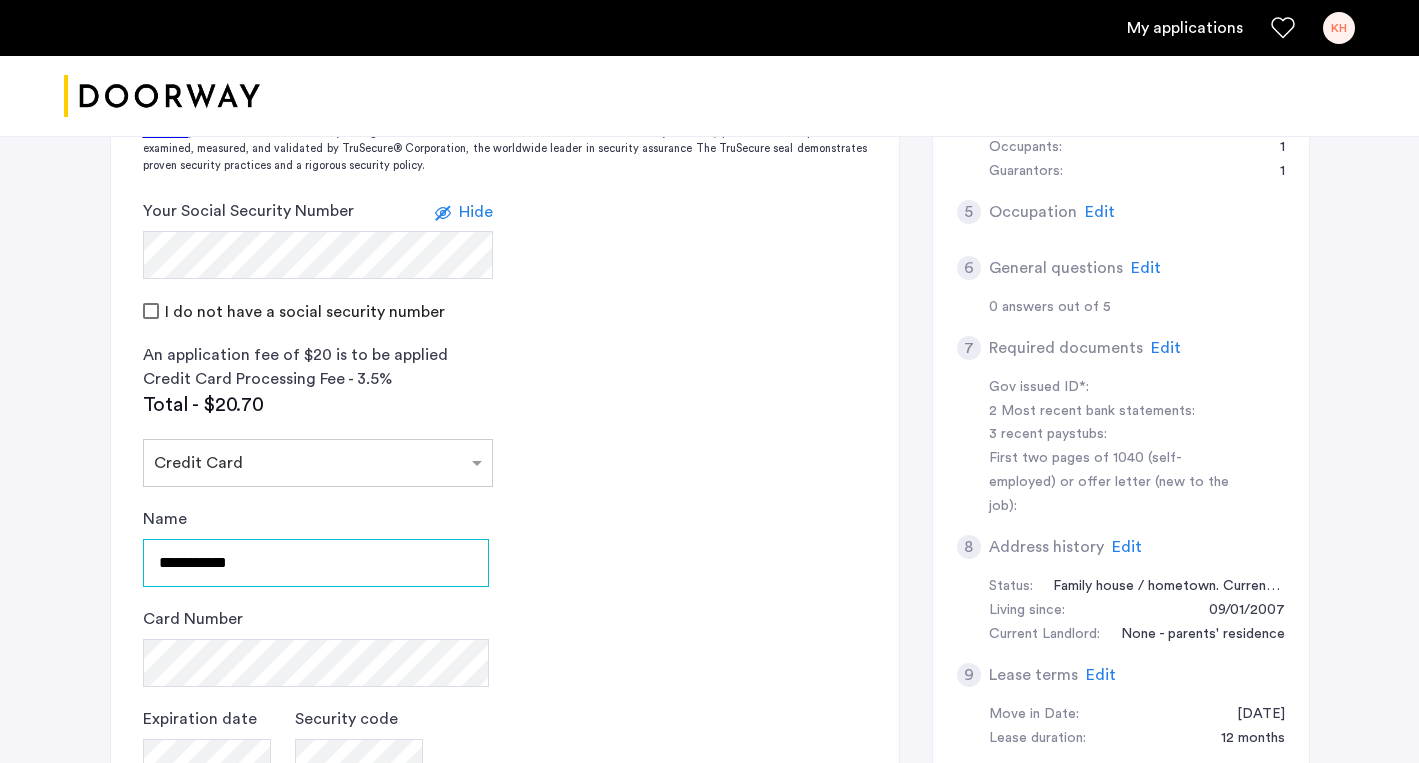 type on "**********" 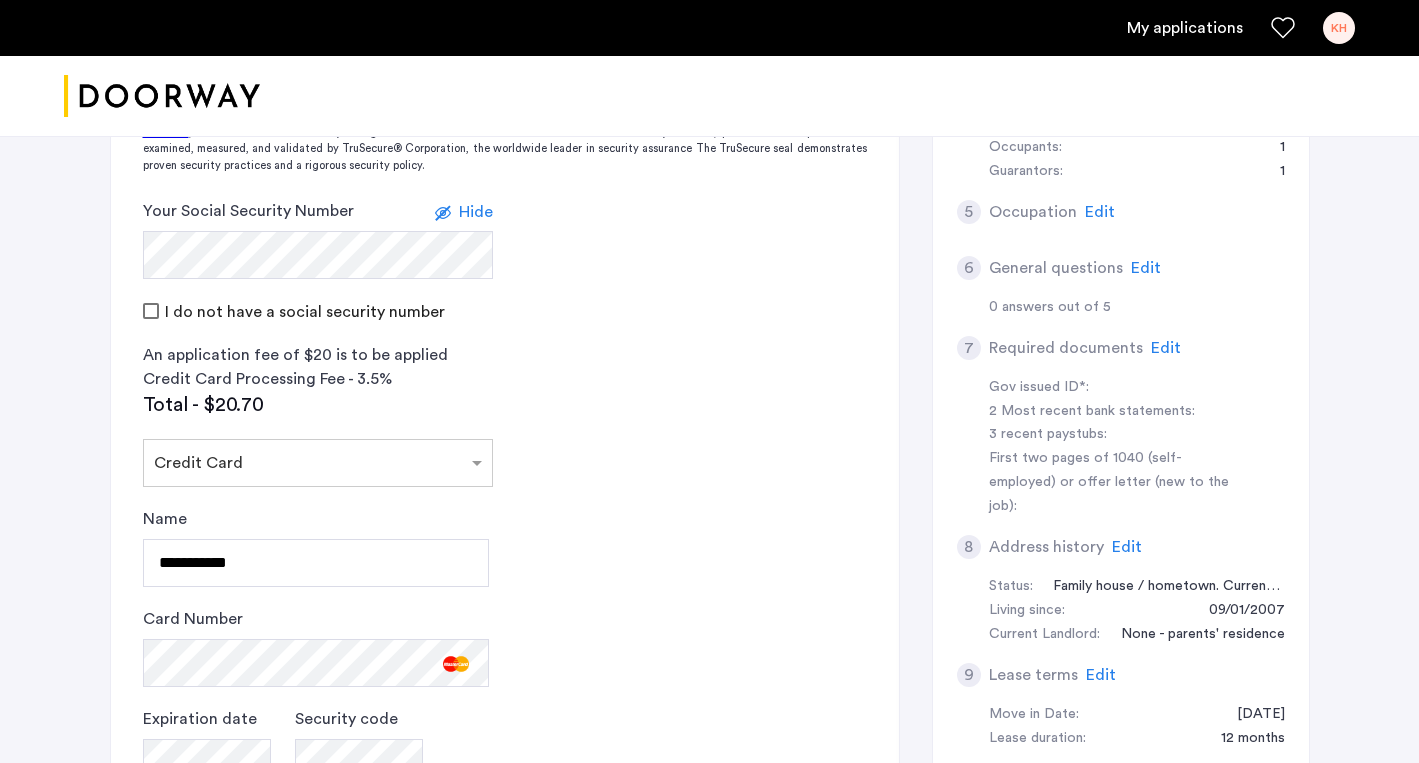 click on "2 Credit Screening & Application Fees Application Fees Please submit your application and processing fees. The application fee is $20 per applicant AND per guarantor. A 3% processing fees is applied to this total amount. If all required documentation is submitted in a 48 hour period and the unit becomes unavailable for lease through no fault of the Applicant(s).  You Agreed with this.  All credit score information will be processed and retrieved through our partnership with Weimark Credit Information Services. Please visit  their site , to find information about your rights under the FCRA and FACTA. All Weimark security controls, procedures and policies are examined, measured, and validated by TruSecure® Corporation, the worldwide leader in security assurance The TruSecure seal demonstrates proven security practices and a rigorous security policy. Your Social Security Number Hide I do not have a social security number An application fee of $20 is to be applied Credit Card Processing Fee - 3.5% Total - $20.70" 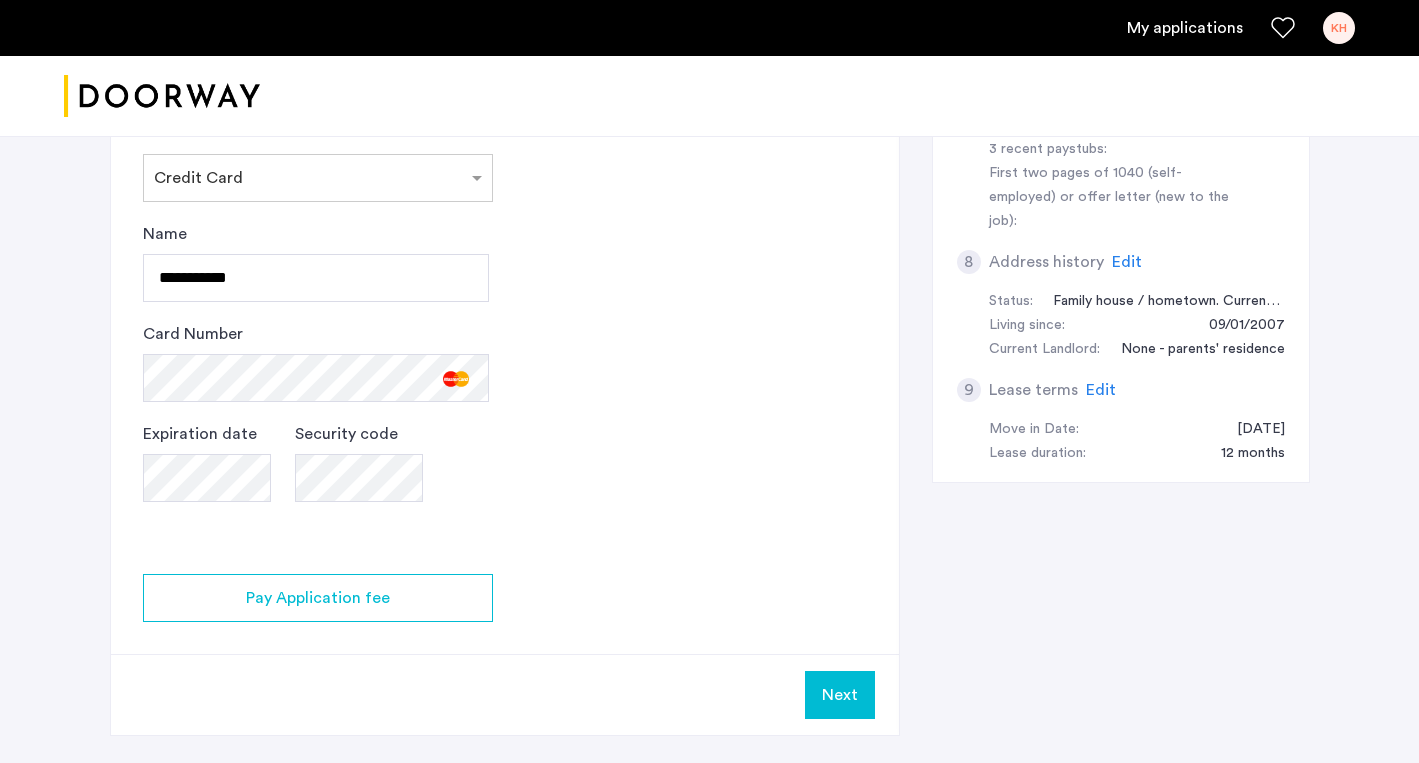 scroll, scrollTop: 939, scrollLeft: 0, axis: vertical 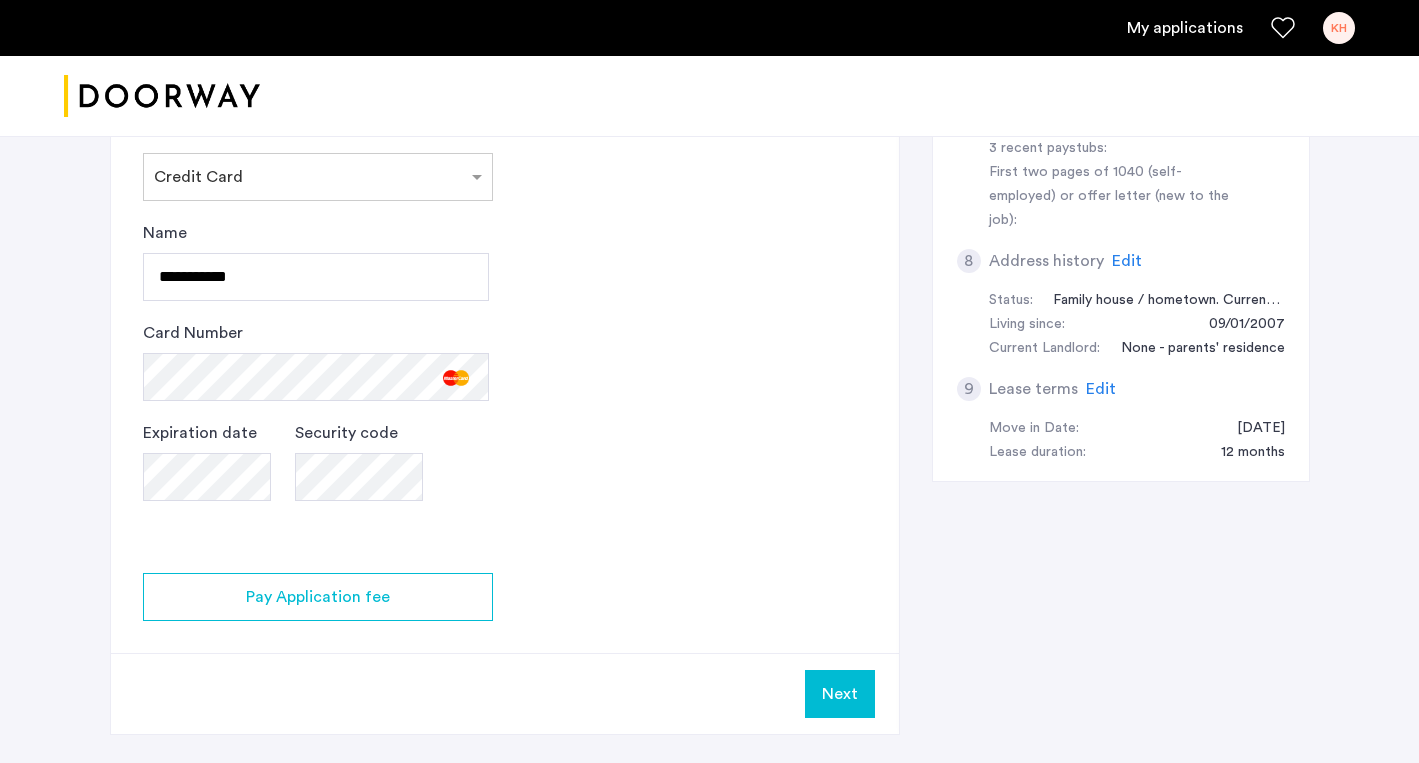 click on "2 Credit Screening & Application Fees Application Fees Please submit your application and processing fees. The application fee is $20 per applicant AND per guarantor. A 3% processing fees is applied to this total amount. If all required documentation is submitted in a 48 hour period and the unit becomes unavailable for lease through no fault of the Applicant(s).  You Agreed with this.  All credit score information will be processed and retrieved through our partnership with Weimark Credit Information Services. Please visit  their site , to find information about your rights under the FCRA and FACTA. All Weimark security controls, procedures and policies are examined, measured, and validated by TruSecure® Corporation, the worldwide leader in security assurance The TruSecure seal demonstrates proven security practices and a rigorous security policy. Your Social Security Number Hide I do not have a social security number An application fee of $20 is to be applied Credit Card Processing Fee - 3.5% Total - $20.70" 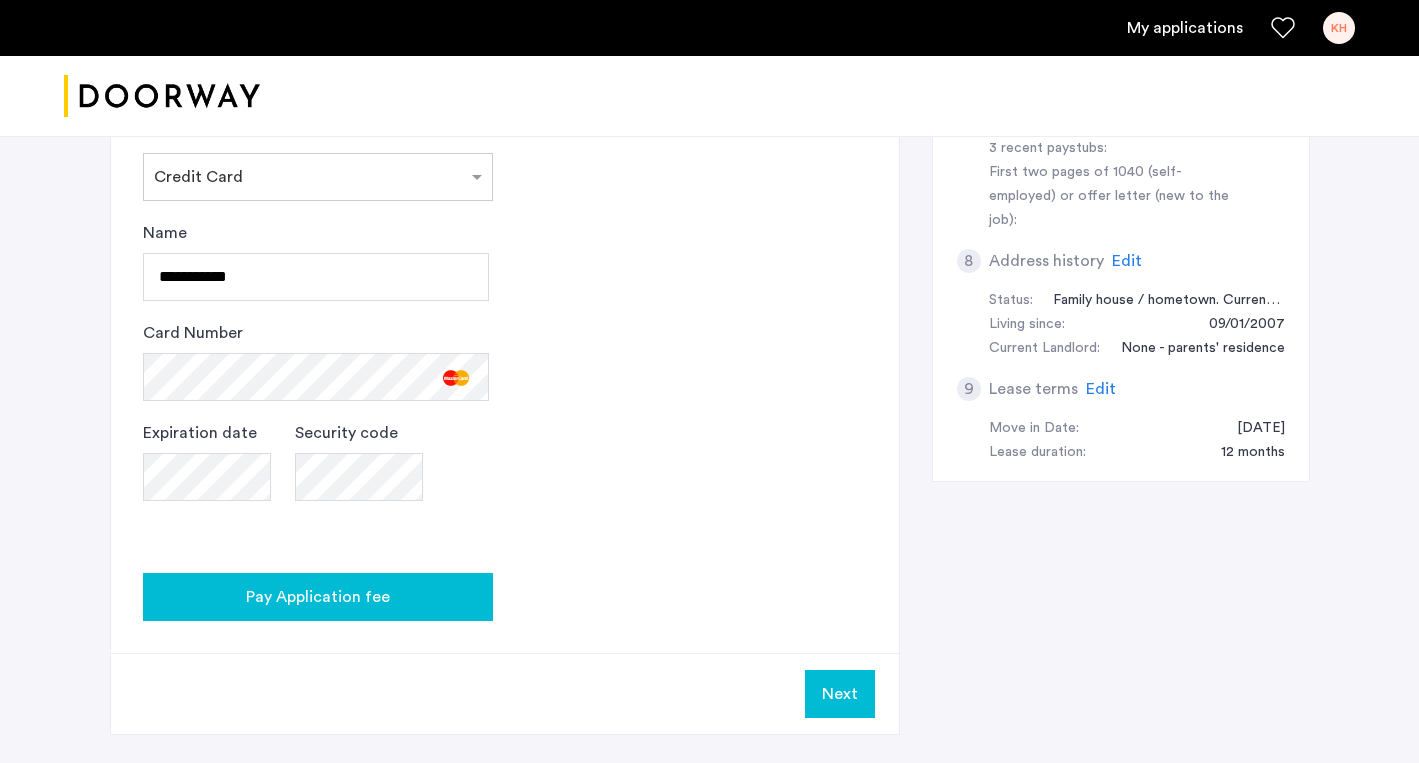 click on "Pay Application fee" 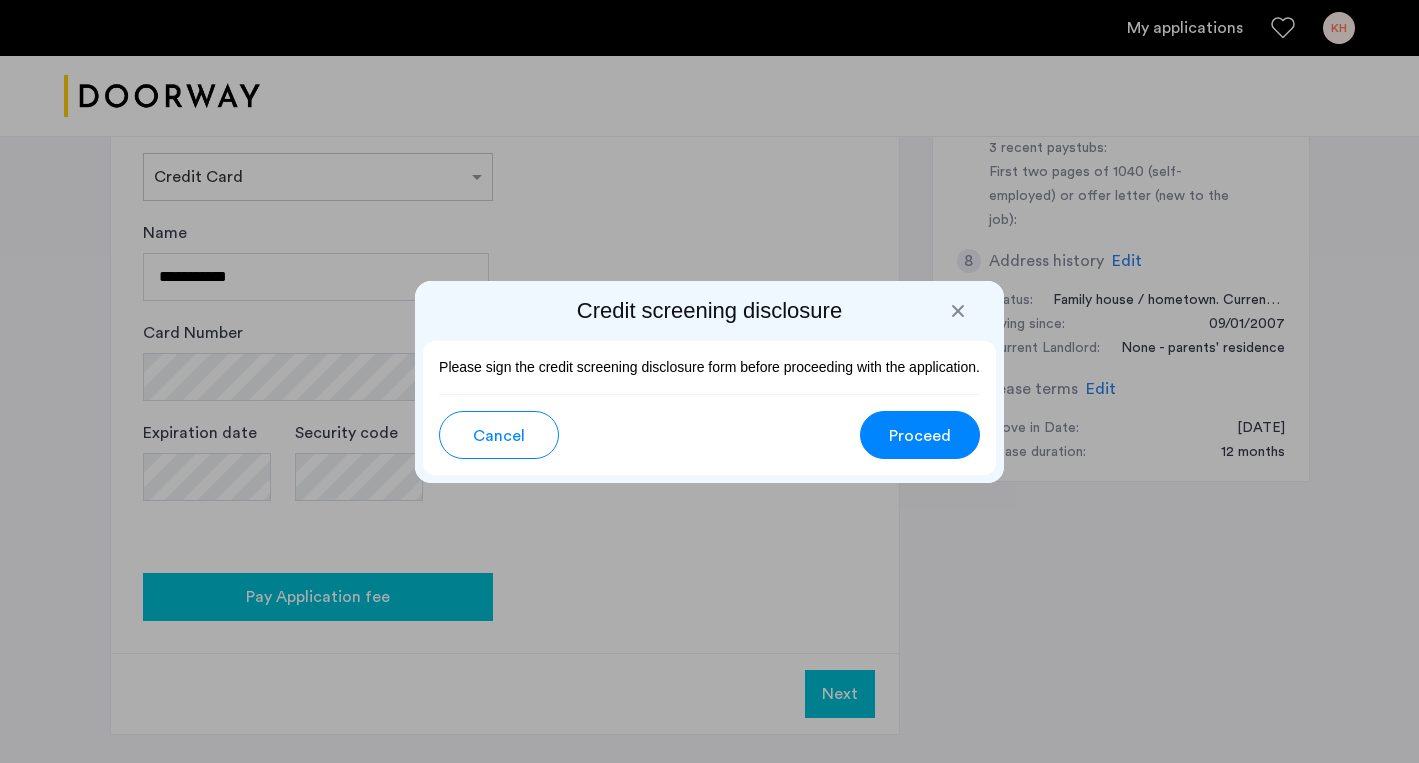 scroll, scrollTop: 0, scrollLeft: 0, axis: both 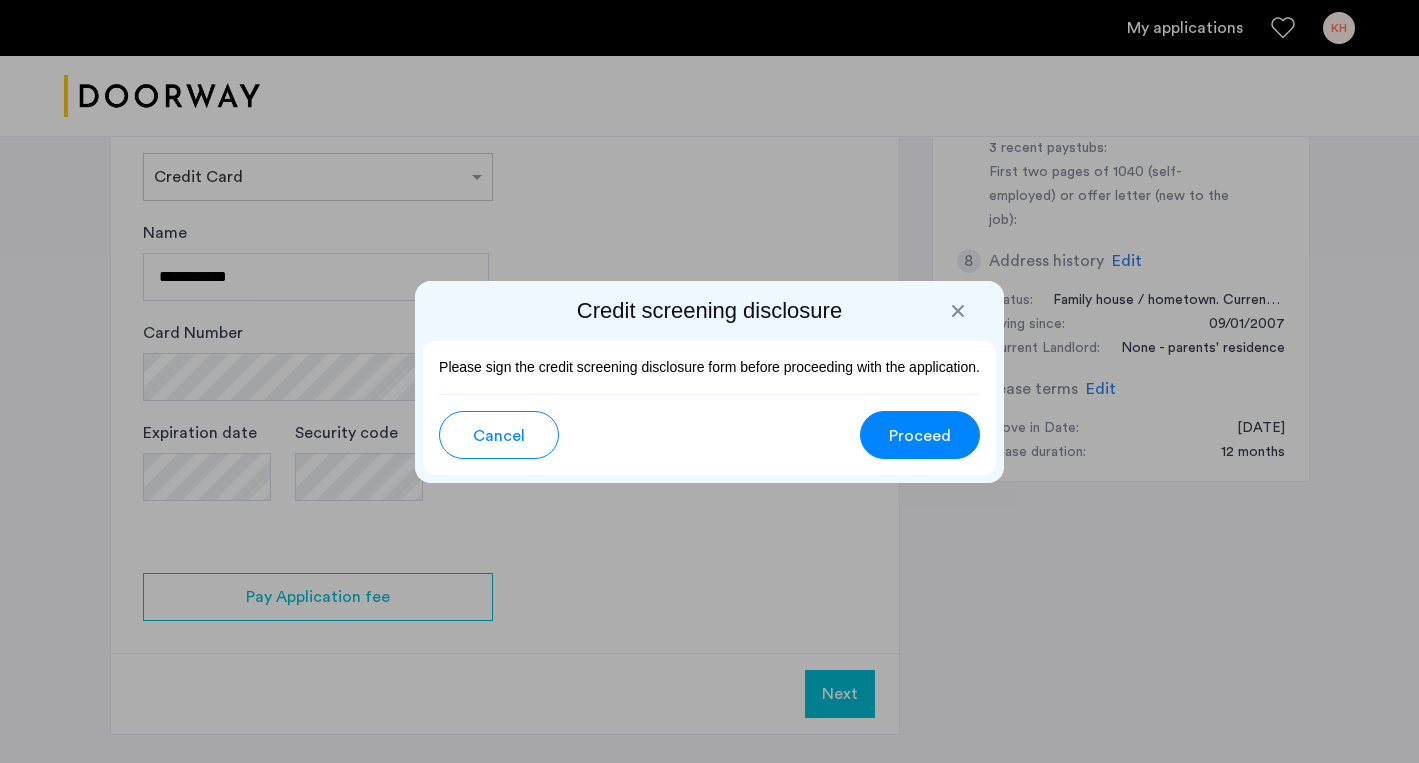 click on "Proceed" at bounding box center (920, 435) 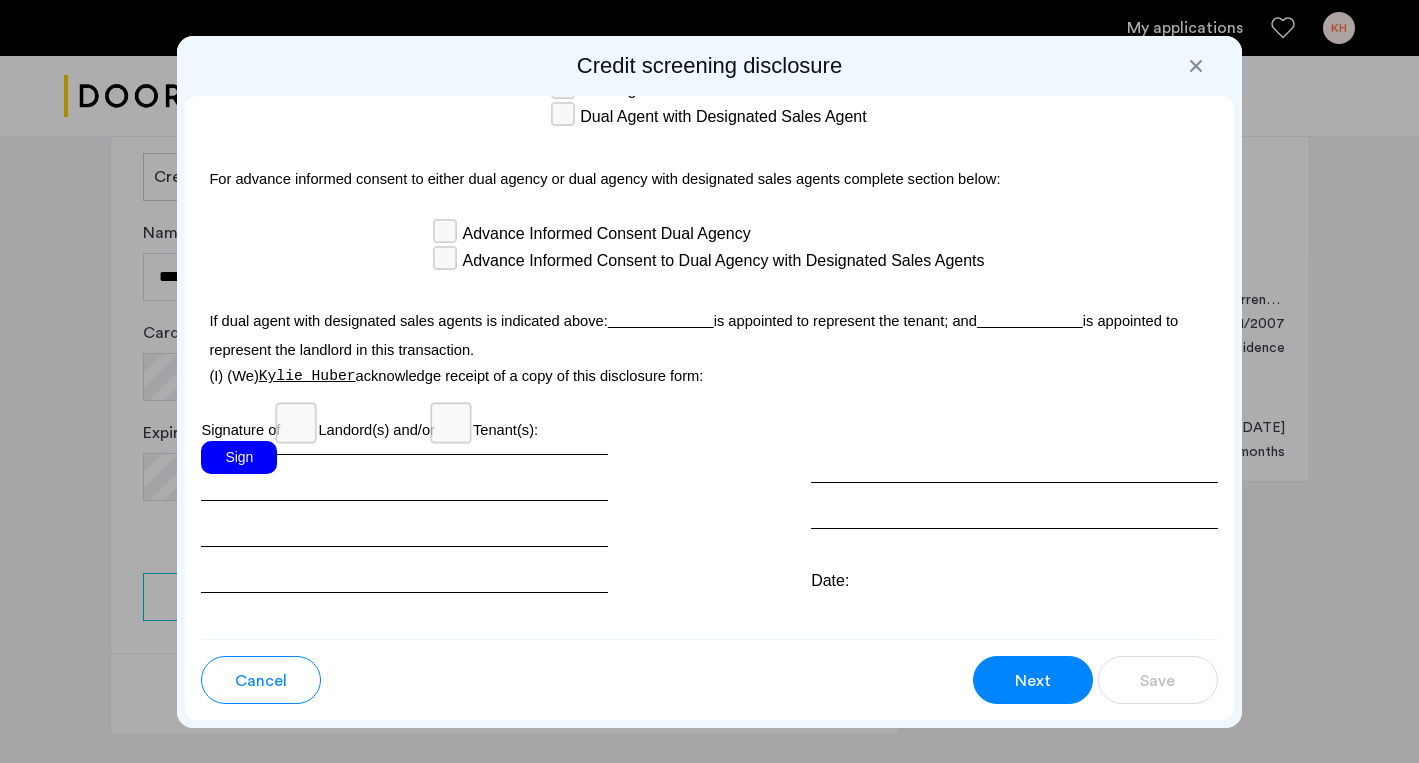 scroll, scrollTop: 5980, scrollLeft: 0, axis: vertical 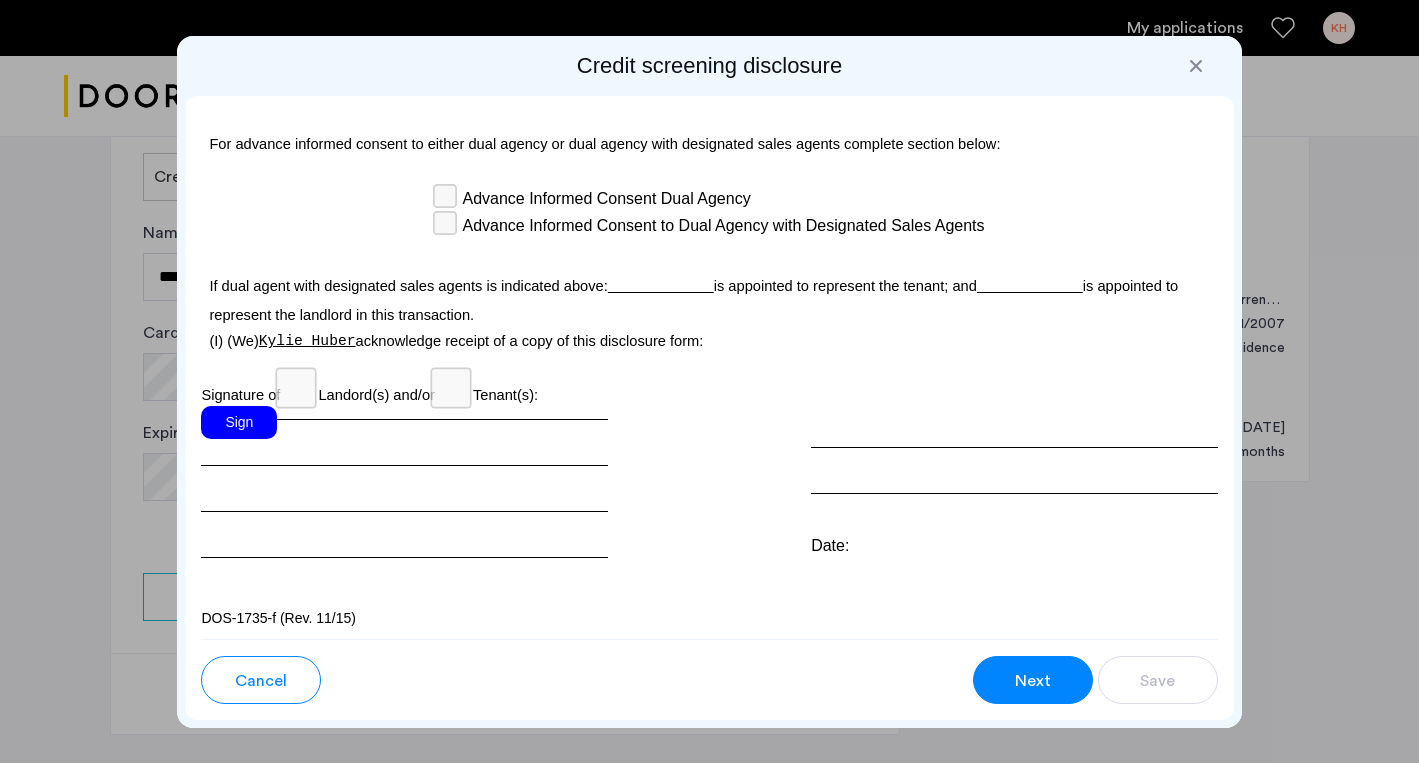 click on "Sign" at bounding box center (239, 422) 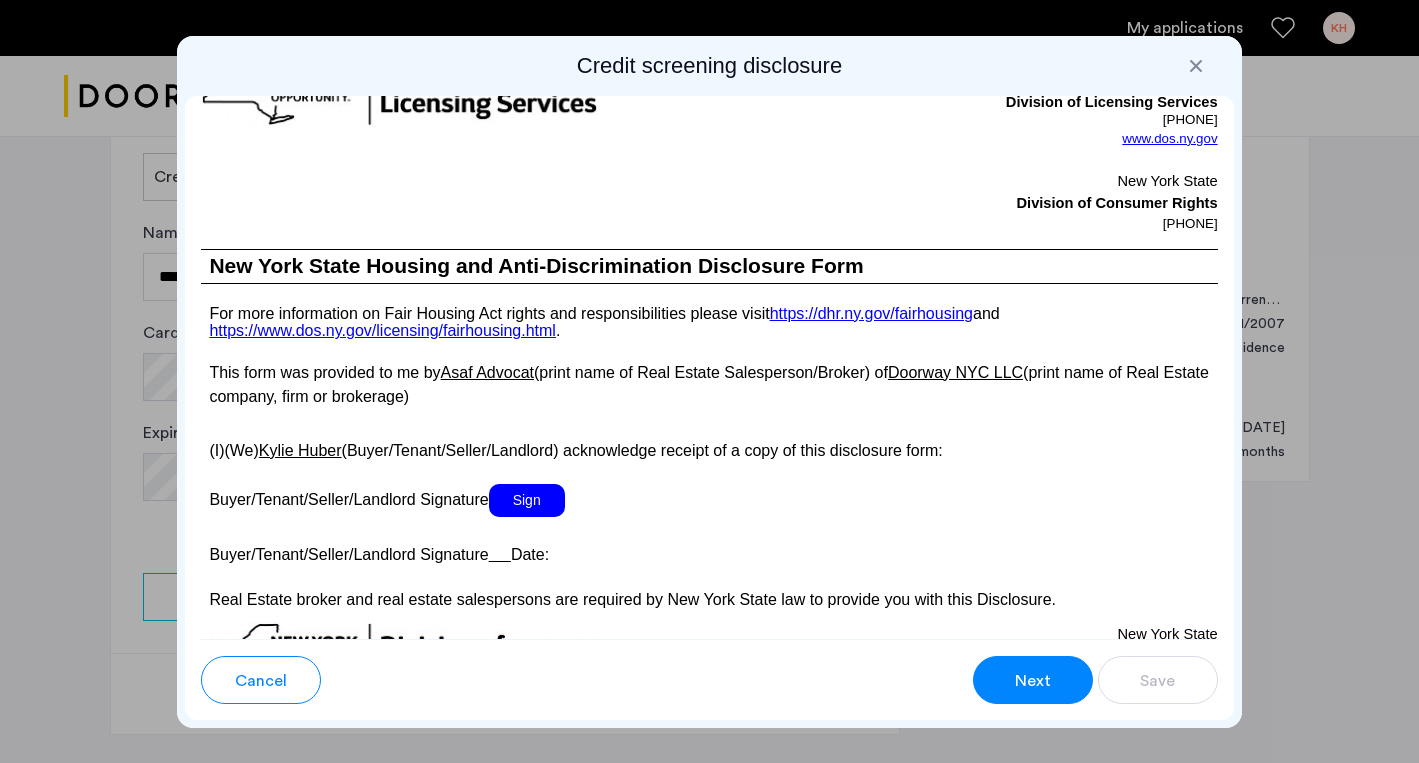 scroll, scrollTop: 3596, scrollLeft: 0, axis: vertical 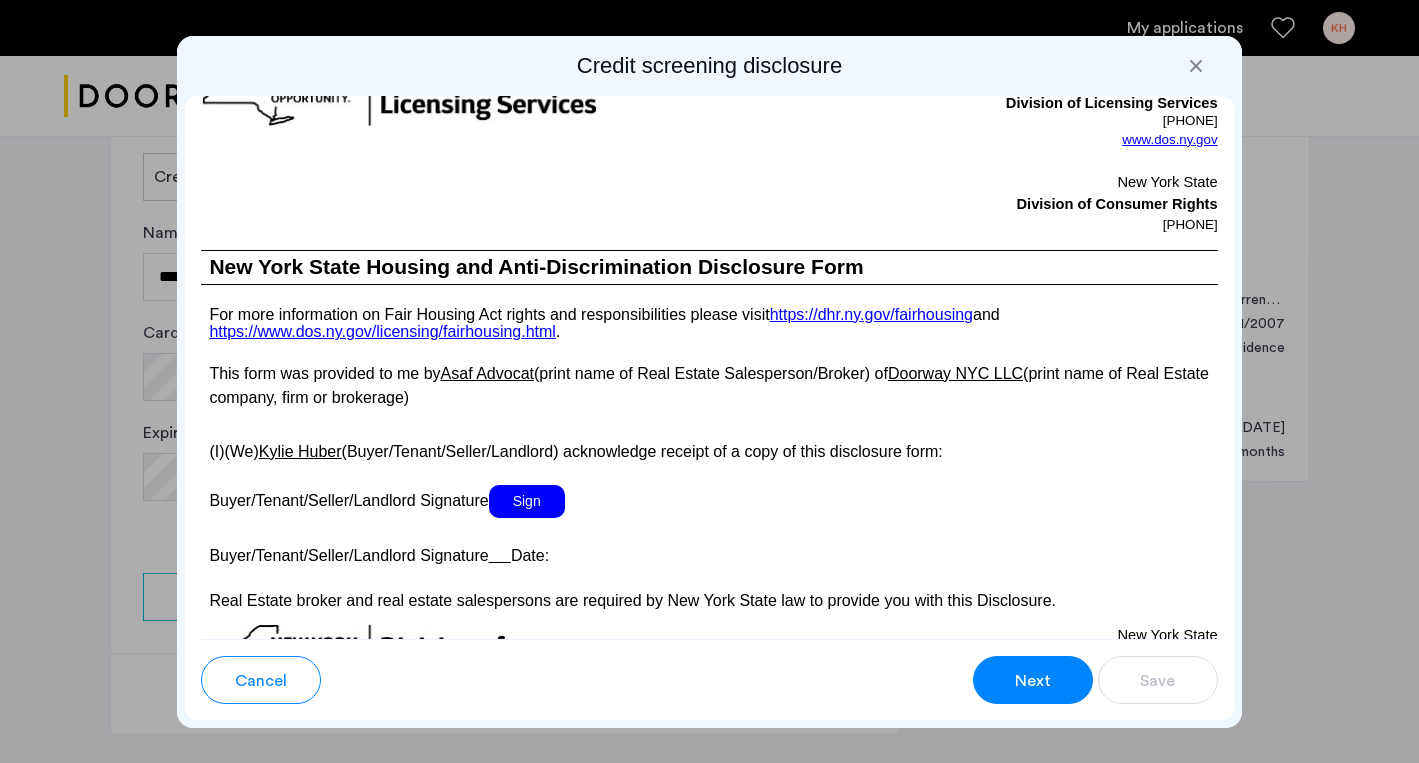 click on "Sign" at bounding box center [527, 501] 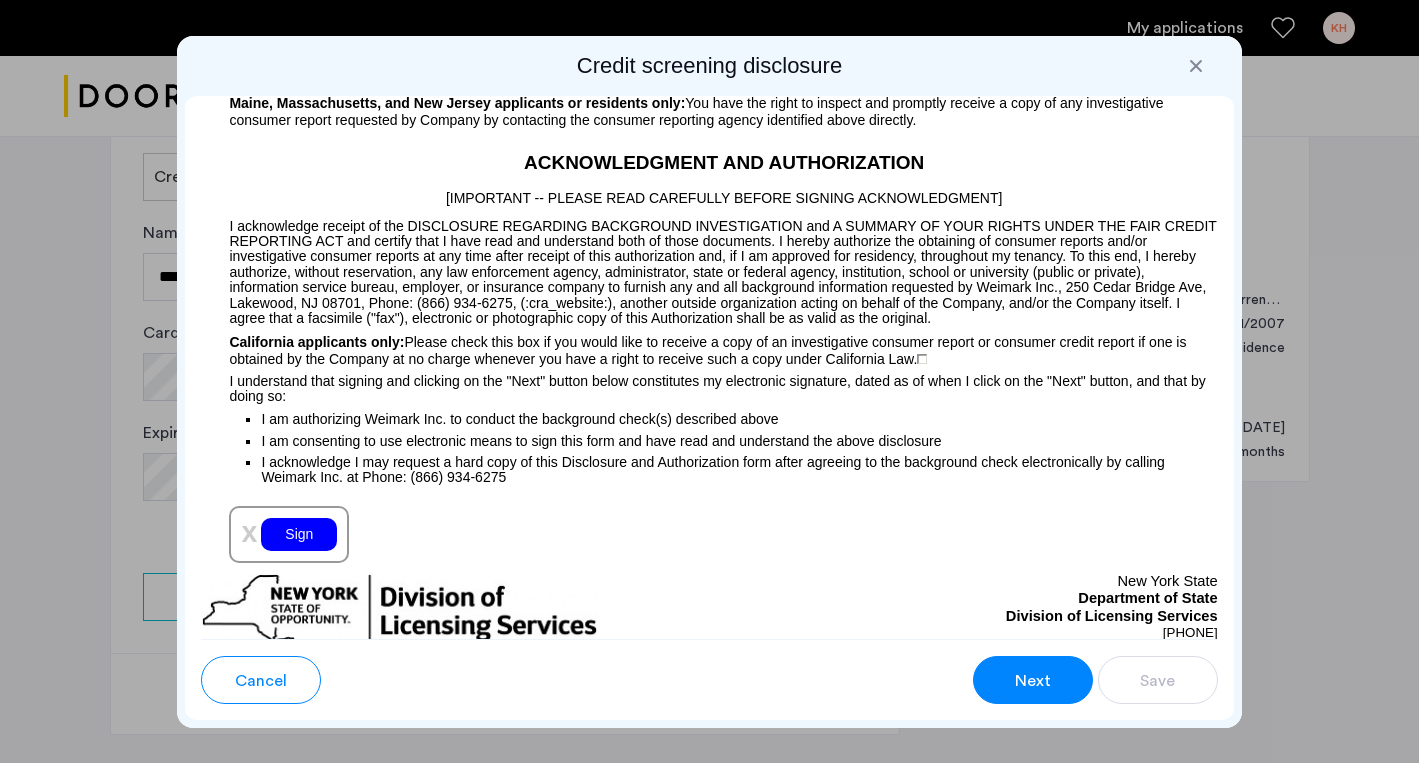 scroll, scrollTop: 2098, scrollLeft: 0, axis: vertical 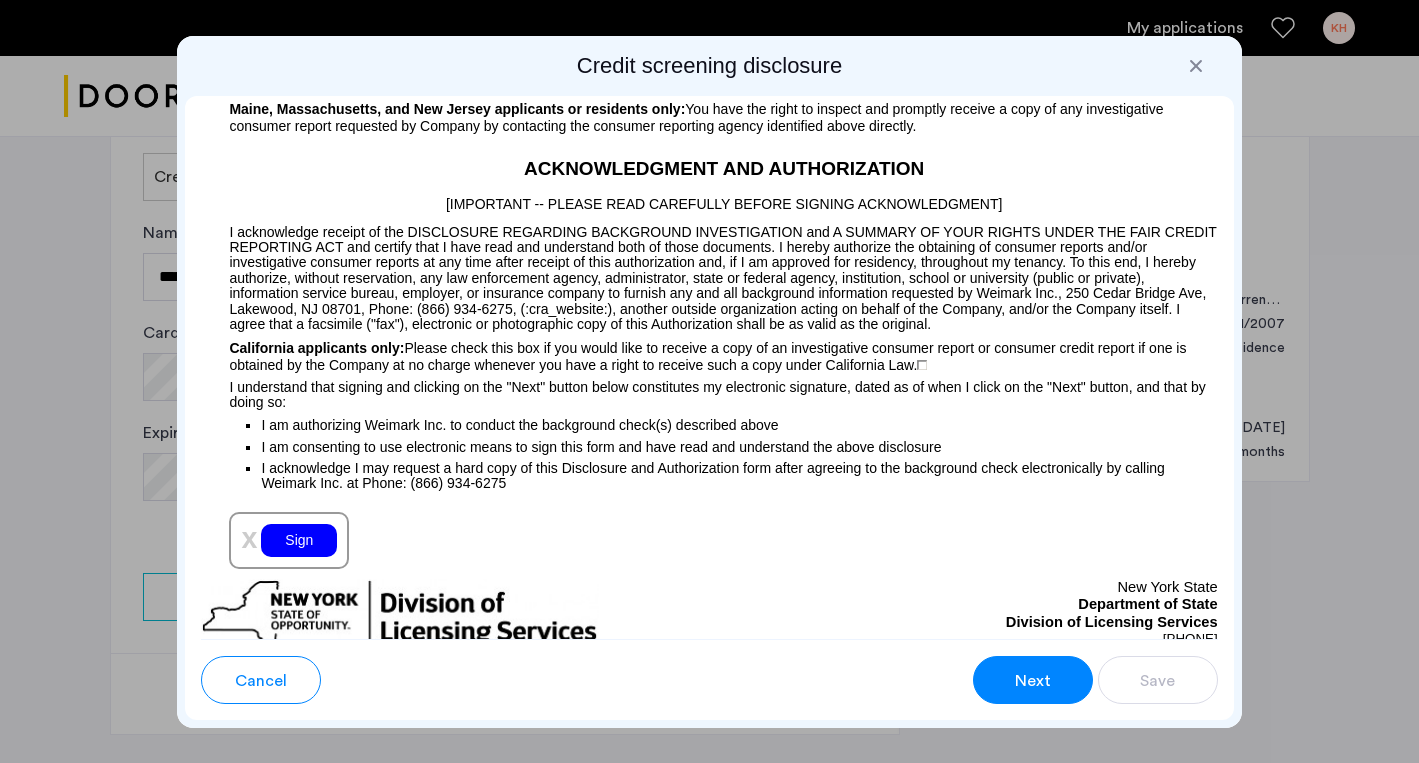 click on "Sign" at bounding box center [299, 540] 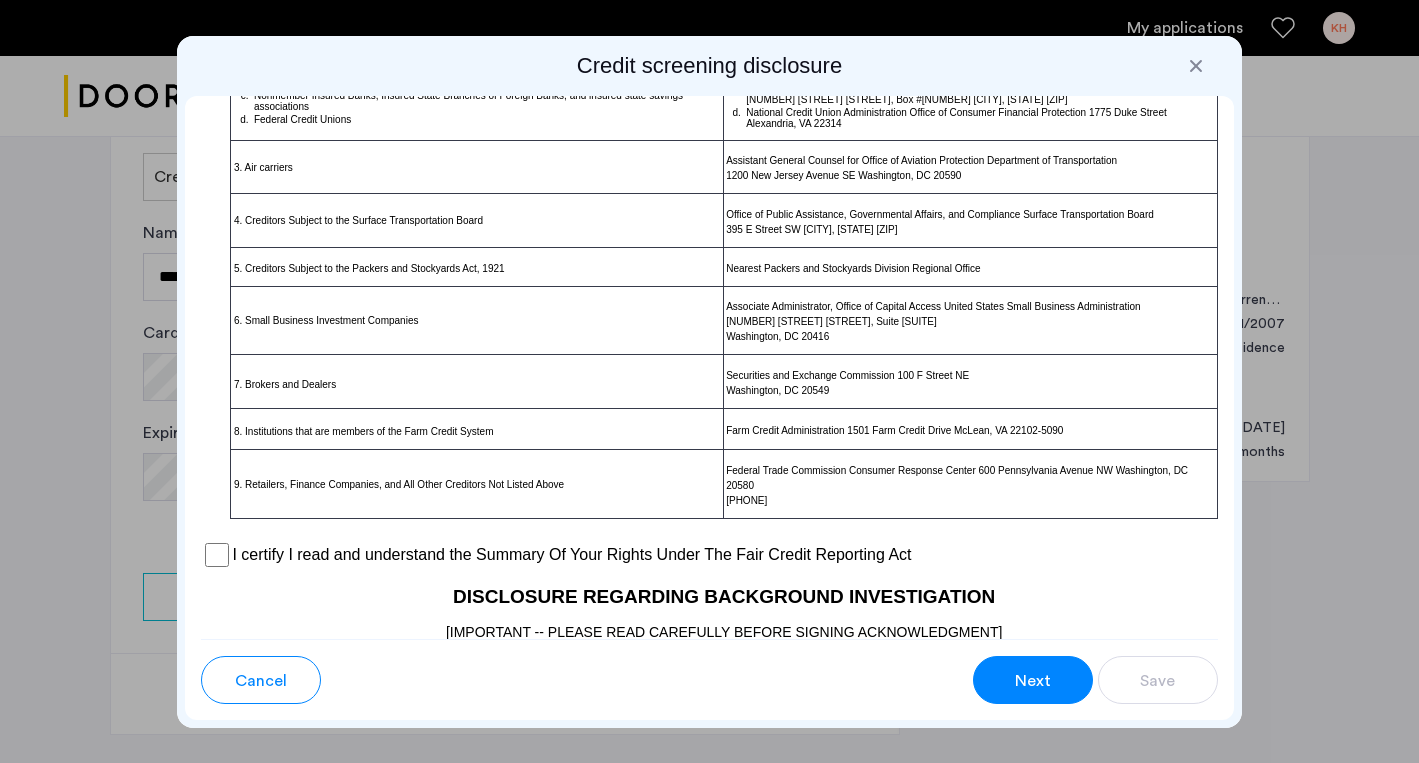 scroll, scrollTop: 1602, scrollLeft: 0, axis: vertical 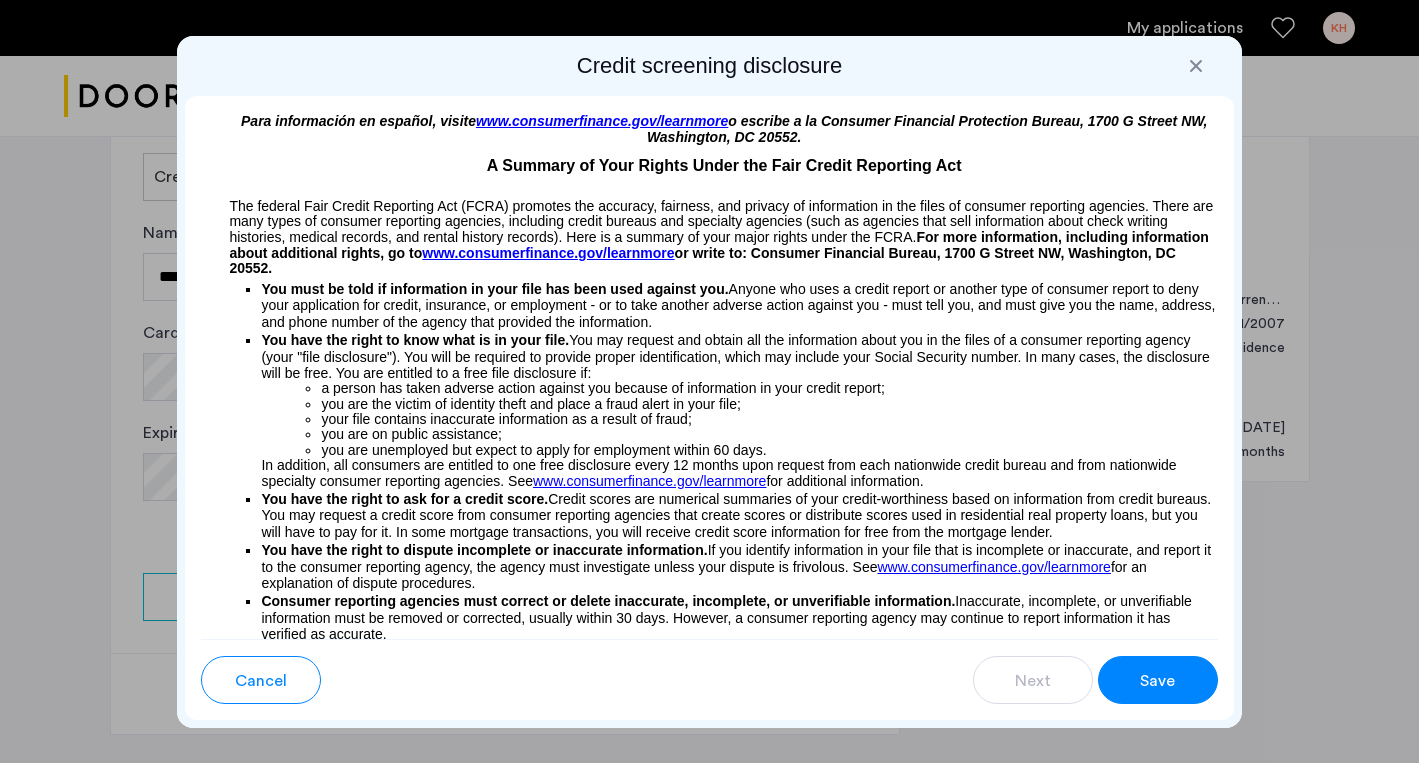 click on "Save" at bounding box center (1157, 681) 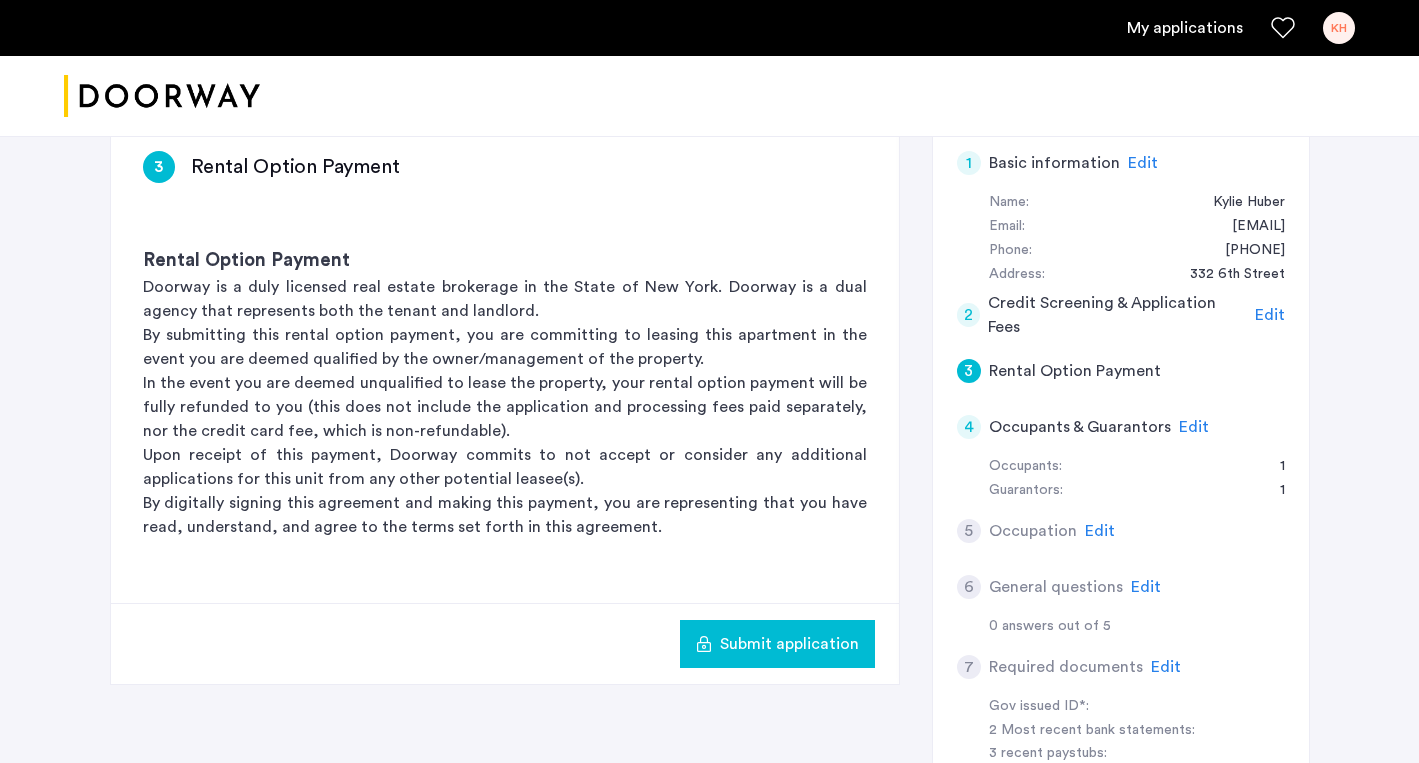scroll, scrollTop: 332, scrollLeft: 0, axis: vertical 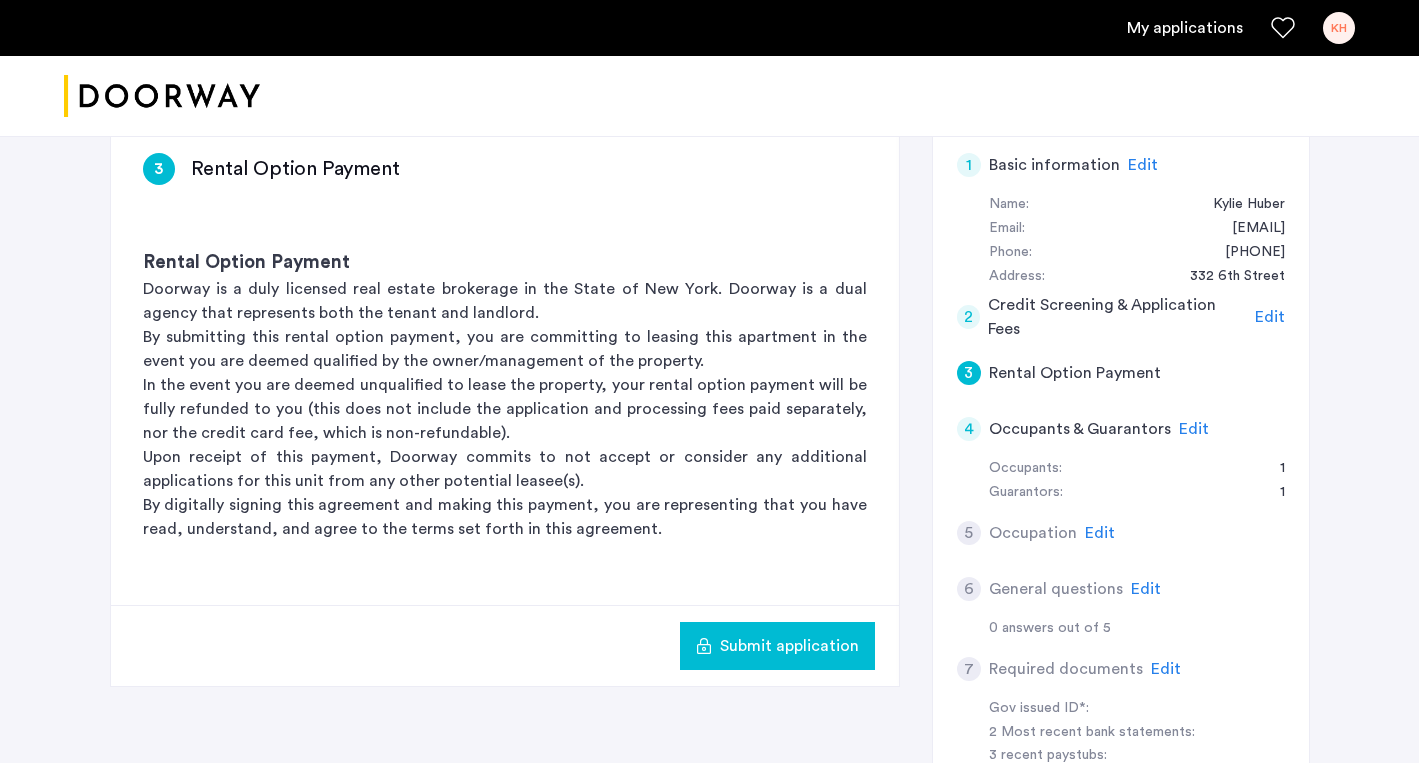 click on "Submit application" 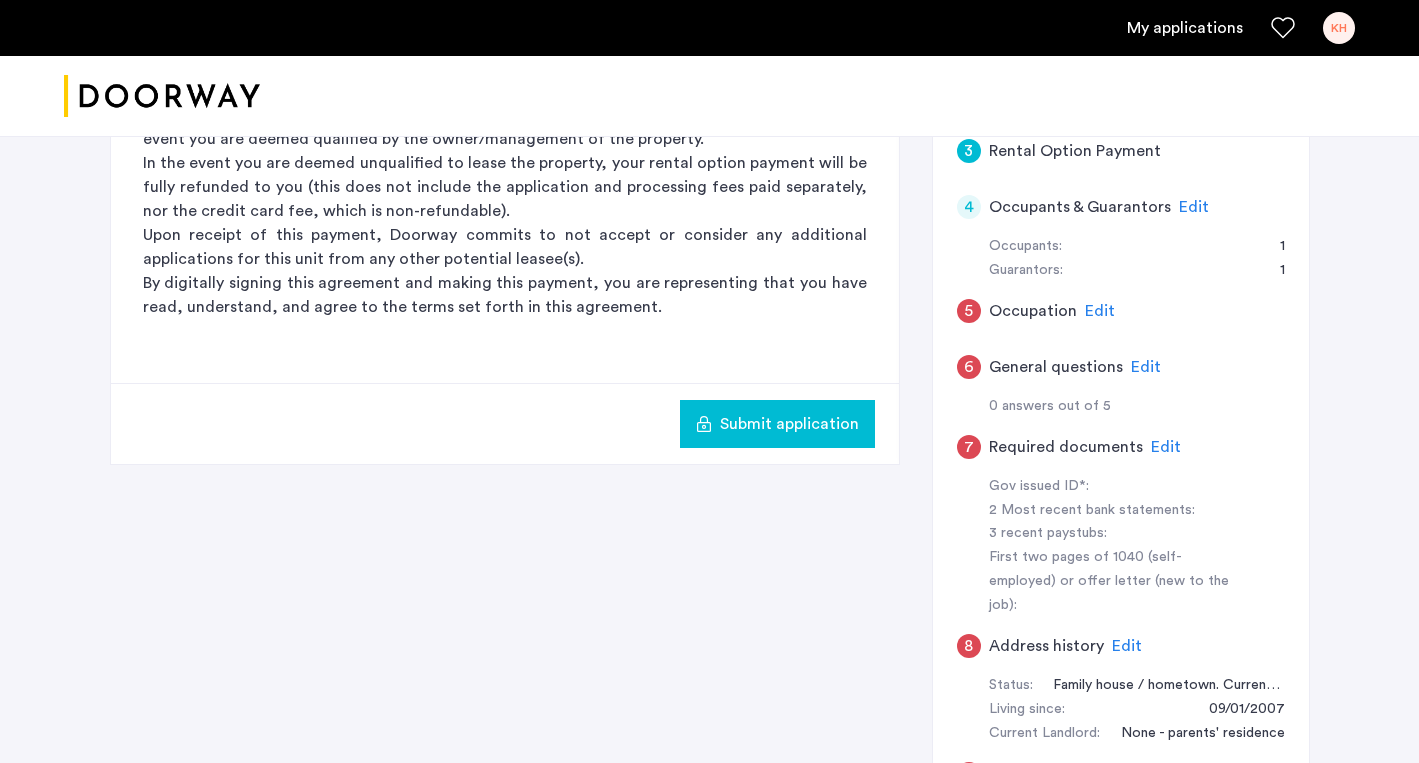scroll, scrollTop: 452, scrollLeft: 0, axis: vertical 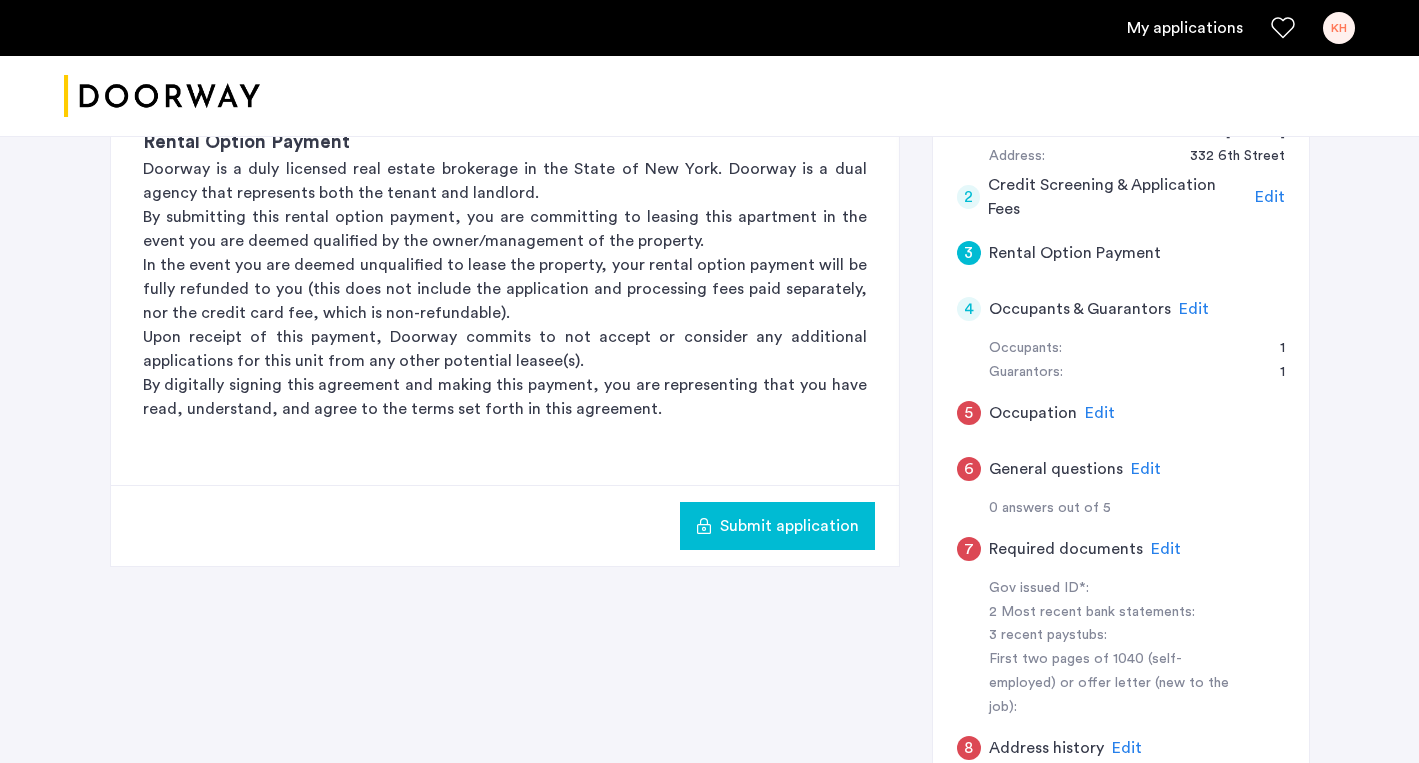 click on "Edit" 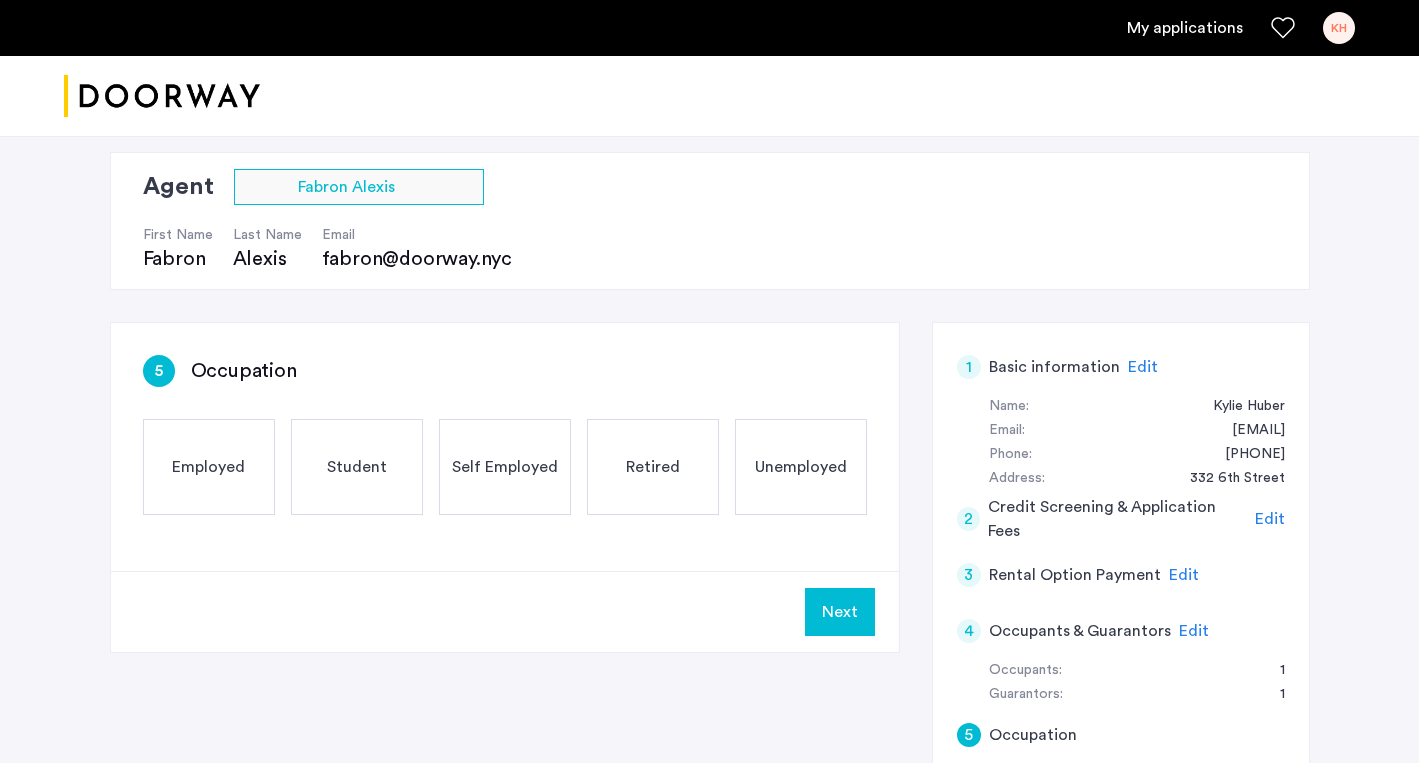 scroll, scrollTop: 132, scrollLeft: 0, axis: vertical 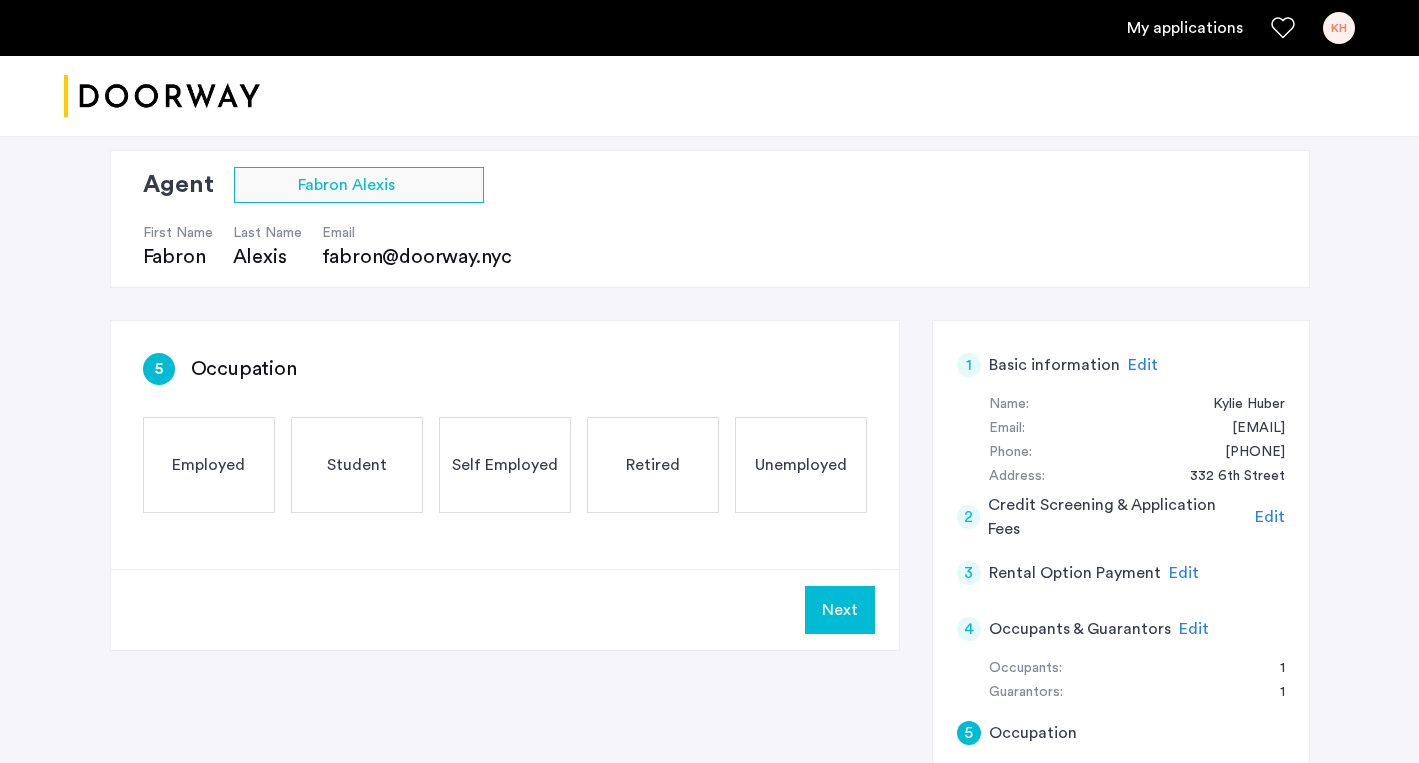 click on "Employed" 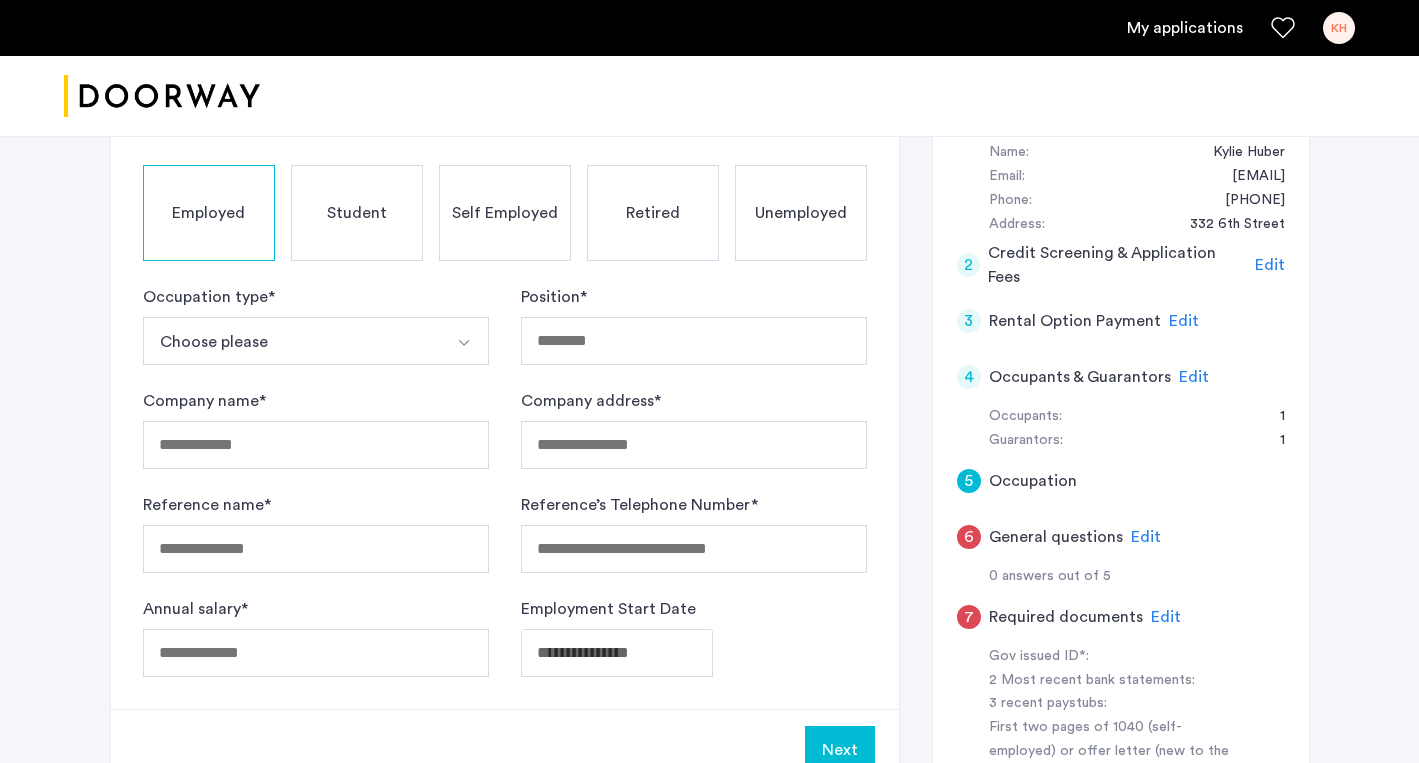 scroll, scrollTop: 386, scrollLeft: 0, axis: vertical 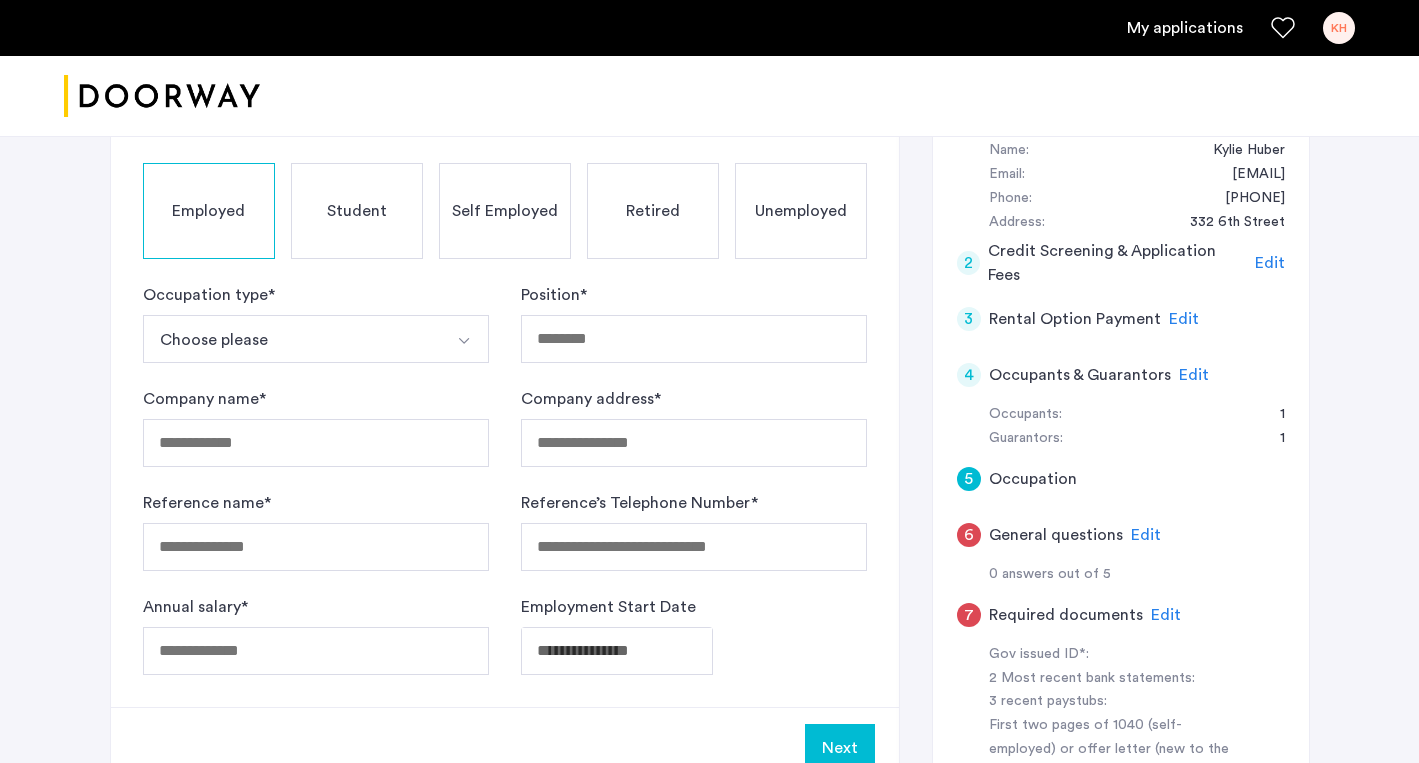 click at bounding box center [465, 339] 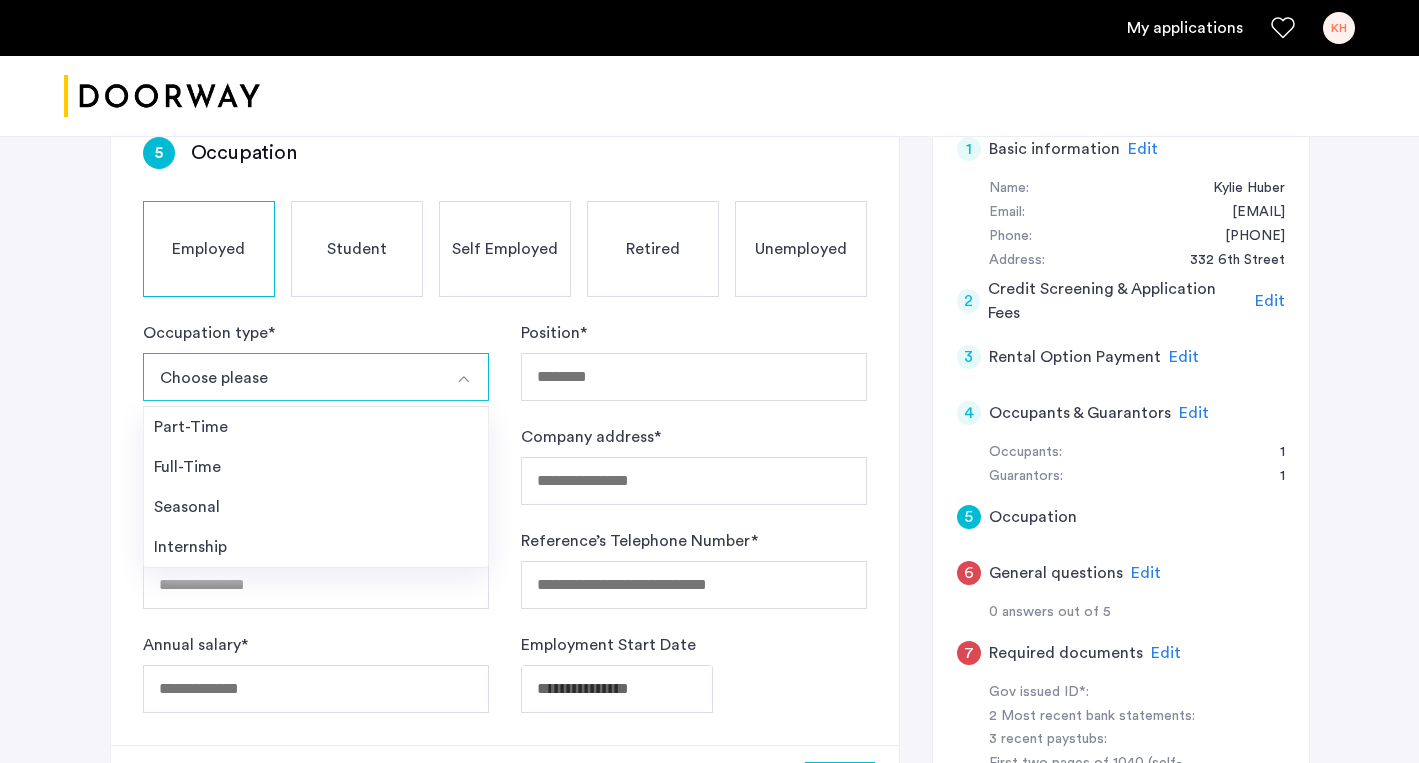 scroll, scrollTop: 365, scrollLeft: 0, axis: vertical 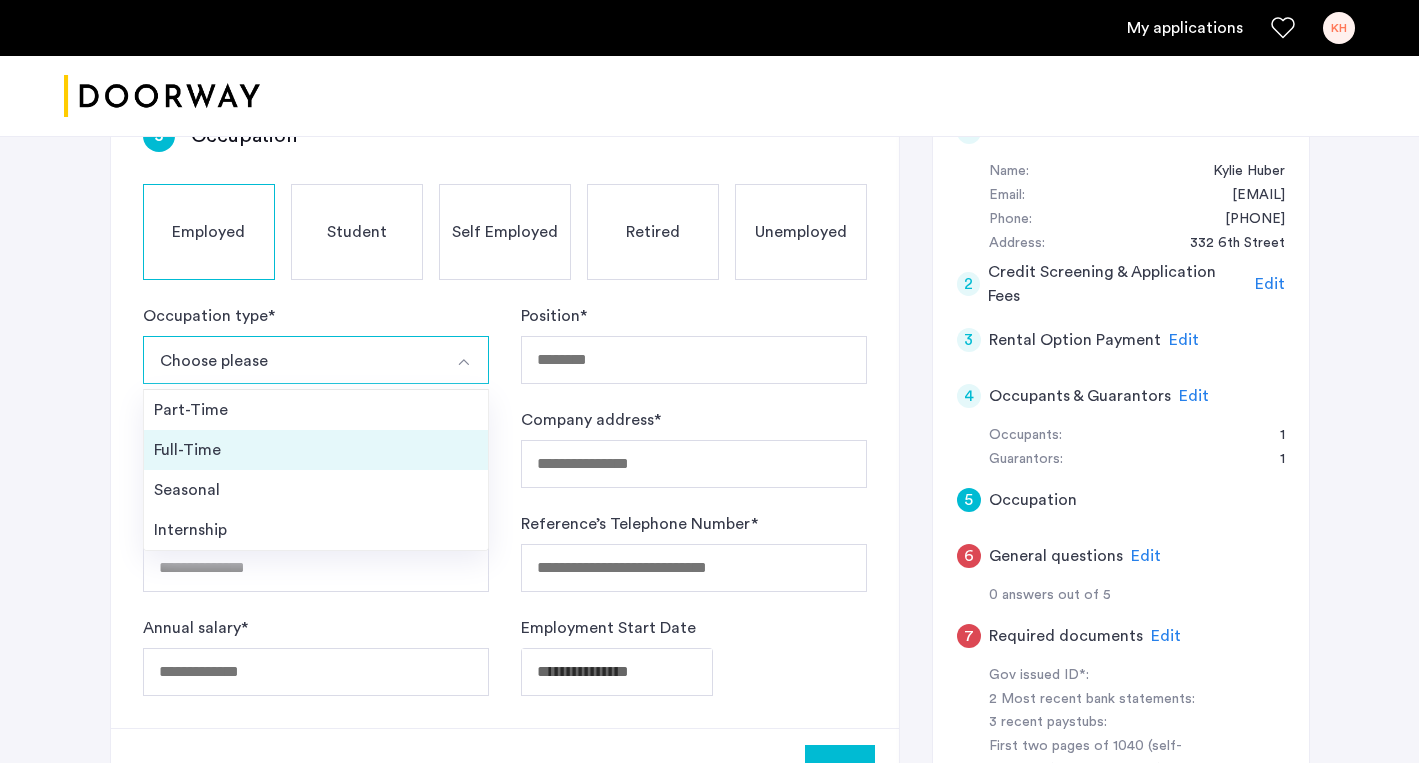 click on "Full-Time" at bounding box center (316, 450) 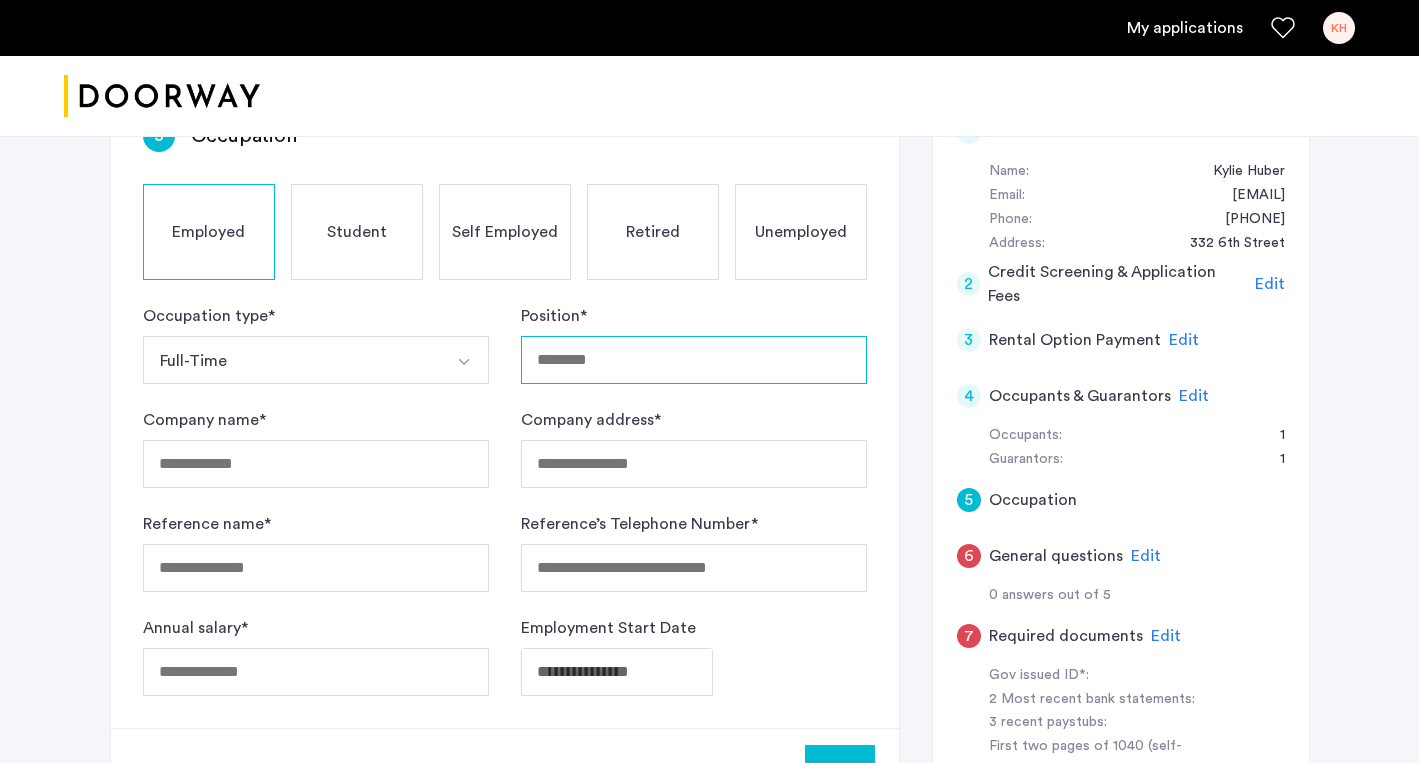 click on "Position  *" at bounding box center (694, 360) 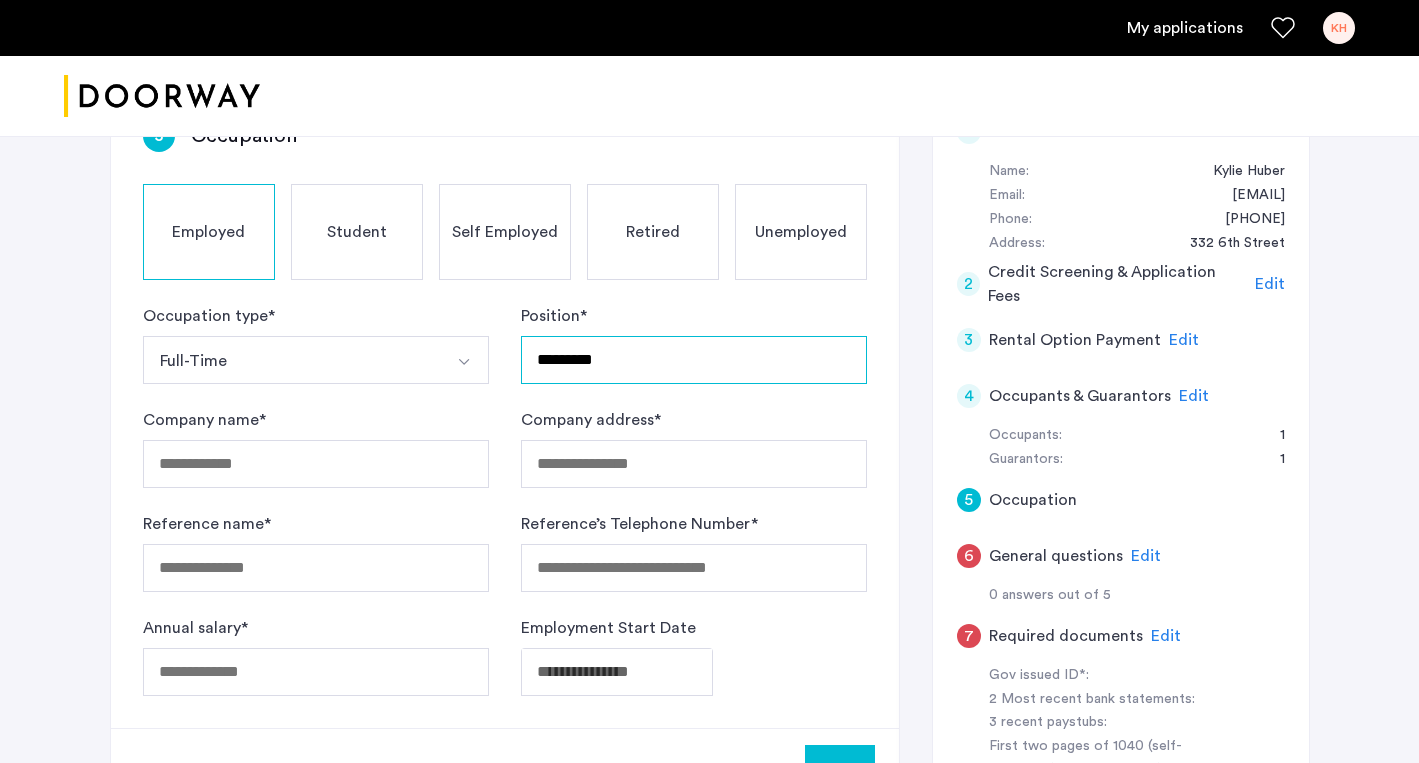 type on "*********" 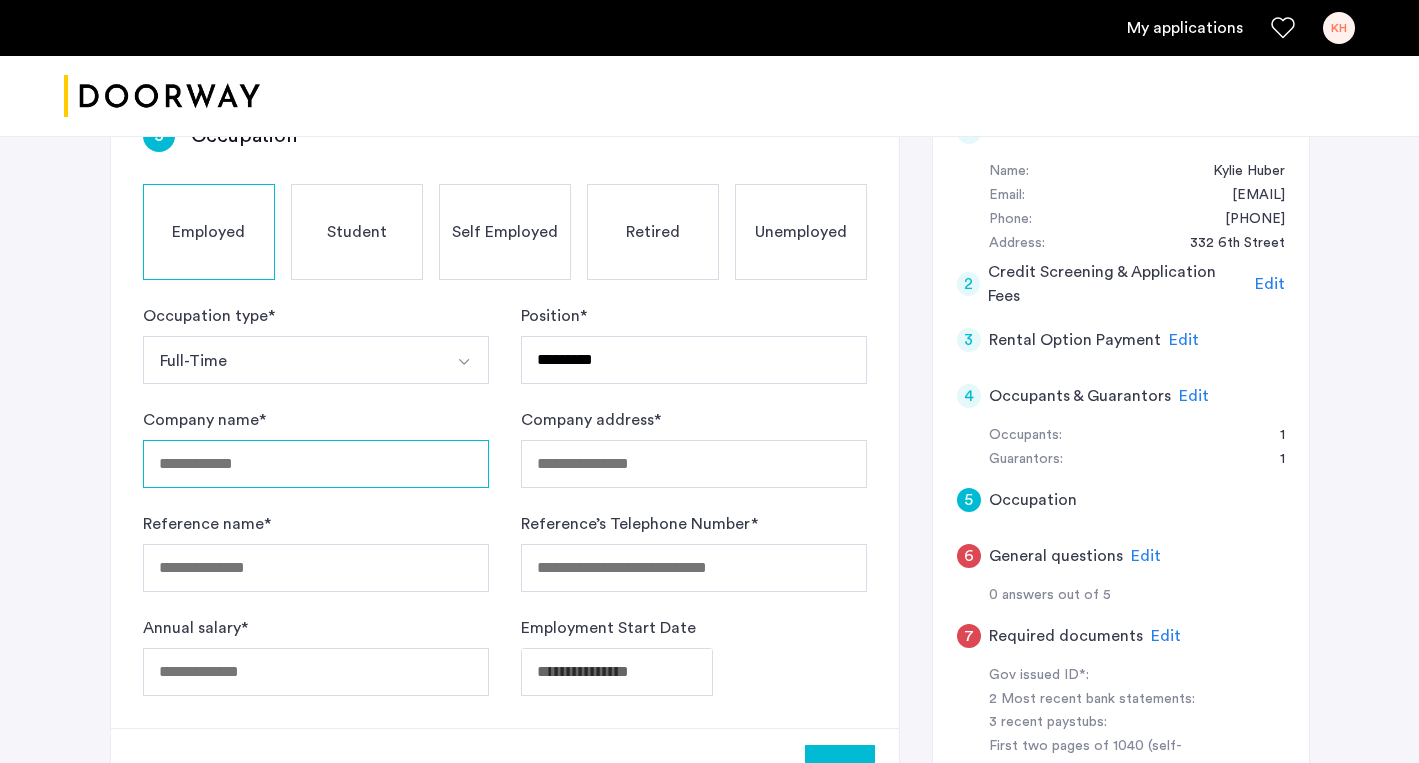 click on "Company name  *" at bounding box center [316, 464] 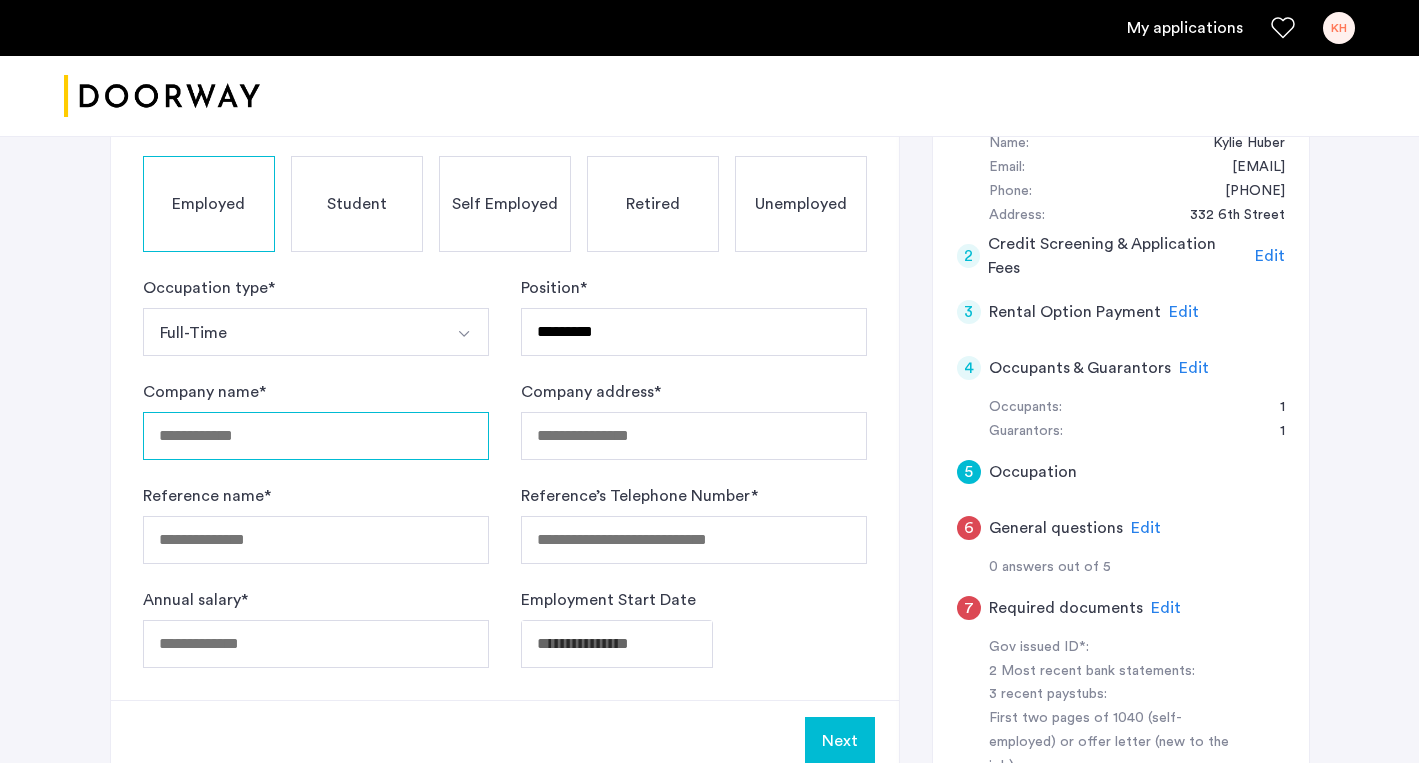scroll, scrollTop: 396, scrollLeft: 0, axis: vertical 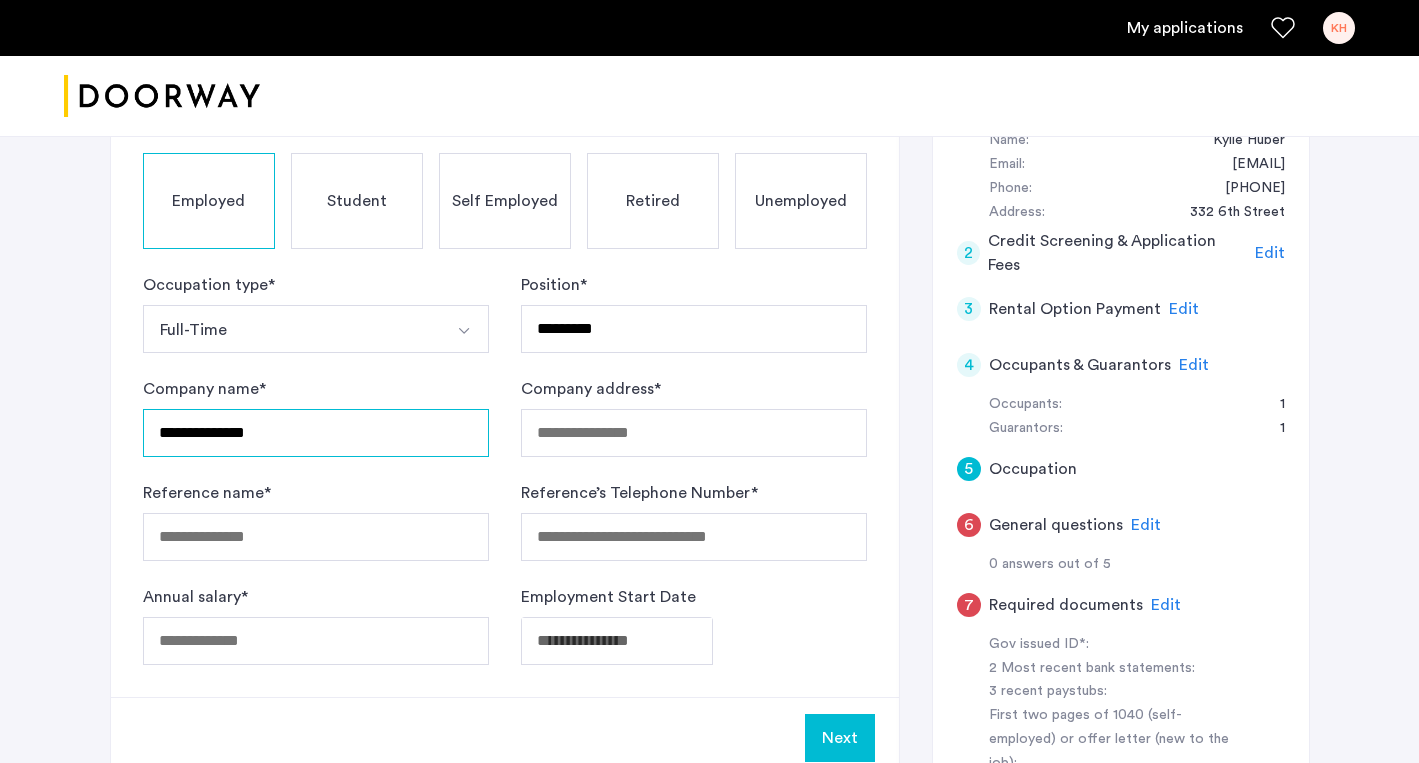 type on "**********" 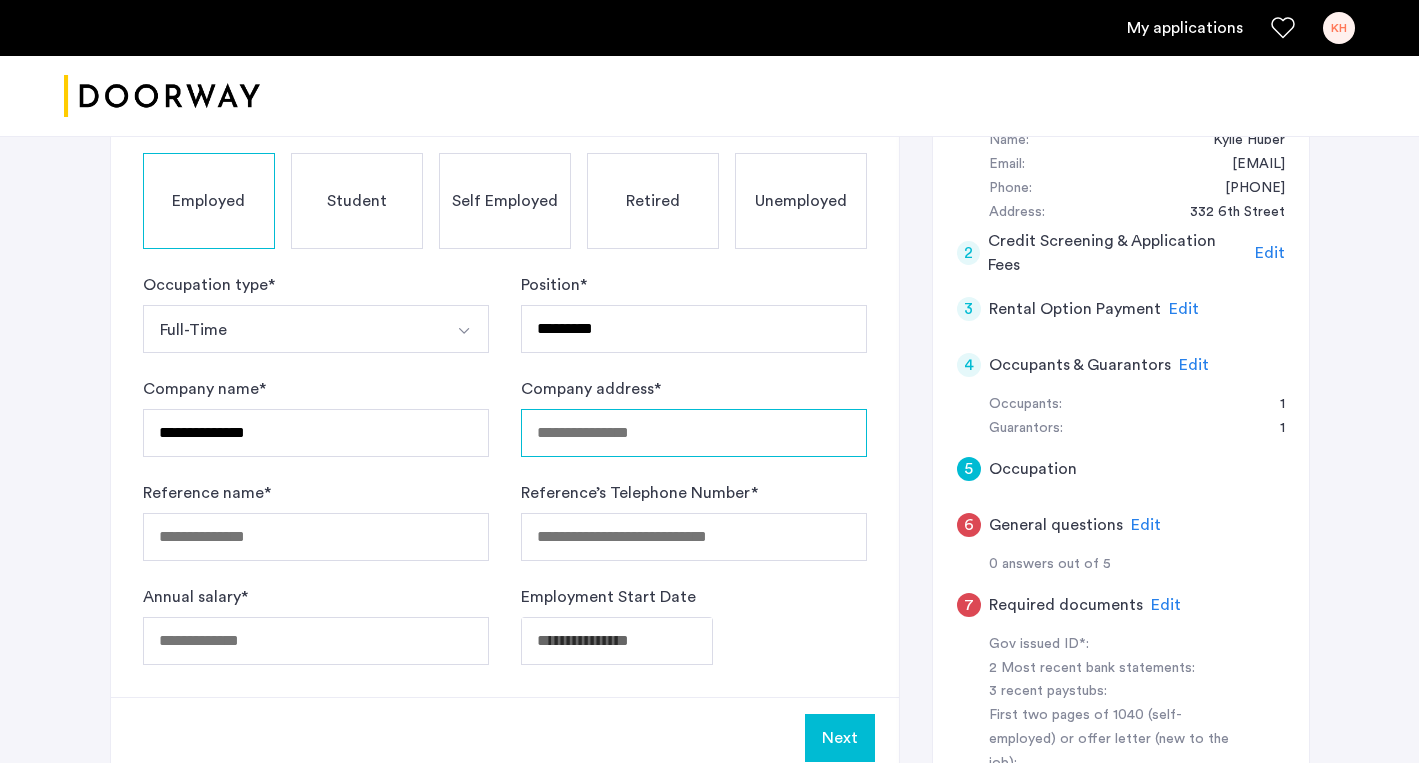 click on "Company address  *" at bounding box center [694, 433] 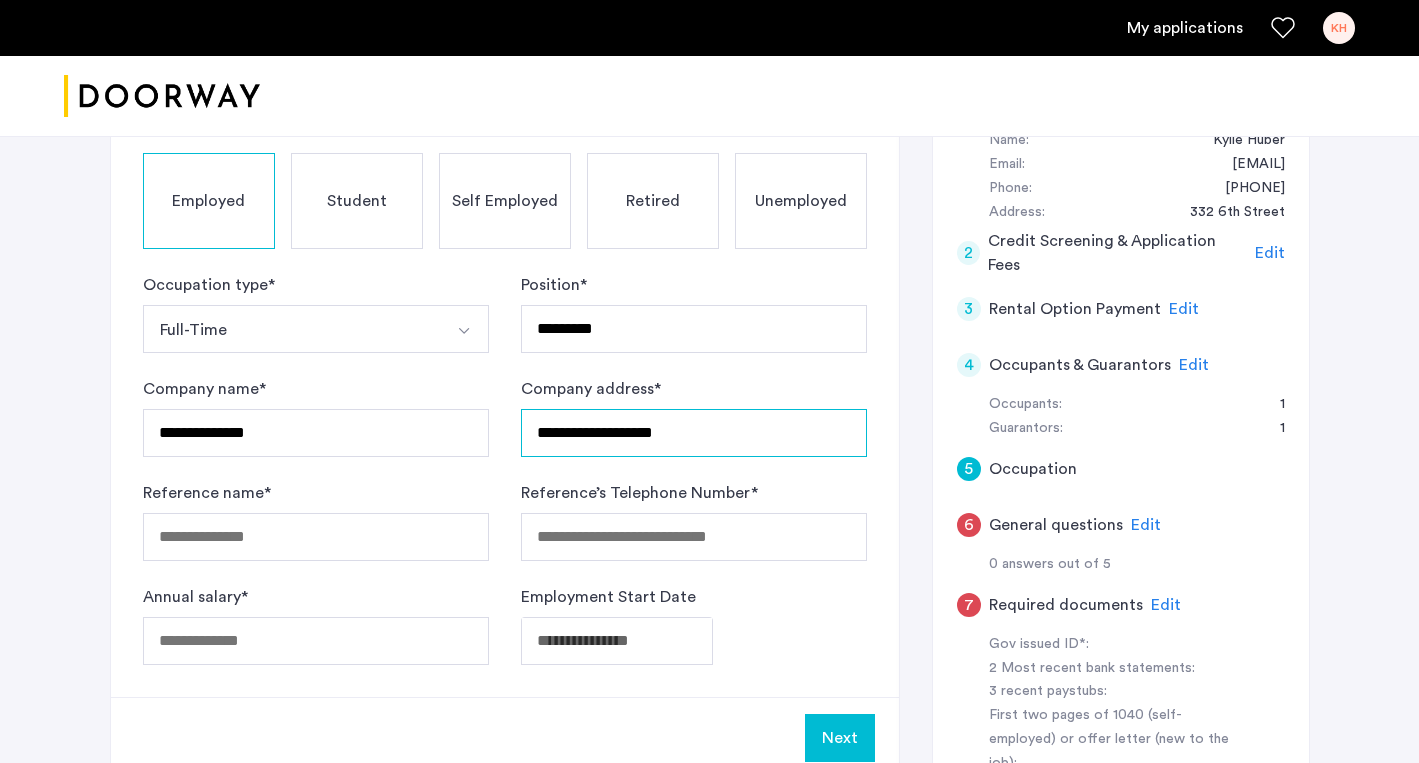 type on "**********" 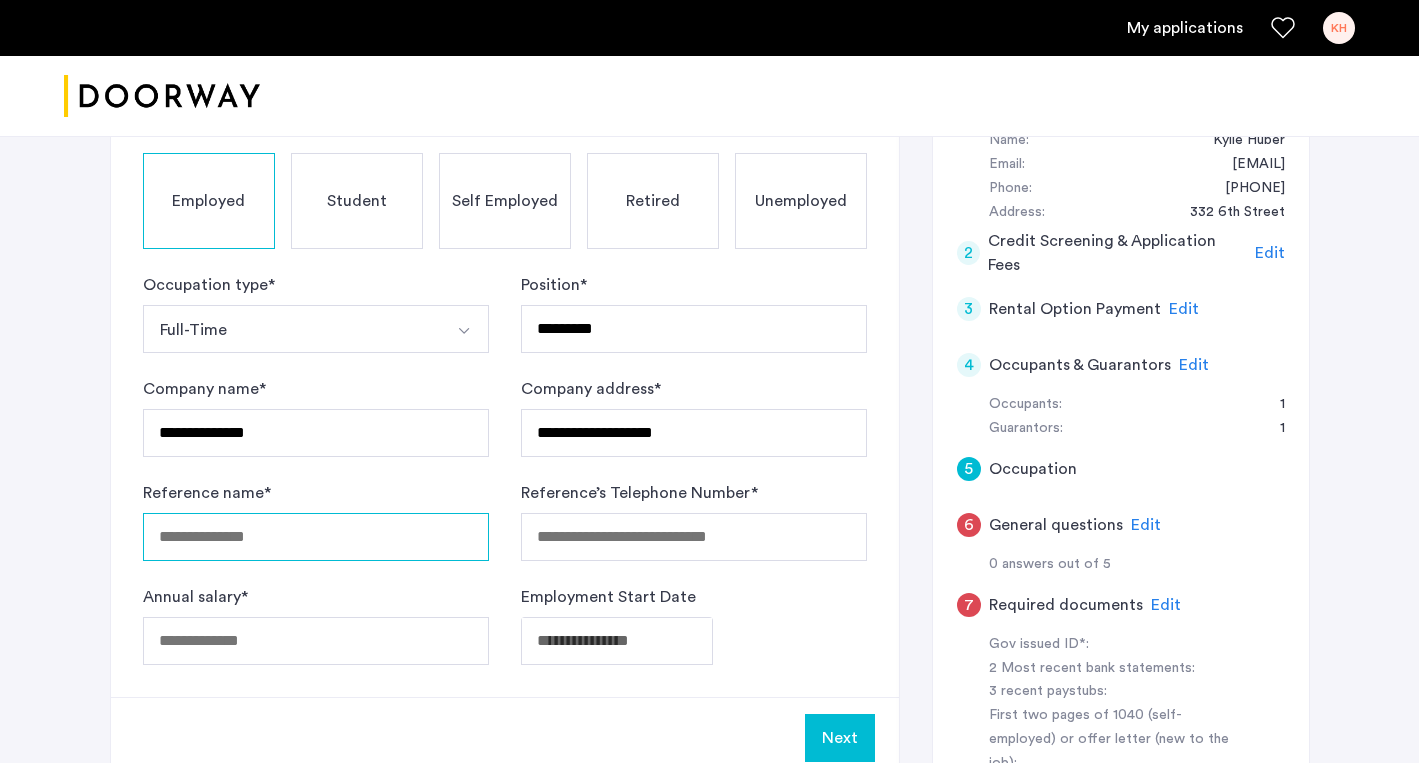 click on "Reference name  *" at bounding box center (316, 537) 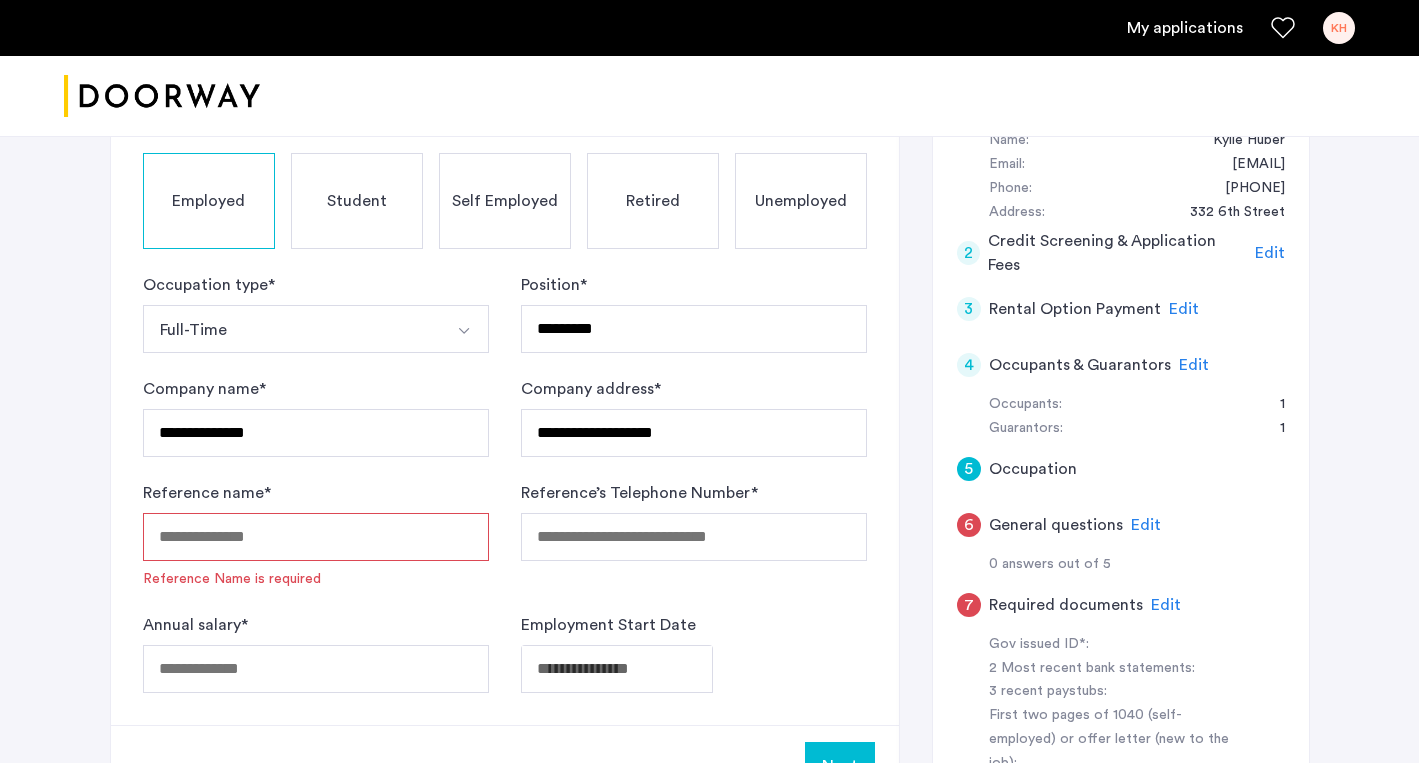 type on "*" 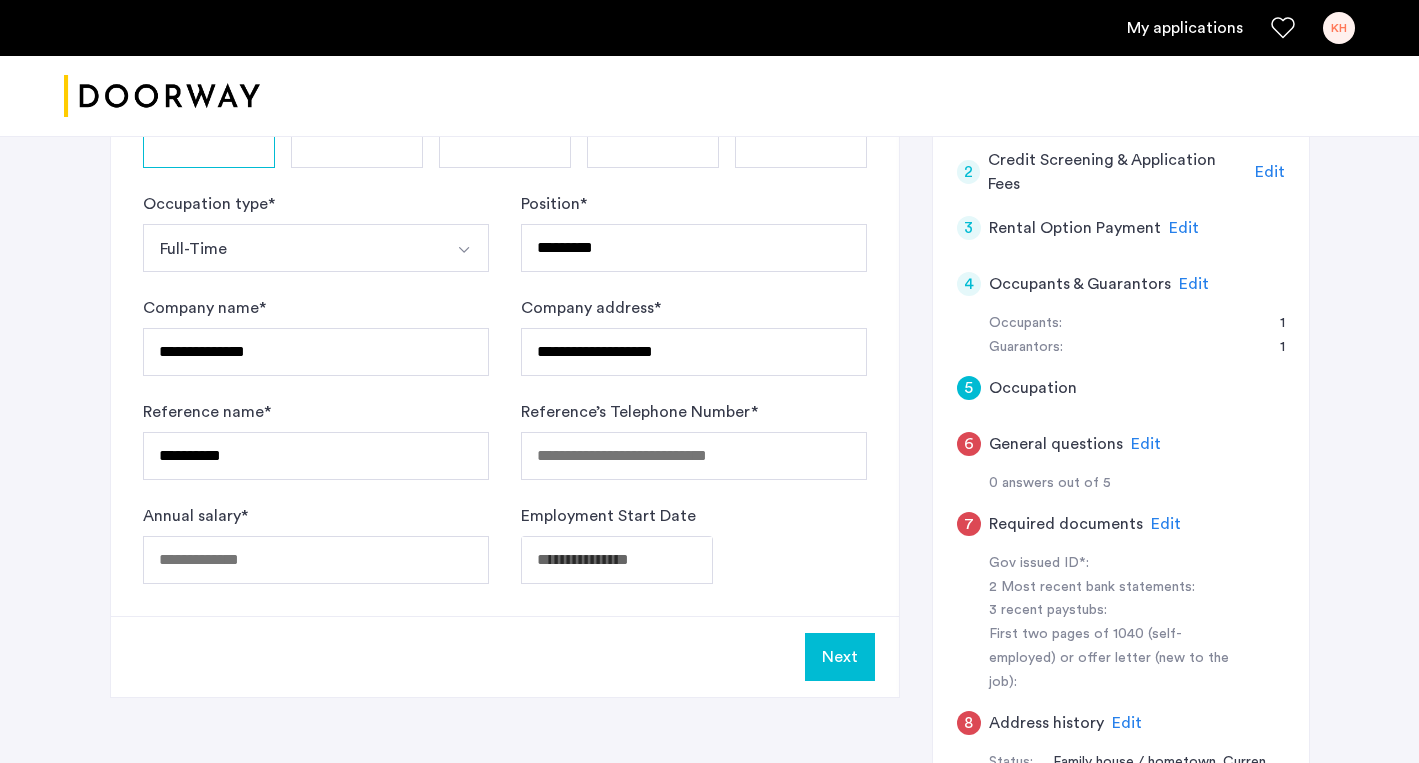 click on "**********" 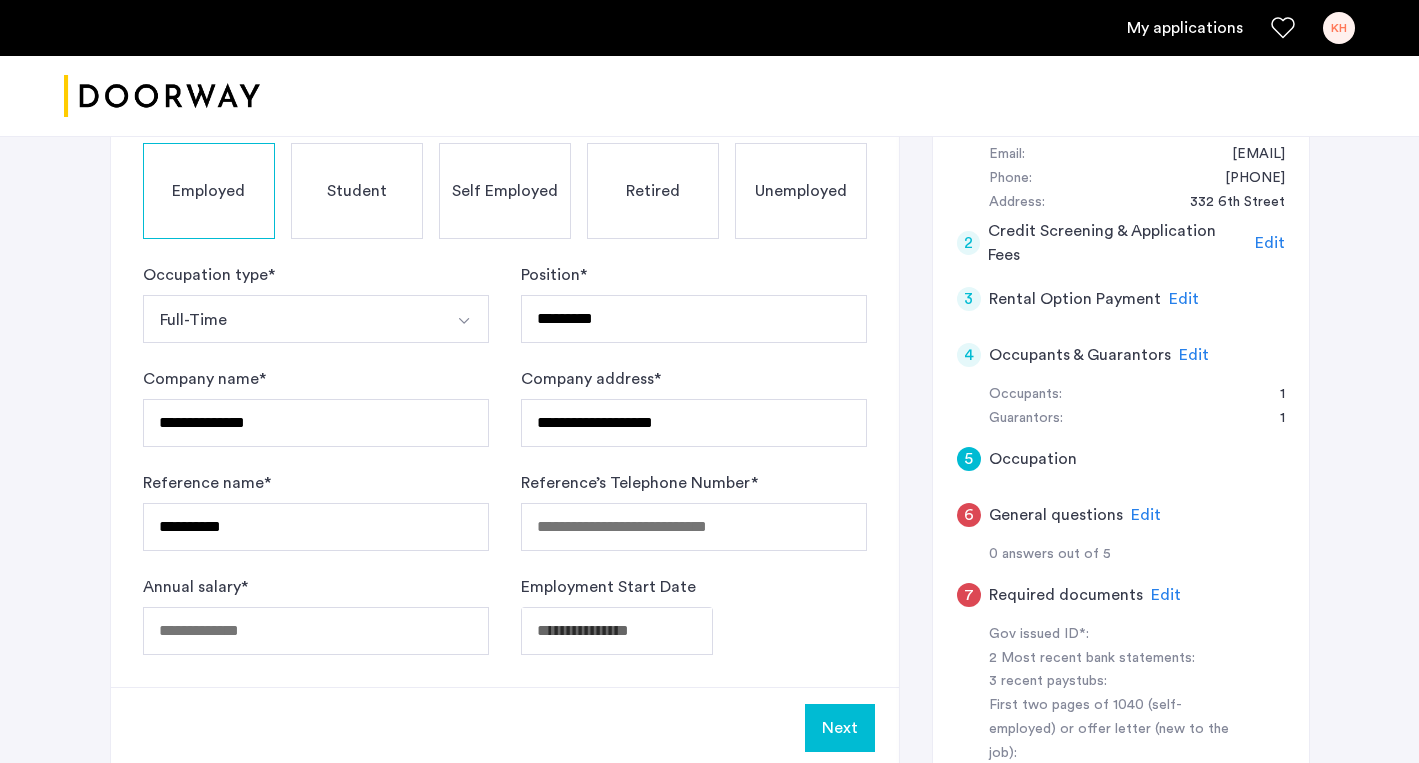 scroll, scrollTop: 415, scrollLeft: 0, axis: vertical 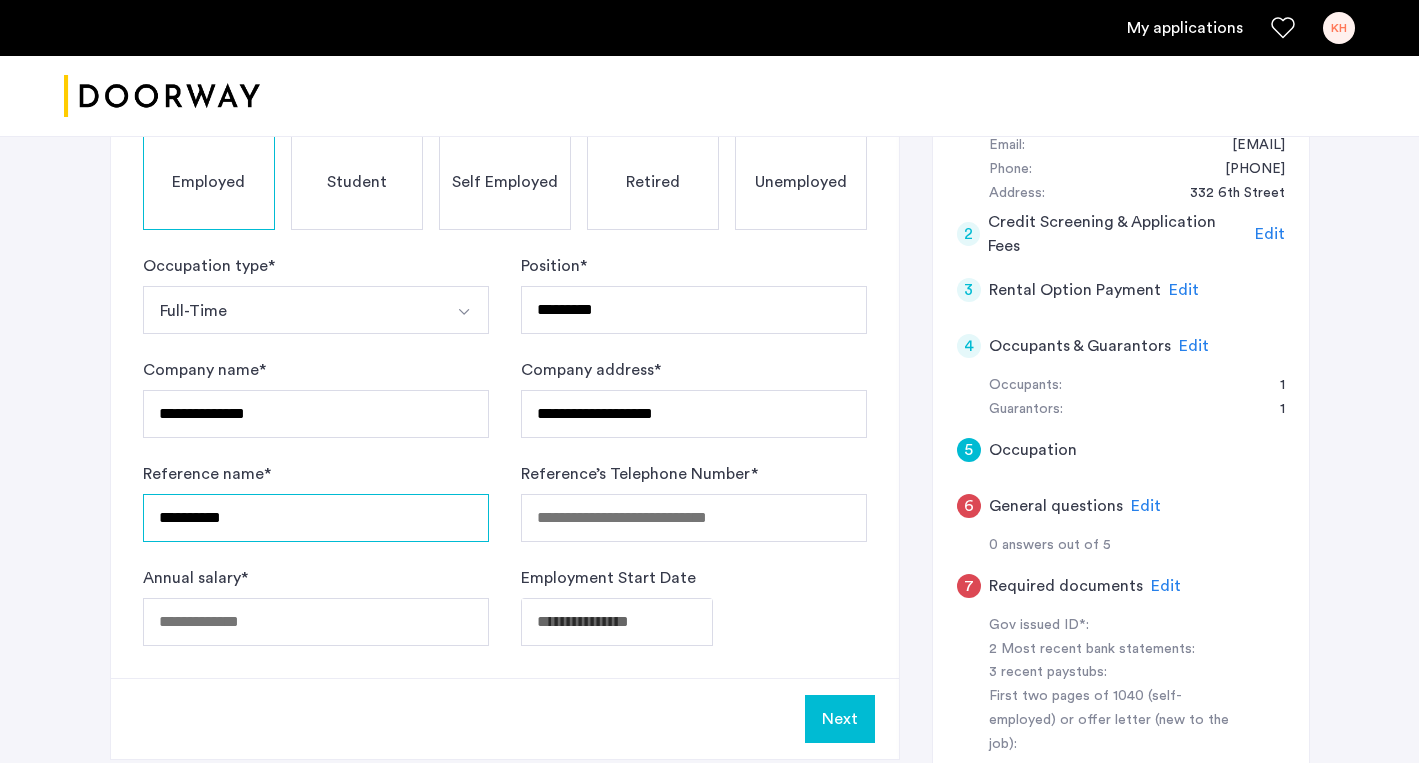 drag, startPoint x: 323, startPoint y: 512, endPoint x: 18, endPoint y: 513, distance: 305.00165 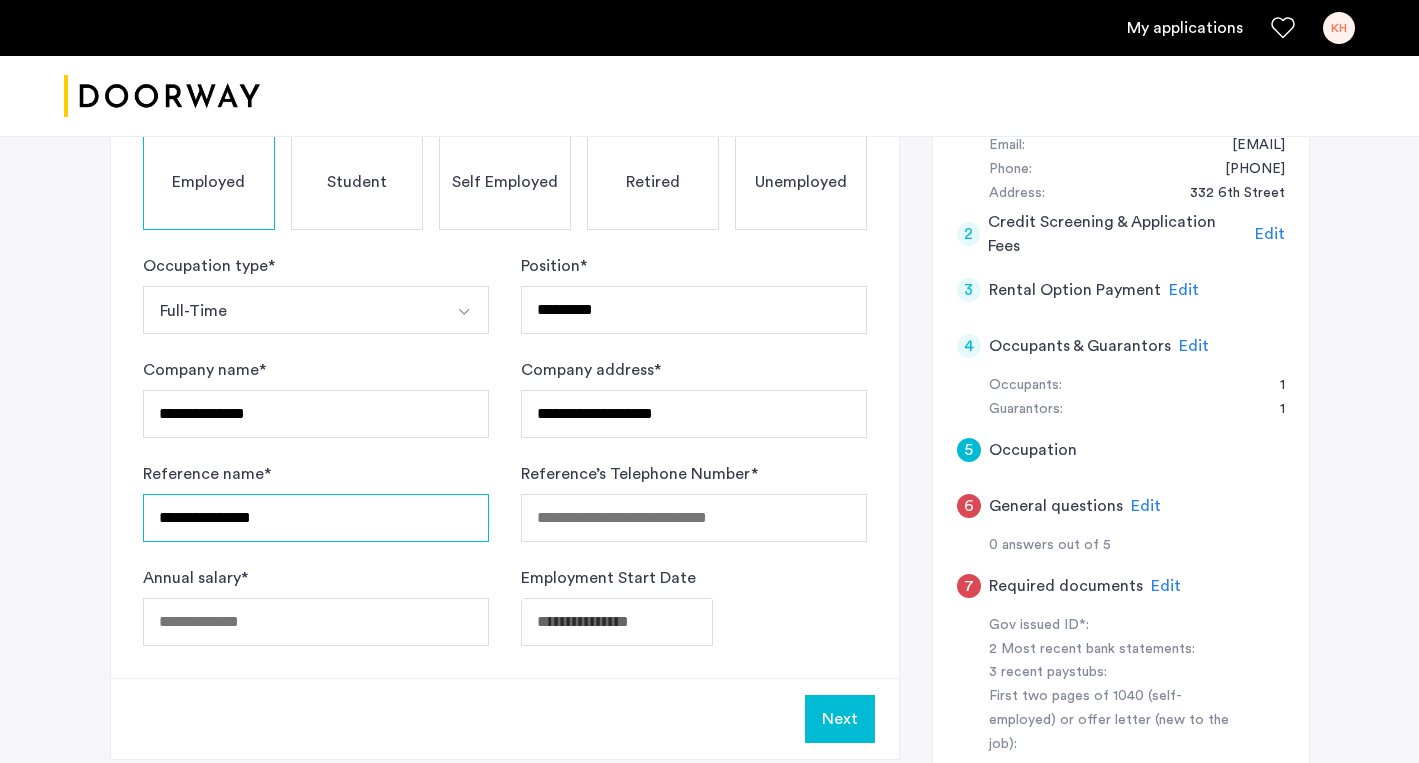 type on "**********" 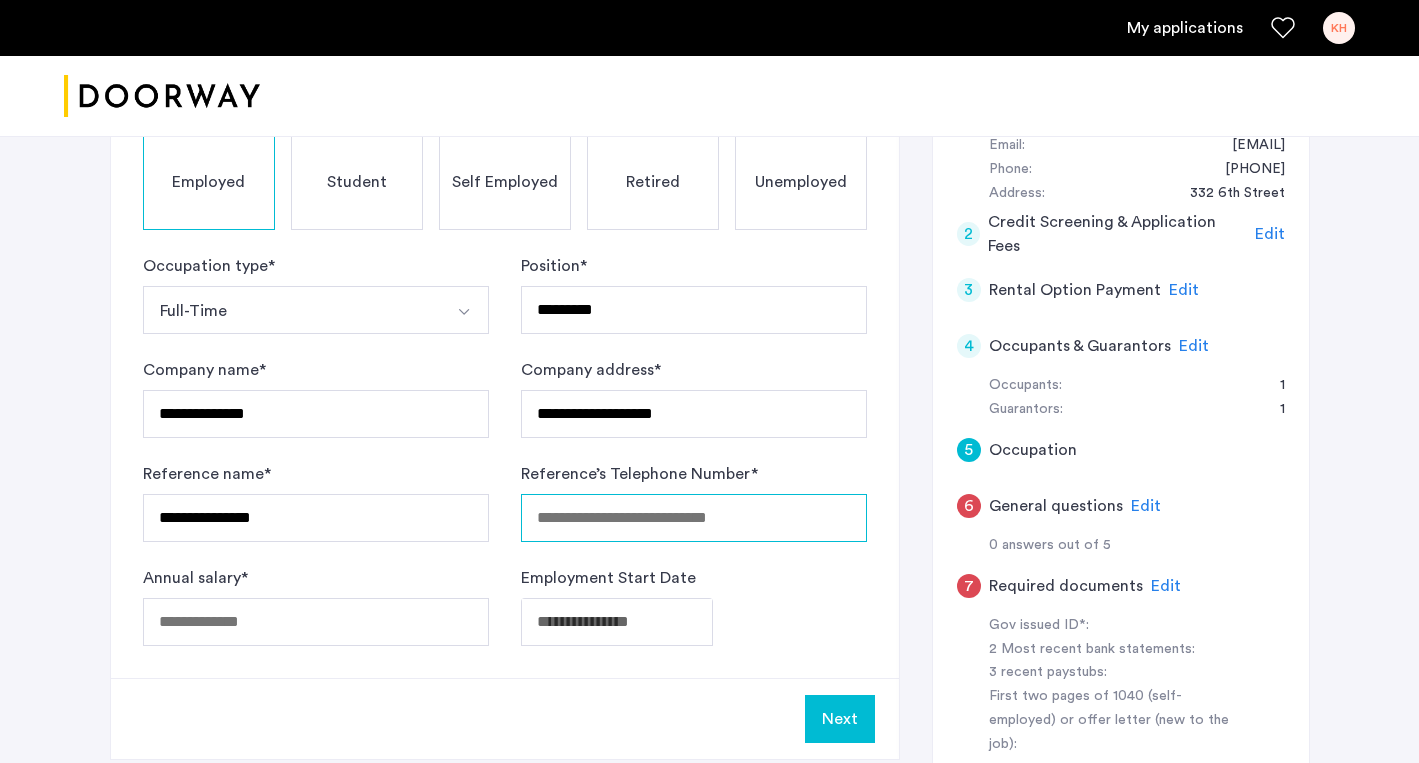 click on "Reference’s Telephone Number  *" at bounding box center (694, 518) 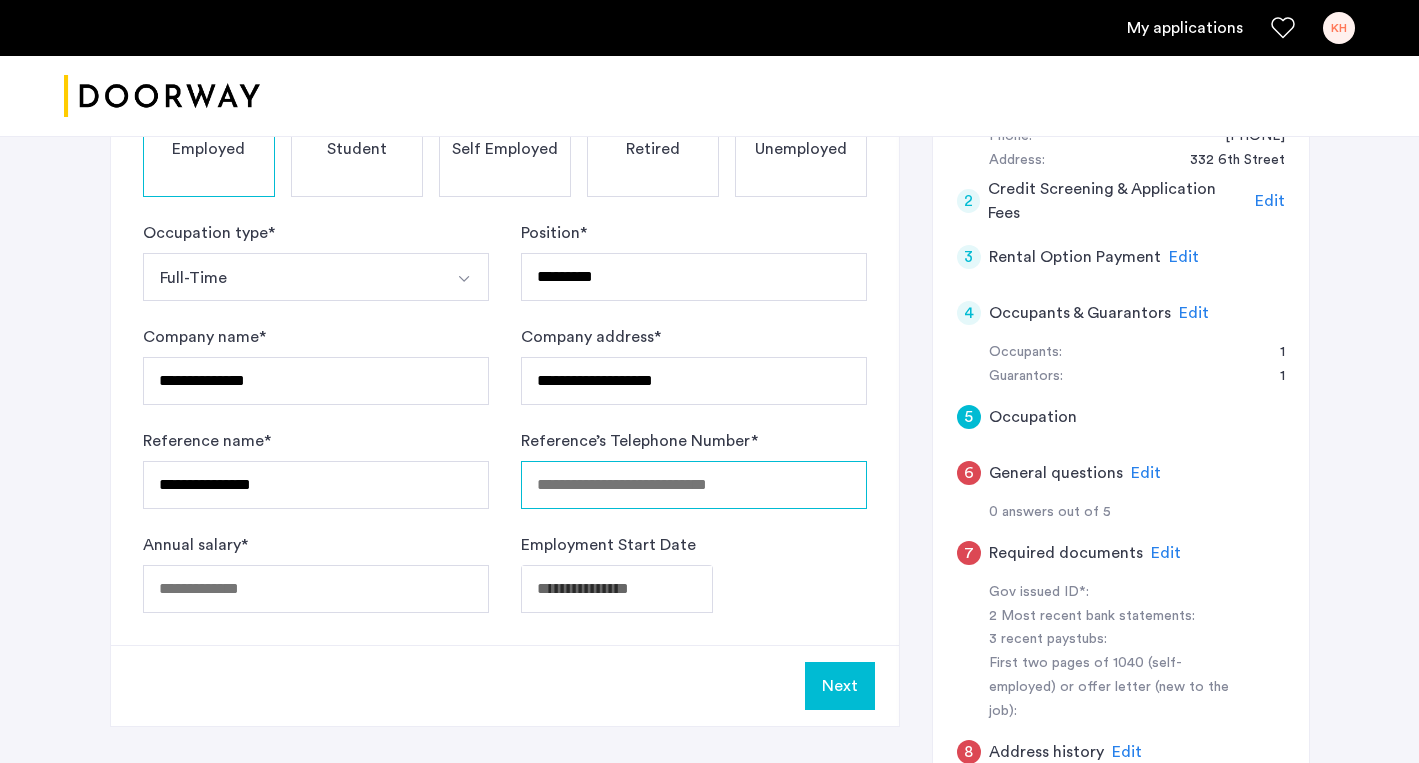 scroll, scrollTop: 450, scrollLeft: 0, axis: vertical 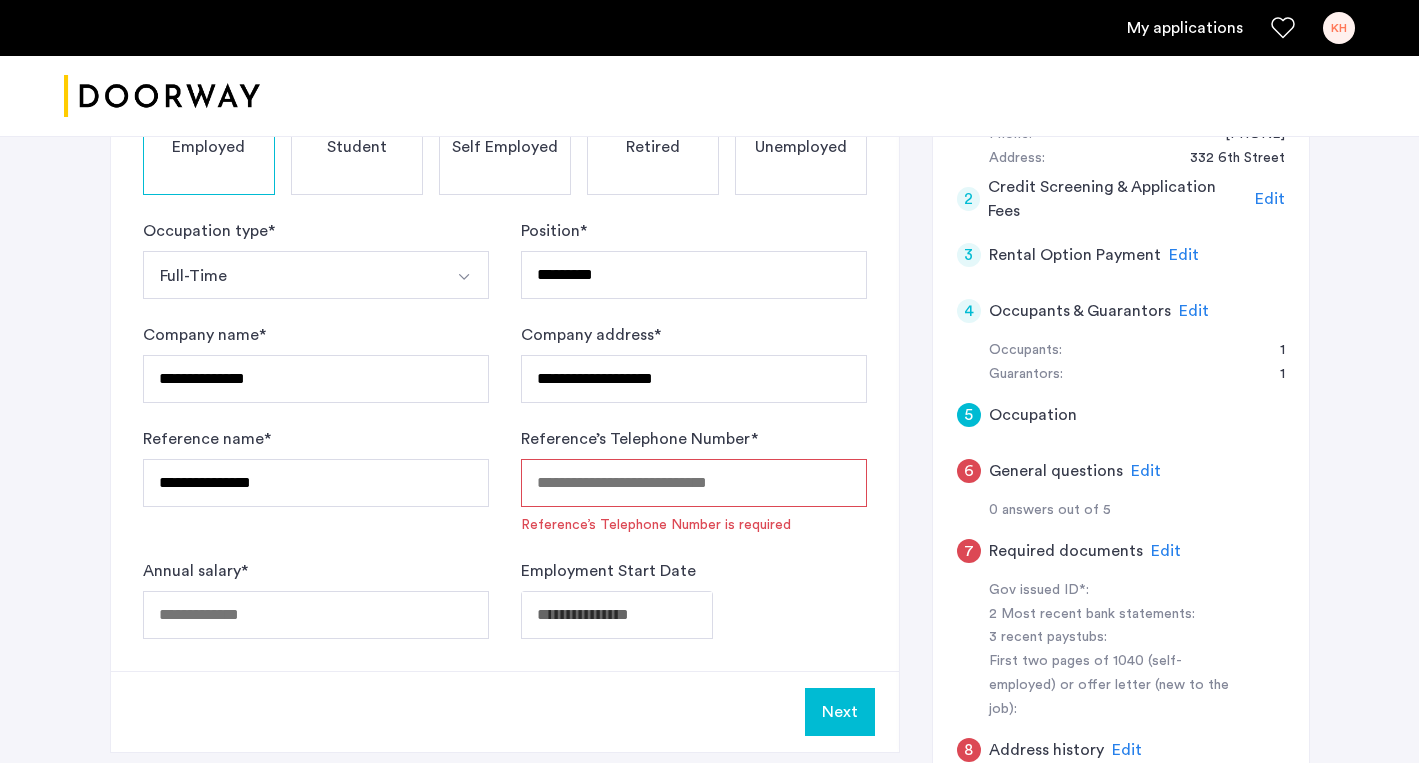 paste on "**********" 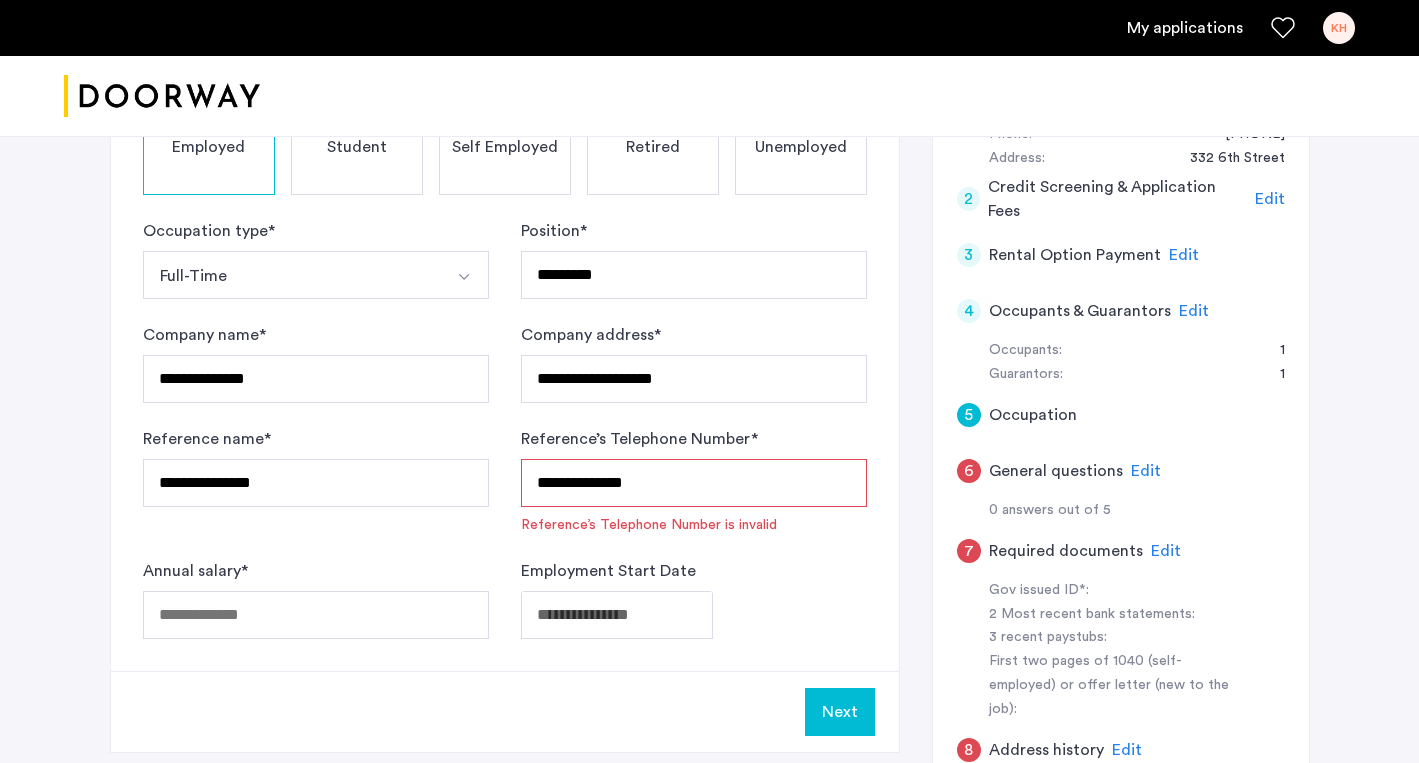 type on "**********" 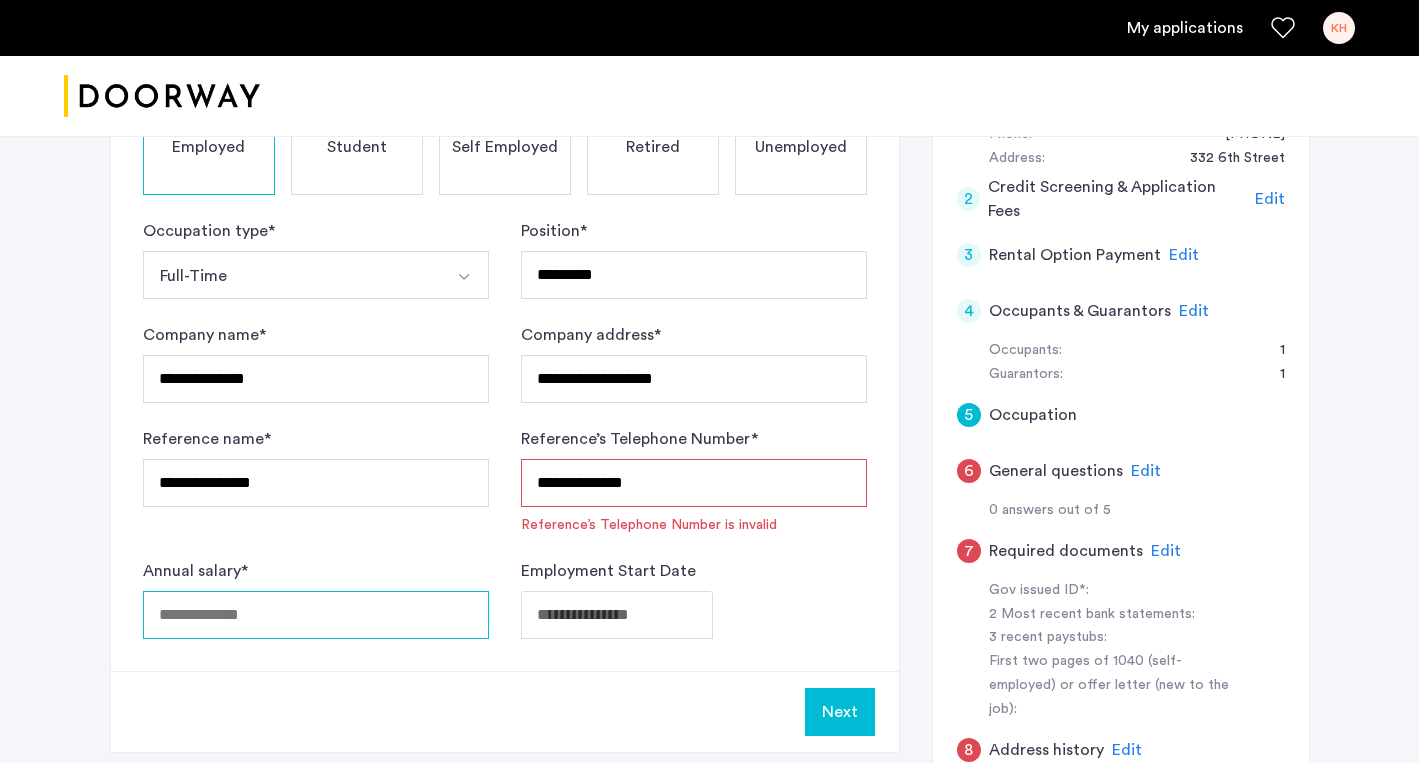 click on "Annual salary  *" at bounding box center (316, 615) 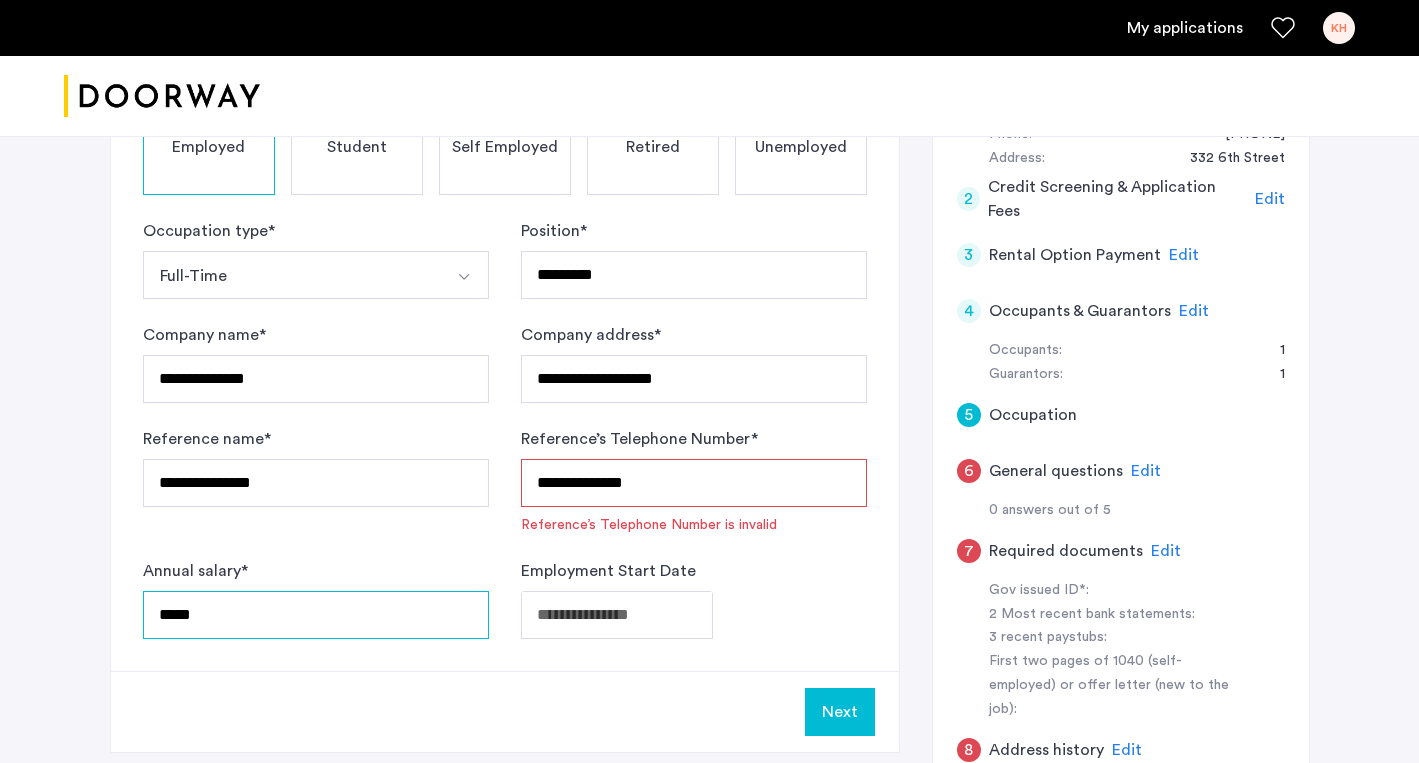 type on "*****" 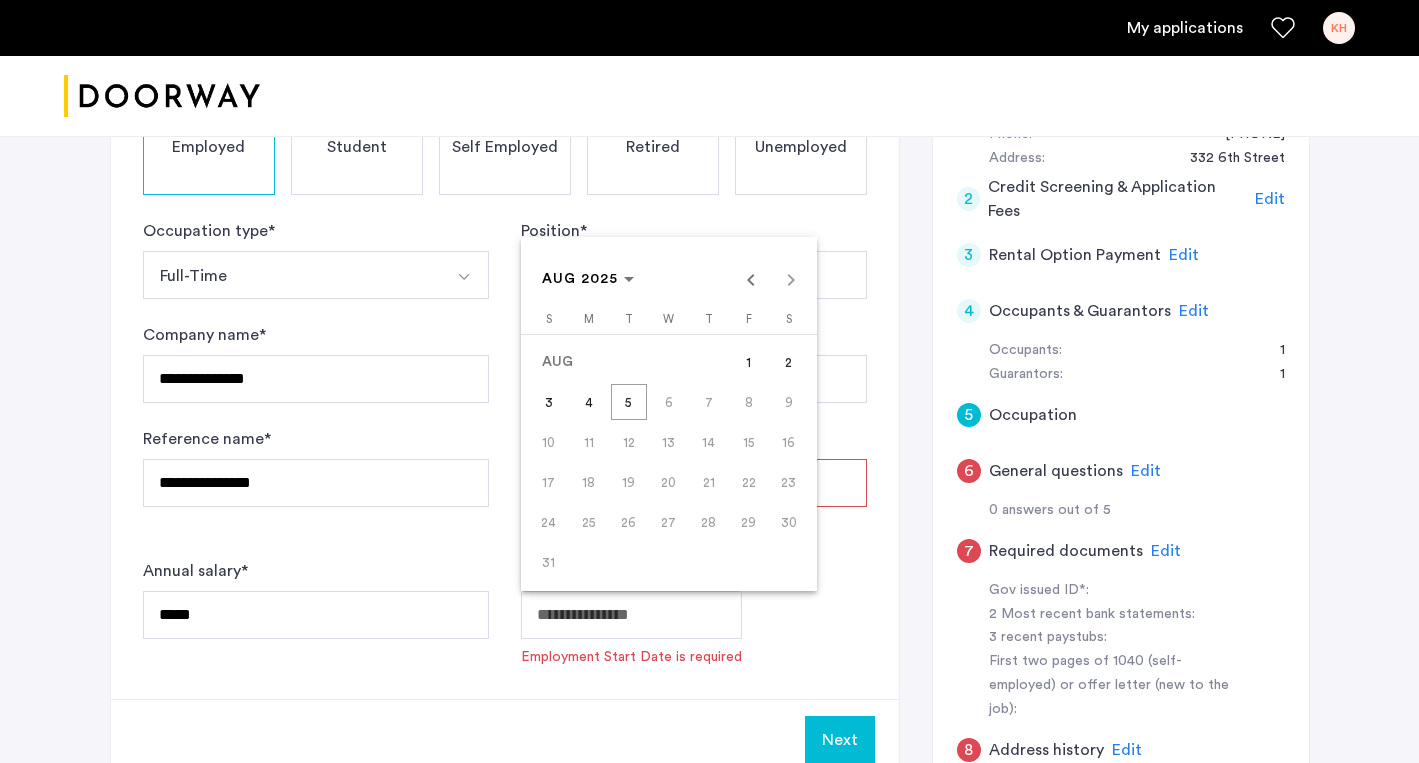 click on "**********" at bounding box center (709, -69) 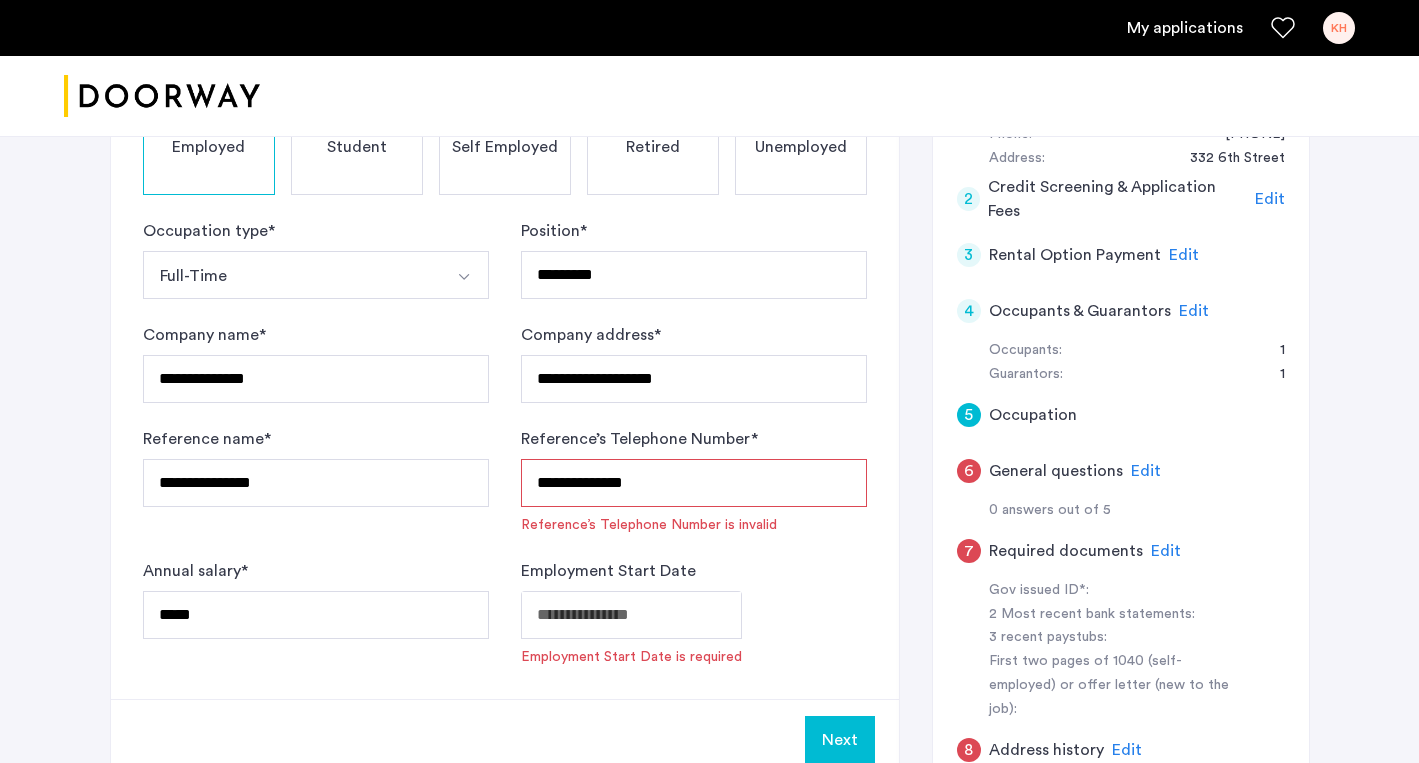 click on "**********" at bounding box center [709, -69] 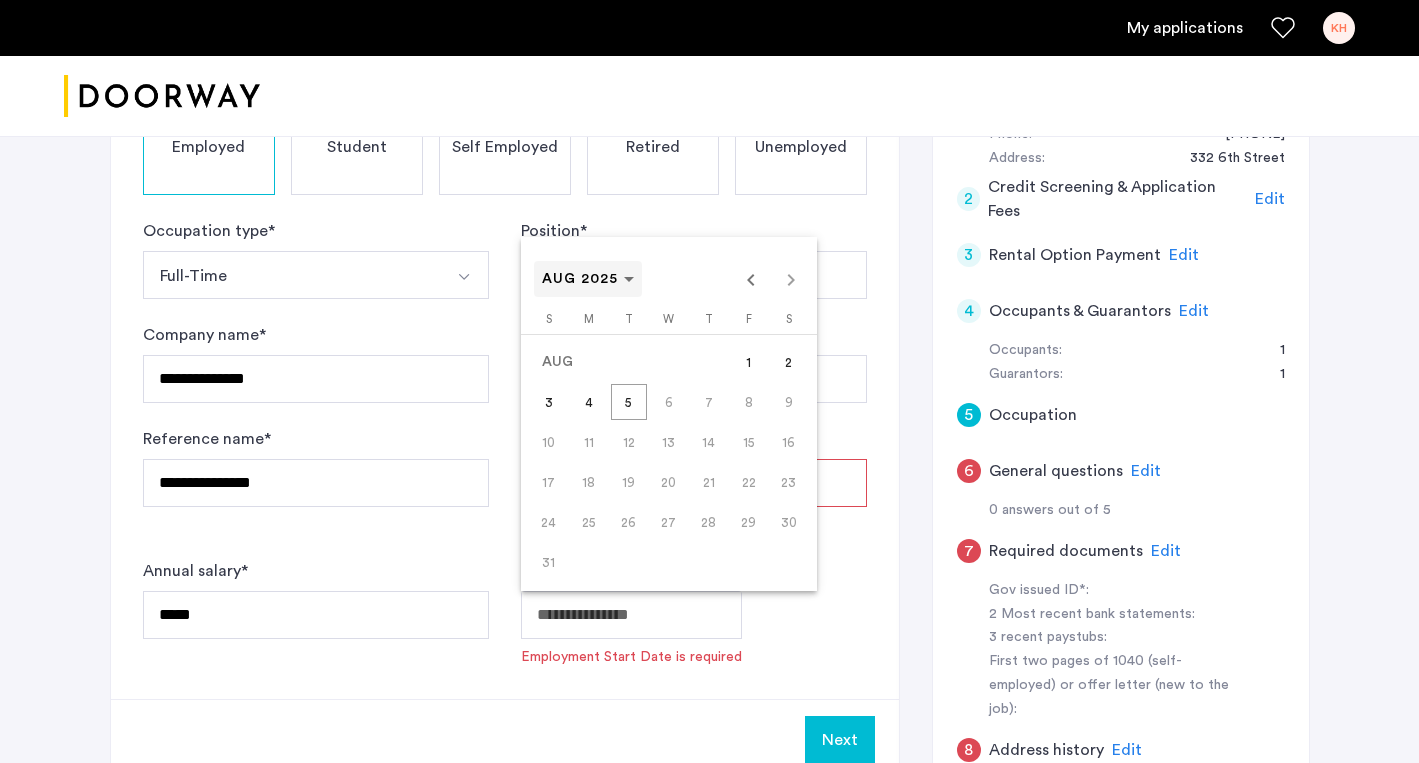 click 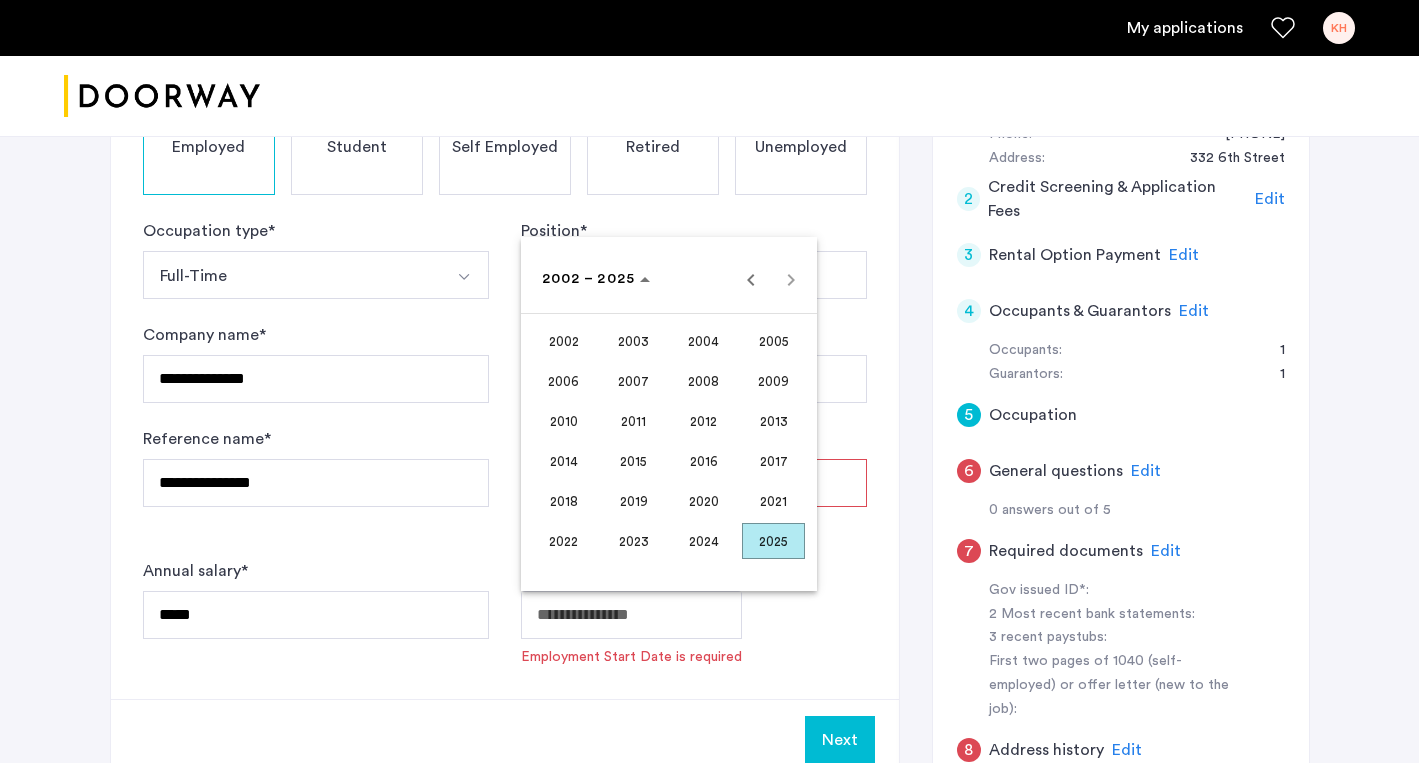 click on "2025" at bounding box center [773, 541] 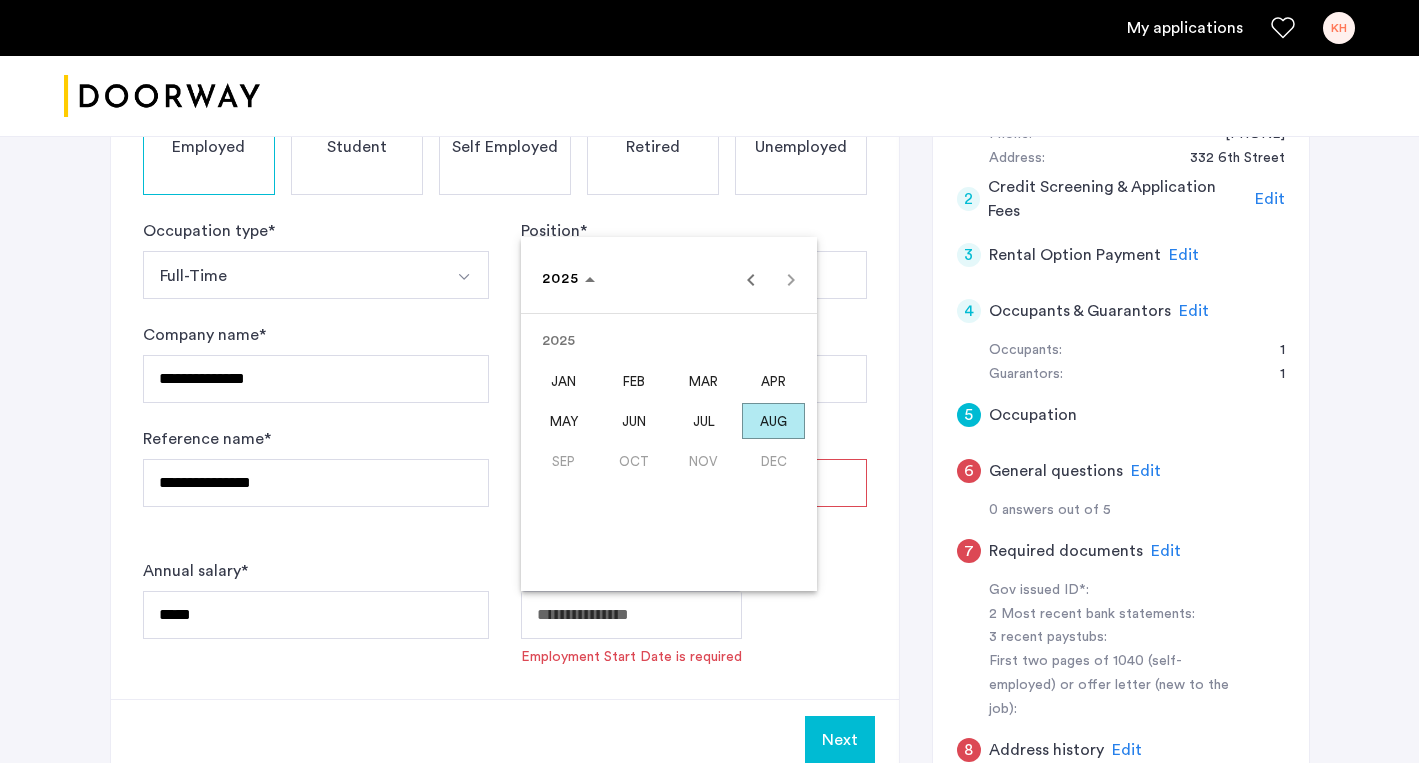click on "JUN" at bounding box center [633, 421] 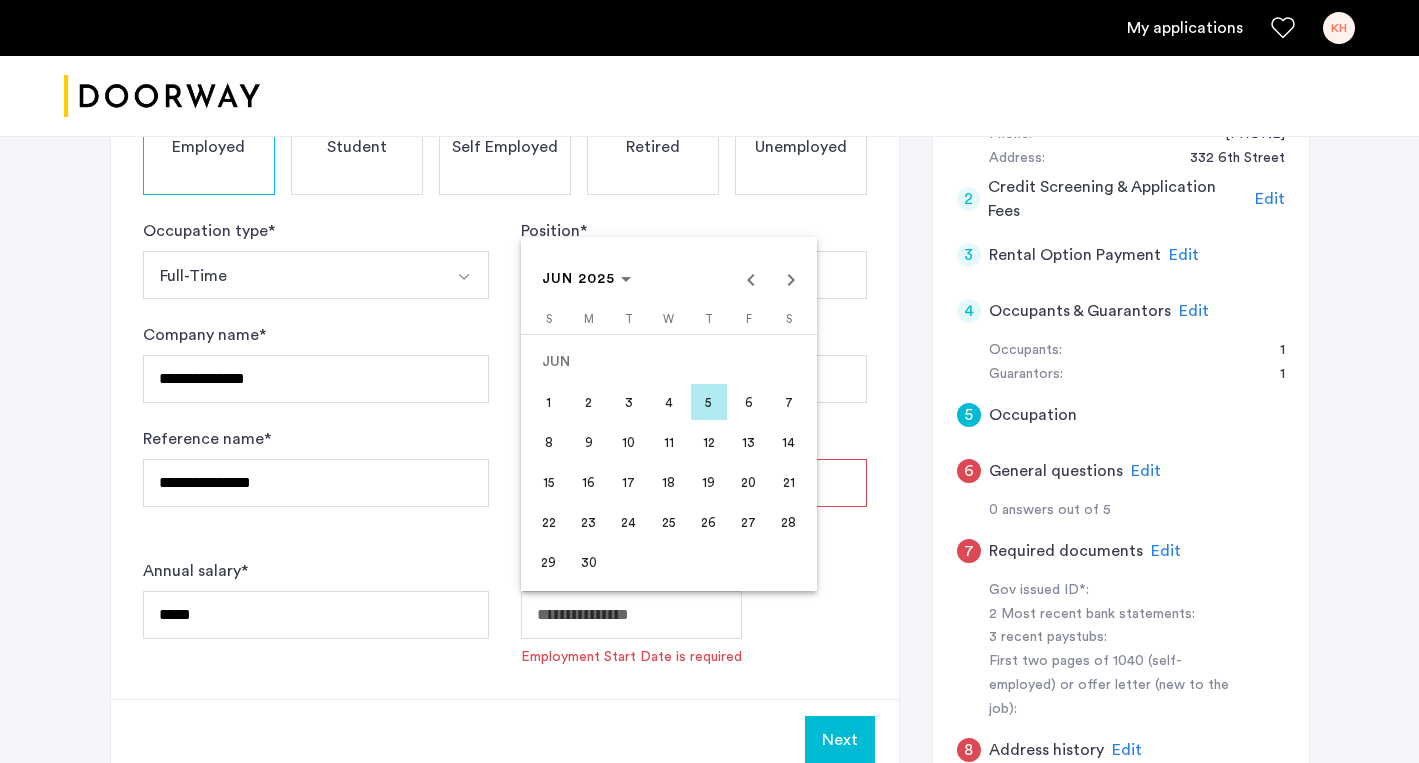 click on "16" at bounding box center [589, 482] 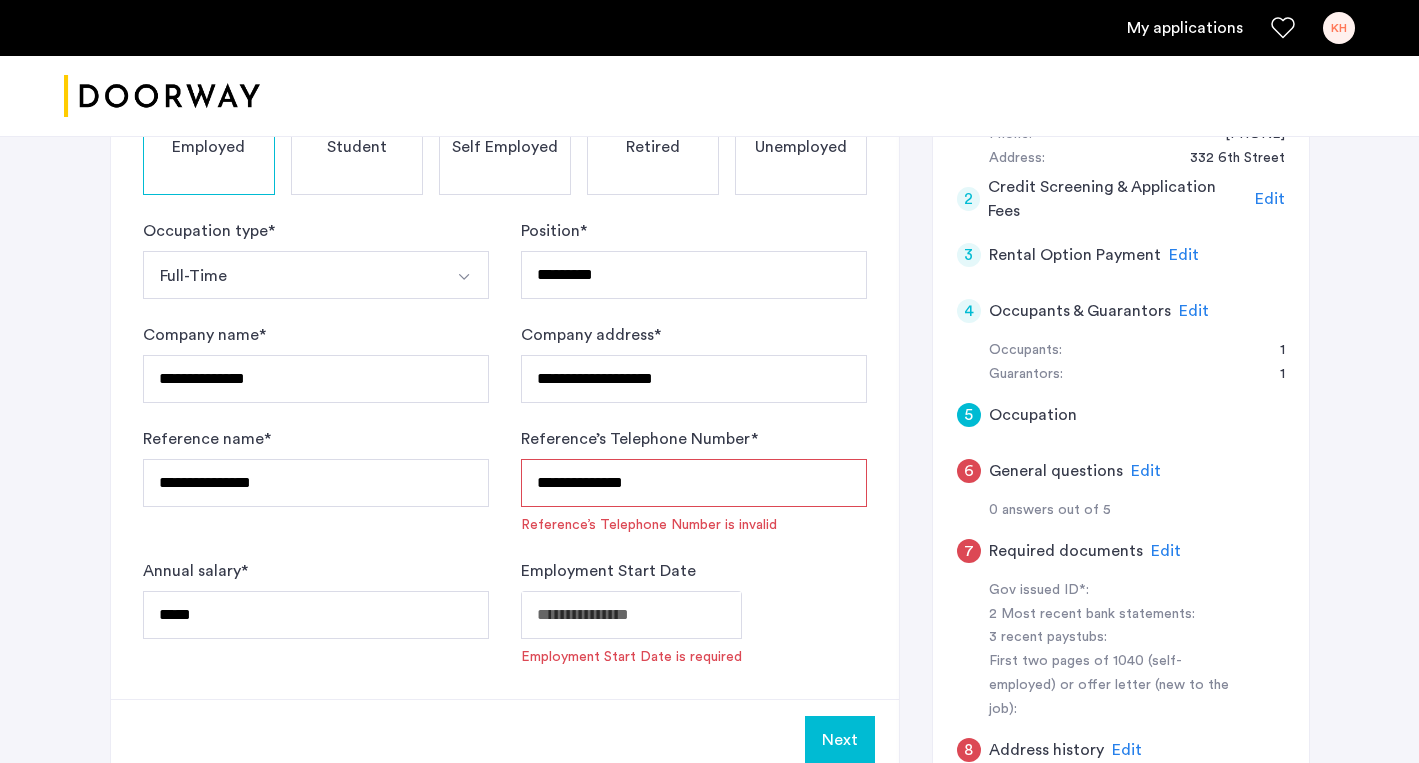 type on "**********" 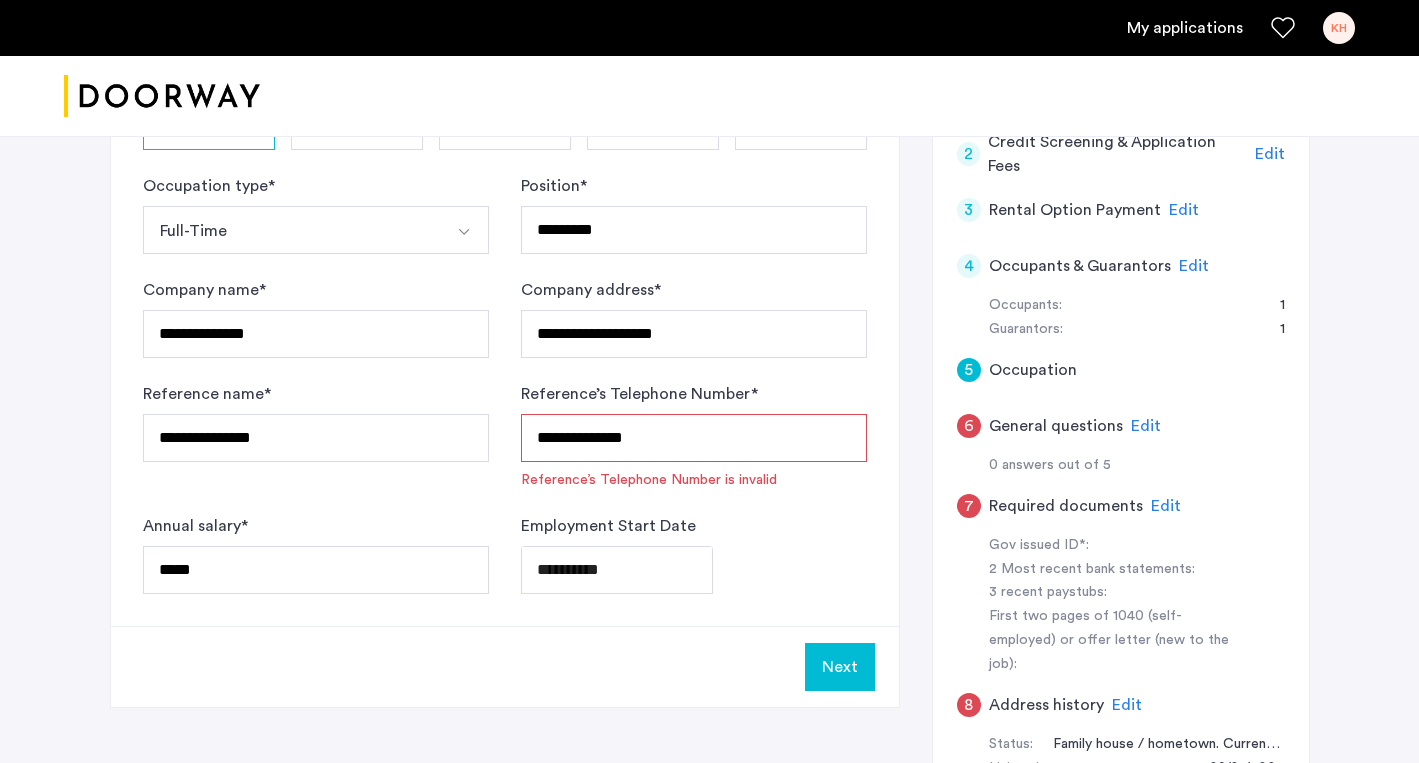scroll, scrollTop: 510, scrollLeft: 0, axis: vertical 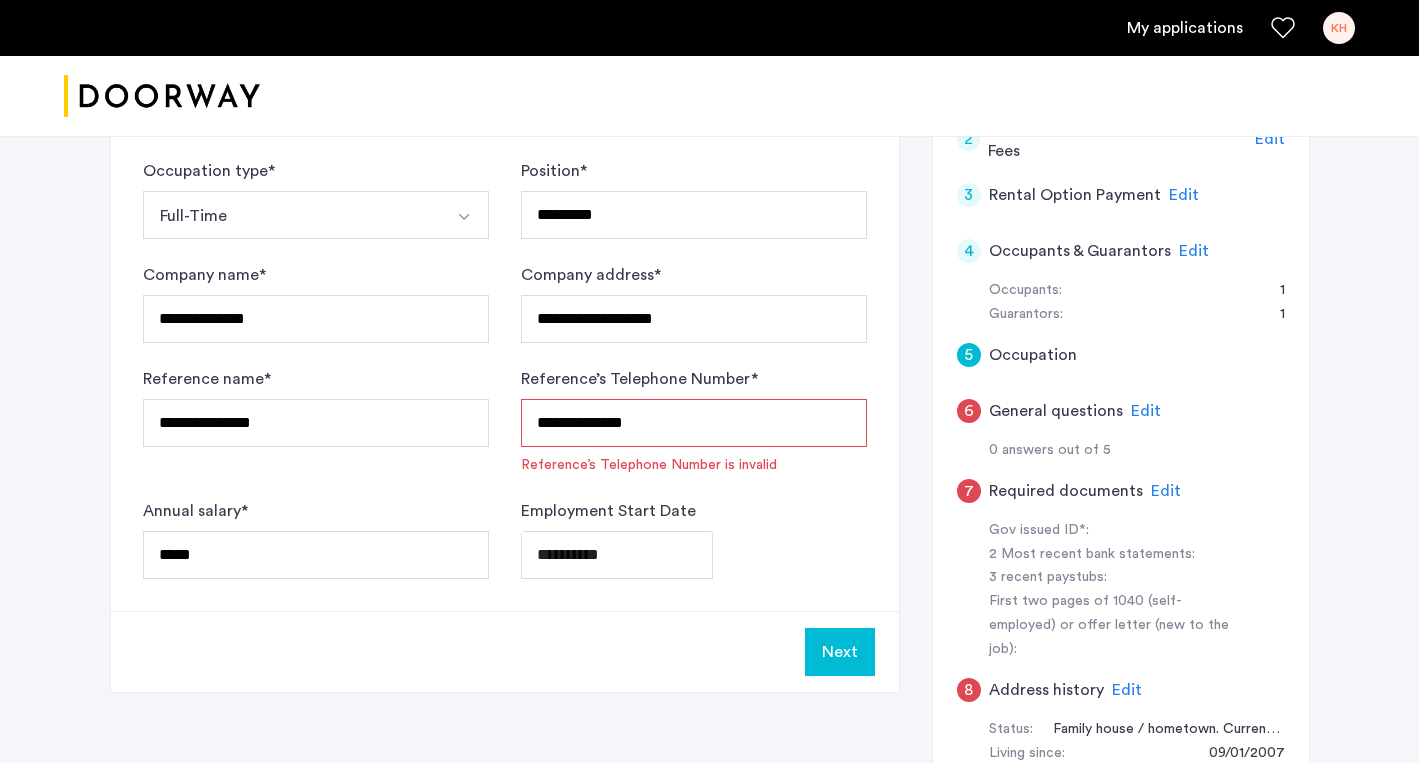 click on "Next" 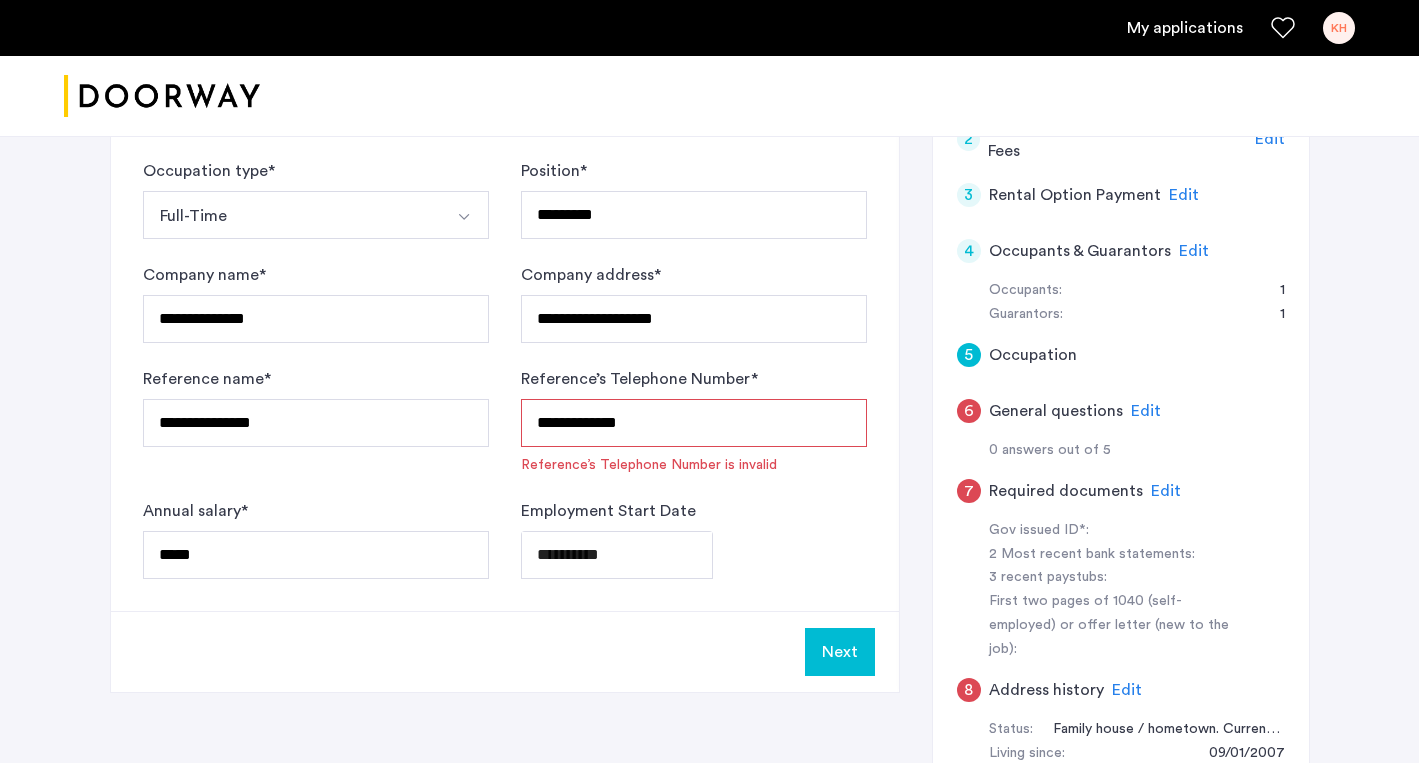 click on "**********" at bounding box center (694, 423) 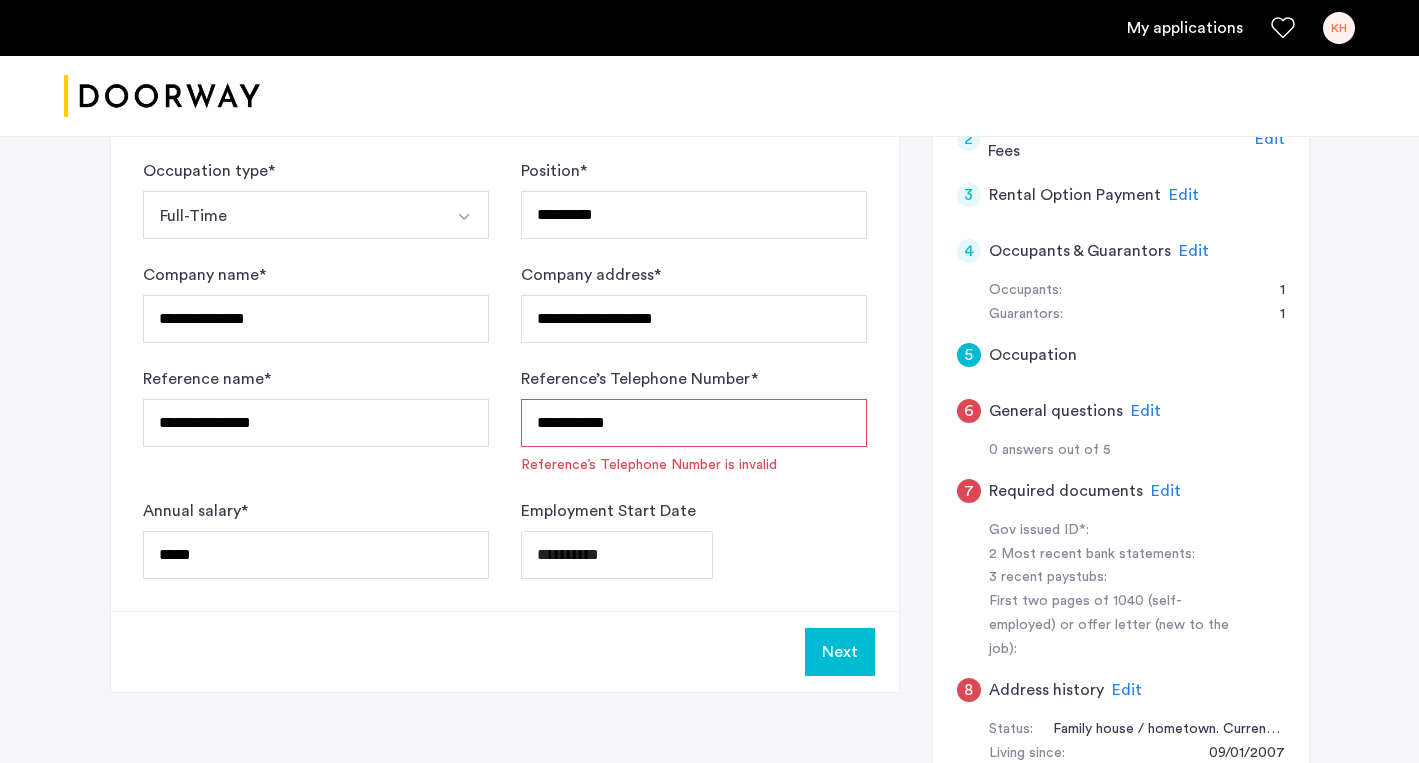 click on "**********" at bounding box center (694, 423) 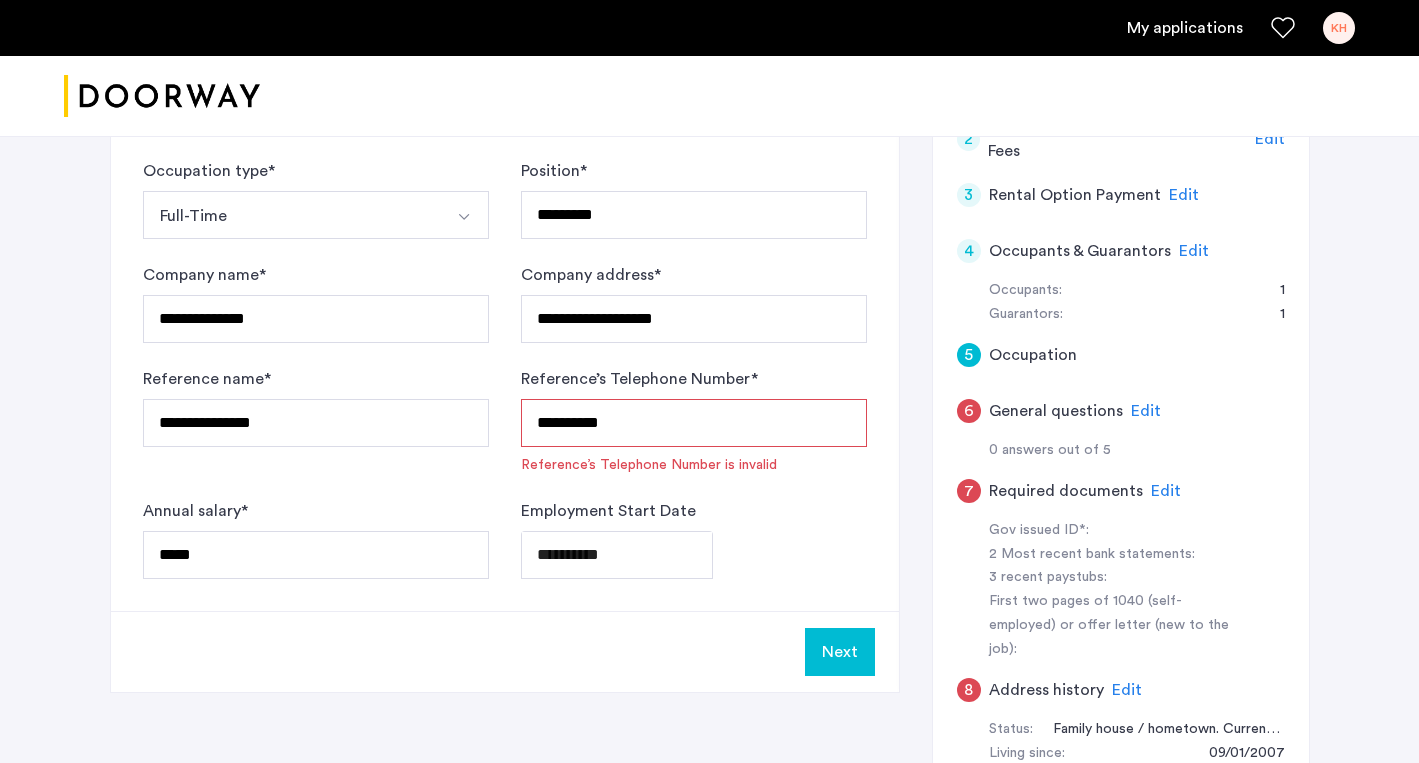 click on "**********" at bounding box center (694, 423) 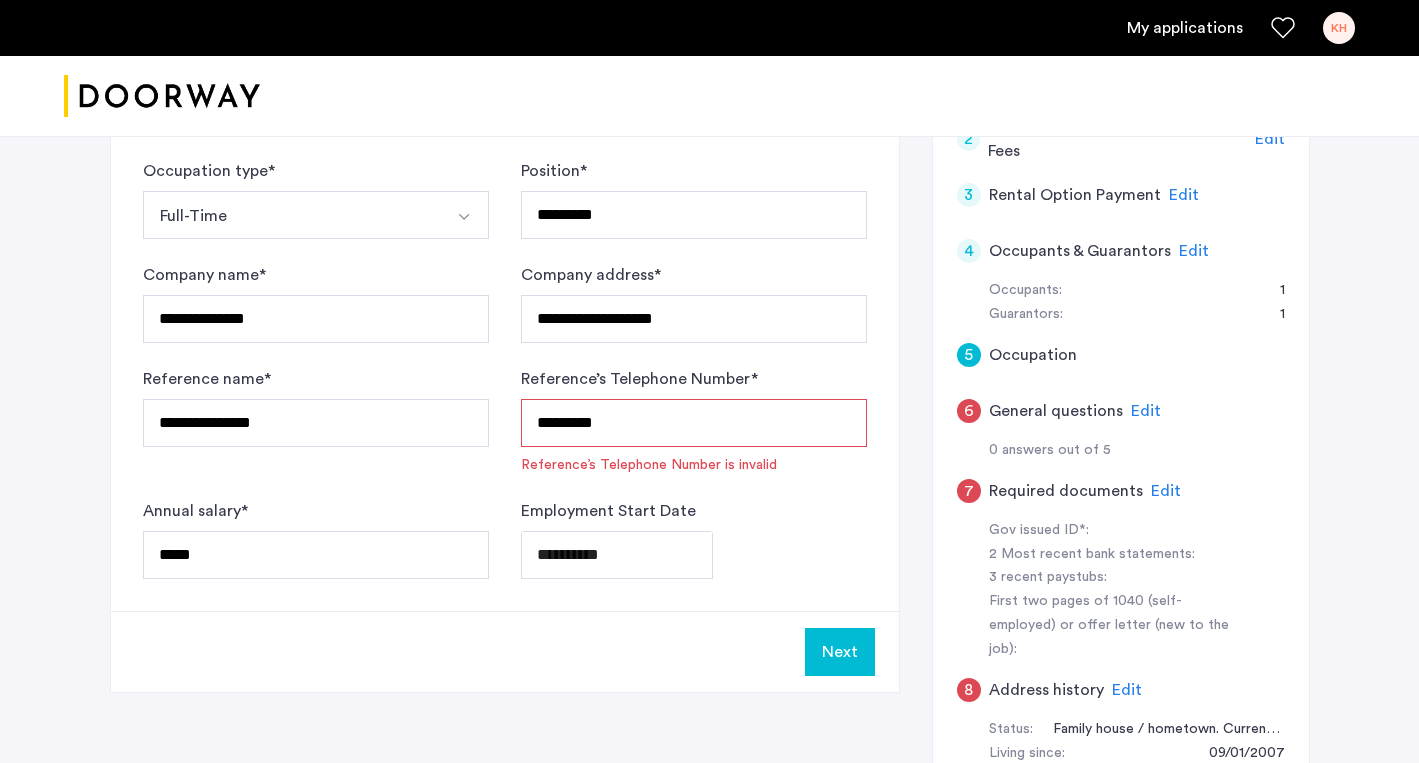 click on "Next" 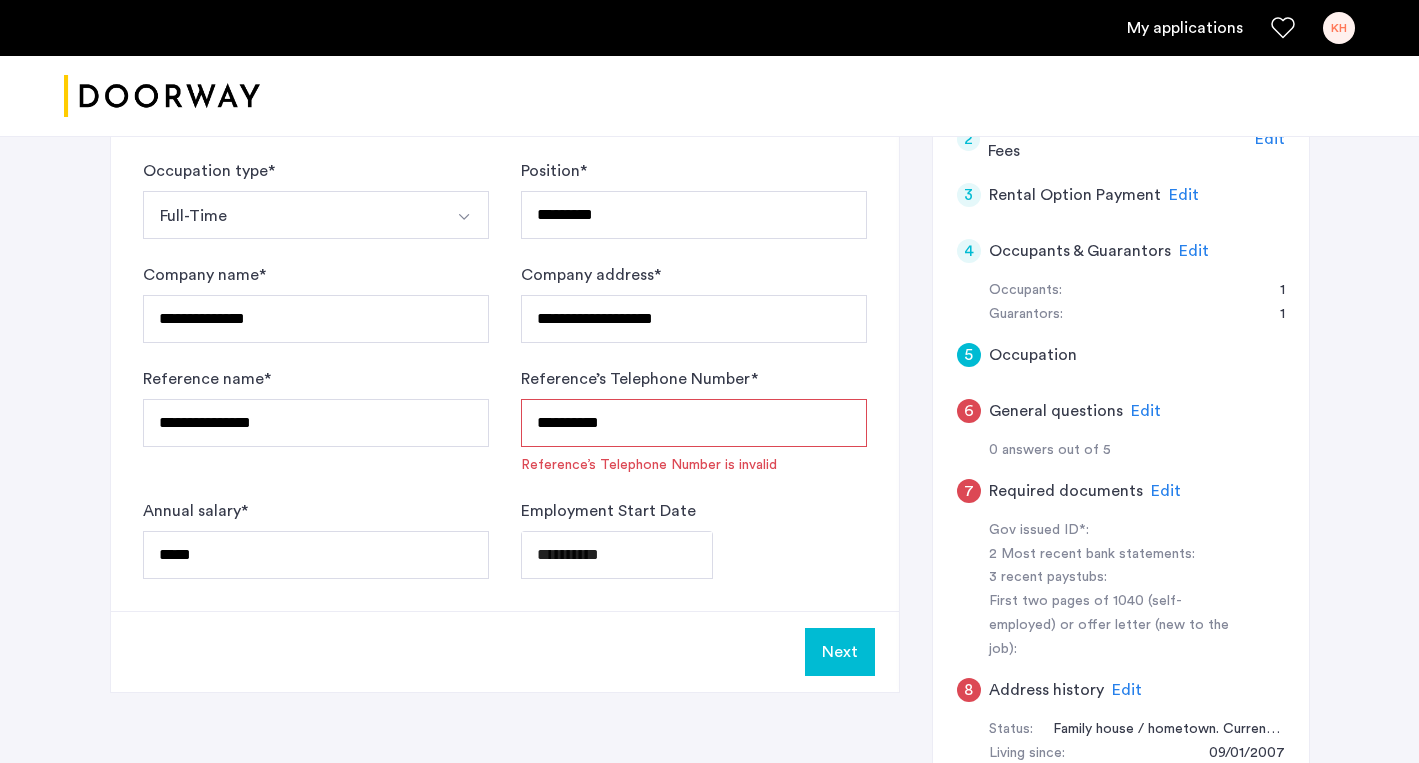 click on "**********" 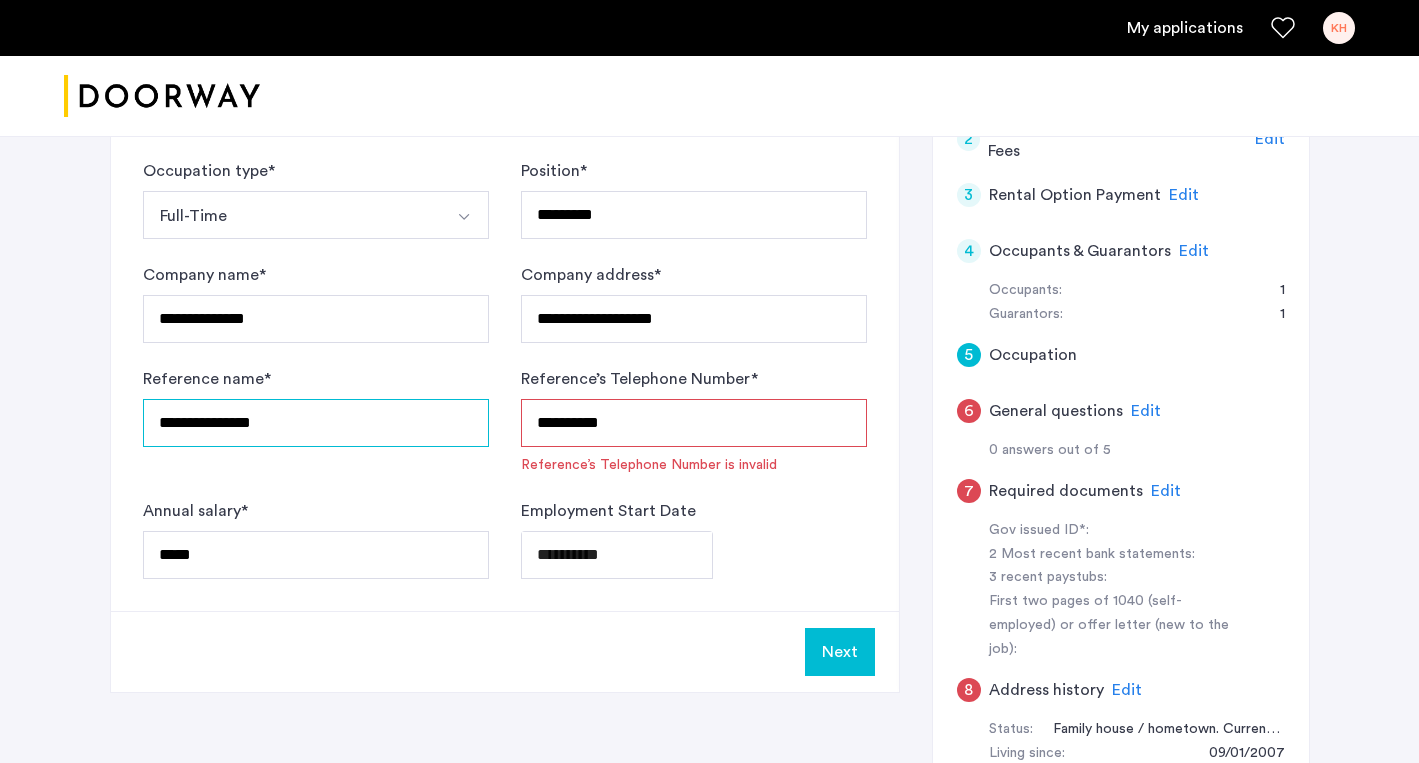 click on "**********" at bounding box center [316, 423] 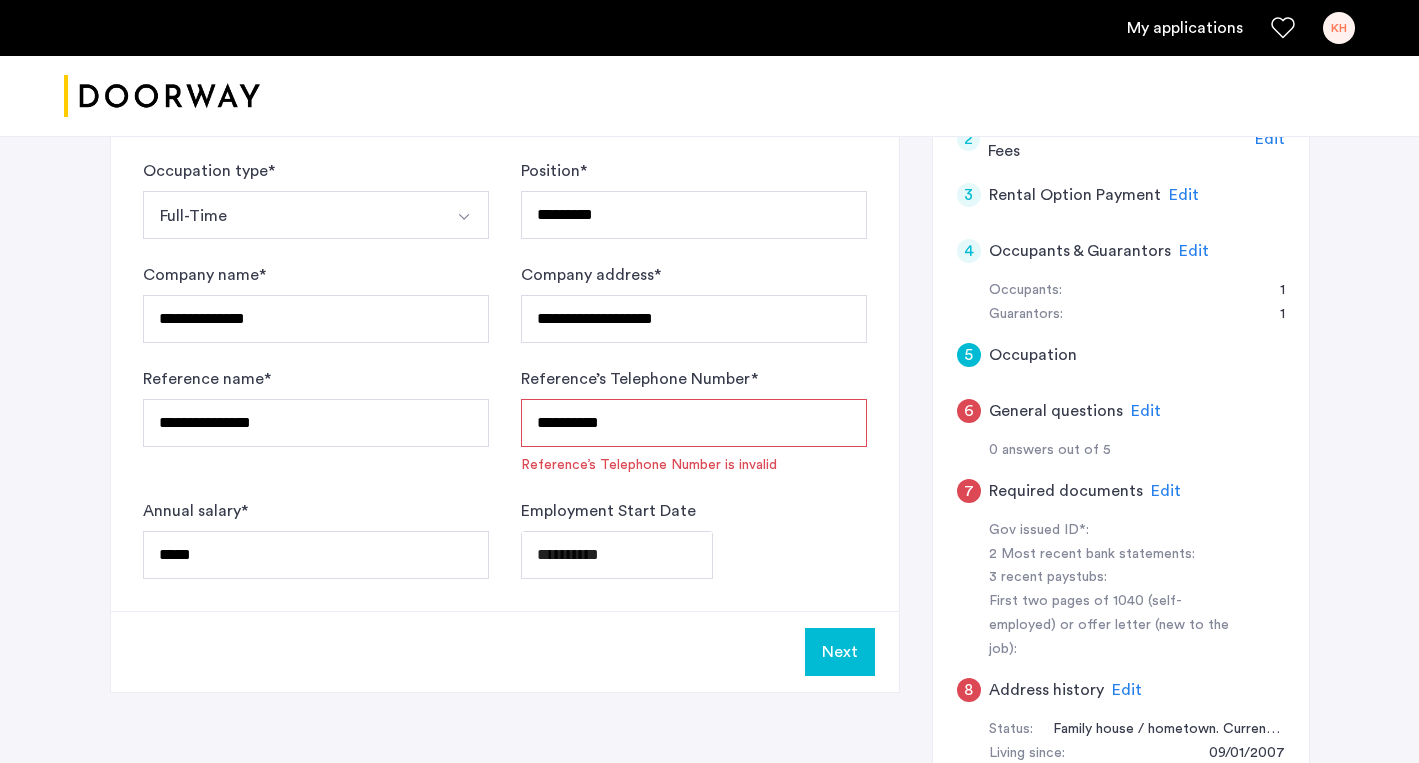 click on "*********" at bounding box center [694, 423] 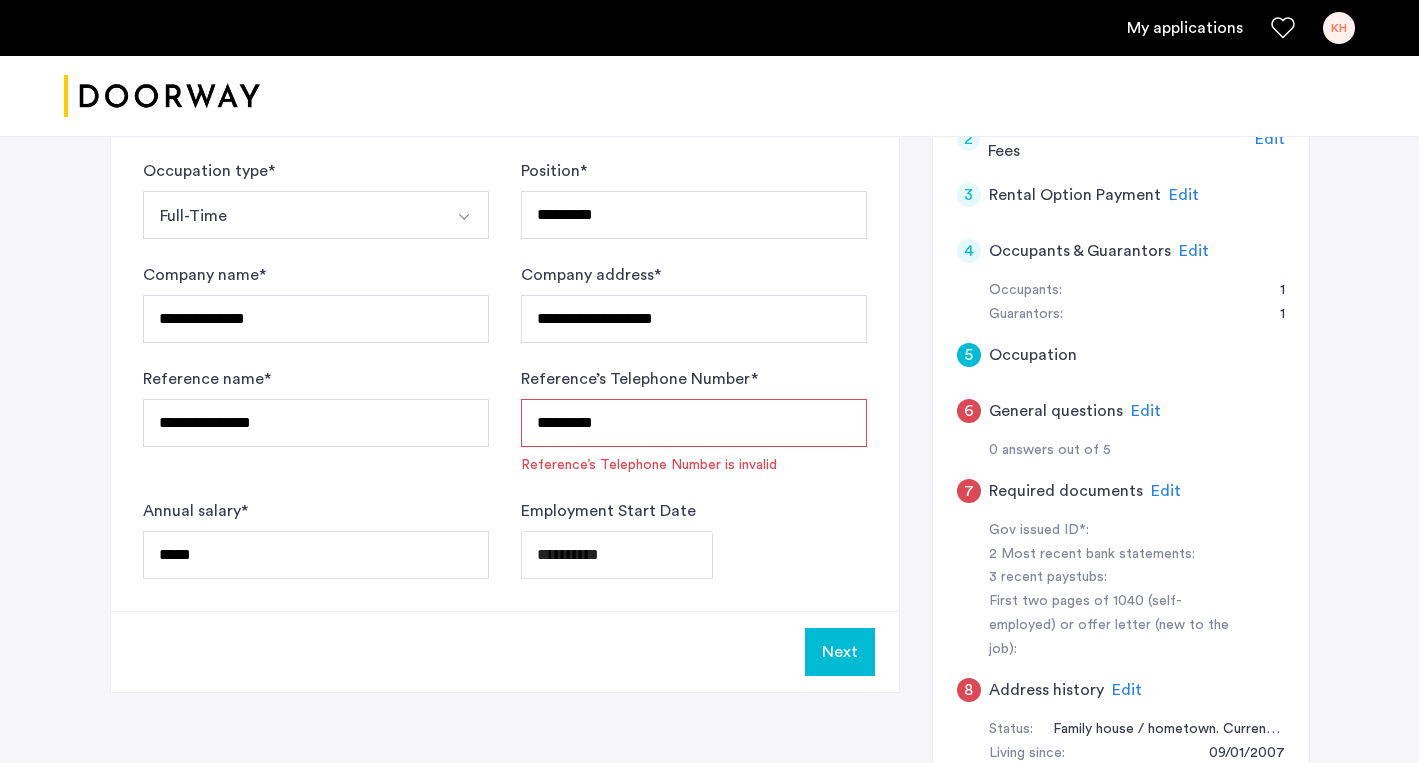 click on "**********" 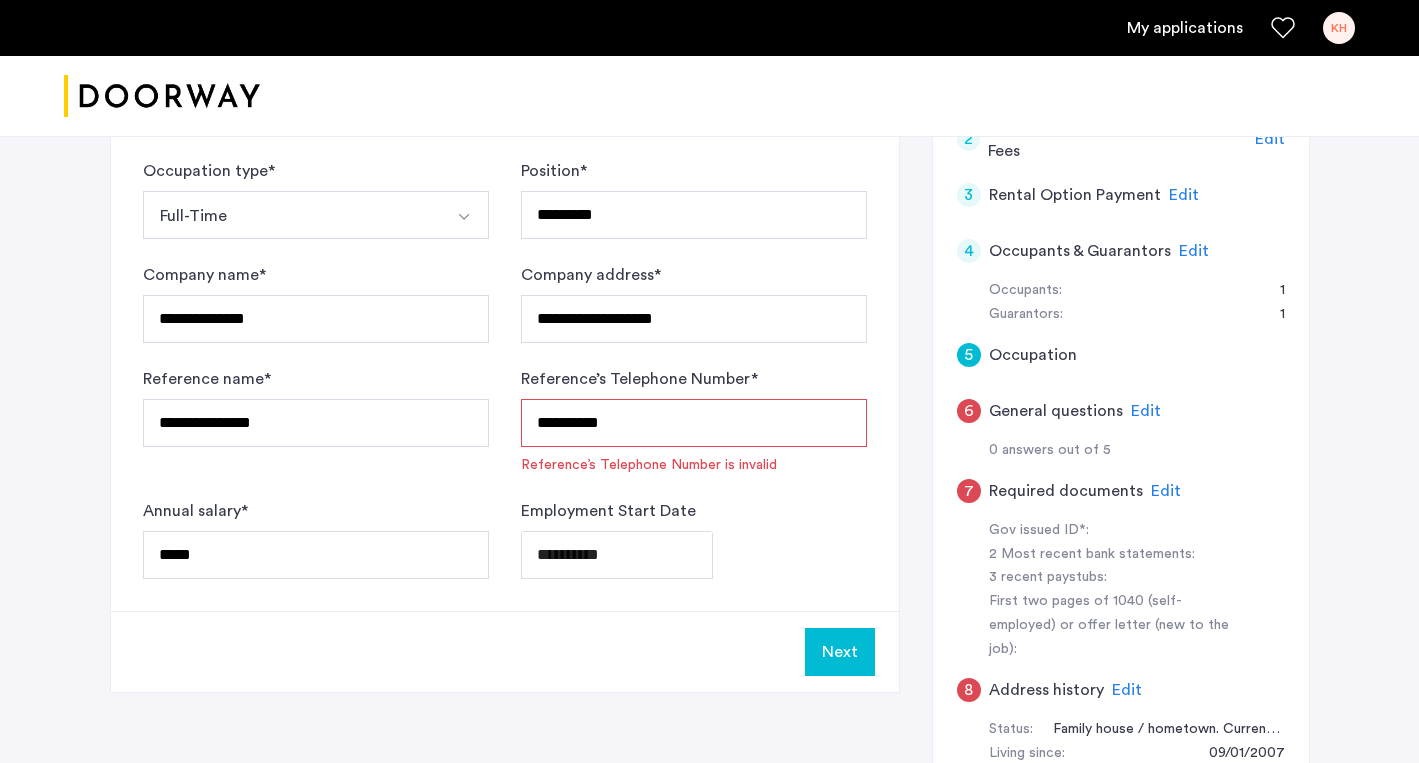click on "**********" at bounding box center [694, 423] 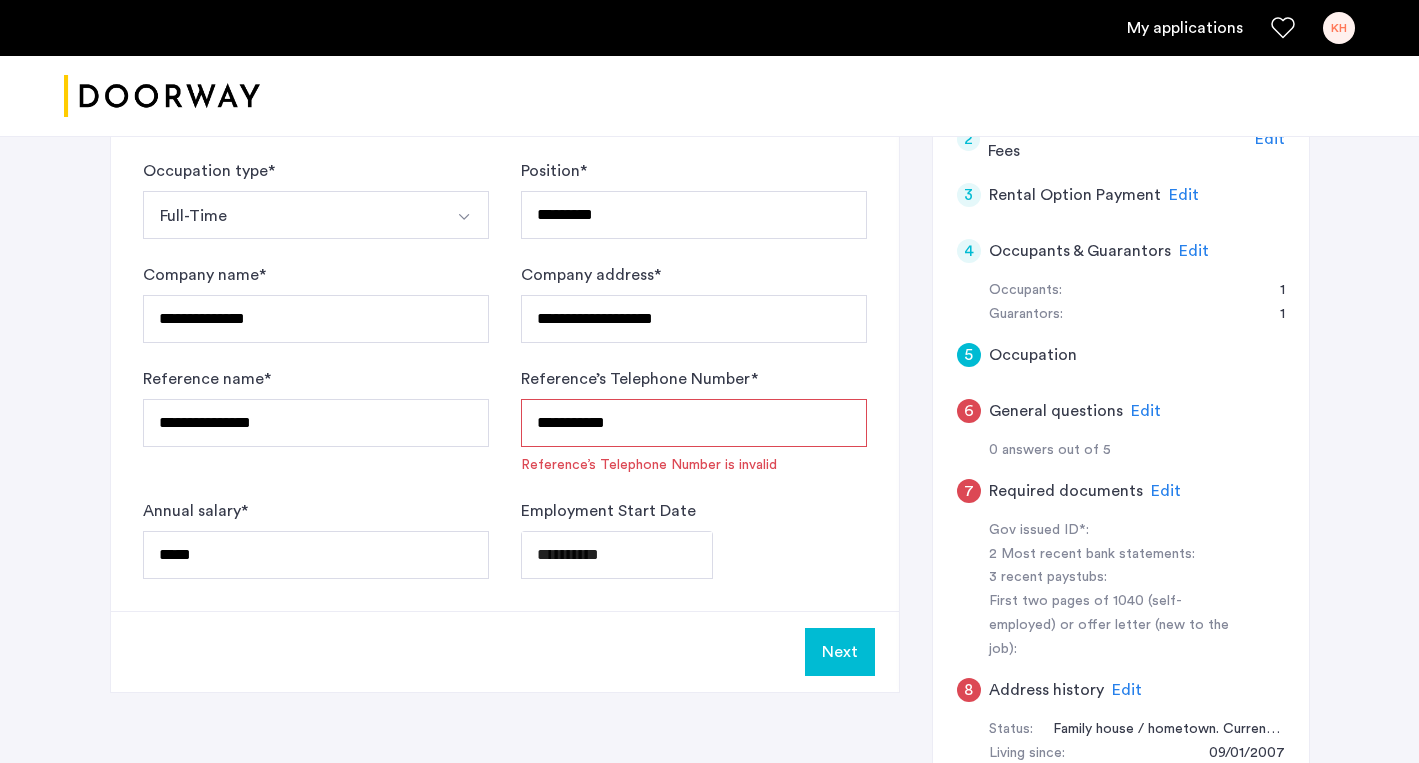 click on "**********" at bounding box center (694, 423) 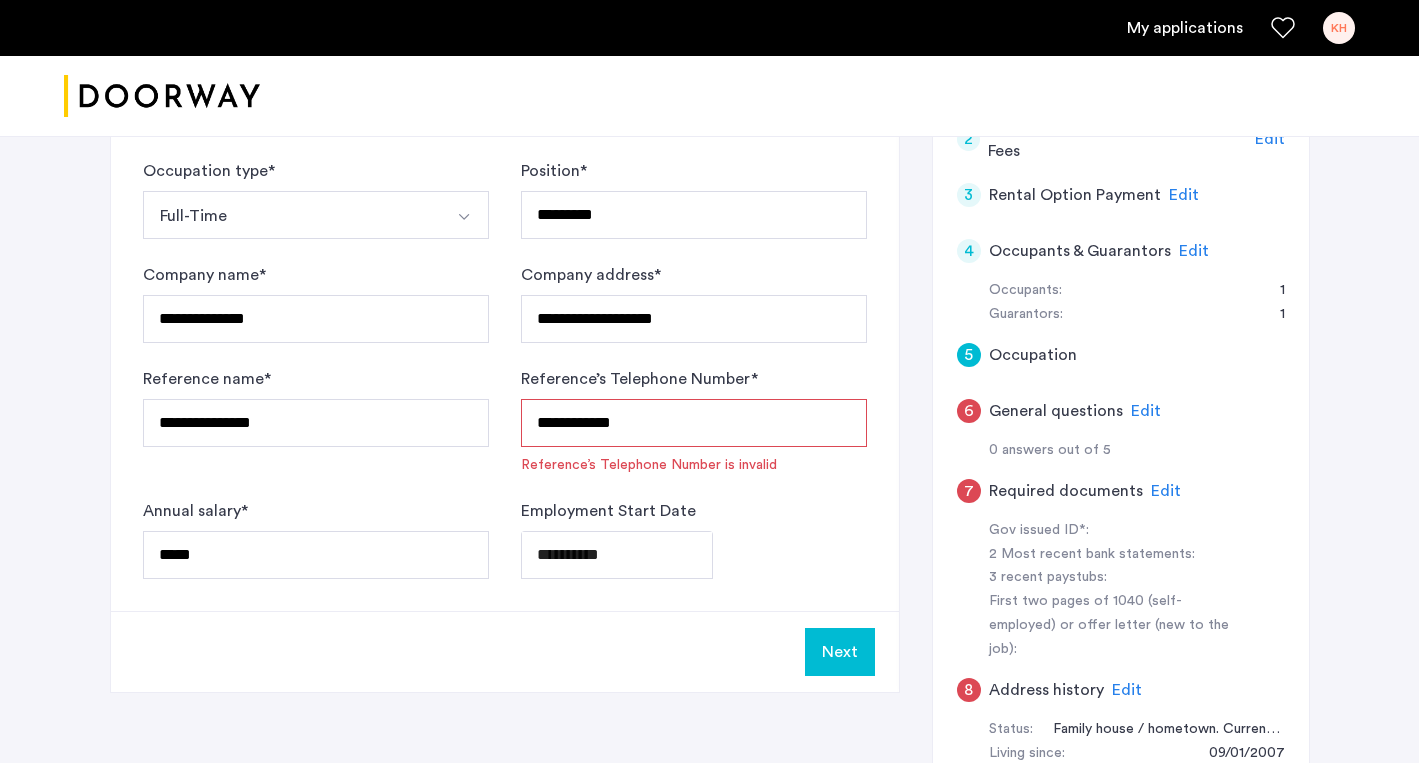 click on "**********" 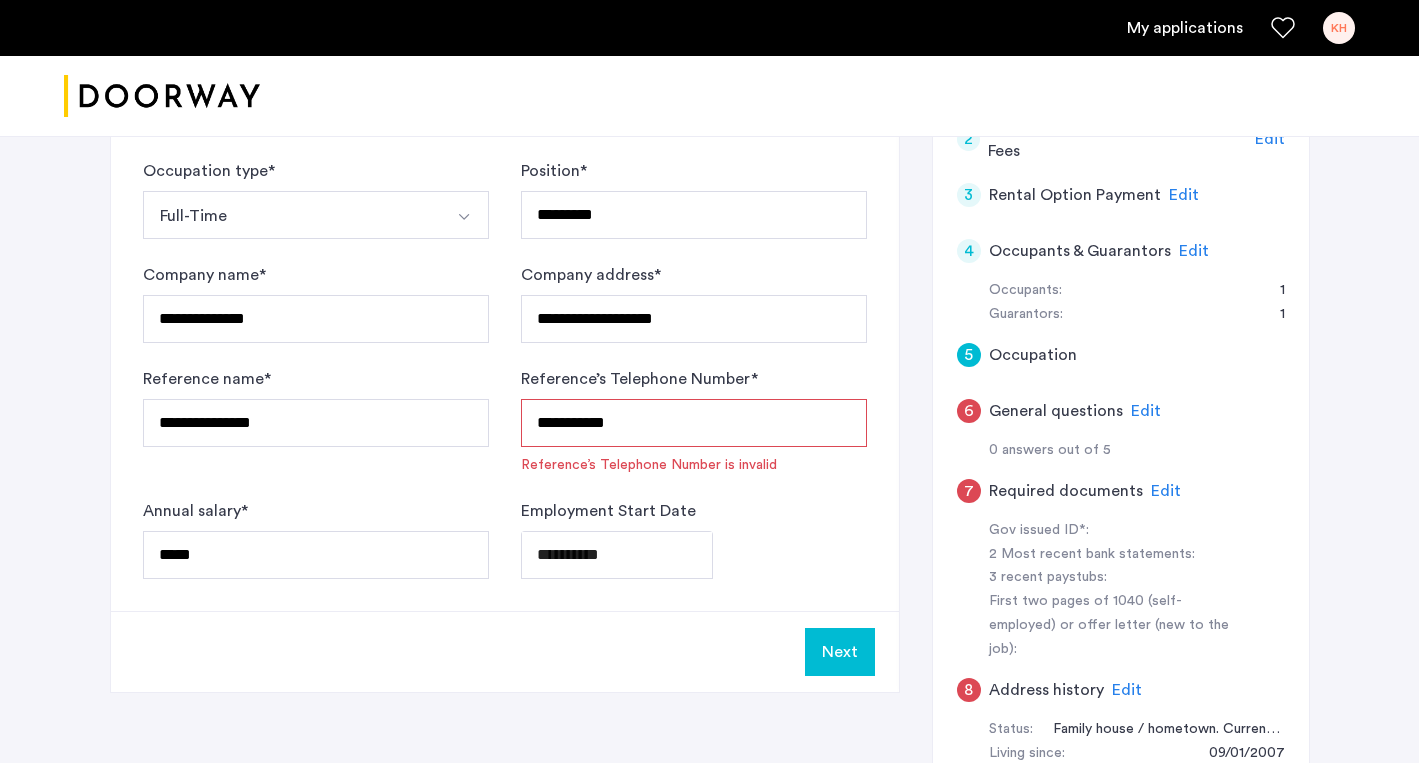 click on "**********" at bounding box center [694, 423] 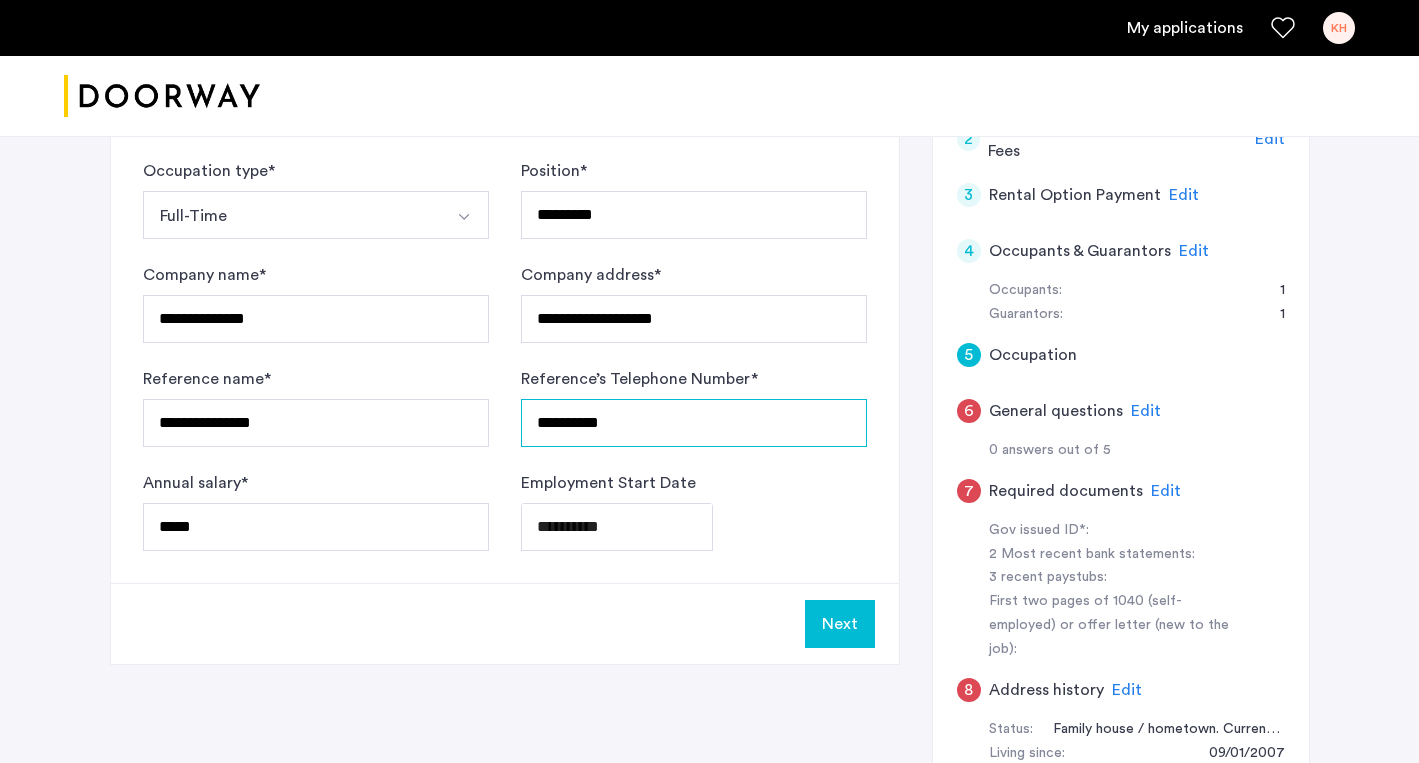 type on "**********" 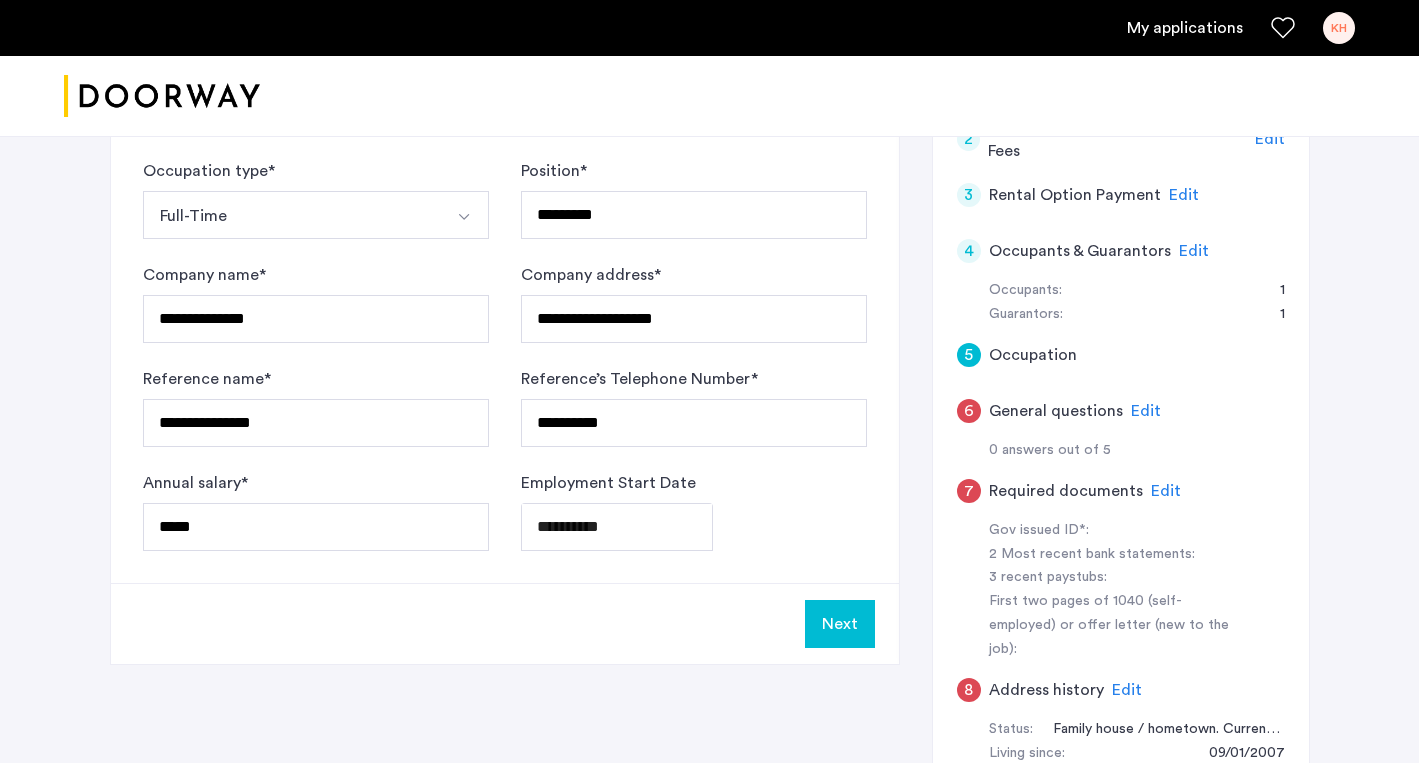 click on "Annual salary  * *****" 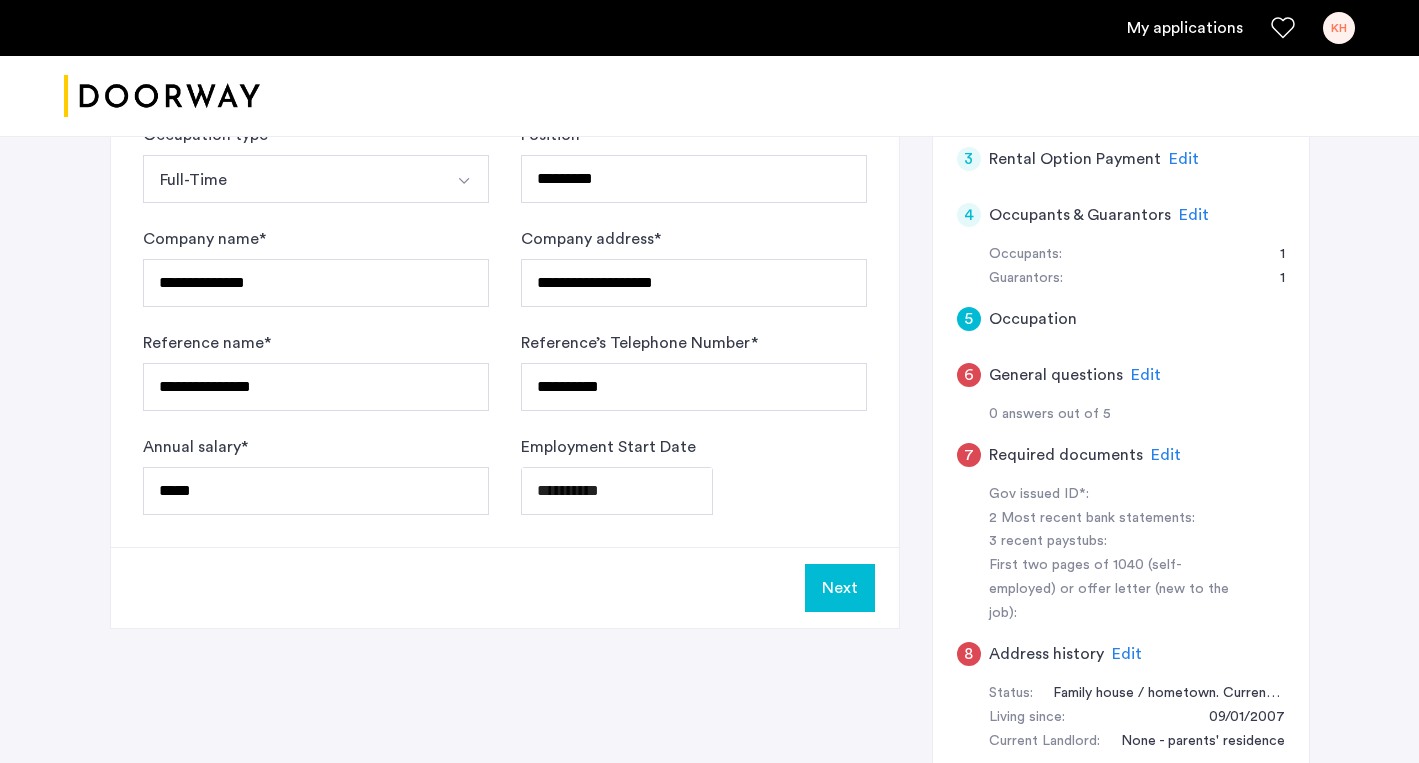scroll, scrollTop: 542, scrollLeft: 0, axis: vertical 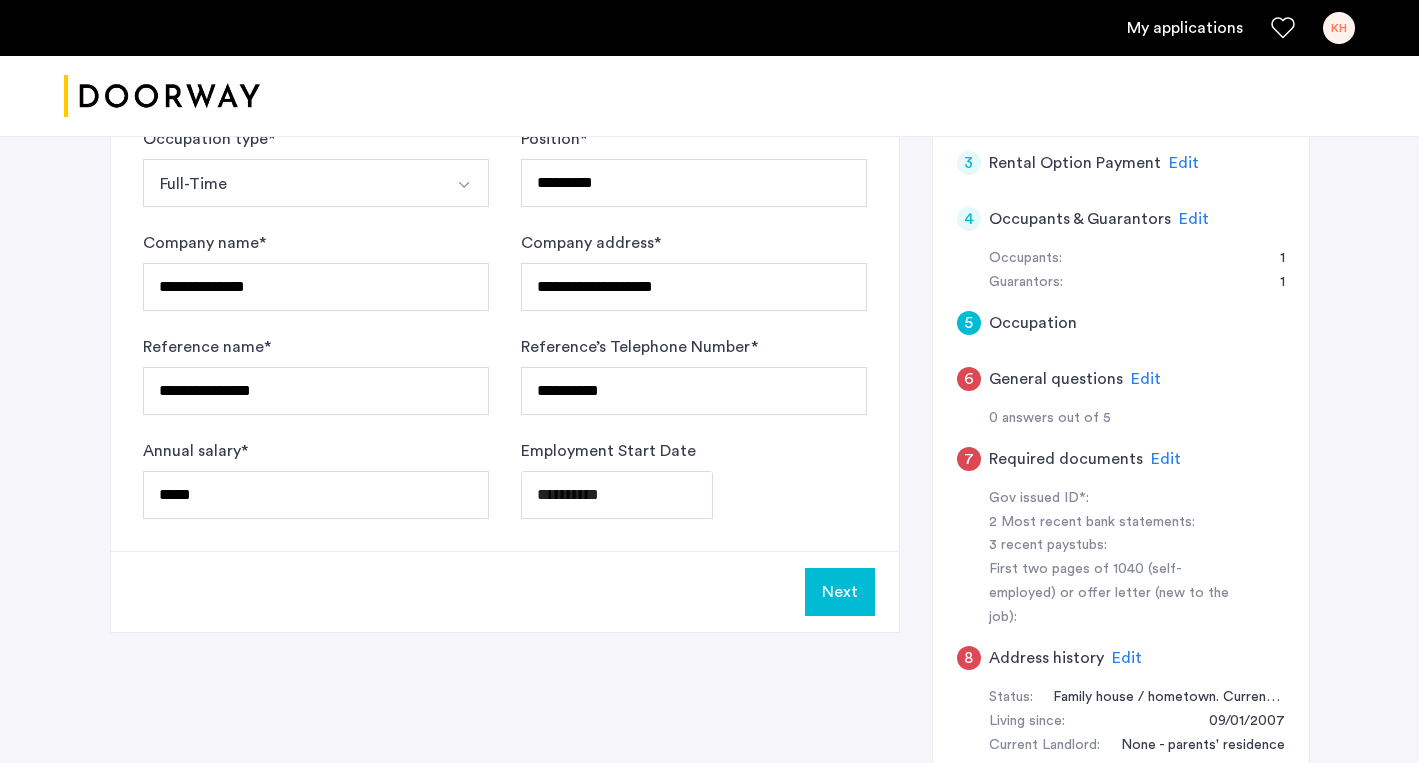 click on "Next" 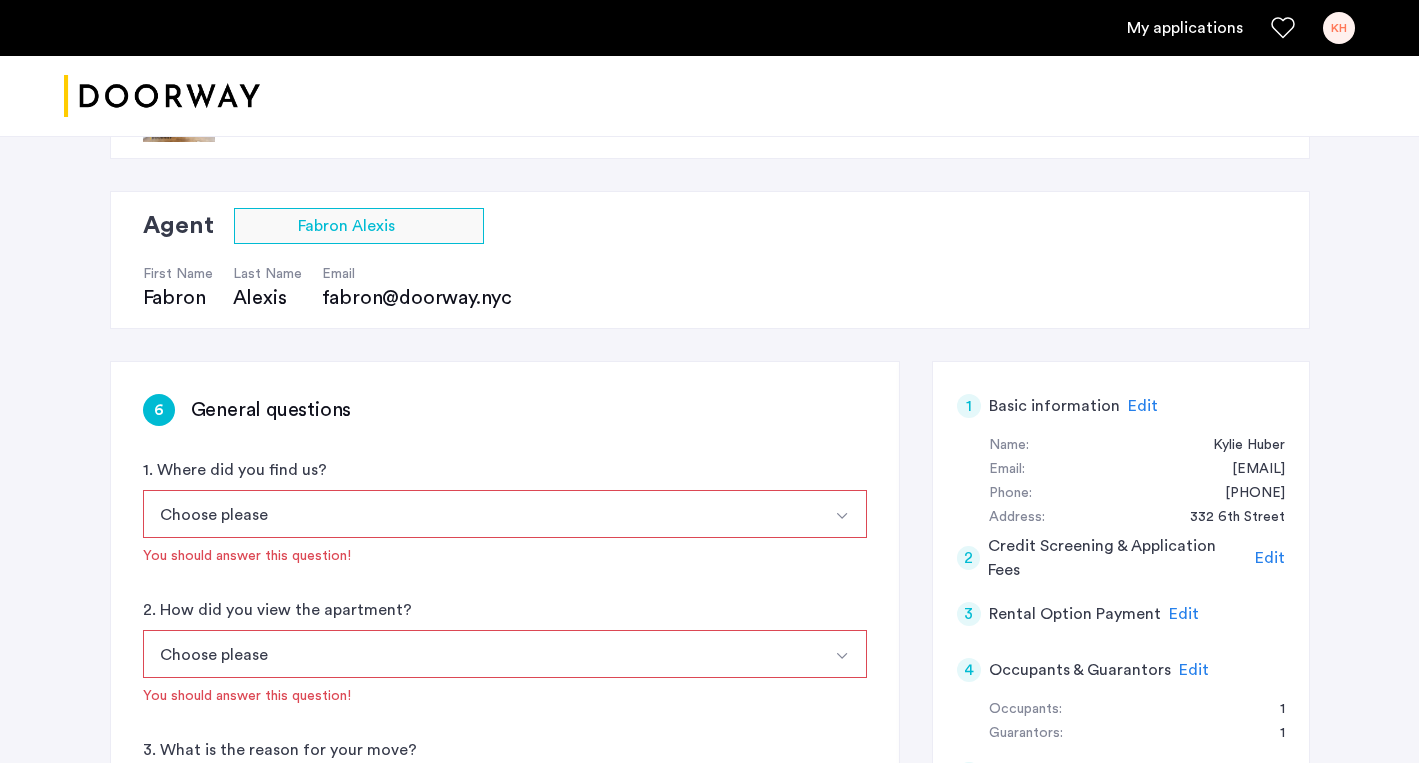 scroll, scrollTop: 333, scrollLeft: 0, axis: vertical 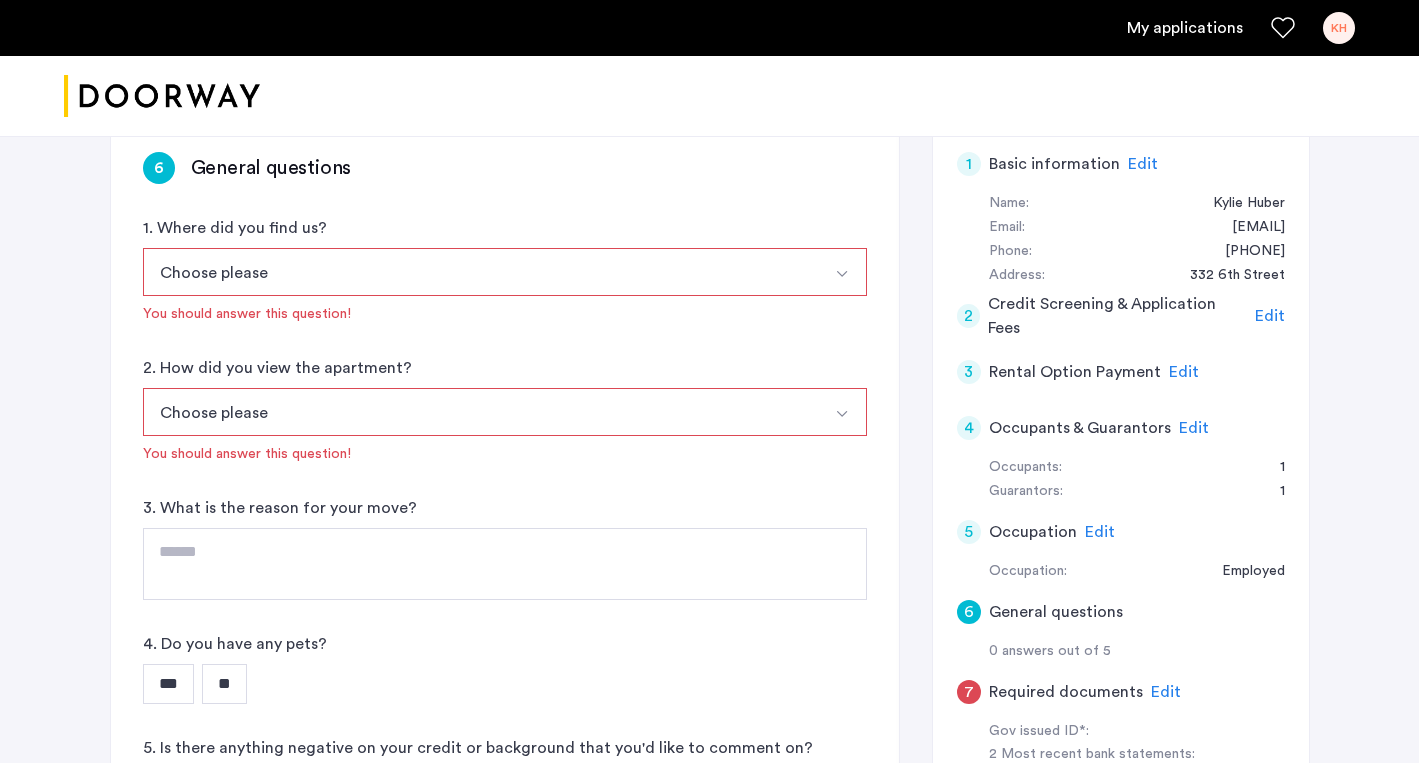 click on "Choose please" at bounding box center (481, 272) 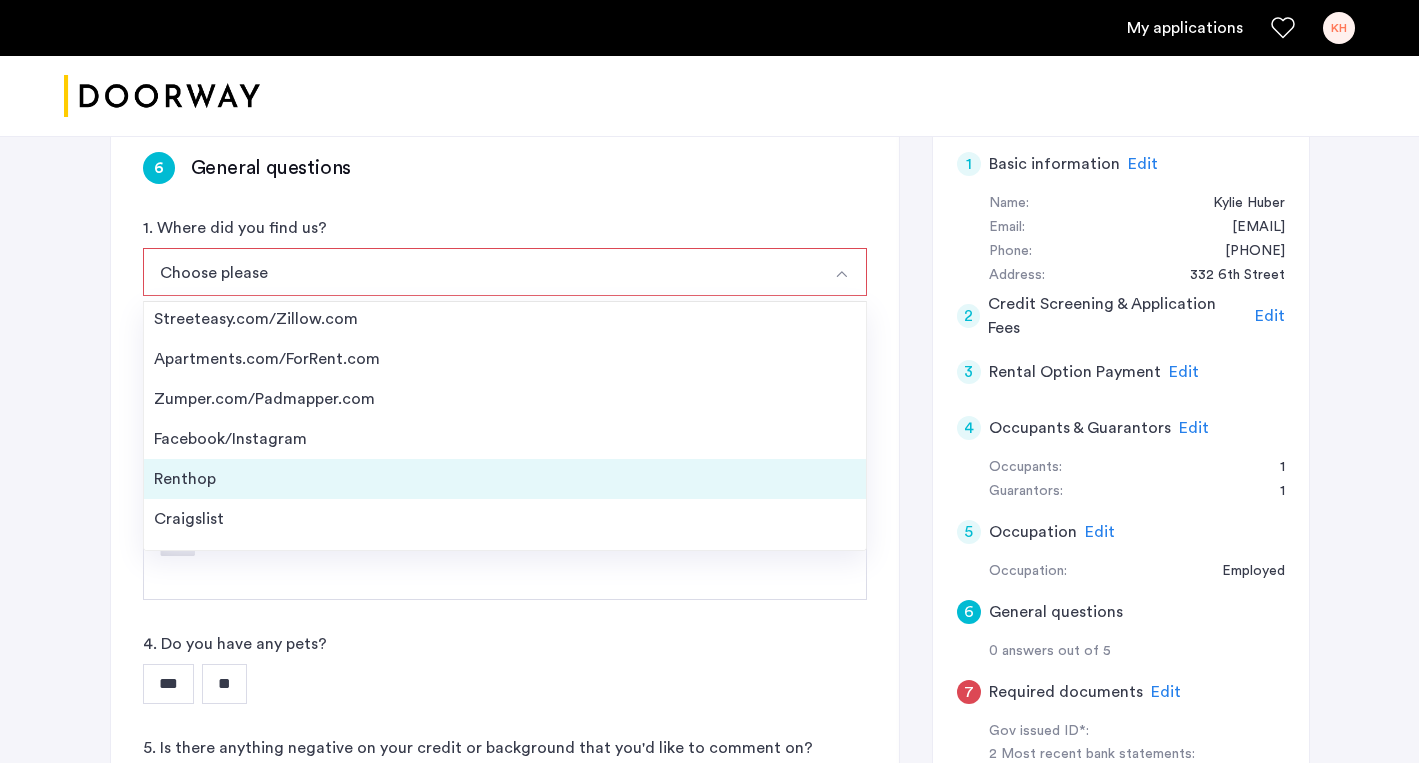 scroll, scrollTop: 0, scrollLeft: 0, axis: both 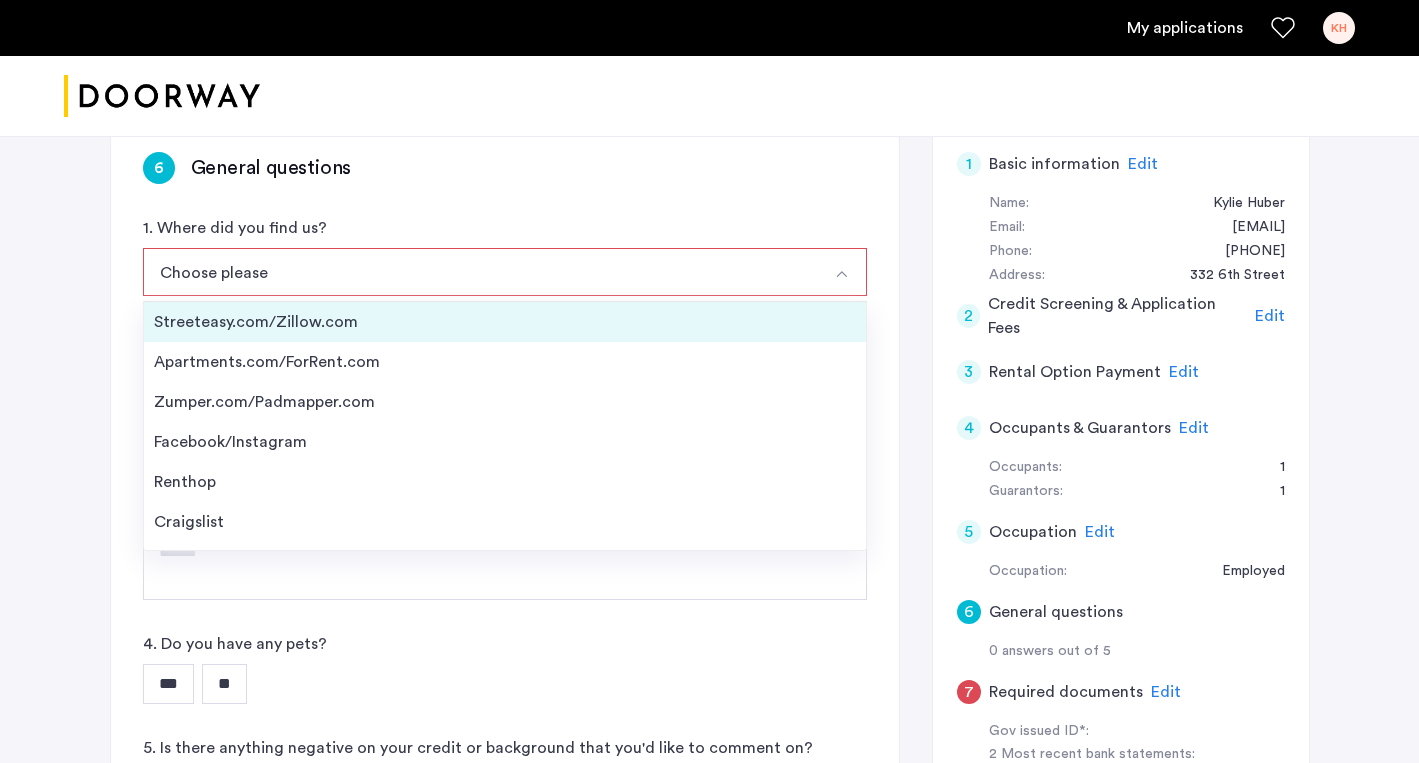 click on "Streeteasy.com/Zillow.com" at bounding box center [505, 322] 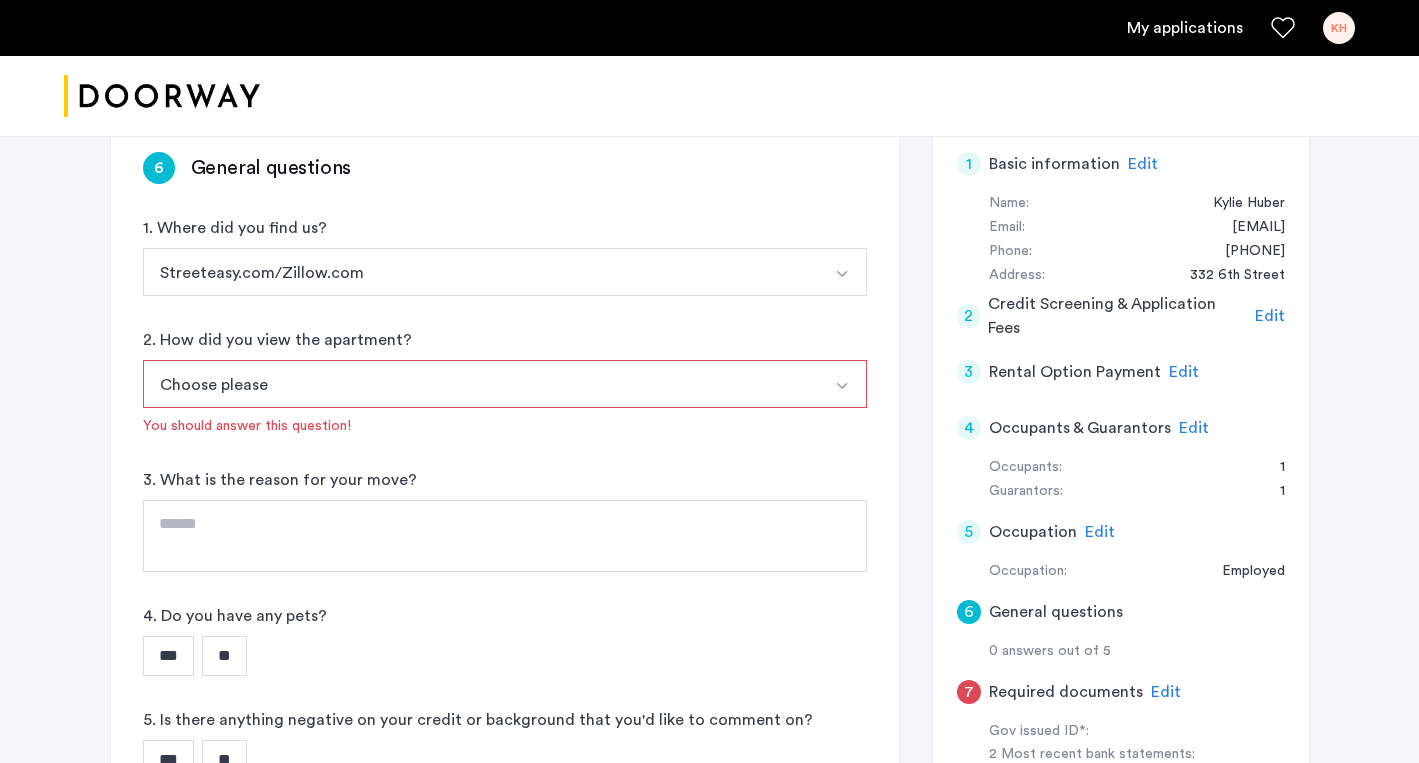 click on "Choose please" at bounding box center (481, 384) 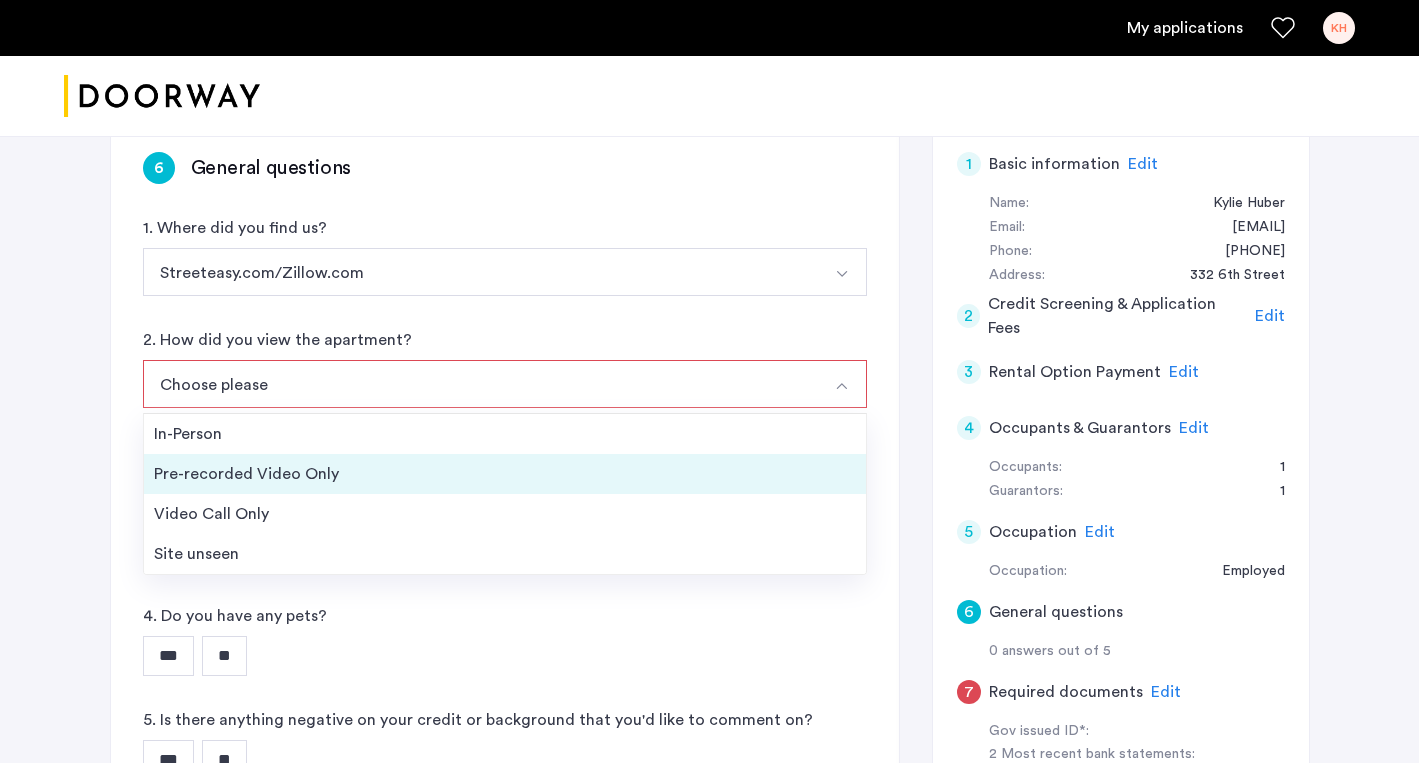 click on "Pre-recorded Video Only" at bounding box center (505, 474) 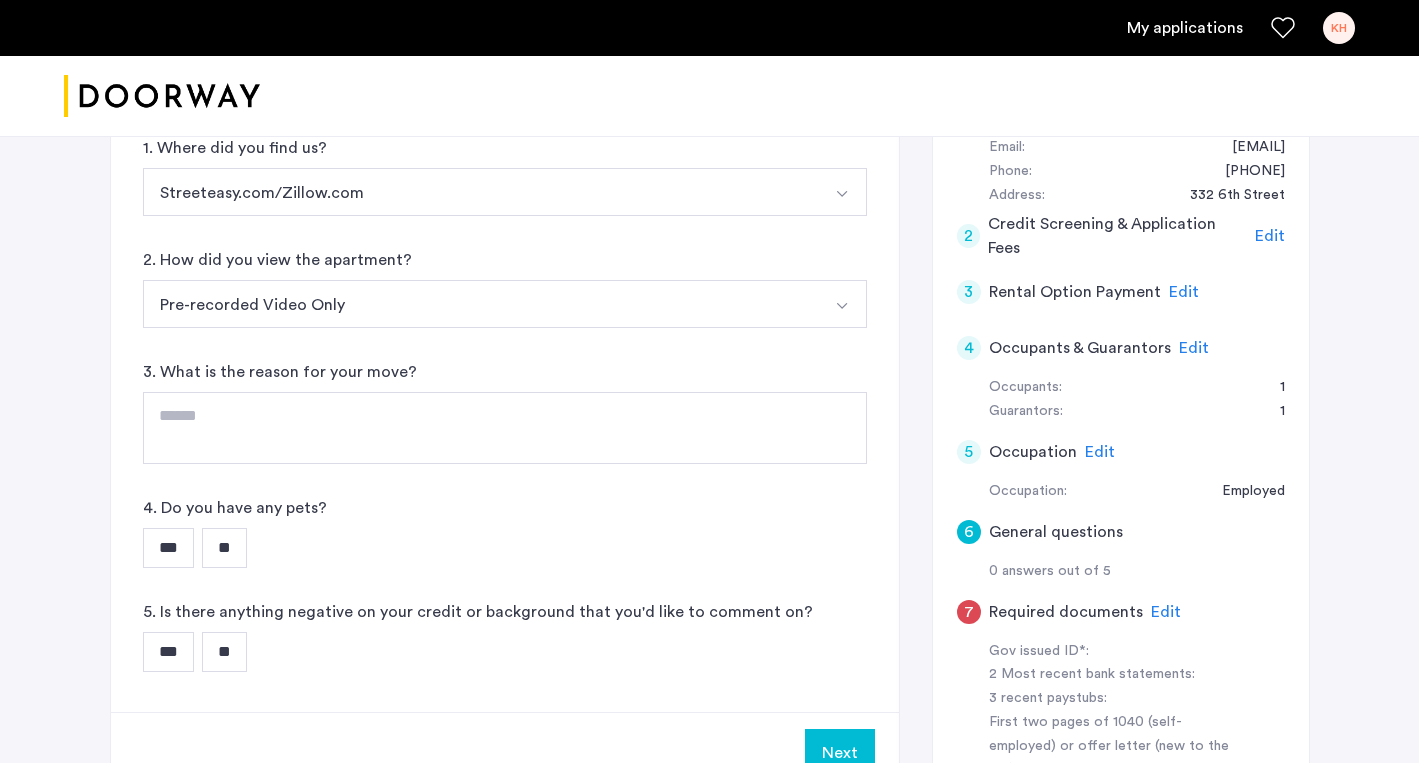 scroll, scrollTop: 439, scrollLeft: 0, axis: vertical 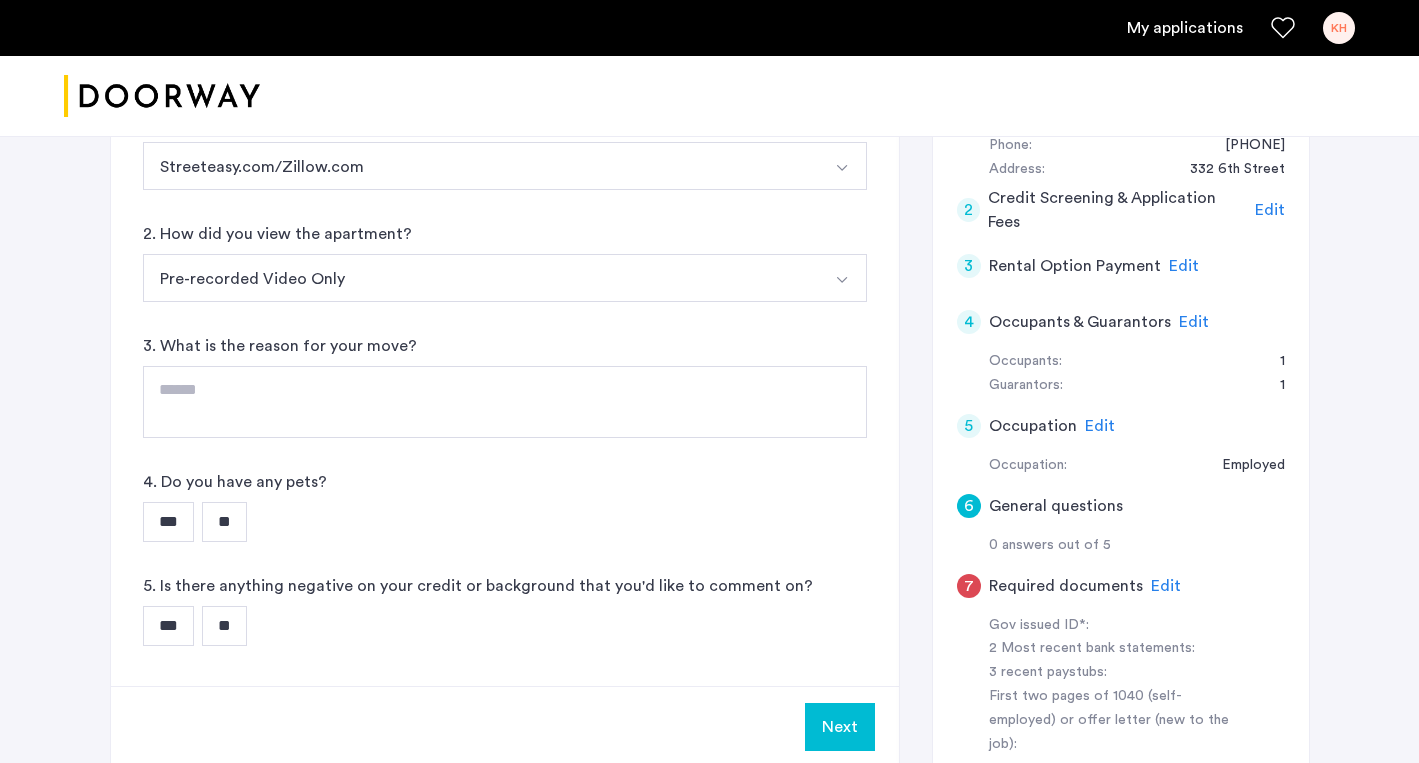 click on "6 General questions 1. Where did you find us? Streeteasy.com/Zillow.com Streeteasy.com/Zillow.com Apartments.com/ForRent.com Zumper.com/Padmapper.com Facebook/Instagram Renthop Craigslist Other 2. How did you view the apartment? Pre-recorded Video Only In-Person Pre-recorded Video Only Video Call Only Site unseen 3. What is the reason for your move? 4. Do you have any pets? *** ** 5. Is there anything negative on your credit or background that you'd like to comment on? *** **" 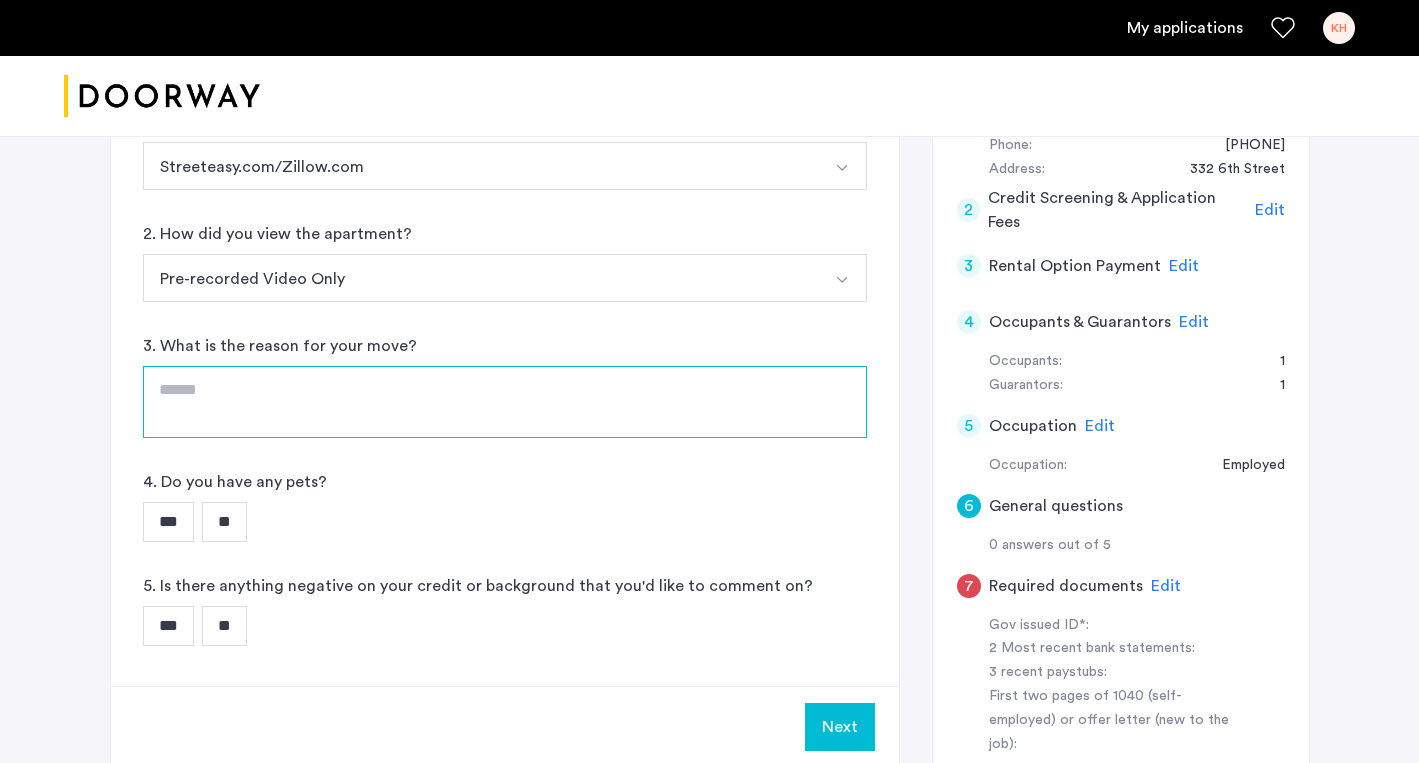 click 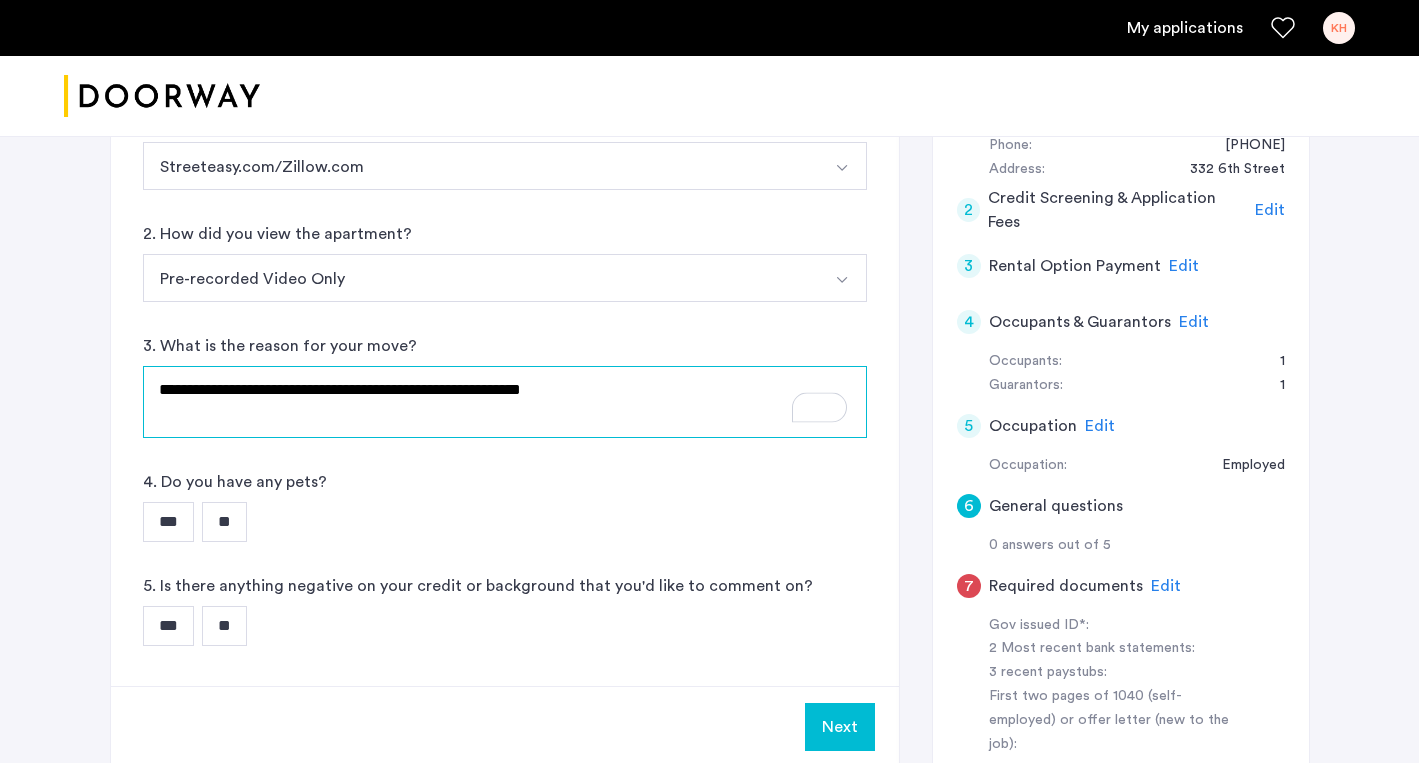 click on "**********" 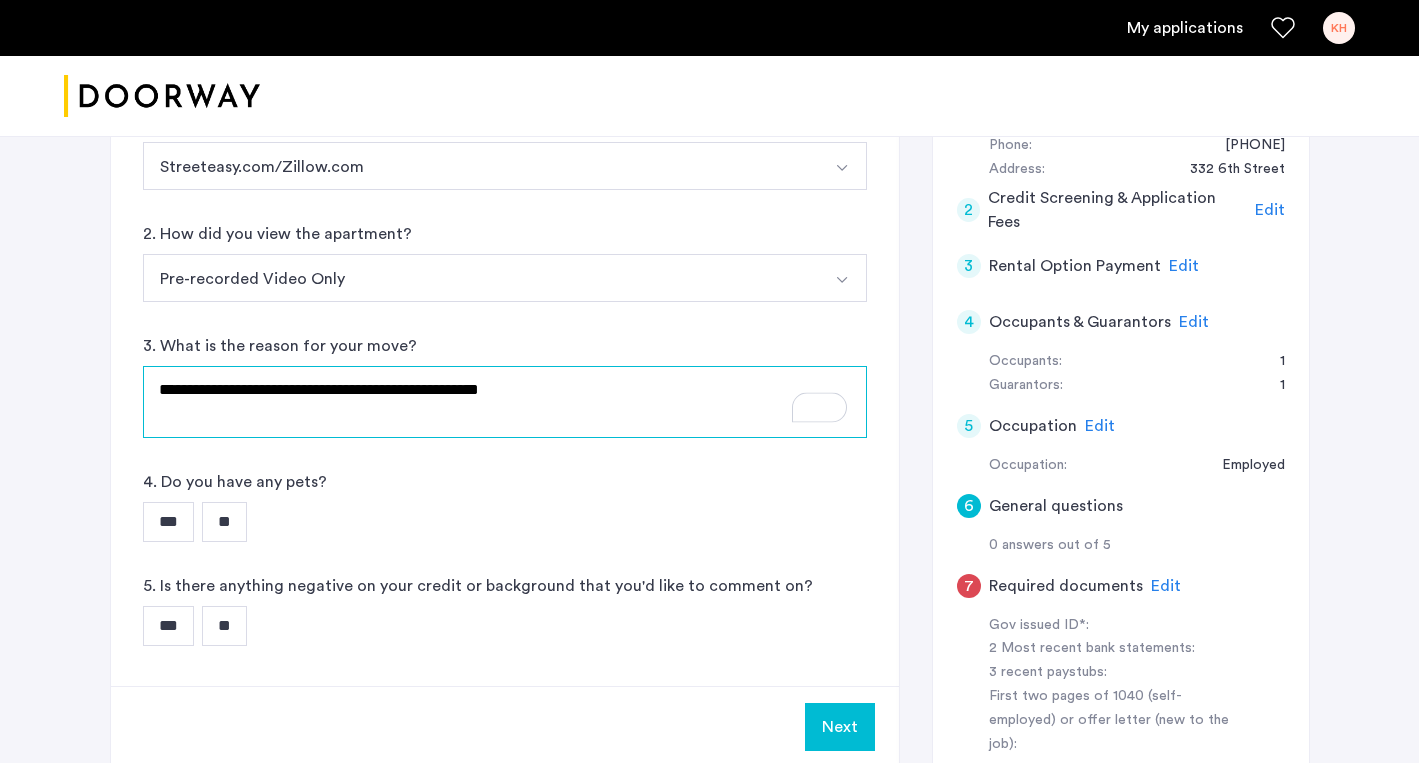 drag, startPoint x: 597, startPoint y: 392, endPoint x: 329, endPoint y: 398, distance: 268.06717 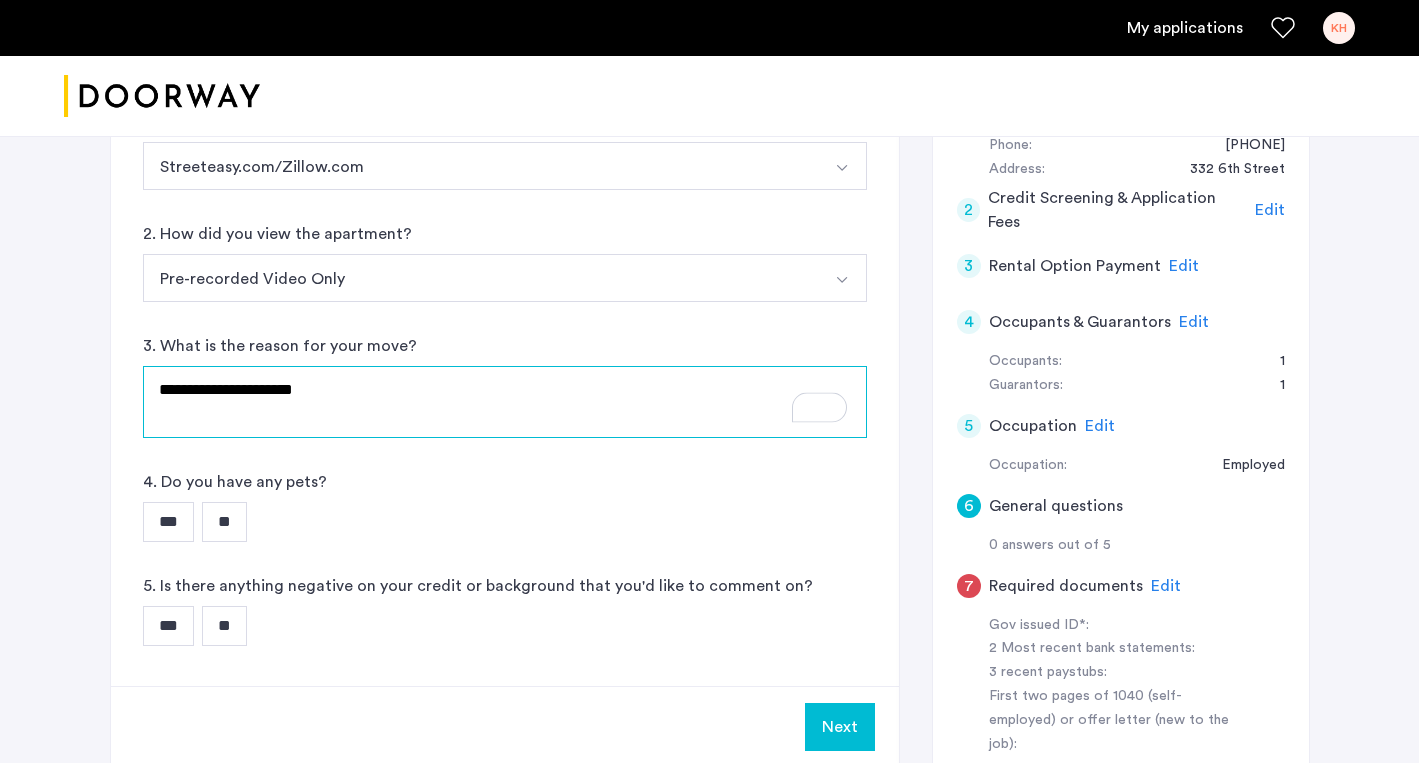 click on "**********" 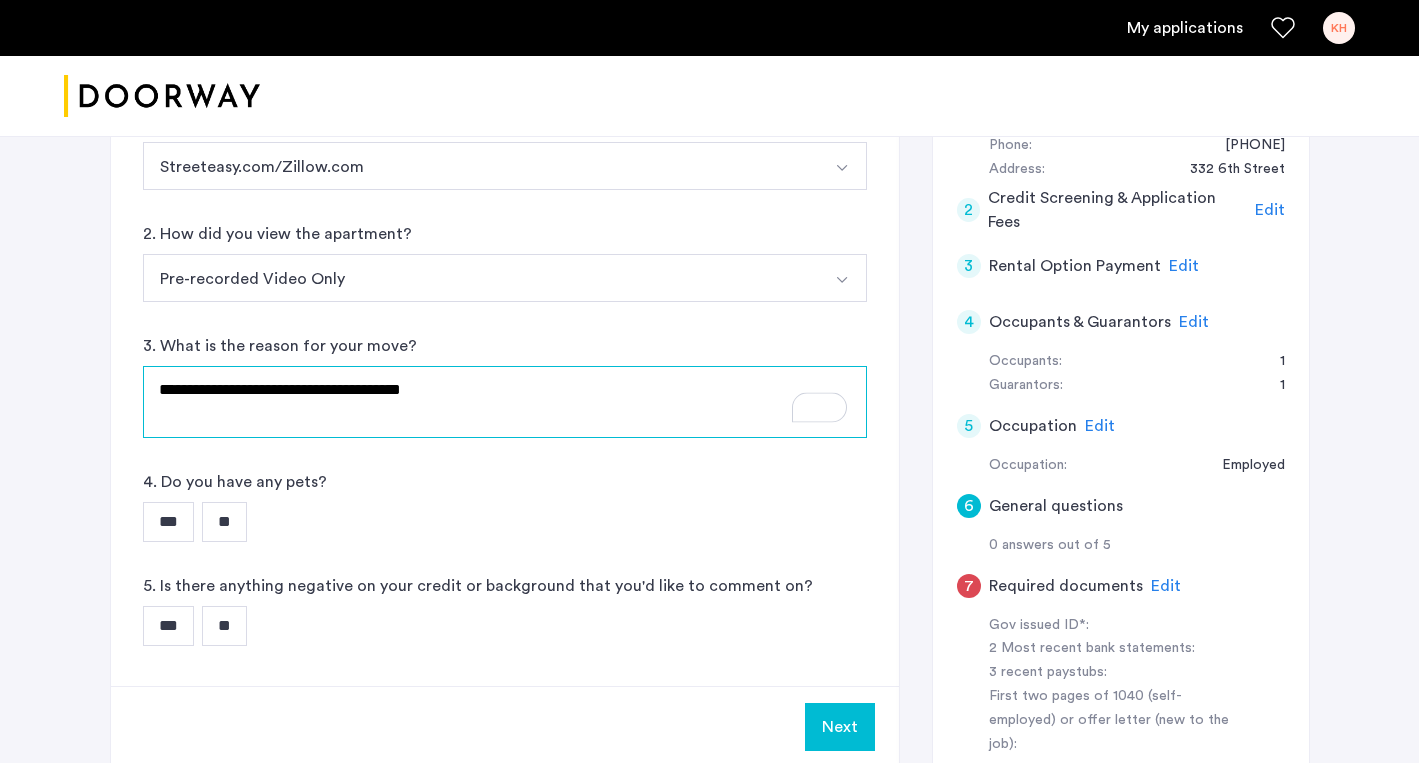 click on "**********" 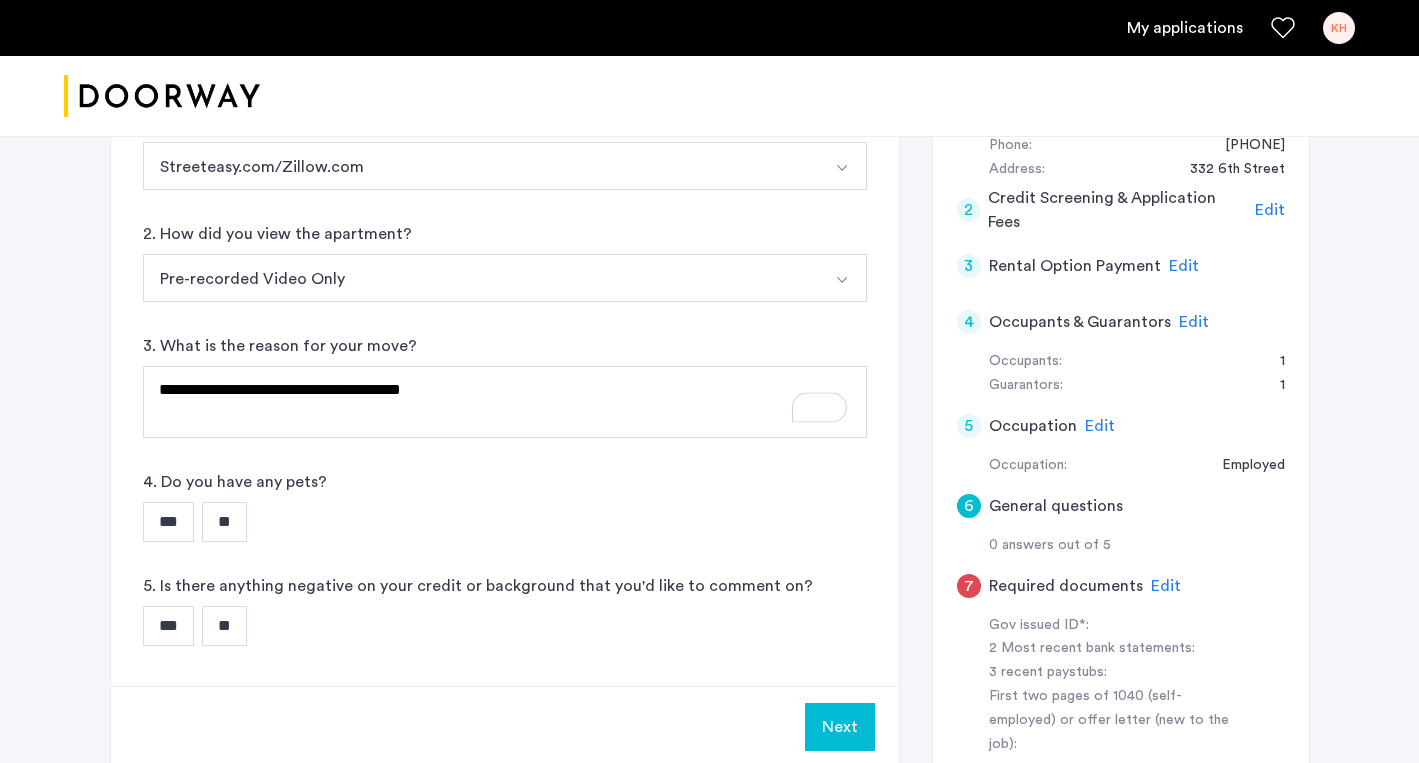 click on "**" at bounding box center [224, 522] 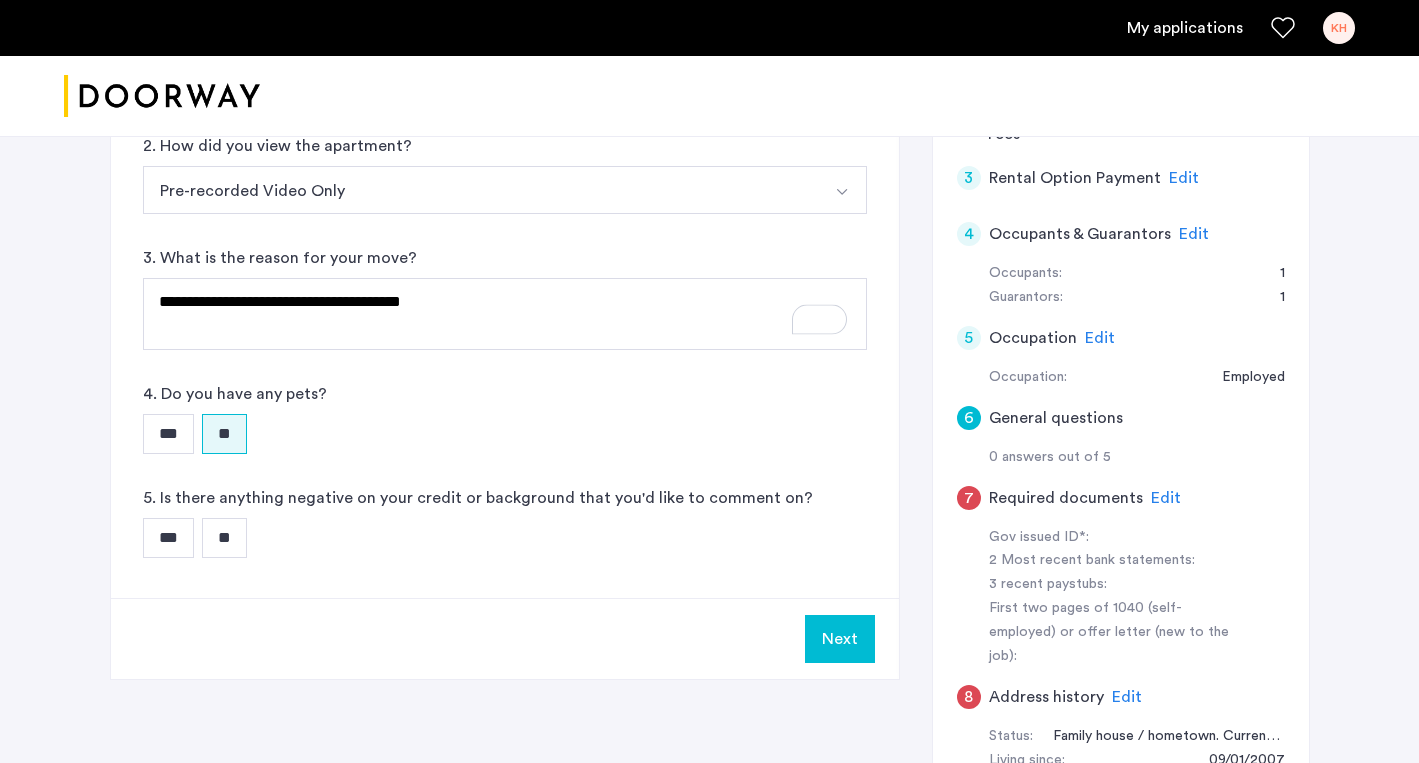scroll, scrollTop: 531, scrollLeft: 0, axis: vertical 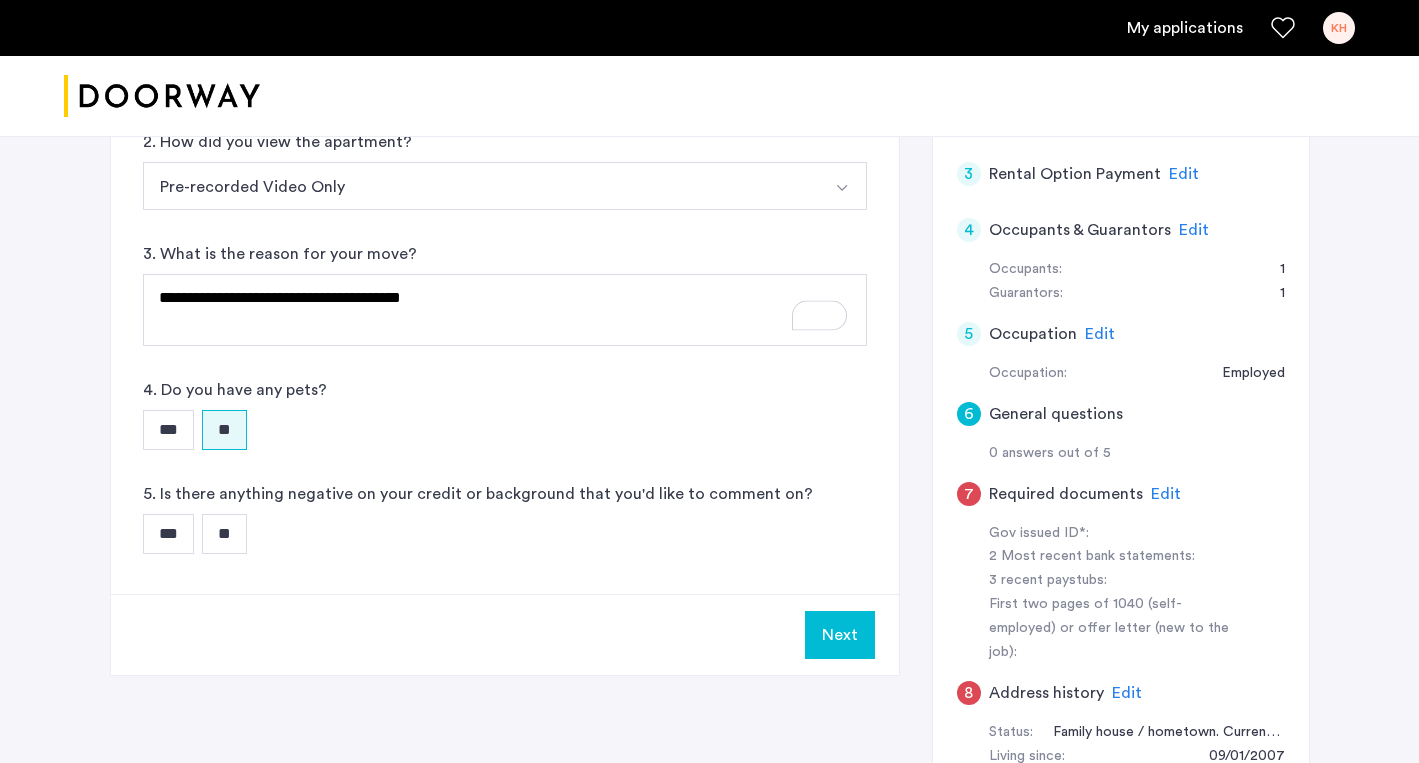 click on "**" at bounding box center (224, 534) 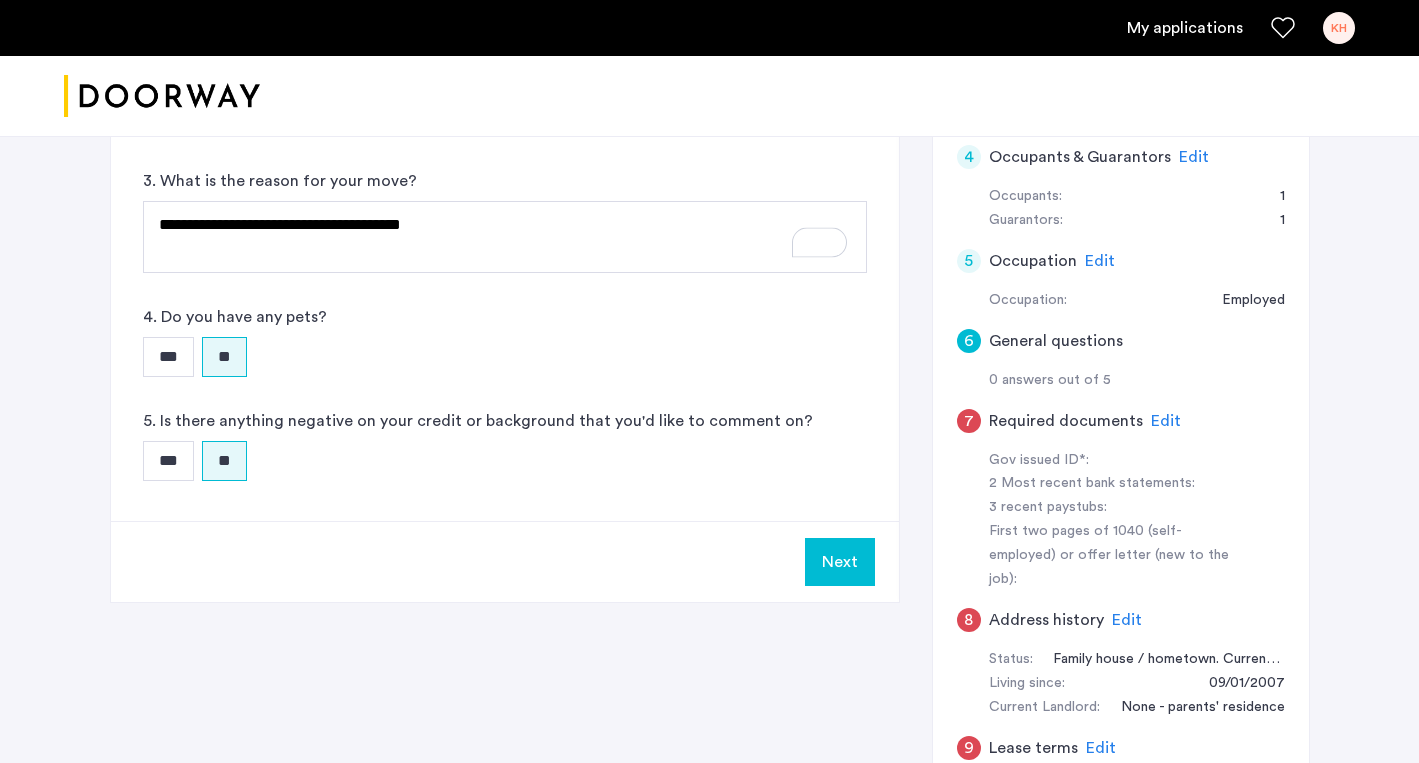 scroll, scrollTop: 632, scrollLeft: 0, axis: vertical 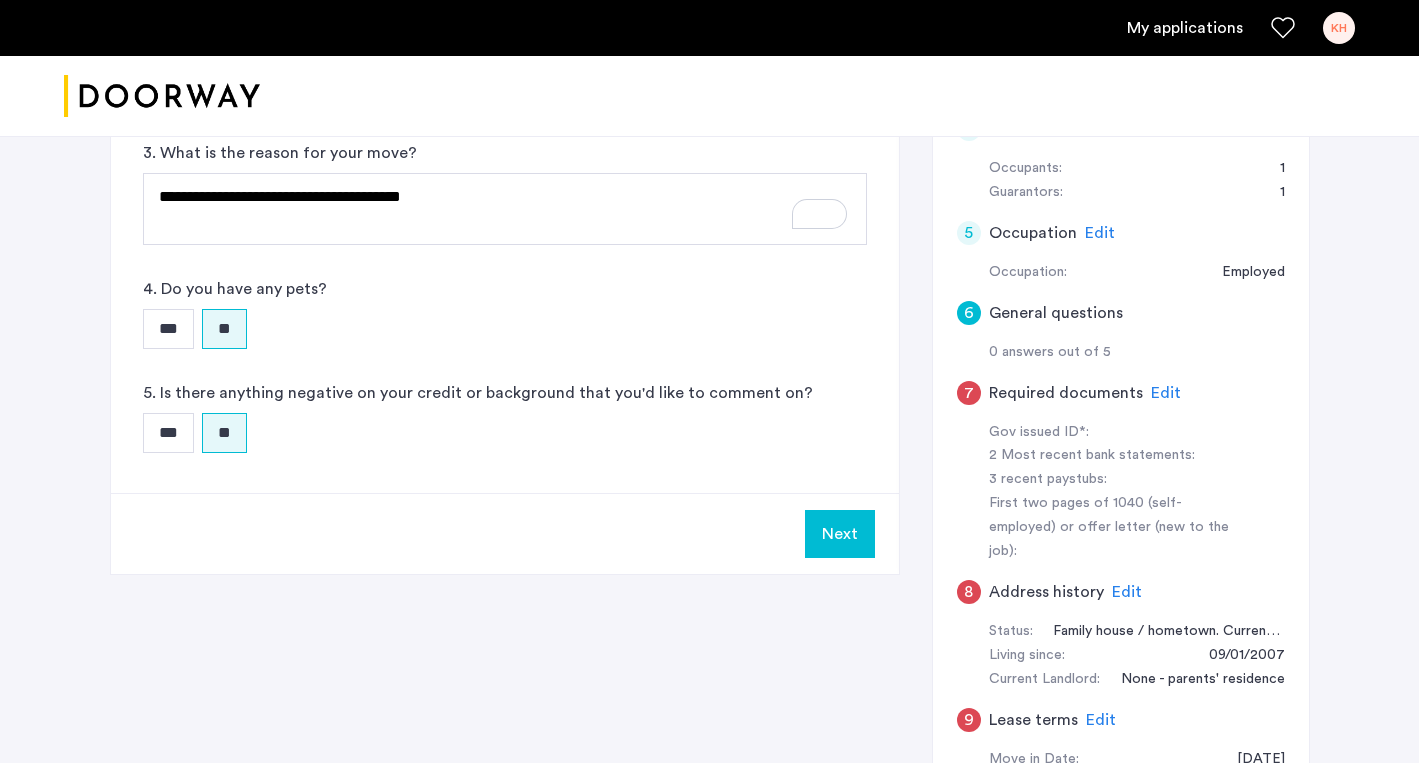 click on "Next" at bounding box center (840, 534) 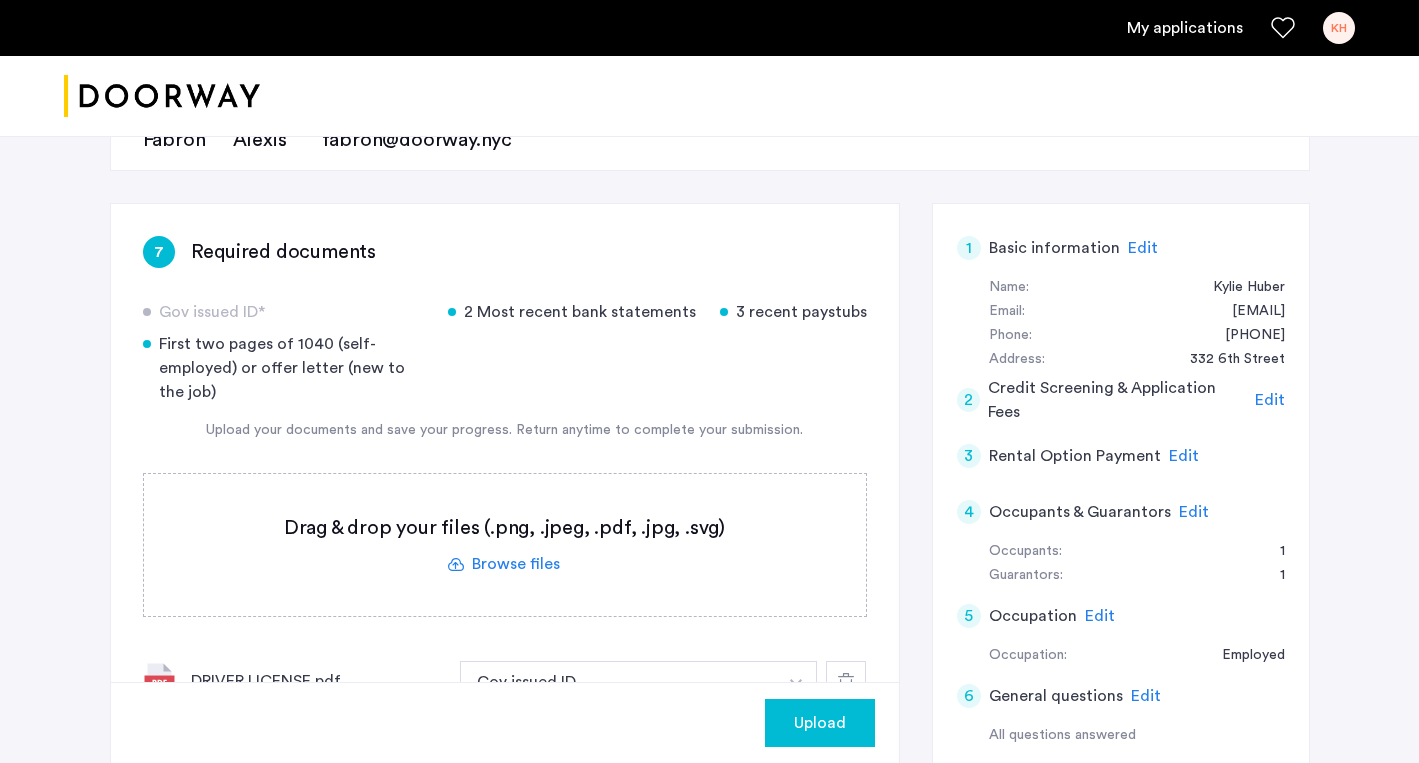 scroll, scrollTop: 246, scrollLeft: 0, axis: vertical 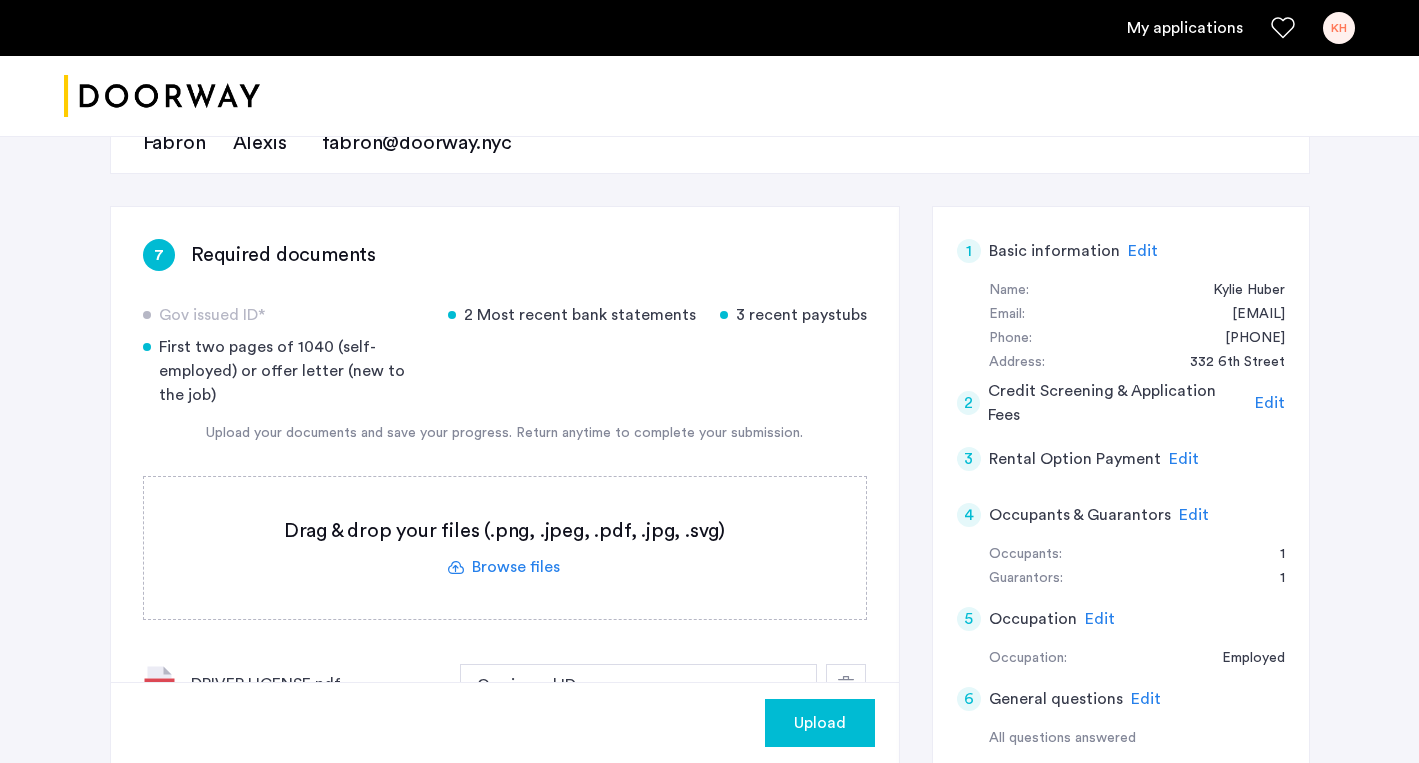 drag, startPoint x: 477, startPoint y: 312, endPoint x: 805, endPoint y: 337, distance: 328.95135 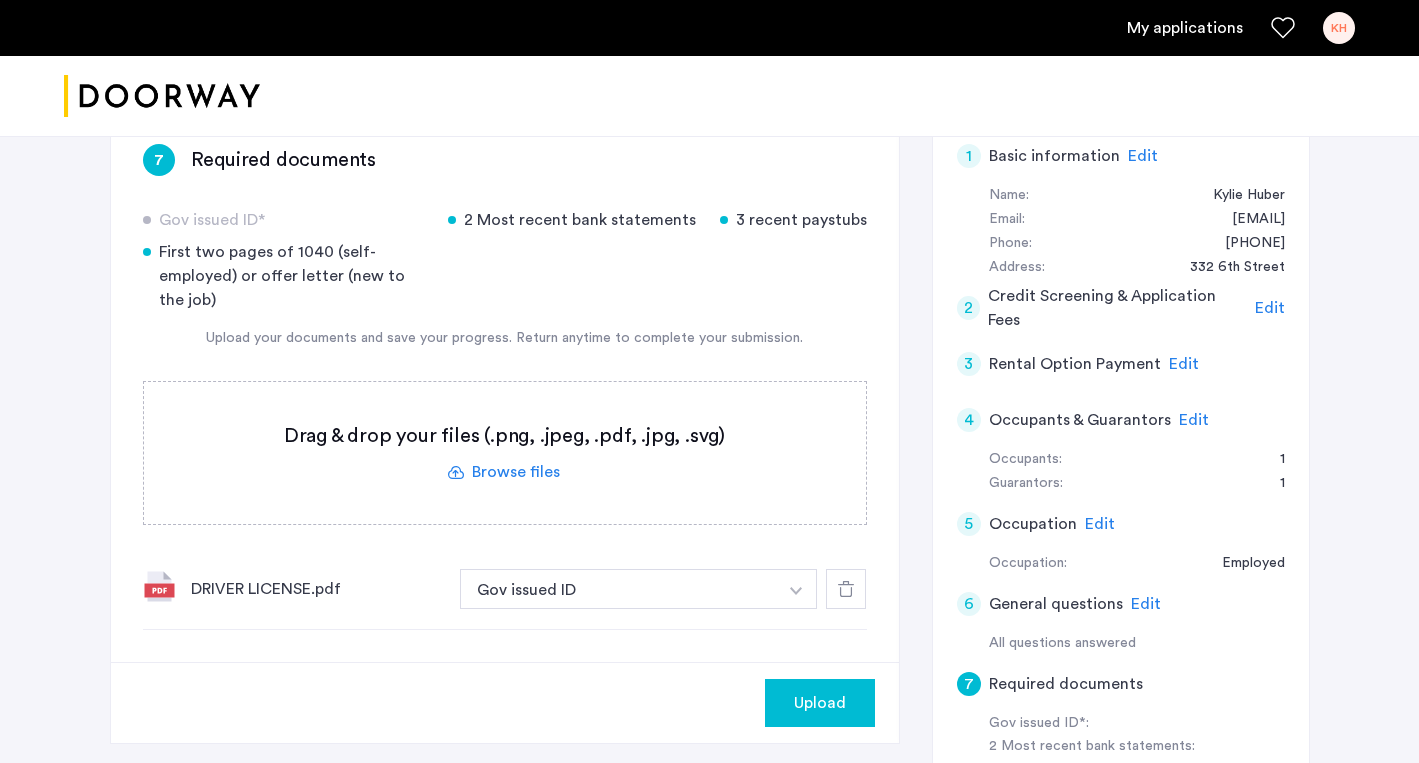 scroll, scrollTop: 352, scrollLeft: 0, axis: vertical 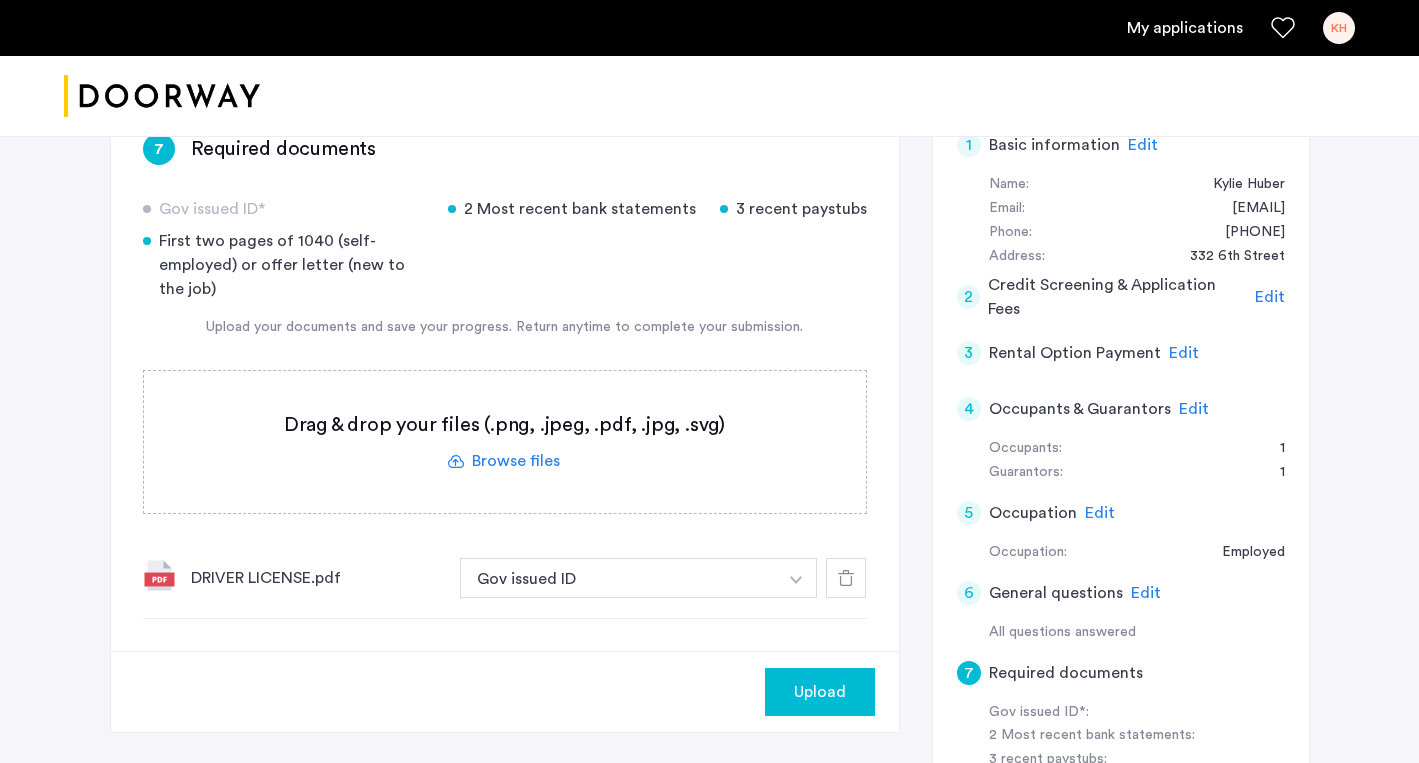 click on "Edit" 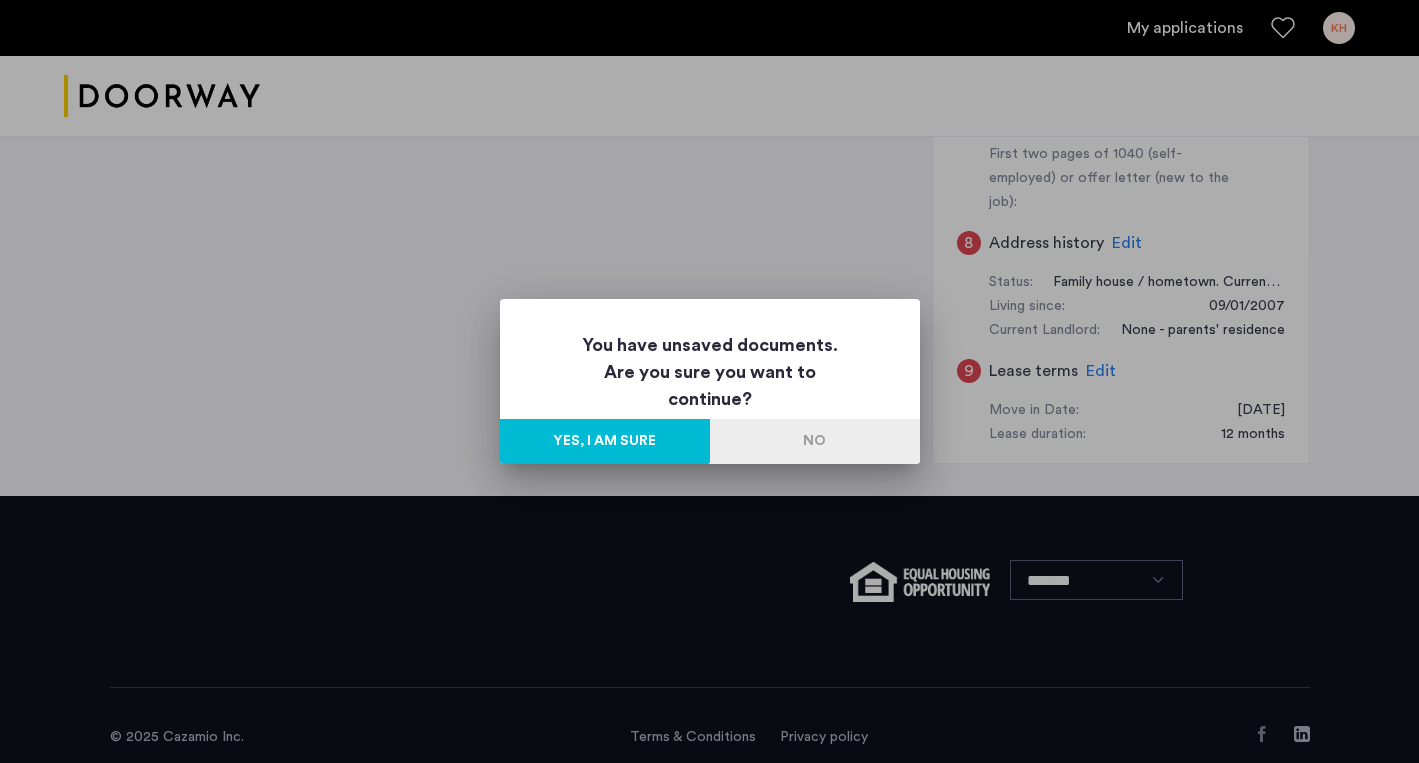 scroll, scrollTop: 0, scrollLeft: 0, axis: both 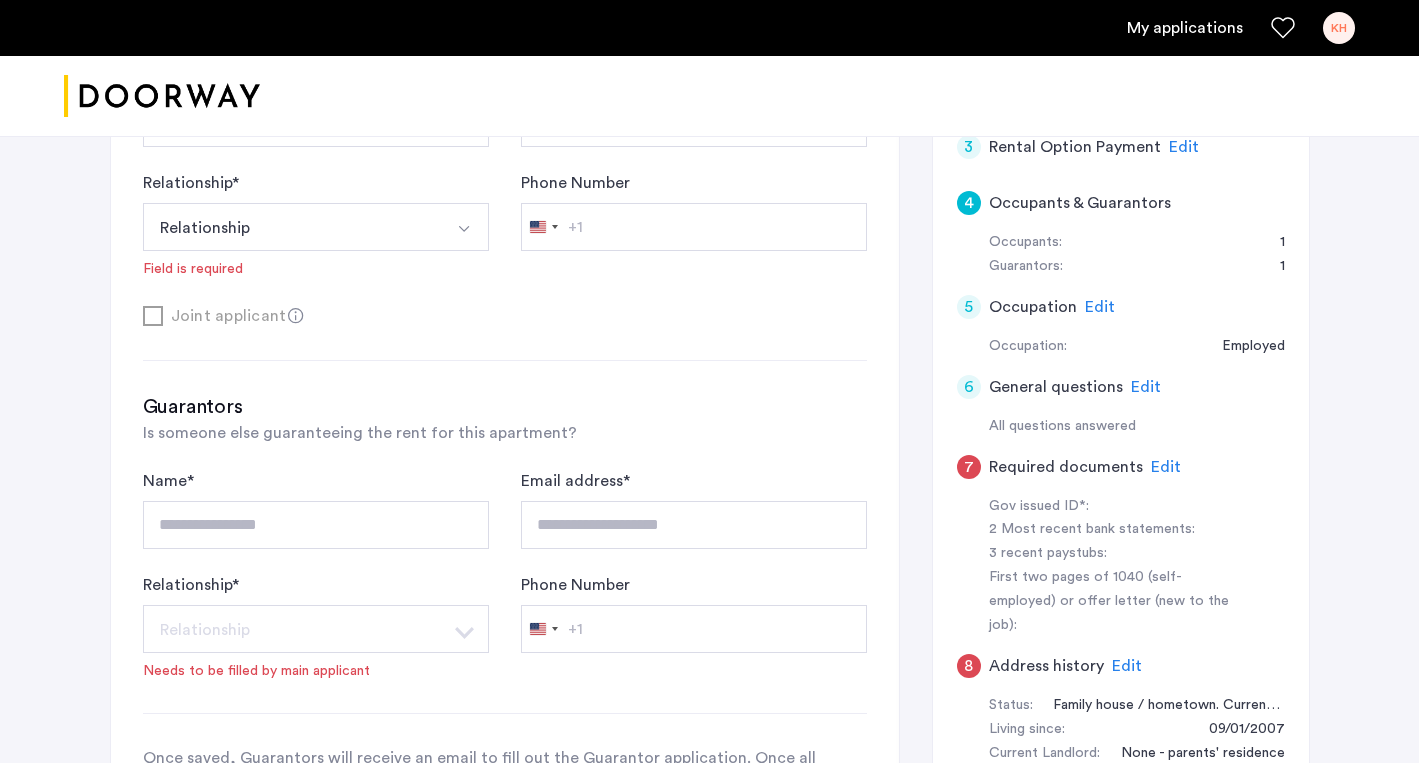 click on "Relationship  * Relationship Husband Wife Son Daughter Mother Father Friend Other Needs to be filled by main applicant" 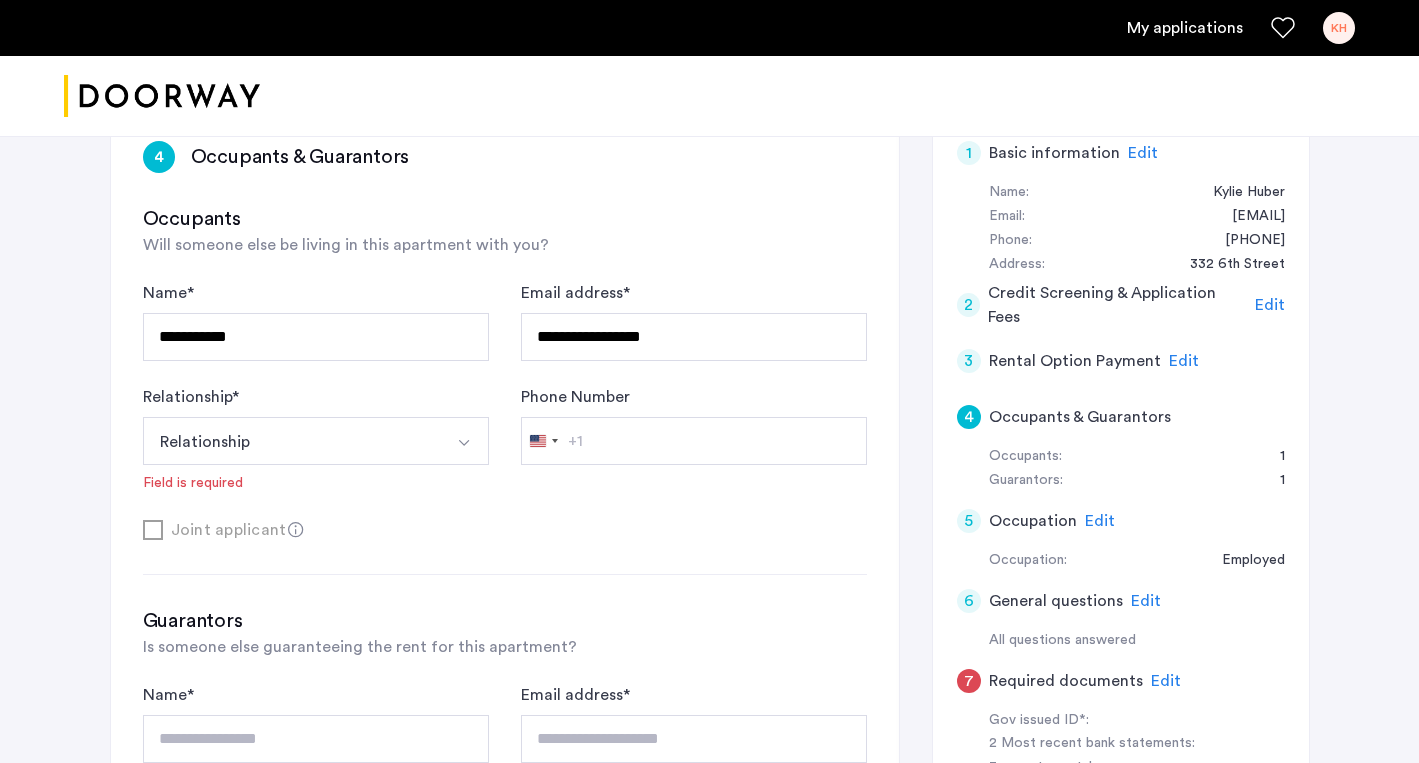 scroll, scrollTop: 342, scrollLeft: 0, axis: vertical 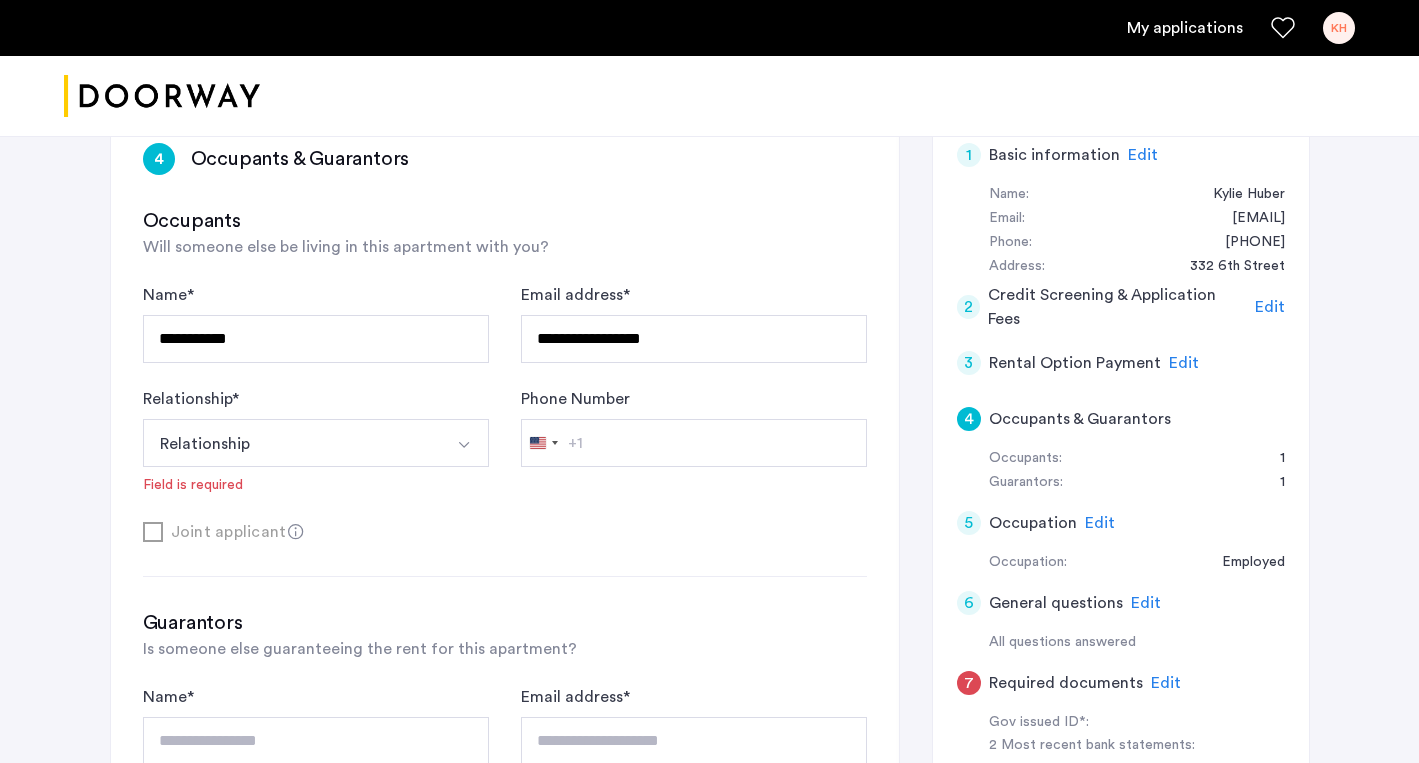 click at bounding box center [464, 445] 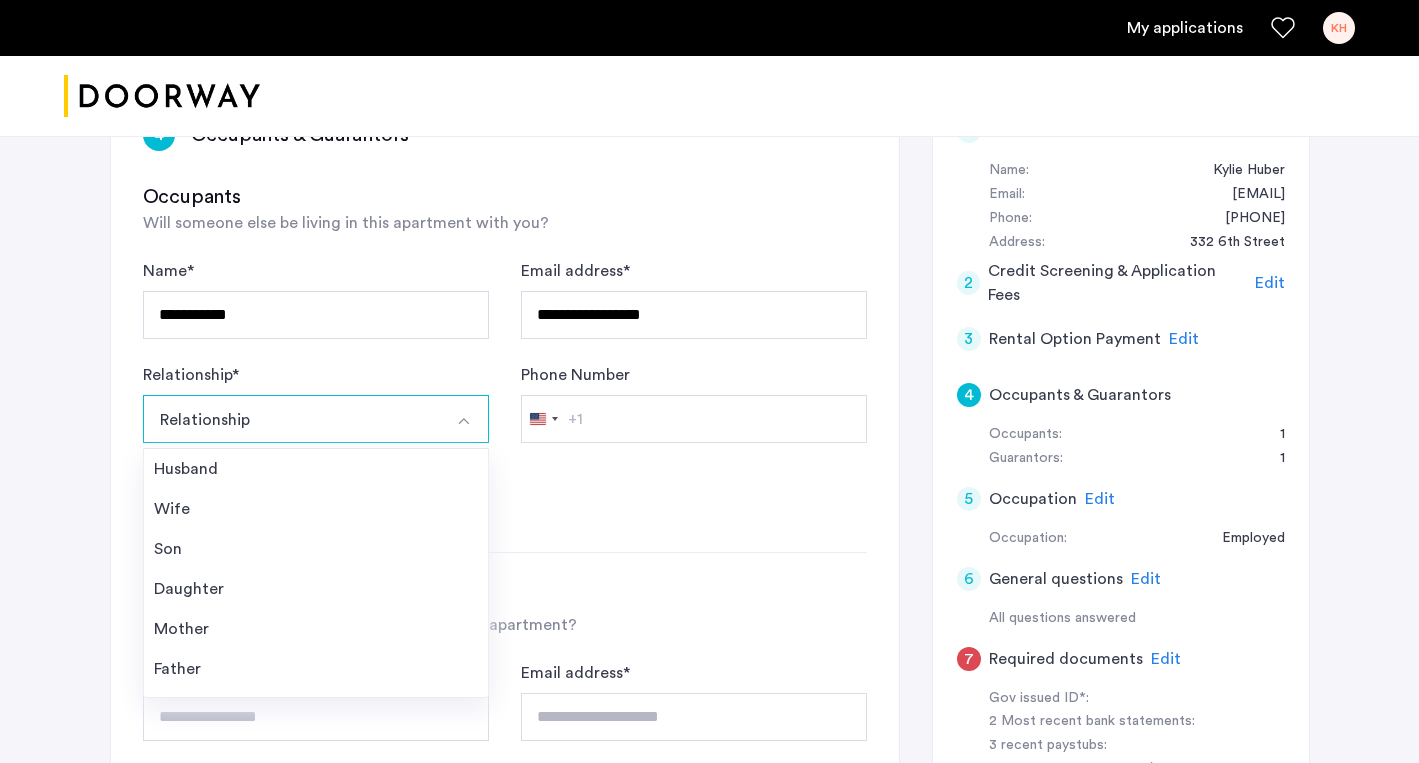 scroll, scrollTop: 368, scrollLeft: 0, axis: vertical 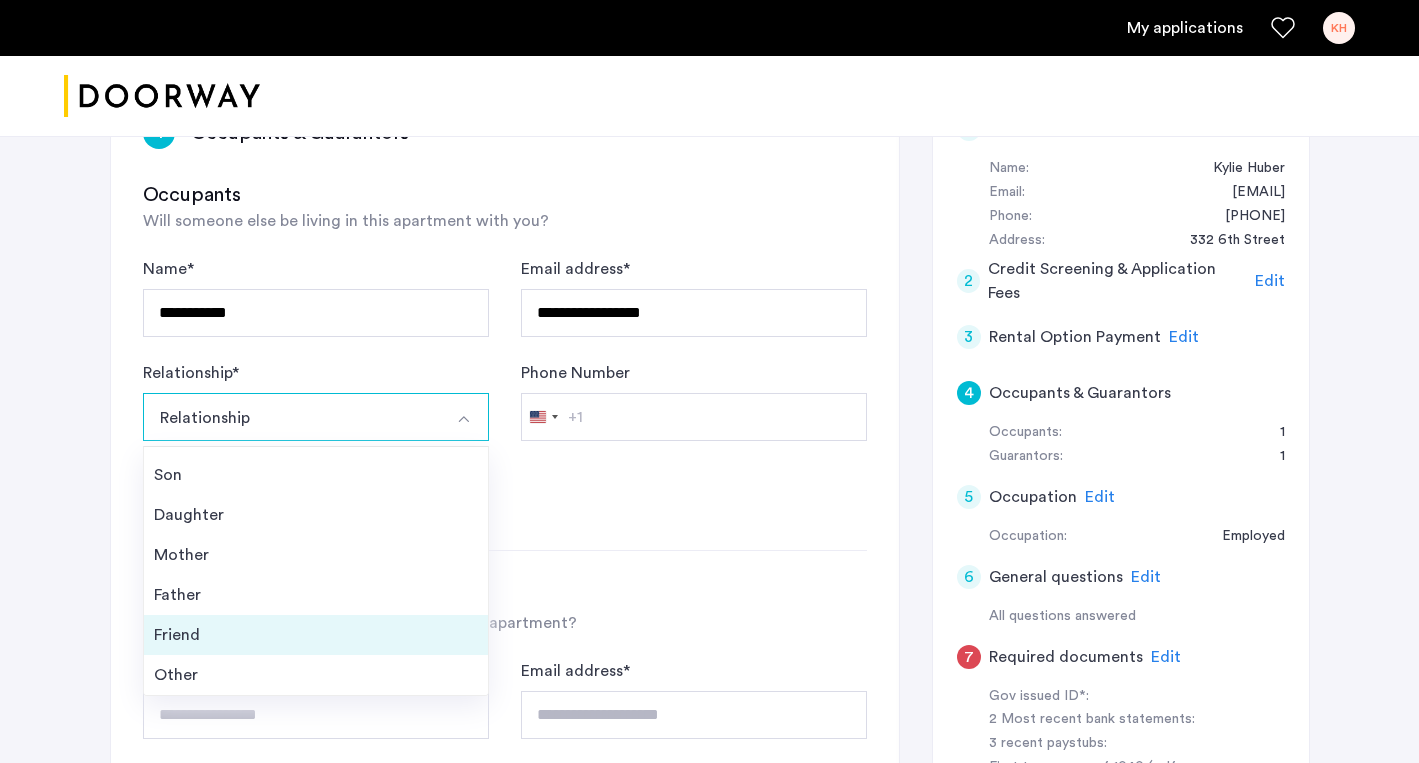 click on "Friend" at bounding box center [316, 635] 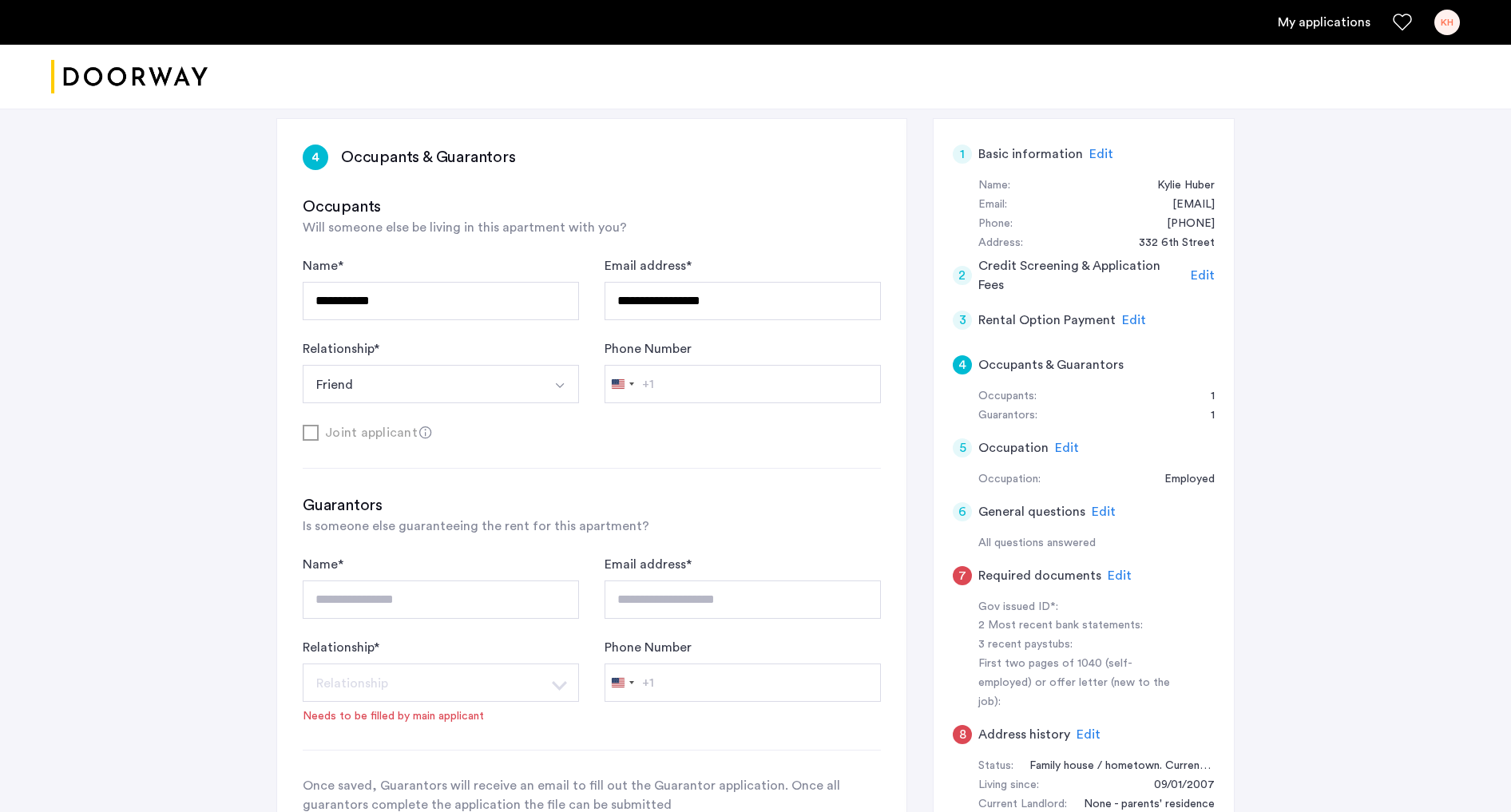 scroll, scrollTop: 246, scrollLeft: 0, axis: vertical 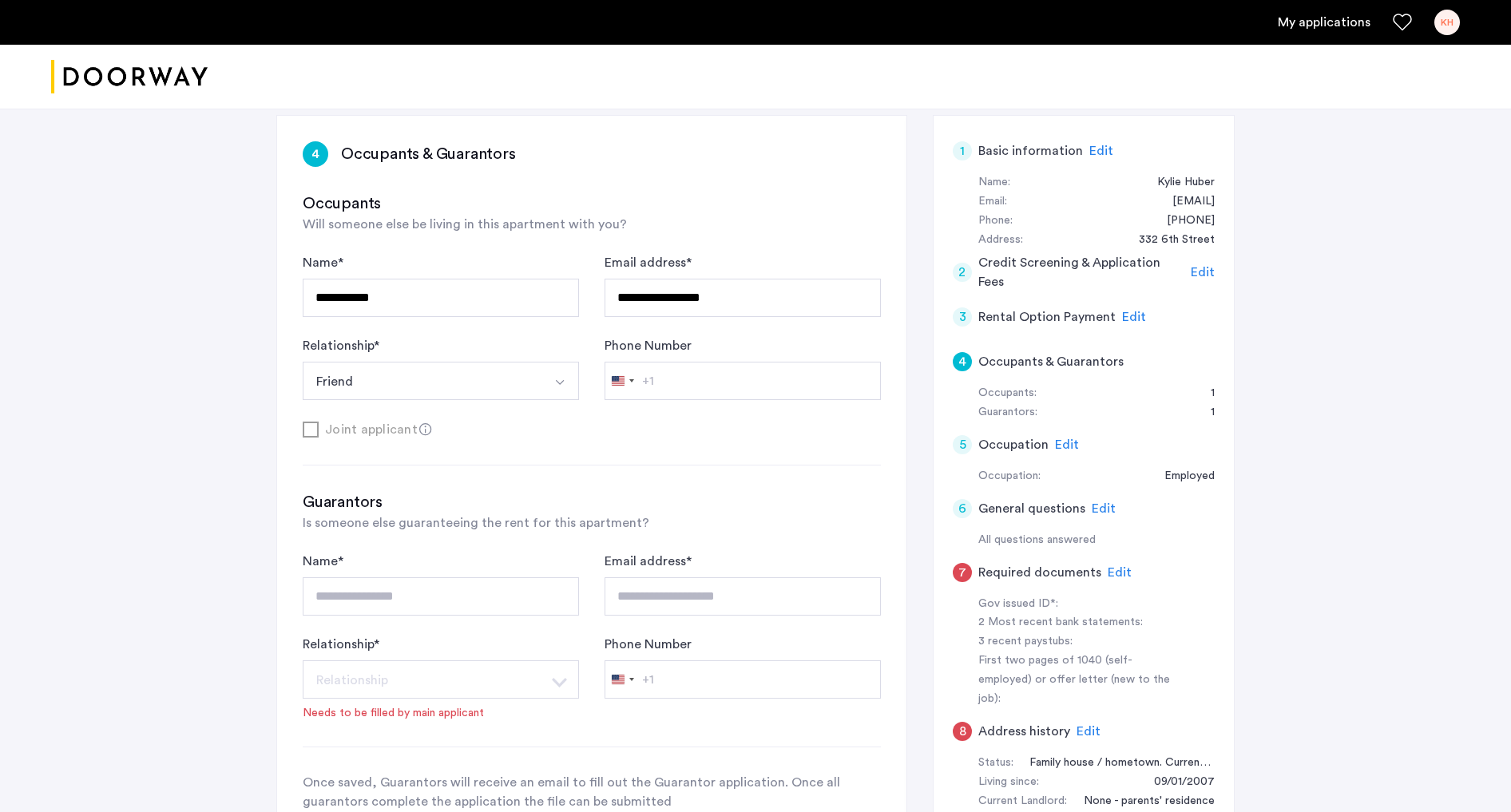 click on "4 Occupants & Guarantors" 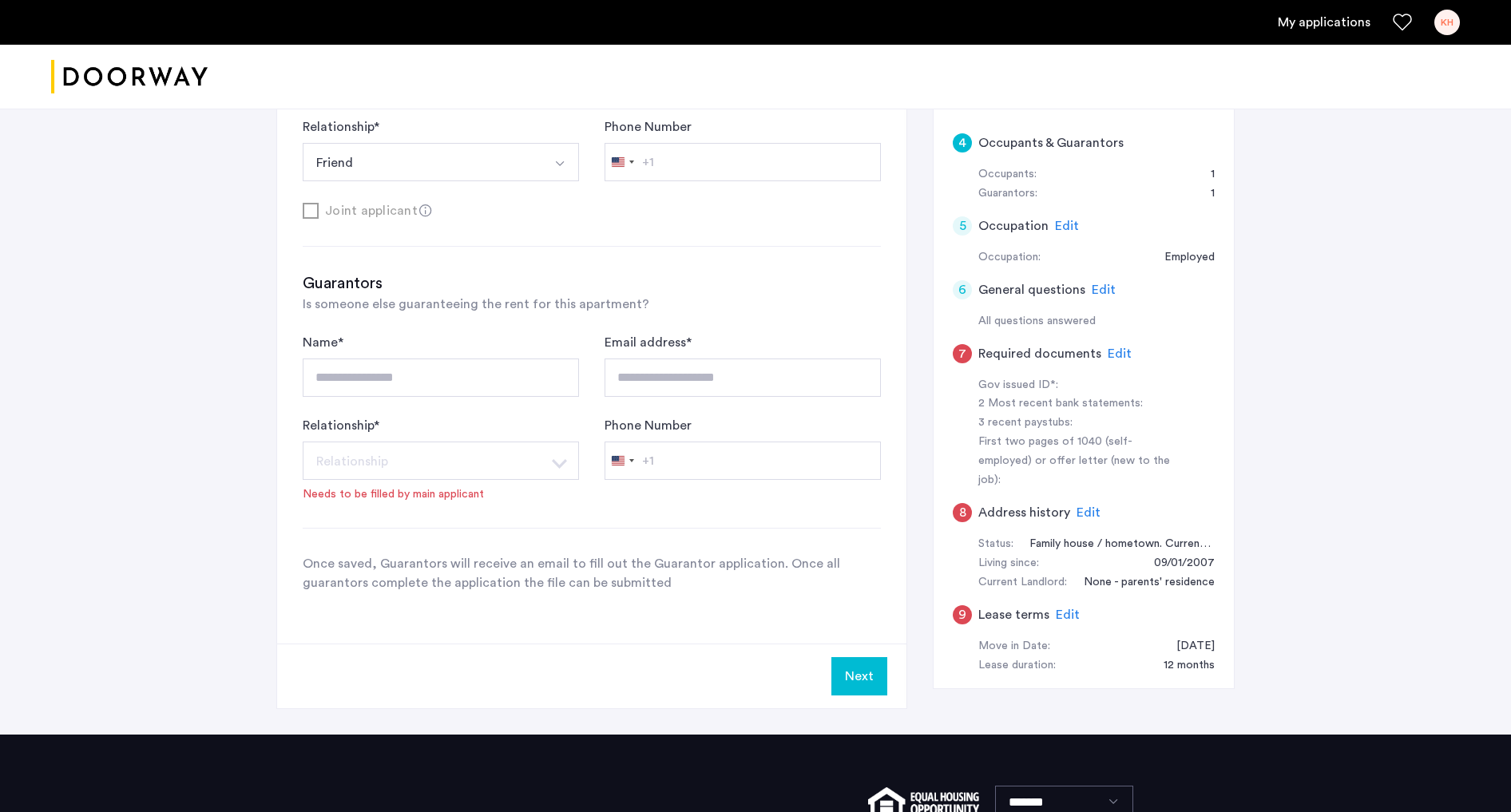 scroll, scrollTop: 434, scrollLeft: 0, axis: vertical 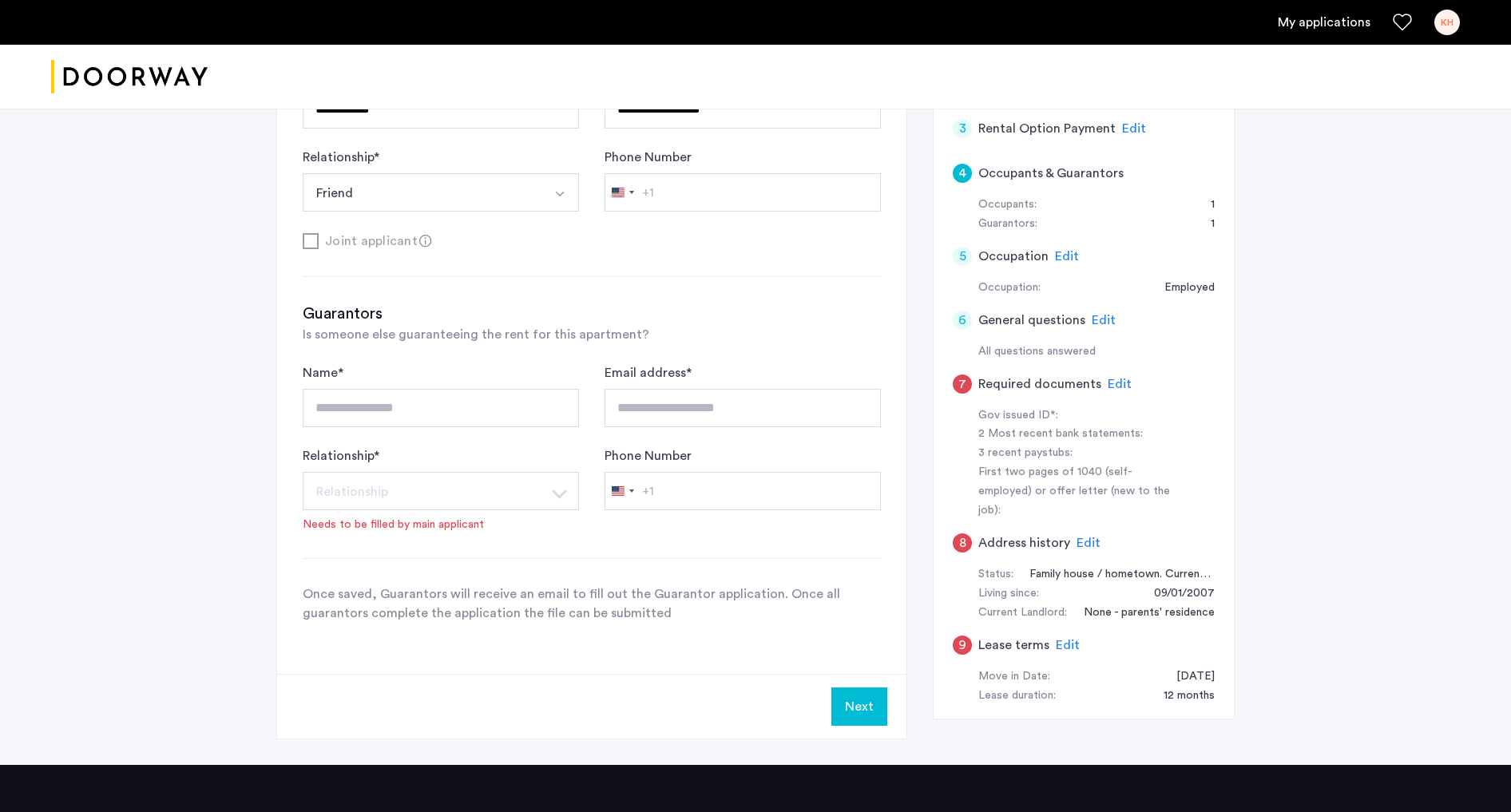 click on "Next" 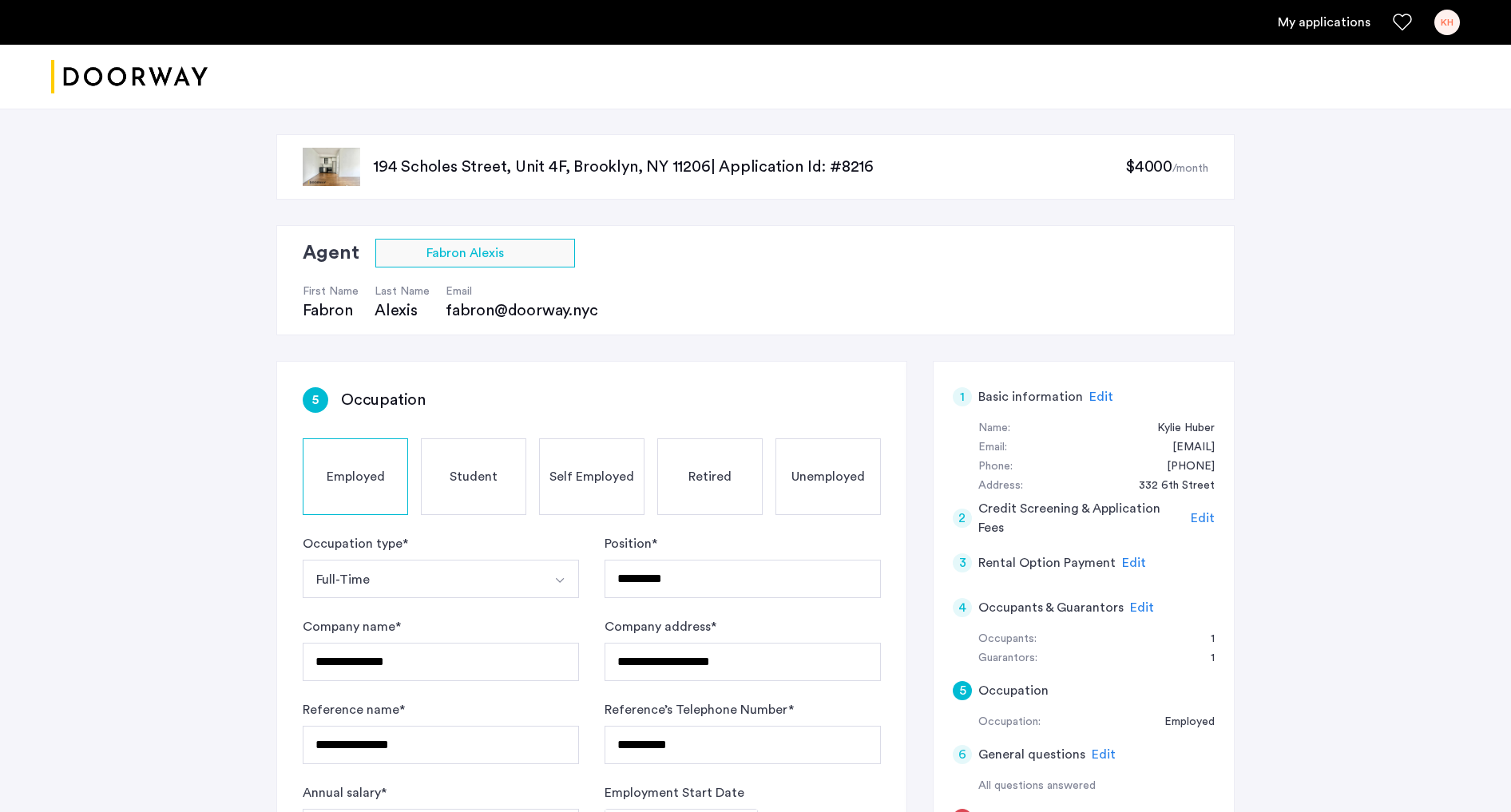 scroll, scrollTop: 198, scrollLeft: 0, axis: vertical 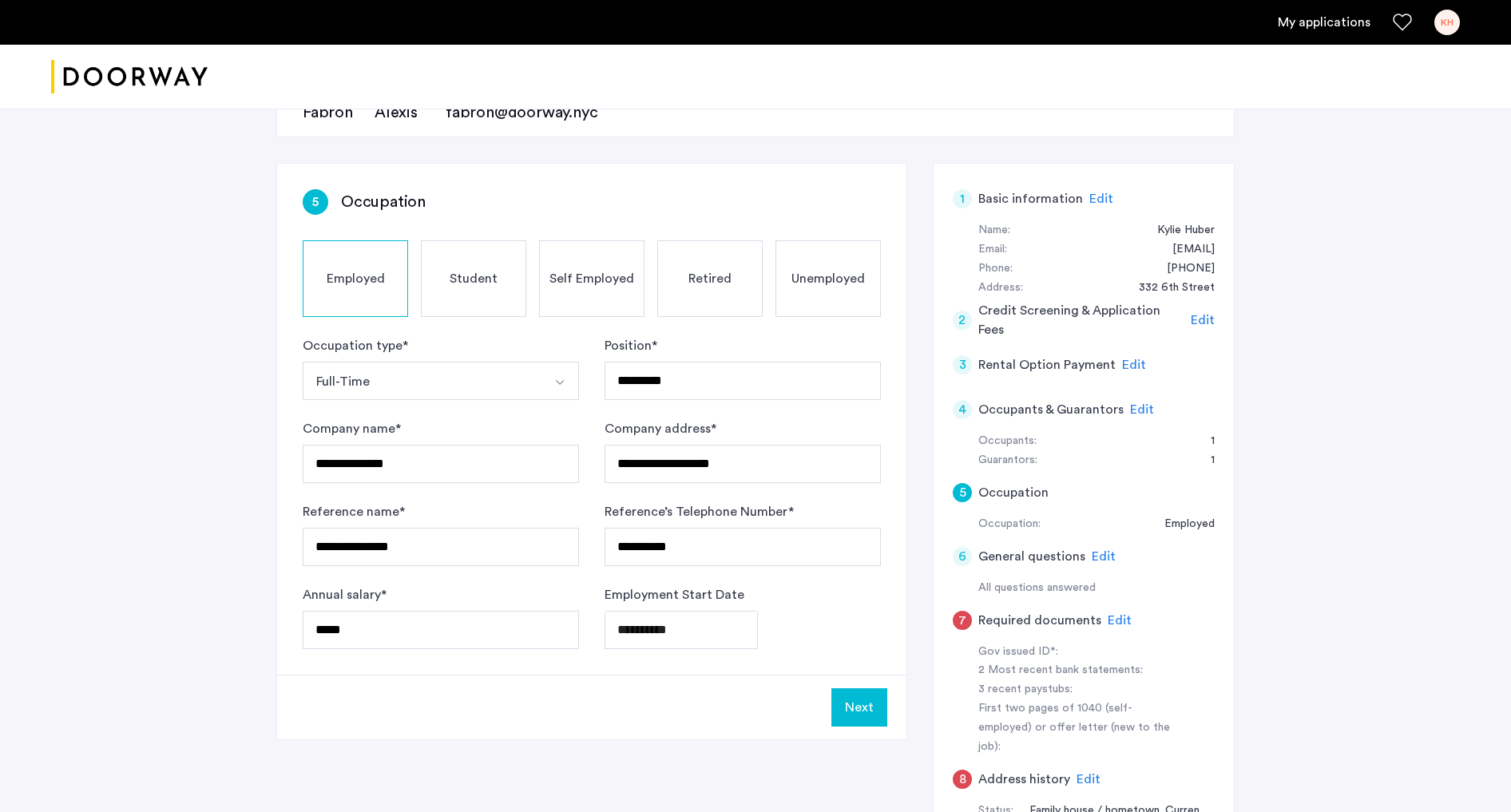 click on "Next" 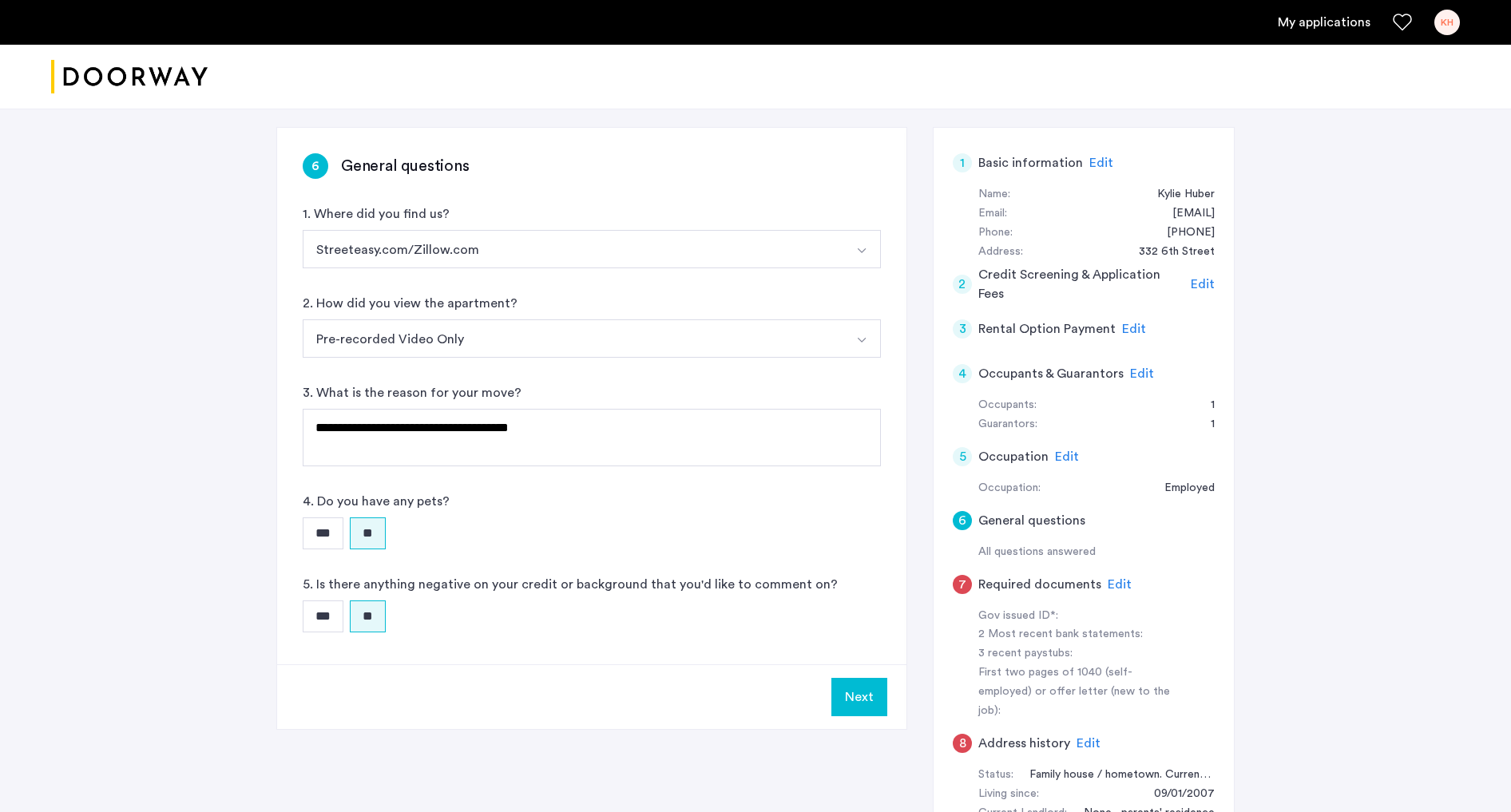 scroll, scrollTop: 228, scrollLeft: 0, axis: vertical 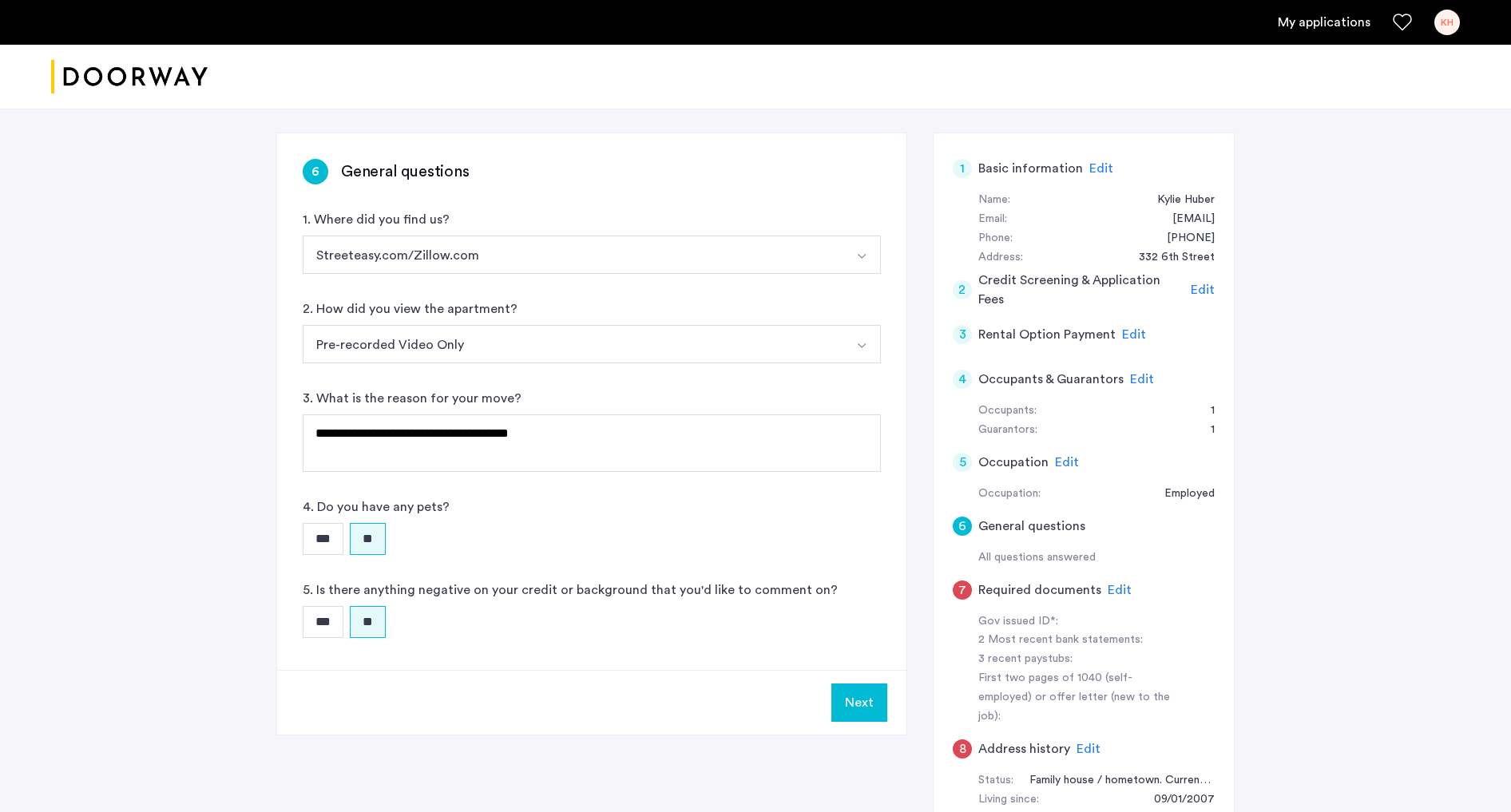 click on "Next" at bounding box center (859, 703) 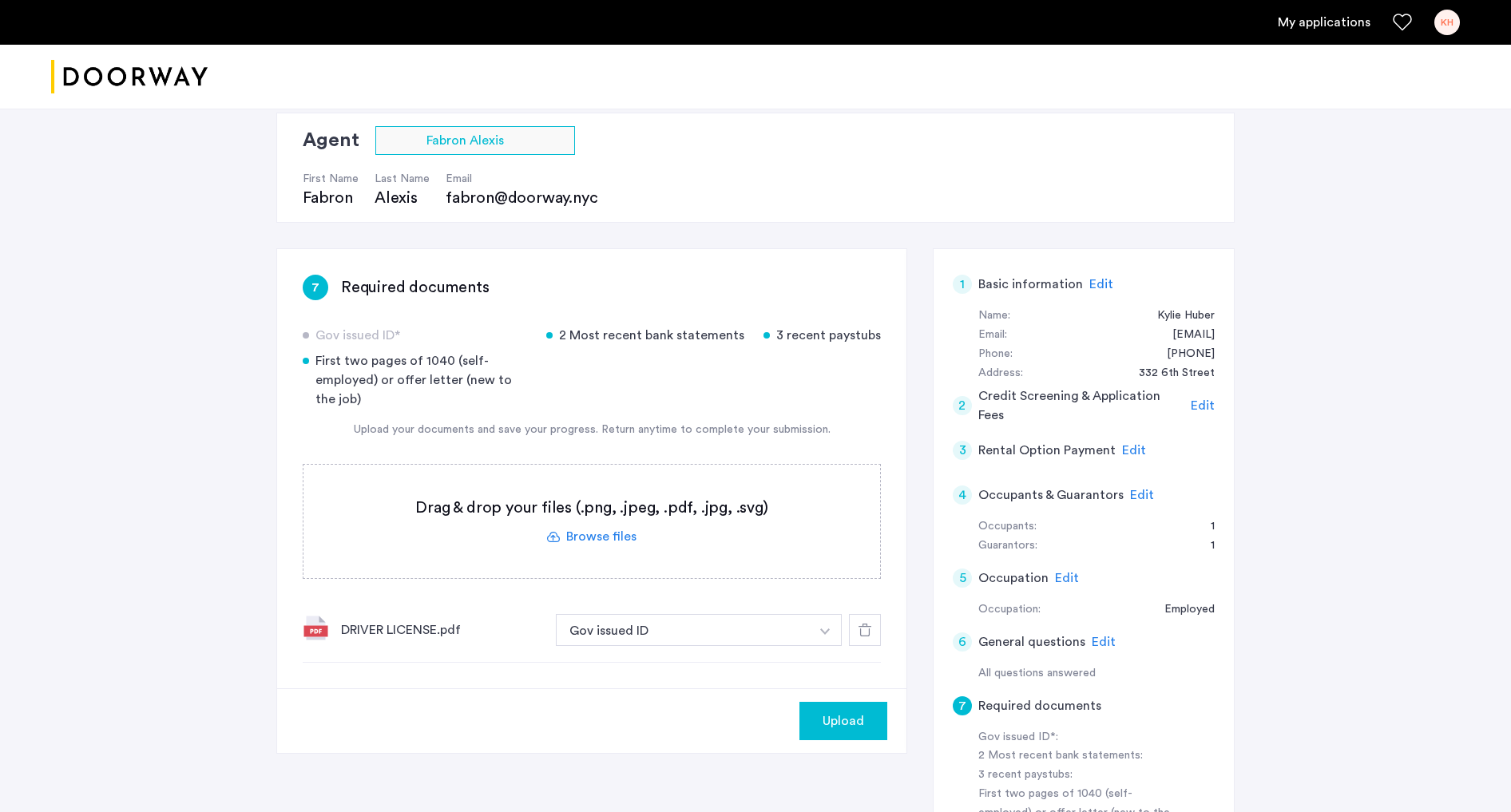 scroll, scrollTop: 119, scrollLeft: 0, axis: vertical 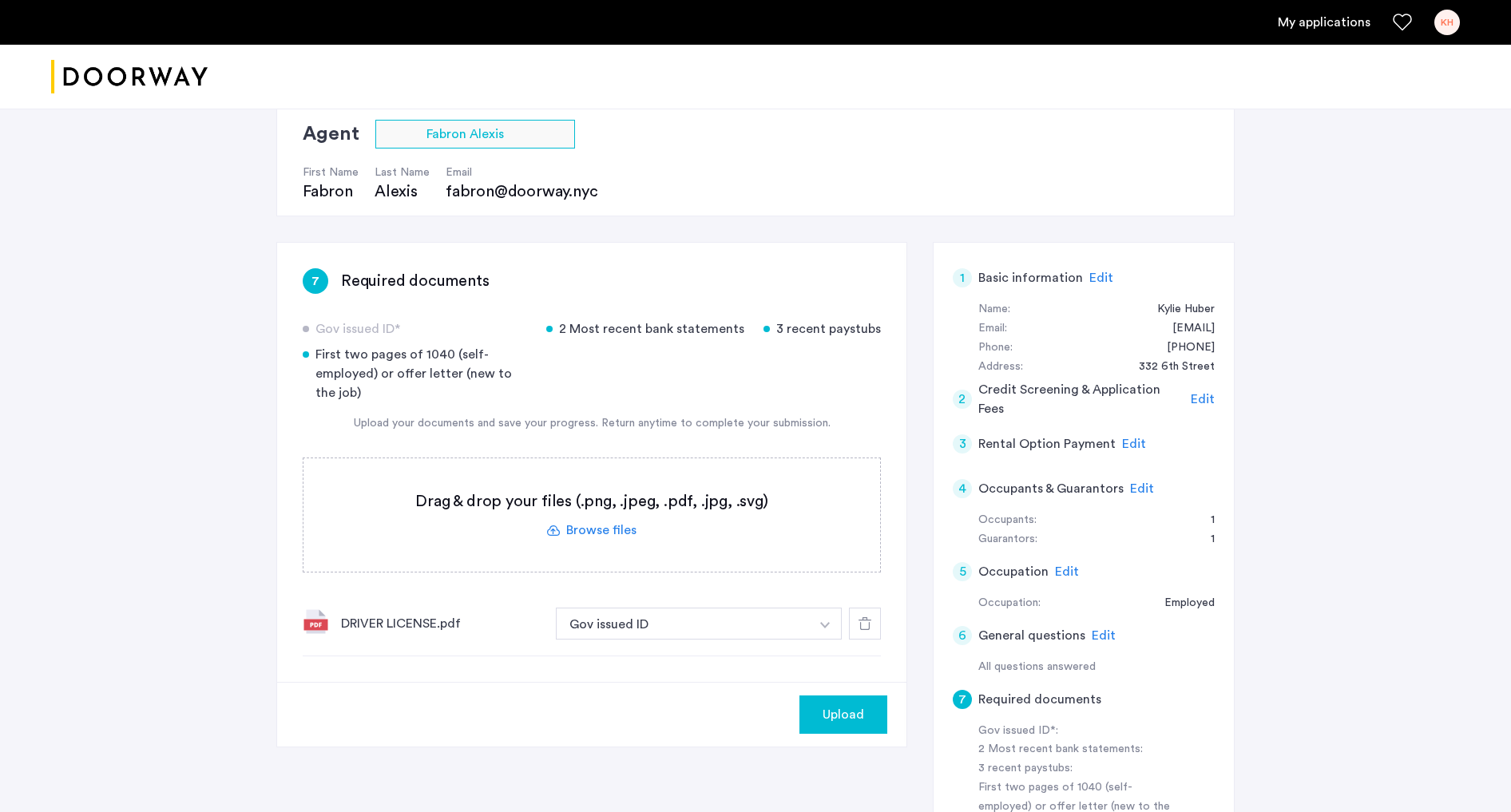 click 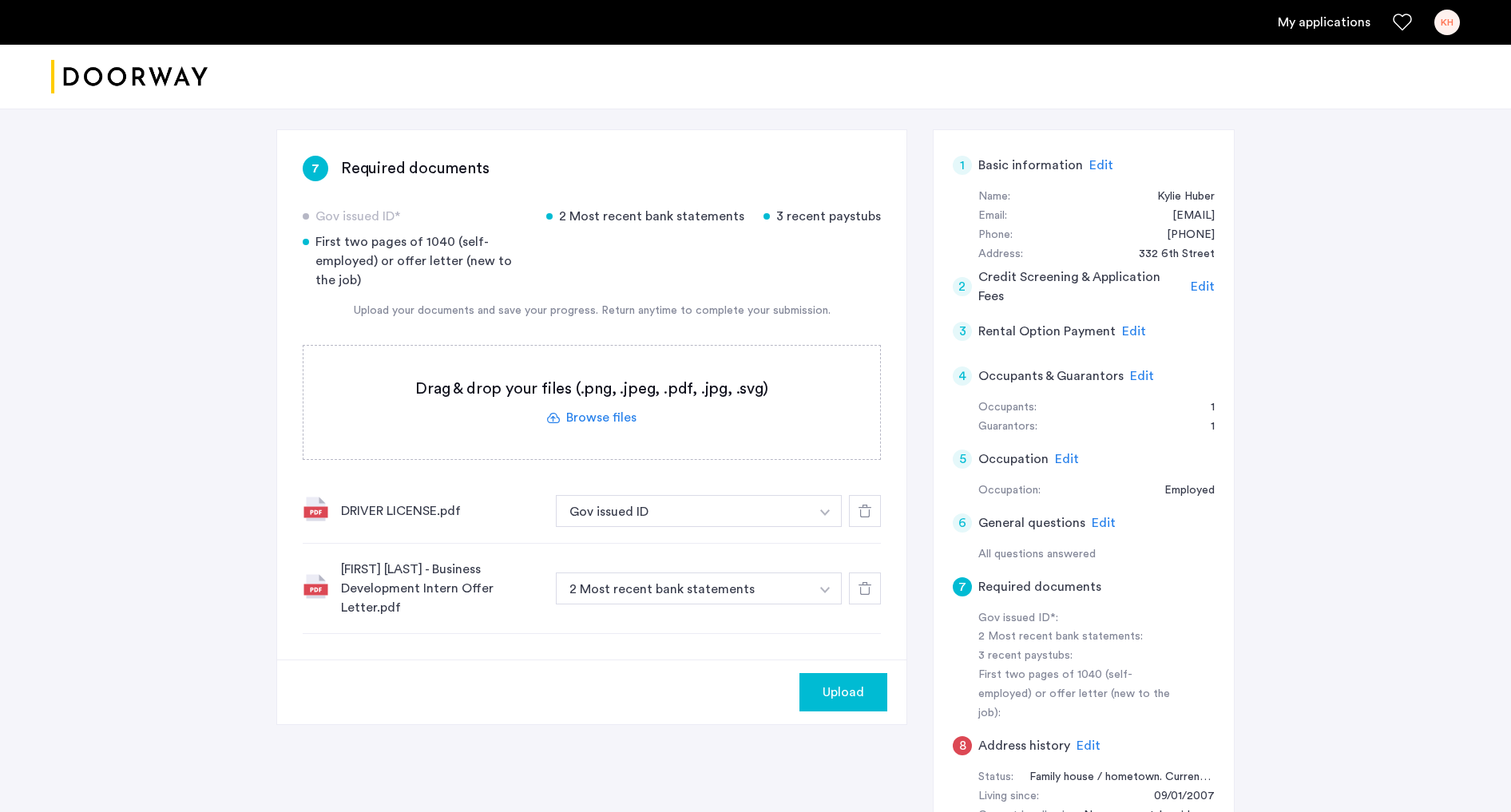 scroll, scrollTop: 233, scrollLeft: 0, axis: vertical 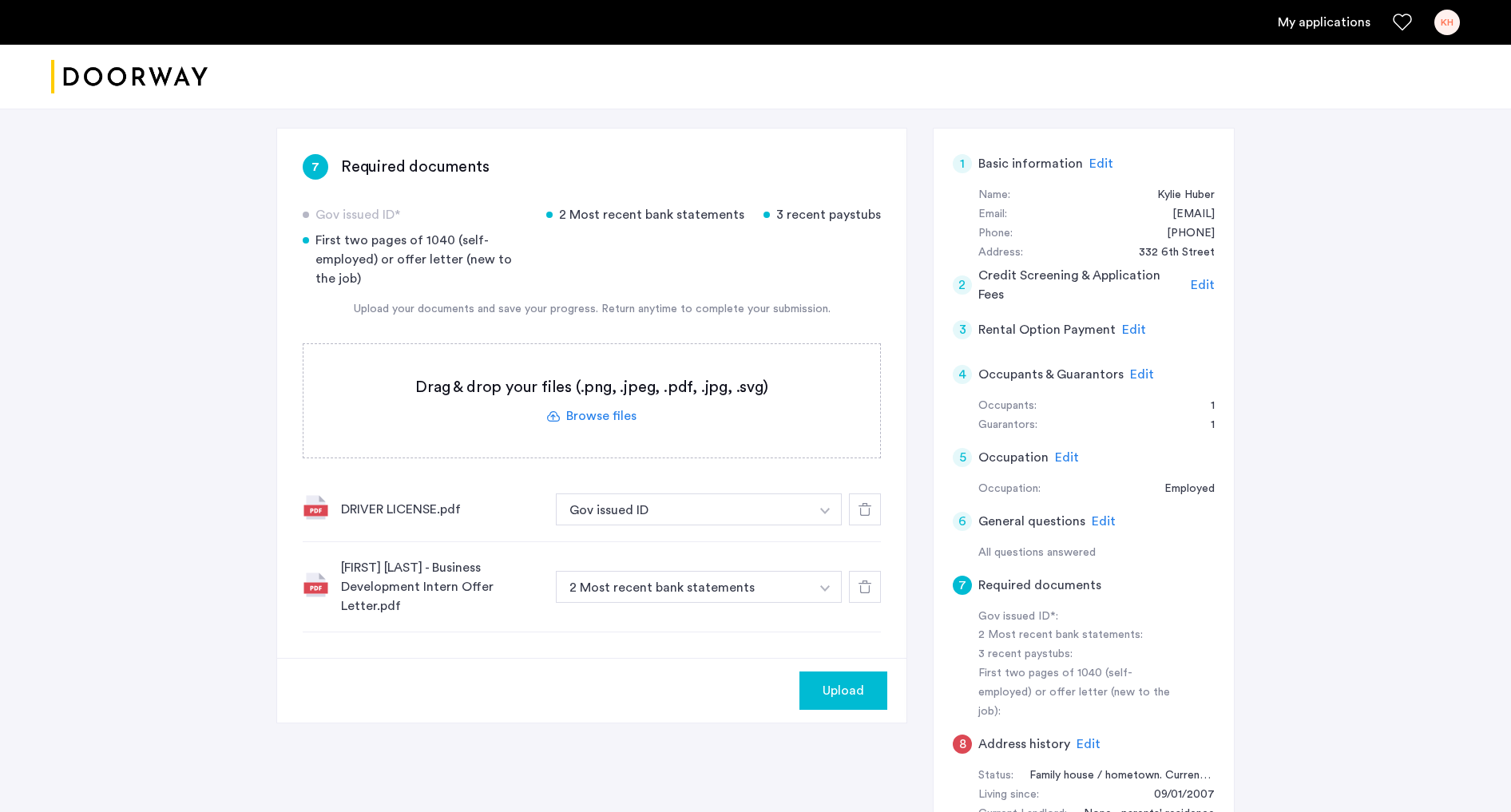 click 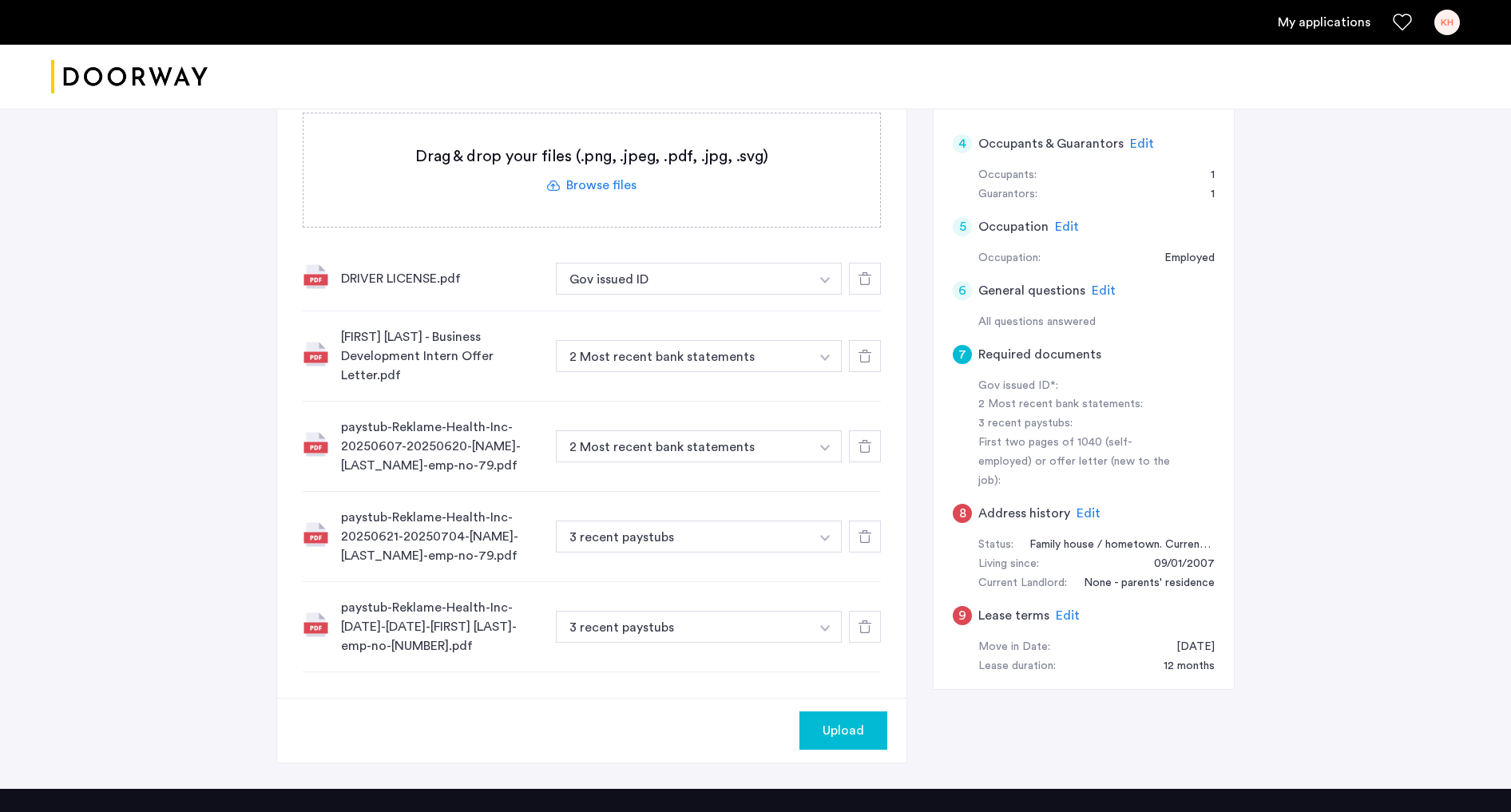 scroll, scrollTop: 467, scrollLeft: 0, axis: vertical 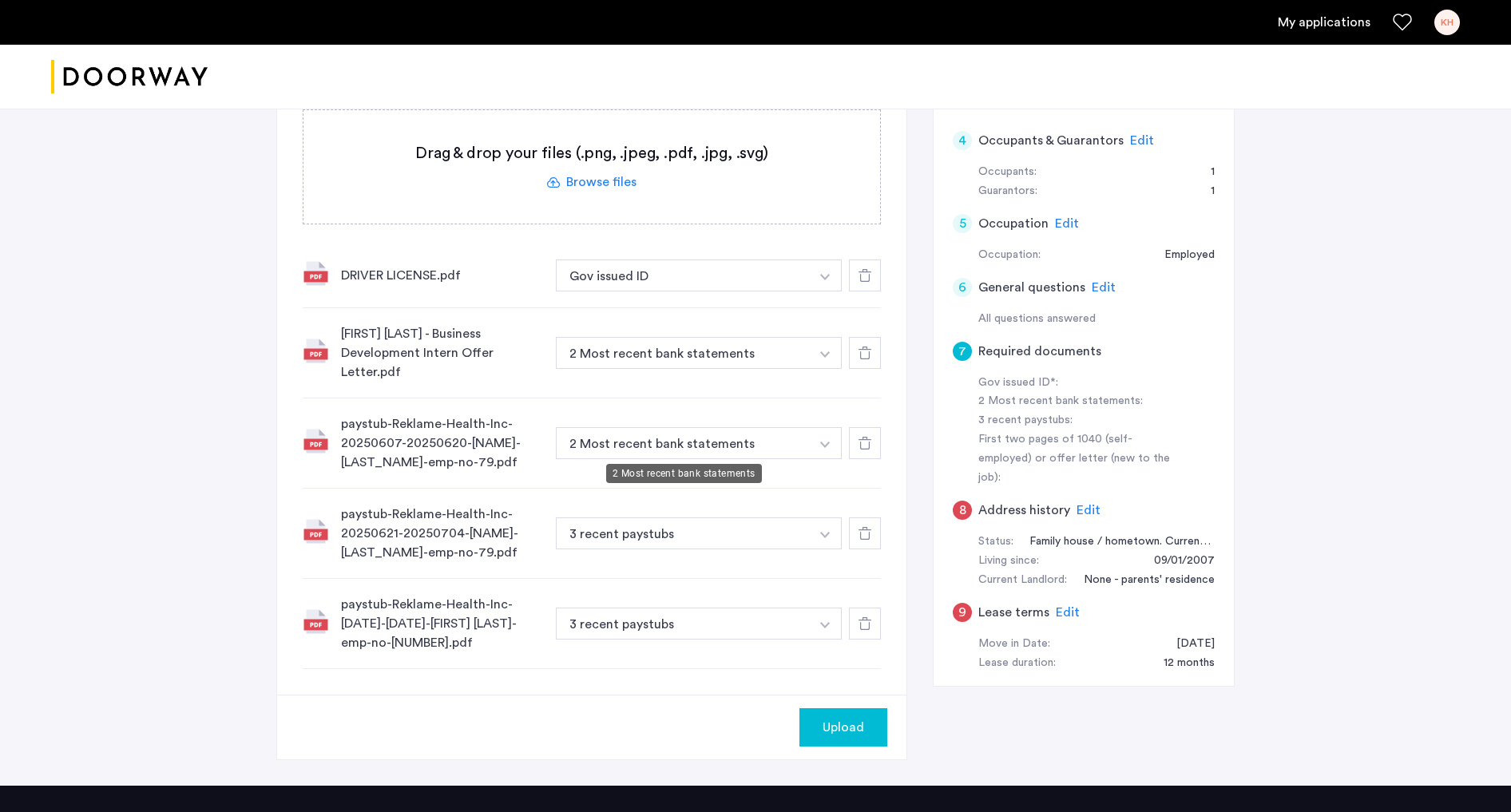 click on "2 Most recent bank statements" at bounding box center [683, 353] 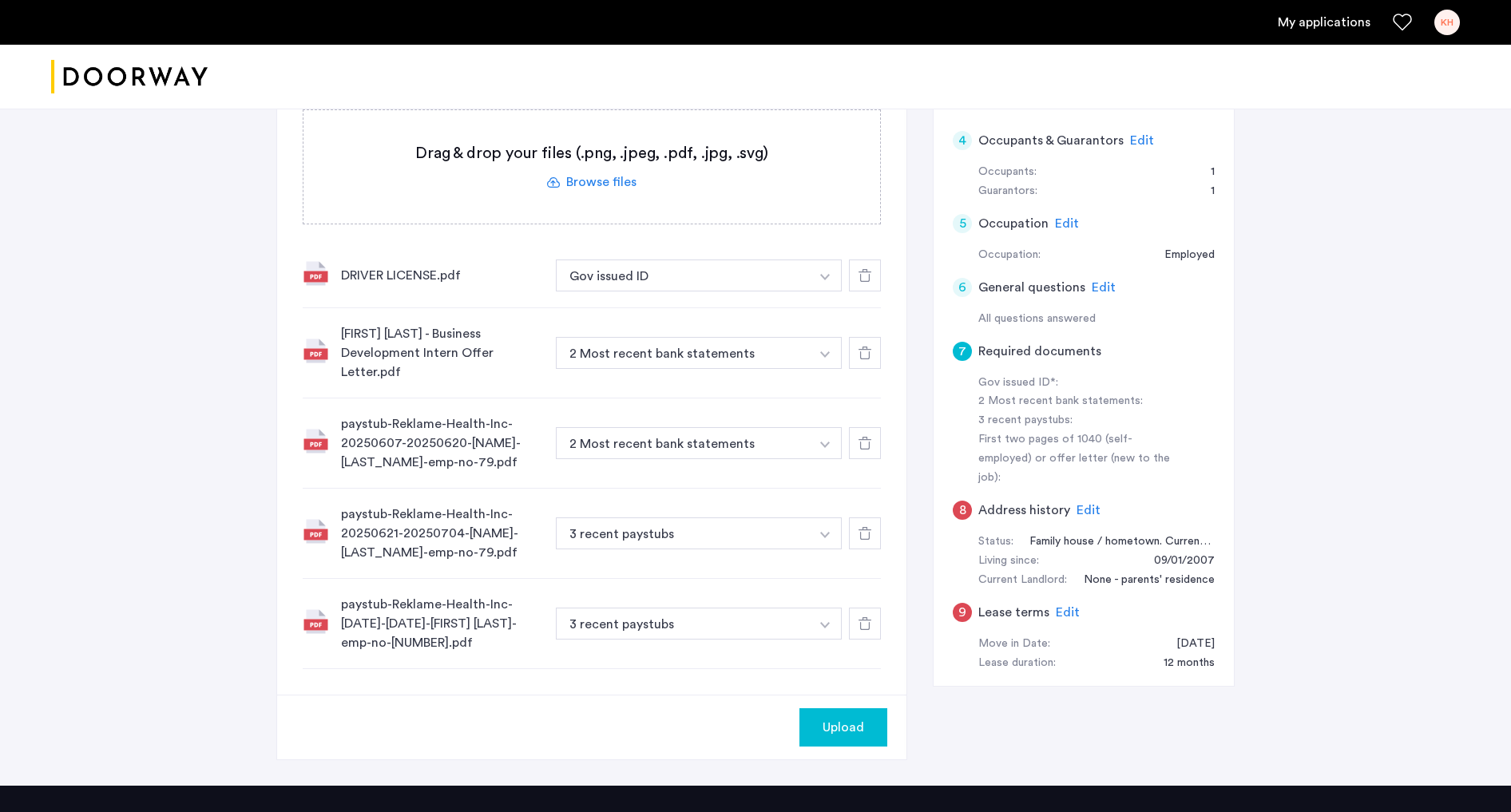 click at bounding box center (825, 277) 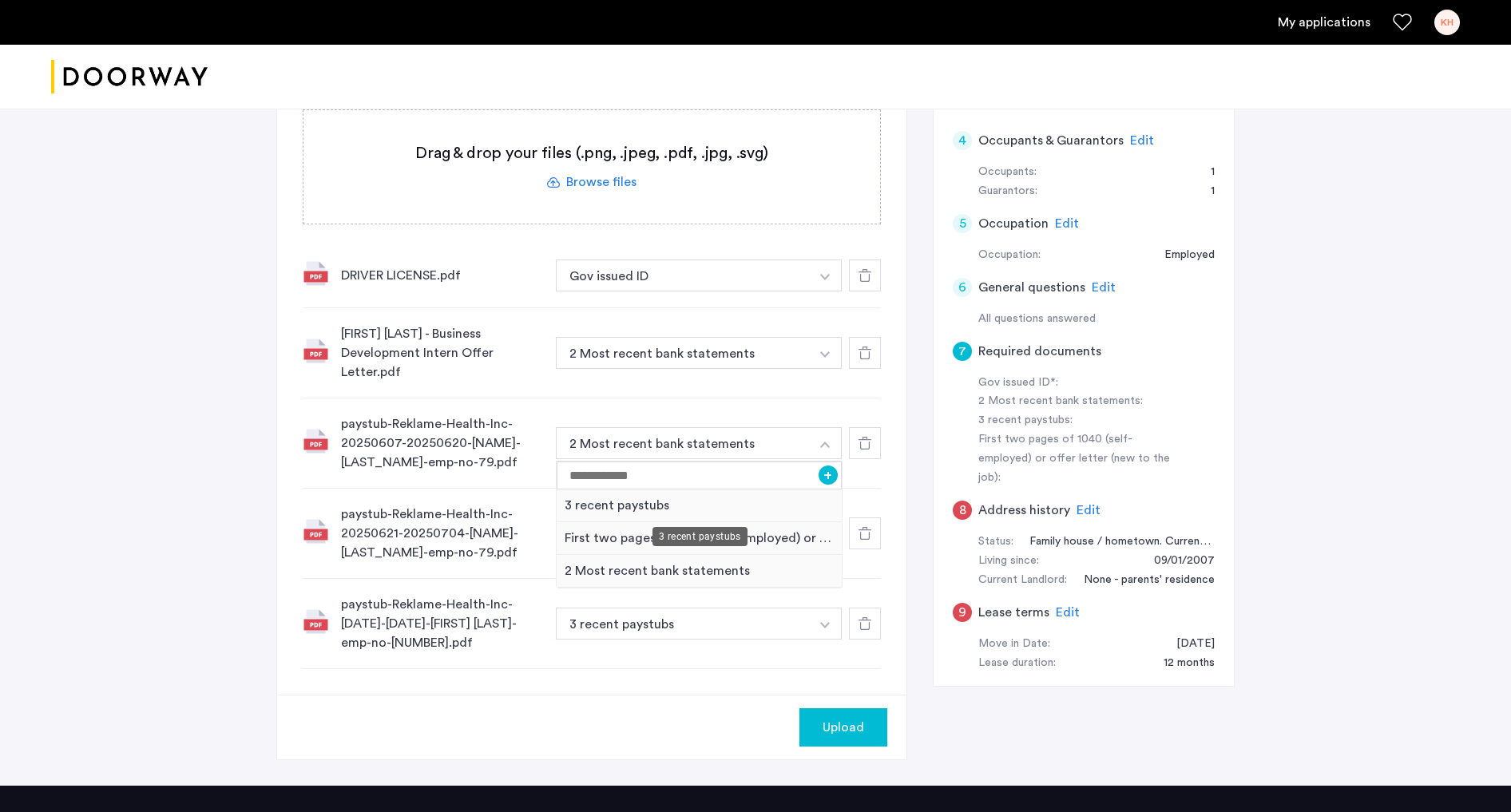 click on "3 recent paystubs" at bounding box center [699, 505] 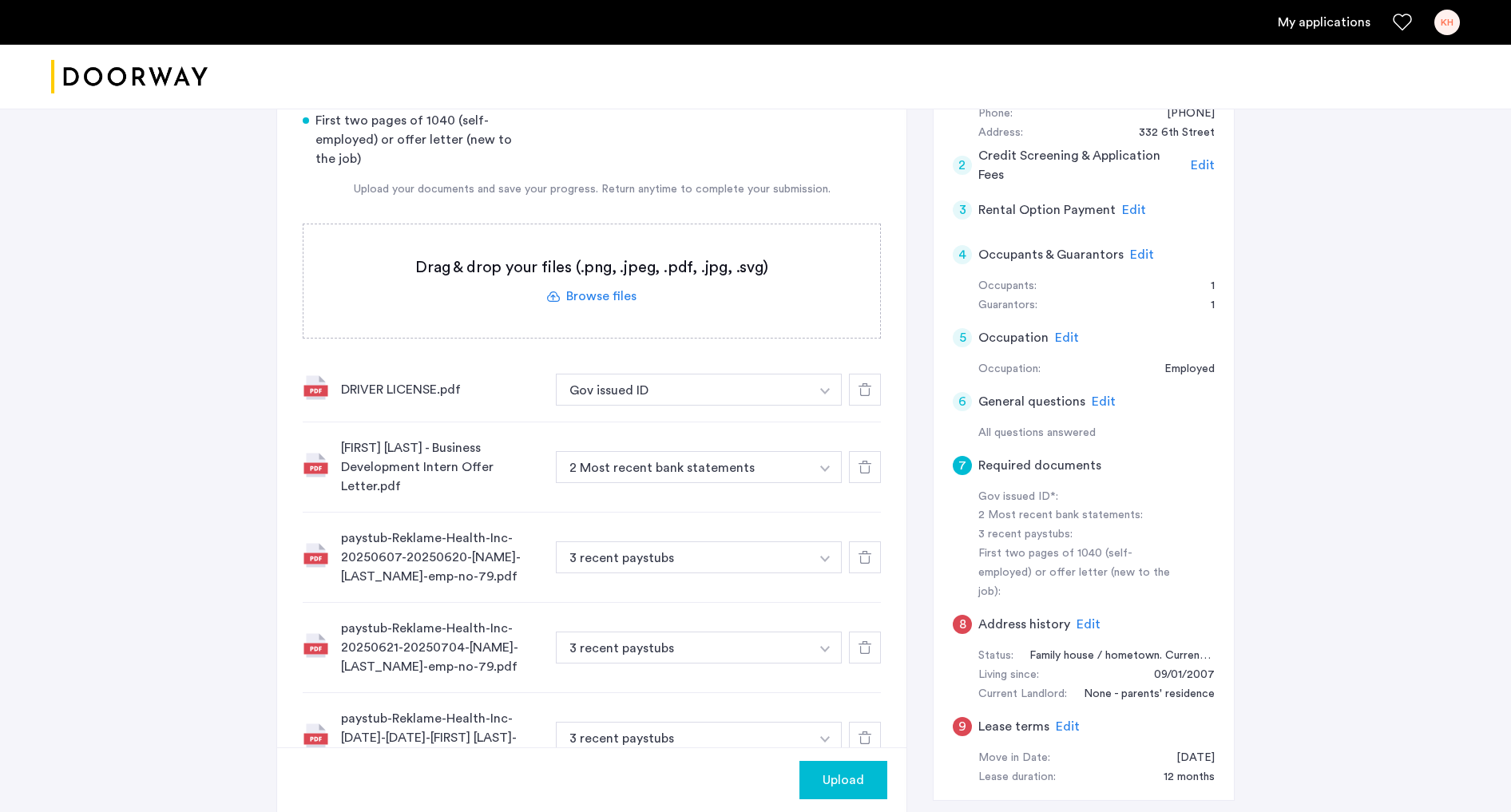 scroll, scrollTop: 347, scrollLeft: 0, axis: vertical 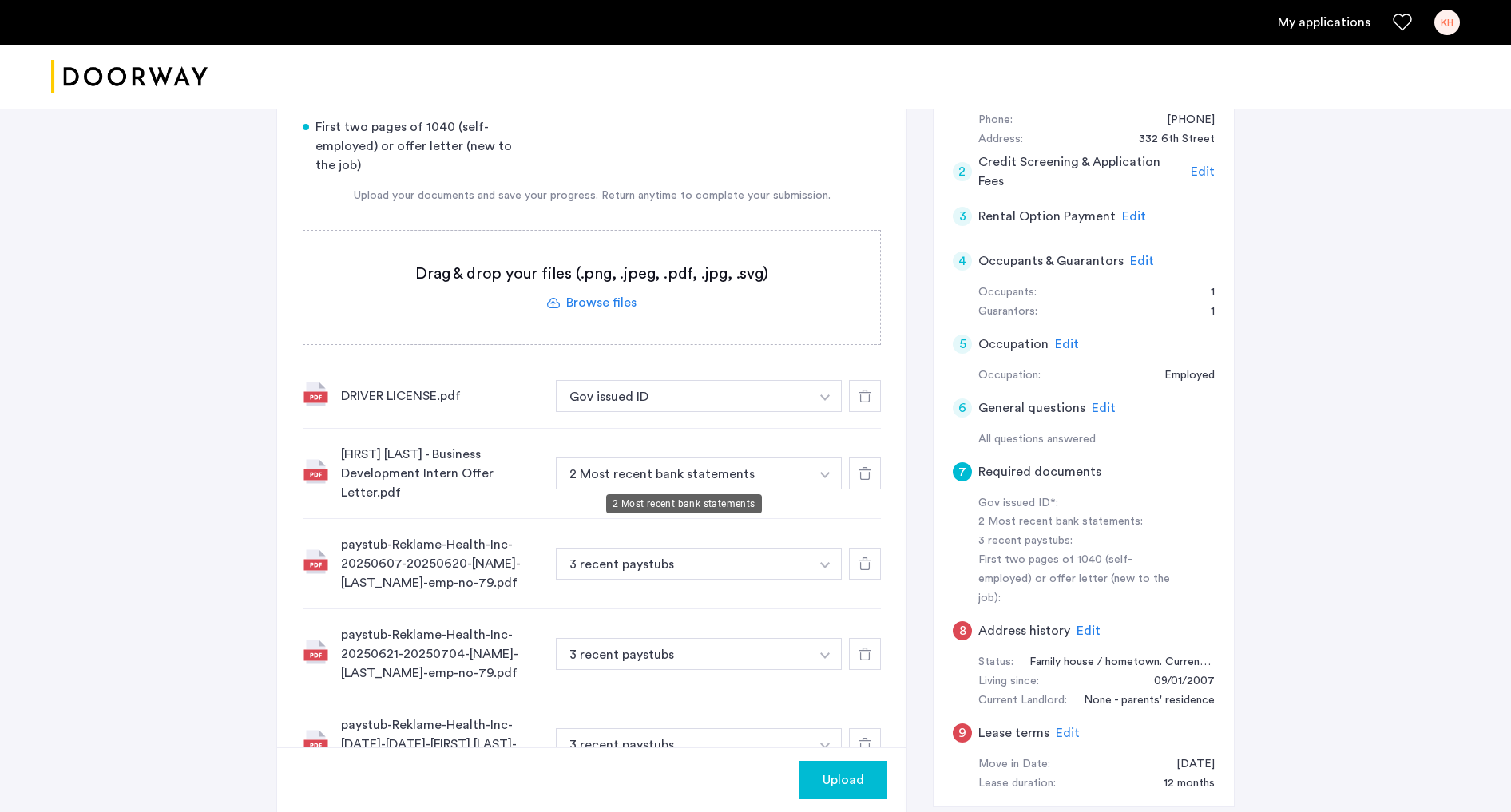 click on "2 Most recent bank statements" at bounding box center [683, 473] 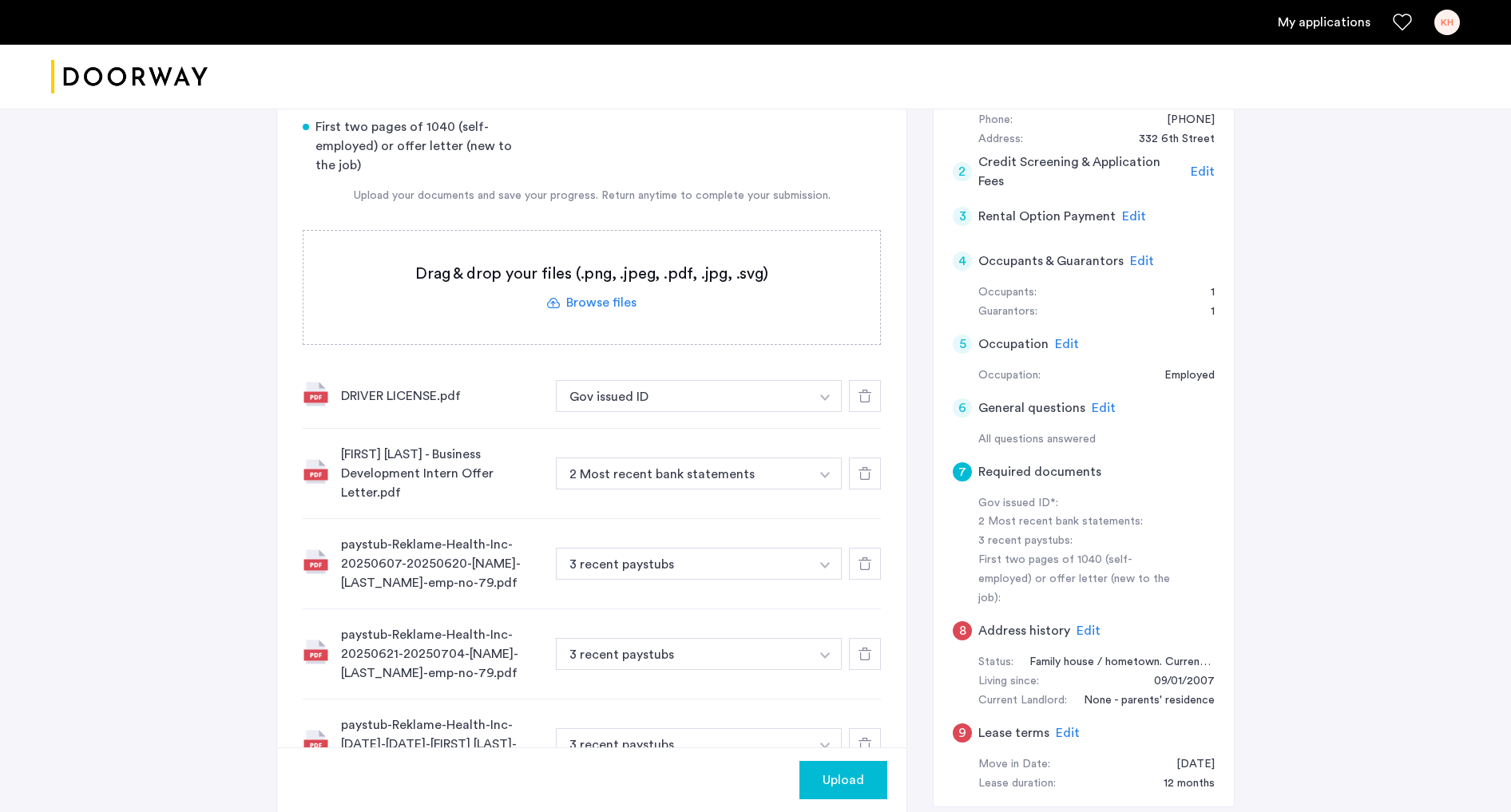 click at bounding box center [825, 398] 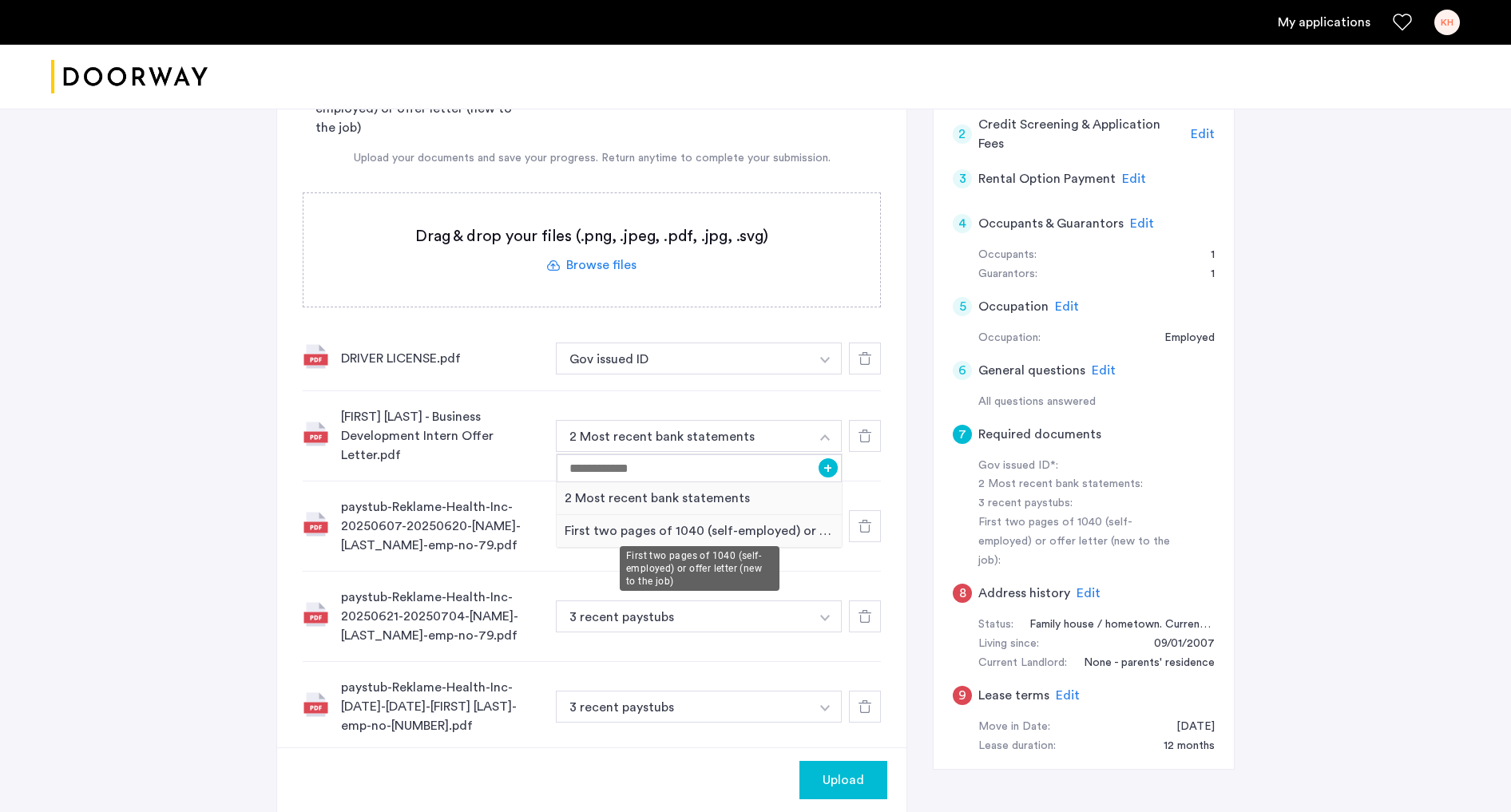 scroll, scrollTop: 393, scrollLeft: 0, axis: vertical 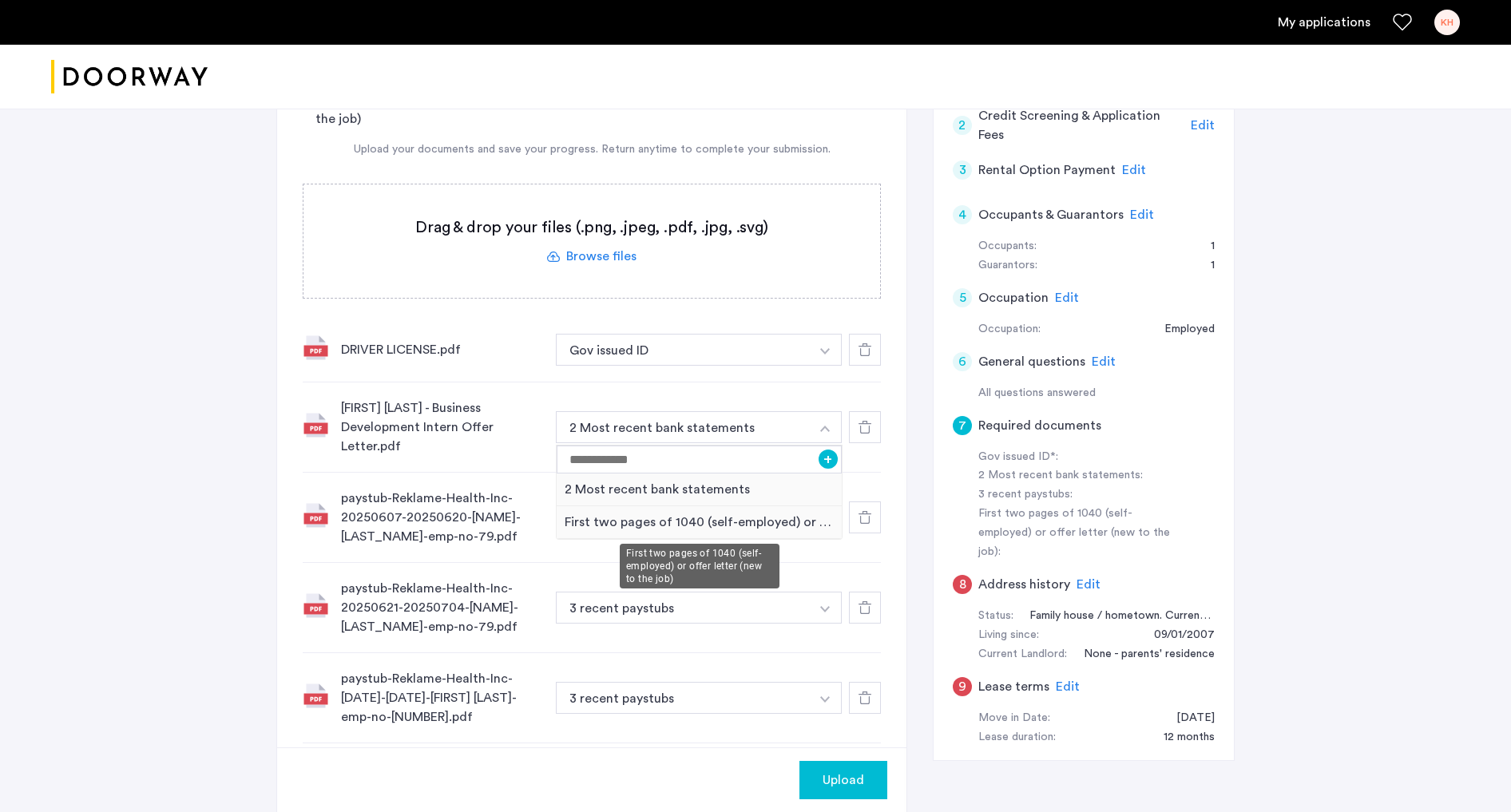 click on "First two pages of 1040 (self-employed) or offer letter (new to the job)" at bounding box center (699, 522) 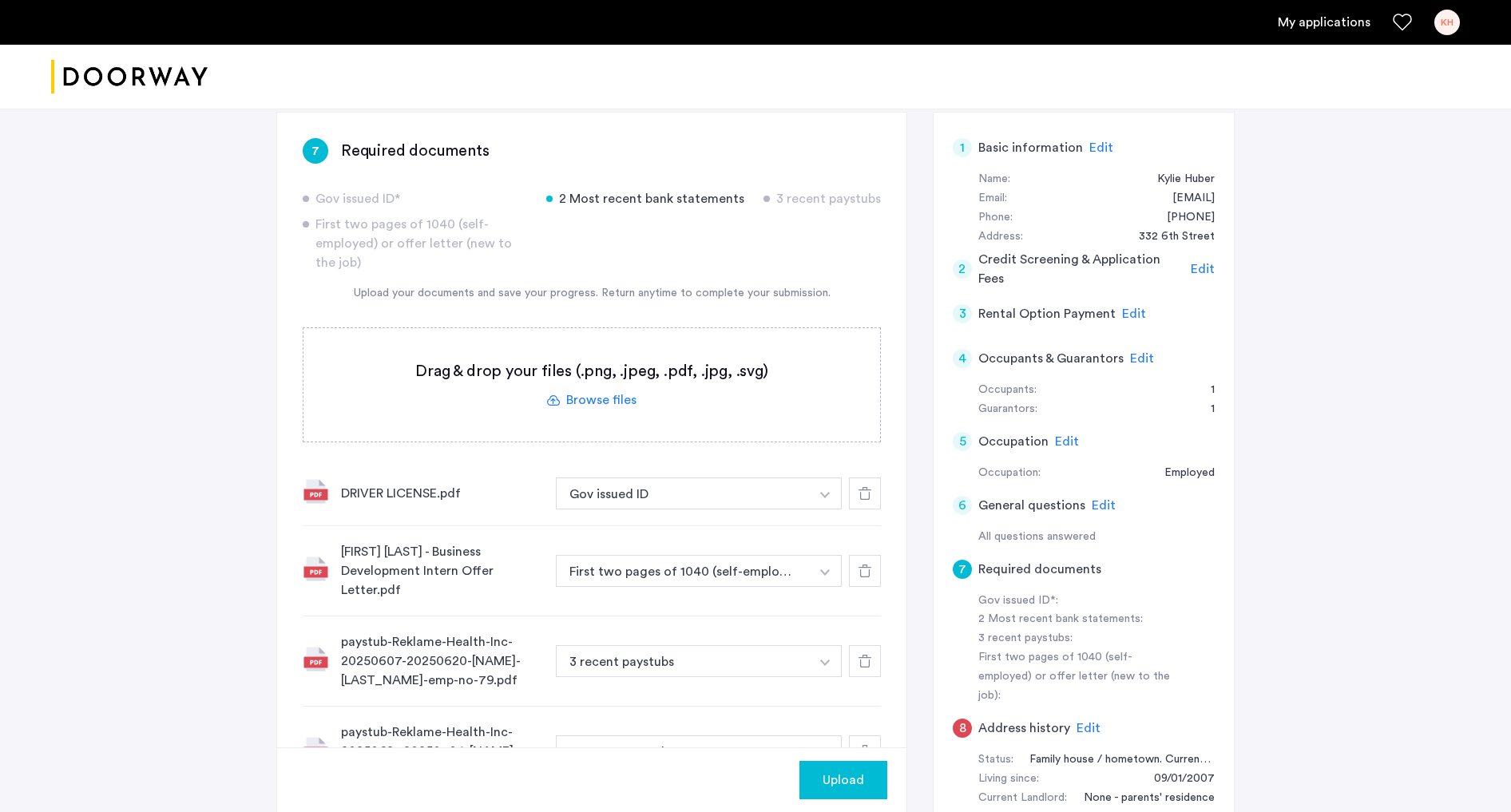 scroll, scrollTop: 212, scrollLeft: 0, axis: vertical 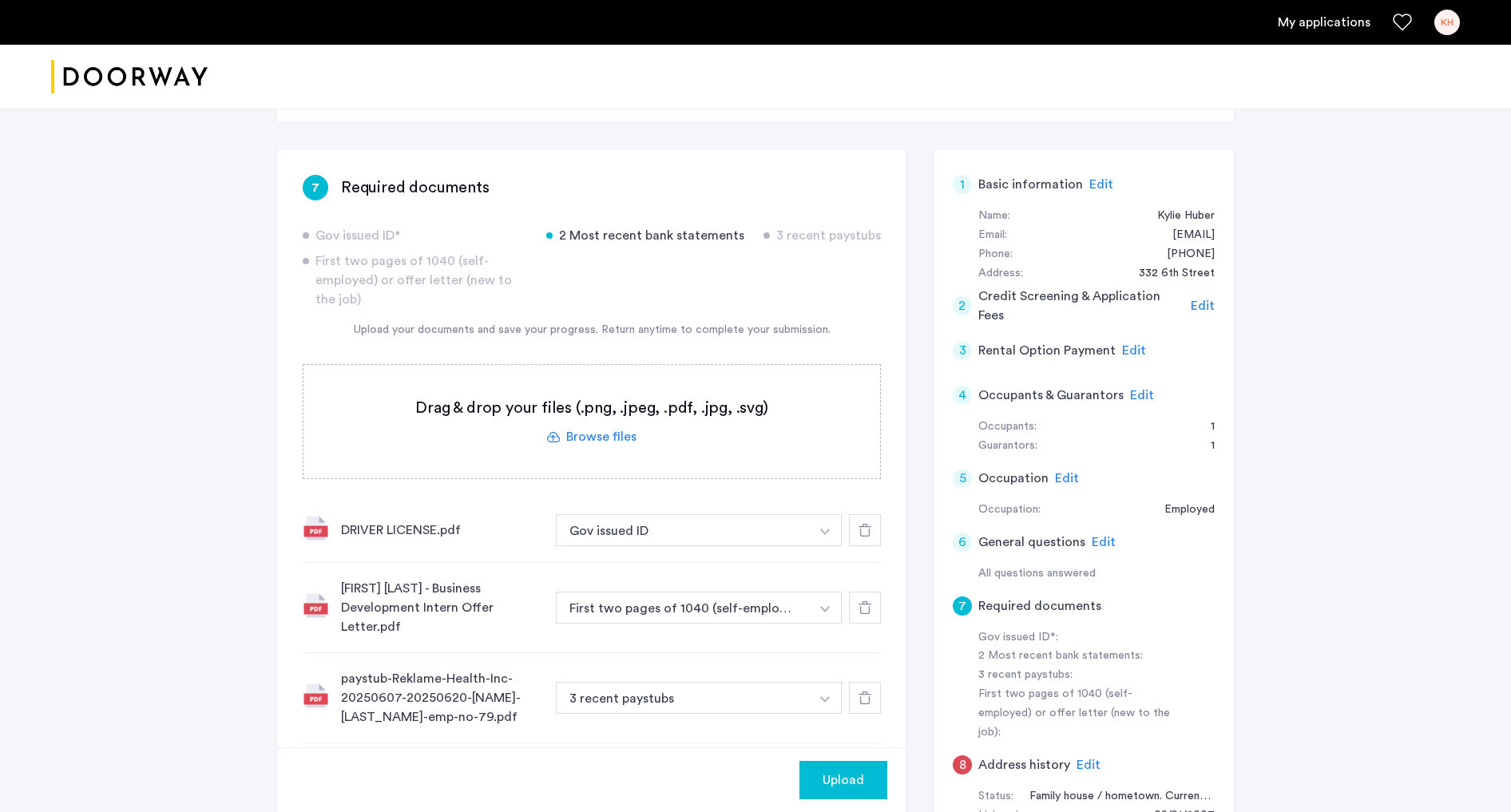 click 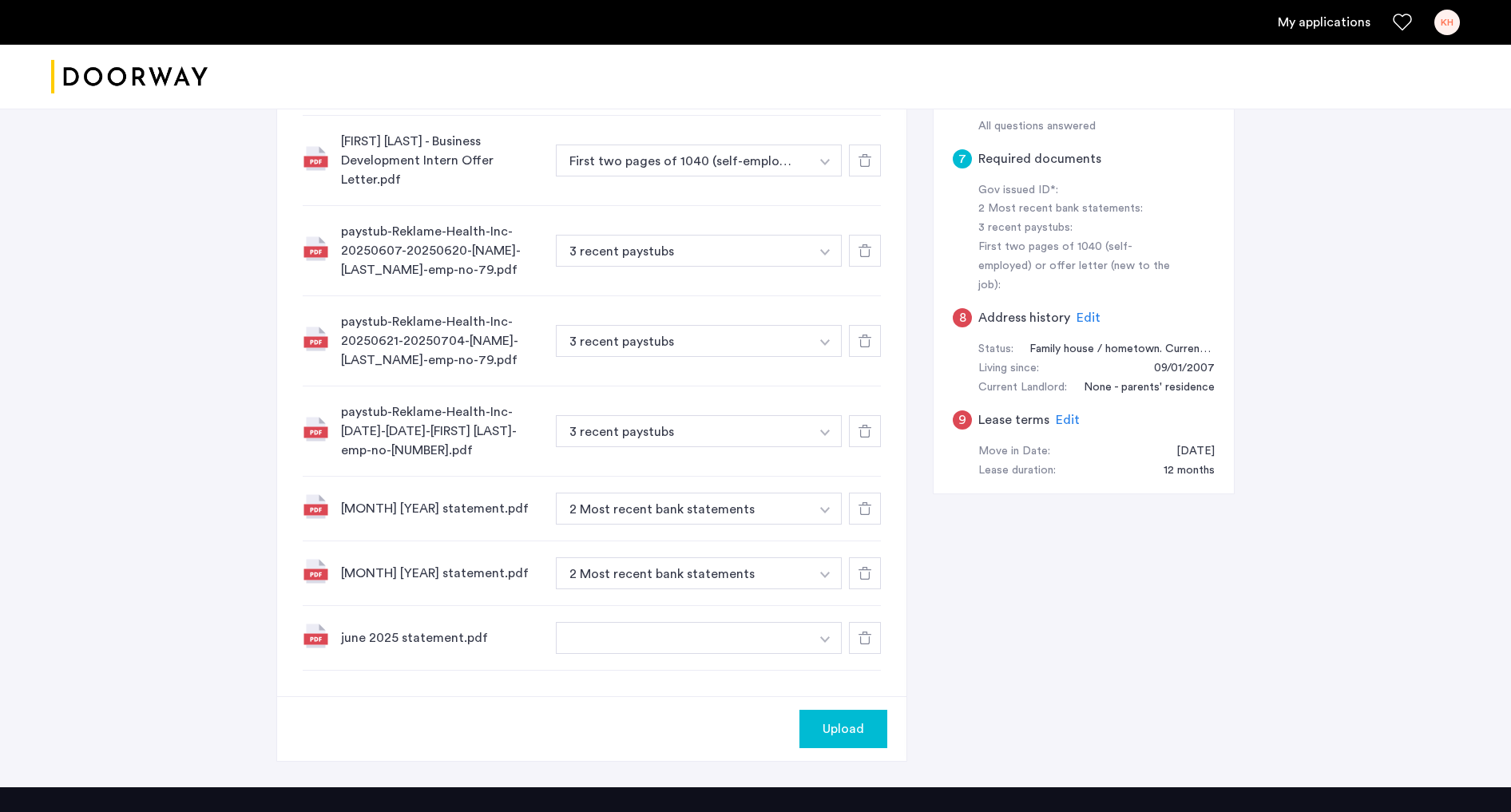 scroll, scrollTop: 664, scrollLeft: 0, axis: vertical 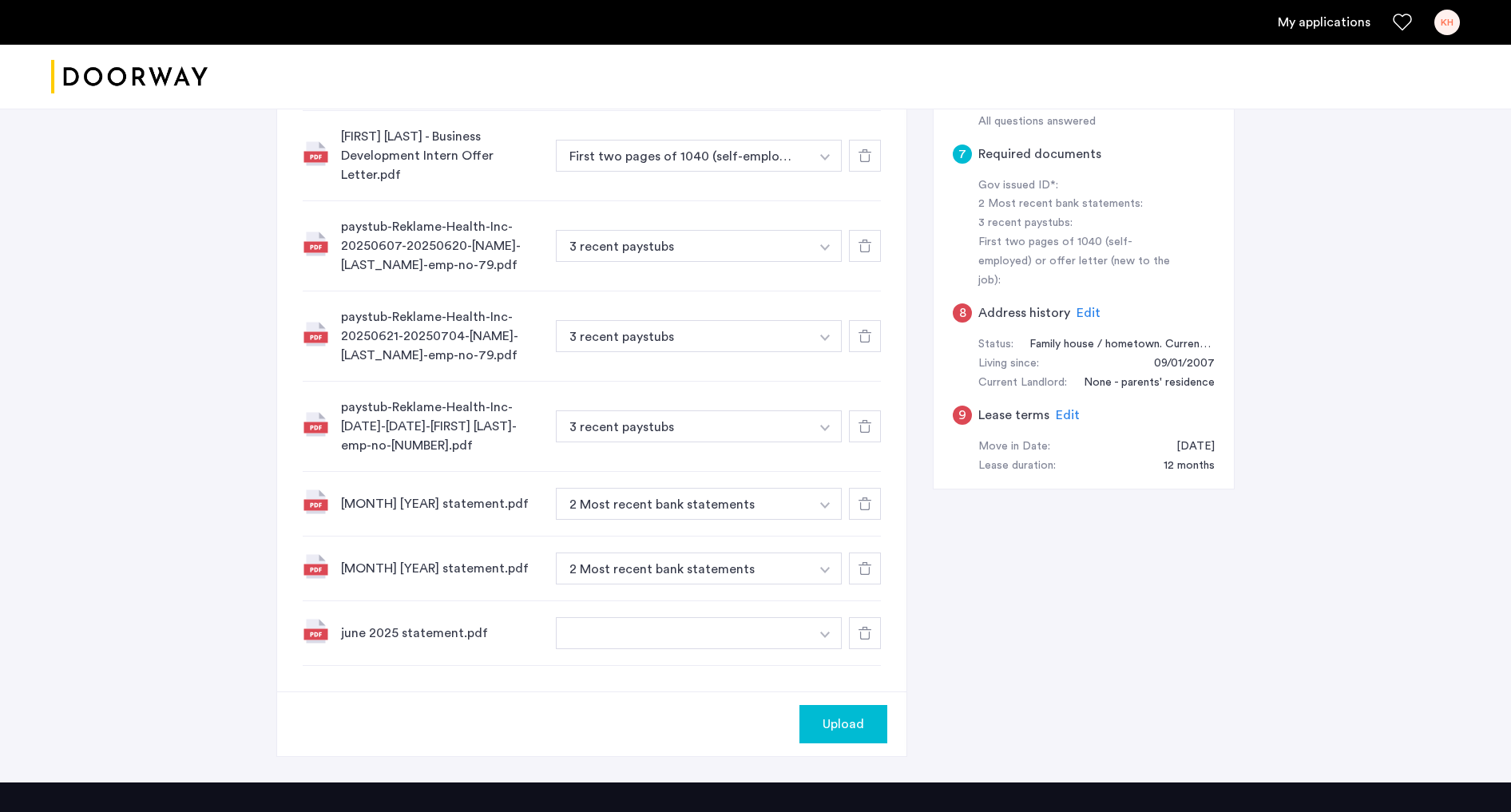 click 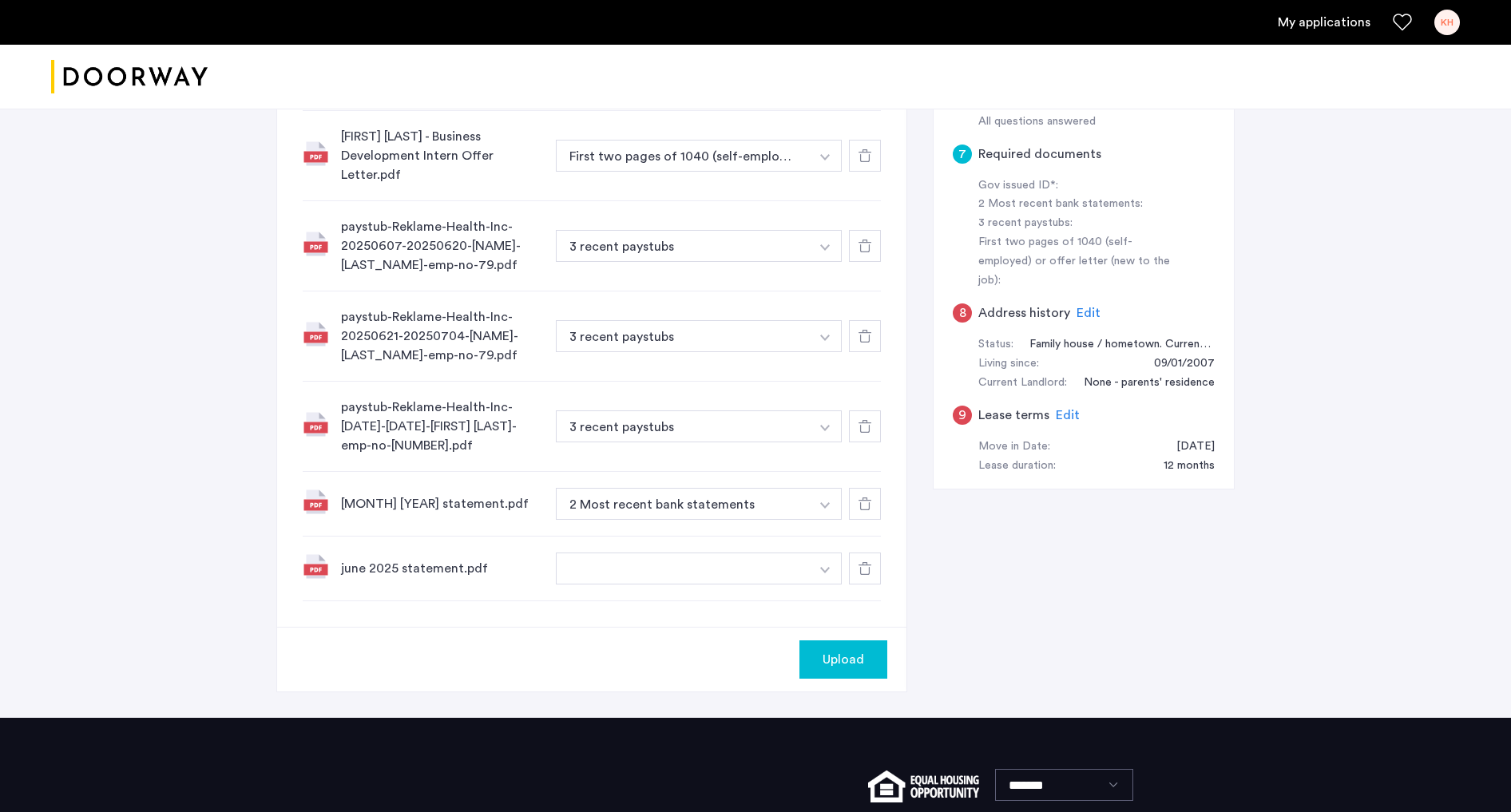 click at bounding box center (683, 568) 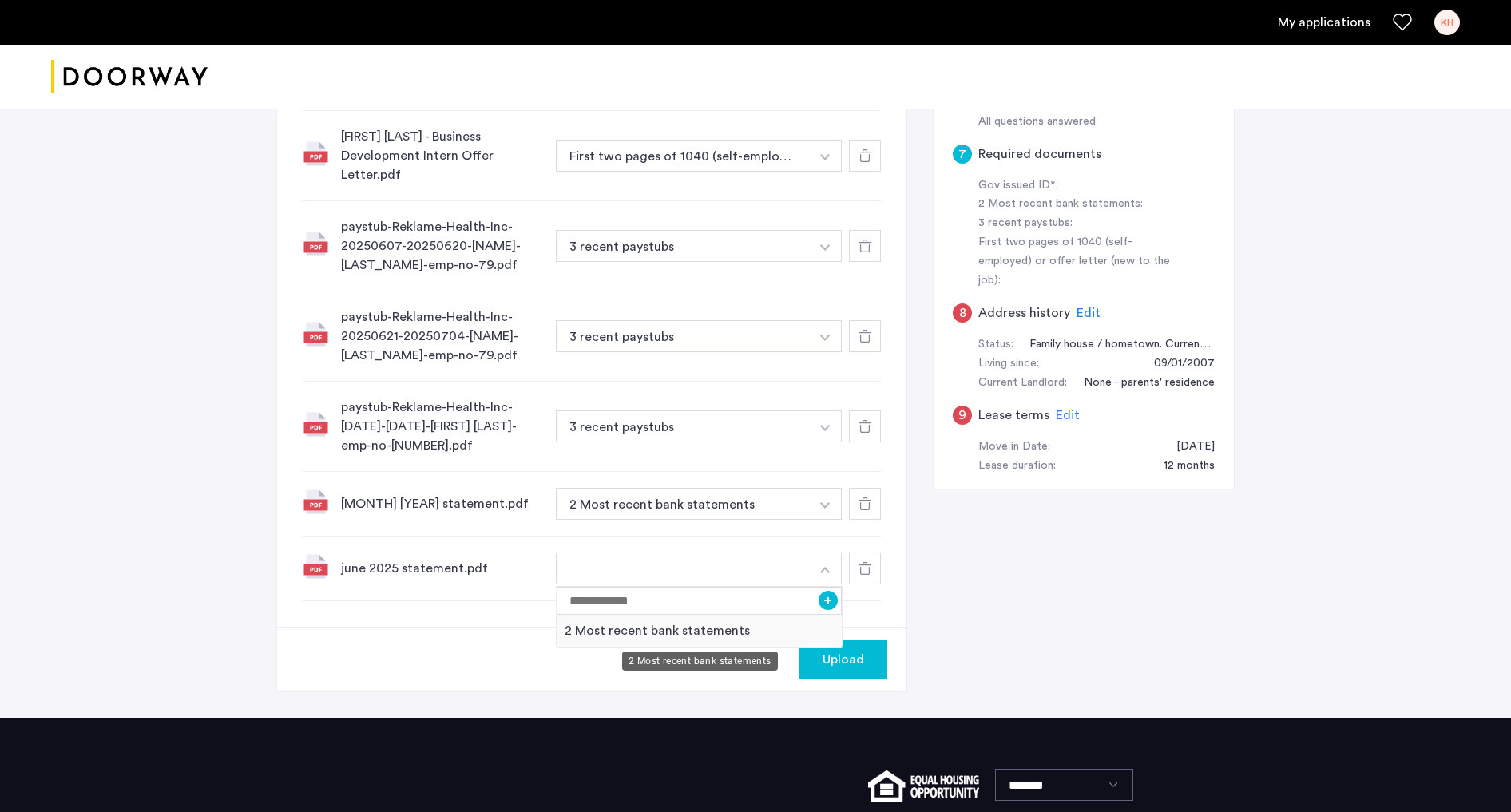 click on "2 Most recent bank statements" at bounding box center (699, 631) 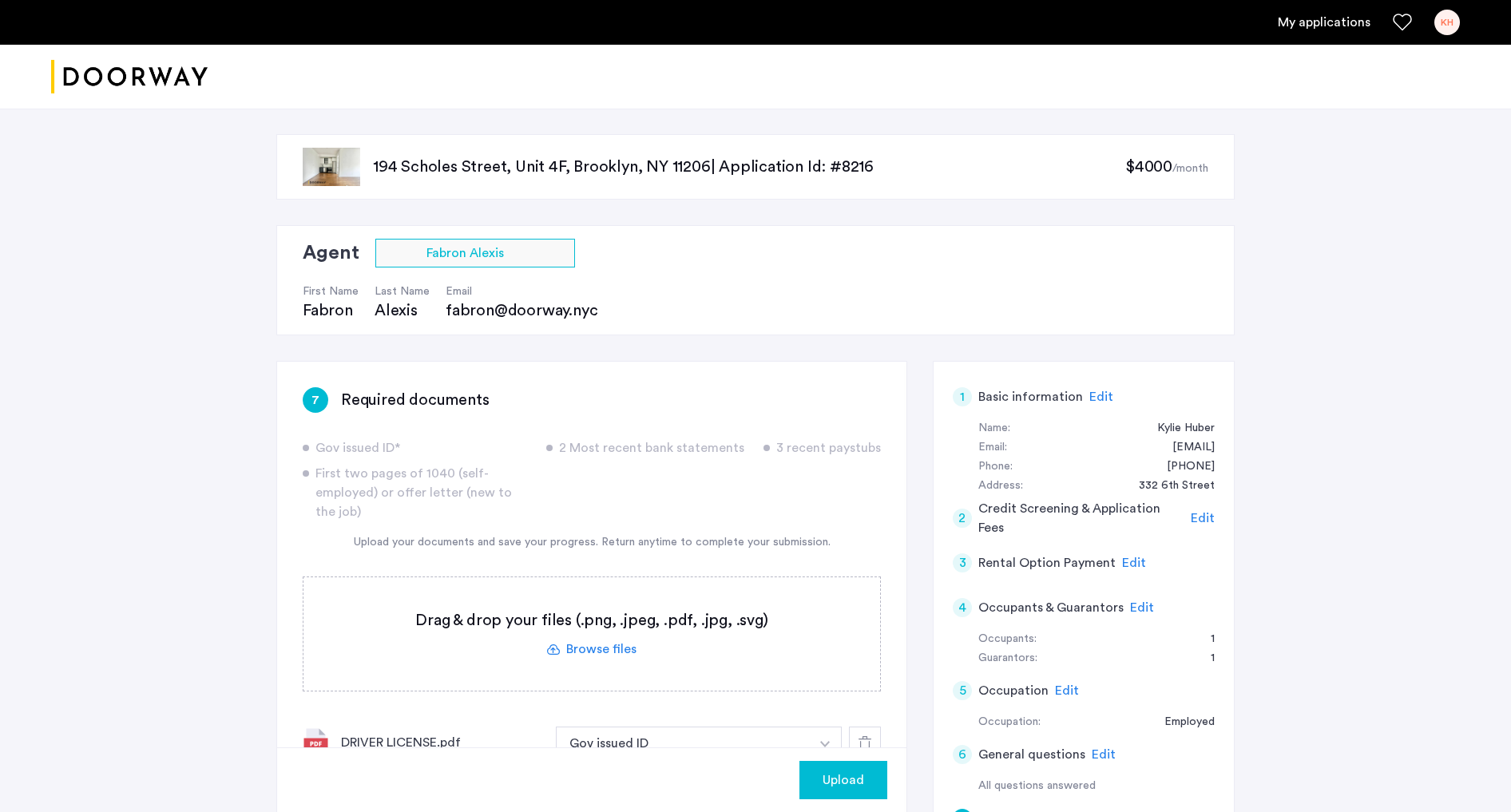 scroll, scrollTop: 439, scrollLeft: 0, axis: vertical 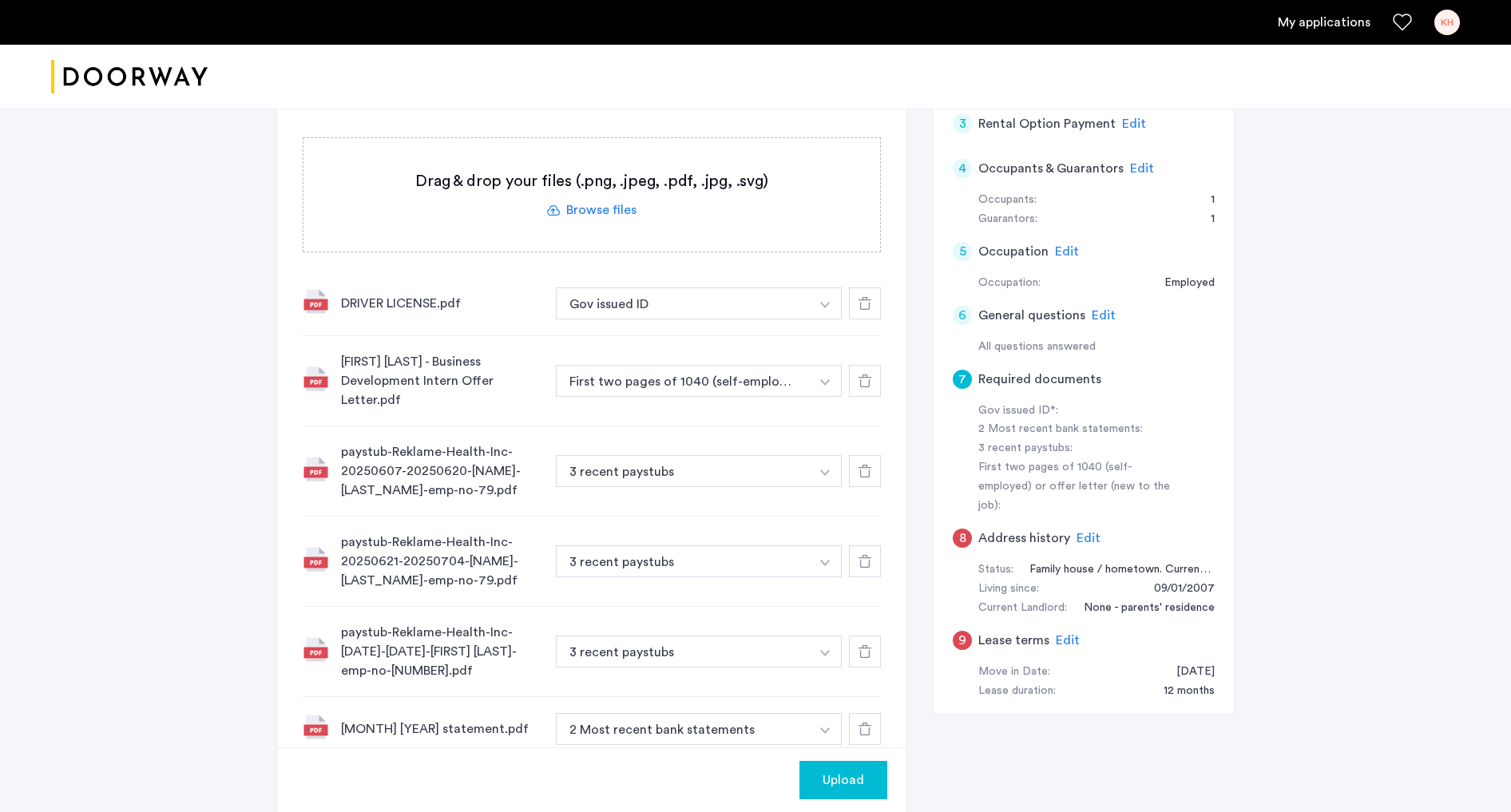 click 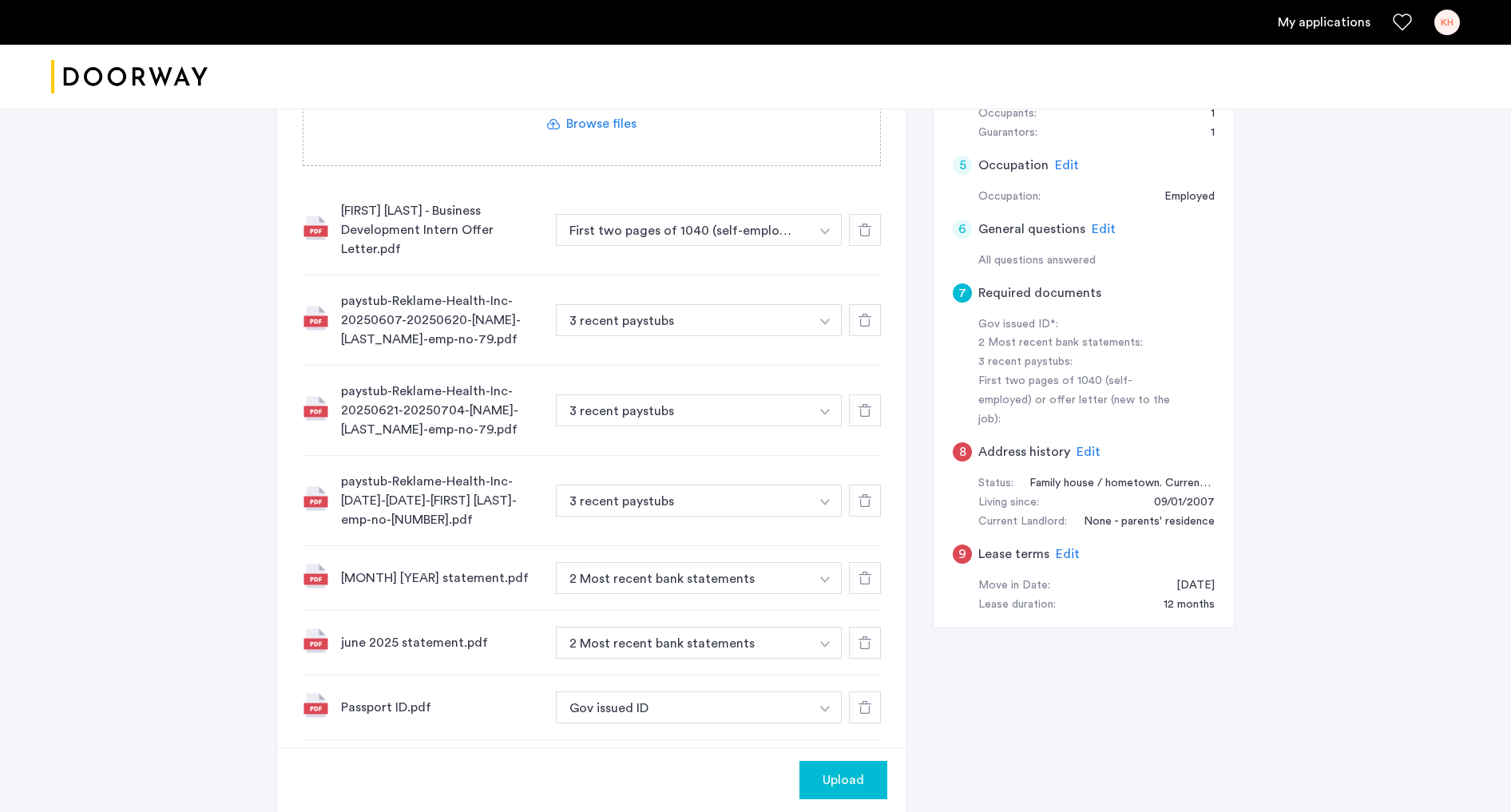 scroll, scrollTop: 632, scrollLeft: 0, axis: vertical 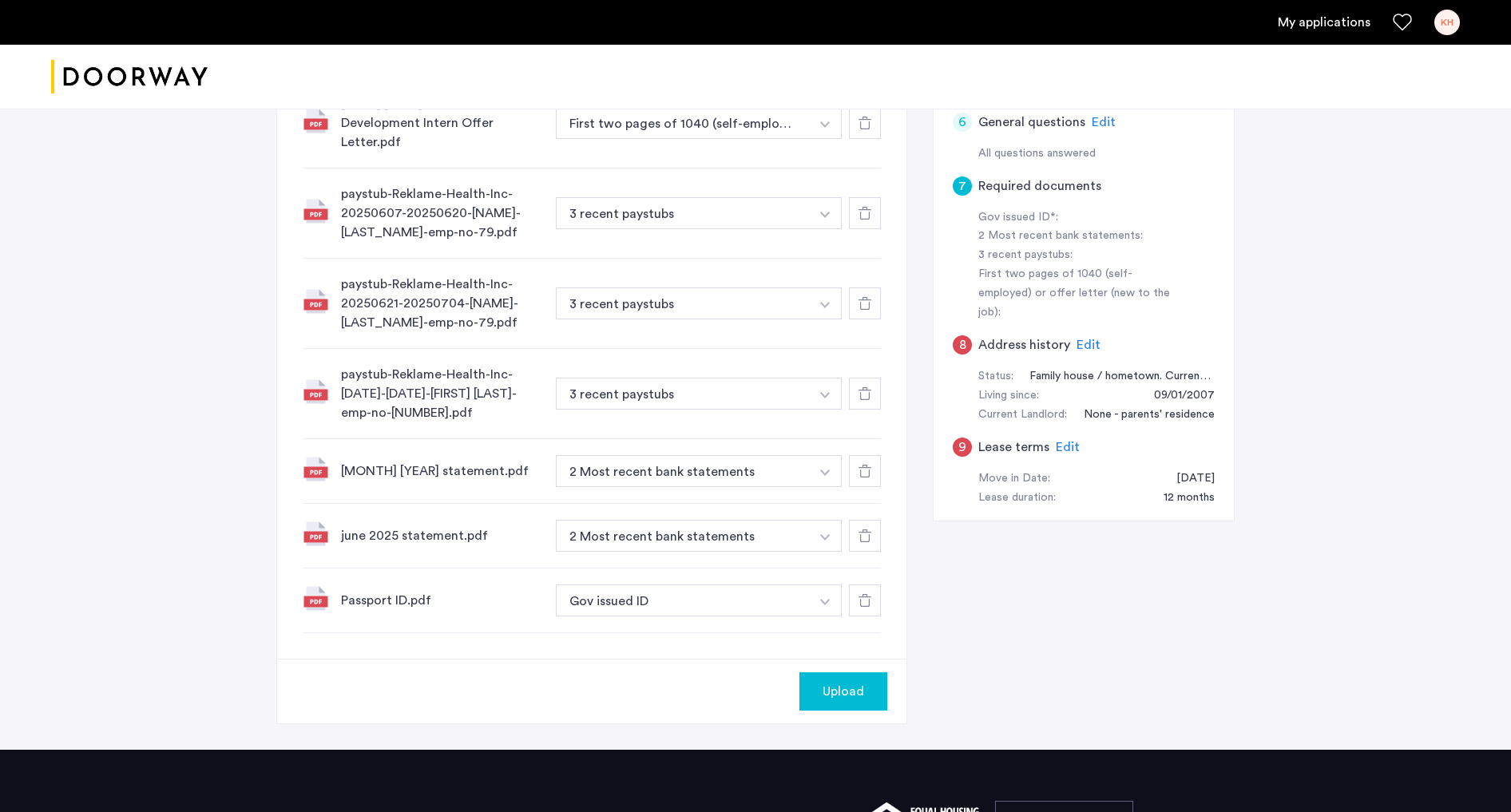 click on "Upload" 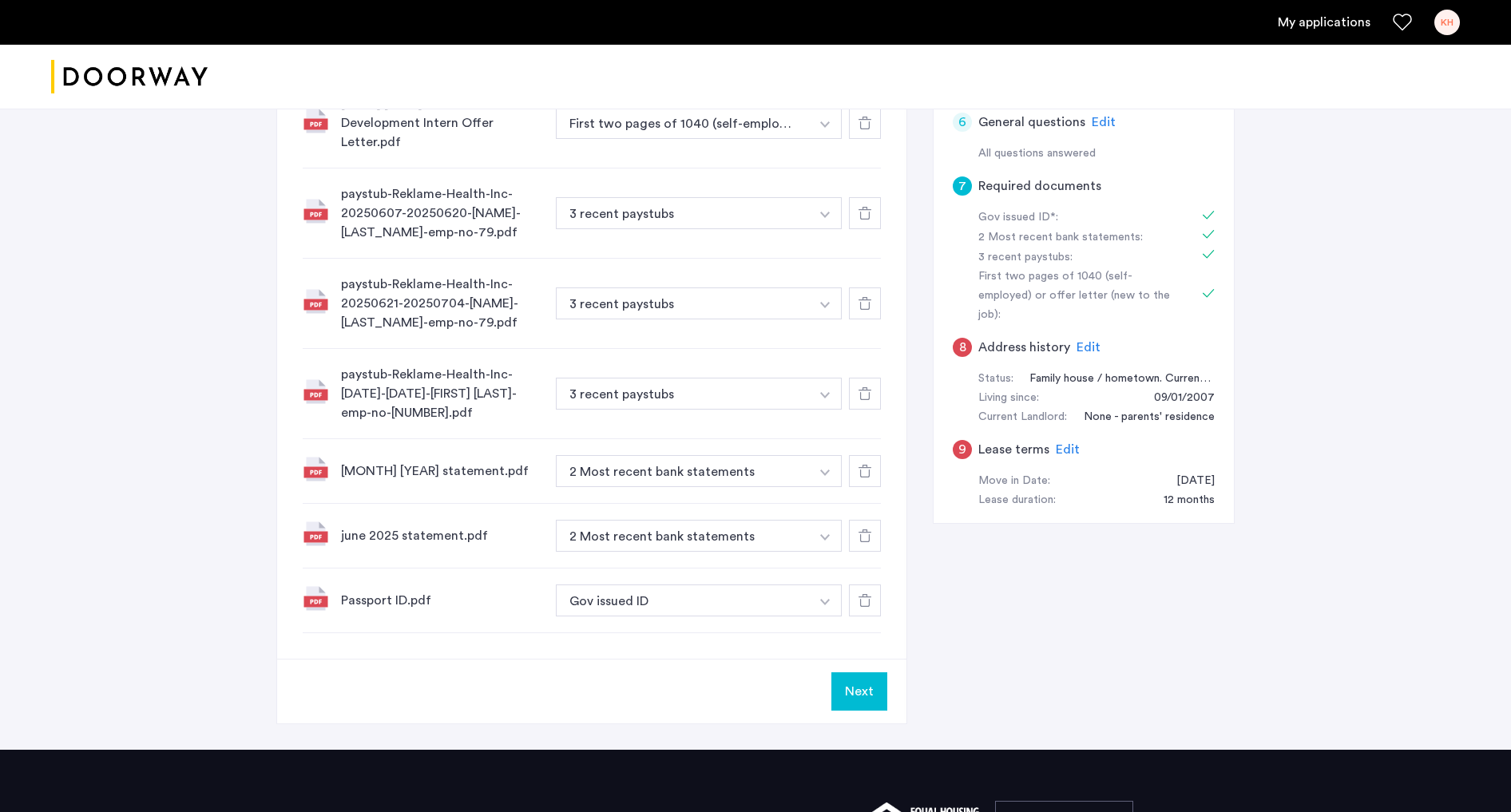 click on "Next" 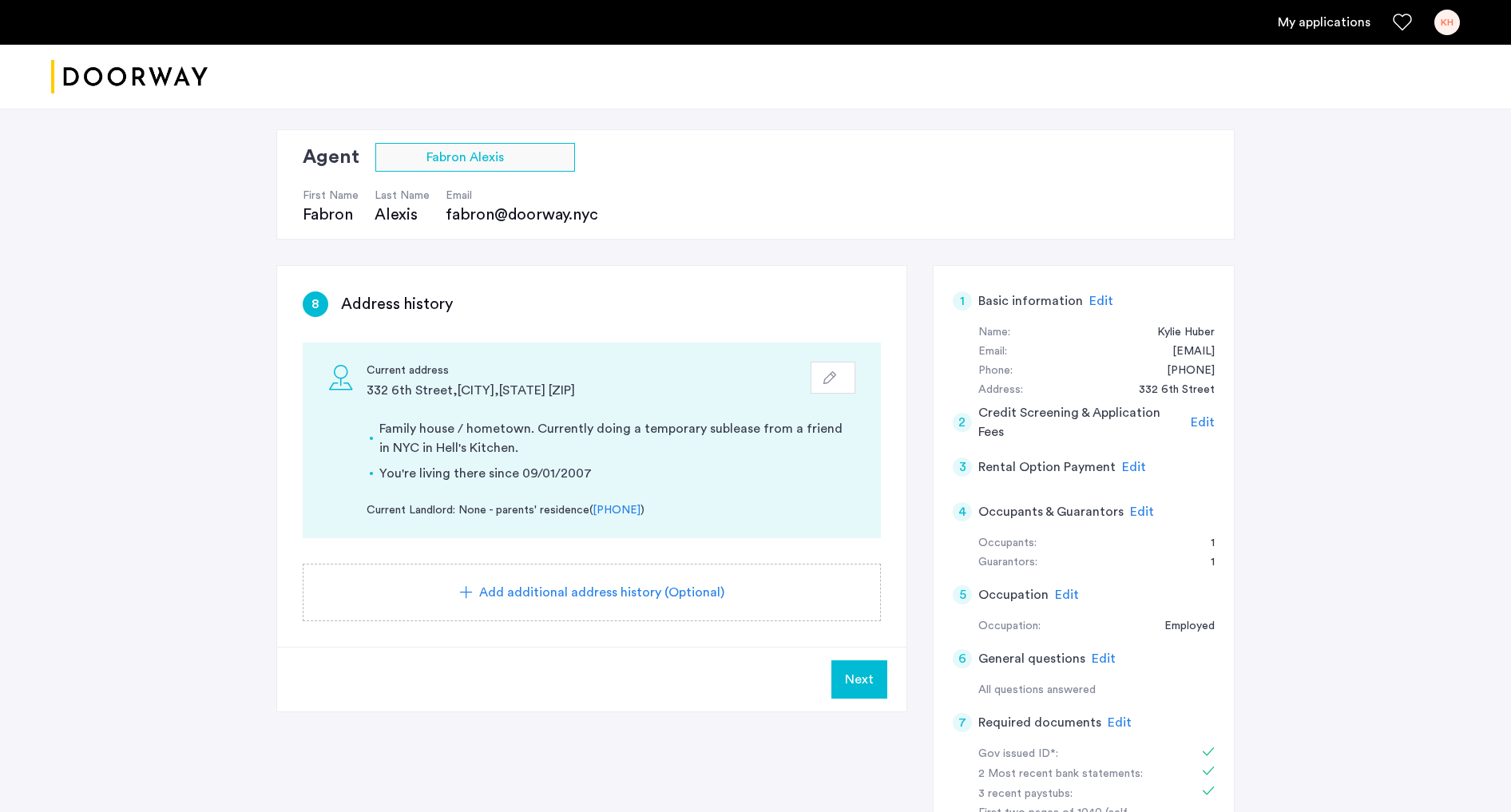 scroll, scrollTop: 94, scrollLeft: 0, axis: vertical 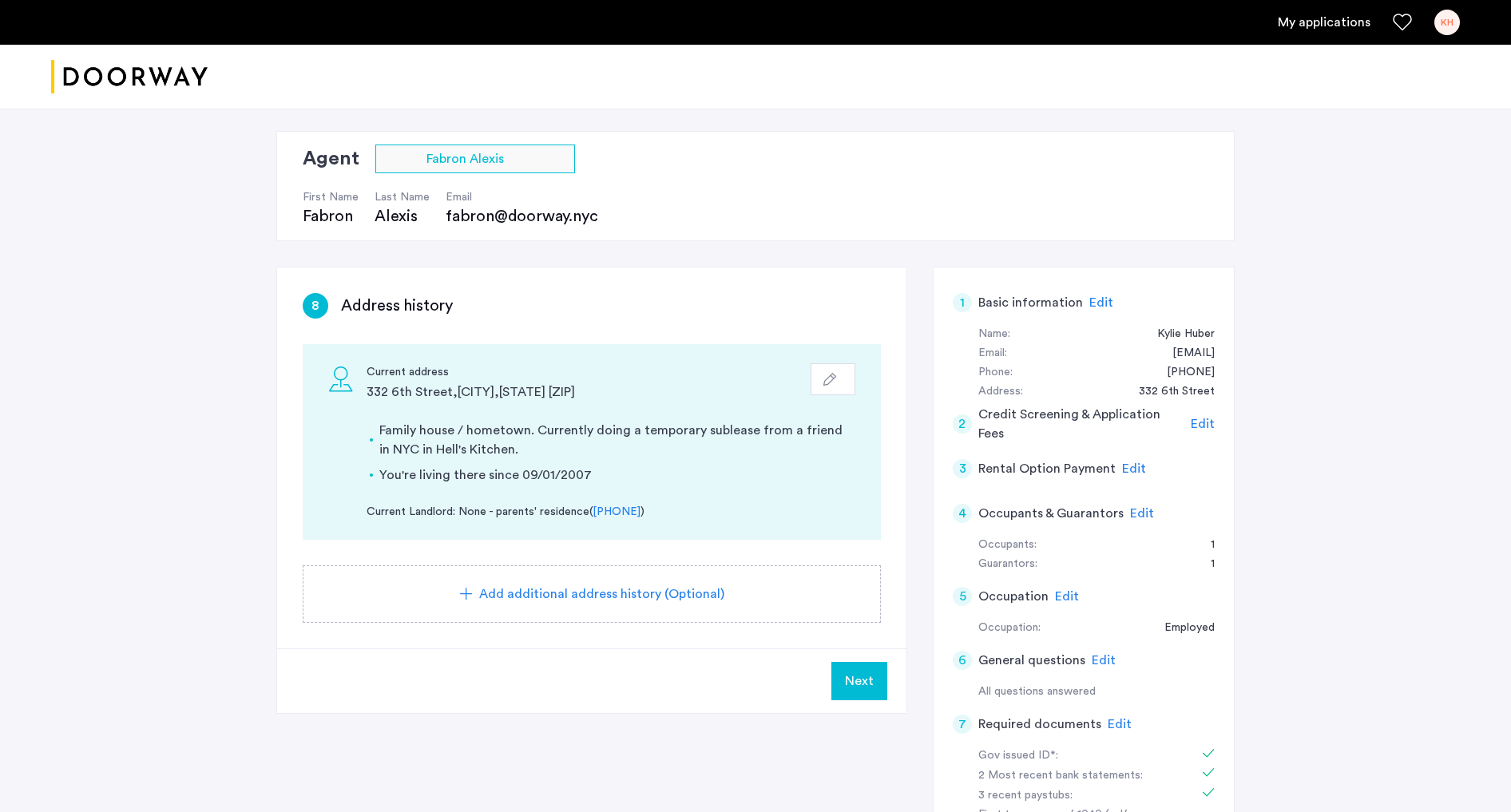 click on "Add additional address history (Optional)" 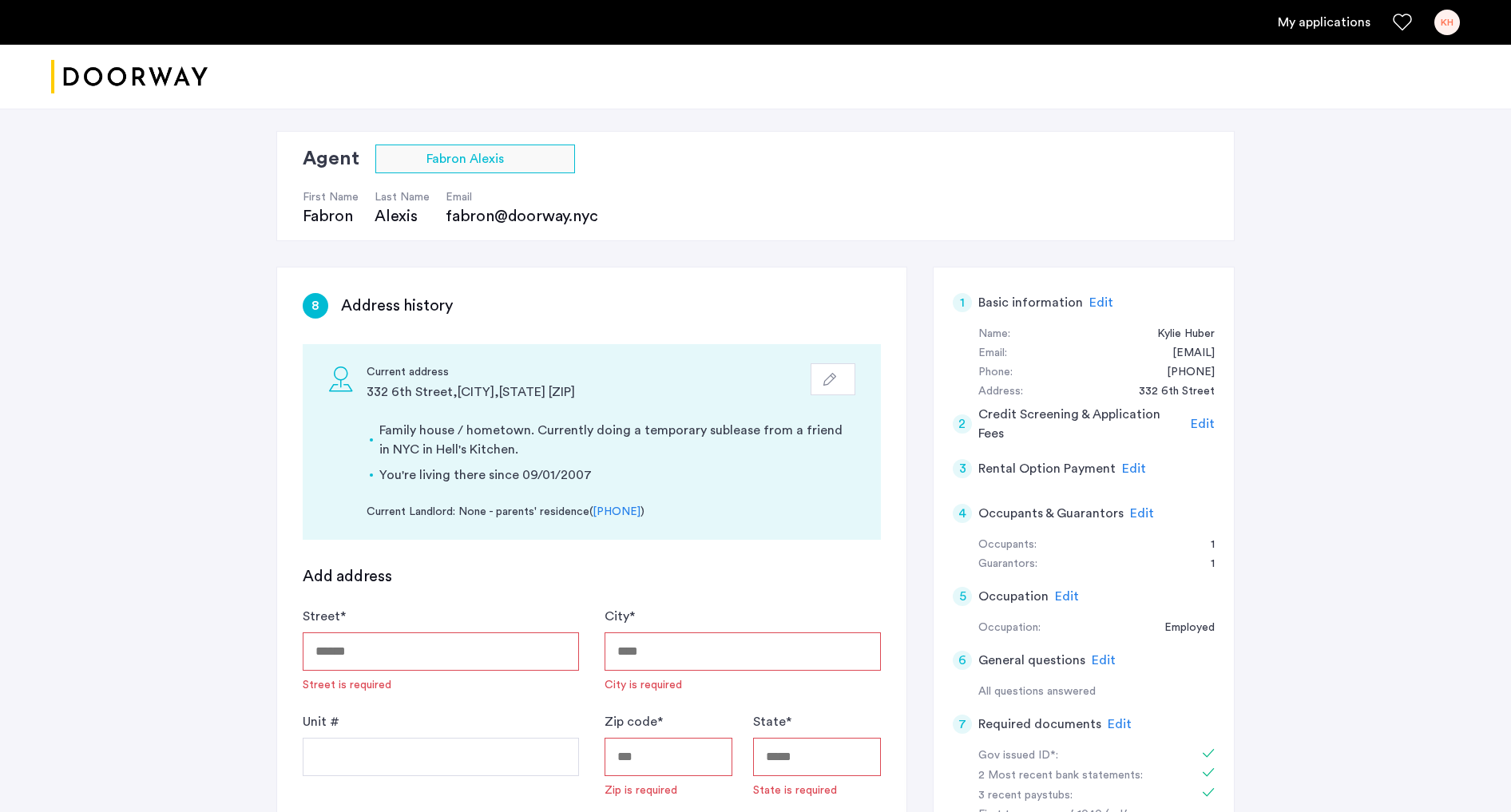 click on "Street  *" at bounding box center [441, 652] 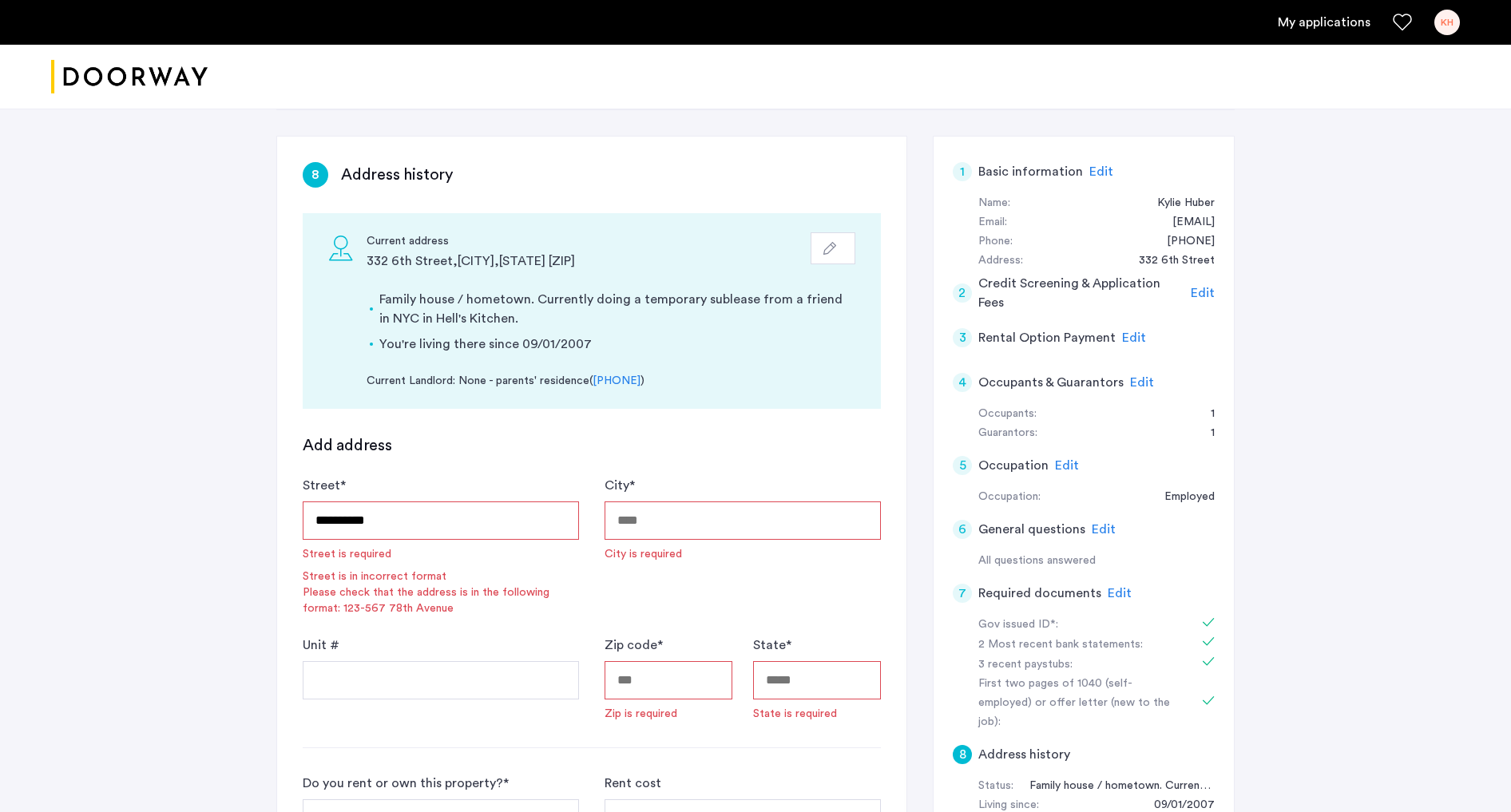 scroll, scrollTop: 231, scrollLeft: 0, axis: vertical 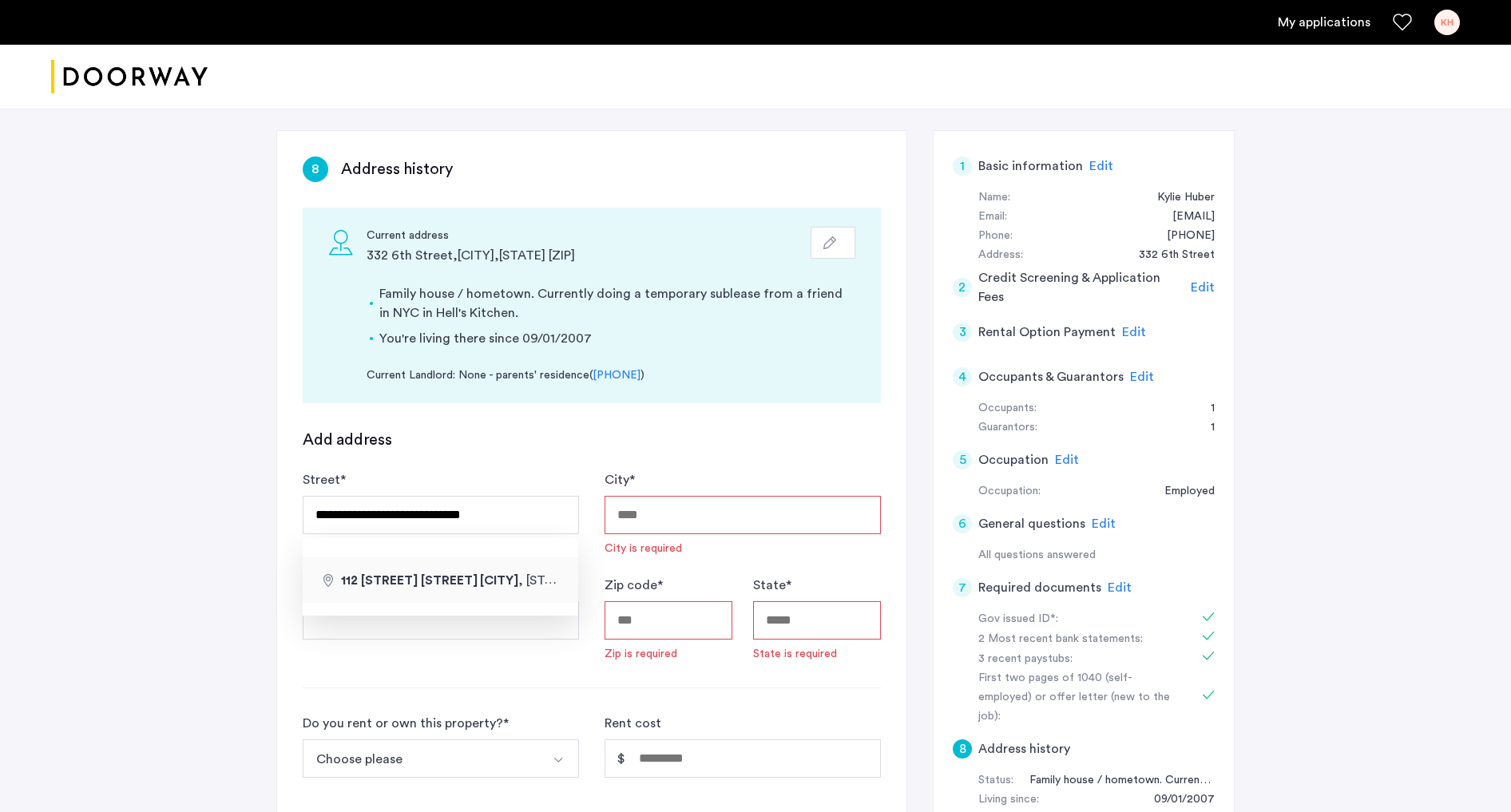 type on "**********" 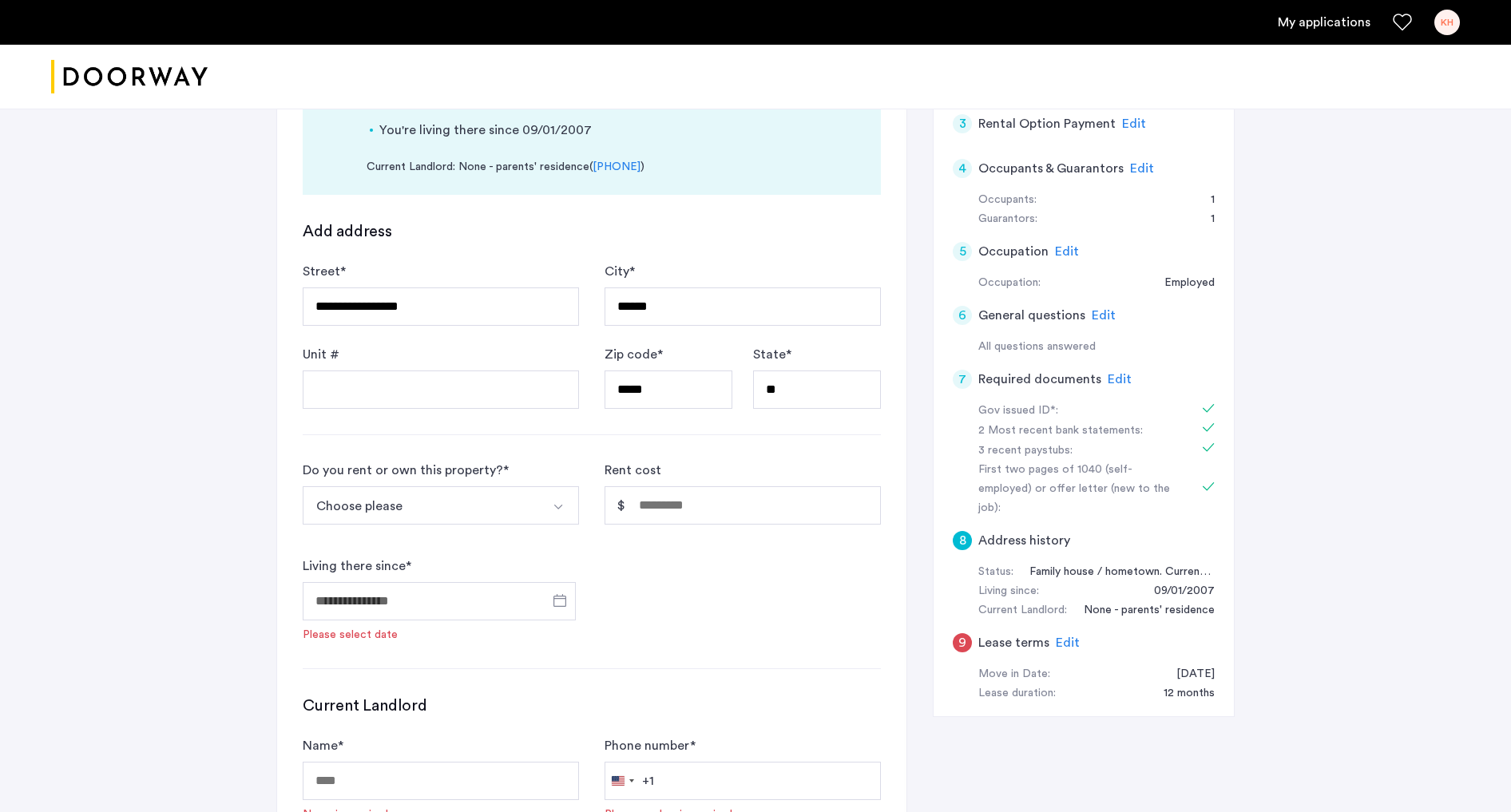 scroll, scrollTop: 442, scrollLeft: 0, axis: vertical 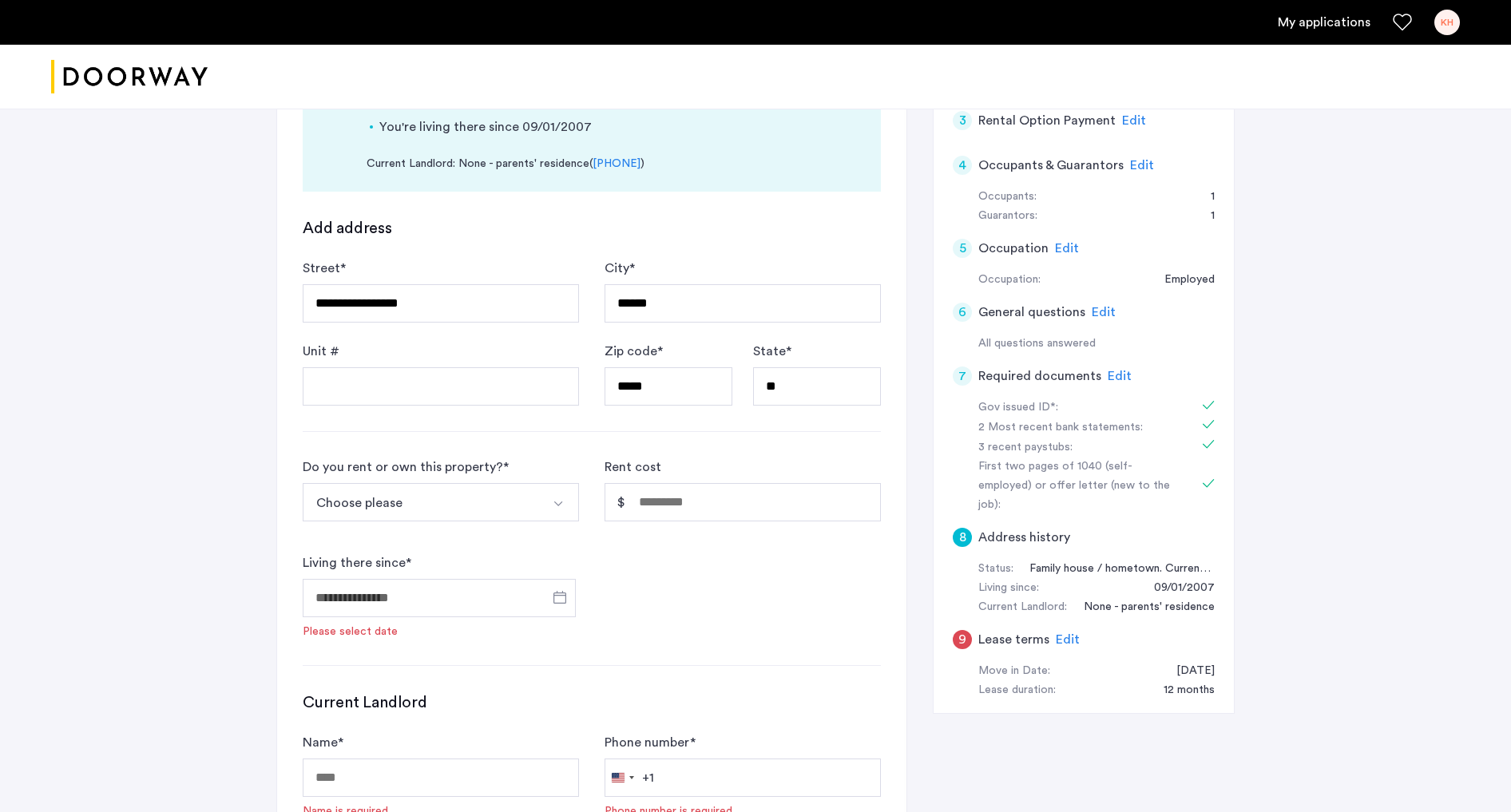 click on "Choose please" at bounding box center [422, 502] 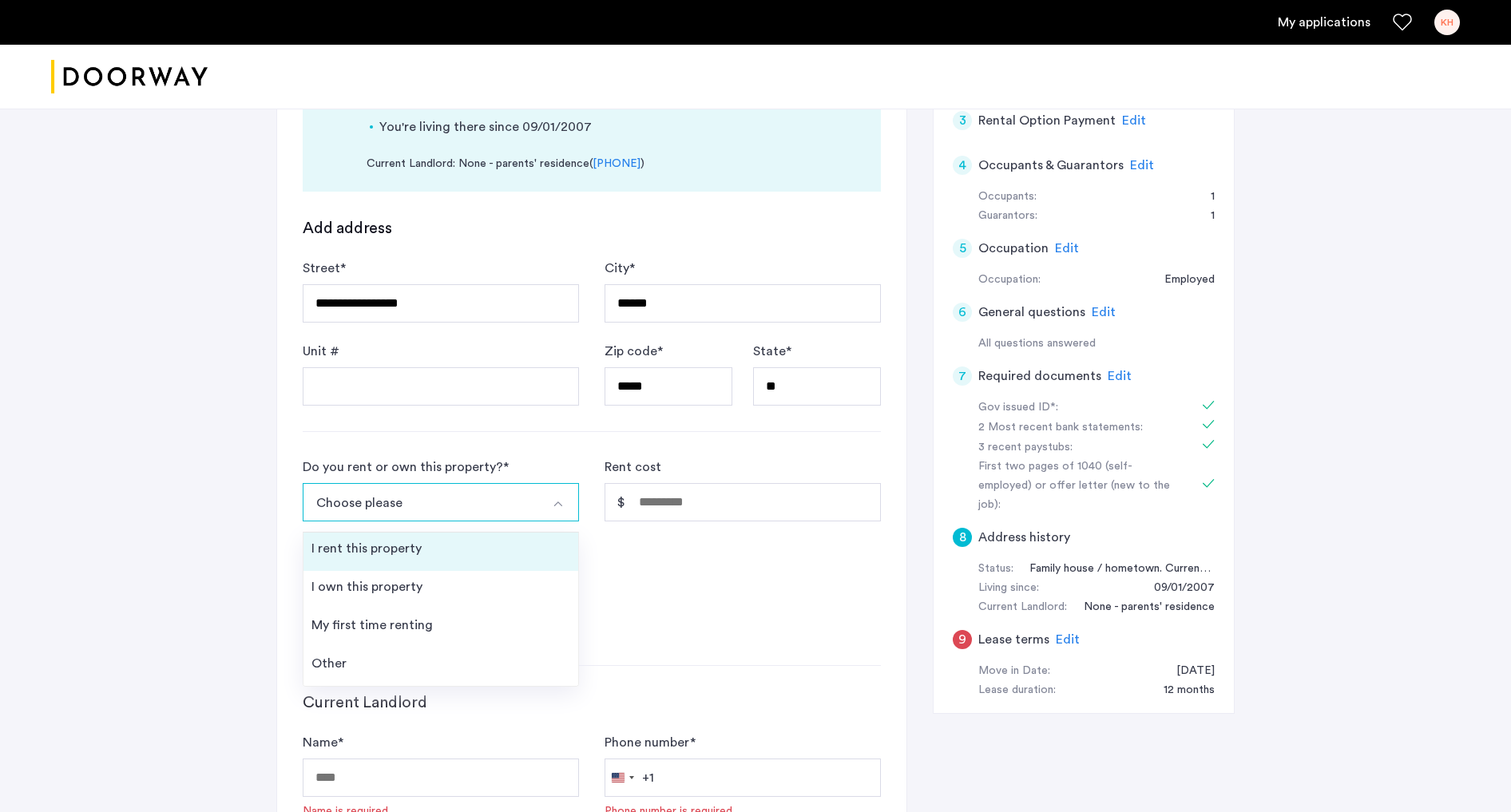 click on "I rent this property" at bounding box center (441, 552) 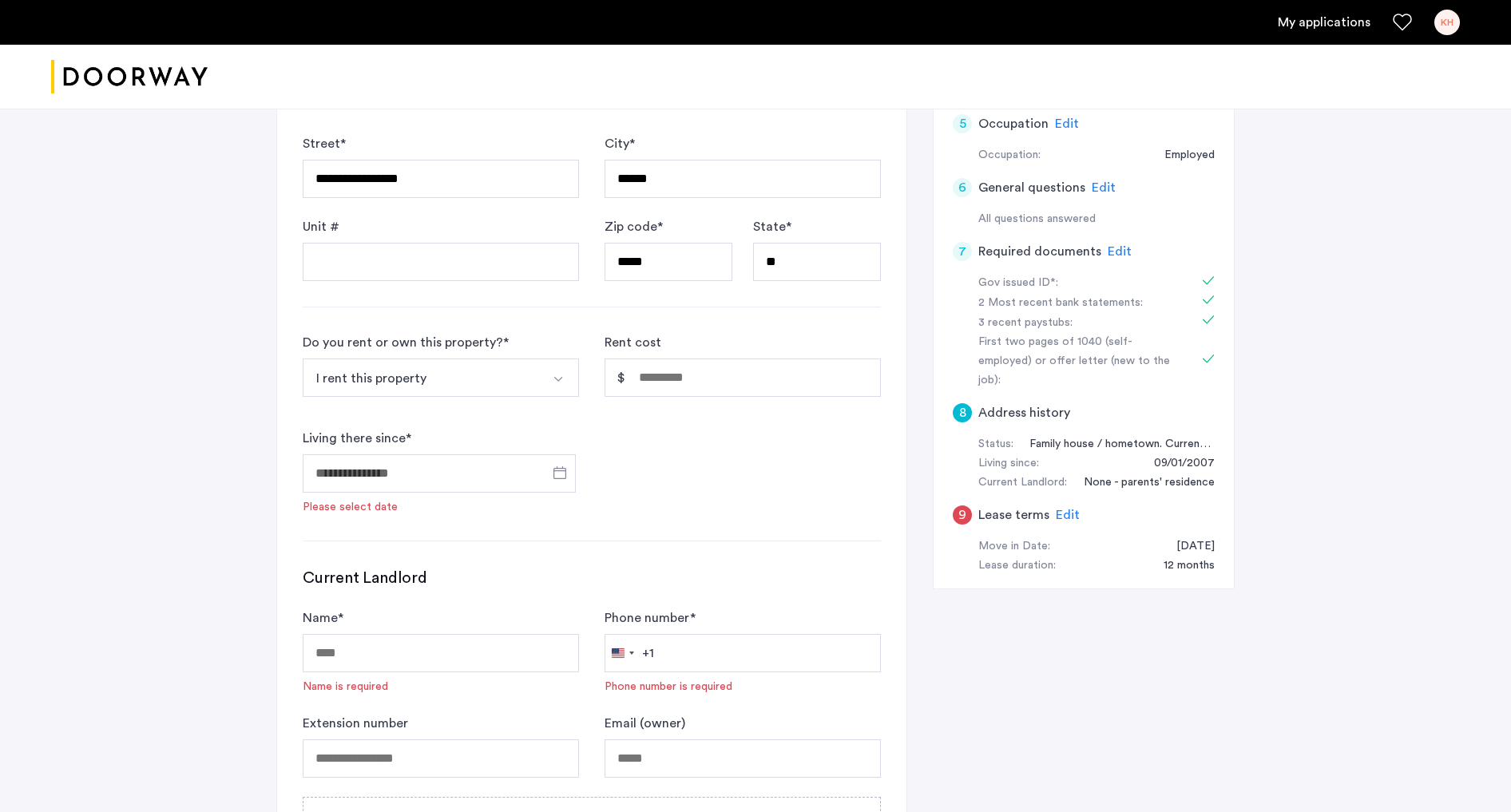 scroll, scrollTop: 570, scrollLeft: 0, axis: vertical 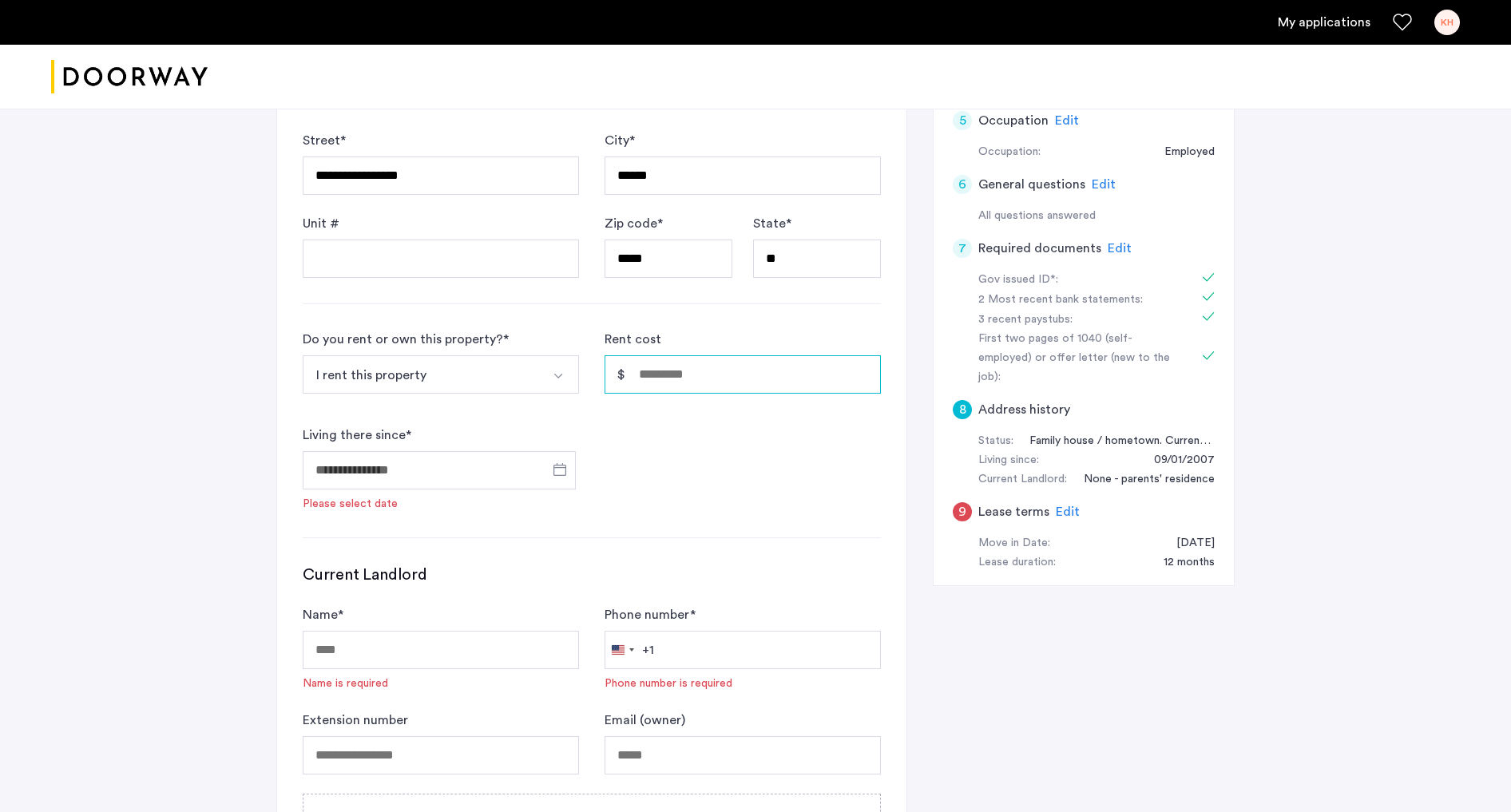 click on "Rent cost" at bounding box center [743, 374] 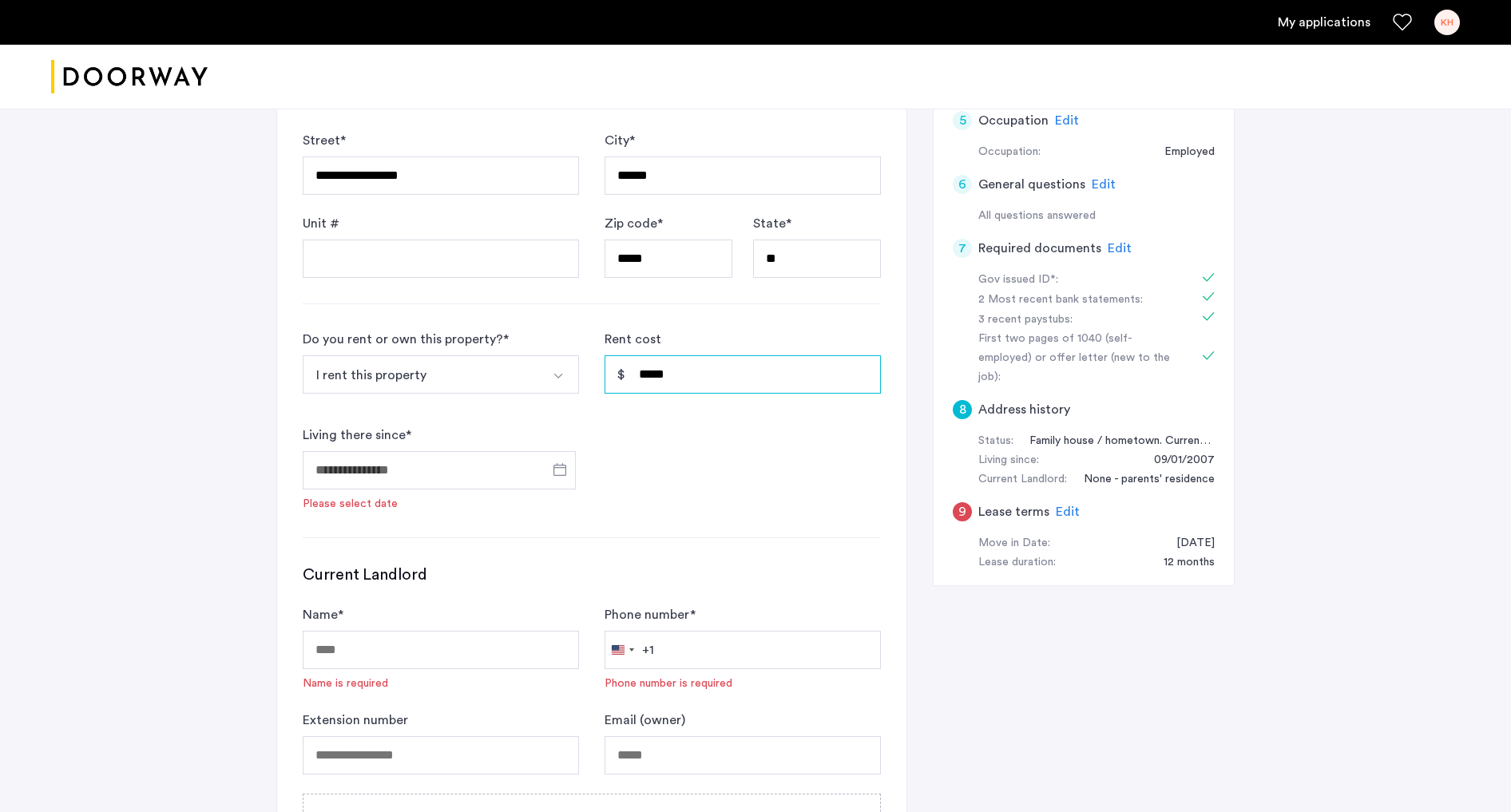 type on "*****" 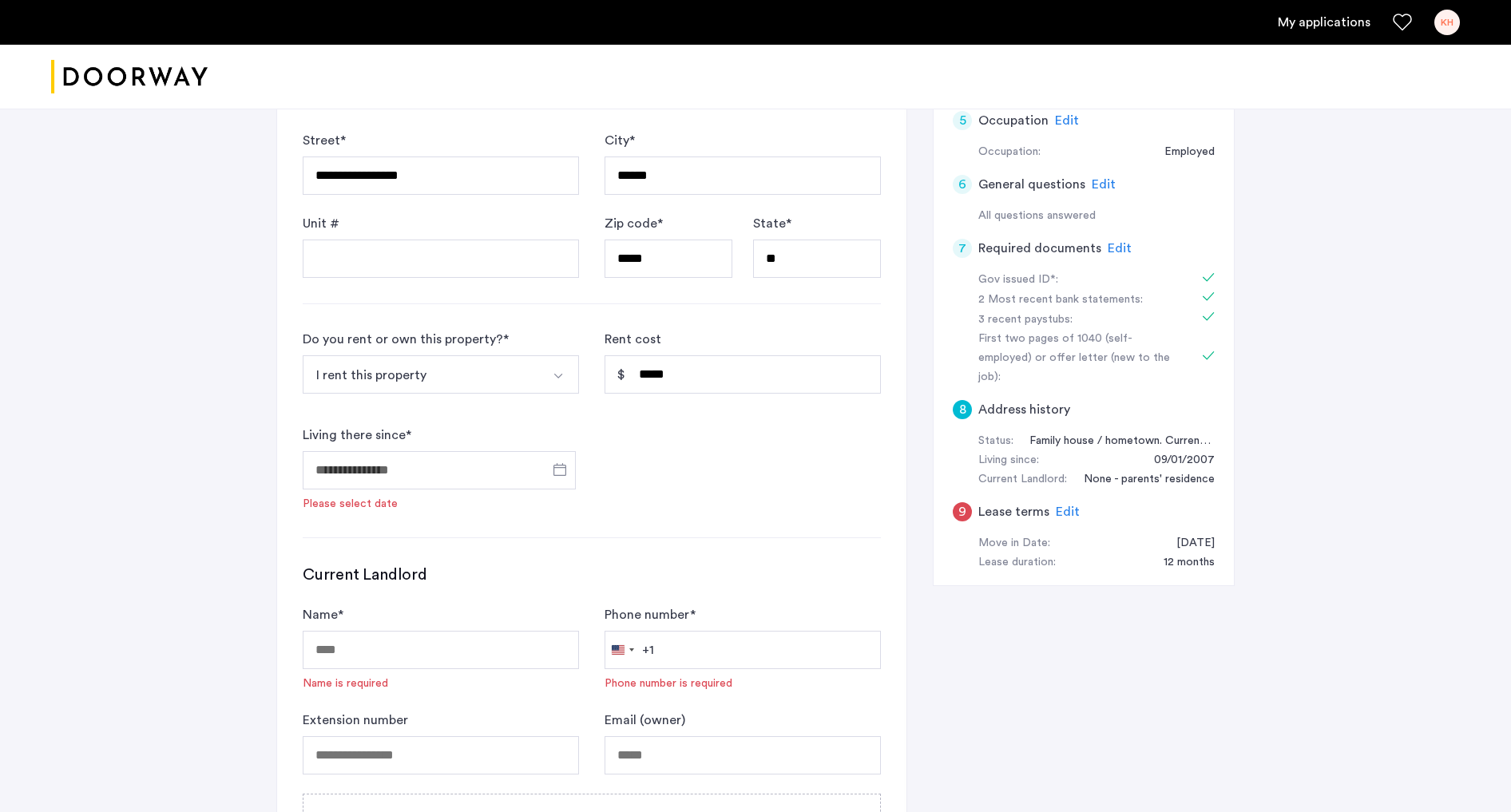click on "Do you rent or own this property?  * I rent this property I rent this property I own this property My first time renting Other Rent cost ***** Living there since  *  Please select date" 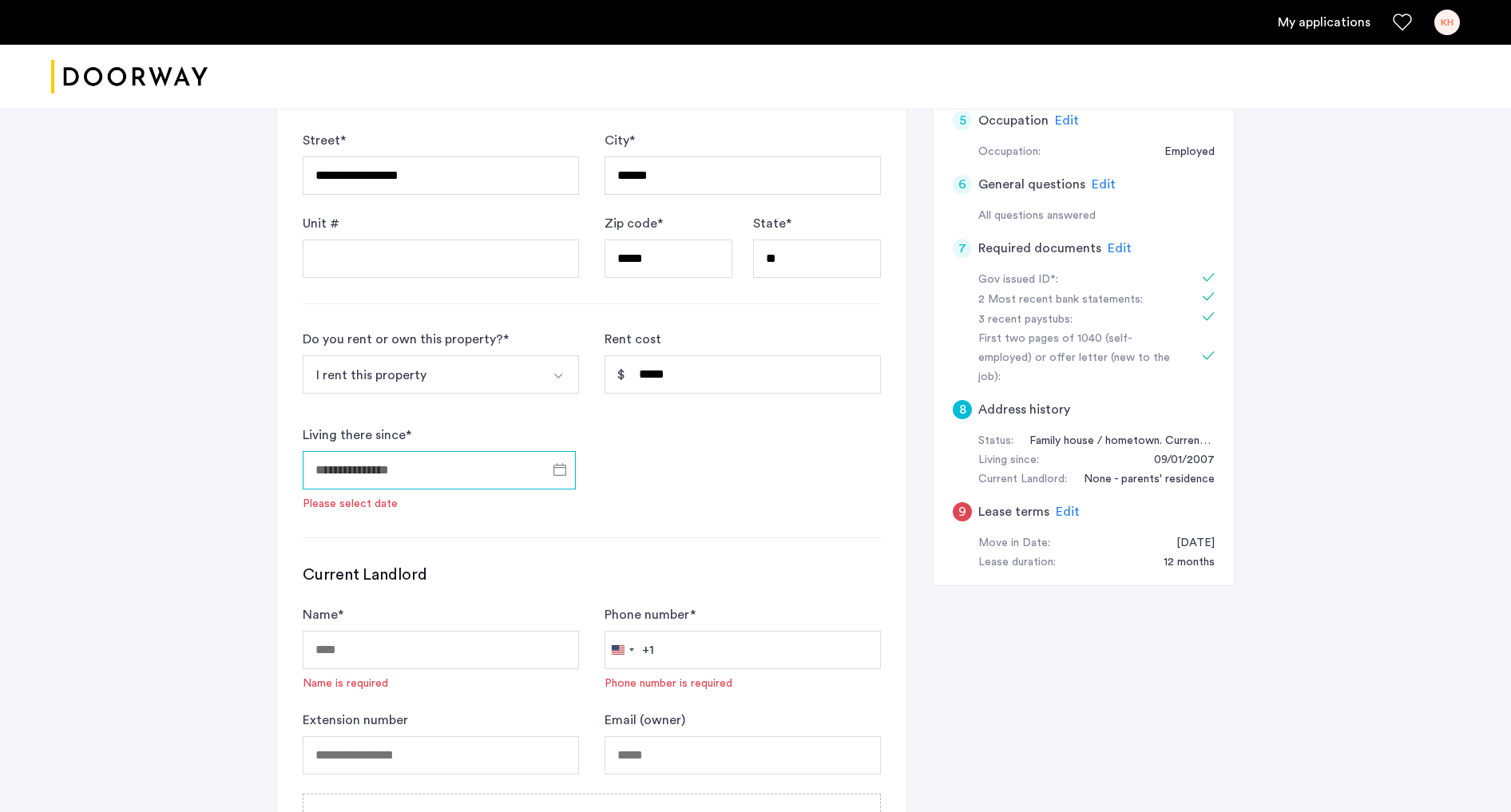 click on "Living there since  *" at bounding box center (439, 470) 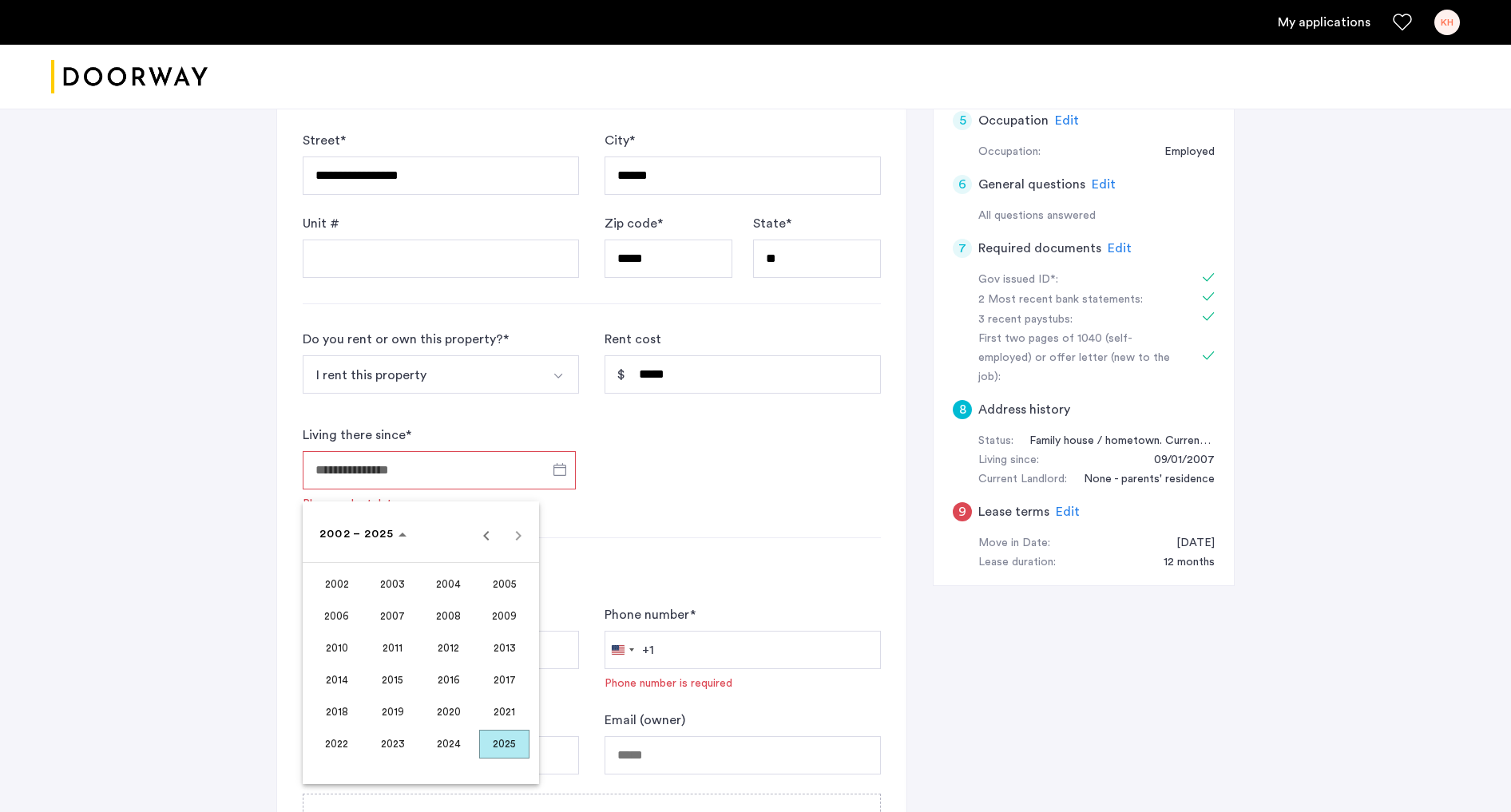 click on "2024" at bounding box center [448, 744] 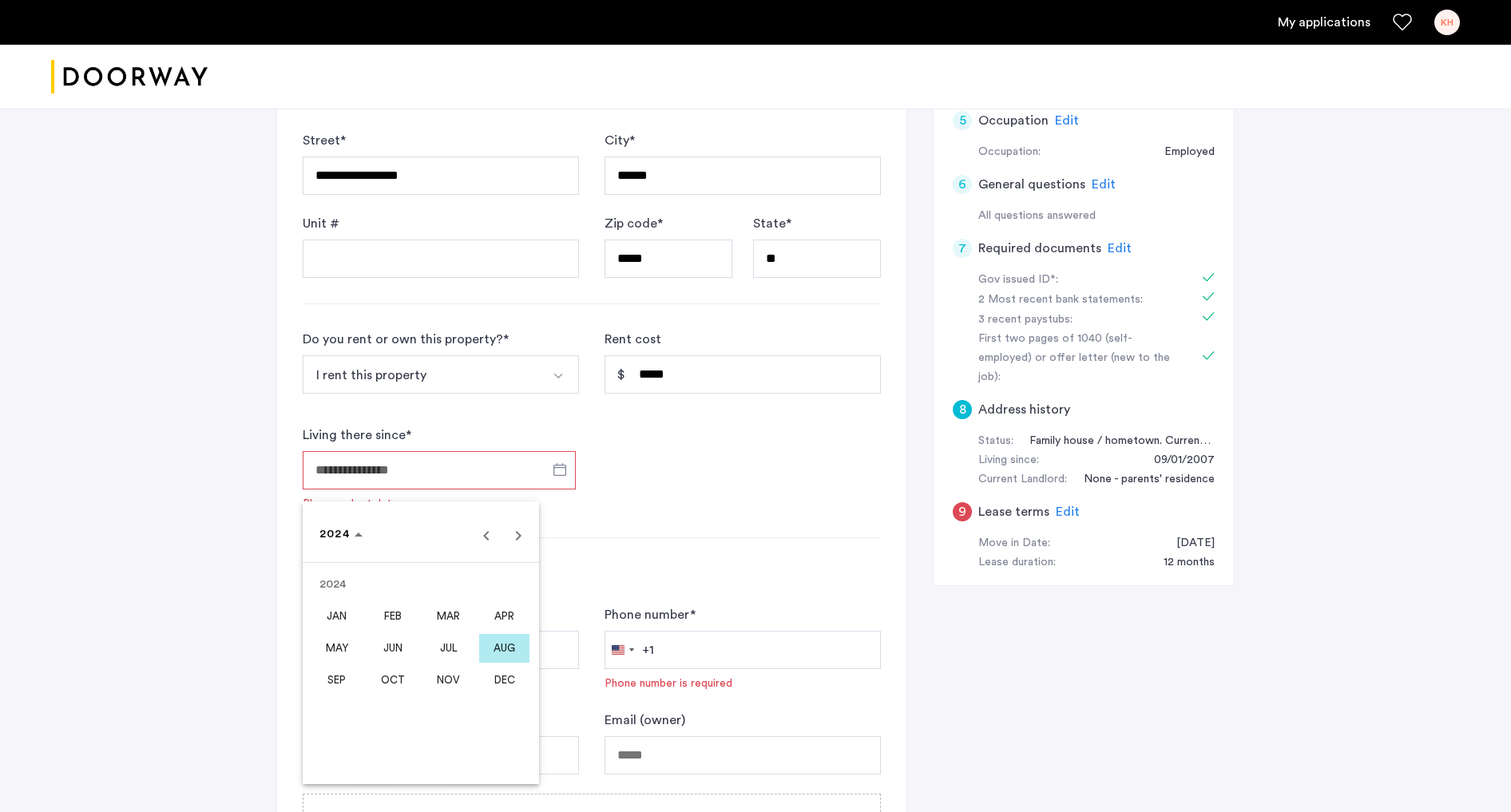 click on "AUG" at bounding box center [504, 648] 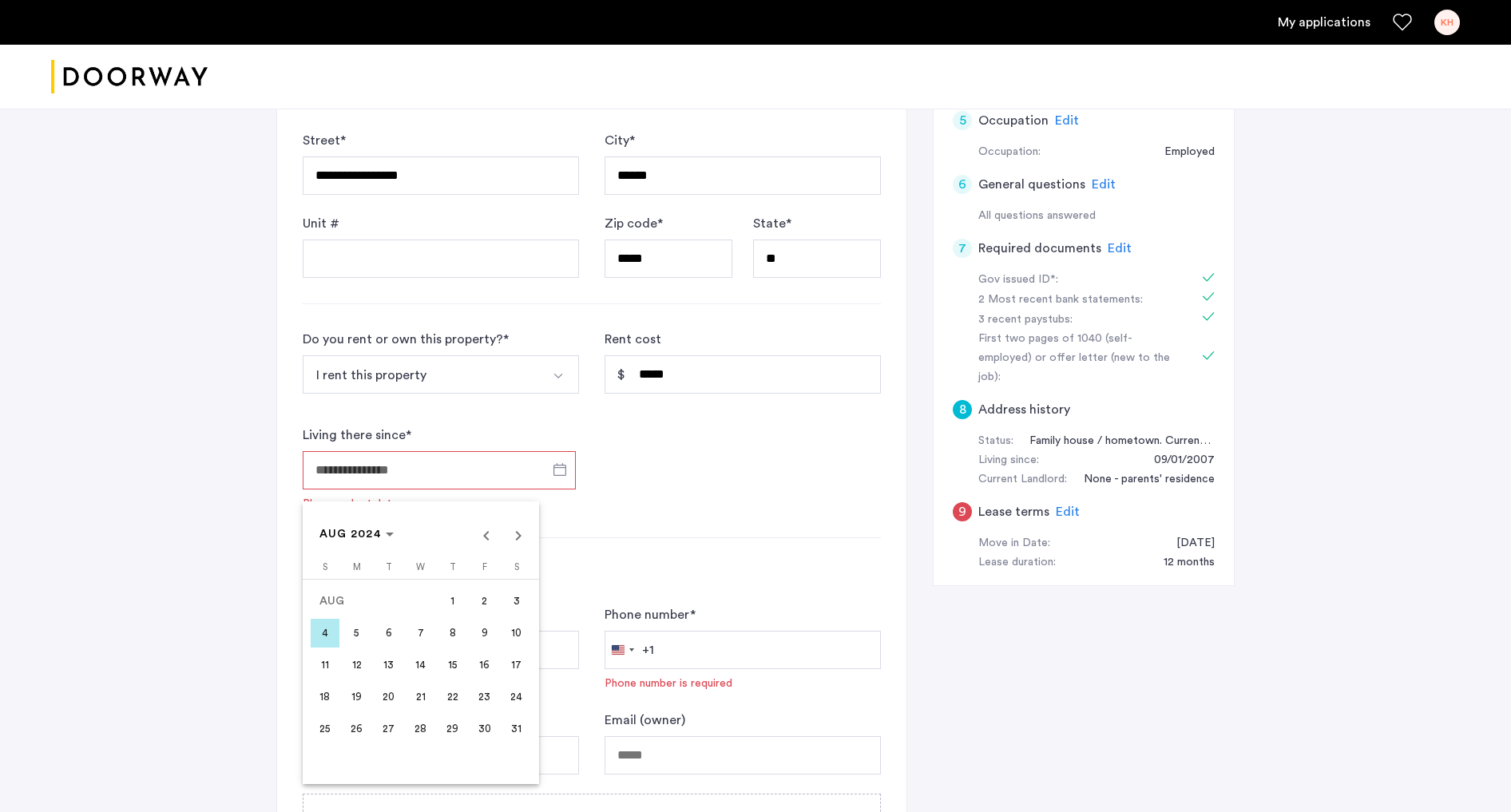 click on "21" at bounding box center (421, 697) 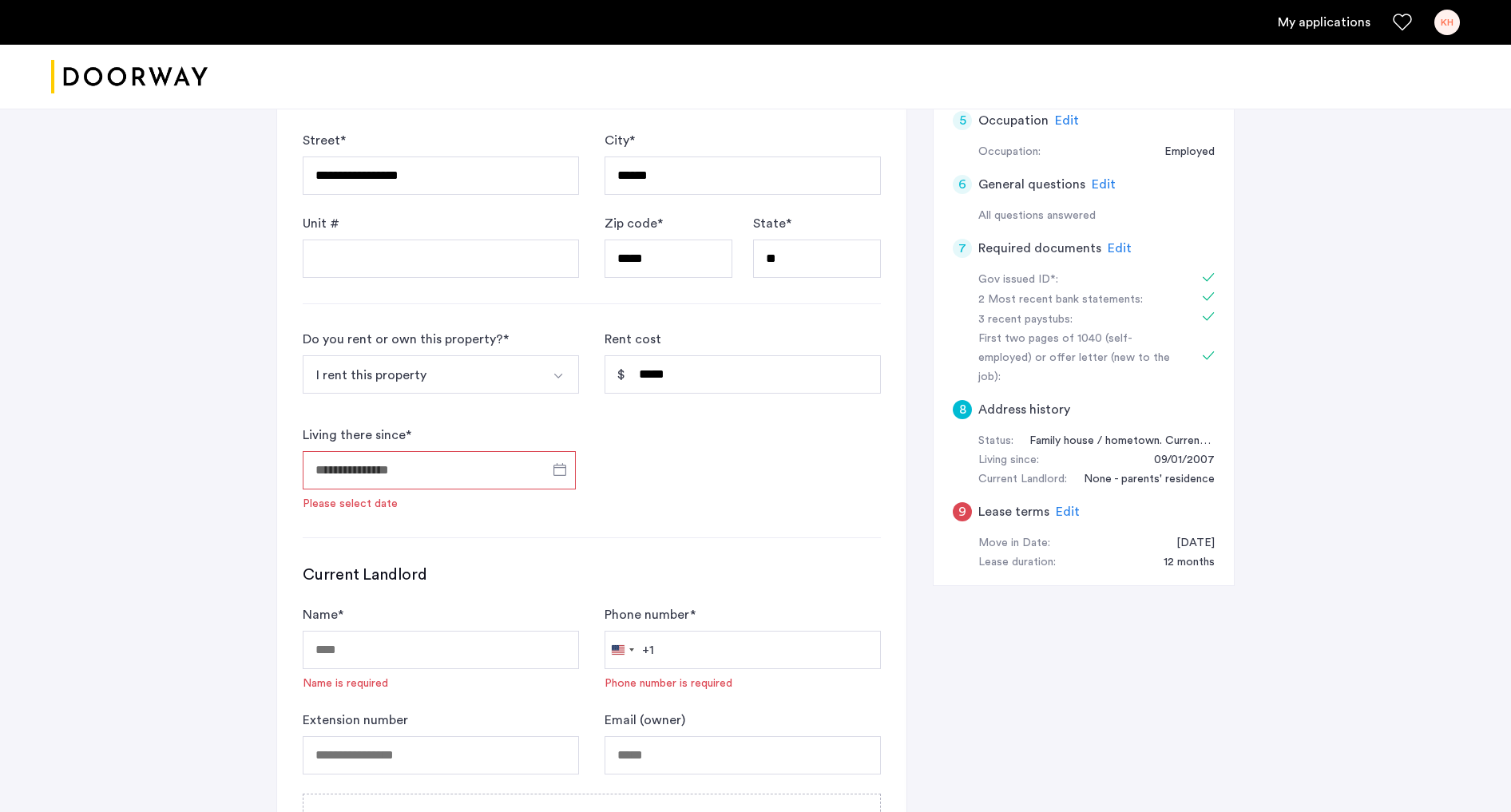 type on "**********" 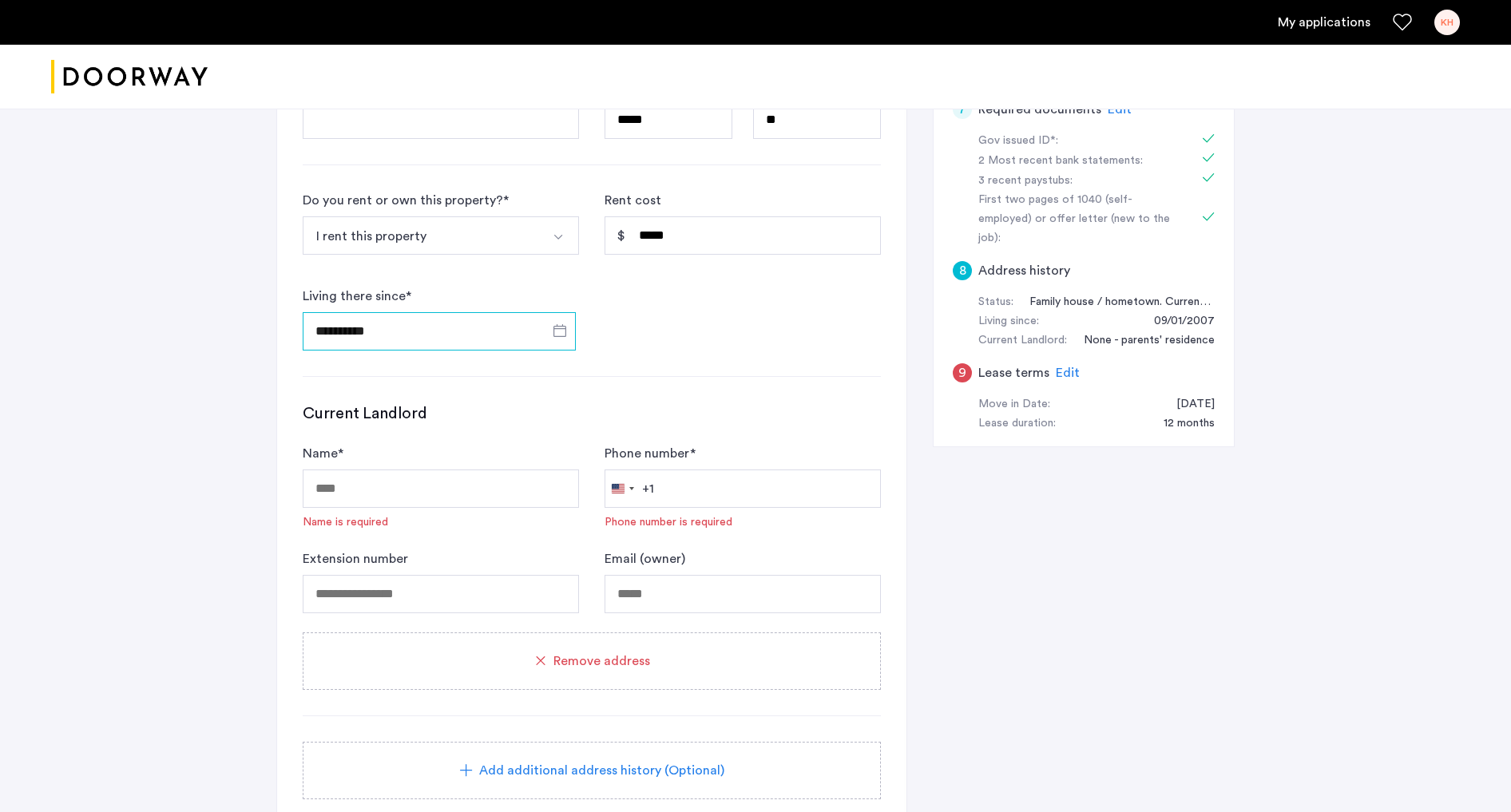 scroll, scrollTop: 717, scrollLeft: 0, axis: vertical 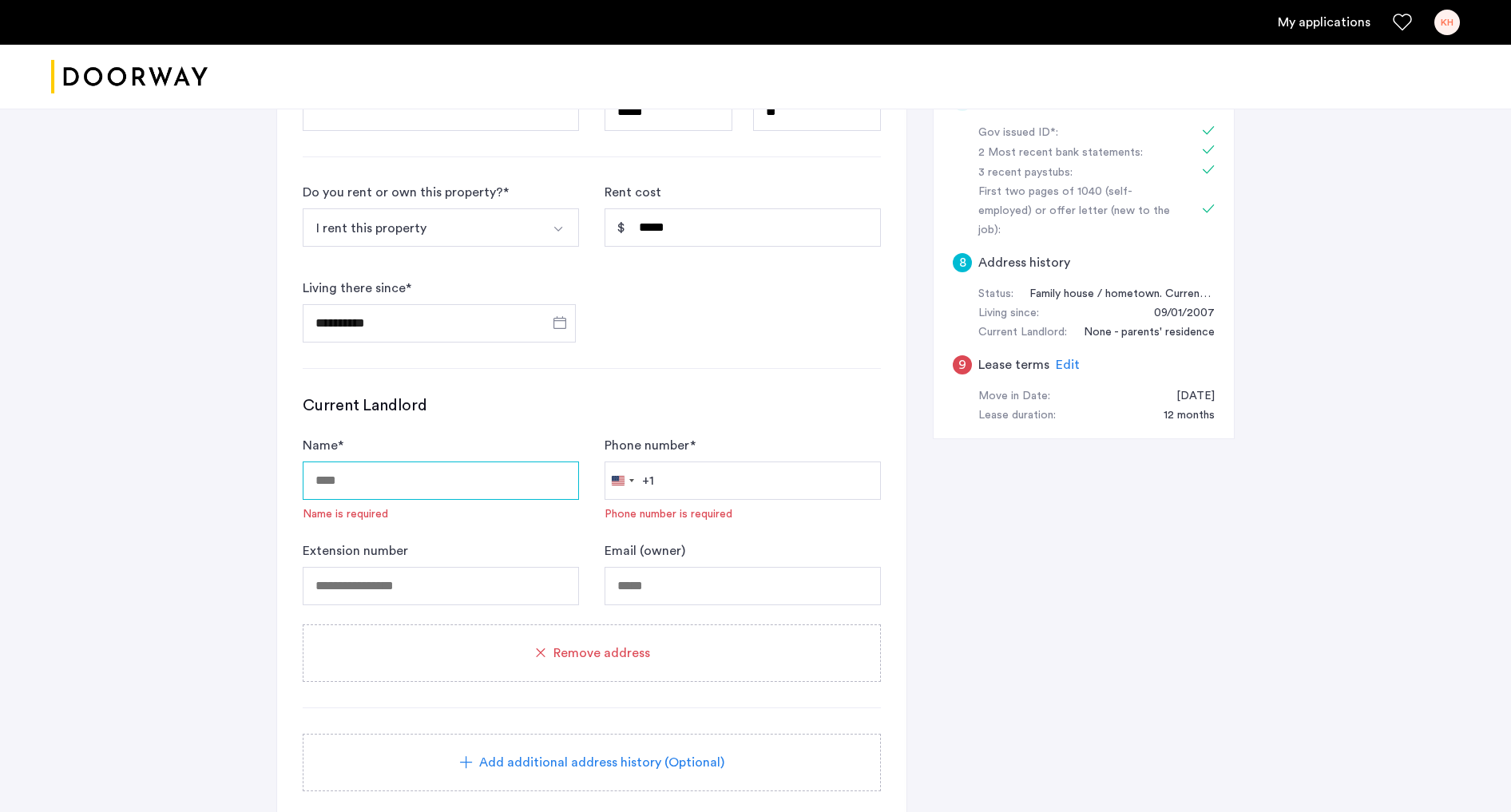 click on "Name  *" at bounding box center (441, 481) 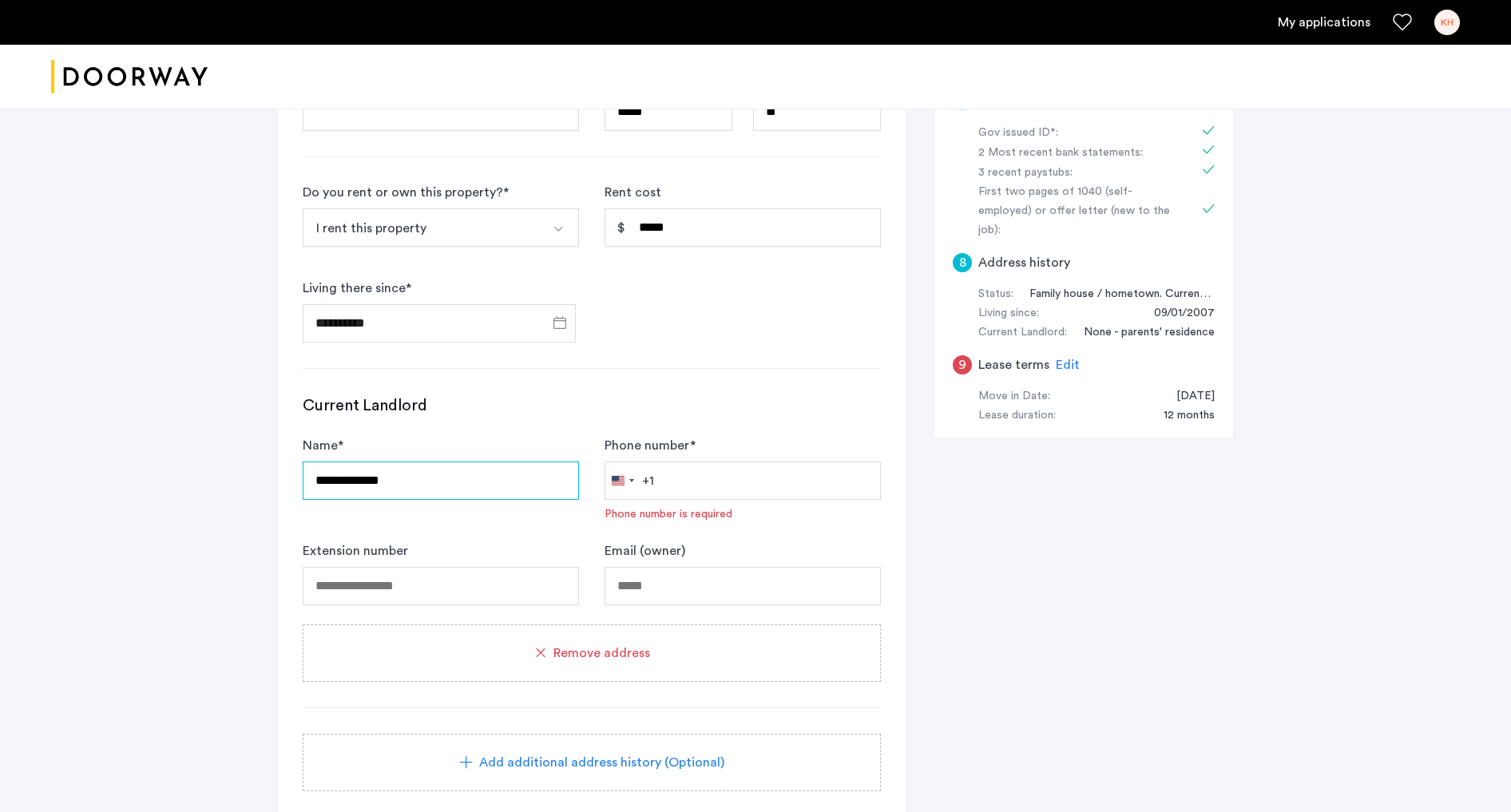 type on "**********" 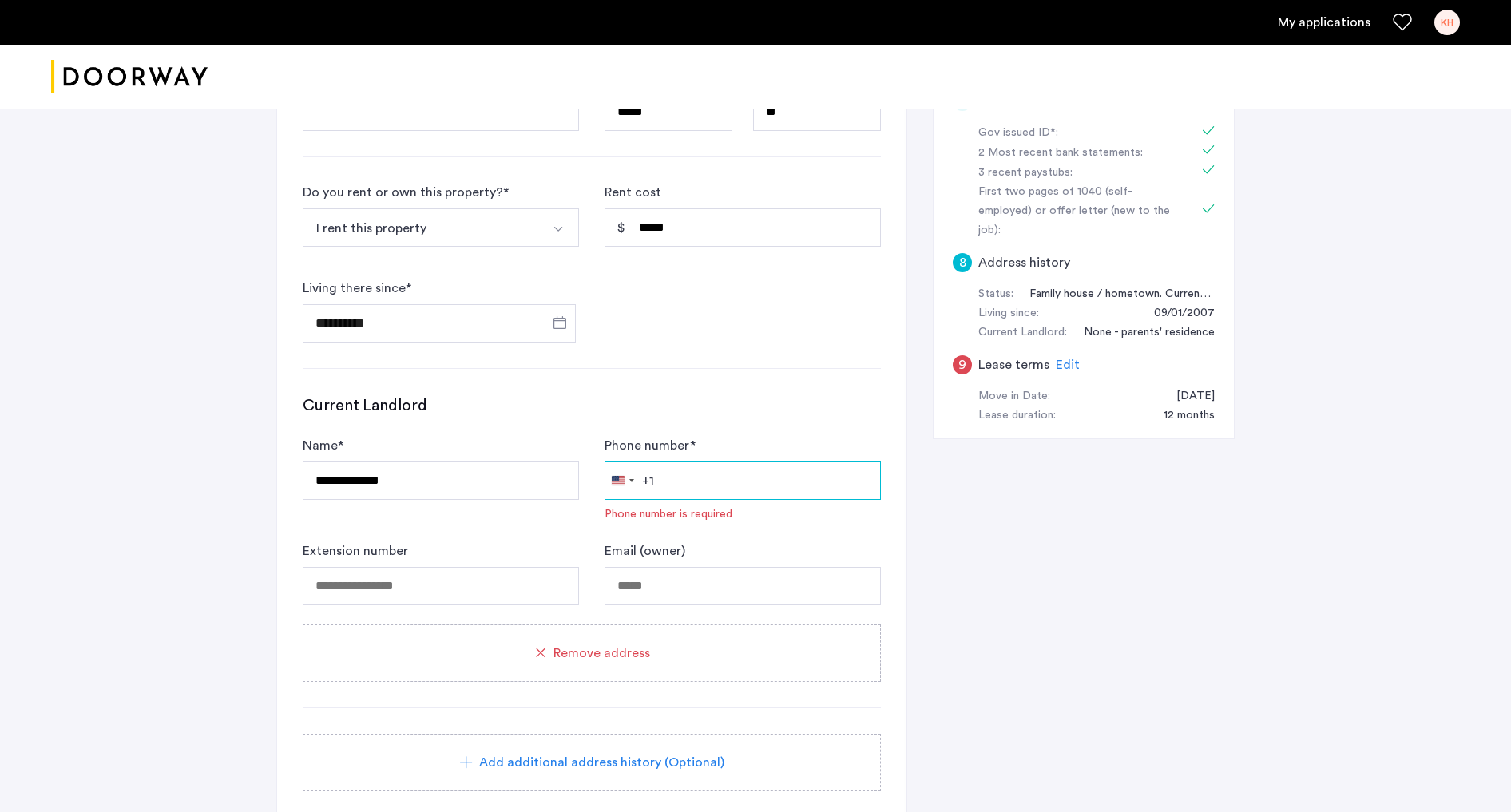 click on "Phone number  *" at bounding box center [743, 481] 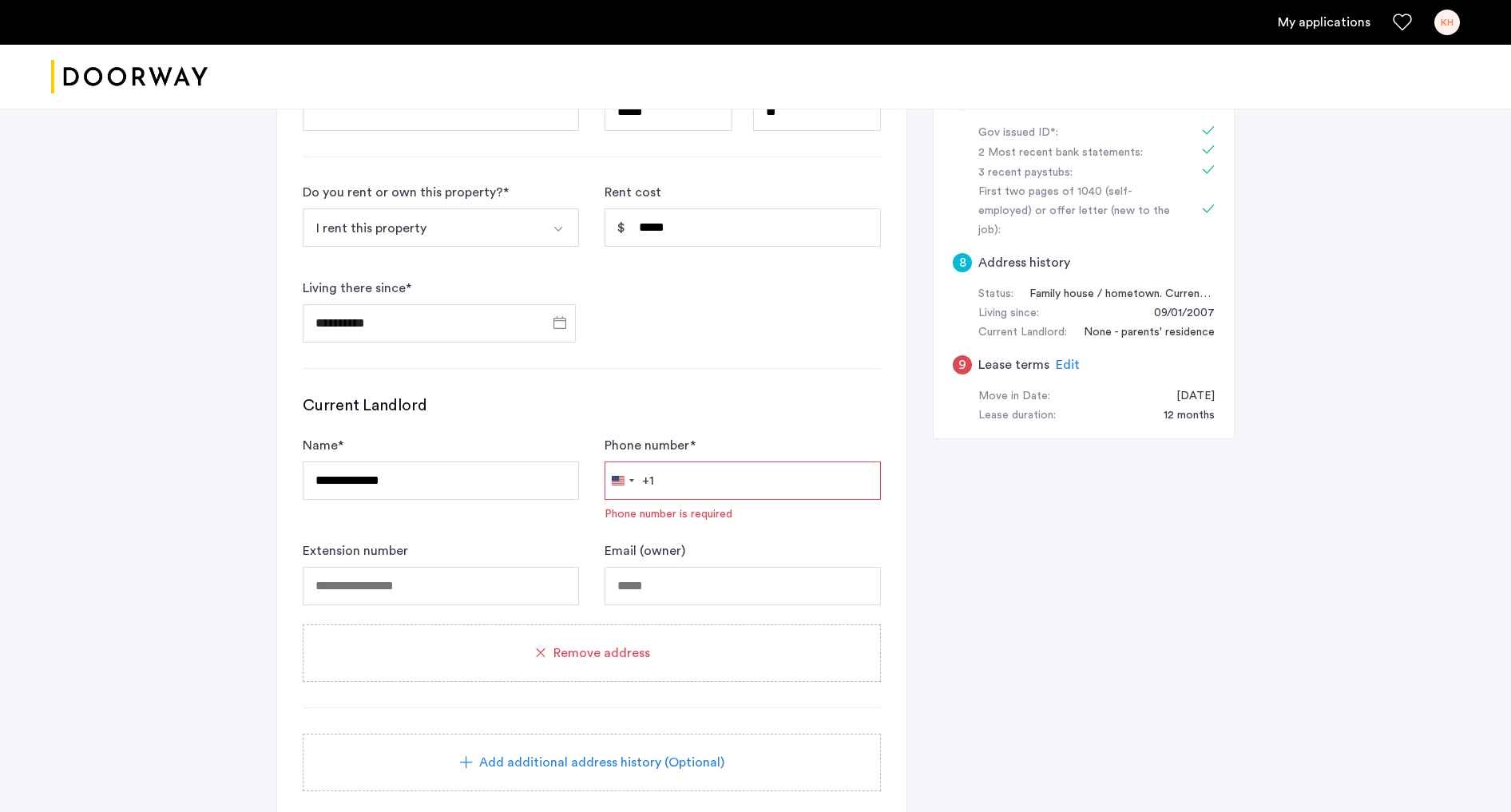 paste on "**********" 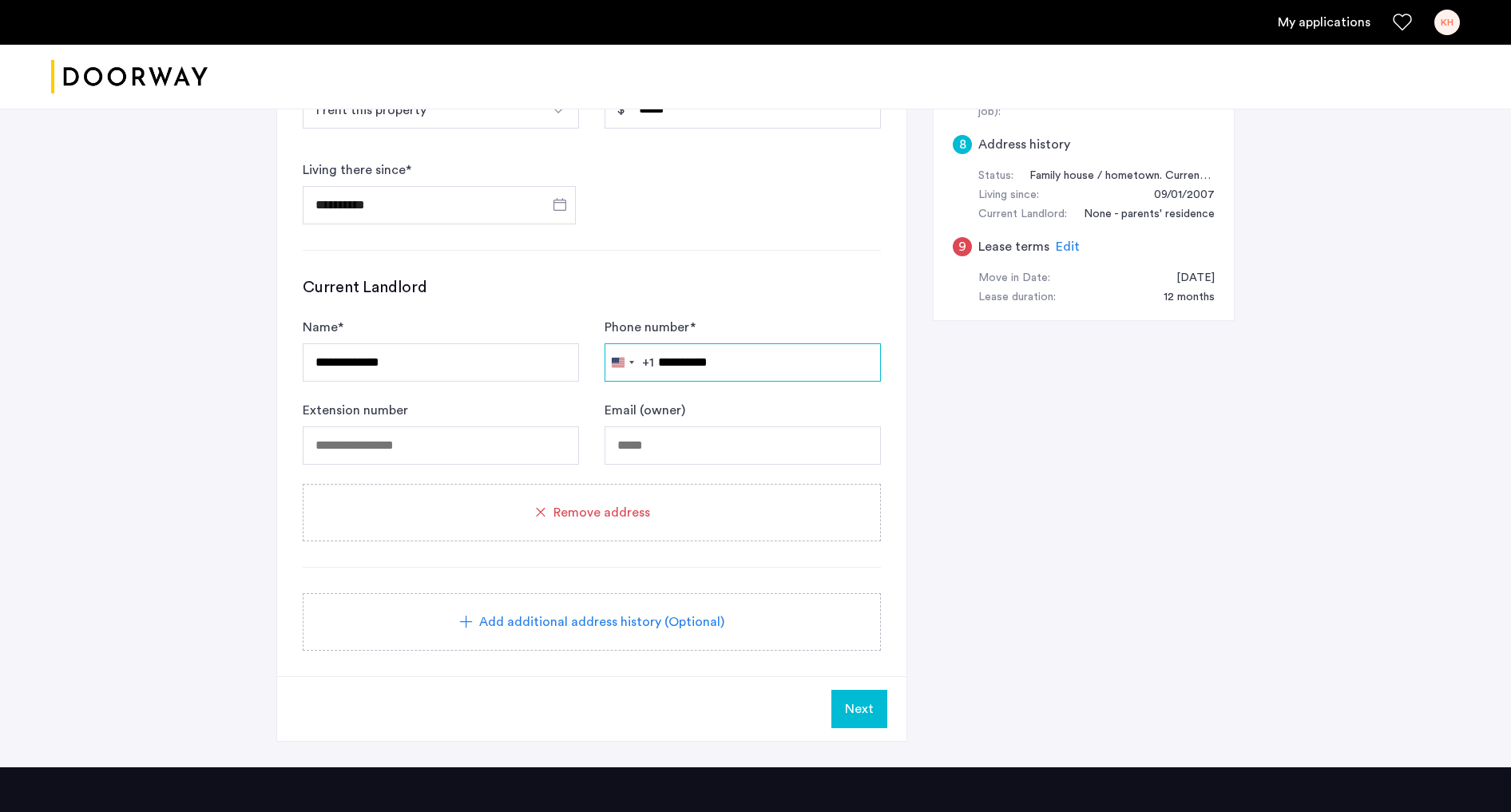 scroll, scrollTop: 838, scrollLeft: 0, axis: vertical 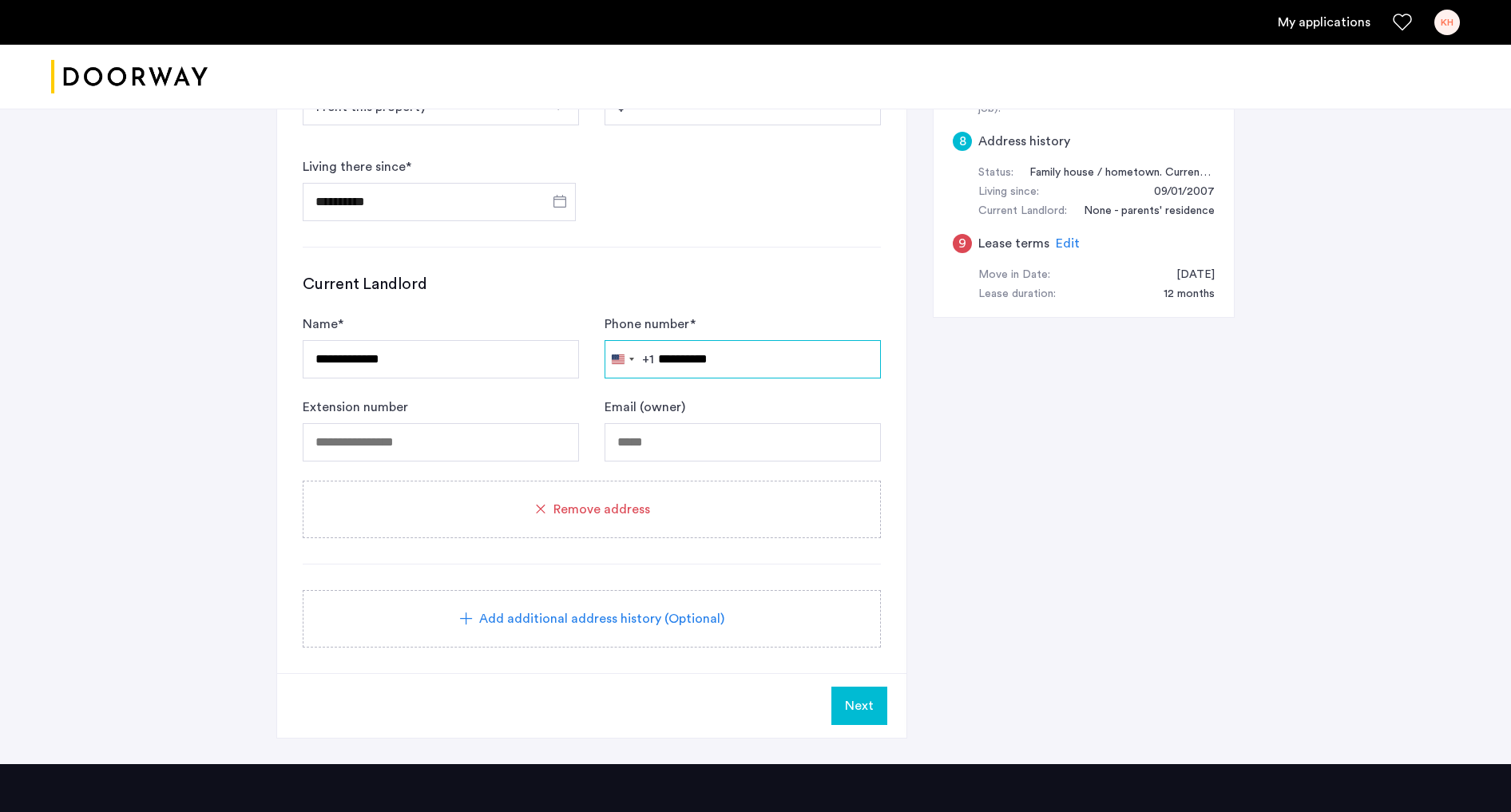 type on "**********" 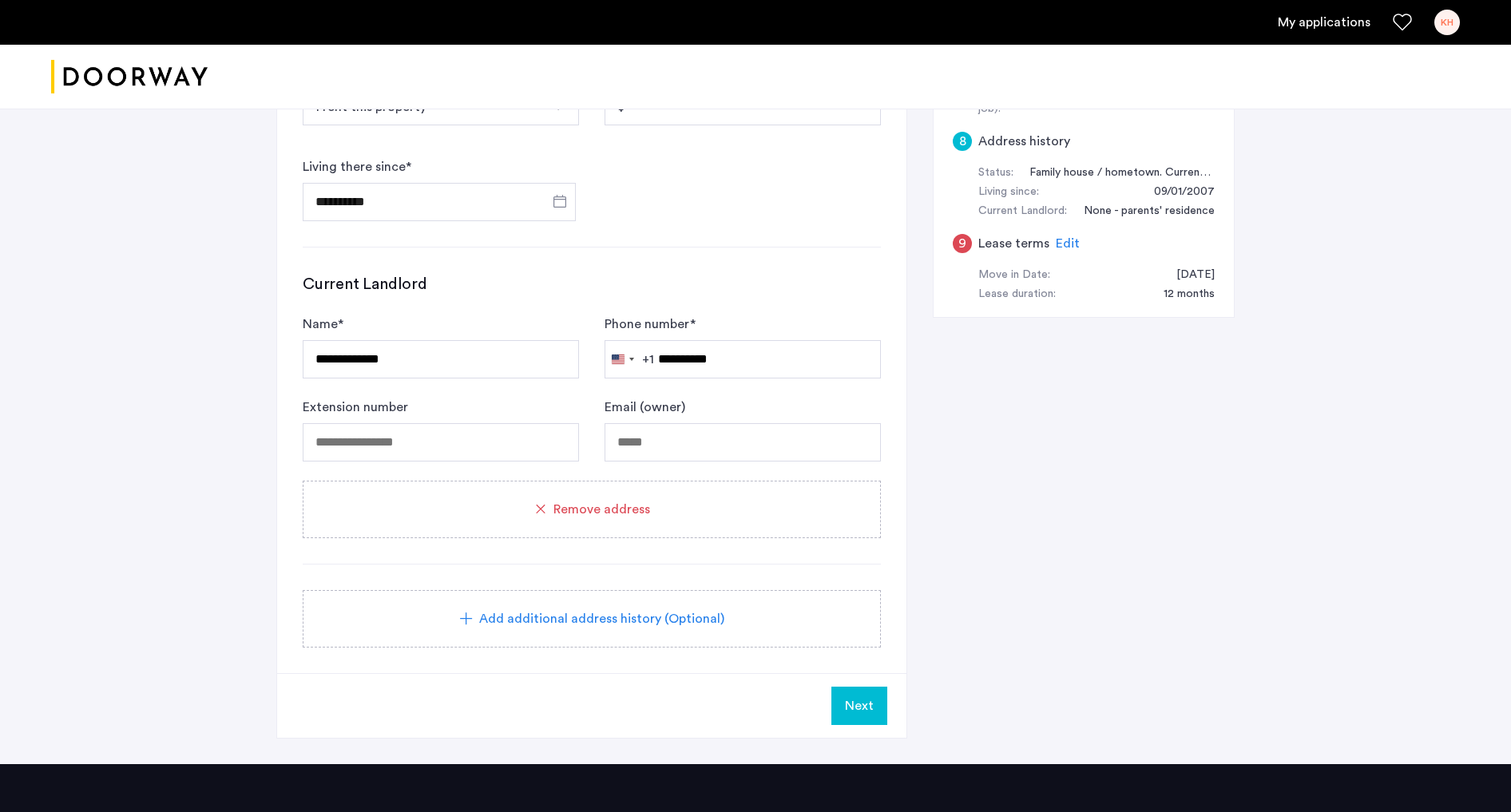 click on "**********" 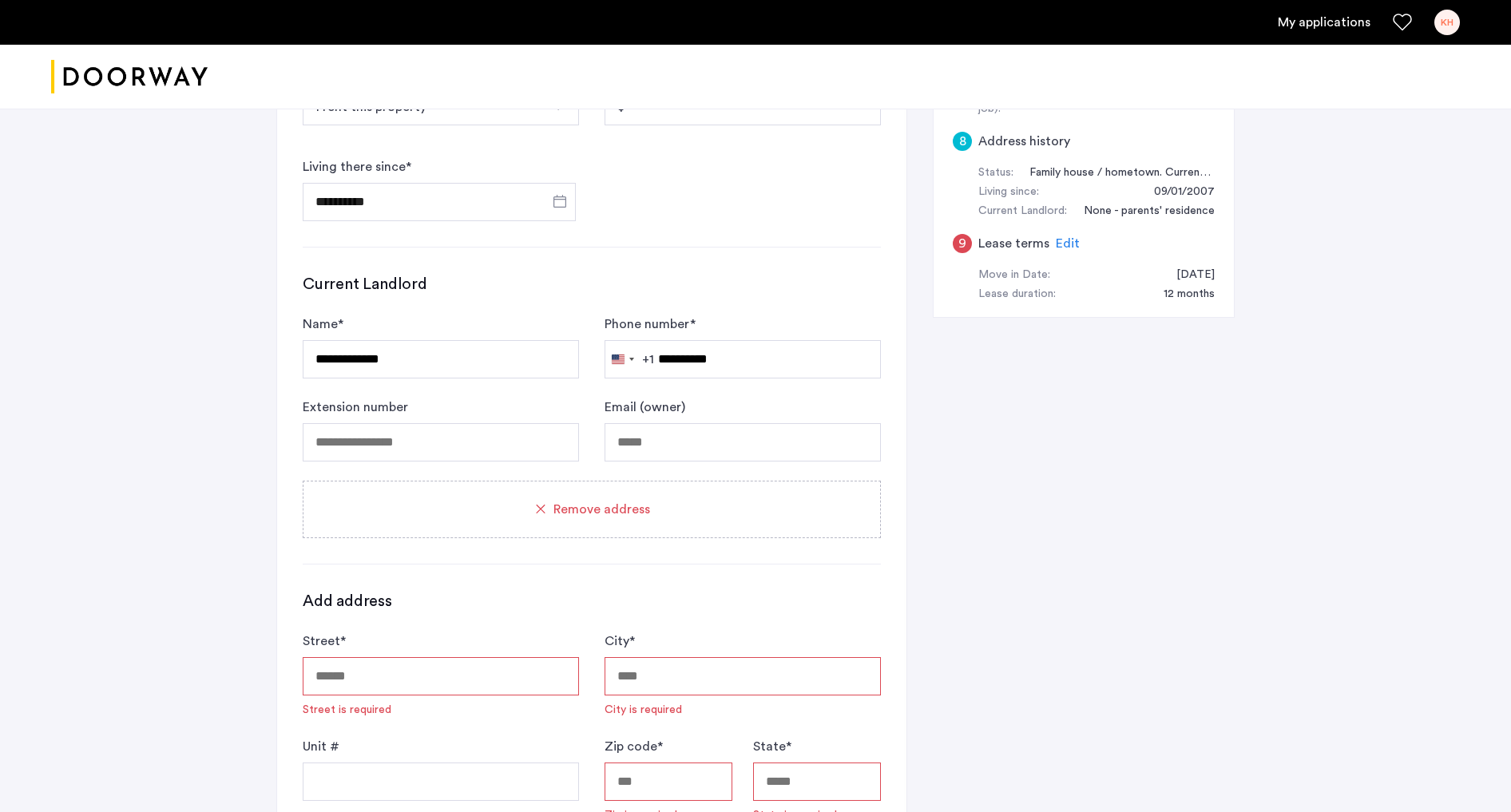 click on "Street  *" at bounding box center (441, 676) 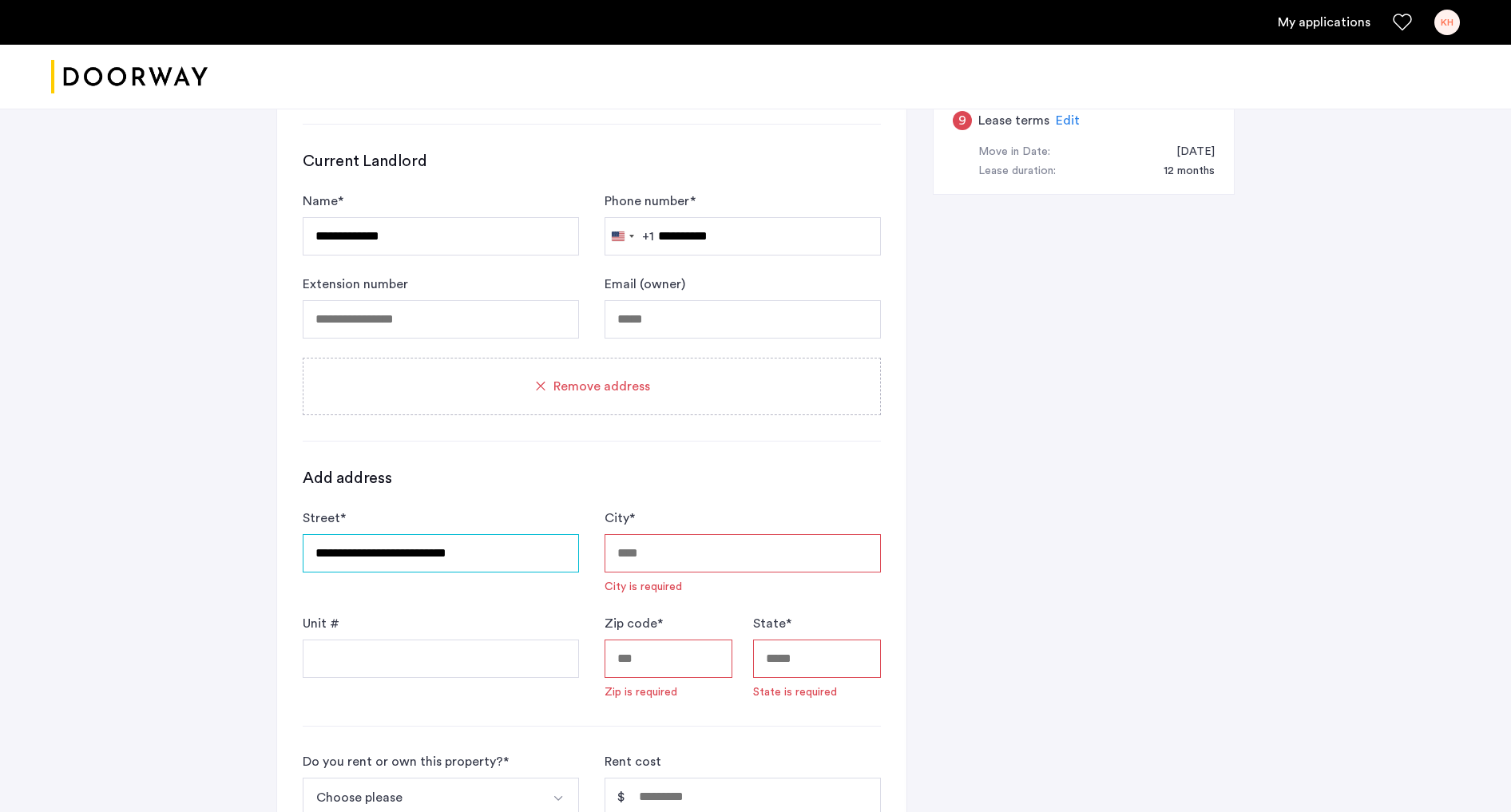 scroll, scrollTop: 964, scrollLeft: 0, axis: vertical 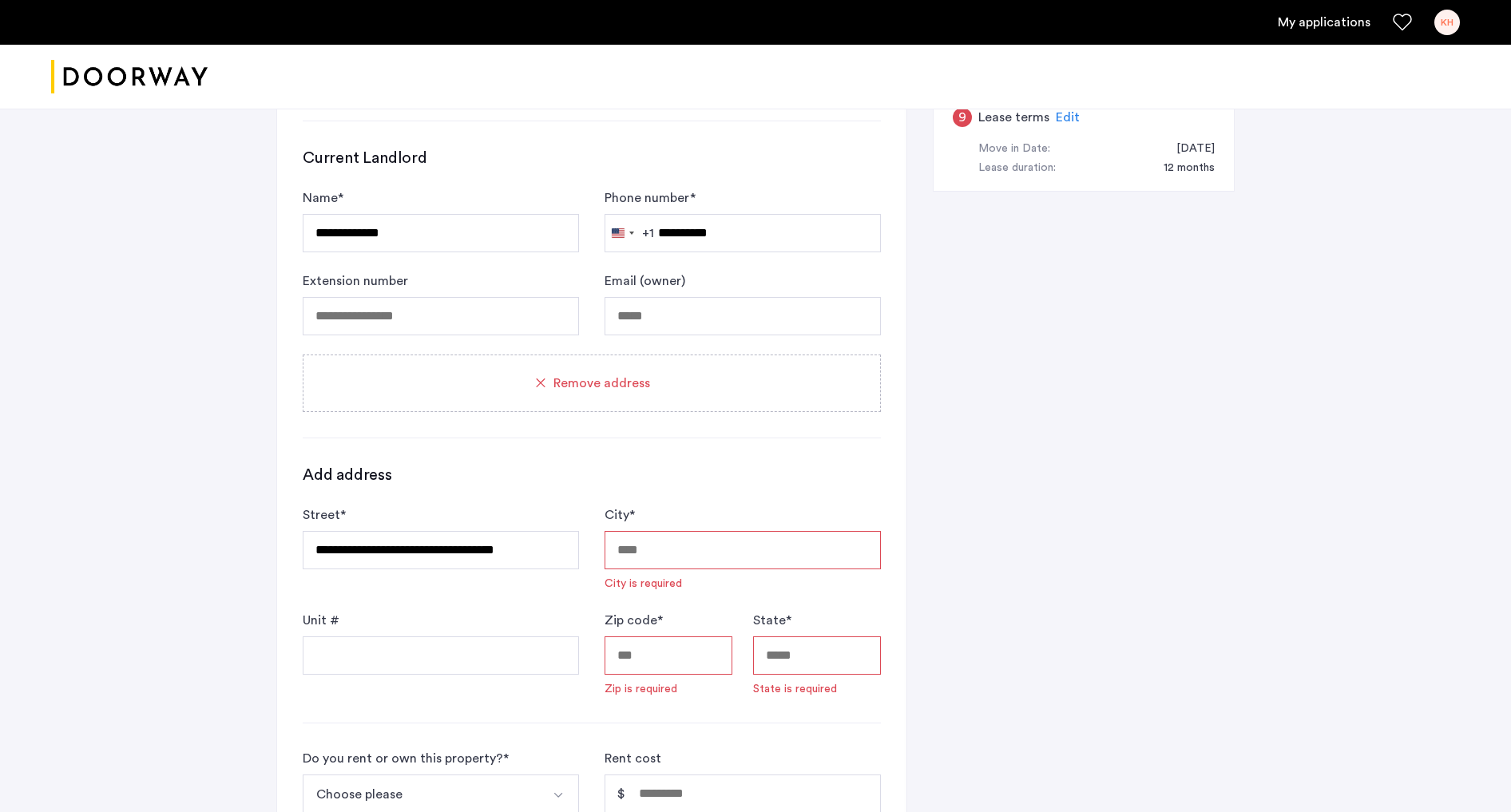 type on "**********" 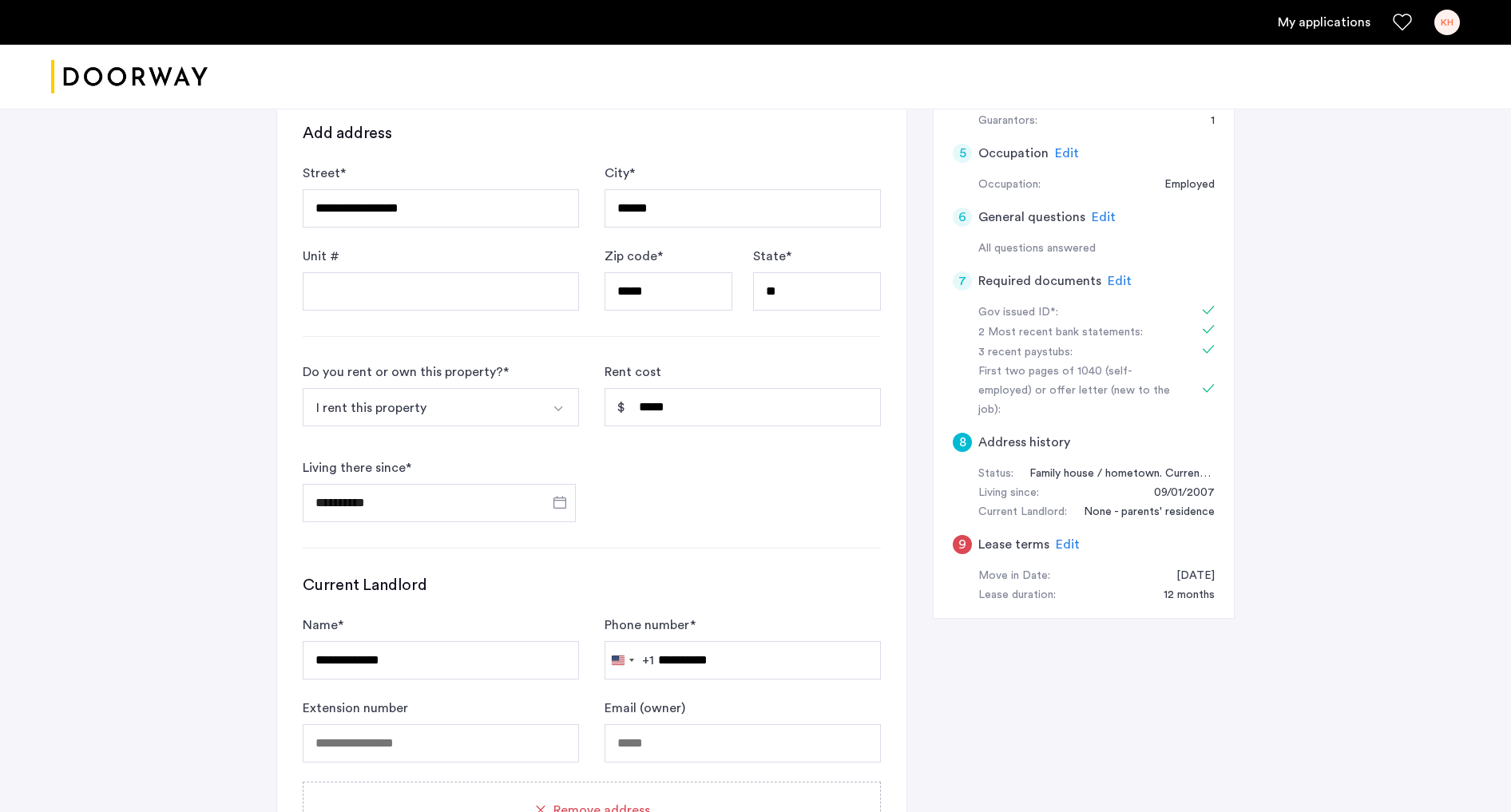 scroll, scrollTop: 535, scrollLeft: 0, axis: vertical 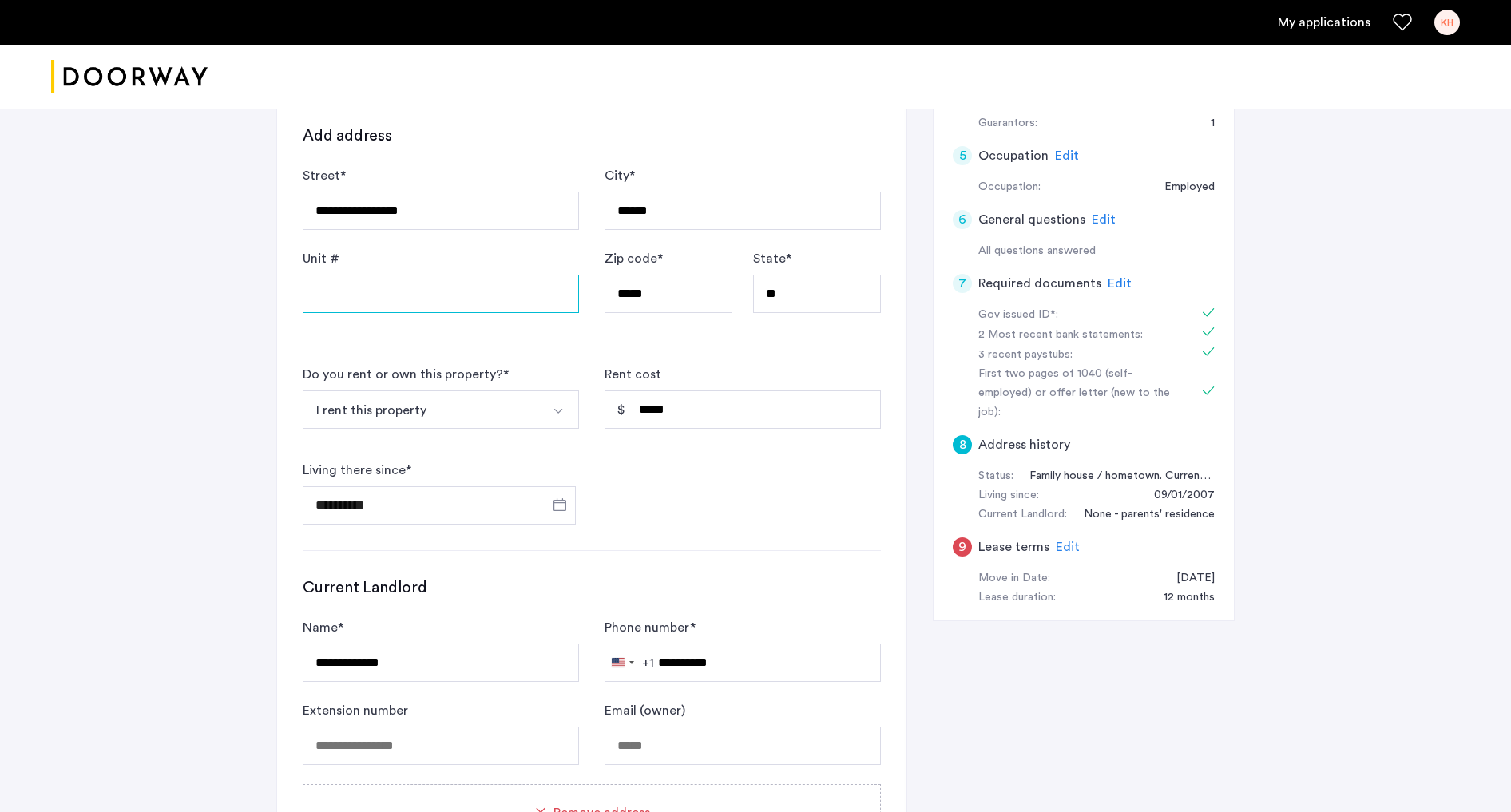 click on "Unit #" at bounding box center (441, 294) 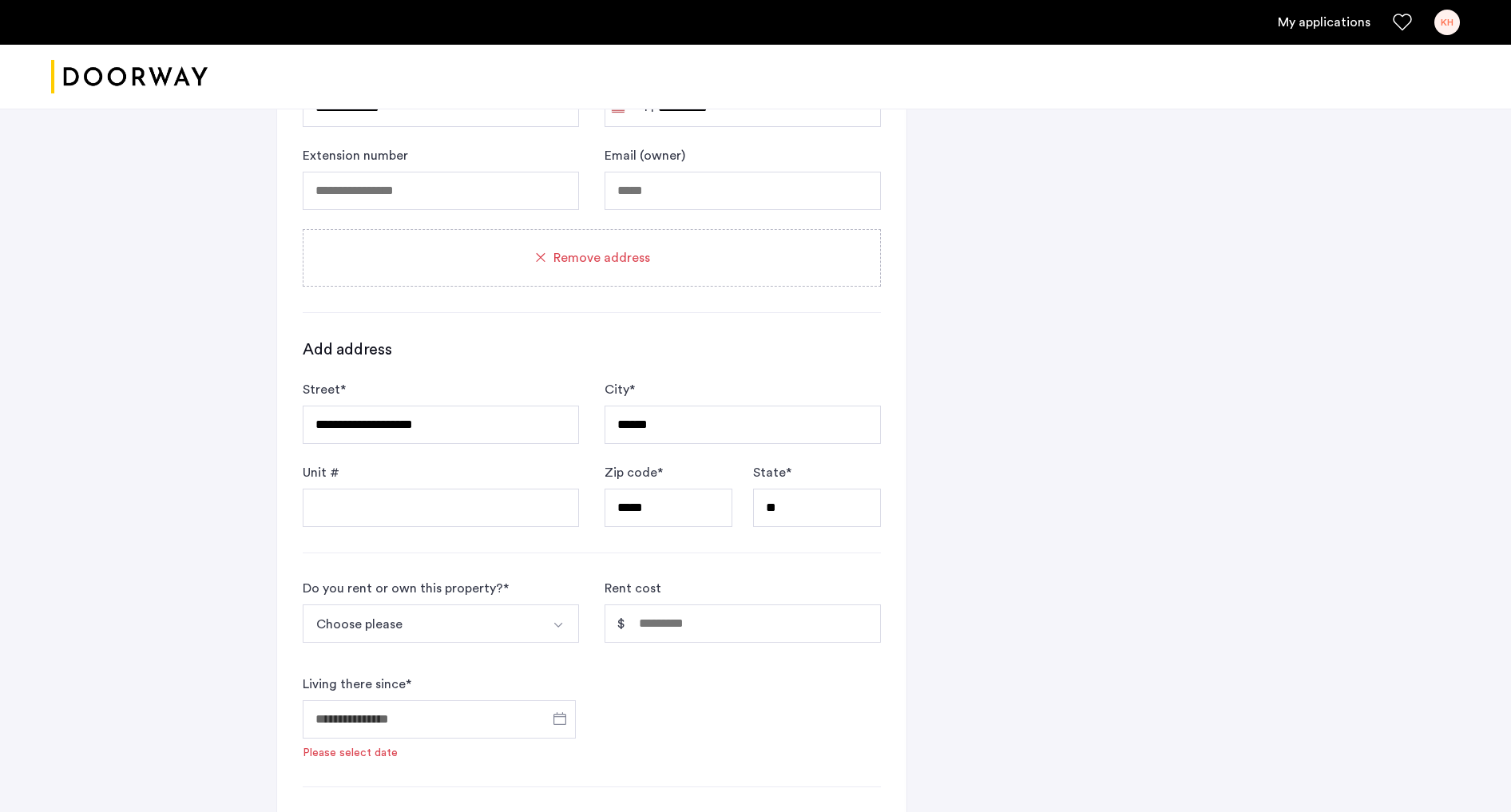 scroll, scrollTop: 1107, scrollLeft: 0, axis: vertical 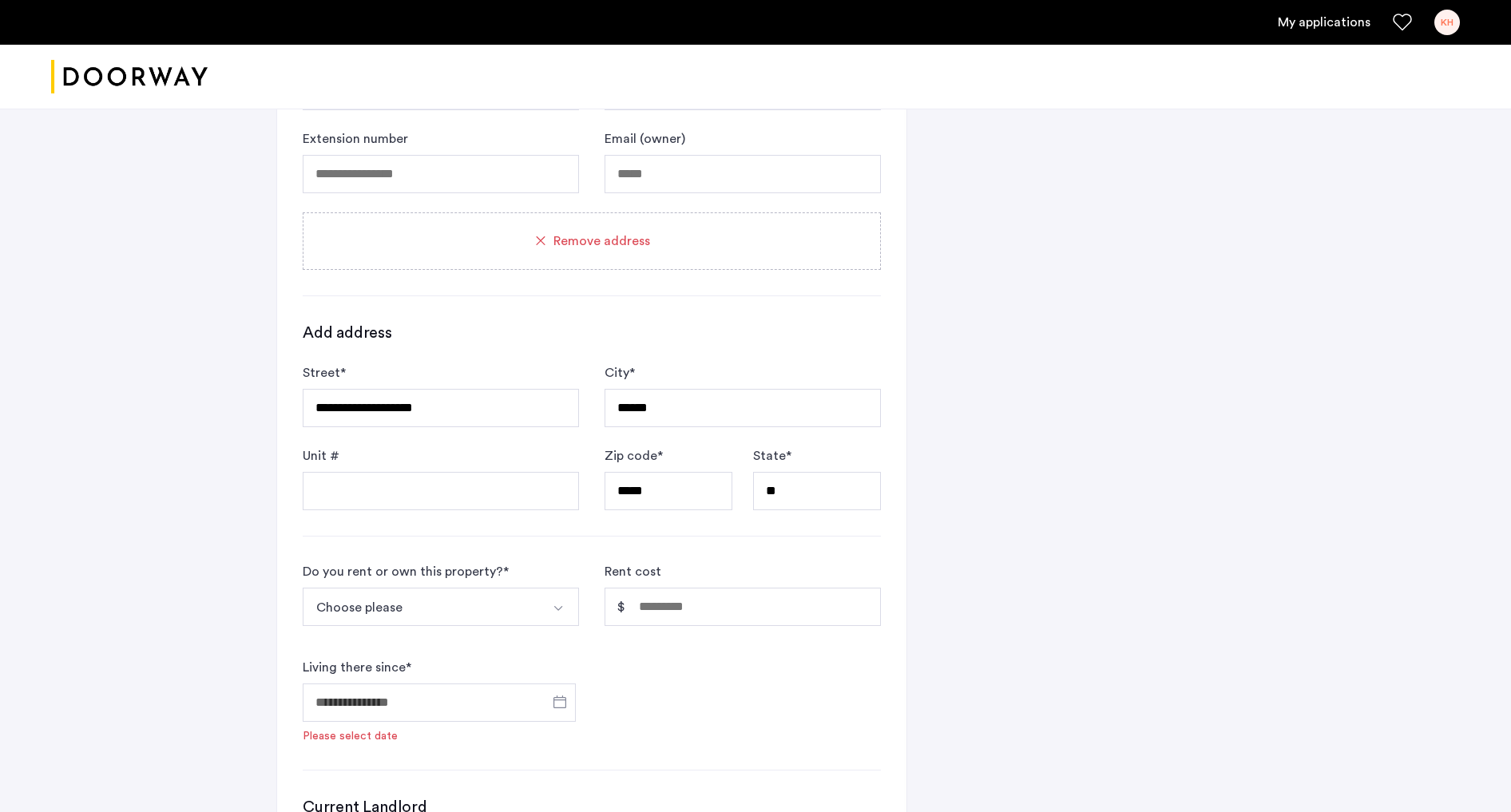 type on "***" 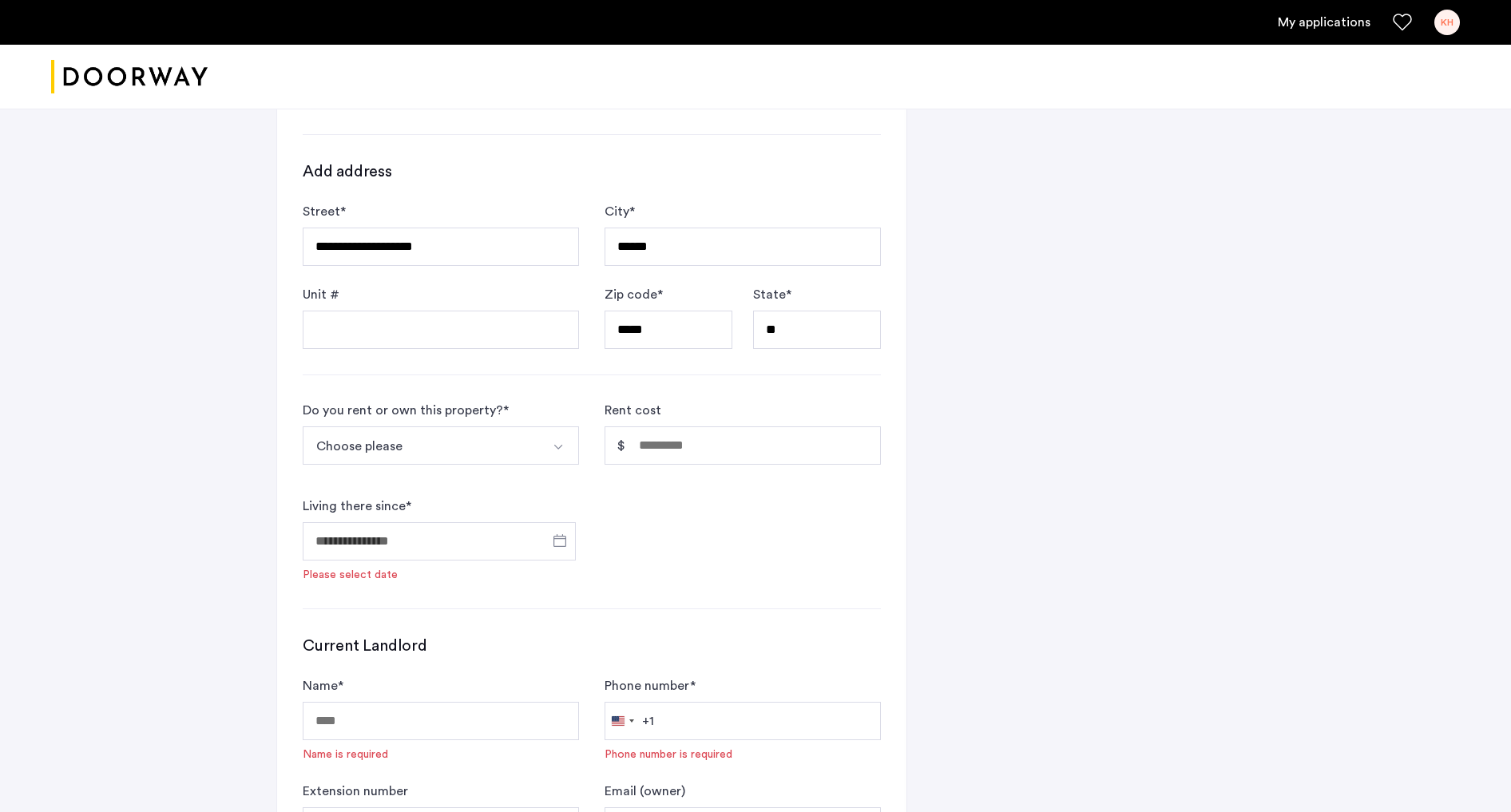 scroll, scrollTop: 1275, scrollLeft: 0, axis: vertical 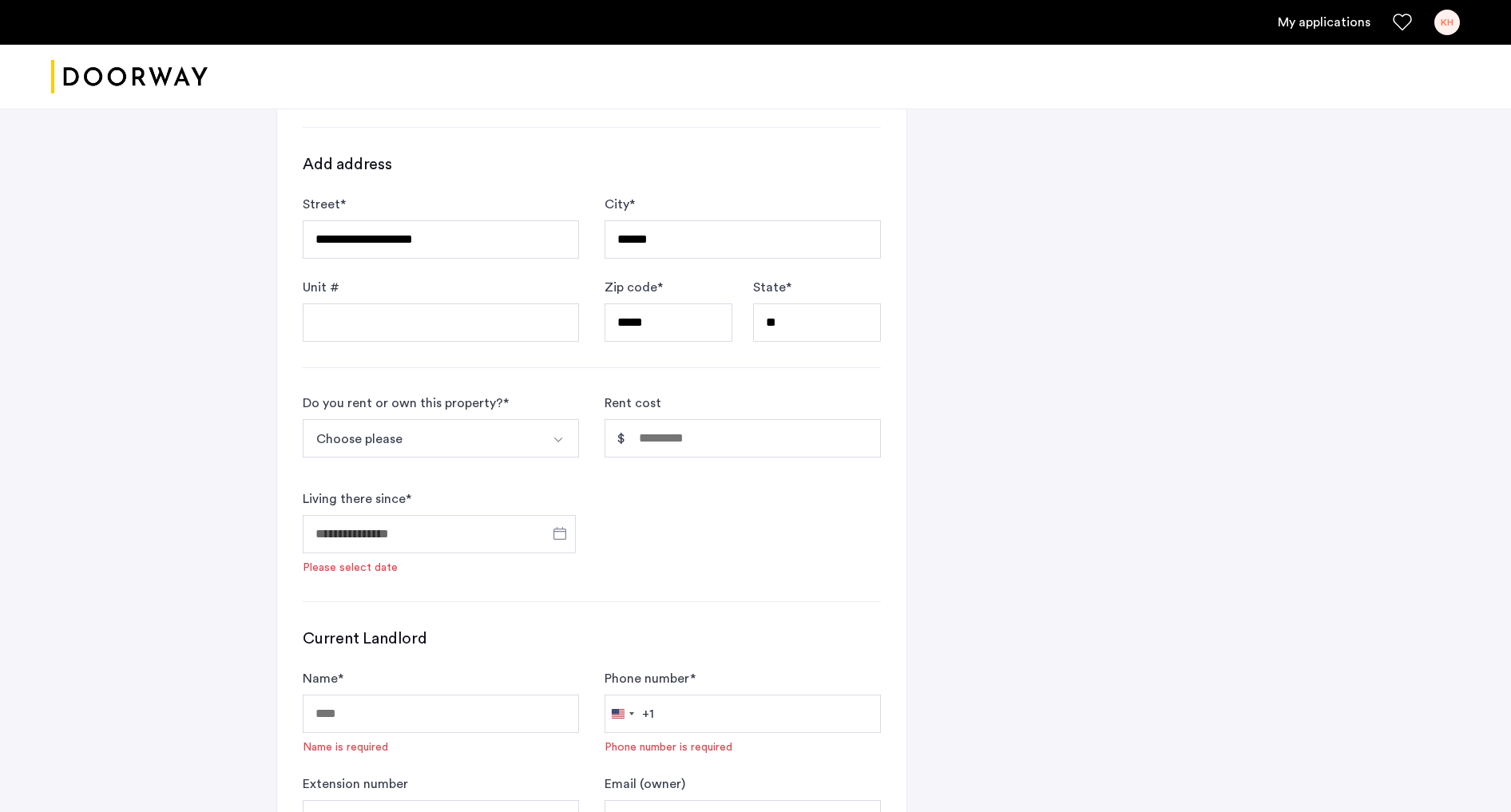 click on "Choose please" at bounding box center (422, 438) 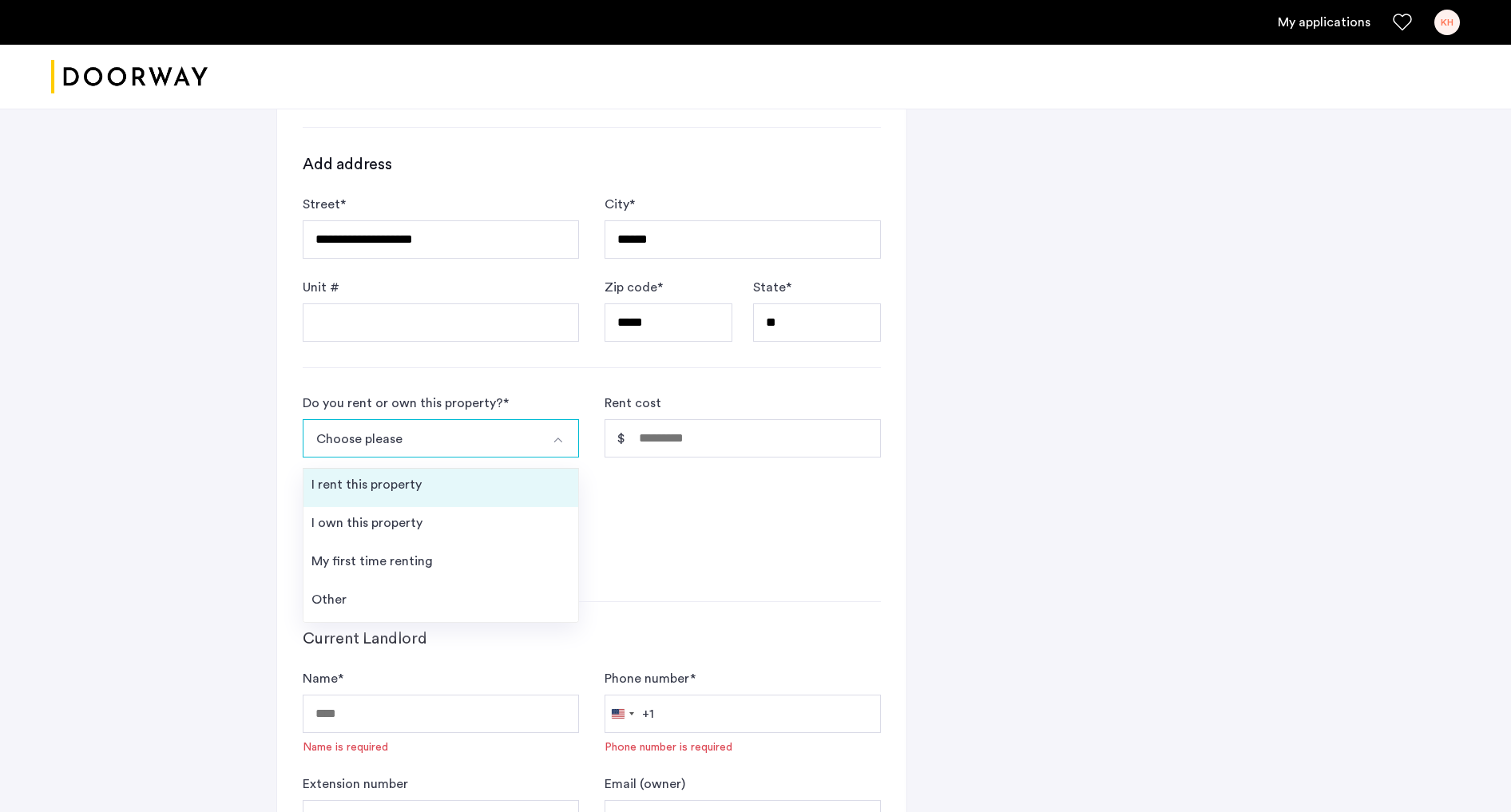 click on "I rent this property" at bounding box center (441, 488) 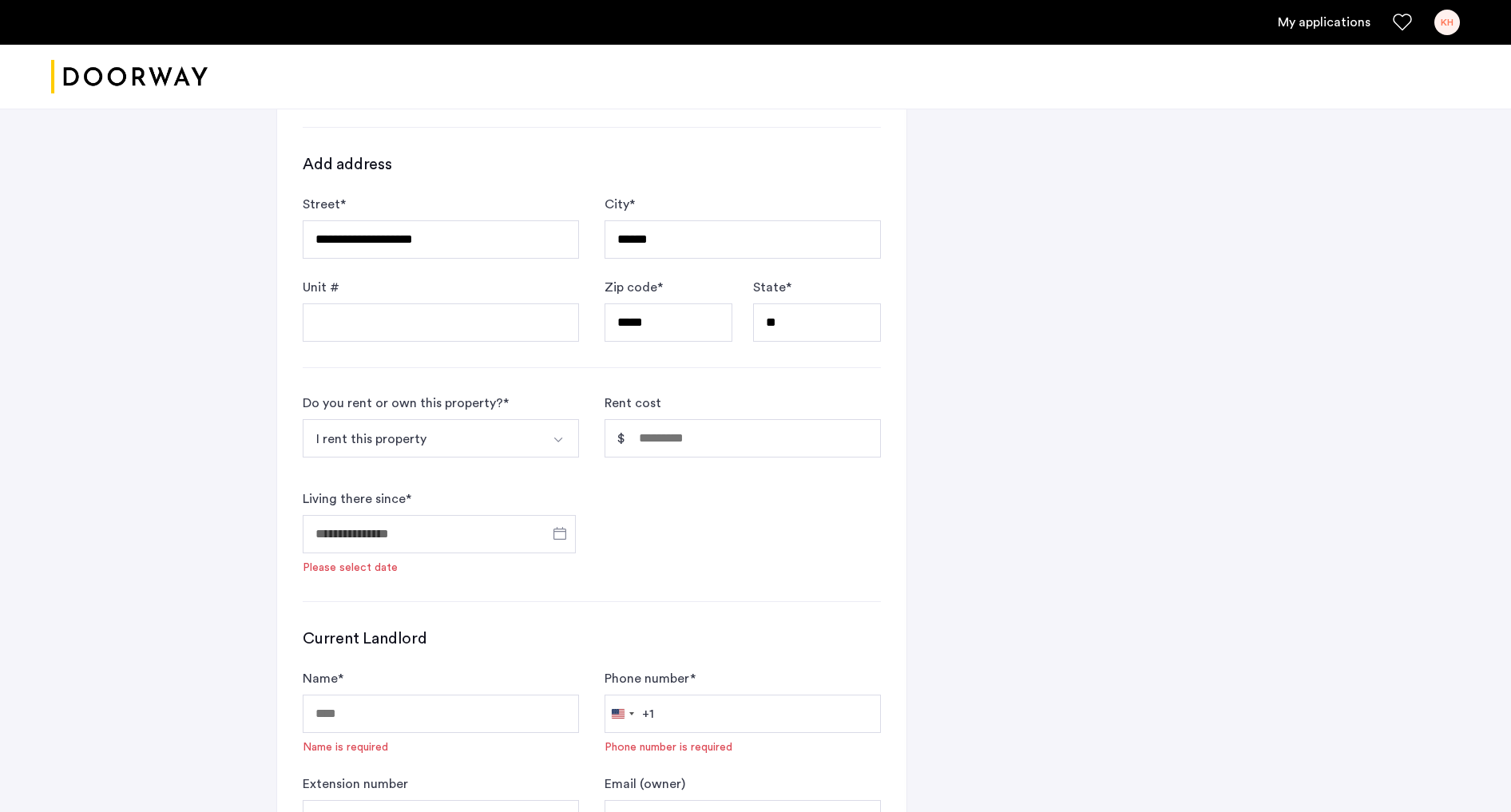 click on "I rent this property" at bounding box center [422, 438] 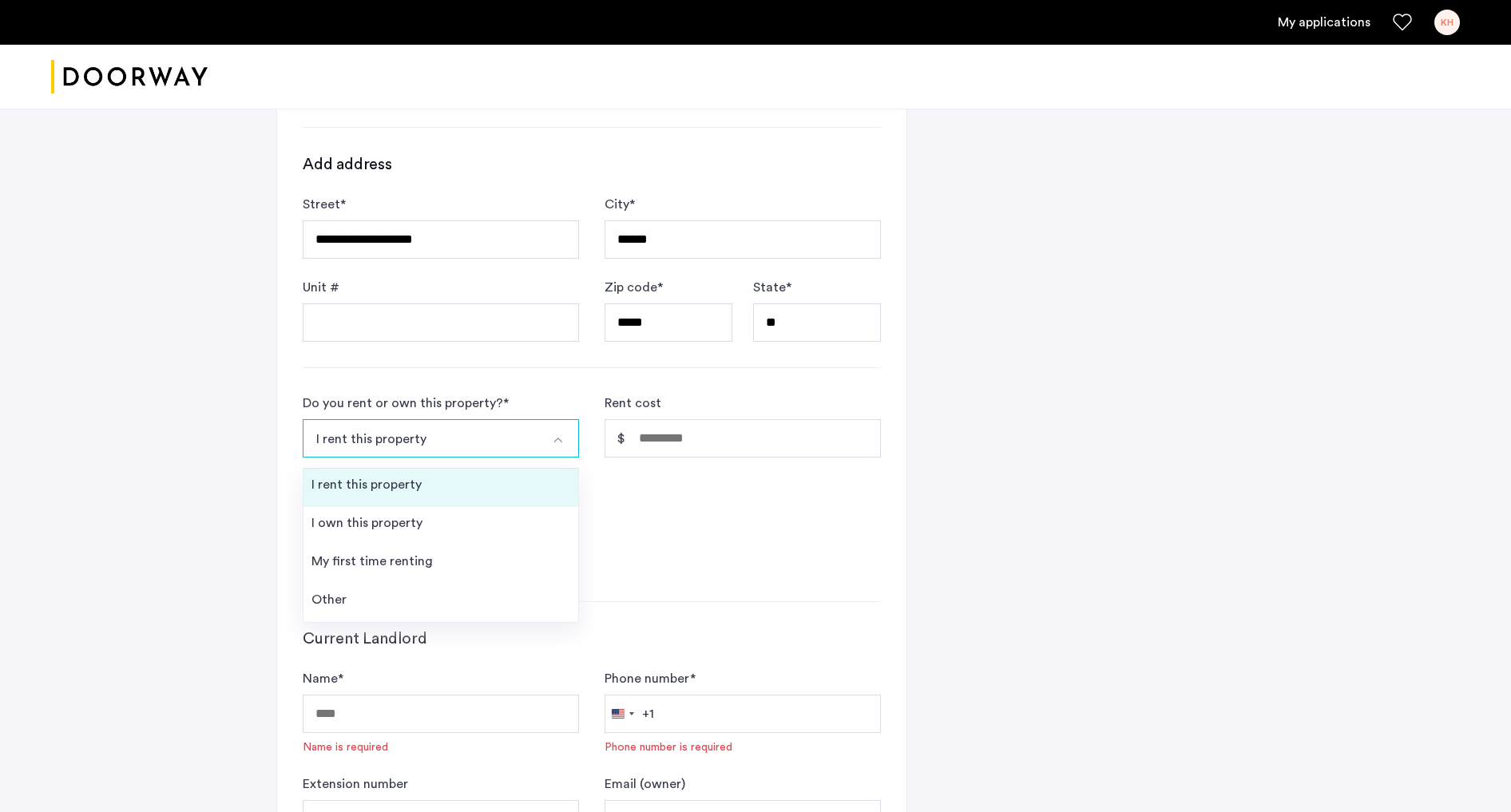 click on "I rent this property" at bounding box center (367, 485) 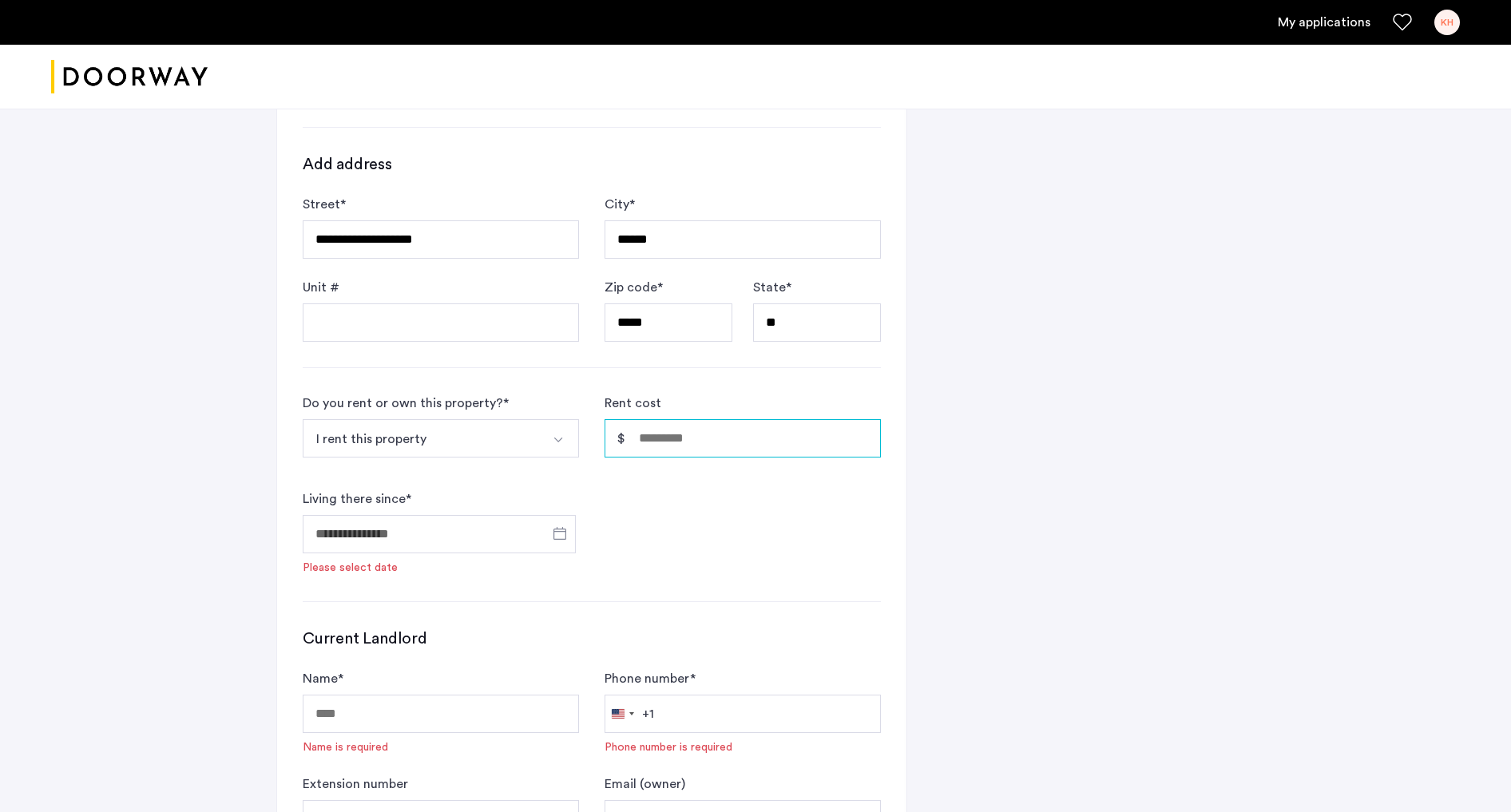 click on "Rent cost" at bounding box center [743, 438] 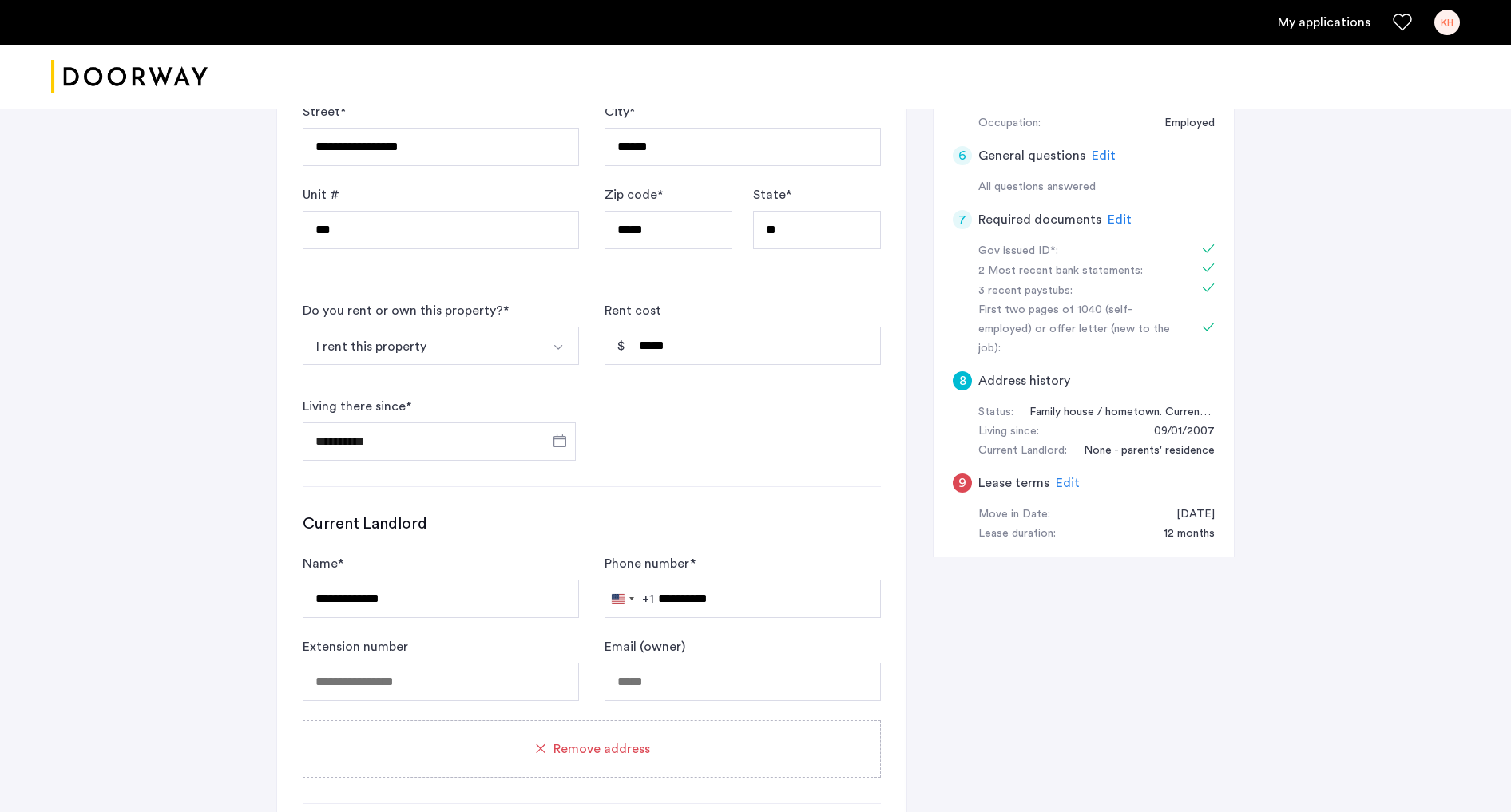 scroll, scrollTop: 560, scrollLeft: 0, axis: vertical 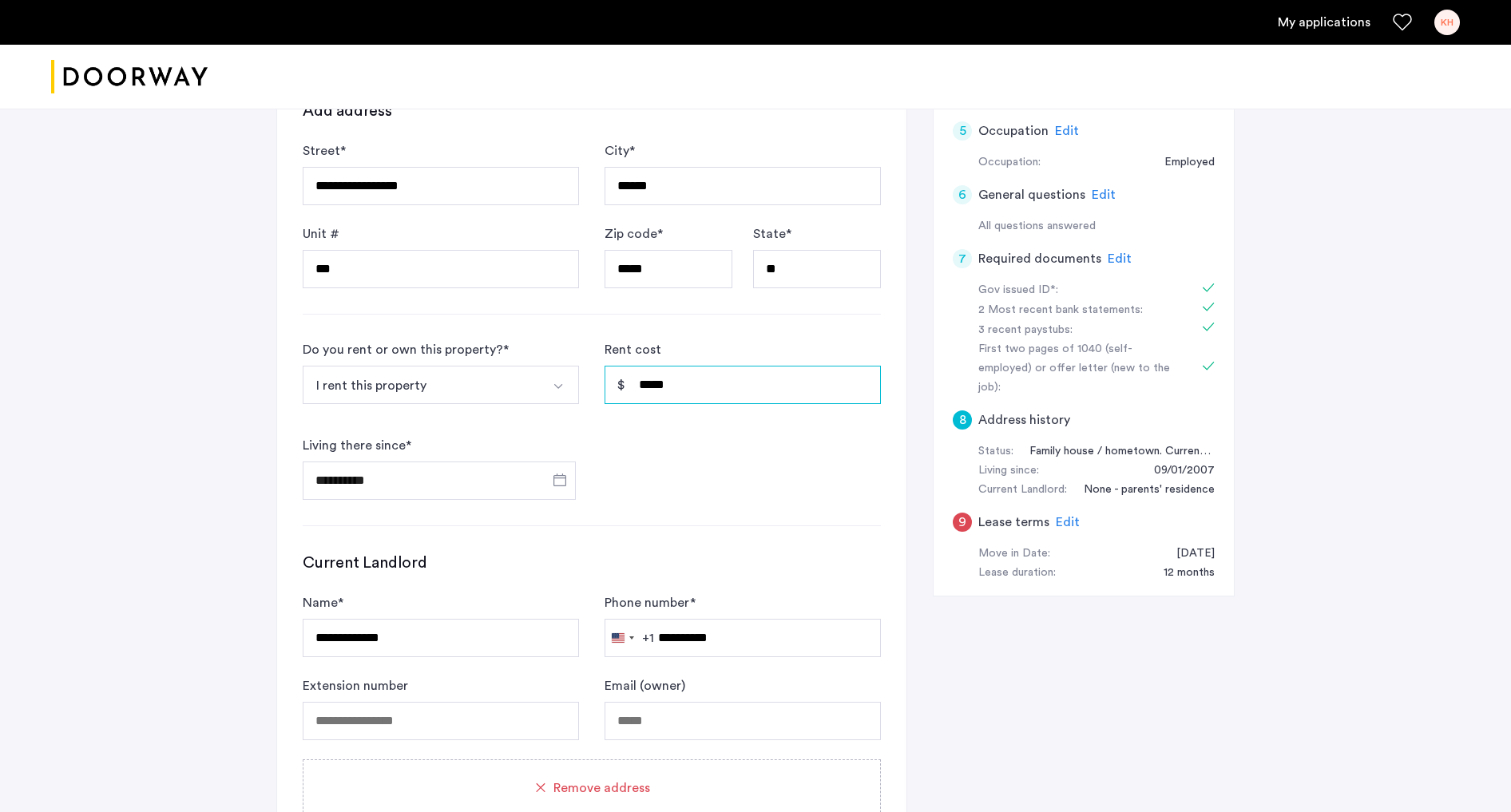 click on "*****" at bounding box center [743, 385] 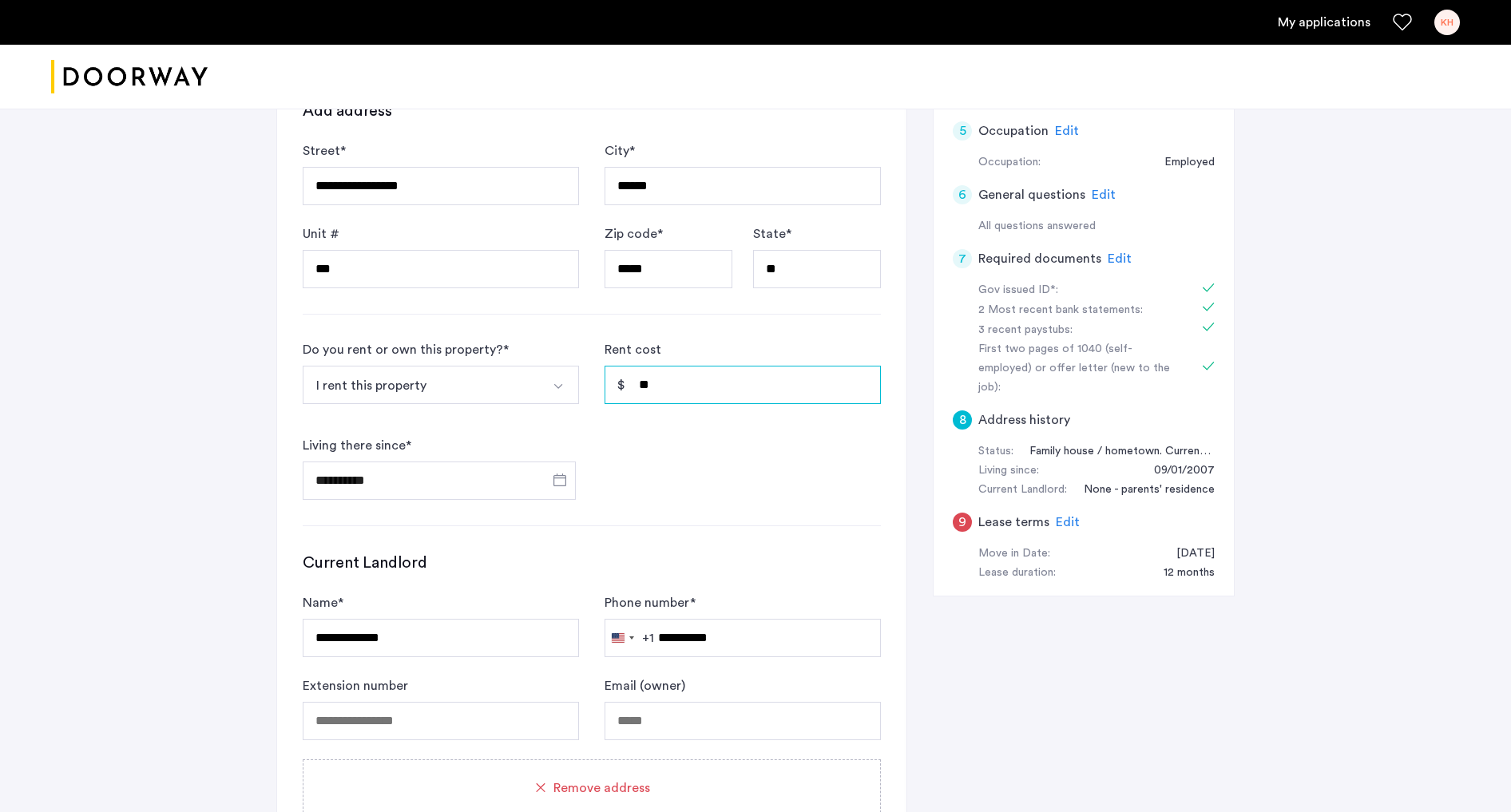type on "*" 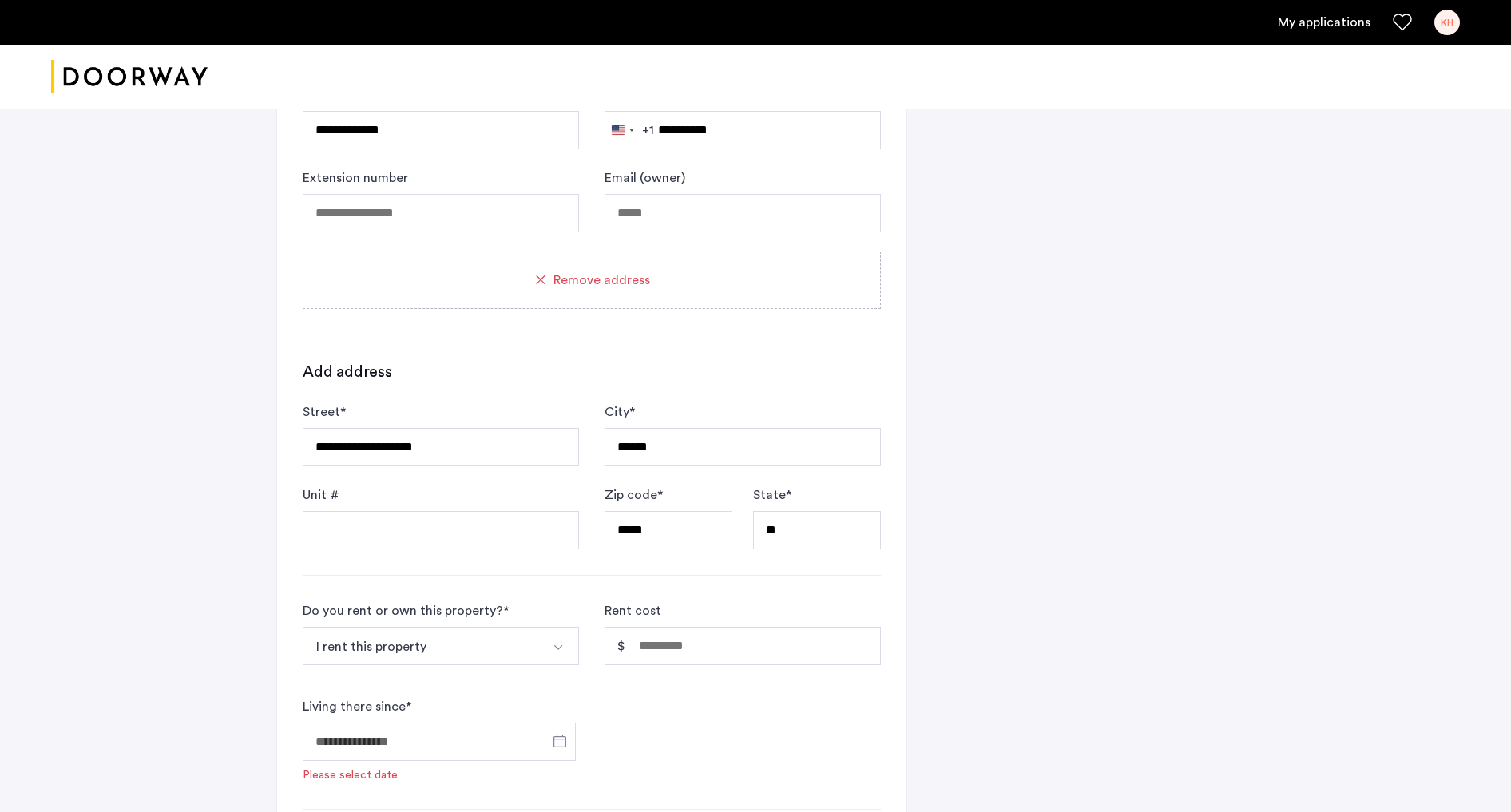 scroll, scrollTop: 1070, scrollLeft: 0, axis: vertical 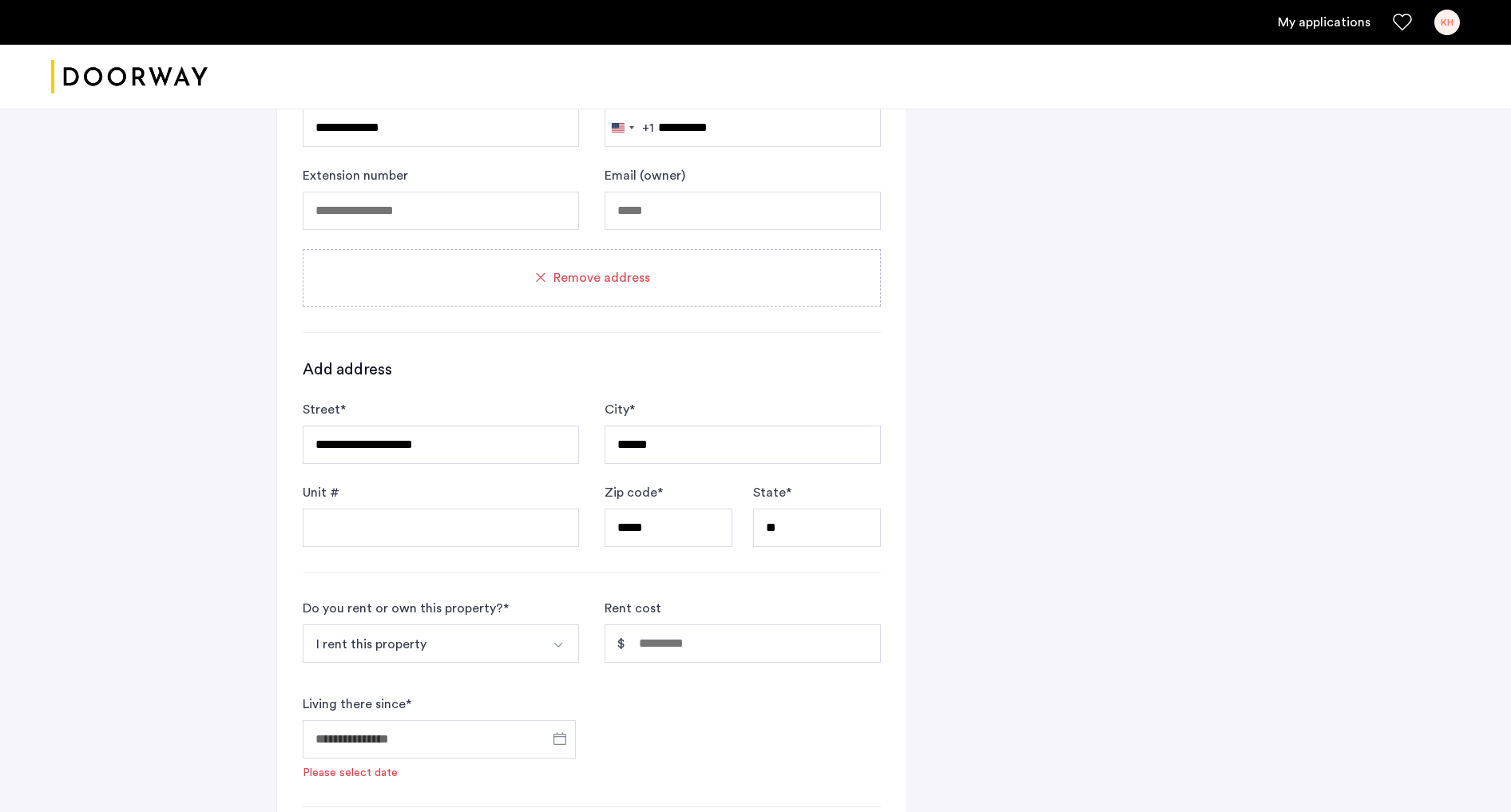 type on "*****" 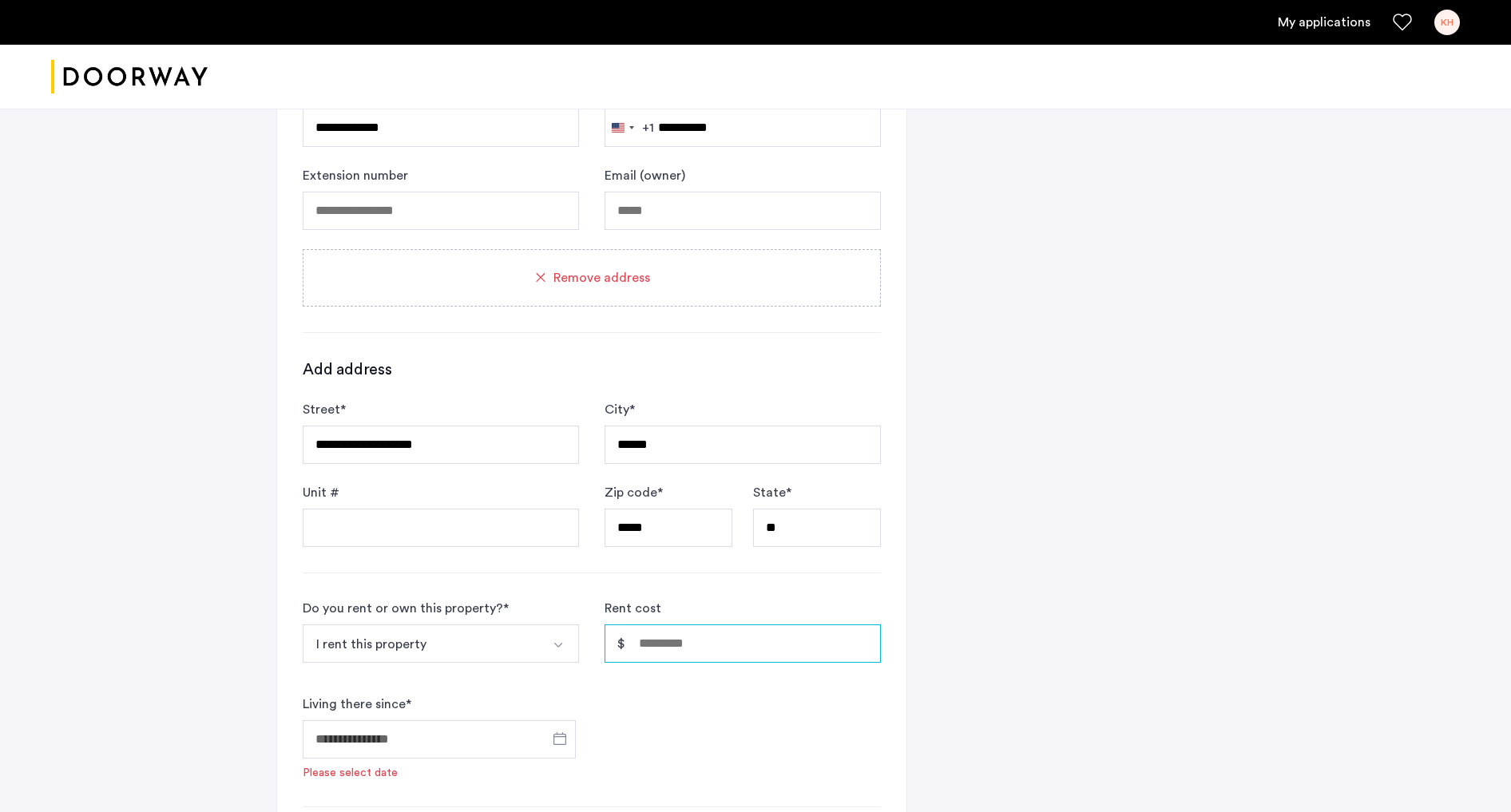 click on "Rent cost" at bounding box center [743, 644] 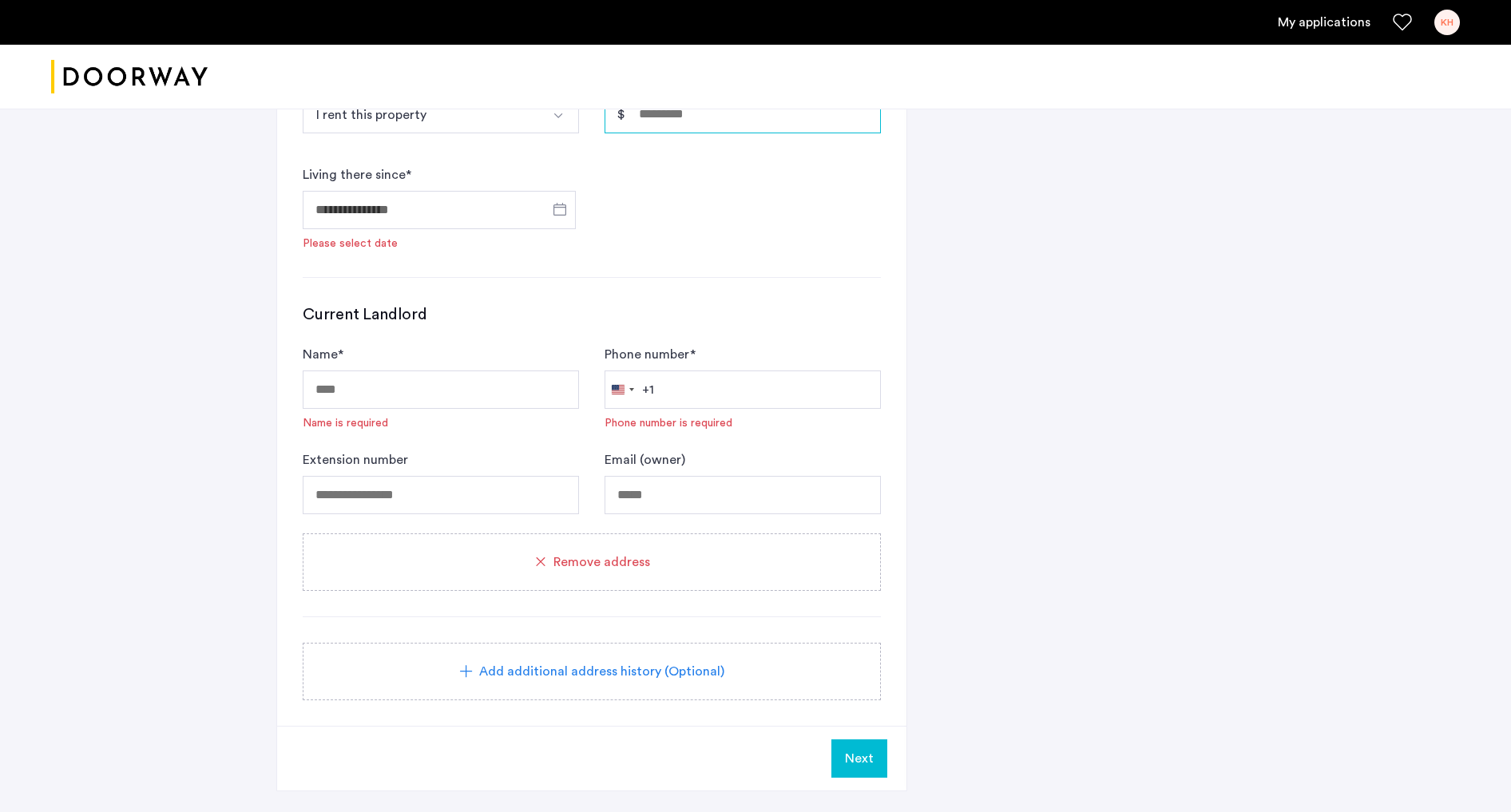 scroll, scrollTop: 1555, scrollLeft: 0, axis: vertical 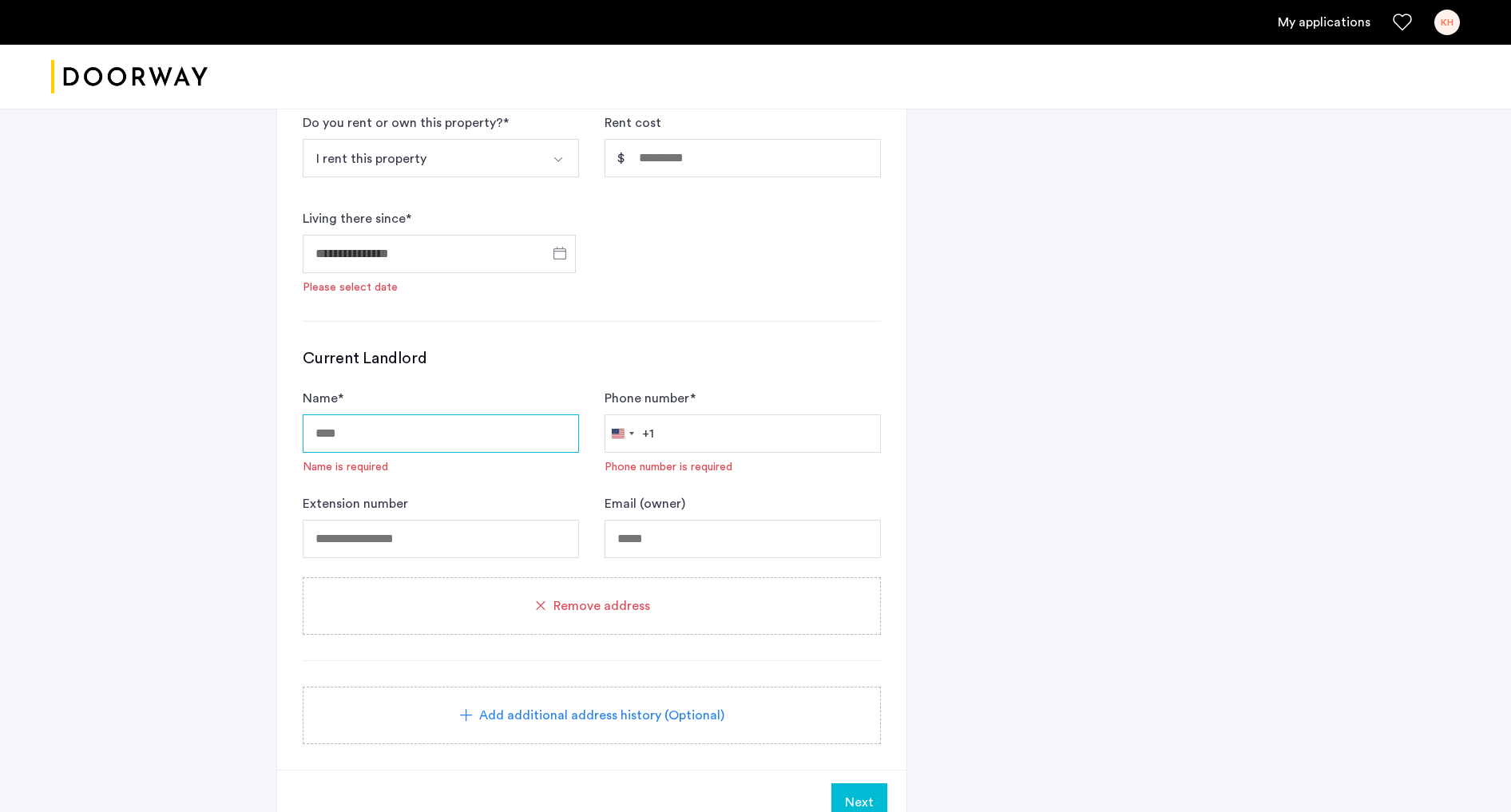 click on "Name  *" at bounding box center (441, 434) 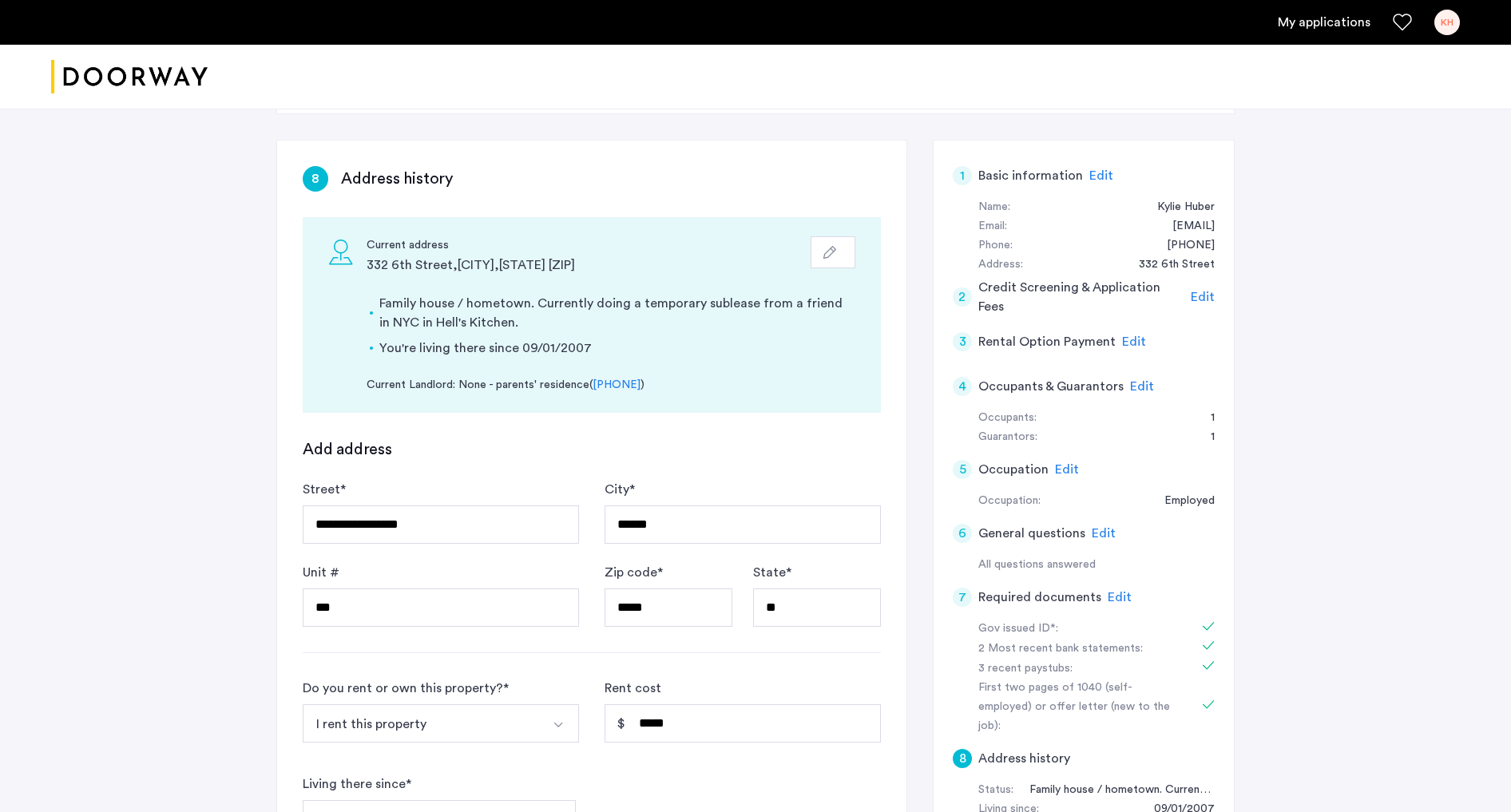 scroll, scrollTop: 212, scrollLeft: 0, axis: vertical 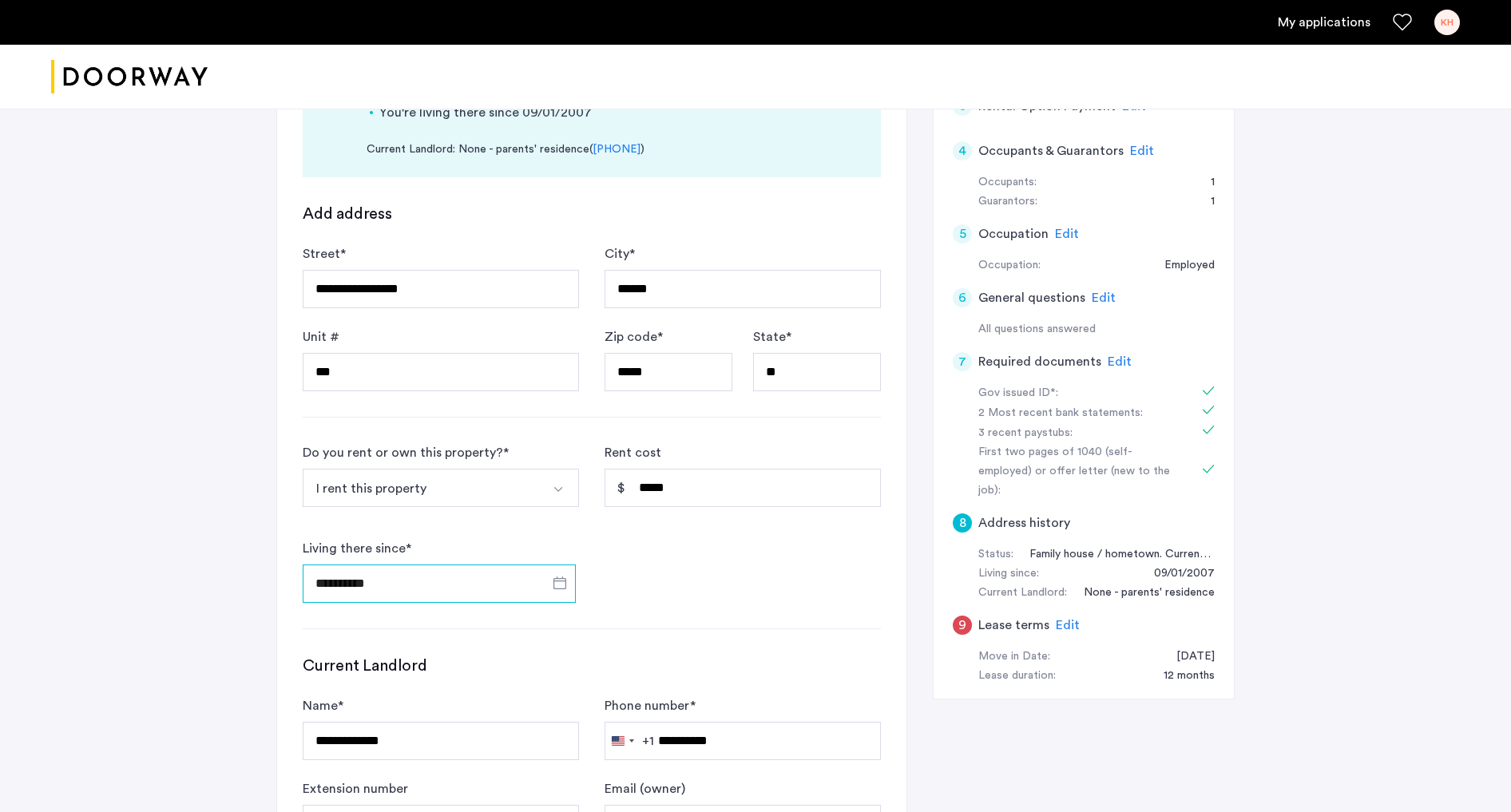 click on "**********" at bounding box center (439, 584) 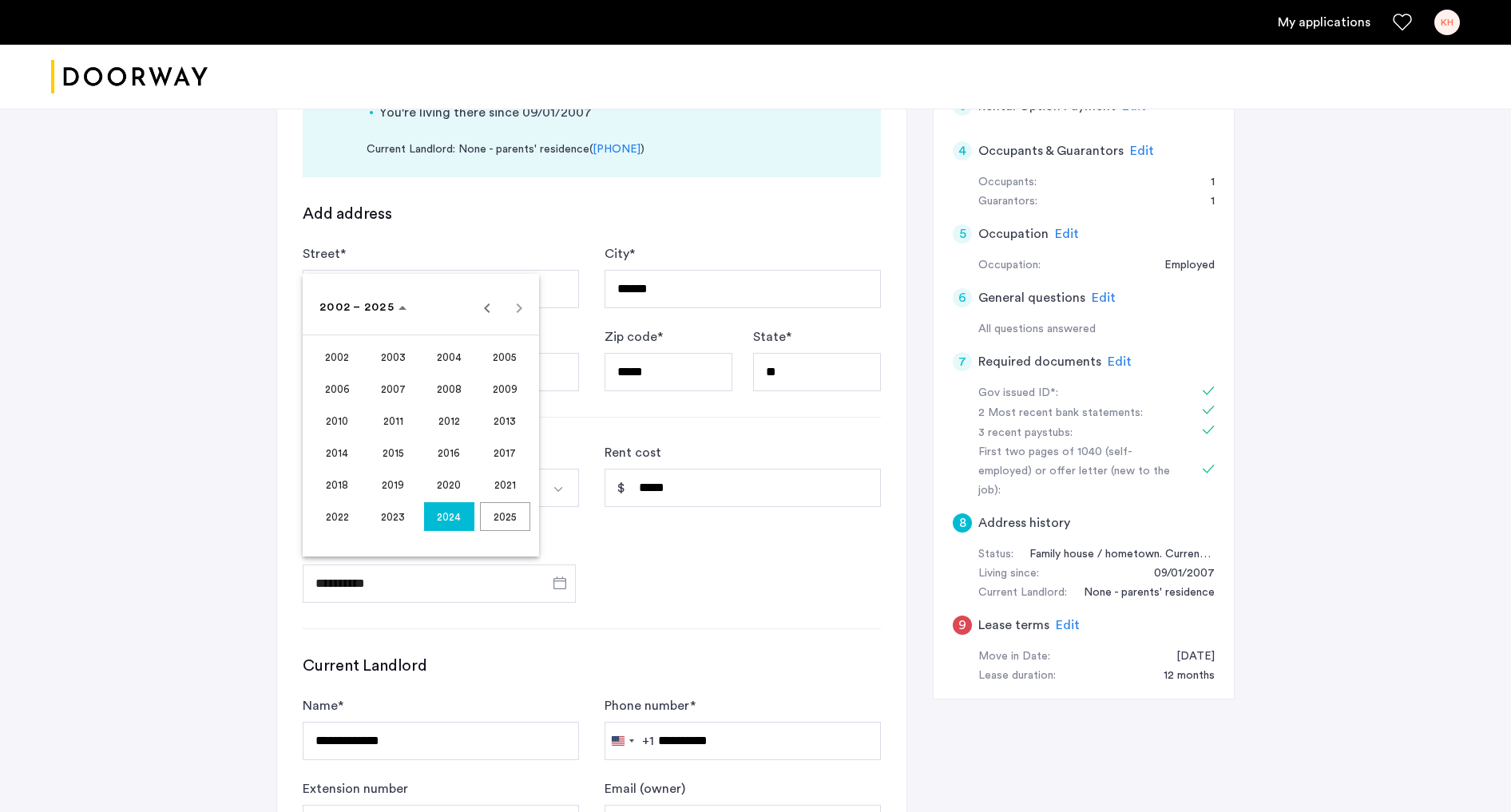 click at bounding box center [756, 406] 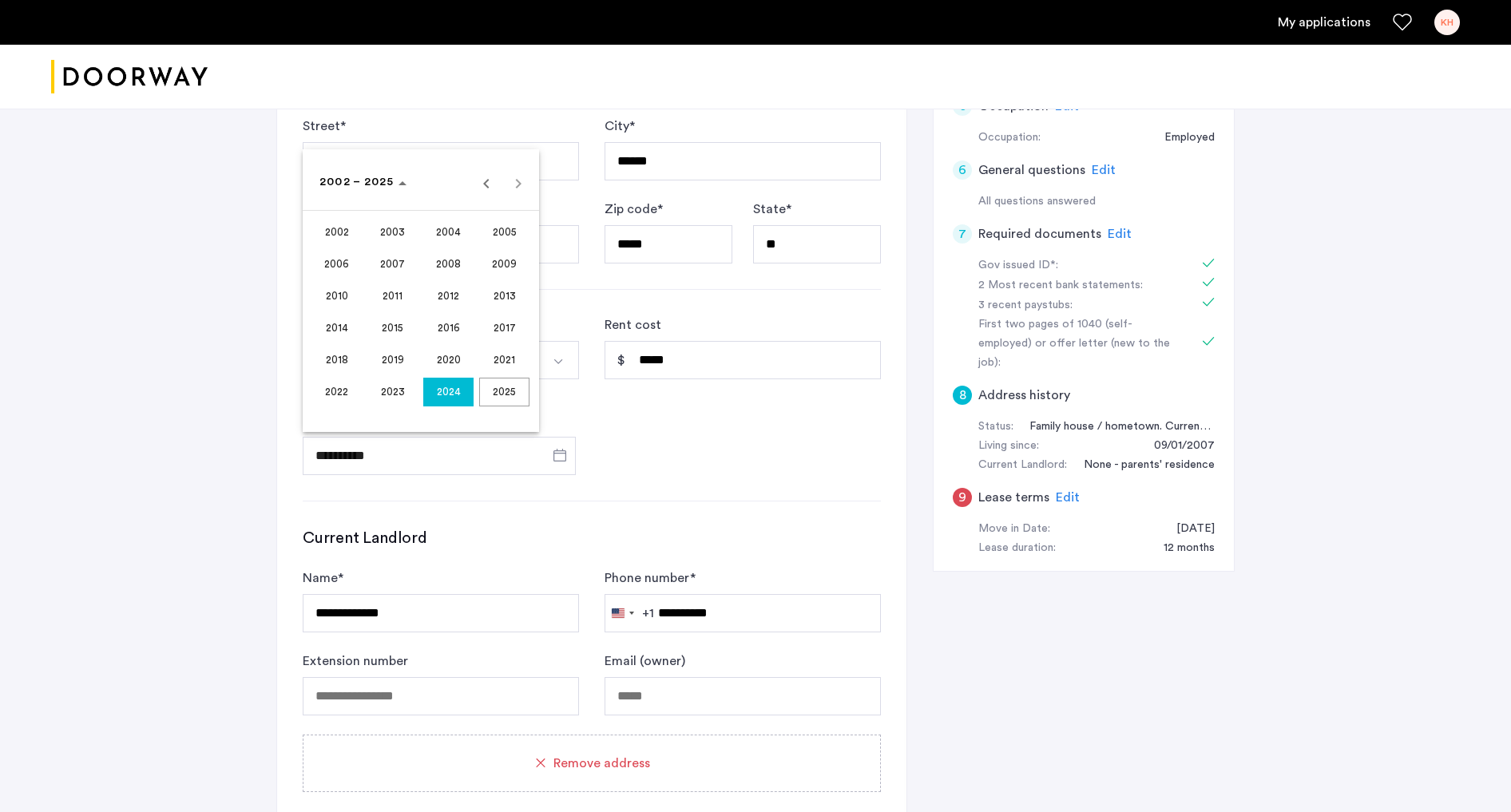 scroll, scrollTop: 585, scrollLeft: 0, axis: vertical 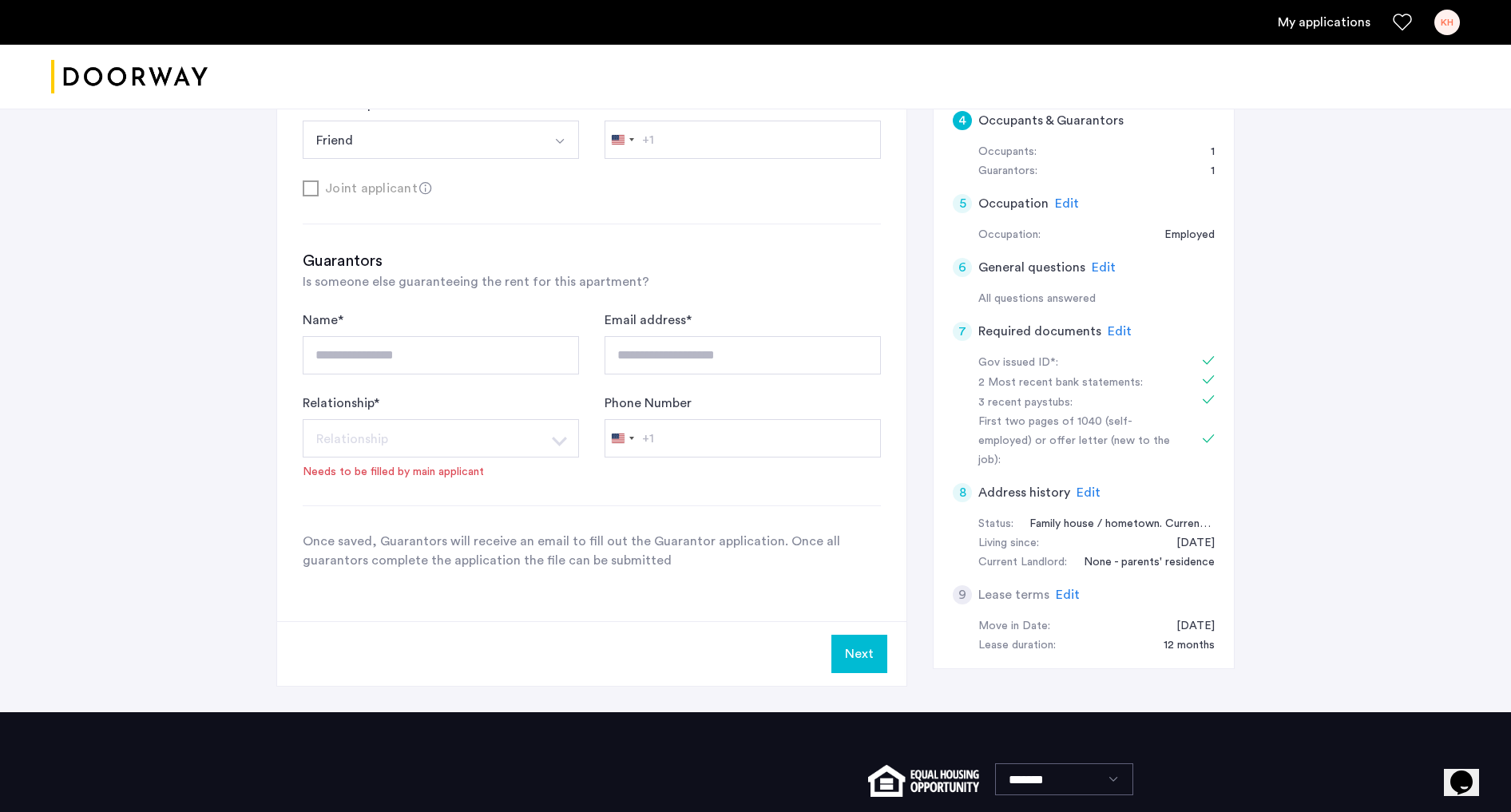 click on "Edit" 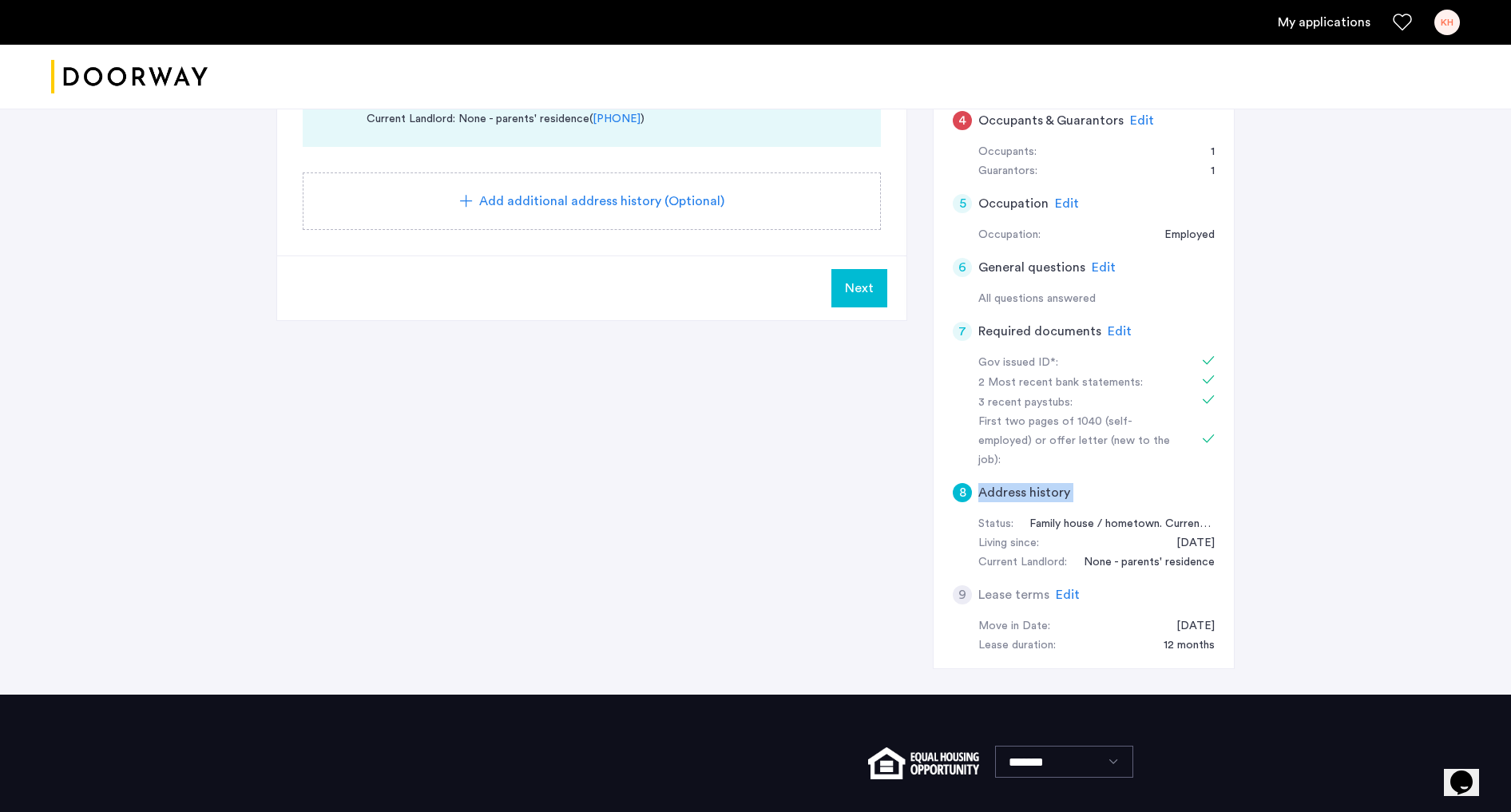 click on "8 Address history" 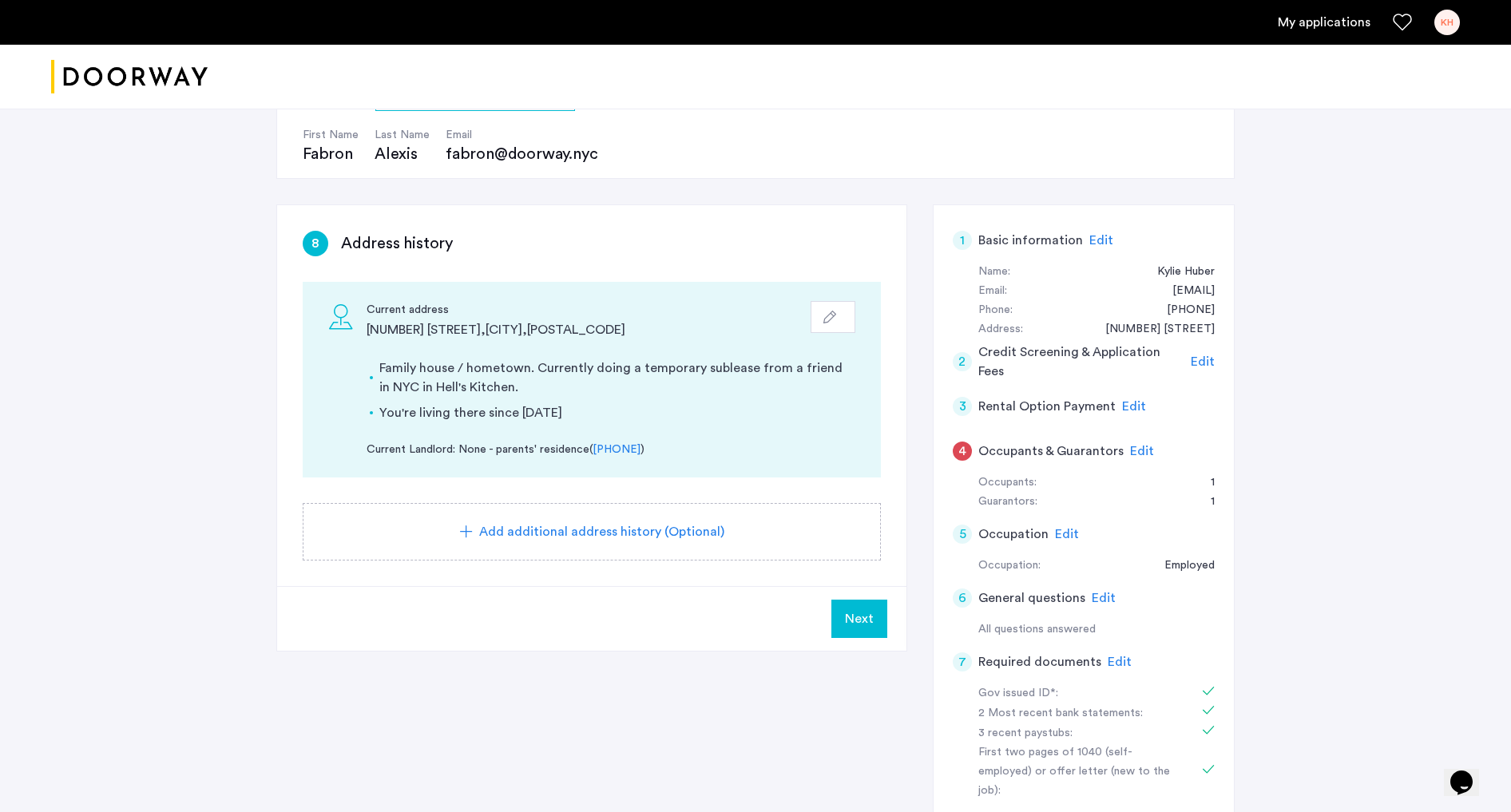scroll, scrollTop: 157, scrollLeft: 0, axis: vertical 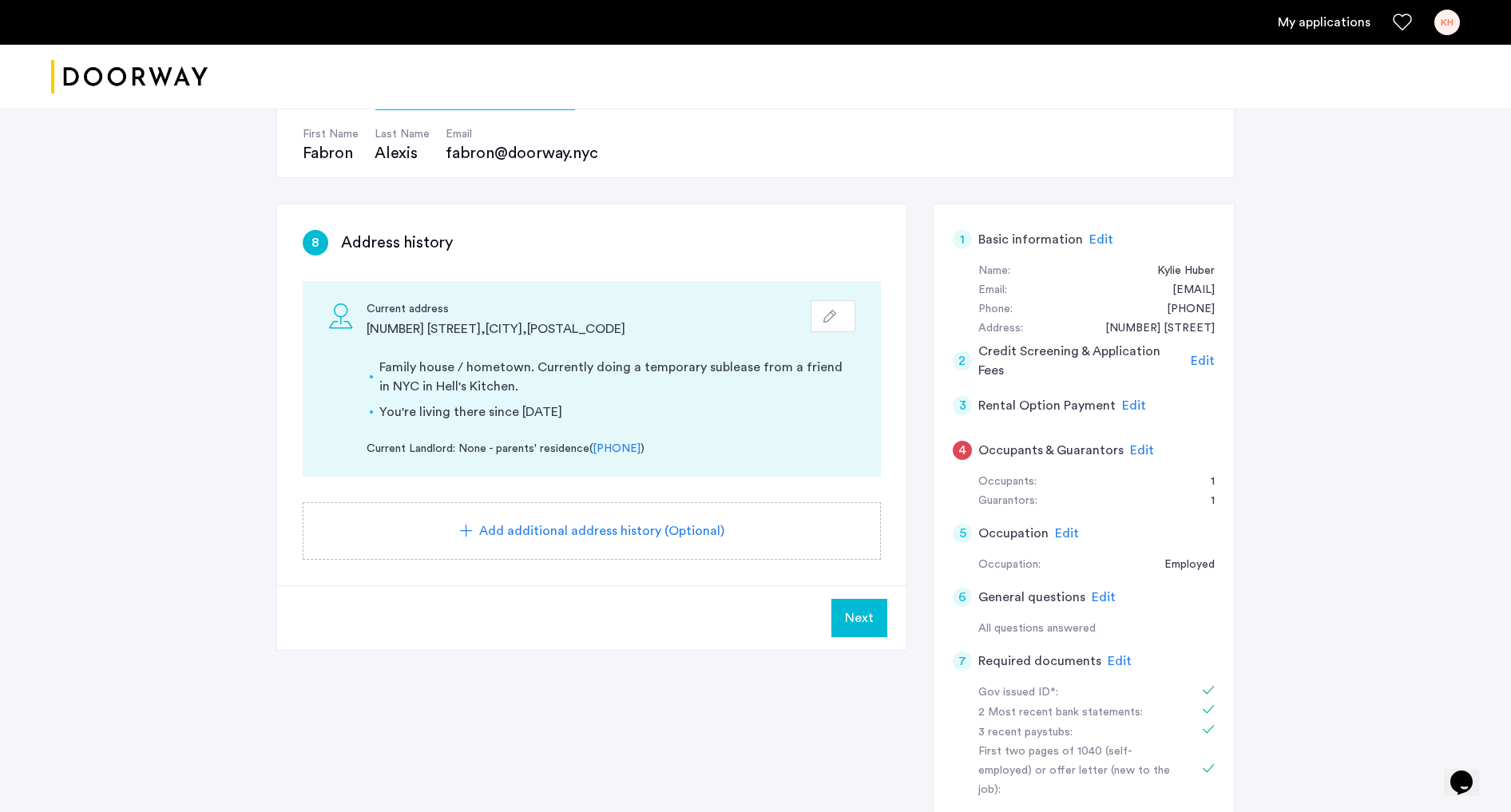click on "Edit" 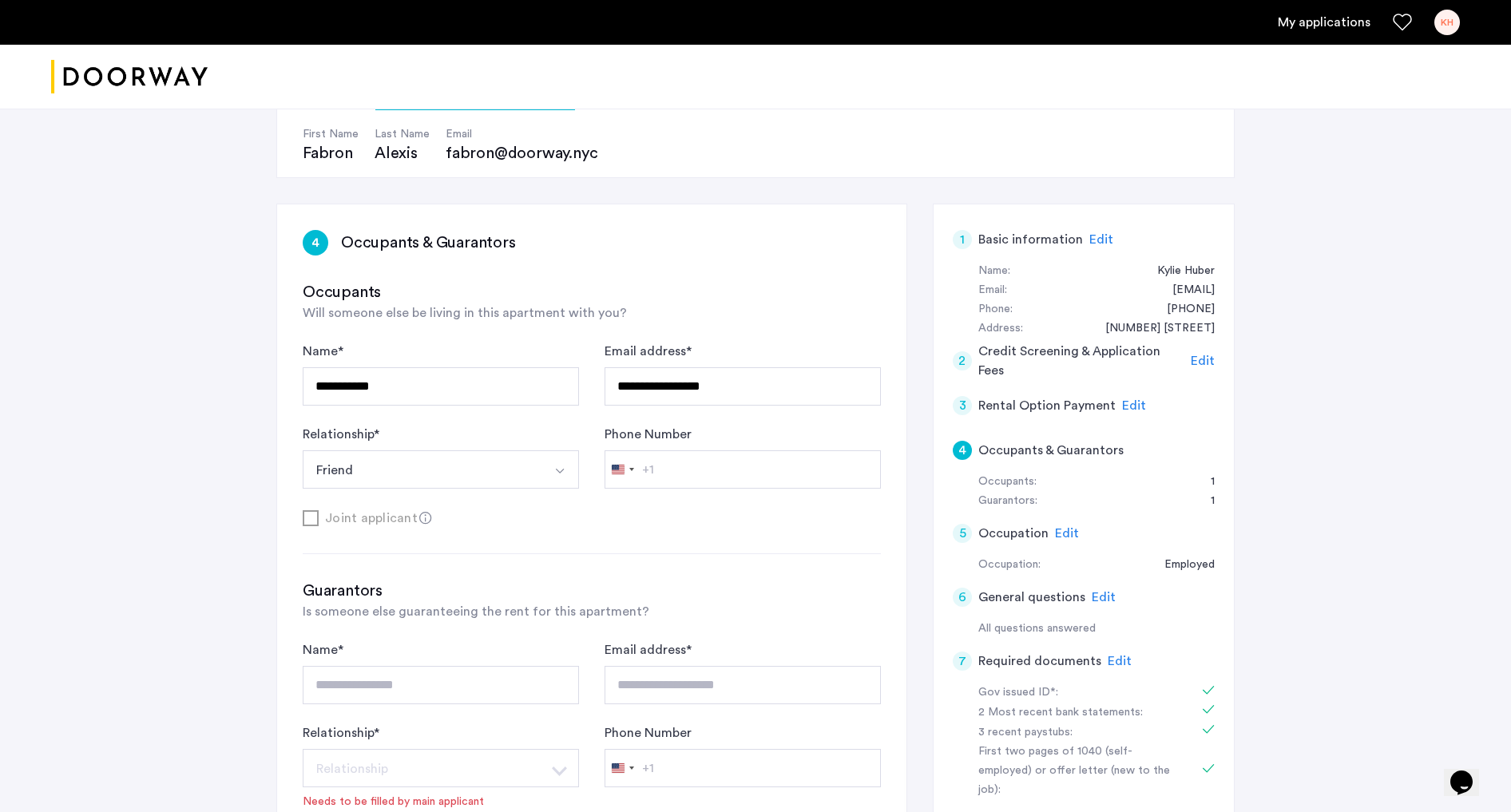 click on "4 Occupants & Guarantors" 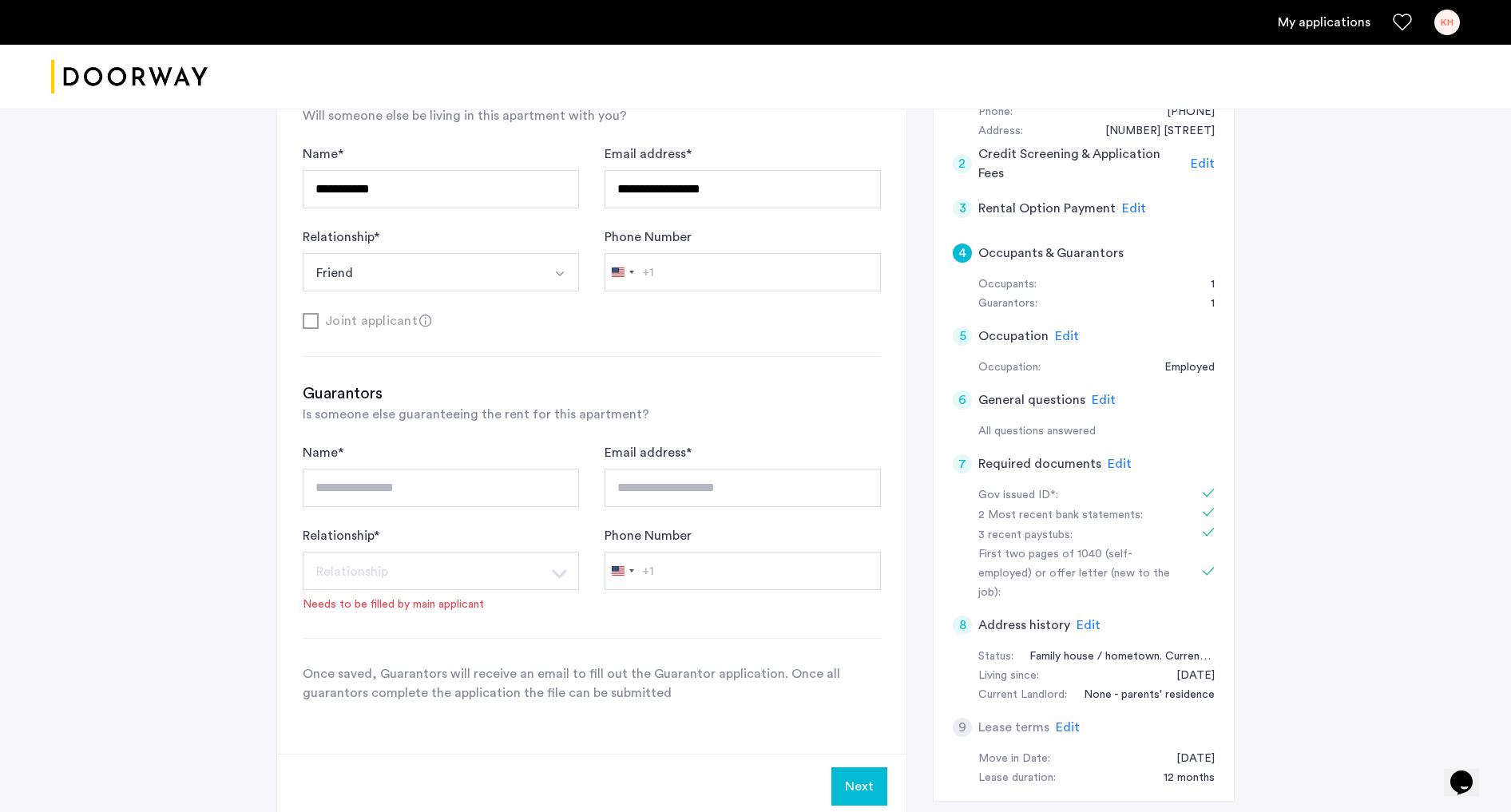scroll, scrollTop: 432, scrollLeft: 0, axis: vertical 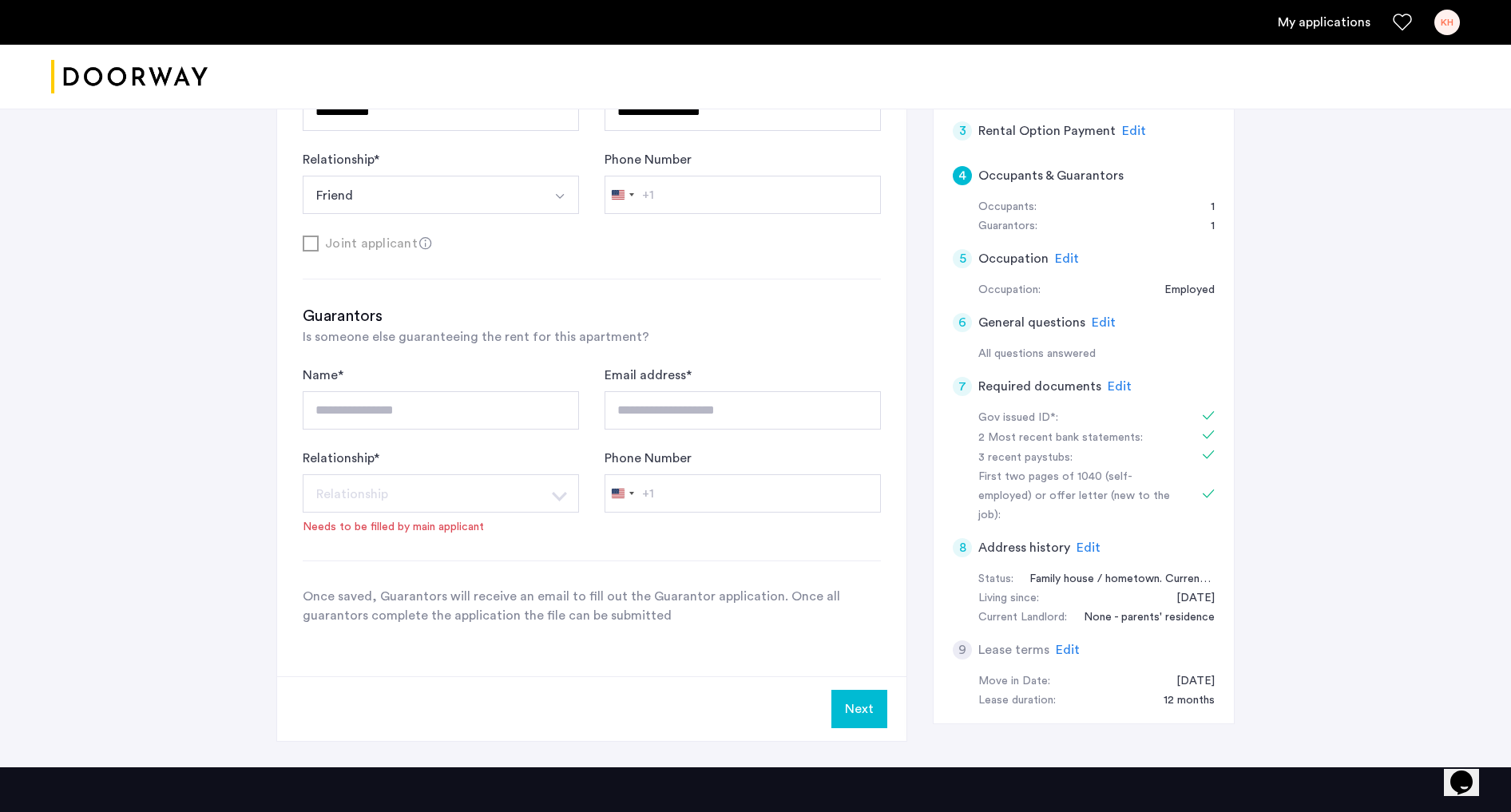 click on "Edit" 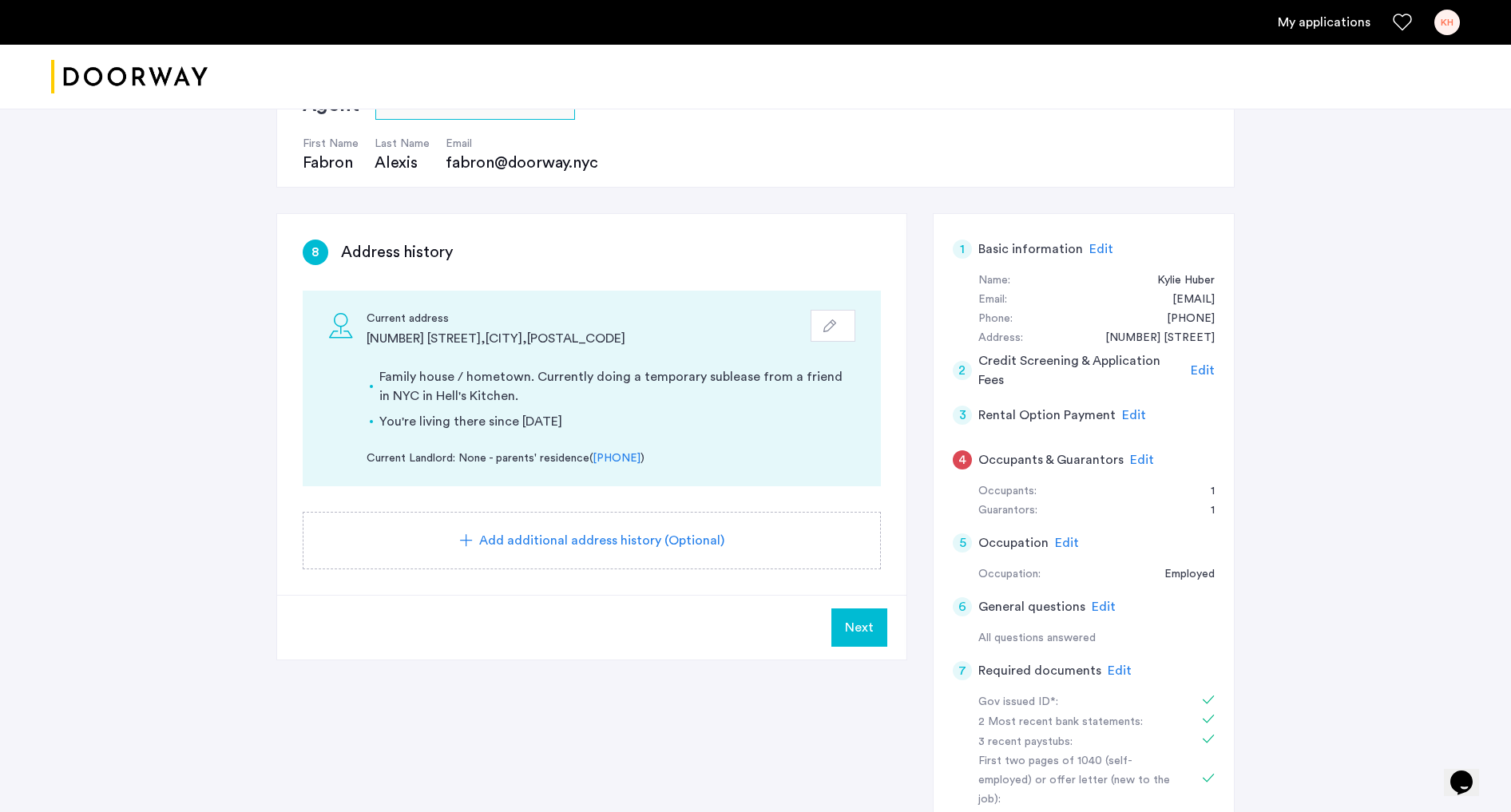 scroll, scrollTop: 102, scrollLeft: 0, axis: vertical 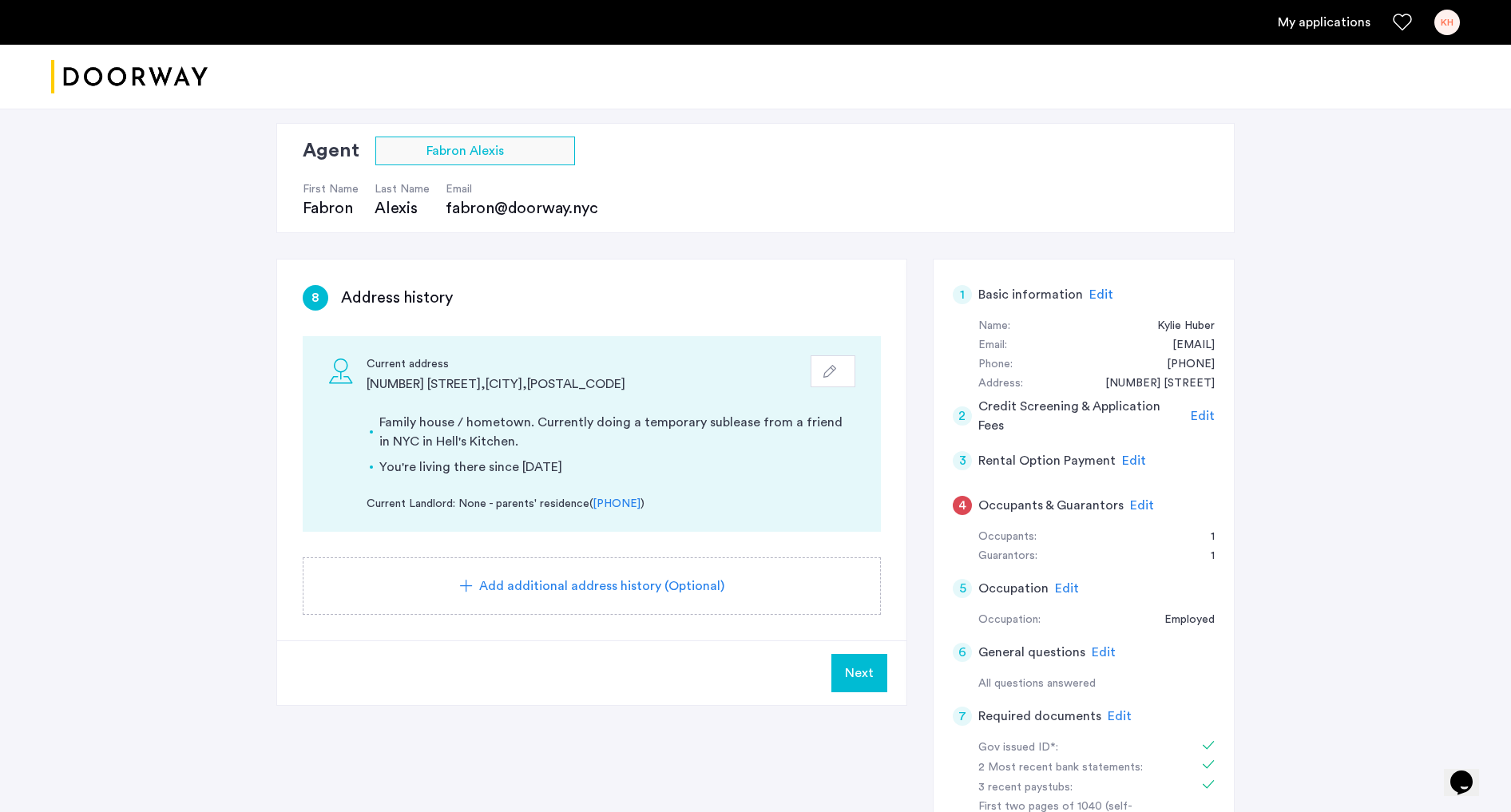 click on "Add additional address history (Optional)" 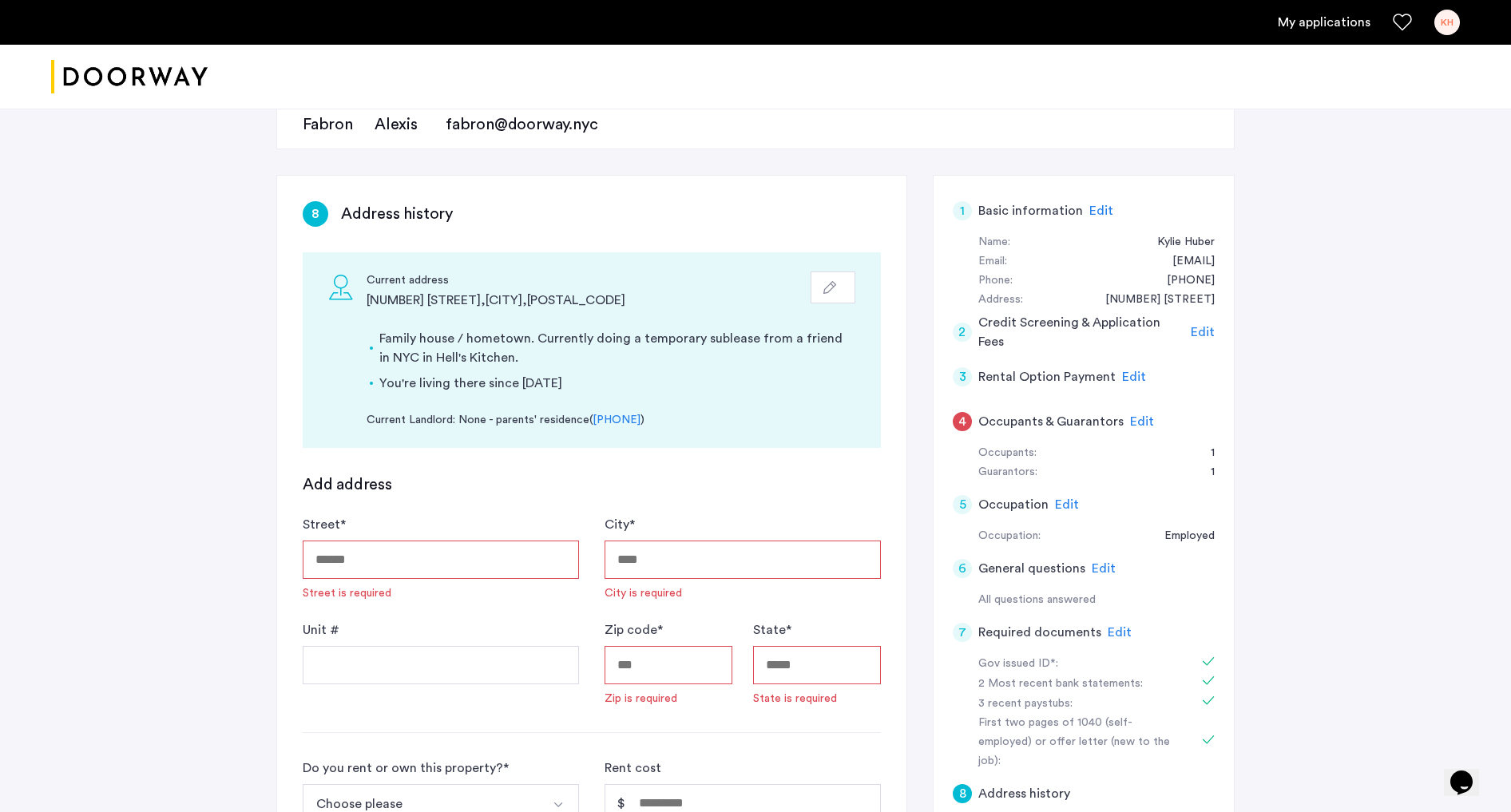 scroll, scrollTop: 401, scrollLeft: 0, axis: vertical 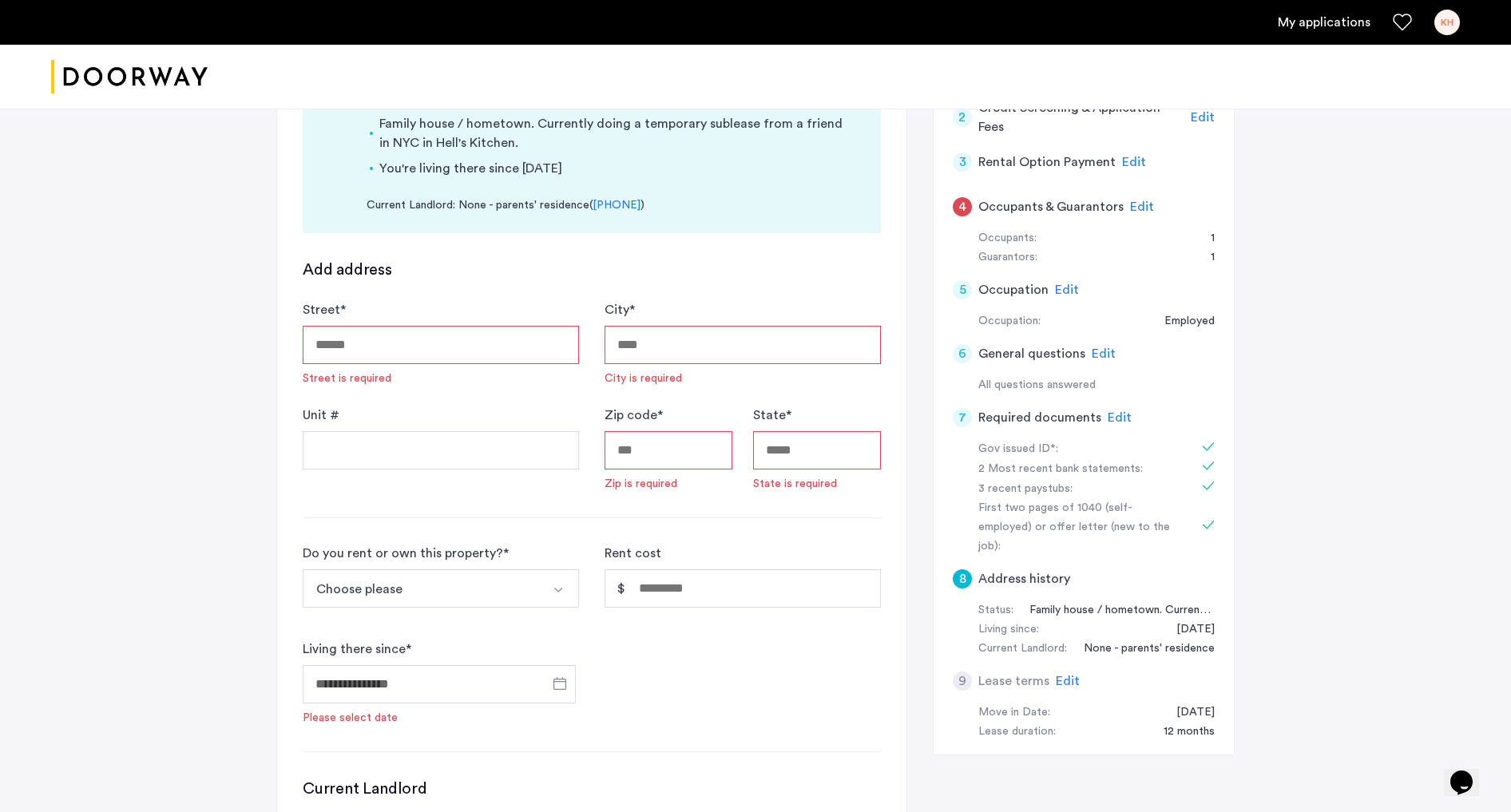 click on "Street  *" at bounding box center (441, 345) 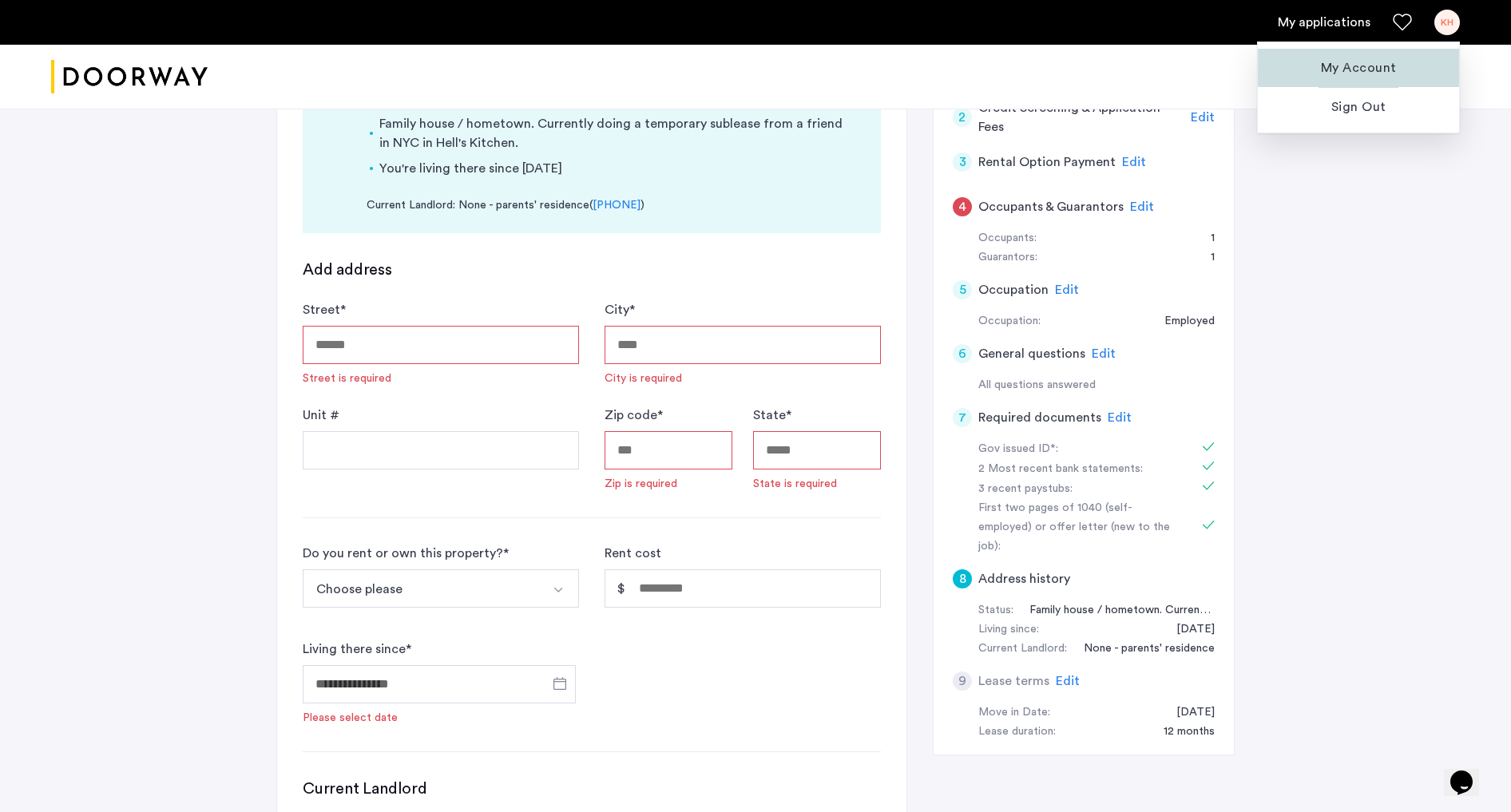 click on "My Account" at bounding box center (1358, 68) 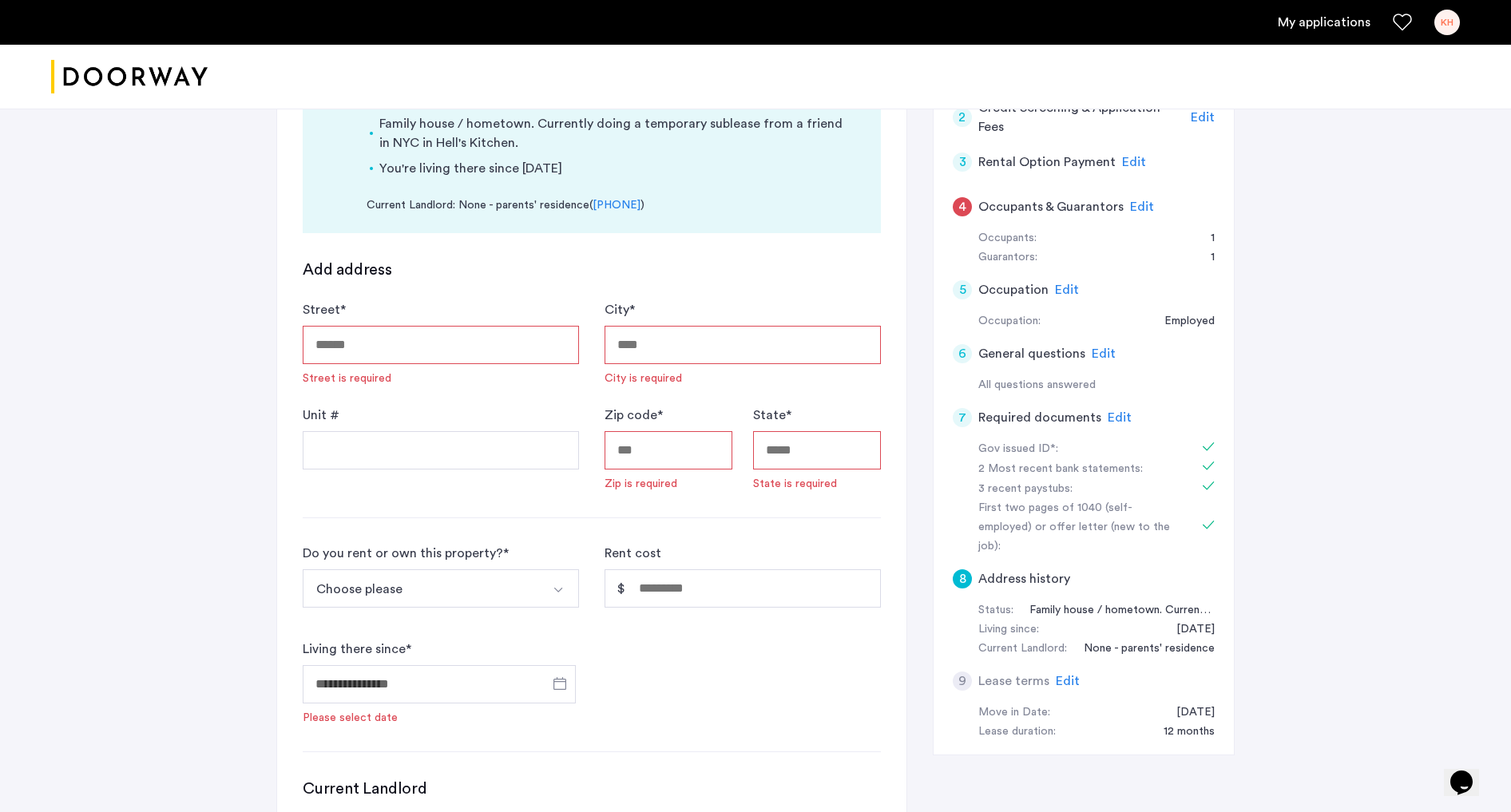 scroll, scrollTop: 0, scrollLeft: 0, axis: both 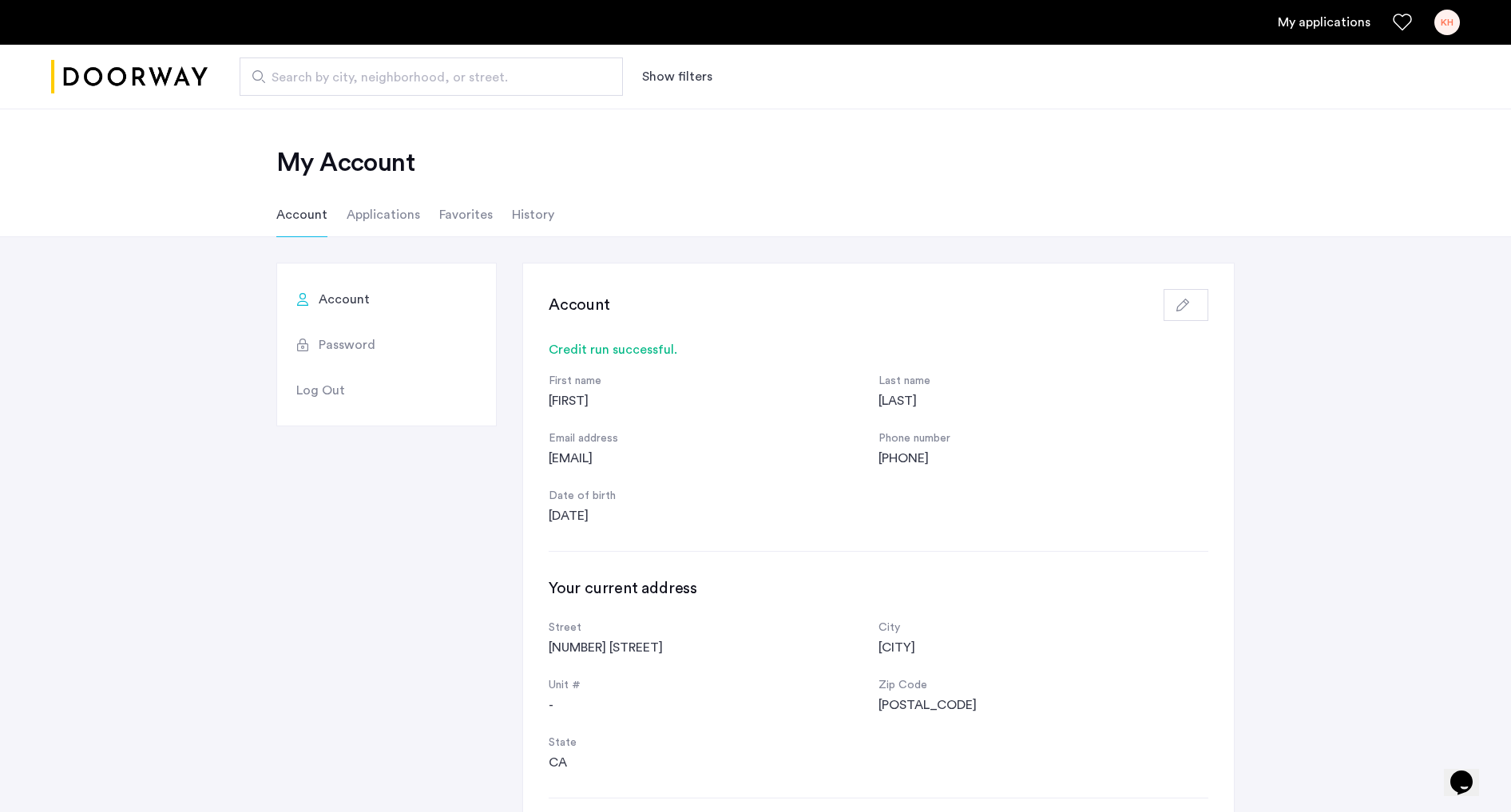 click on "My applications" at bounding box center (1324, 22) 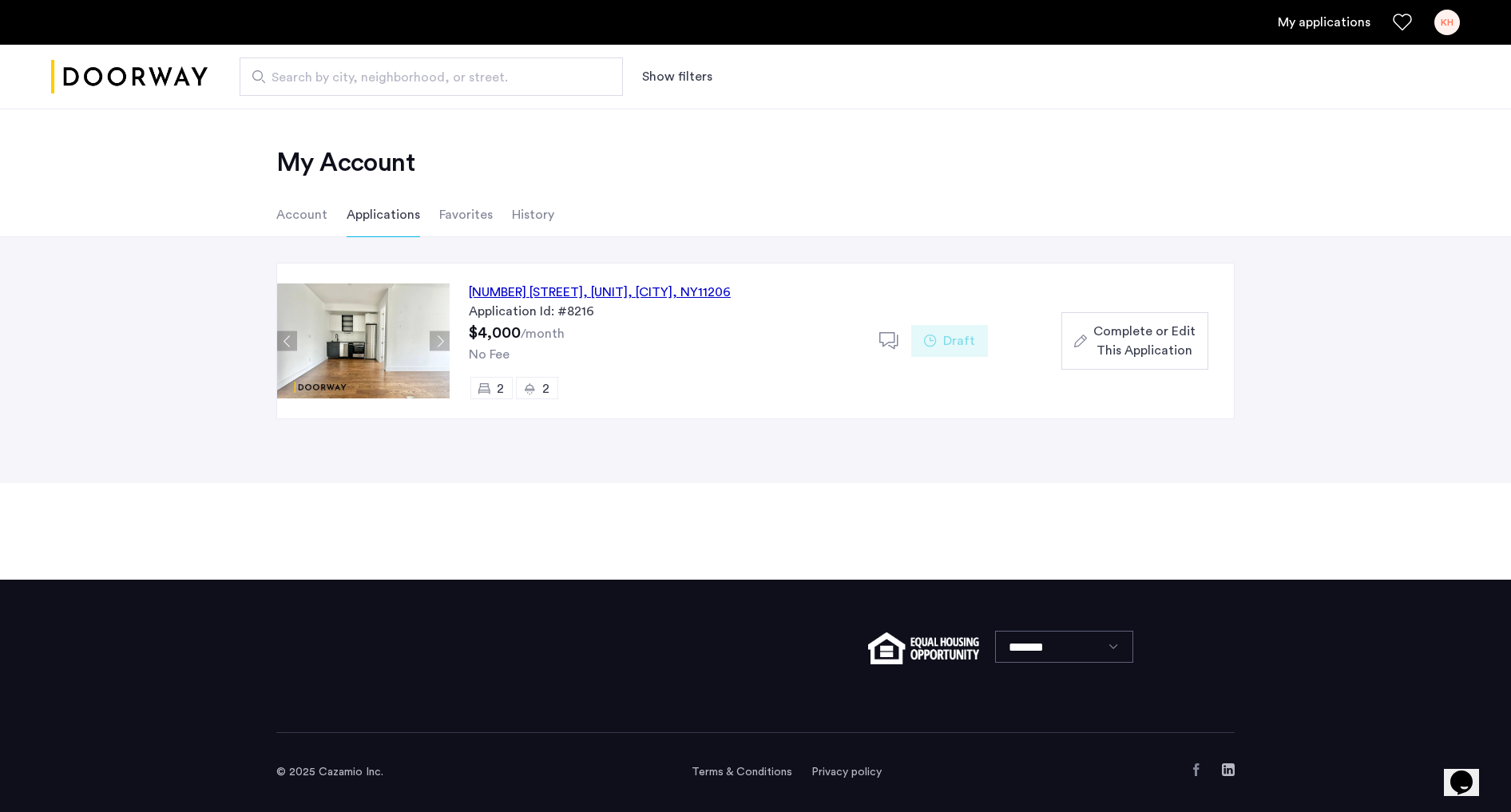 click on "Complete or Edit This Application" 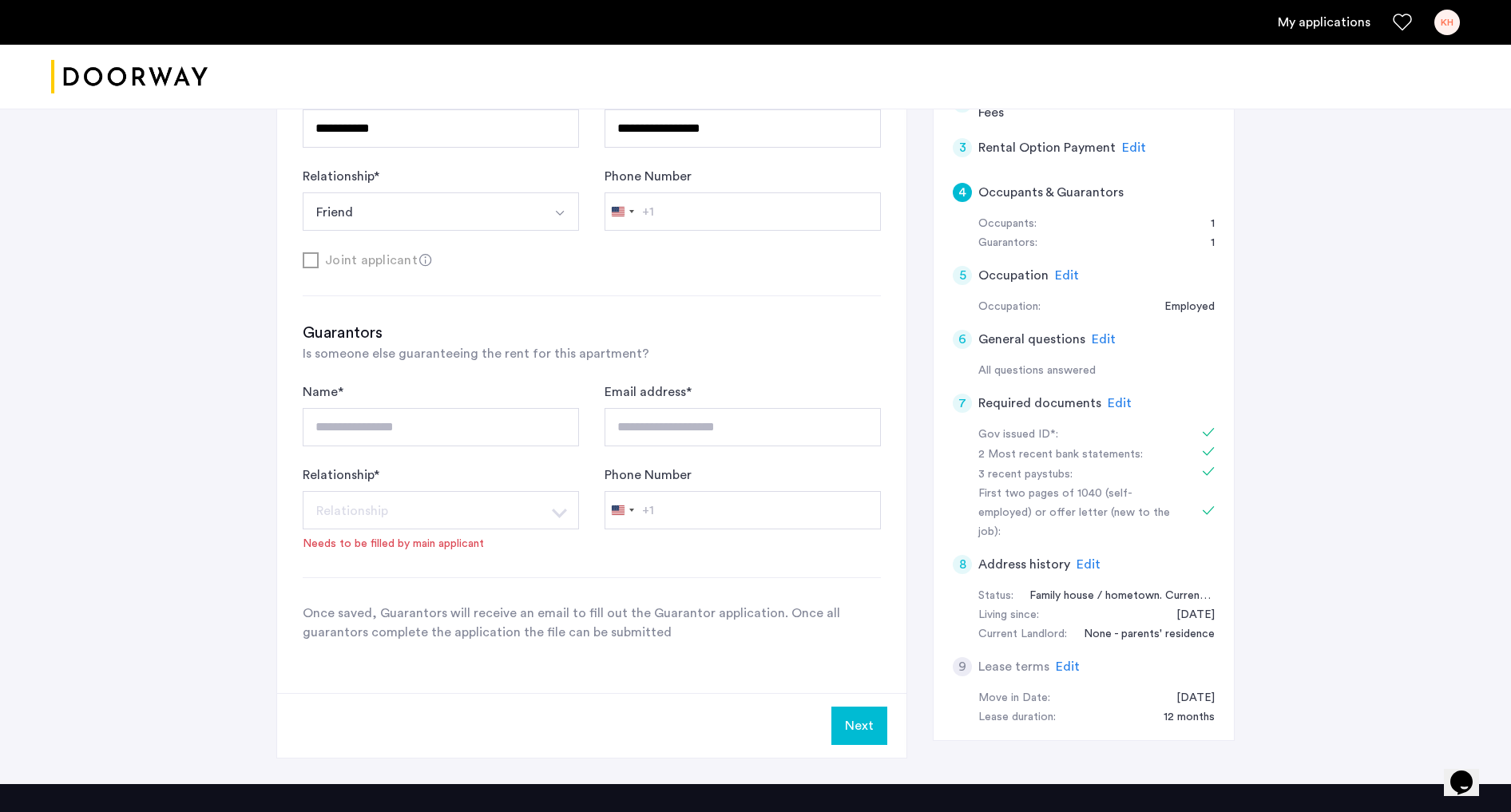 scroll, scrollTop: 506, scrollLeft: 0, axis: vertical 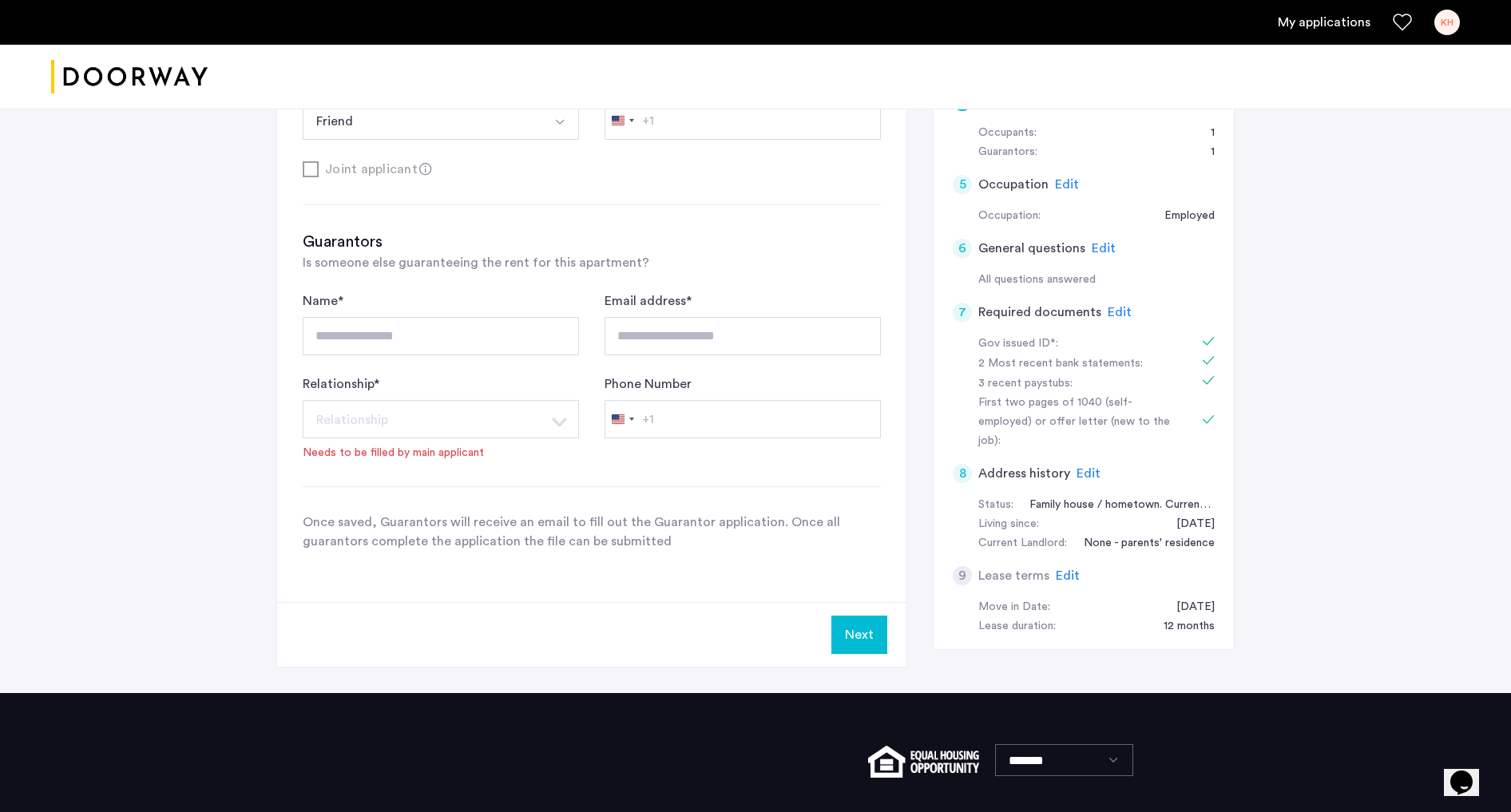 click on "Next" 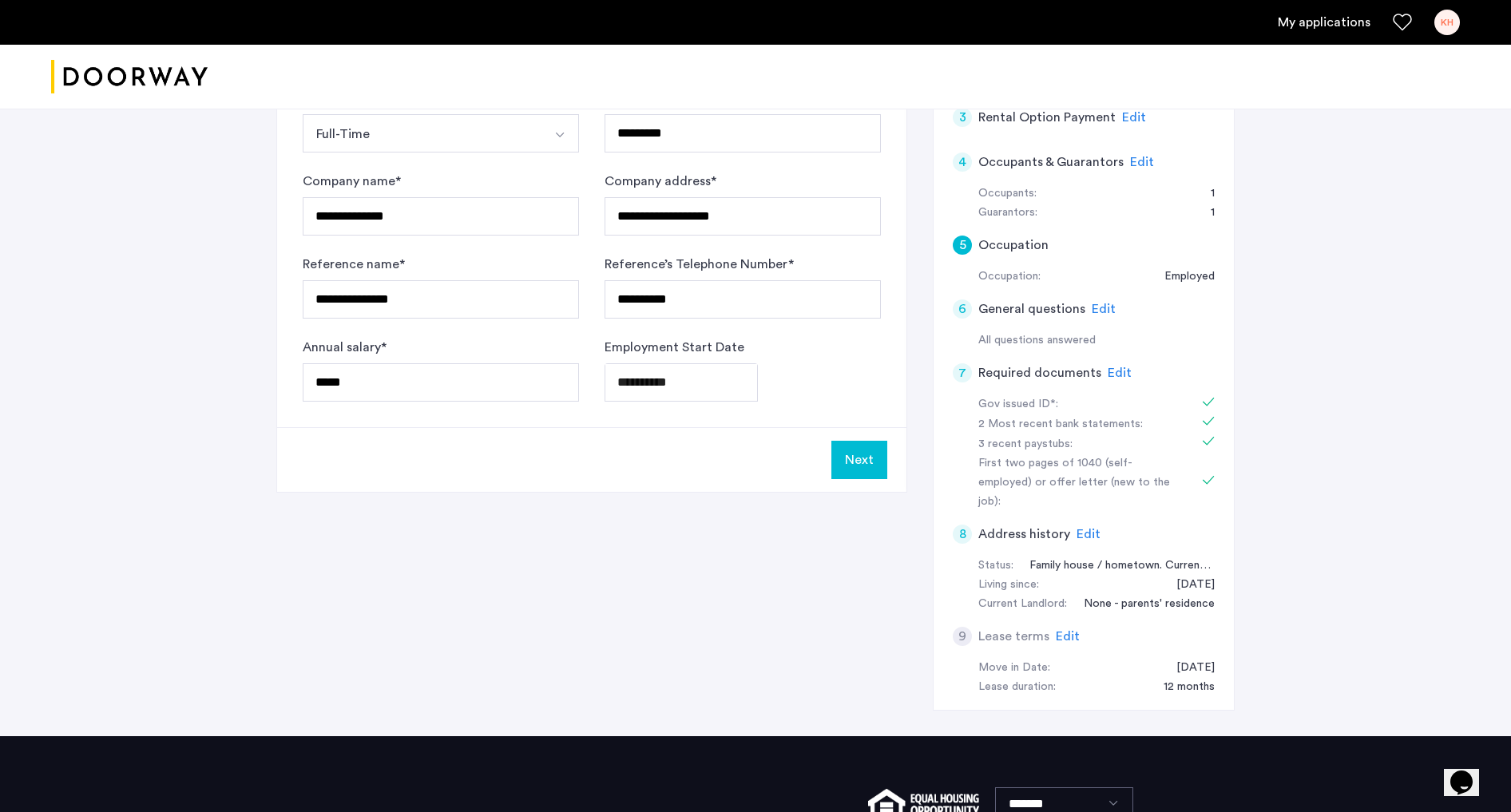 scroll, scrollTop: 578, scrollLeft: 0, axis: vertical 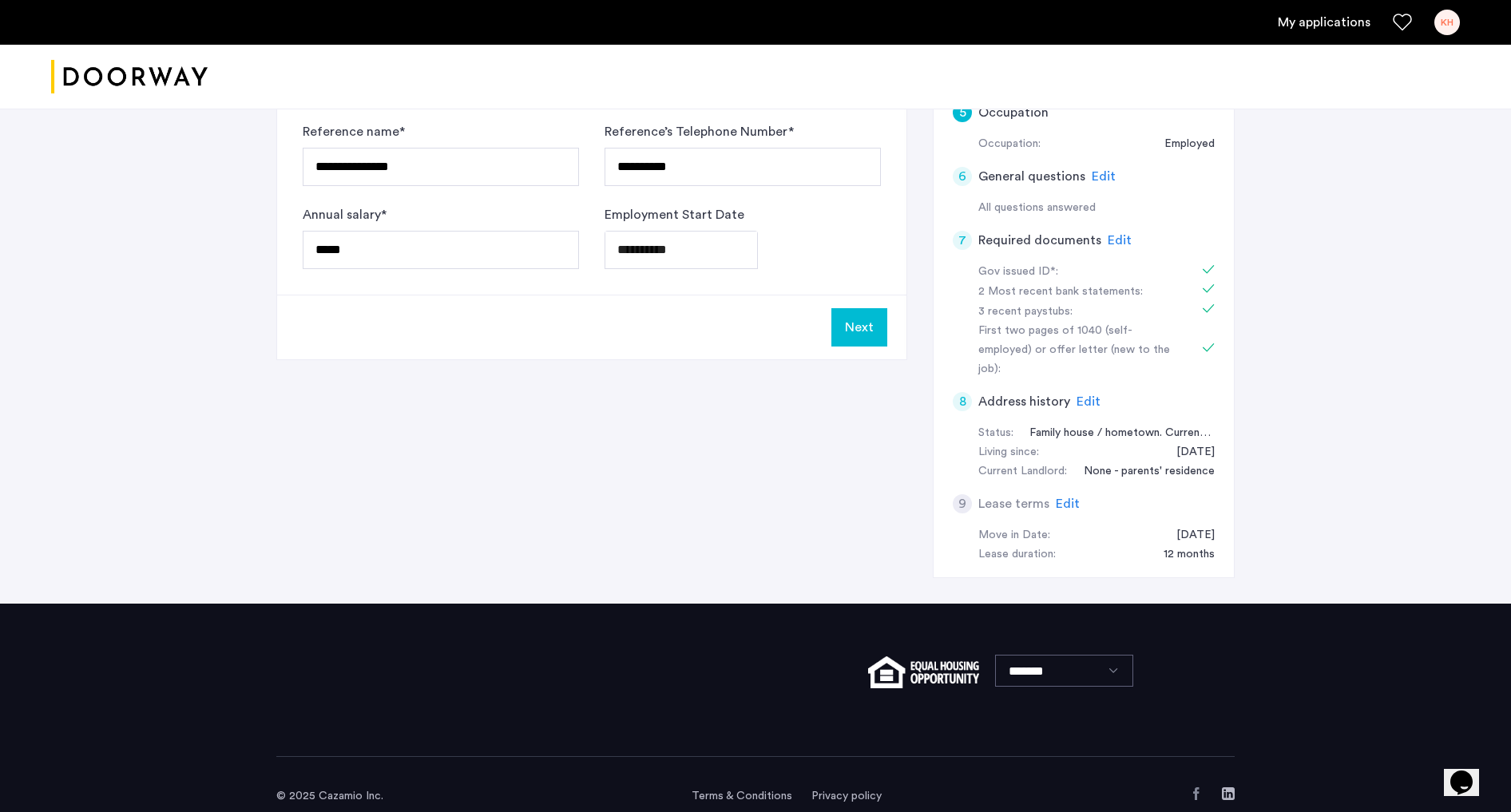 click on "Next" 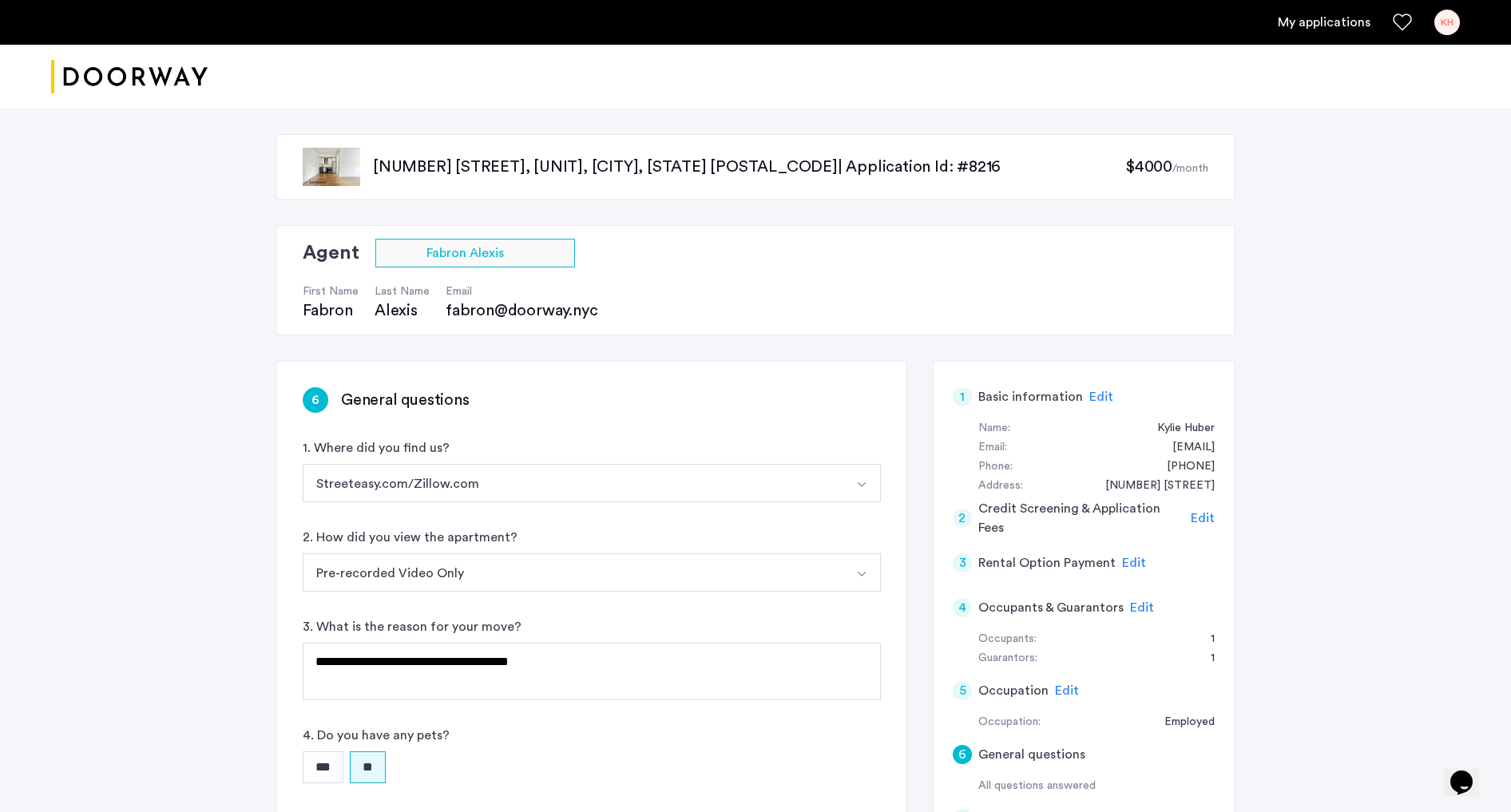 scroll, scrollTop: 426, scrollLeft: 0, axis: vertical 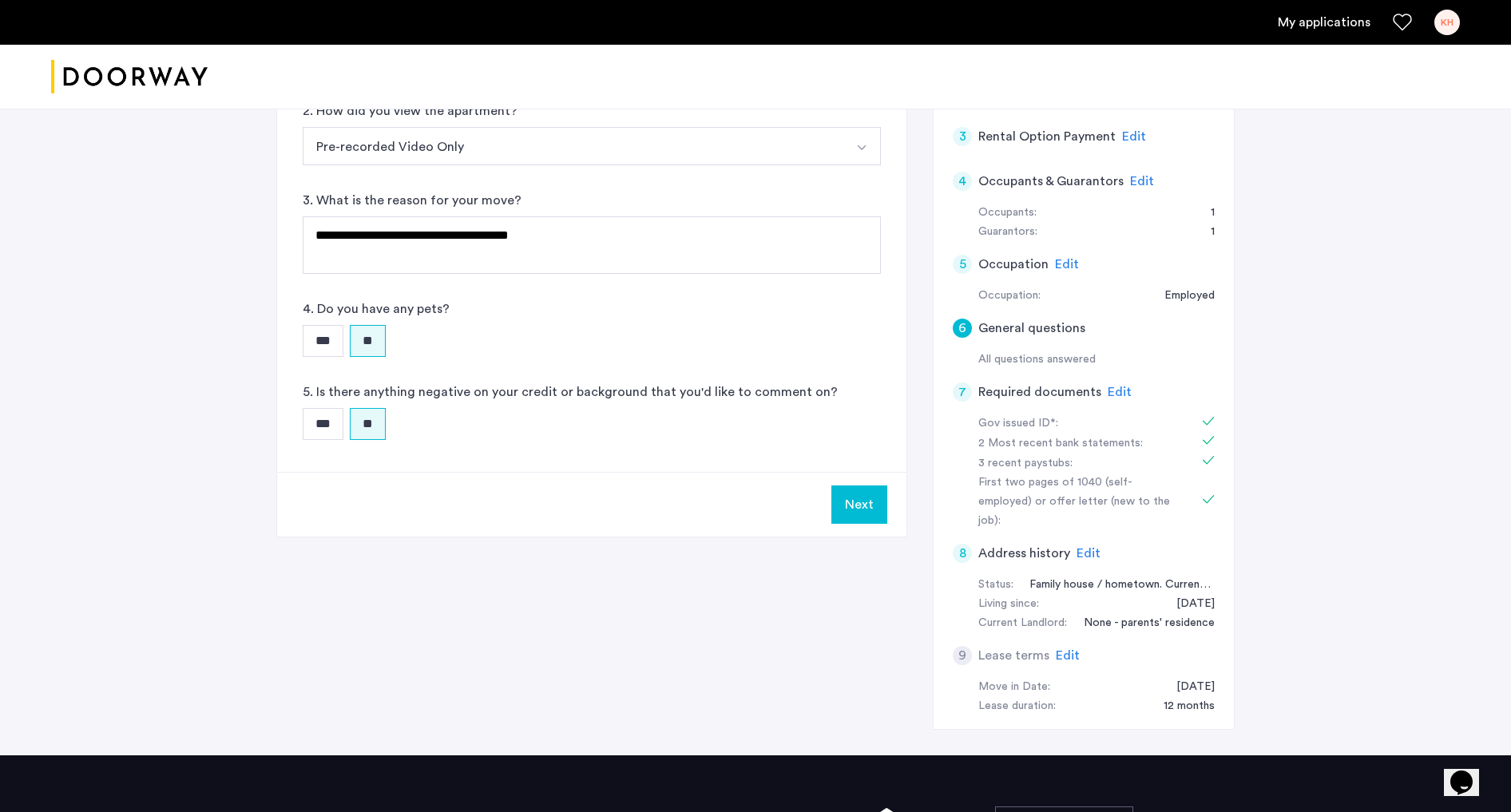 click on "Next" at bounding box center (859, 505) 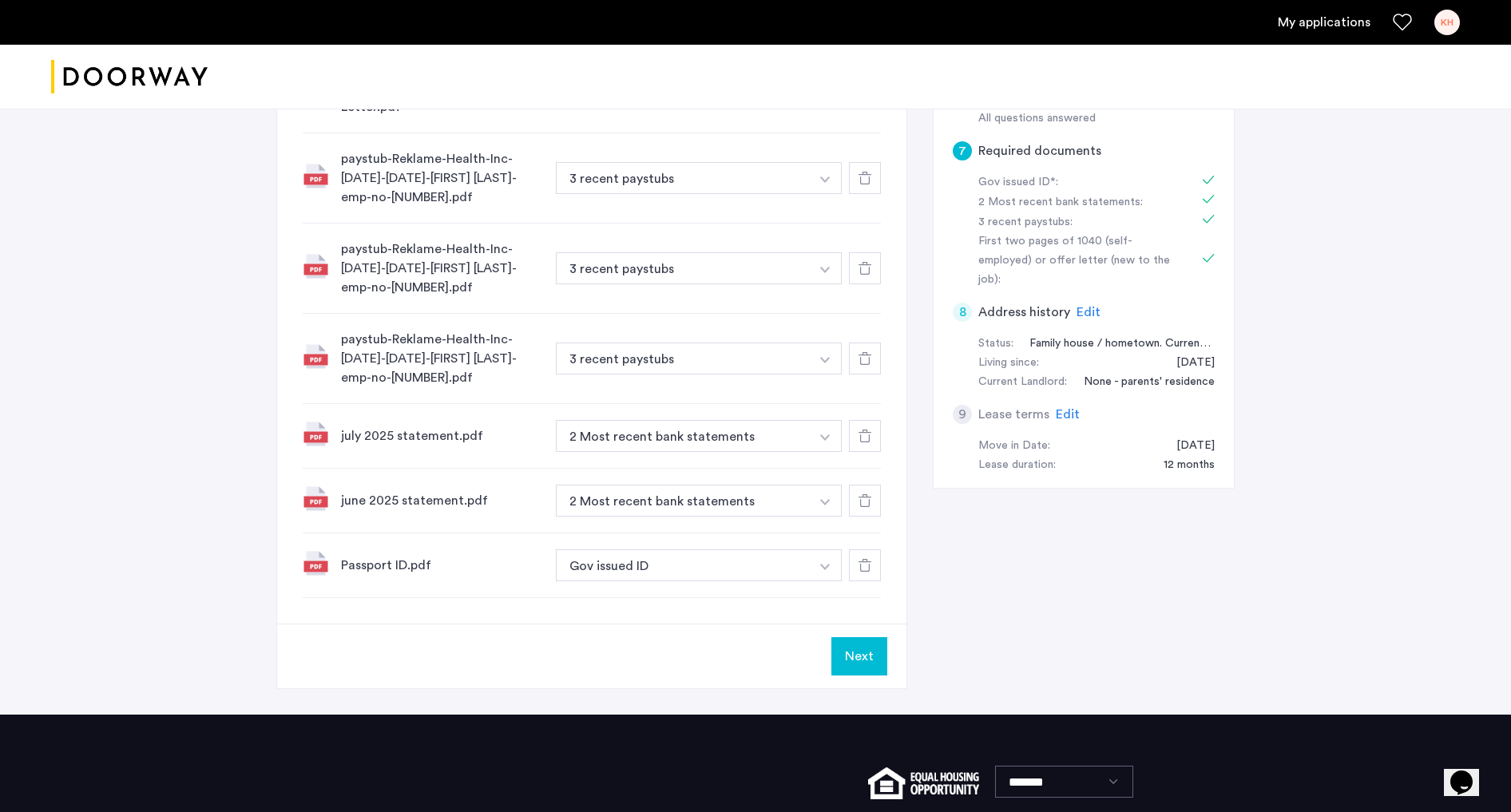 scroll, scrollTop: 711, scrollLeft: 0, axis: vertical 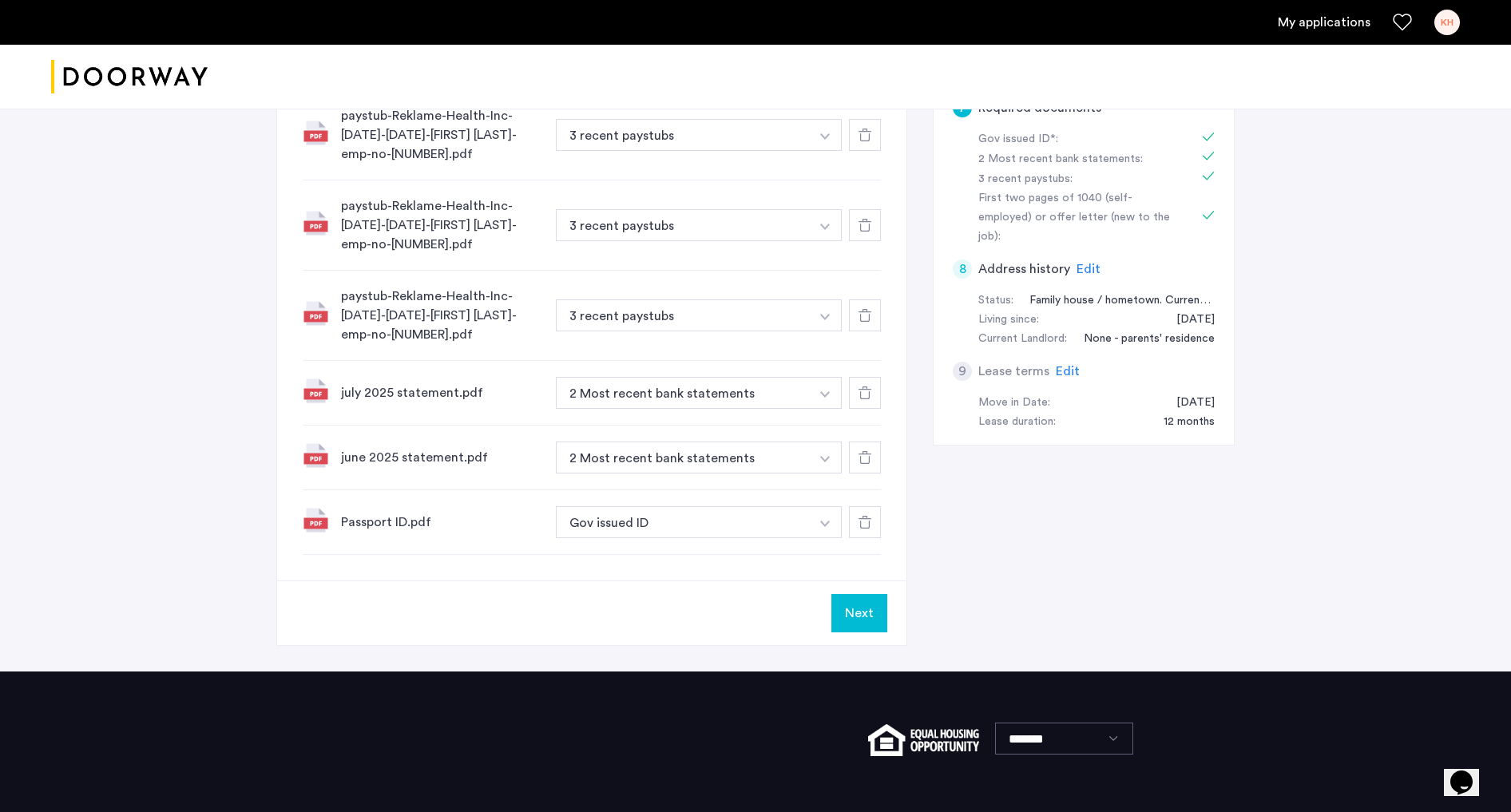 click on "Next" 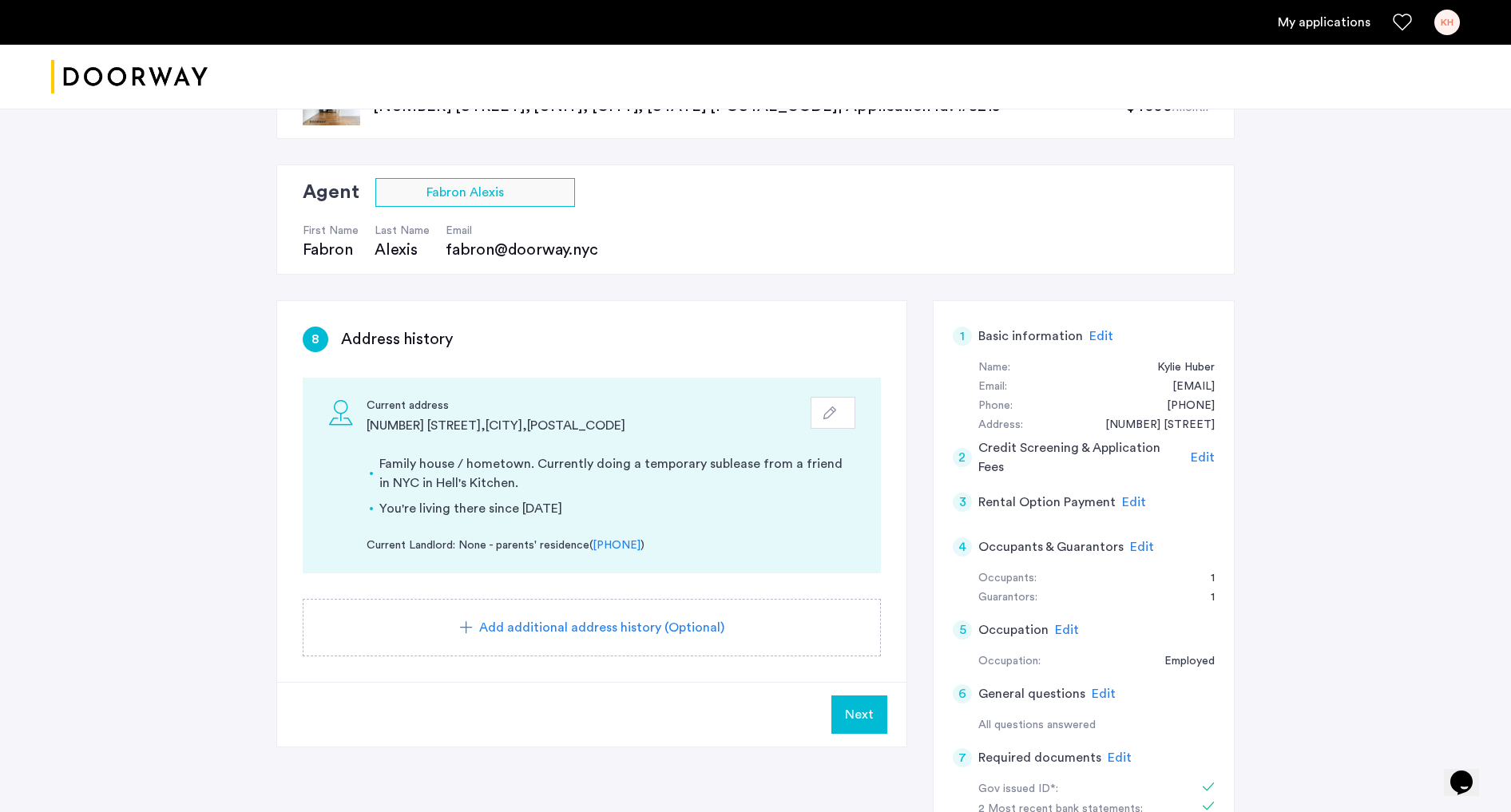 scroll, scrollTop: 123, scrollLeft: 0, axis: vertical 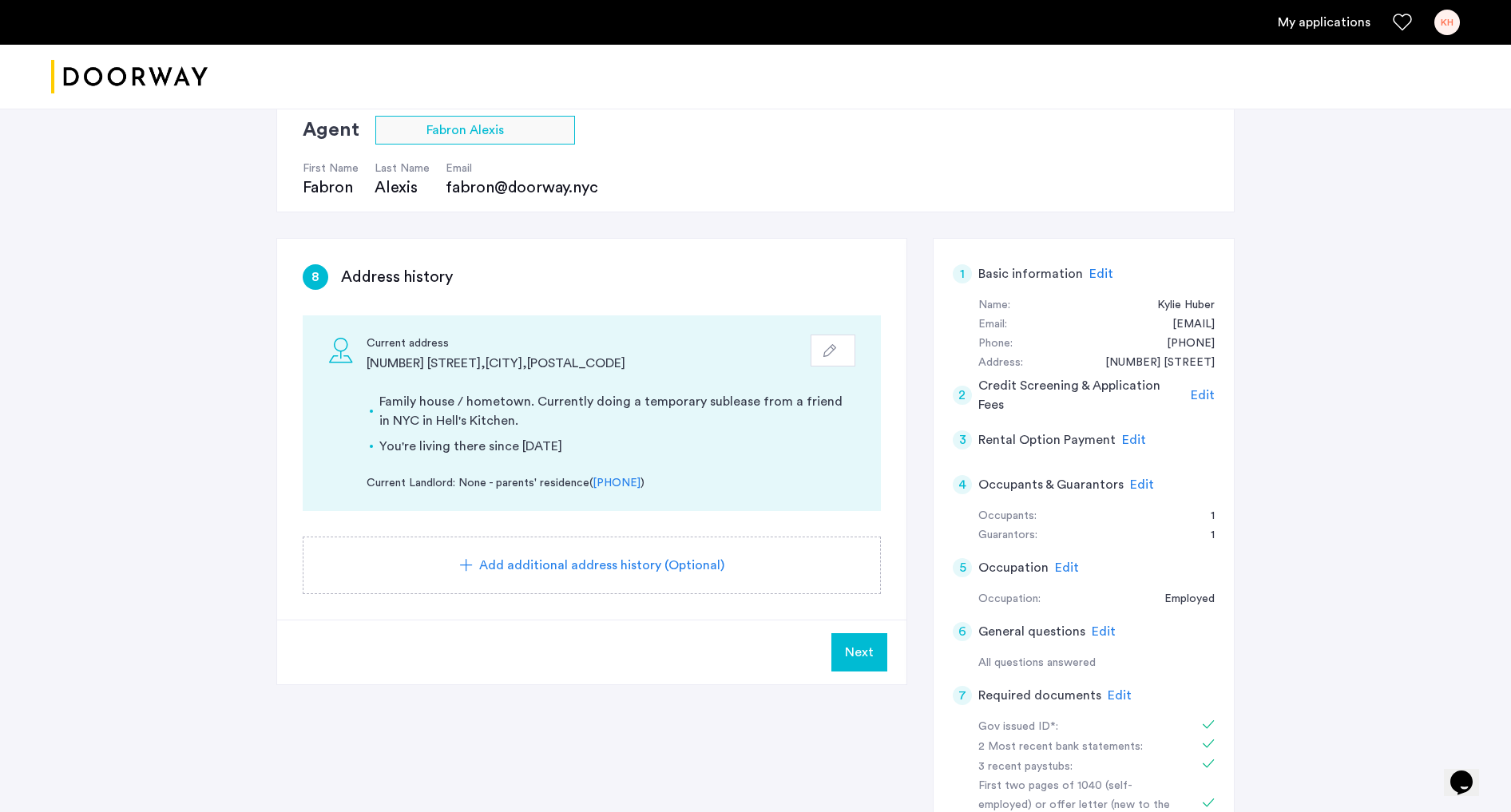 click on "Add additional address history (Optional)" 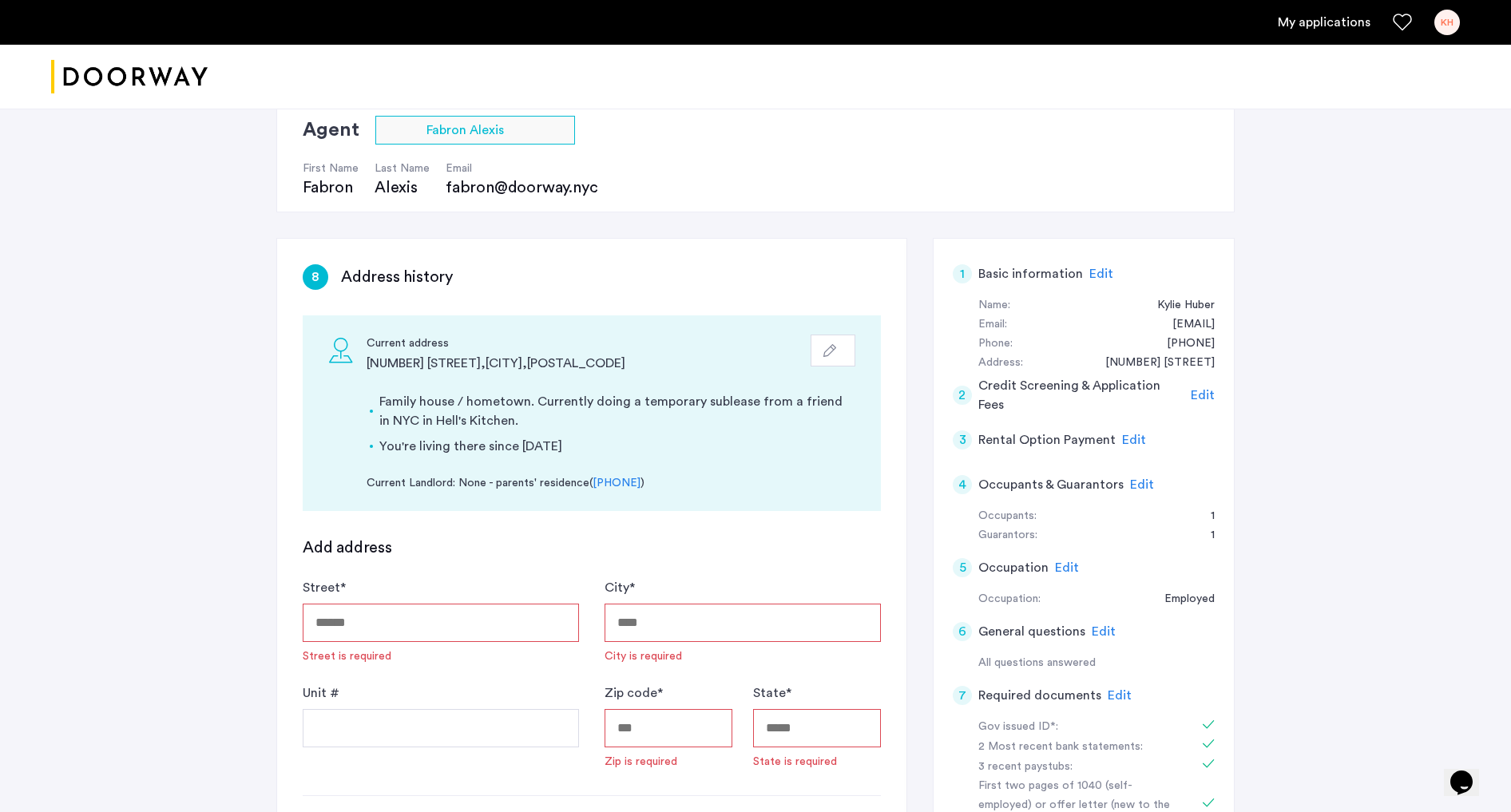 click on "Street  *" at bounding box center (441, 623) 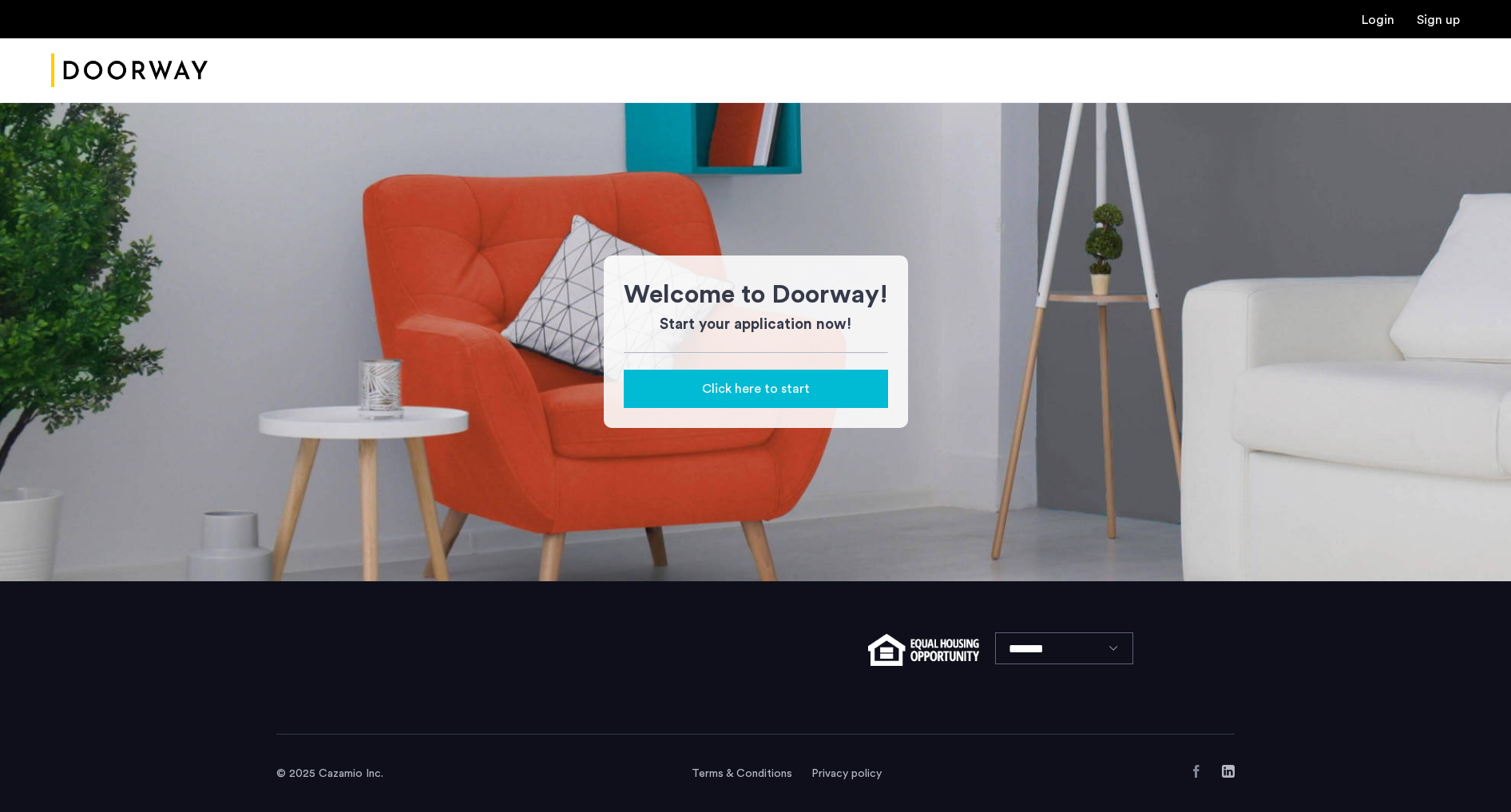 scroll, scrollTop: 0, scrollLeft: 0, axis: both 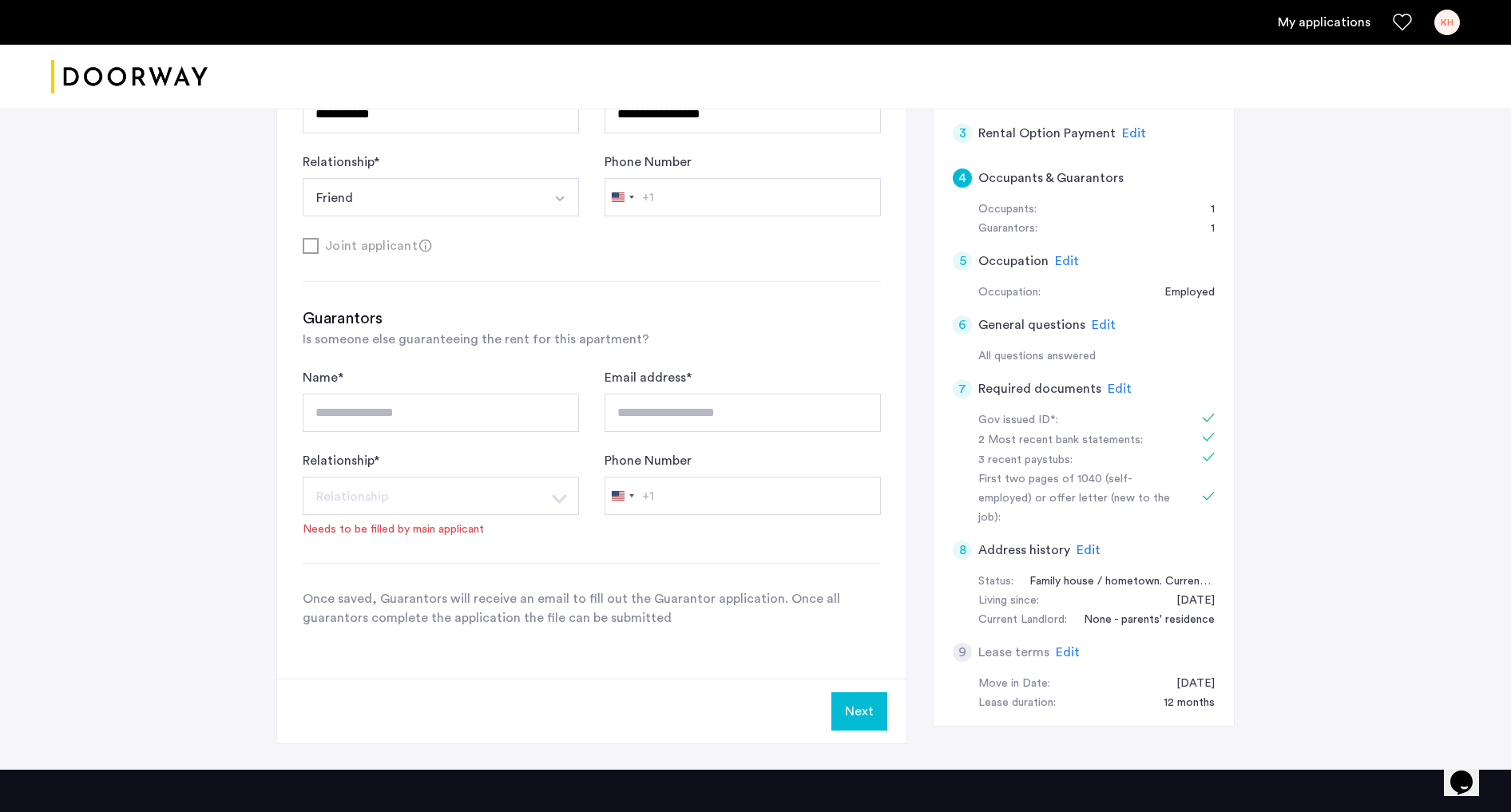 click on "Next" 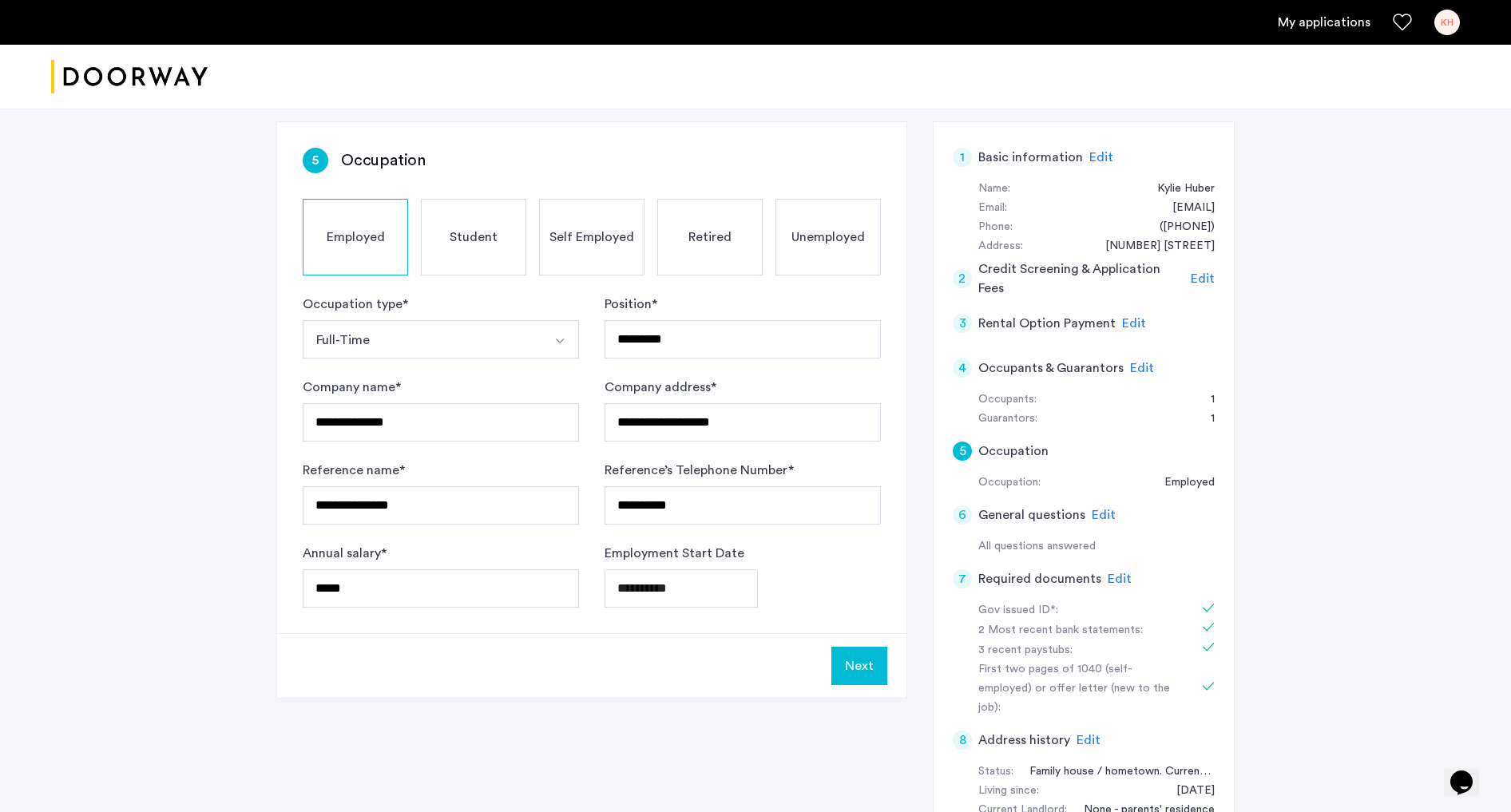 scroll, scrollTop: 259, scrollLeft: 0, axis: vertical 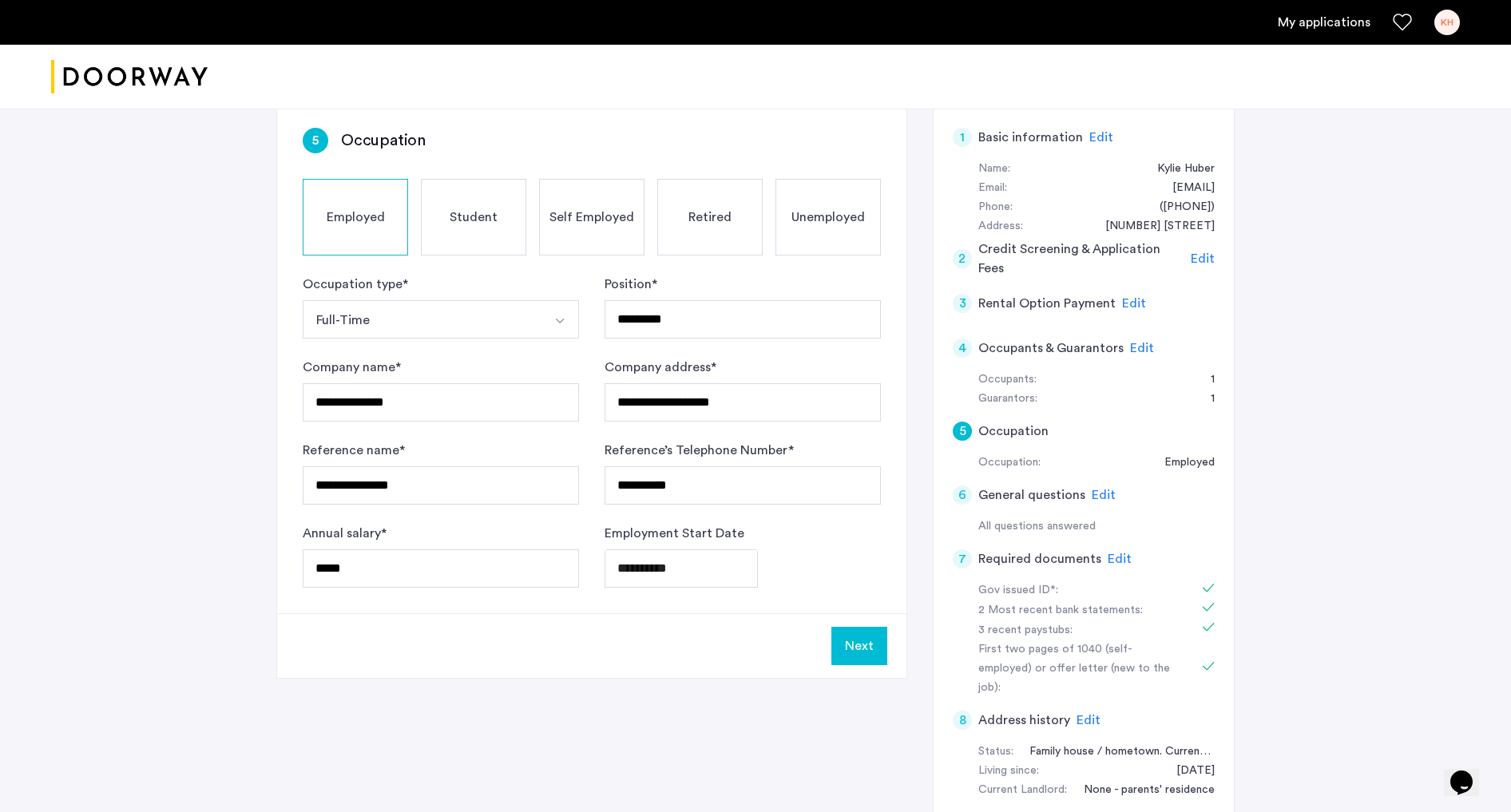 click on "Edit" 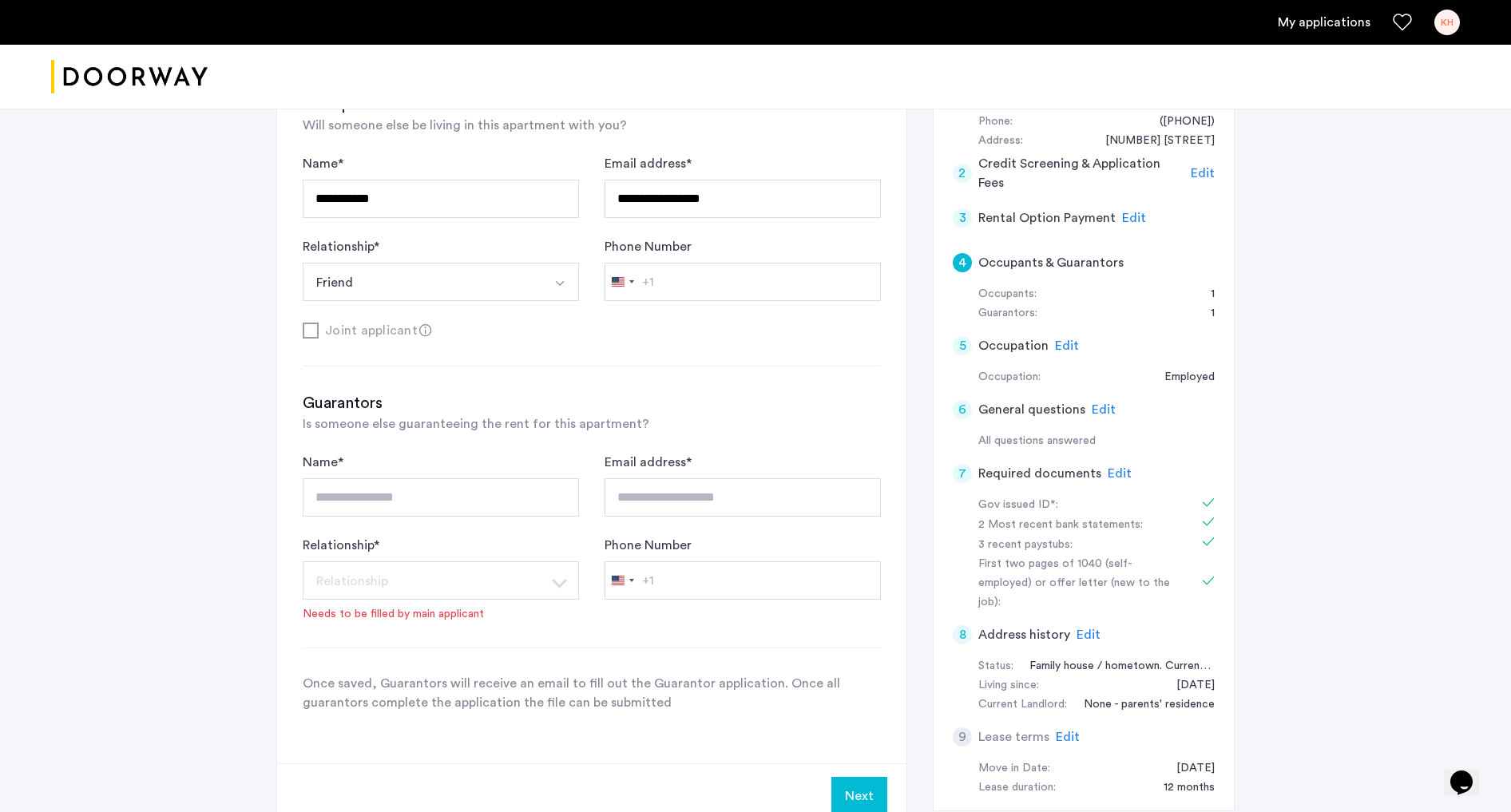scroll, scrollTop: 617, scrollLeft: 0, axis: vertical 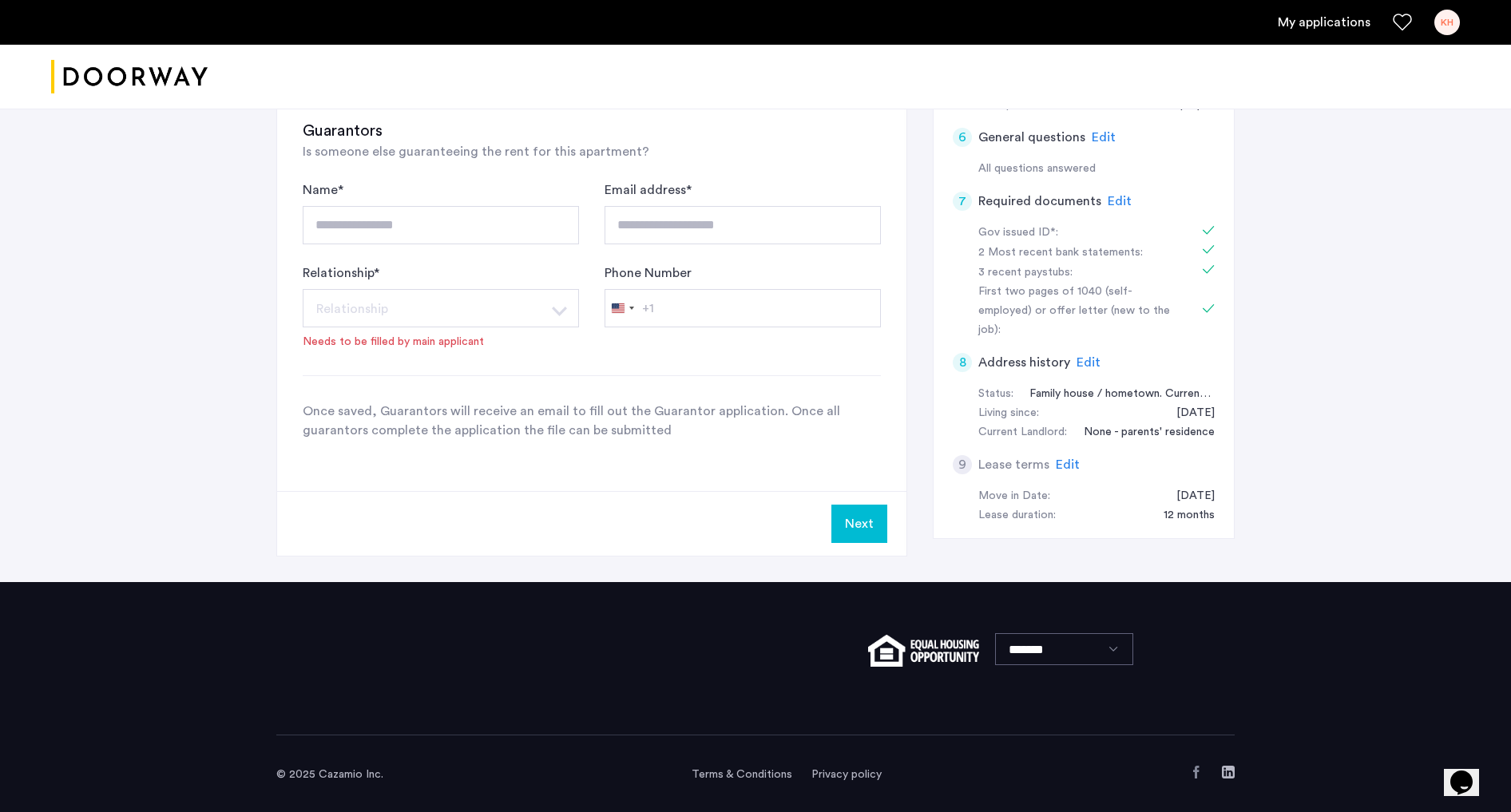 click on "Next" 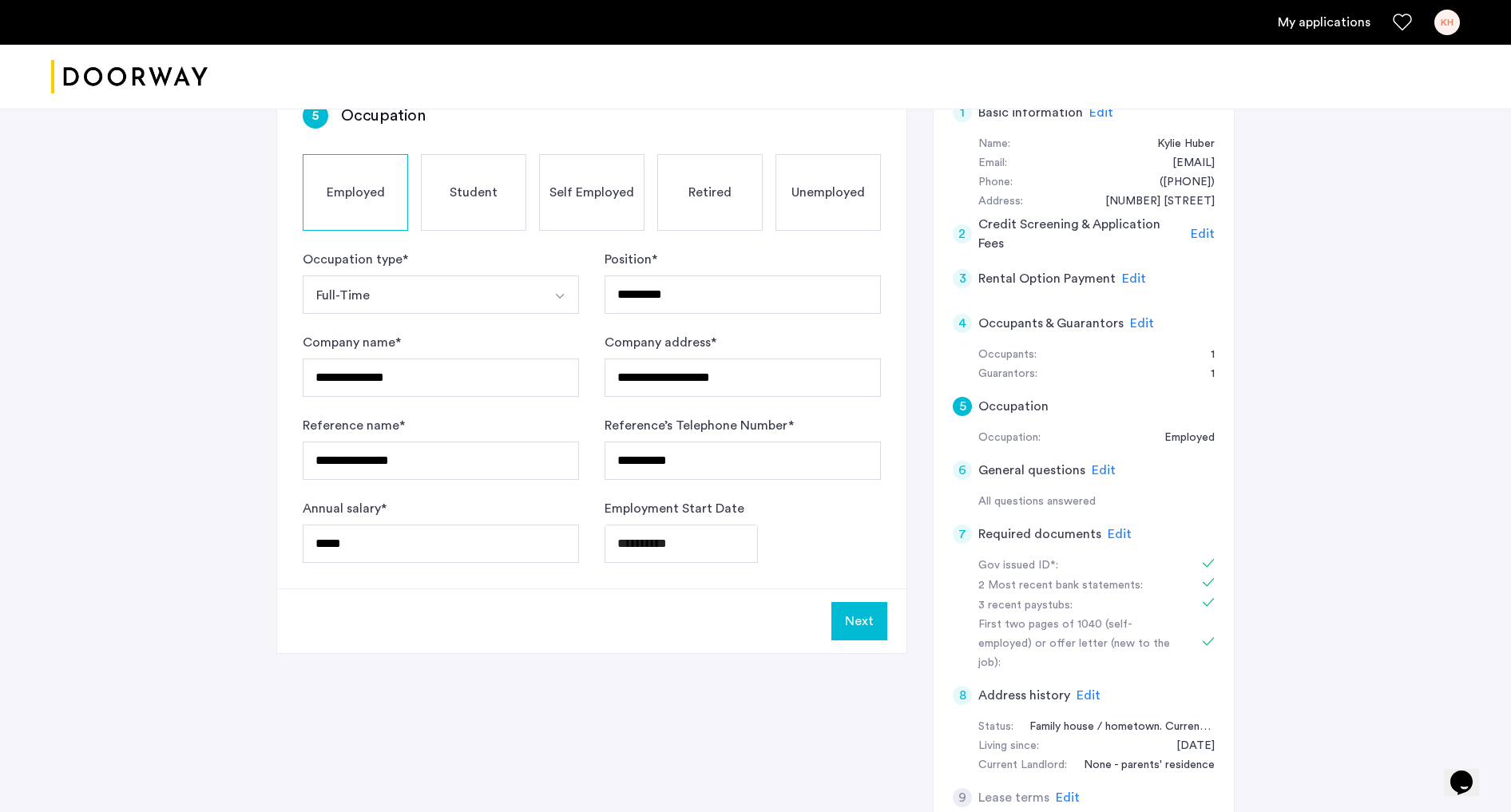 scroll, scrollTop: 339, scrollLeft: 0, axis: vertical 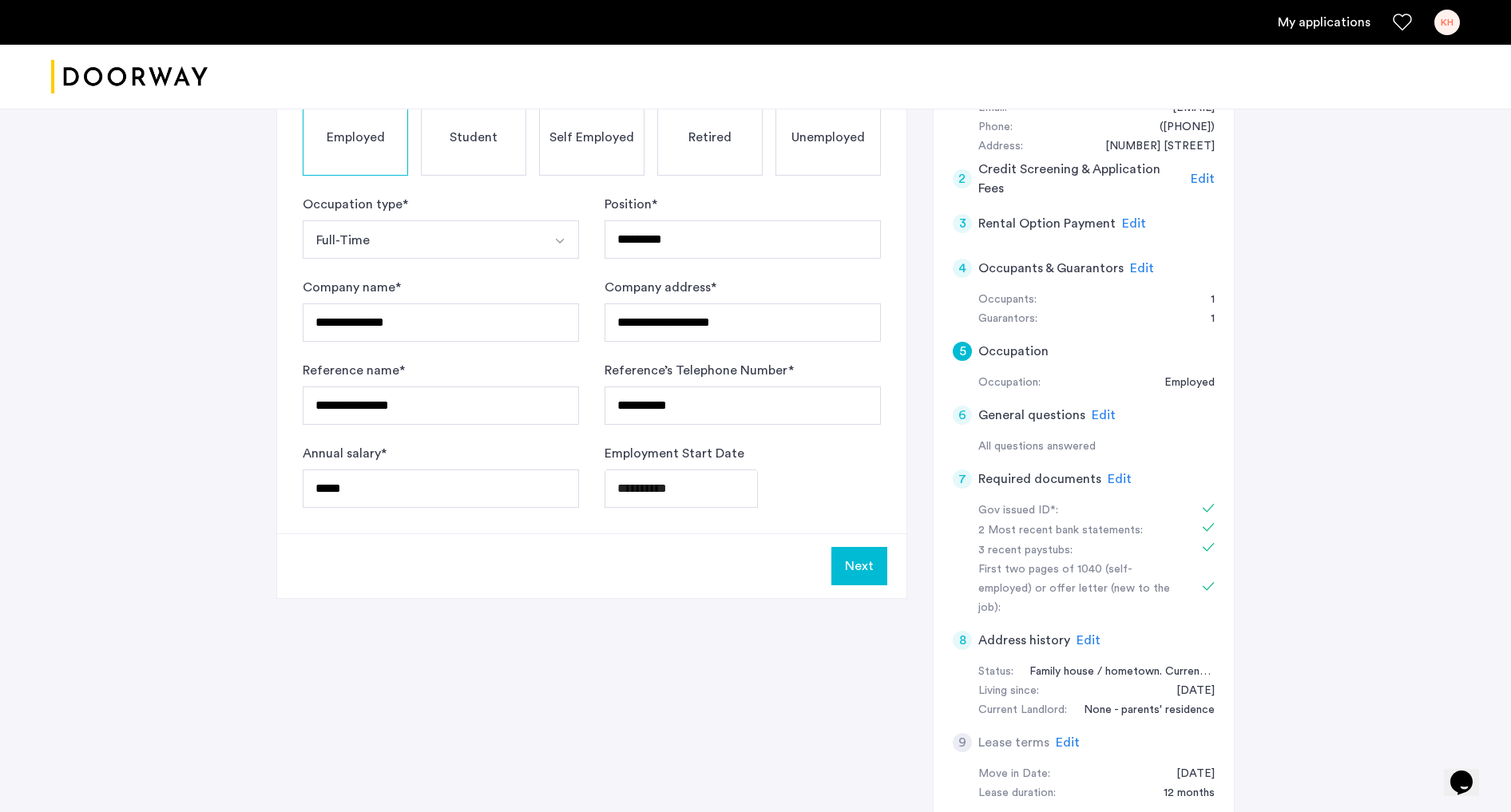 click on "Next" 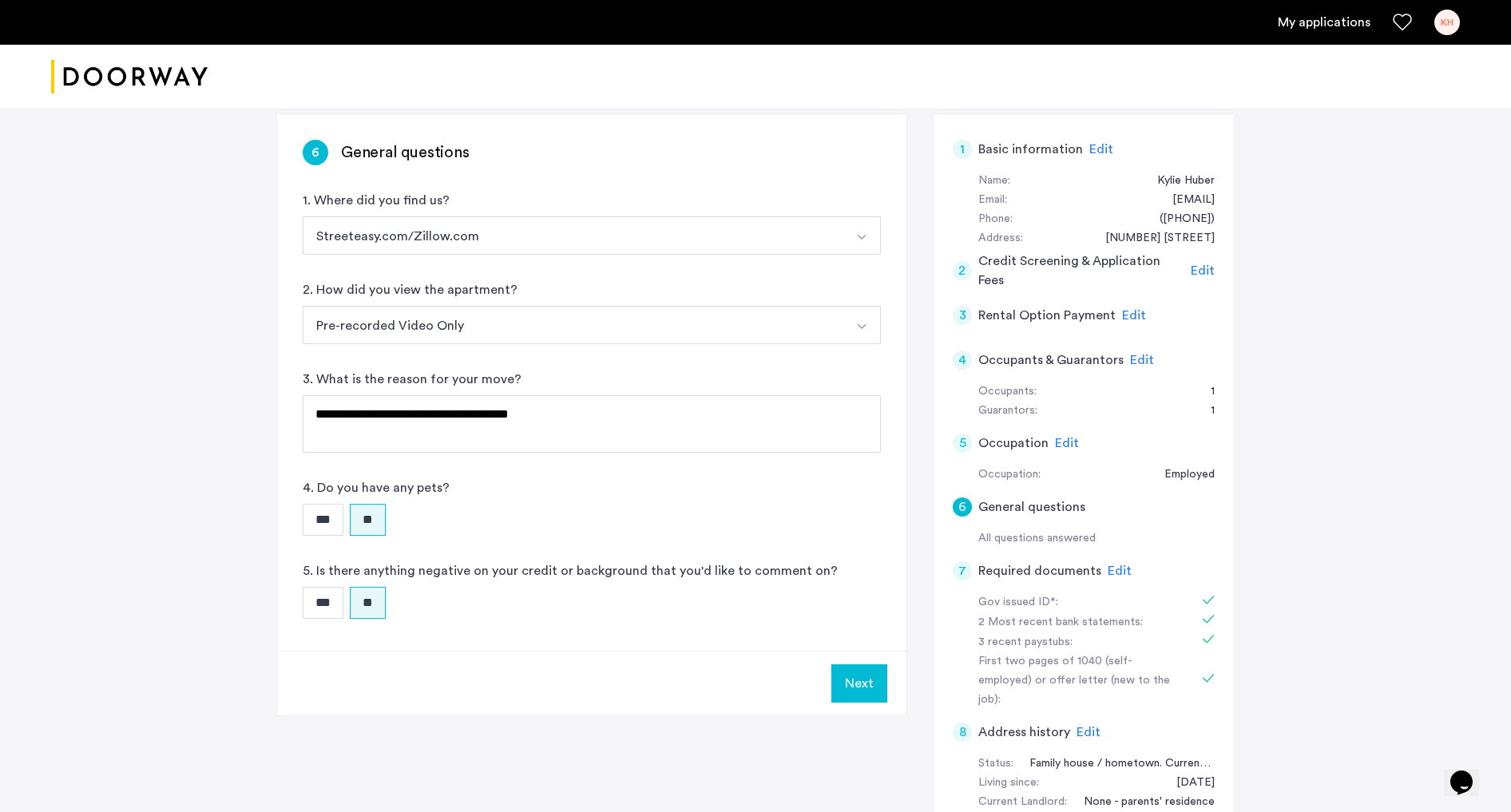 scroll, scrollTop: 232, scrollLeft: 0, axis: vertical 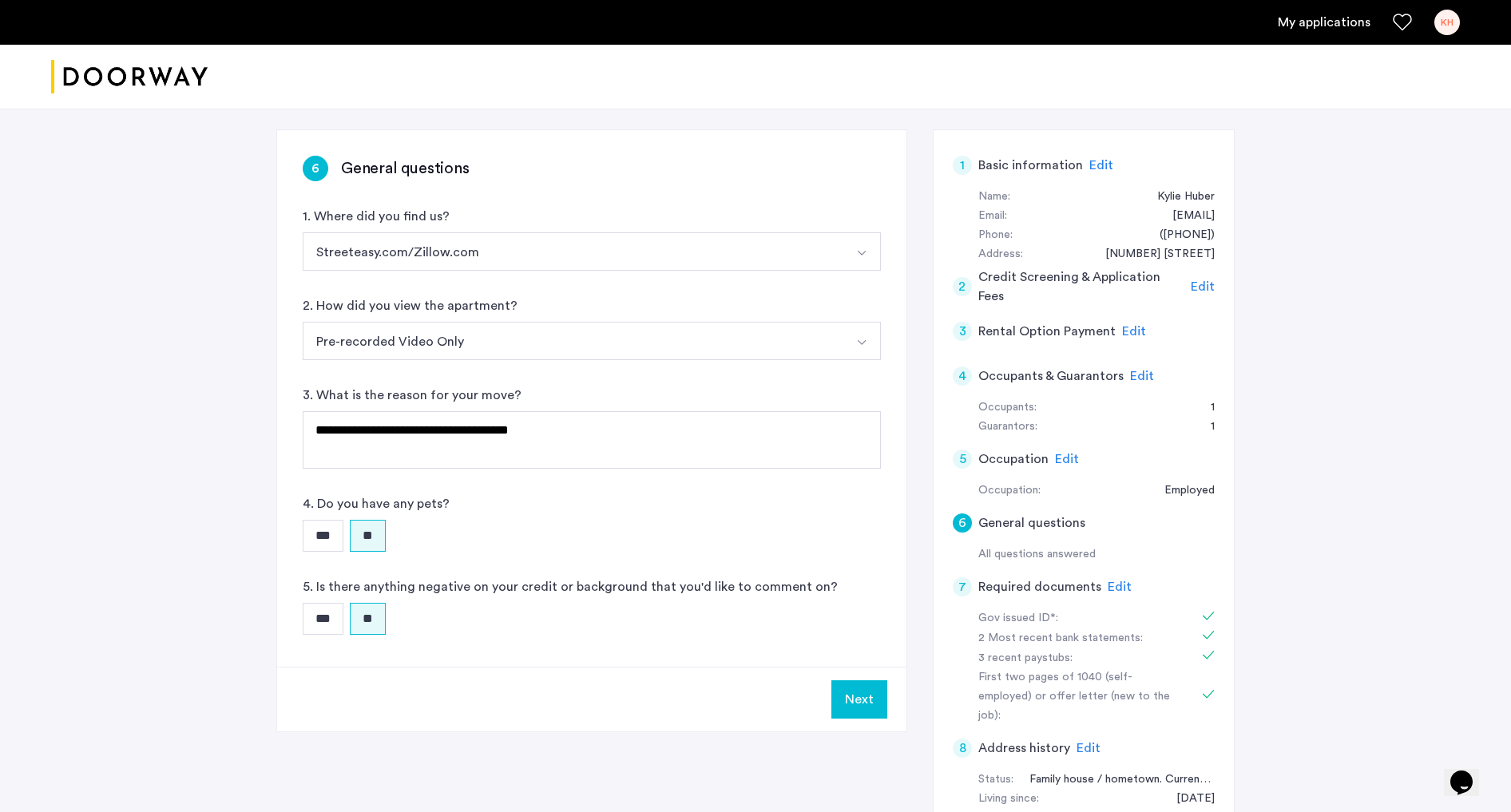 click on "Next" at bounding box center (859, 699) 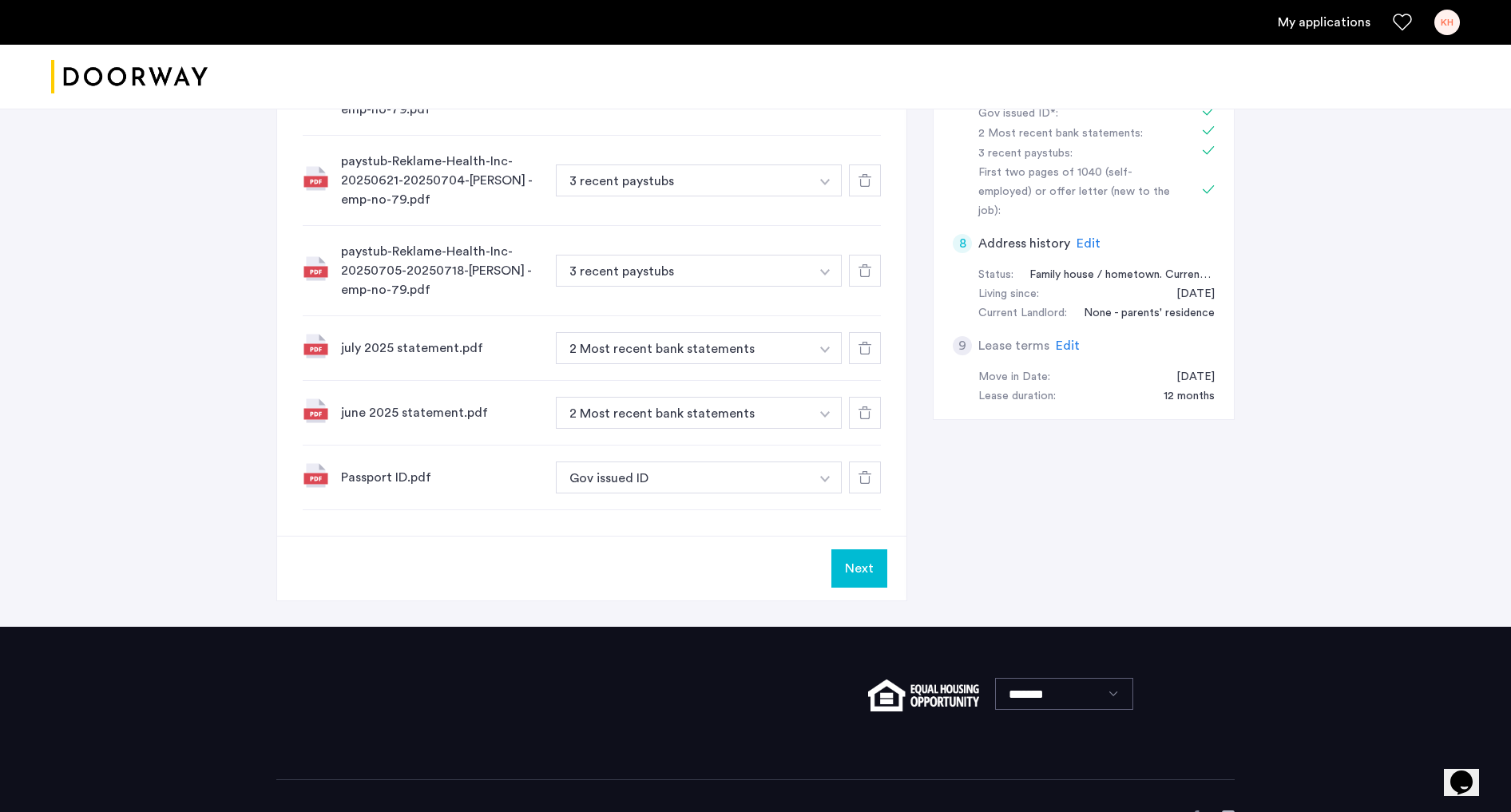 scroll, scrollTop: 795, scrollLeft: 0, axis: vertical 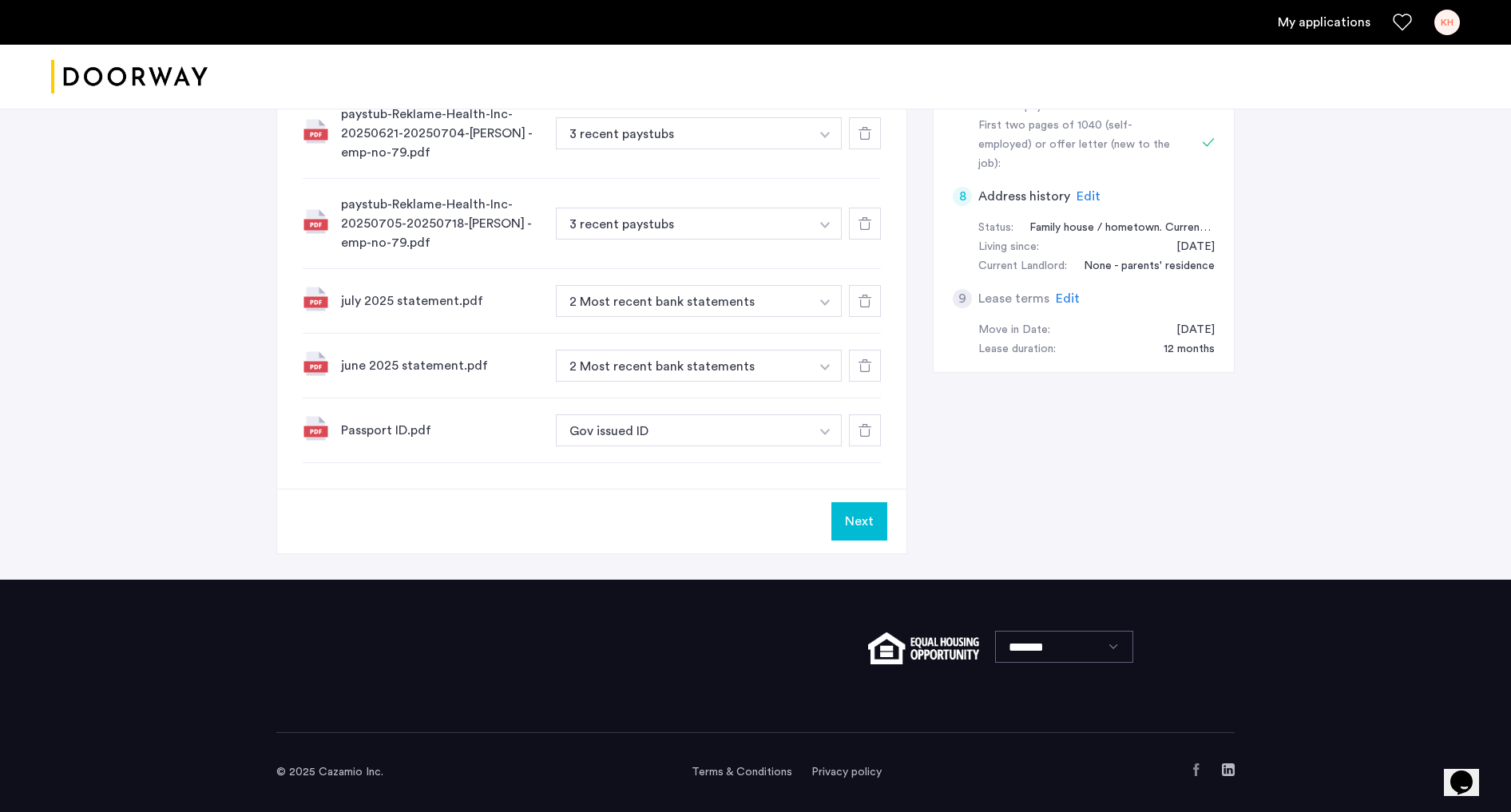 click on "Next" 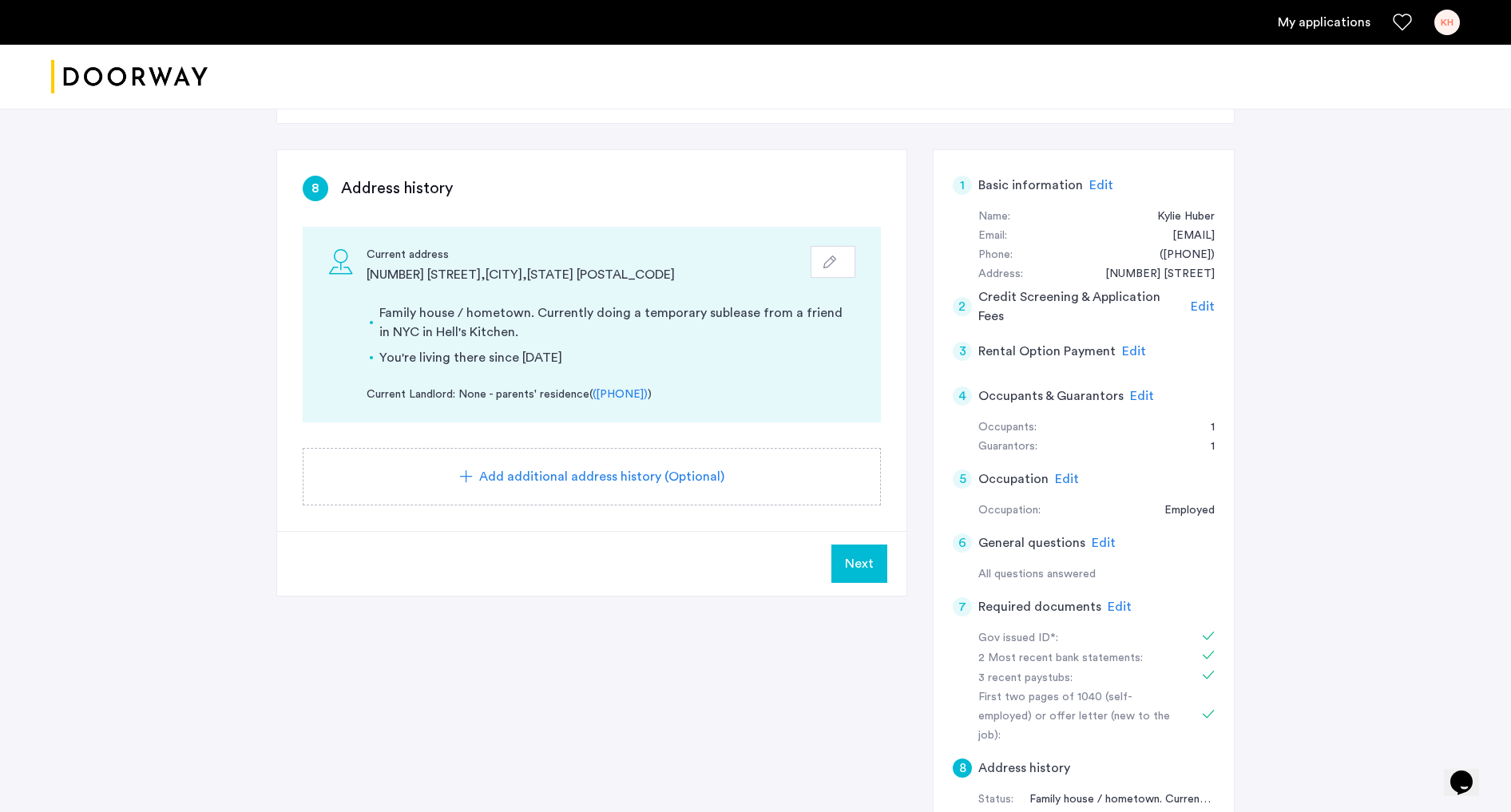 scroll, scrollTop: 256, scrollLeft: 0, axis: vertical 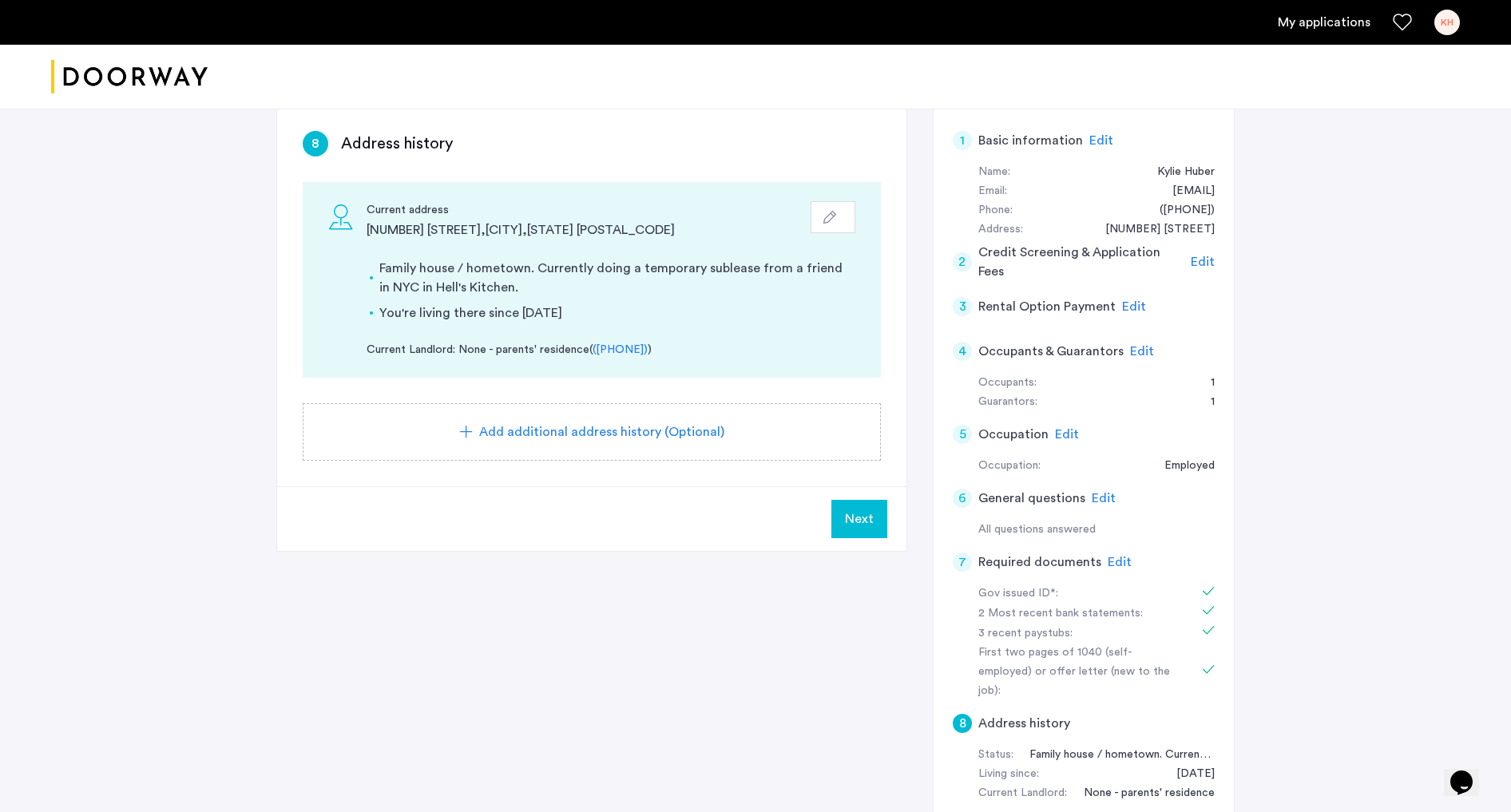 click on "Add additional address history (Optional)" 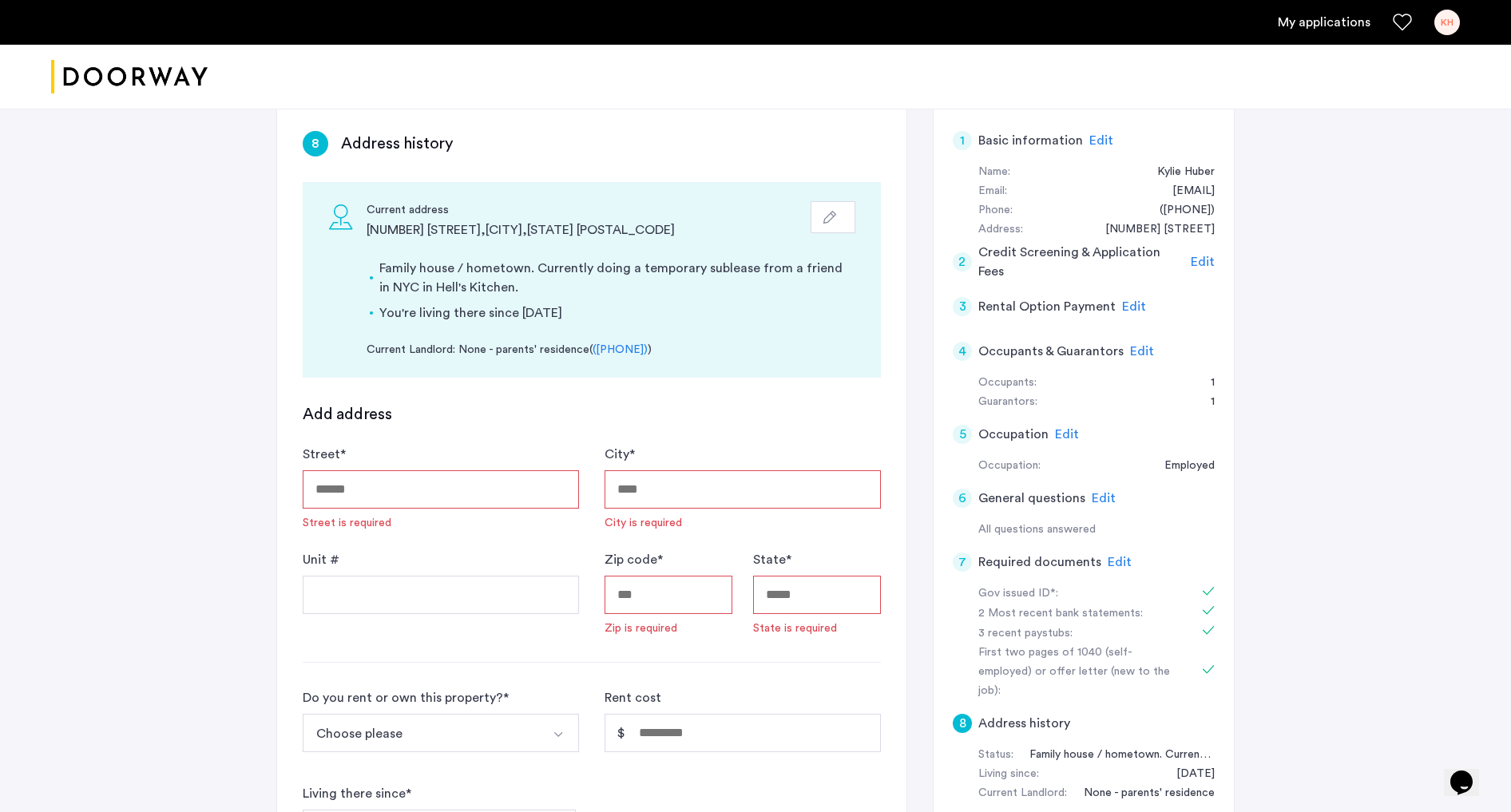 click on "Street  *" at bounding box center (441, 489) 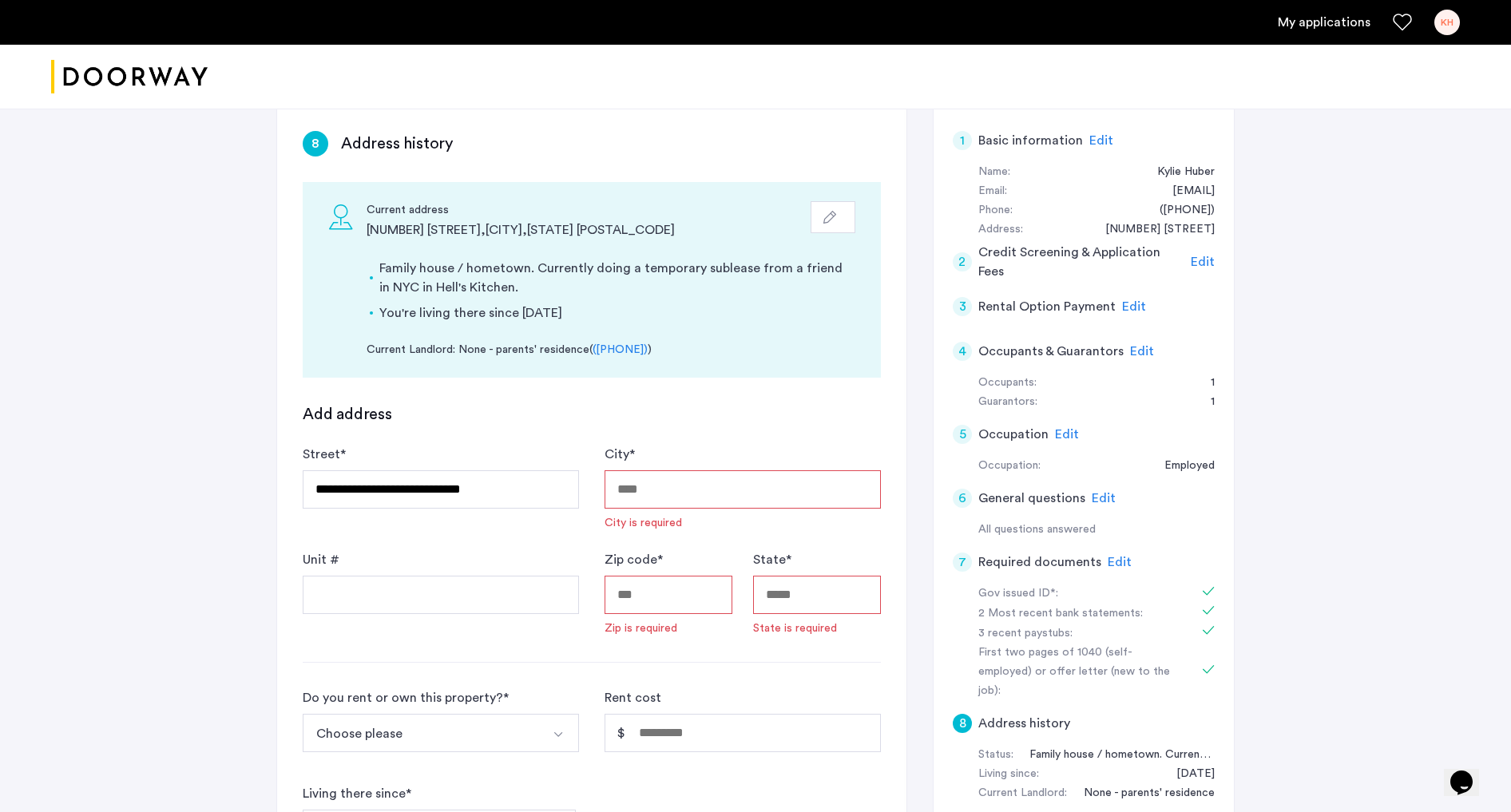 type on "**********" 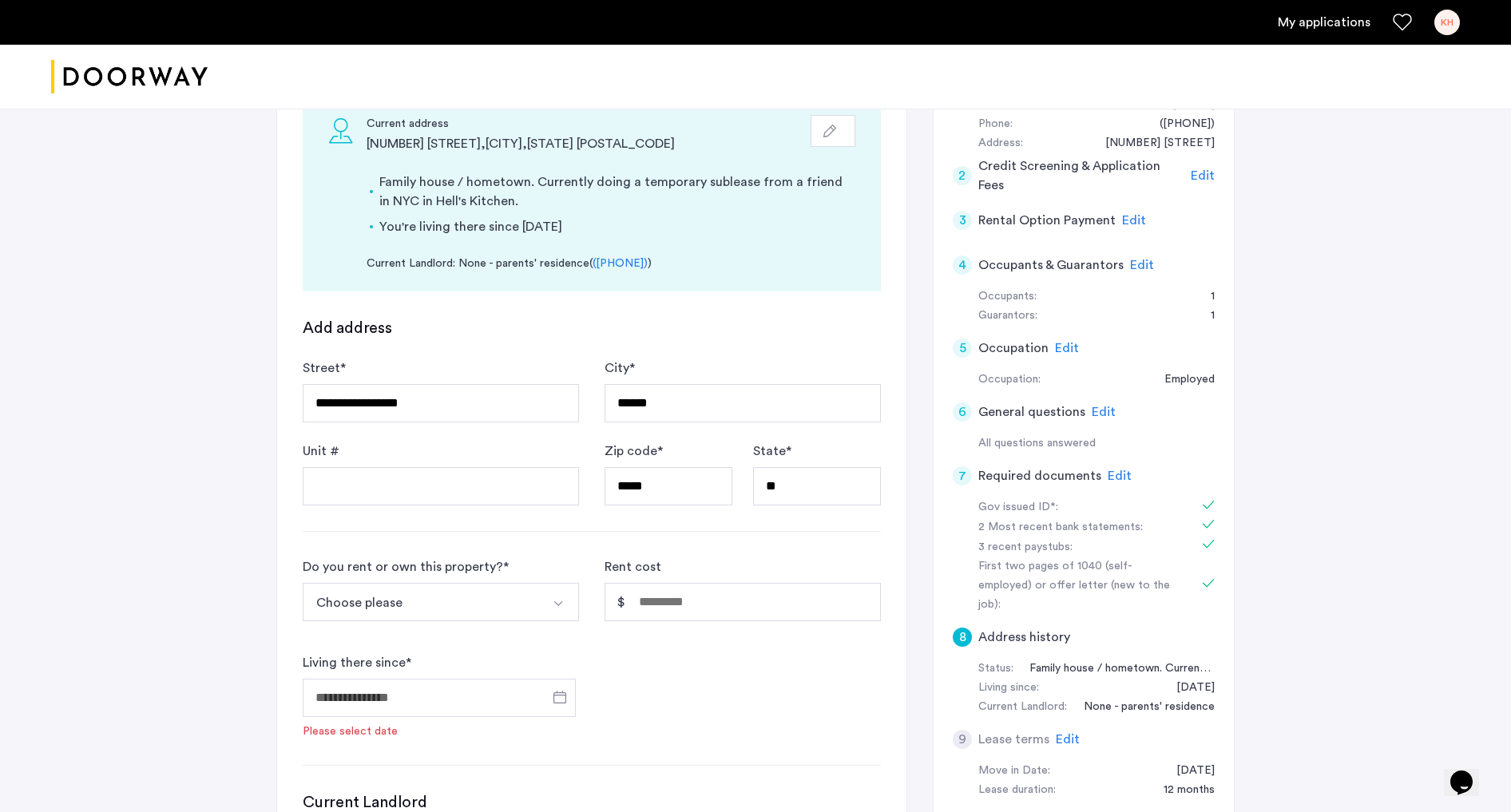 scroll, scrollTop: 533, scrollLeft: 0, axis: vertical 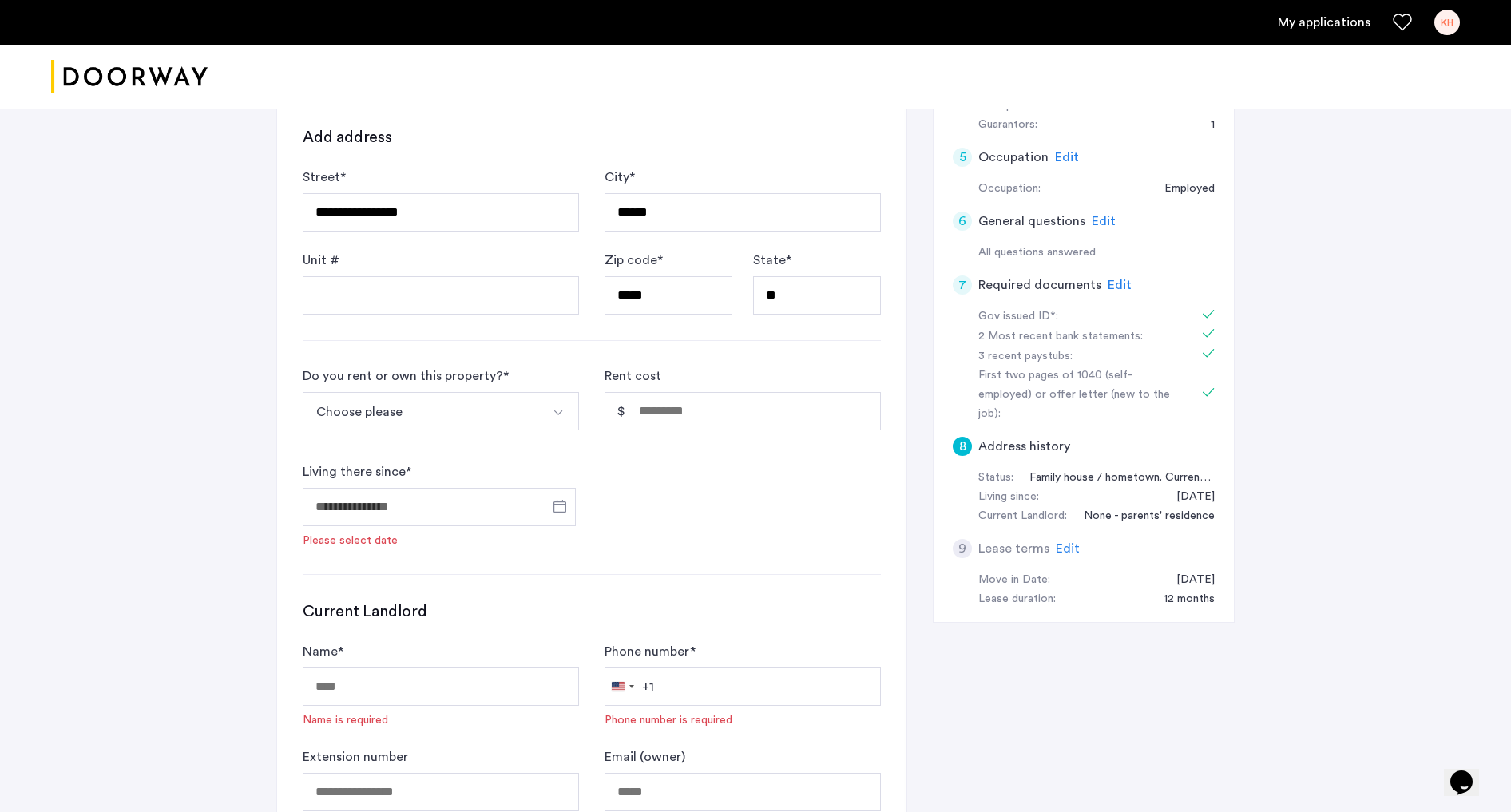 click on "Choose please" at bounding box center [422, 411] 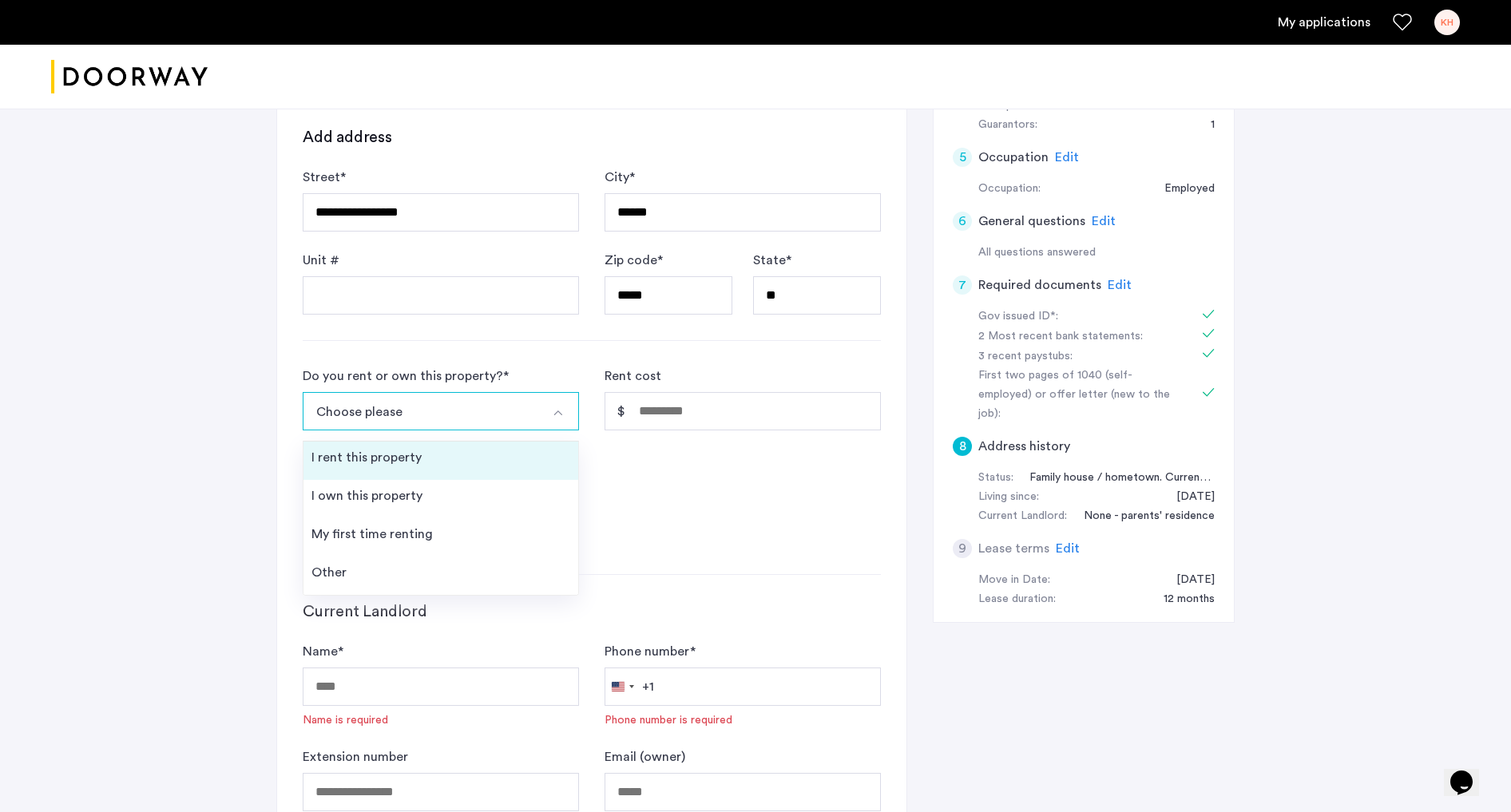 click on "I rent this property" at bounding box center [441, 461] 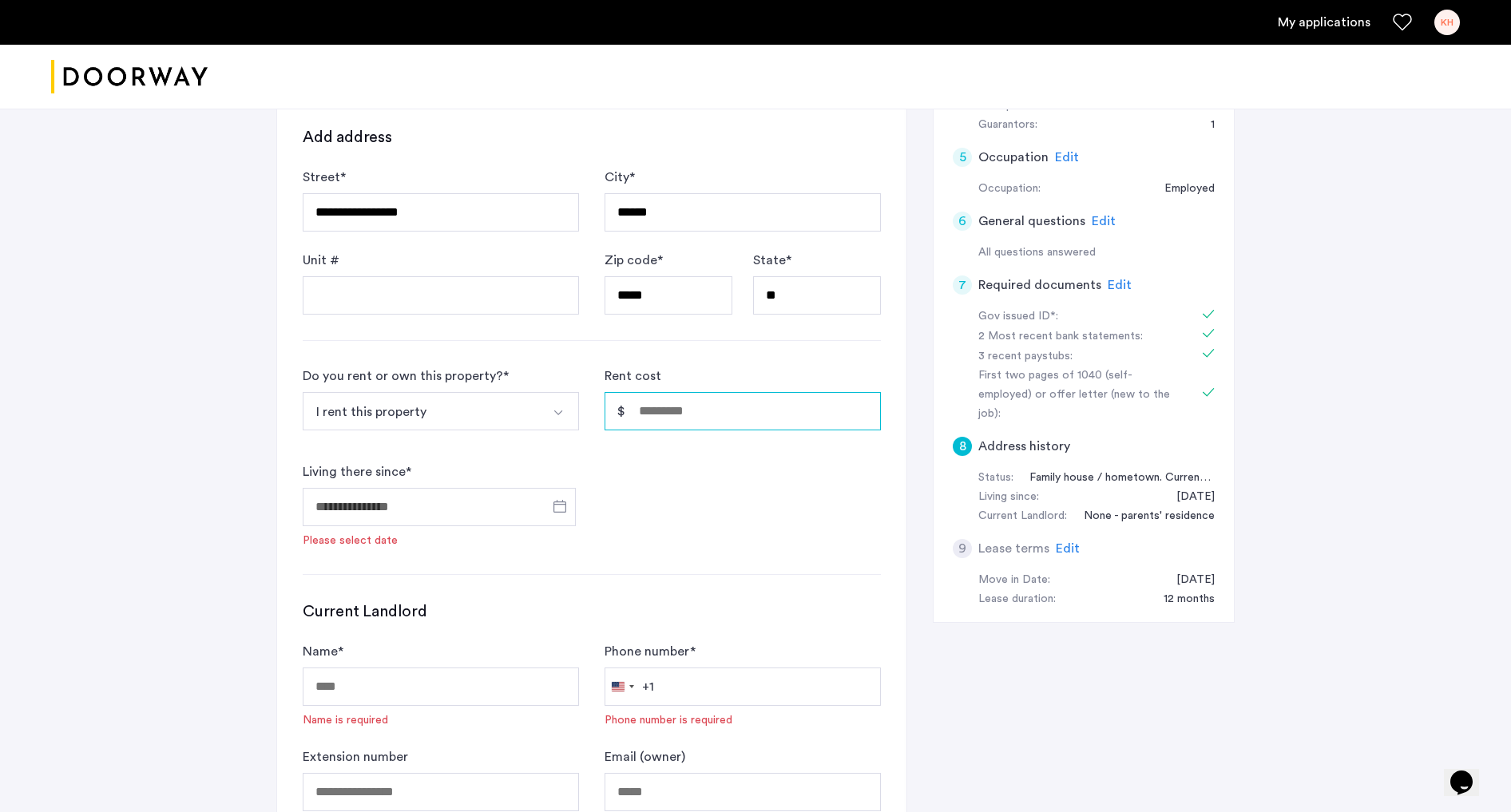 click on "Rent cost" at bounding box center [743, 411] 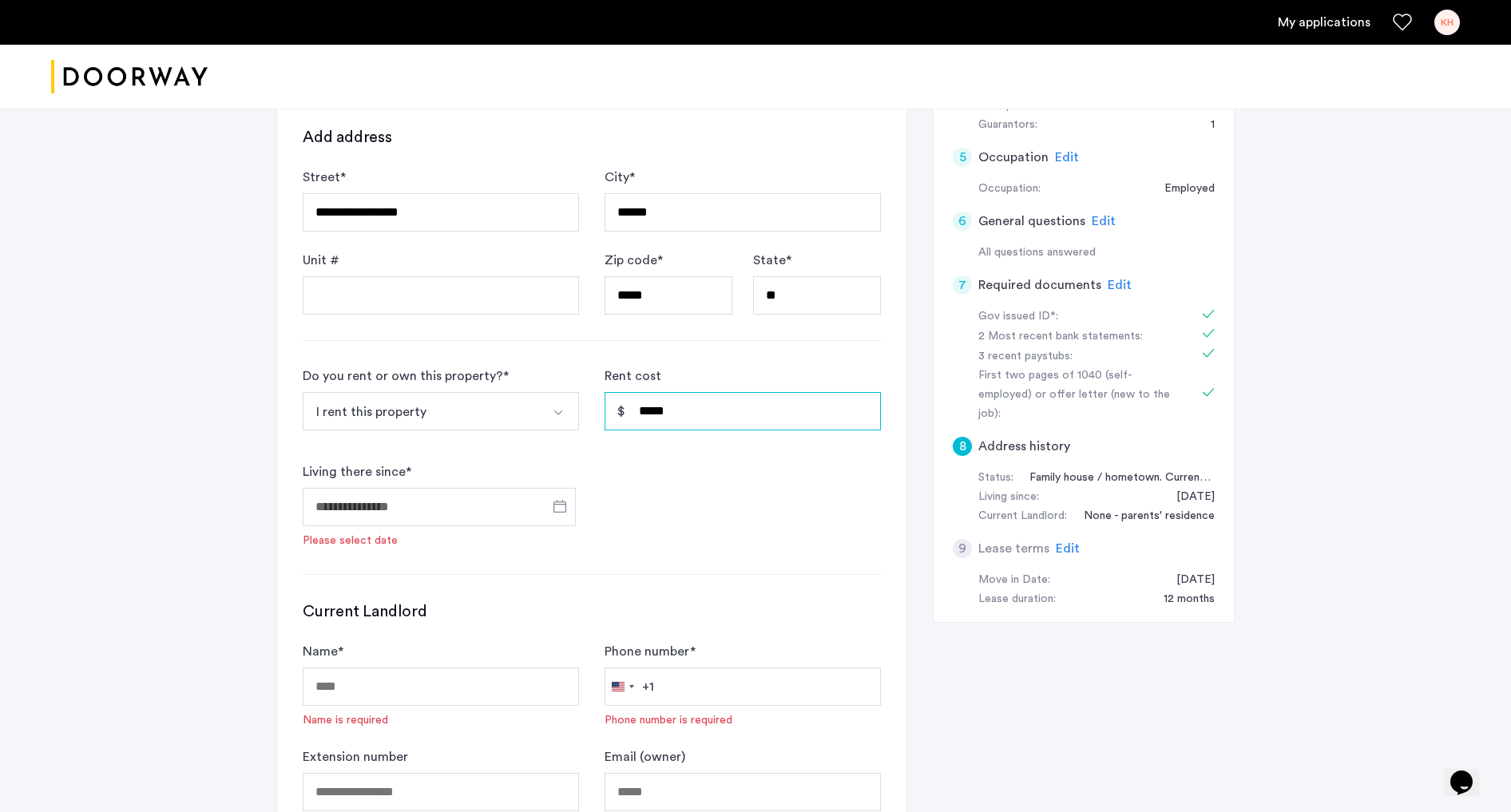 type on "*****" 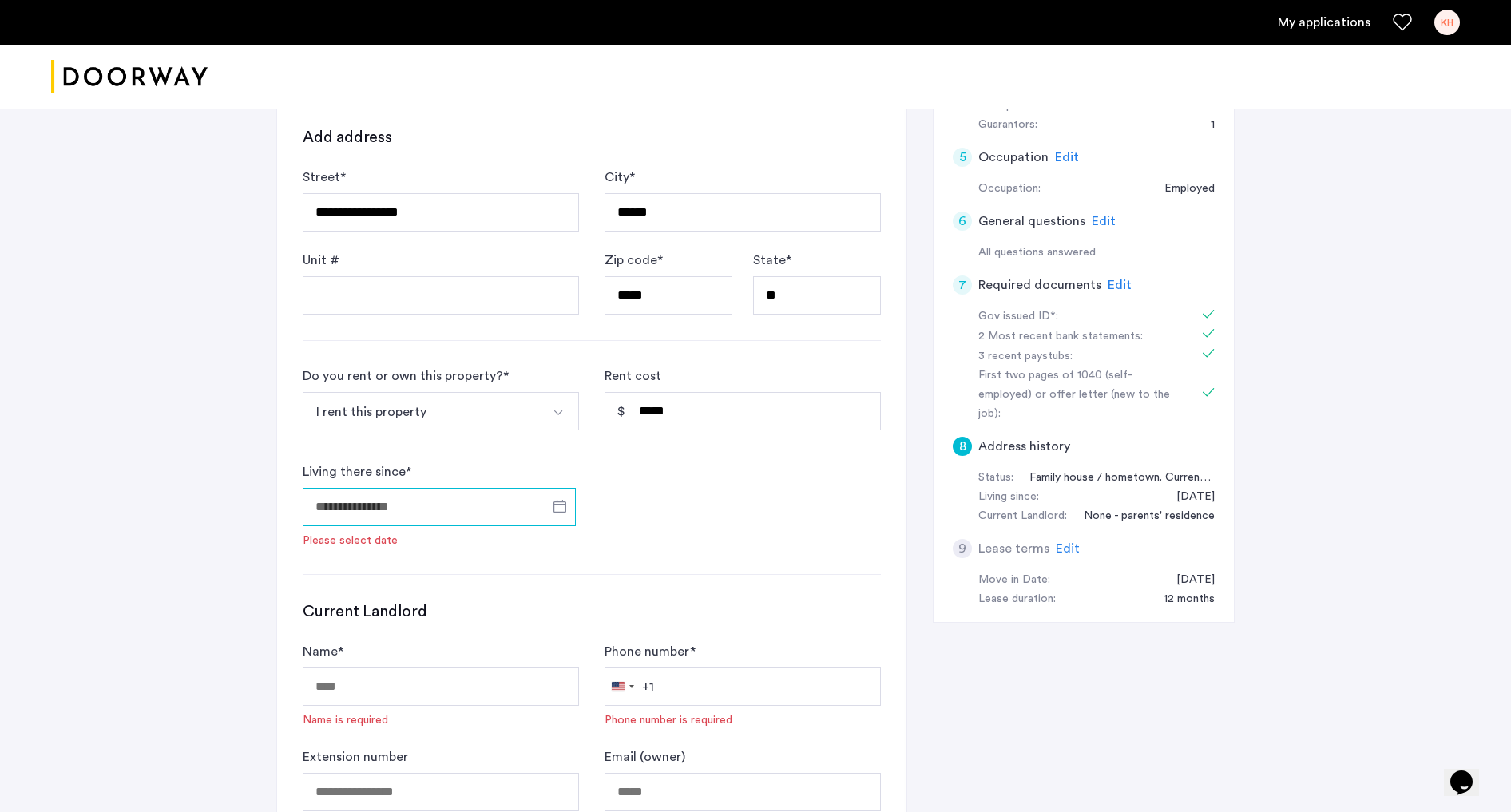 click on "Living there since  *" at bounding box center (439, 507) 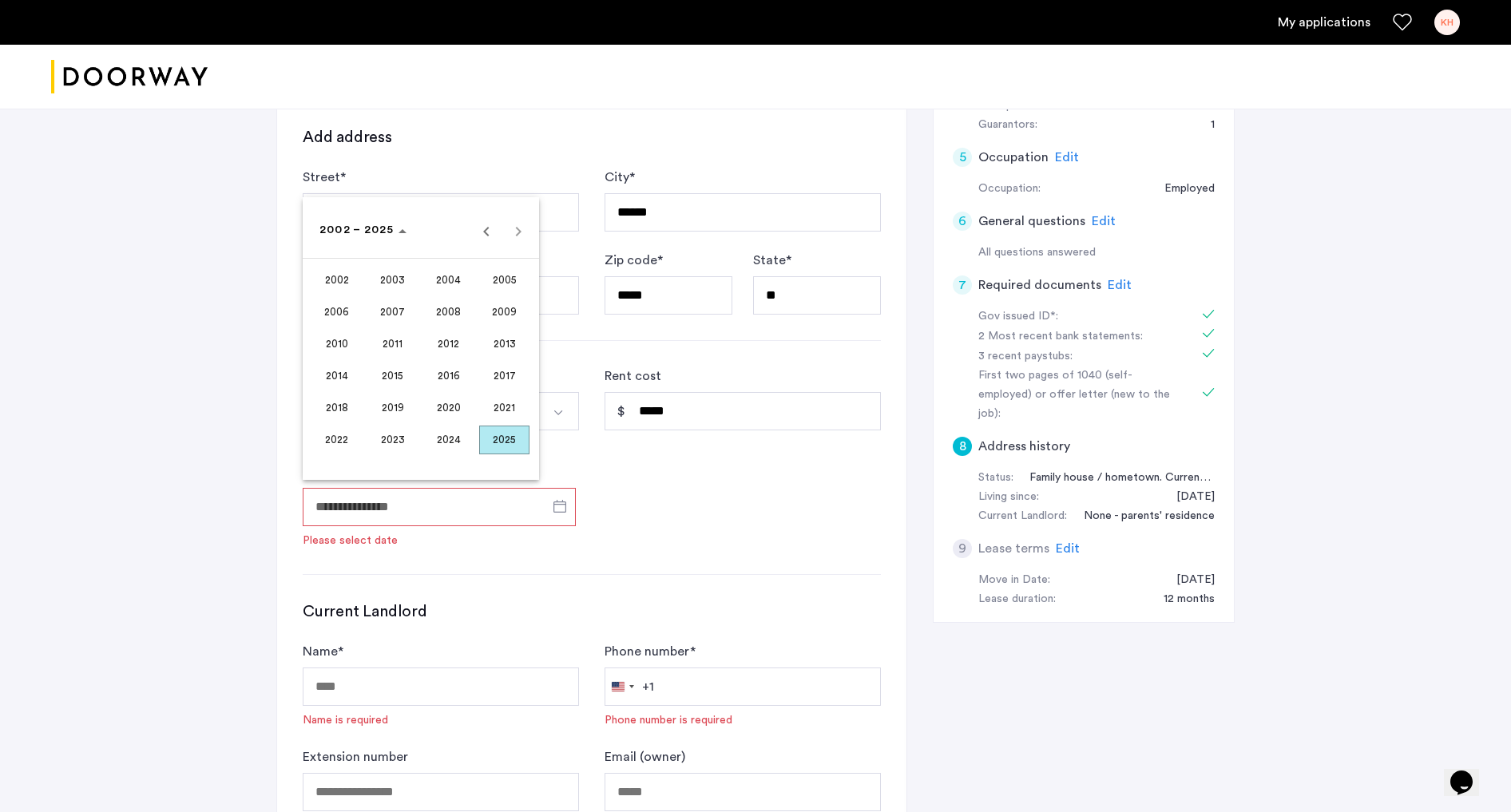 click on "2024" at bounding box center [448, 440] 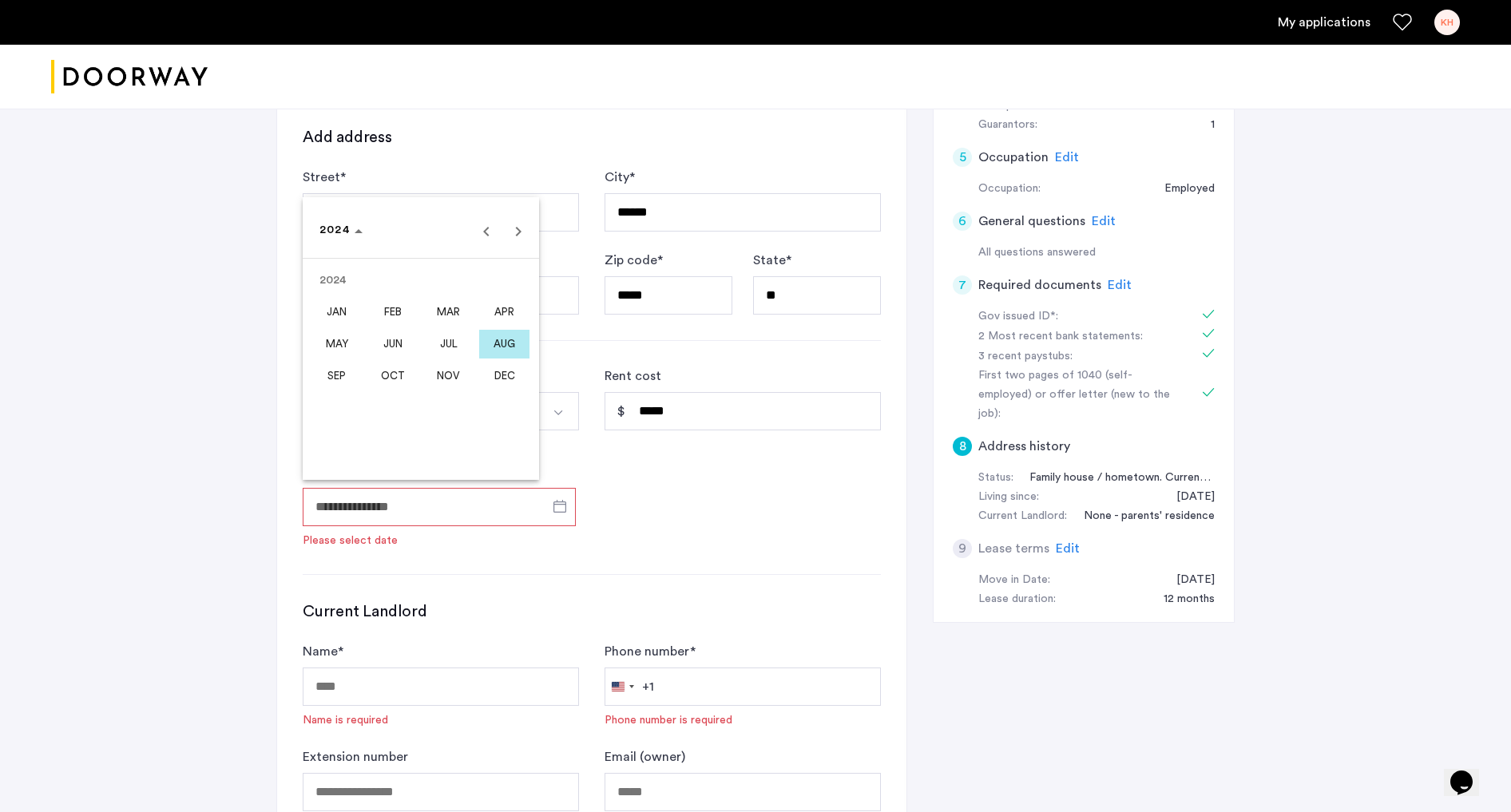 click on "AUG" at bounding box center (504, 344) 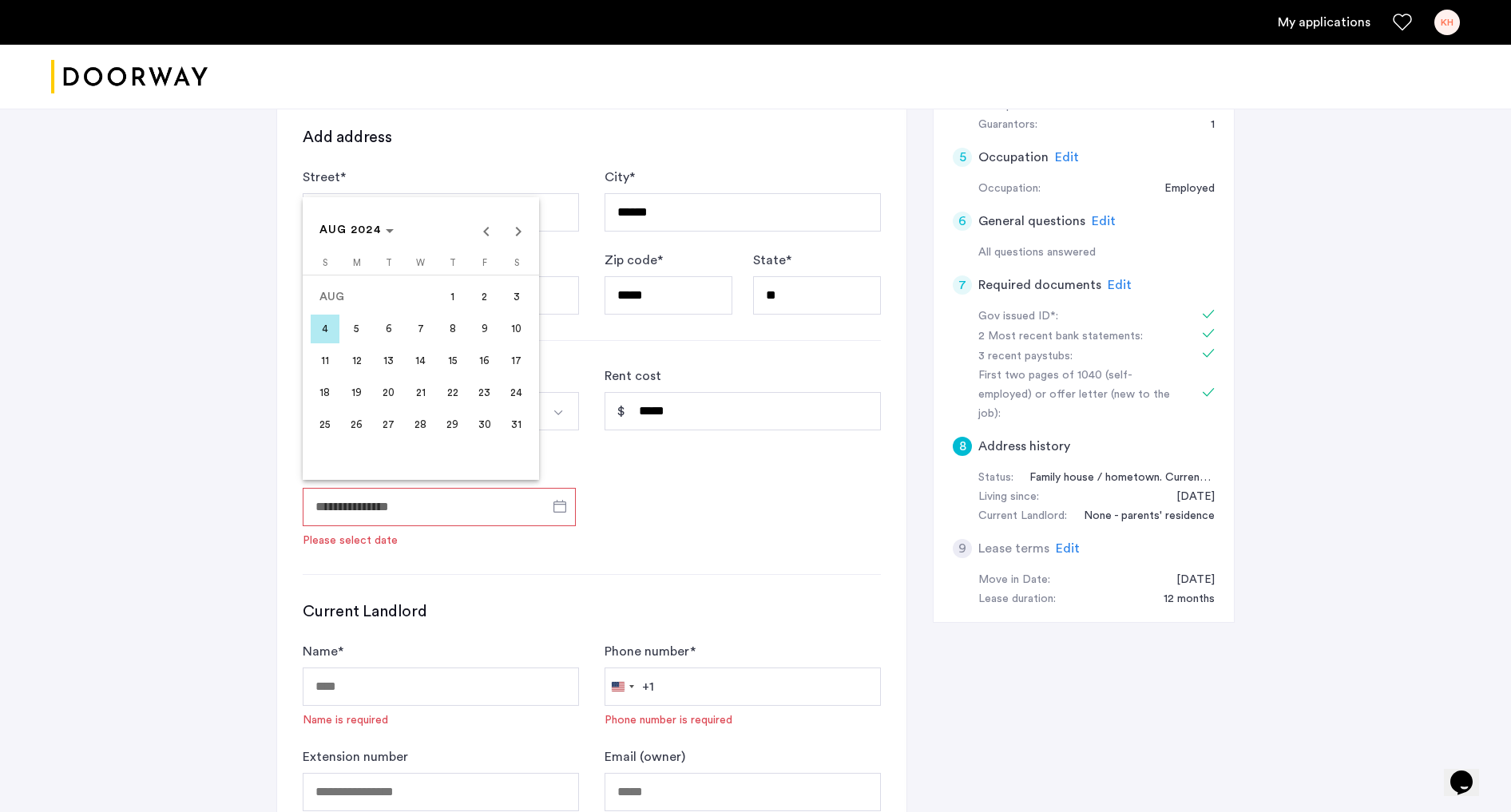 click on "21" at bounding box center (421, 393) 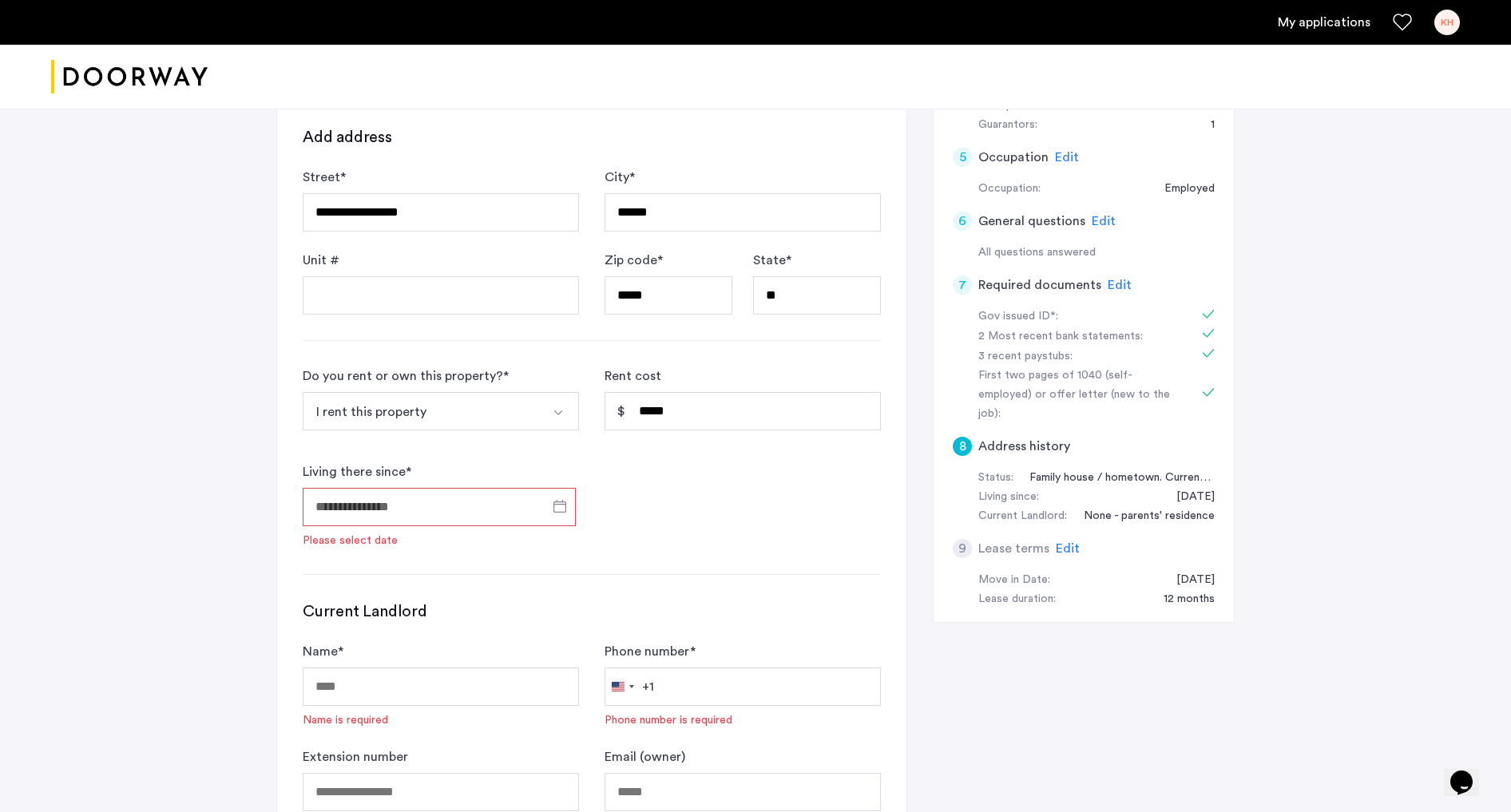 type on "**********" 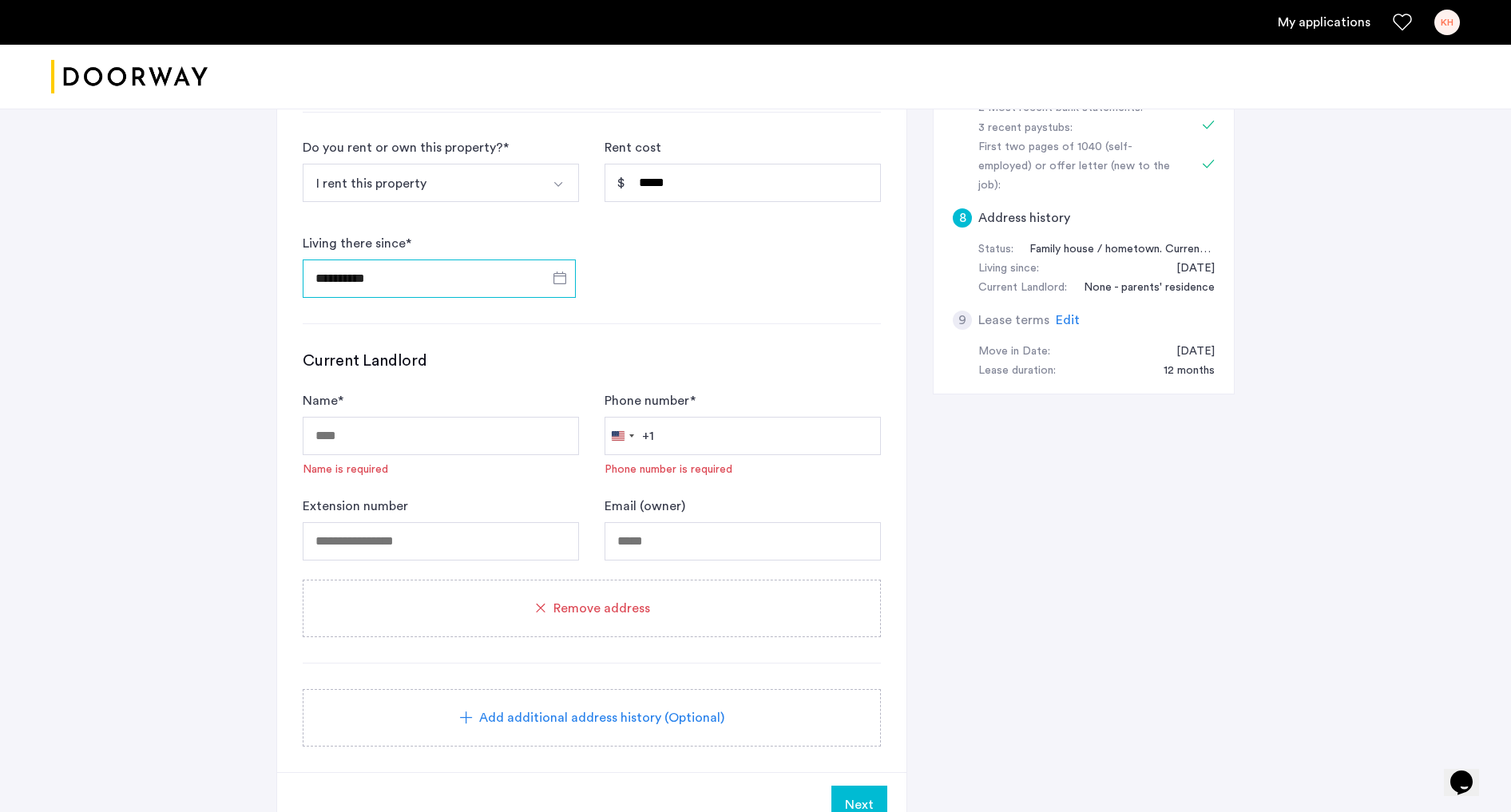 scroll, scrollTop: 766, scrollLeft: 0, axis: vertical 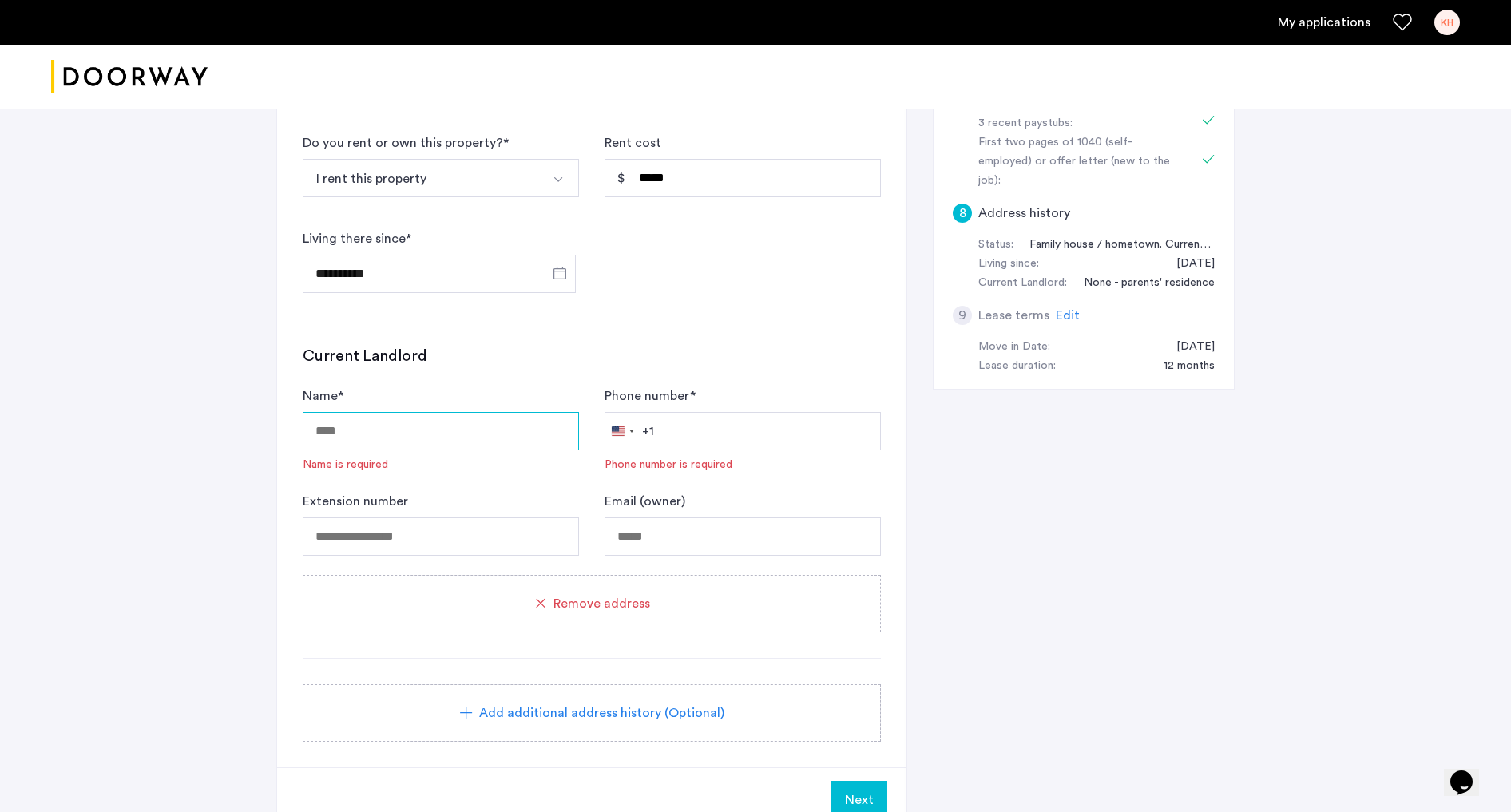 click on "Name  *" at bounding box center (441, 431) 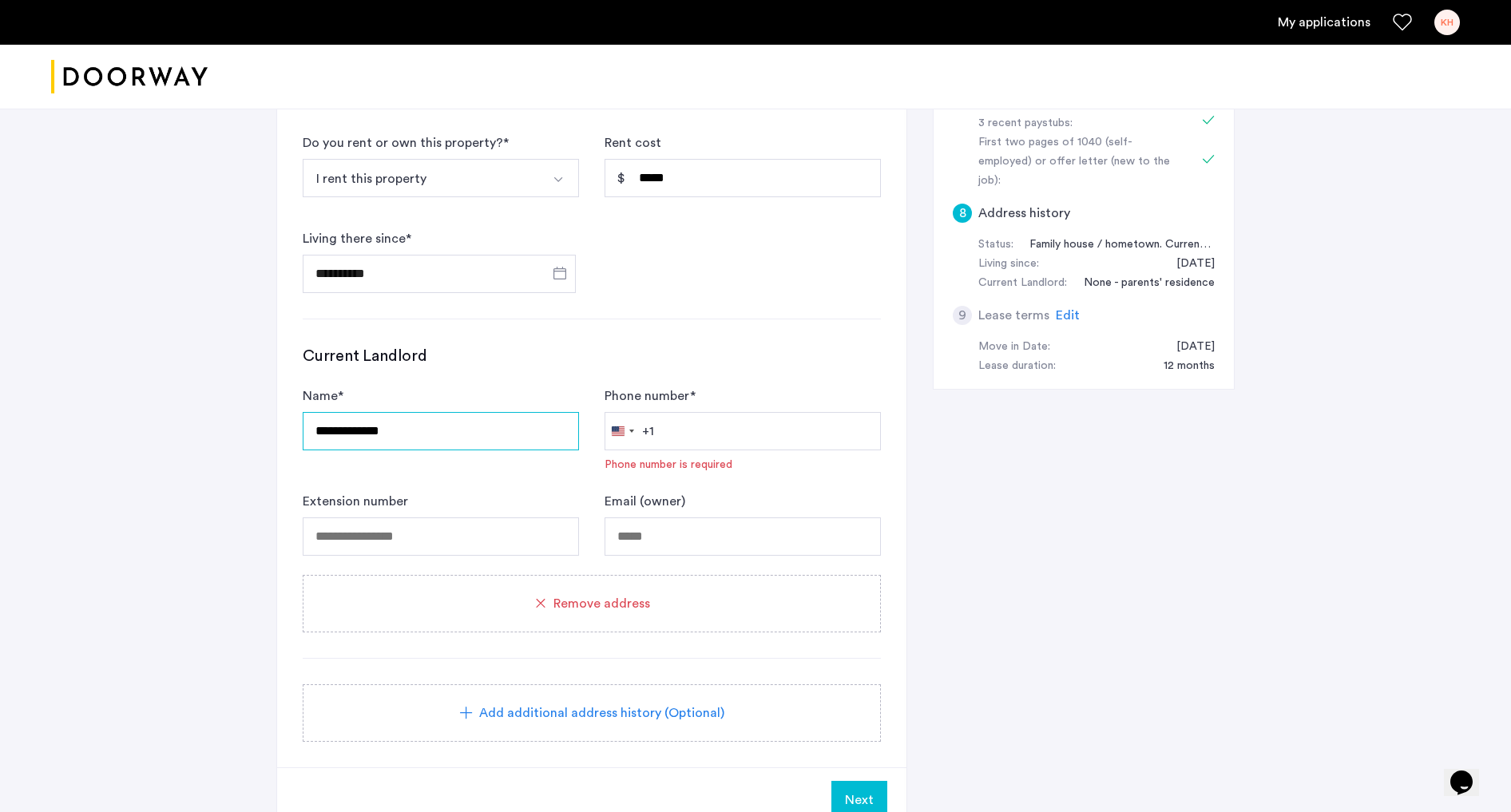 type on "**********" 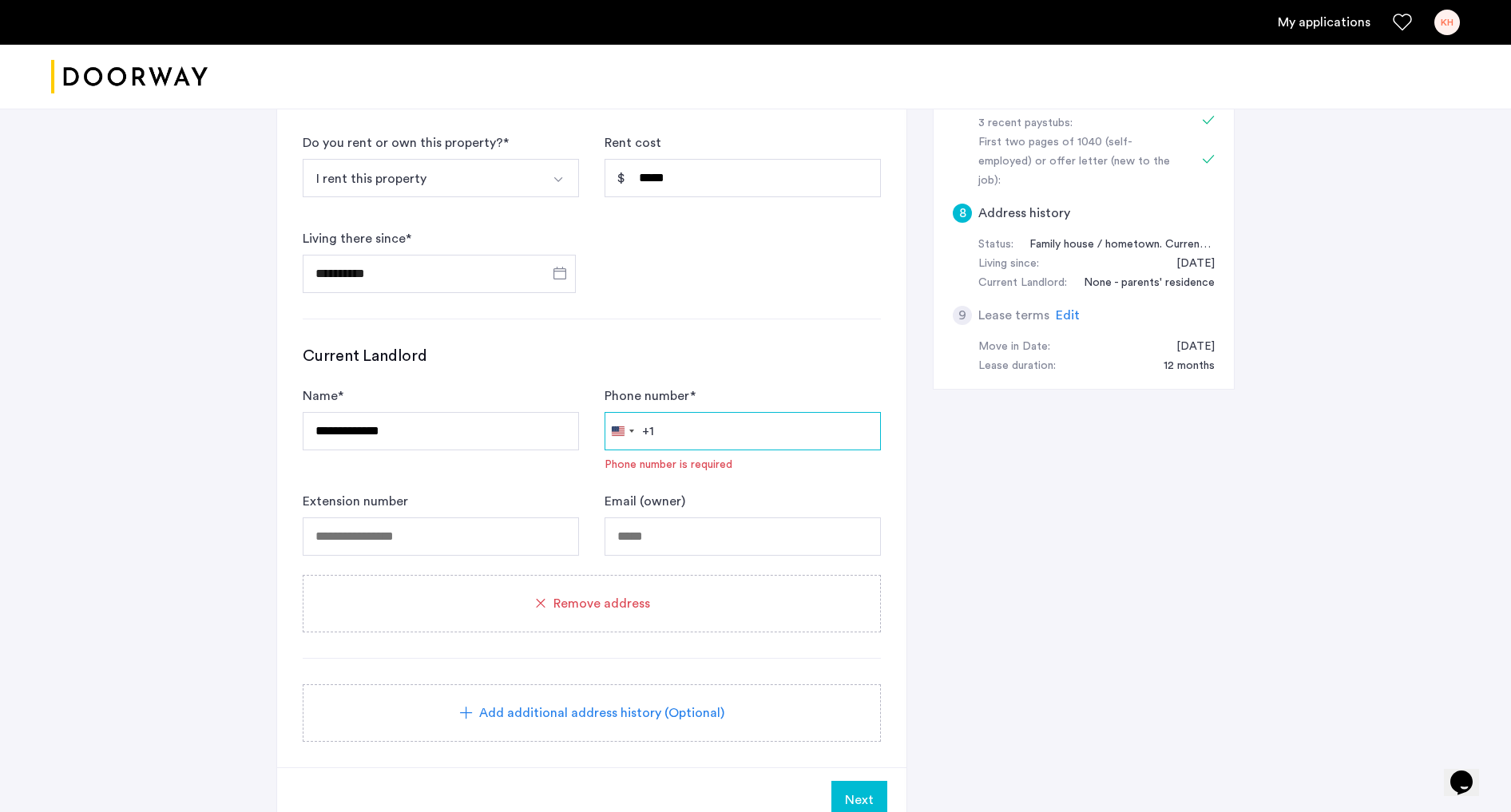 click on "Phone number  *" at bounding box center (743, 431) 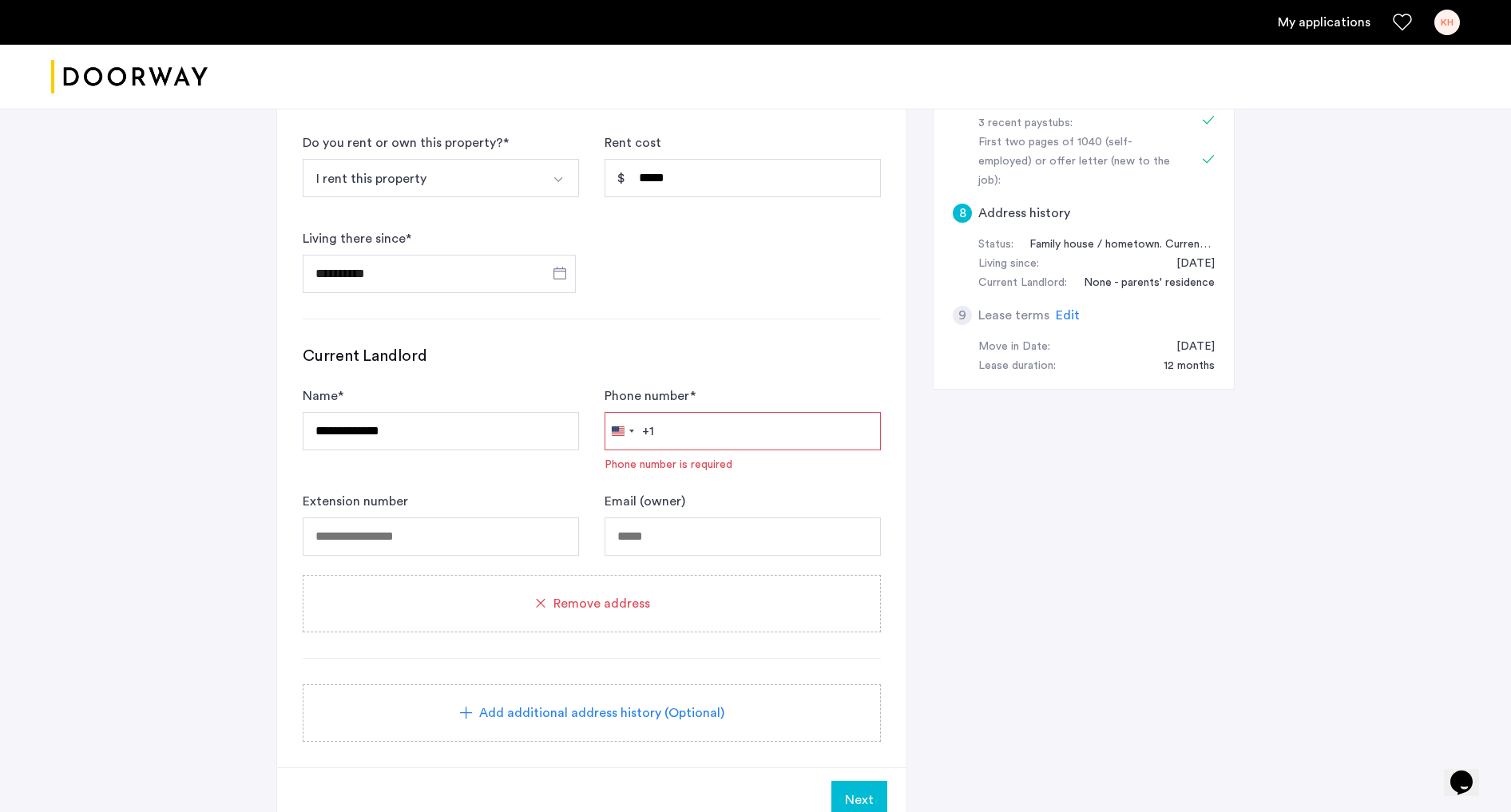 paste on "**********" 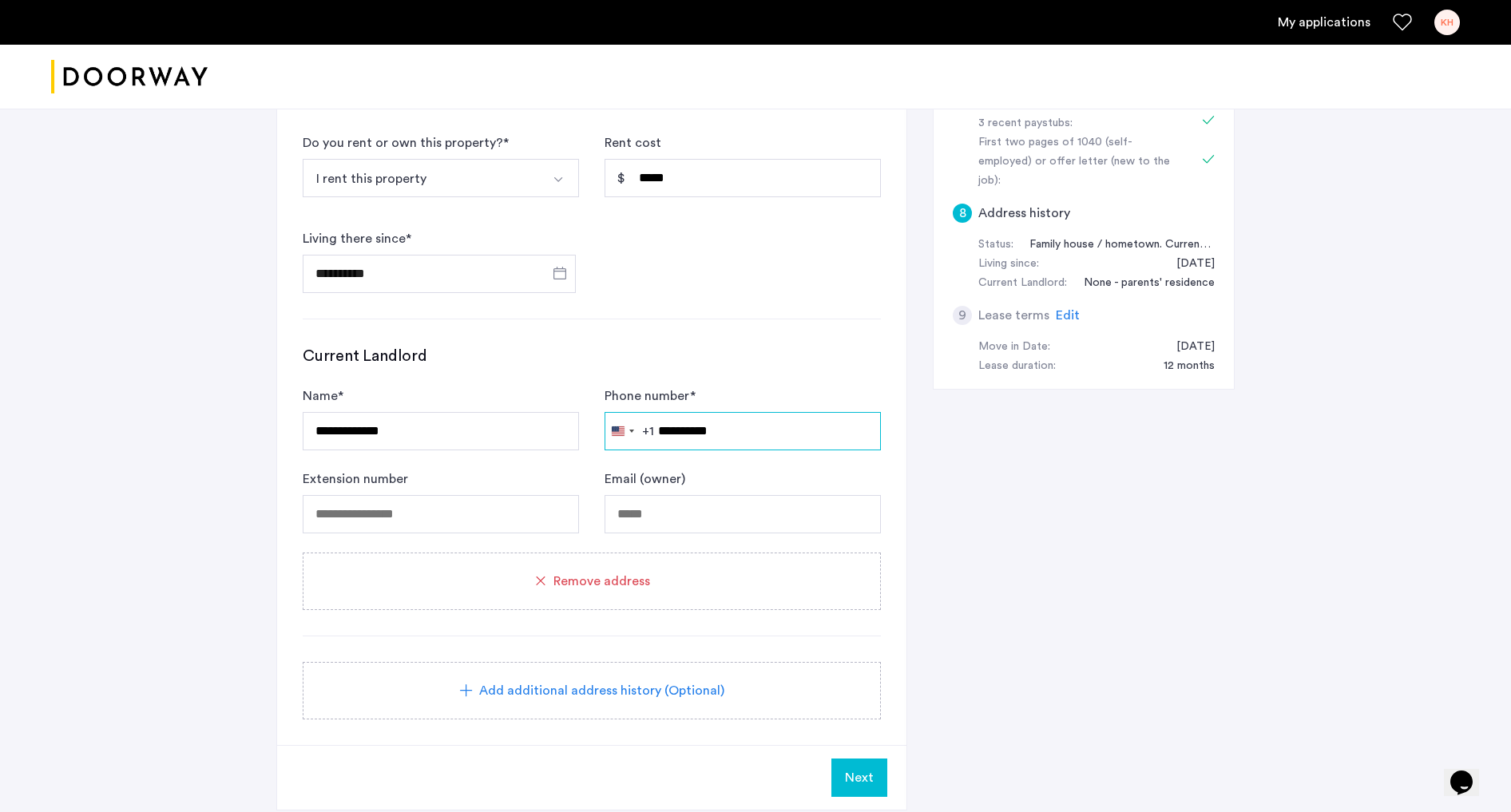 type on "**********" 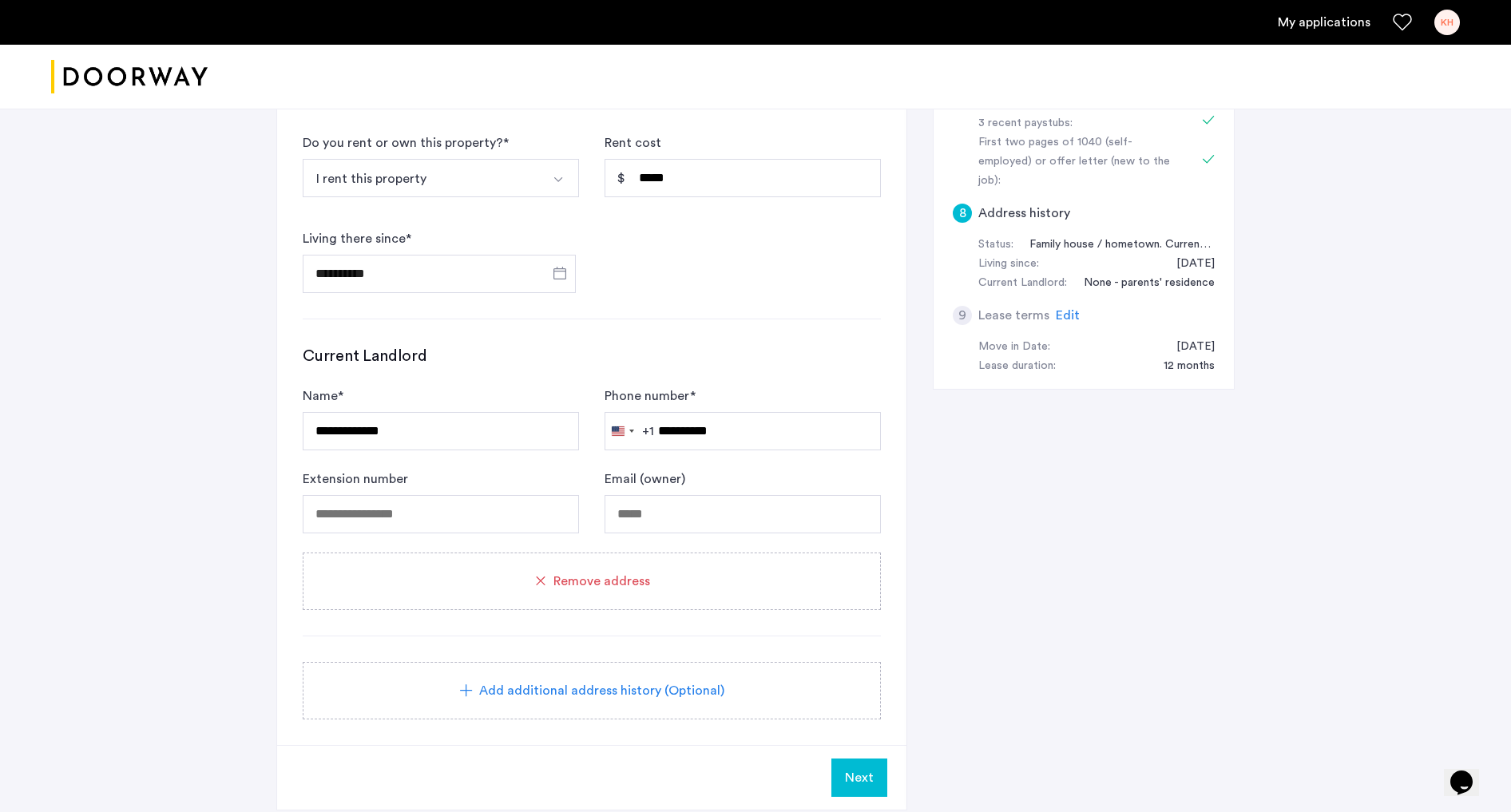click on "Add additional address history (Optional)" 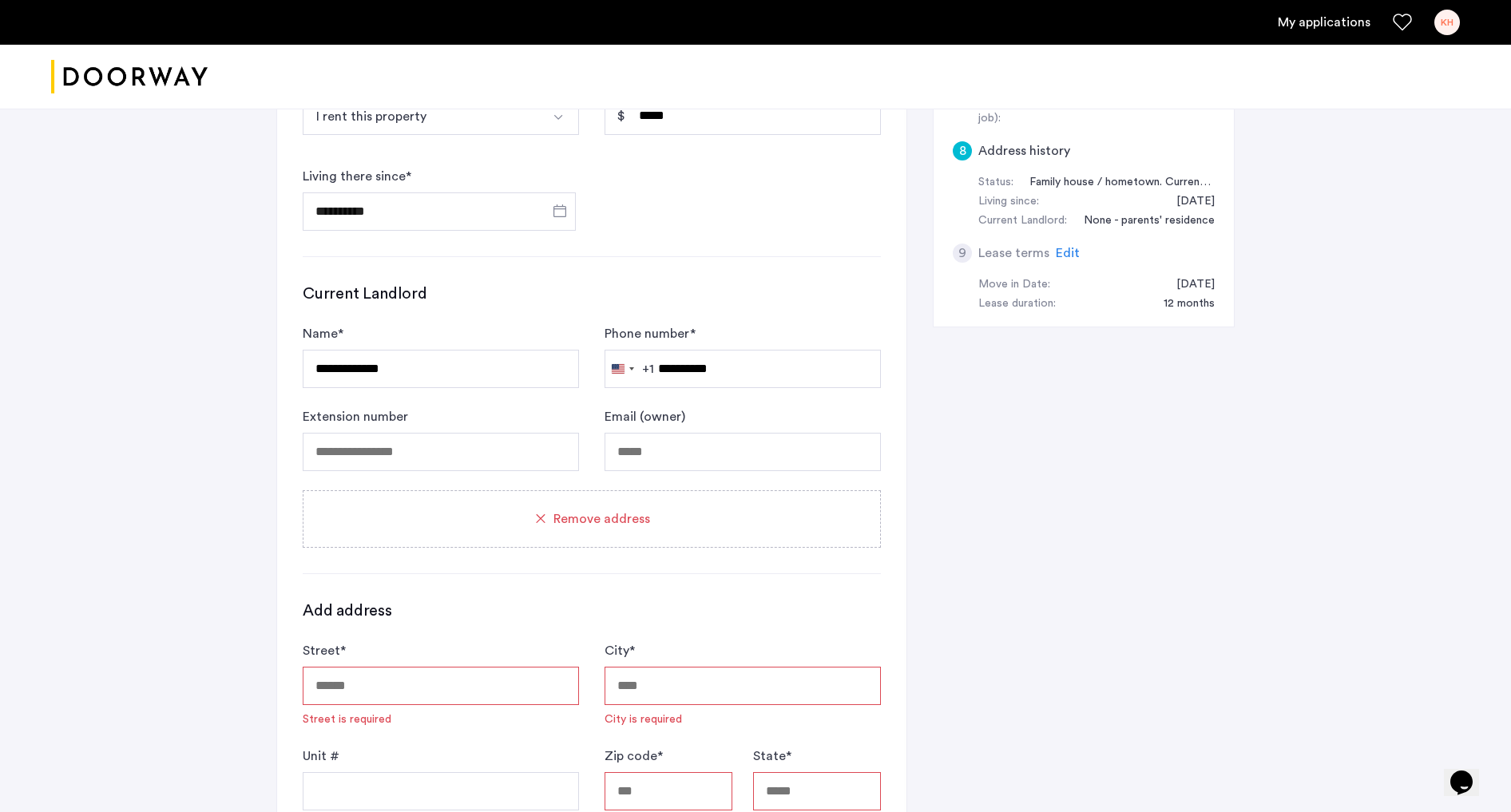 scroll, scrollTop: 879, scrollLeft: 0, axis: vertical 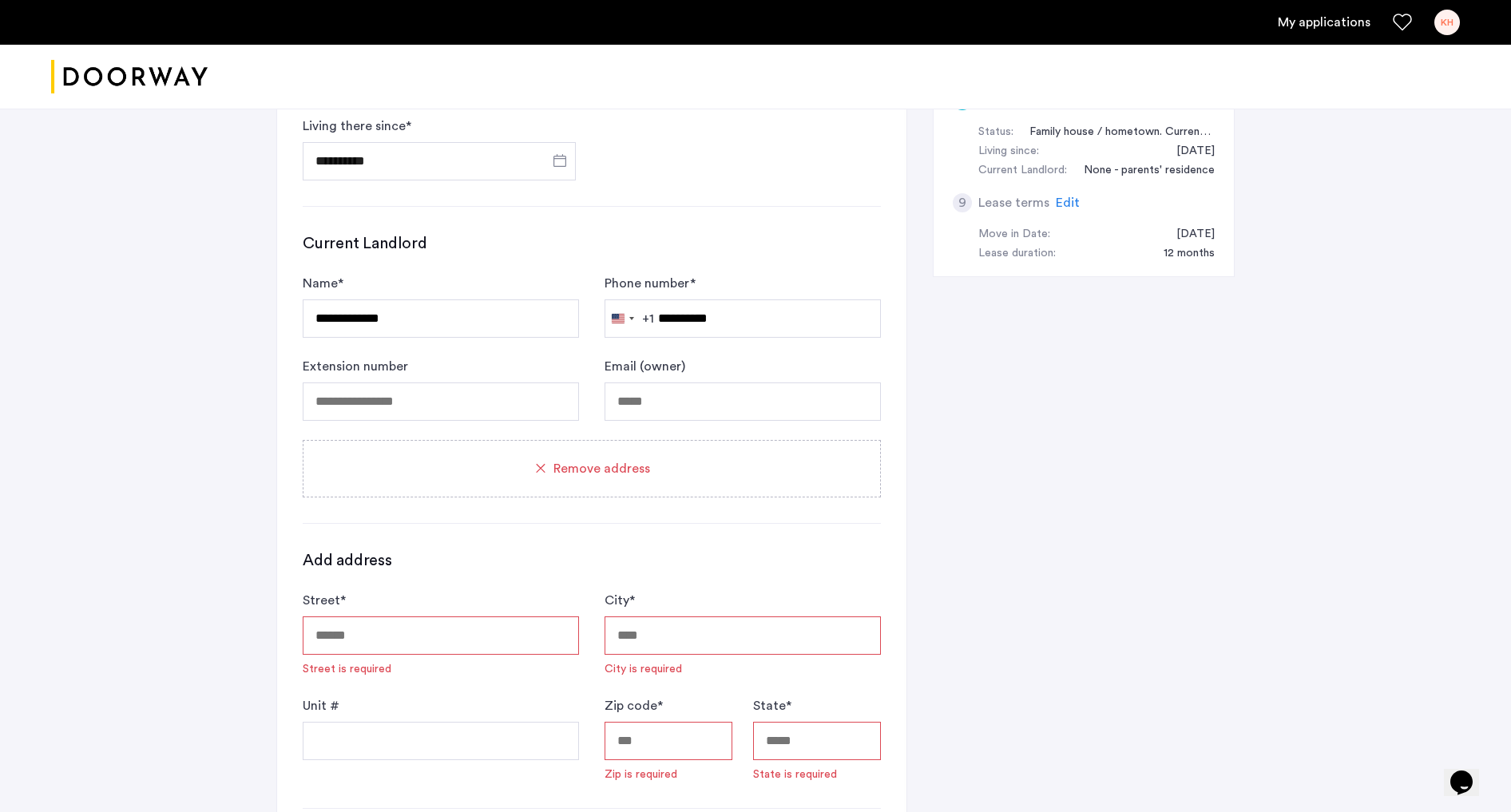 click on "Street  *" at bounding box center [441, 636] 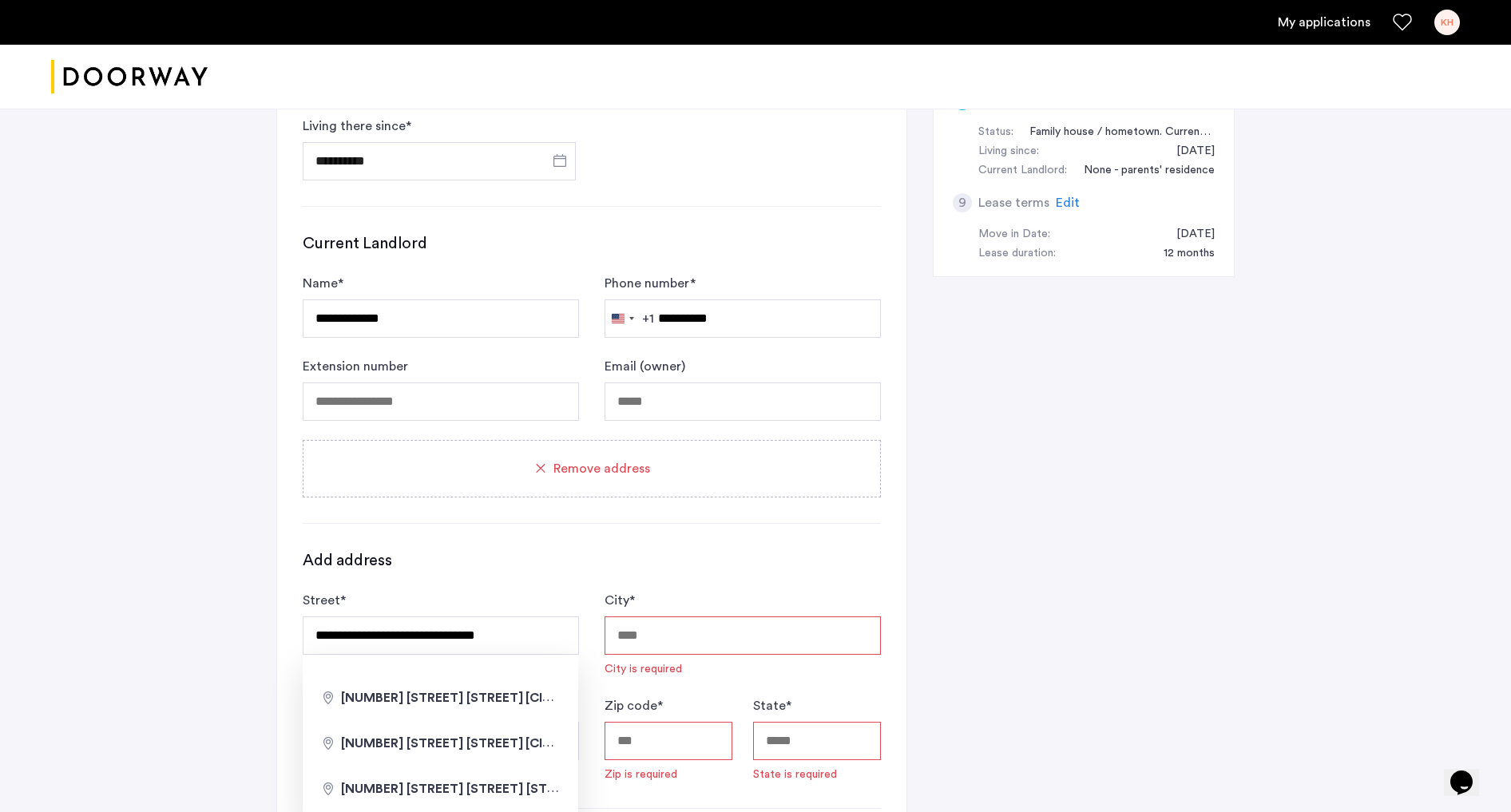 type on "**********" 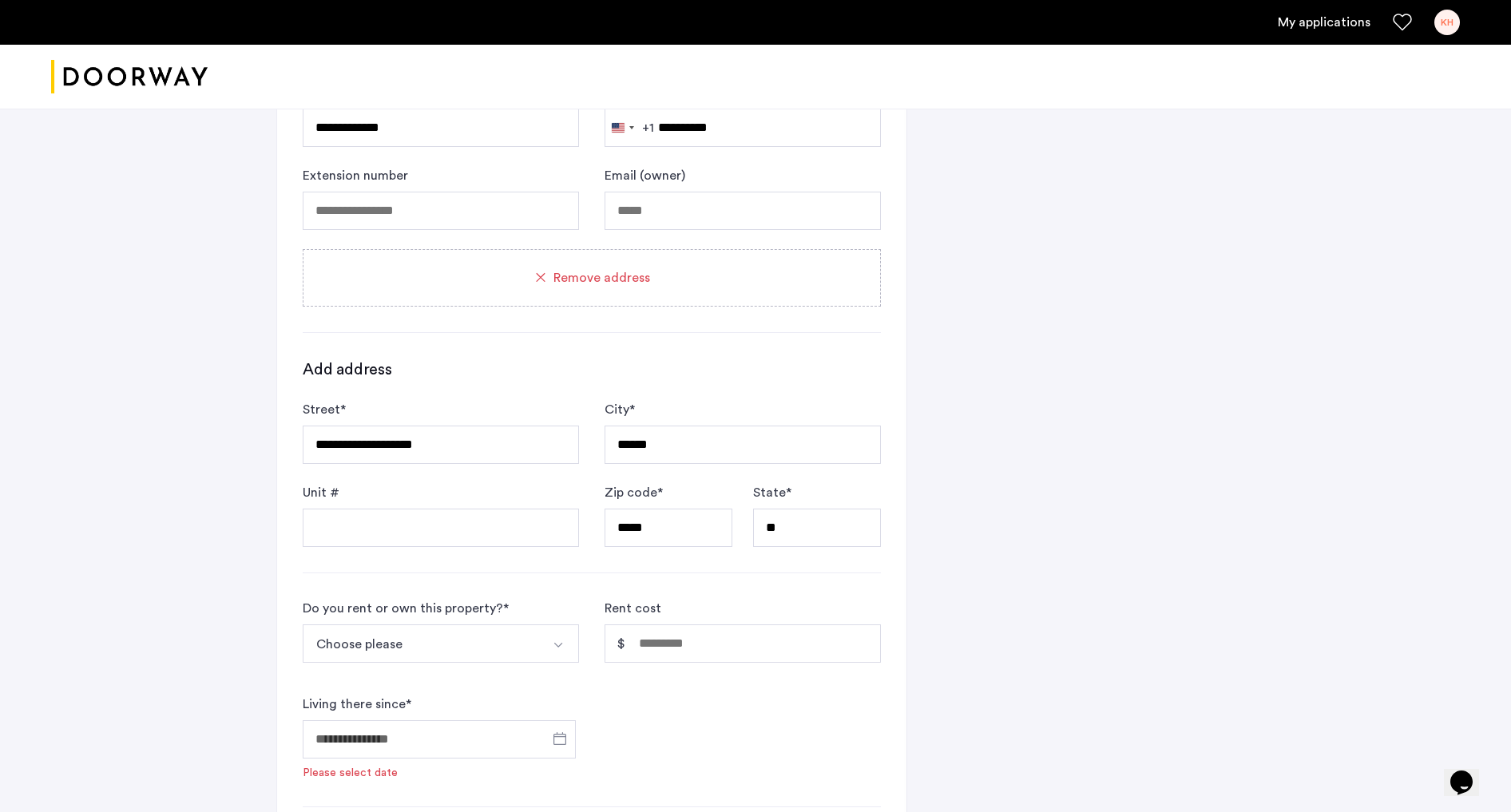 scroll, scrollTop: 1143, scrollLeft: 0, axis: vertical 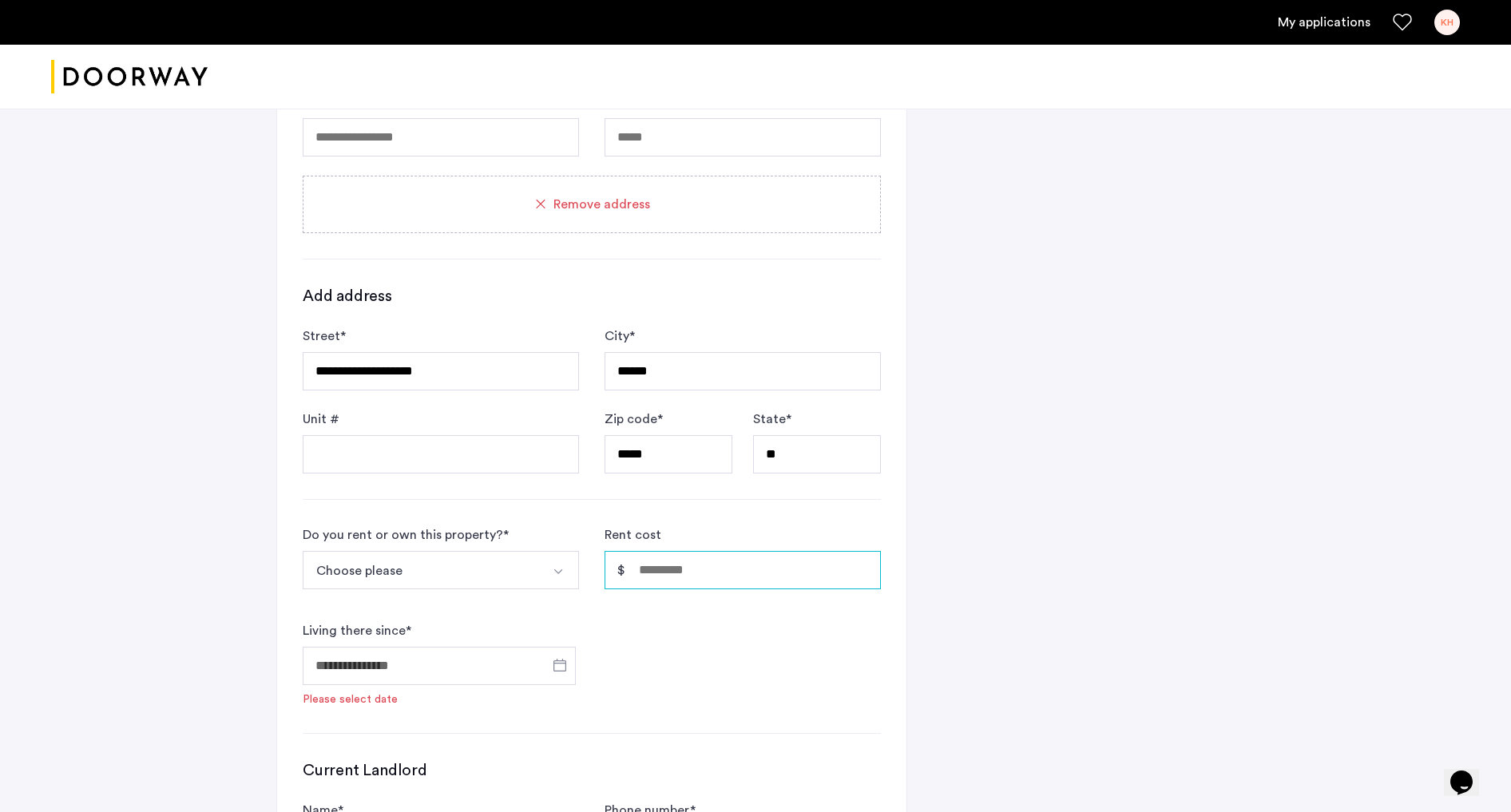 click on "Rent cost" at bounding box center (743, 570) 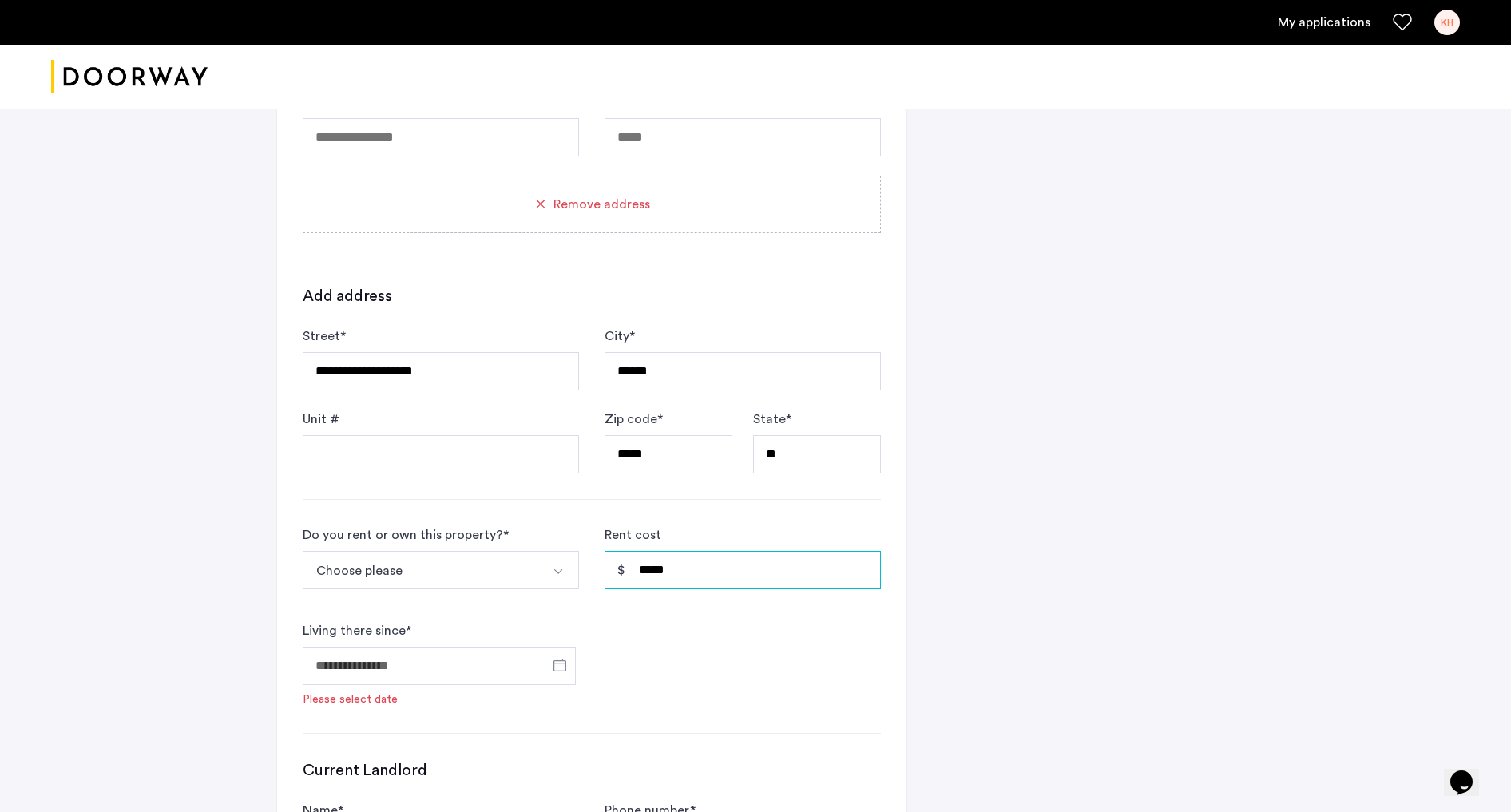 type on "*****" 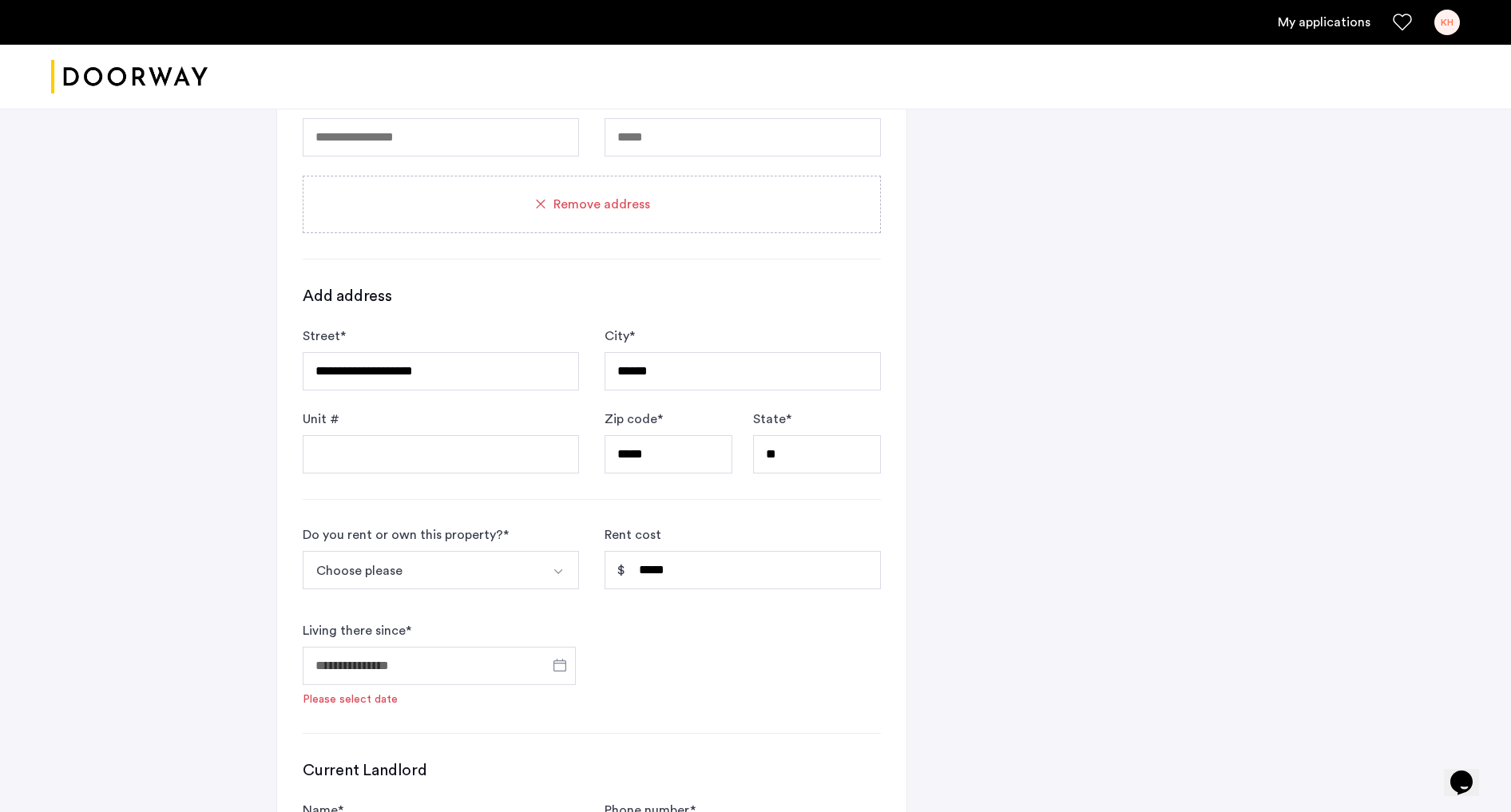 click on "**********" 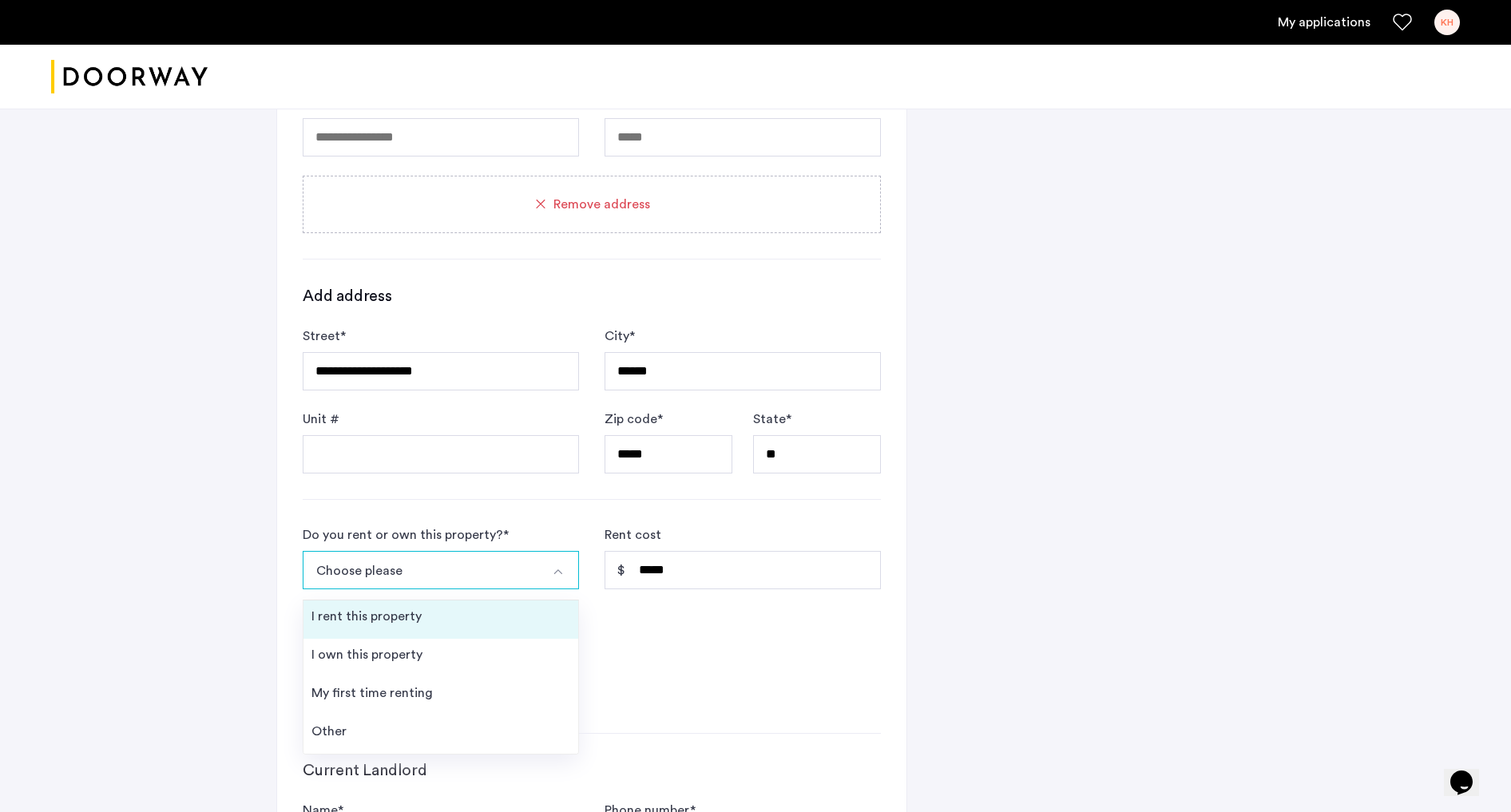 click on "I rent this property" at bounding box center (441, 620) 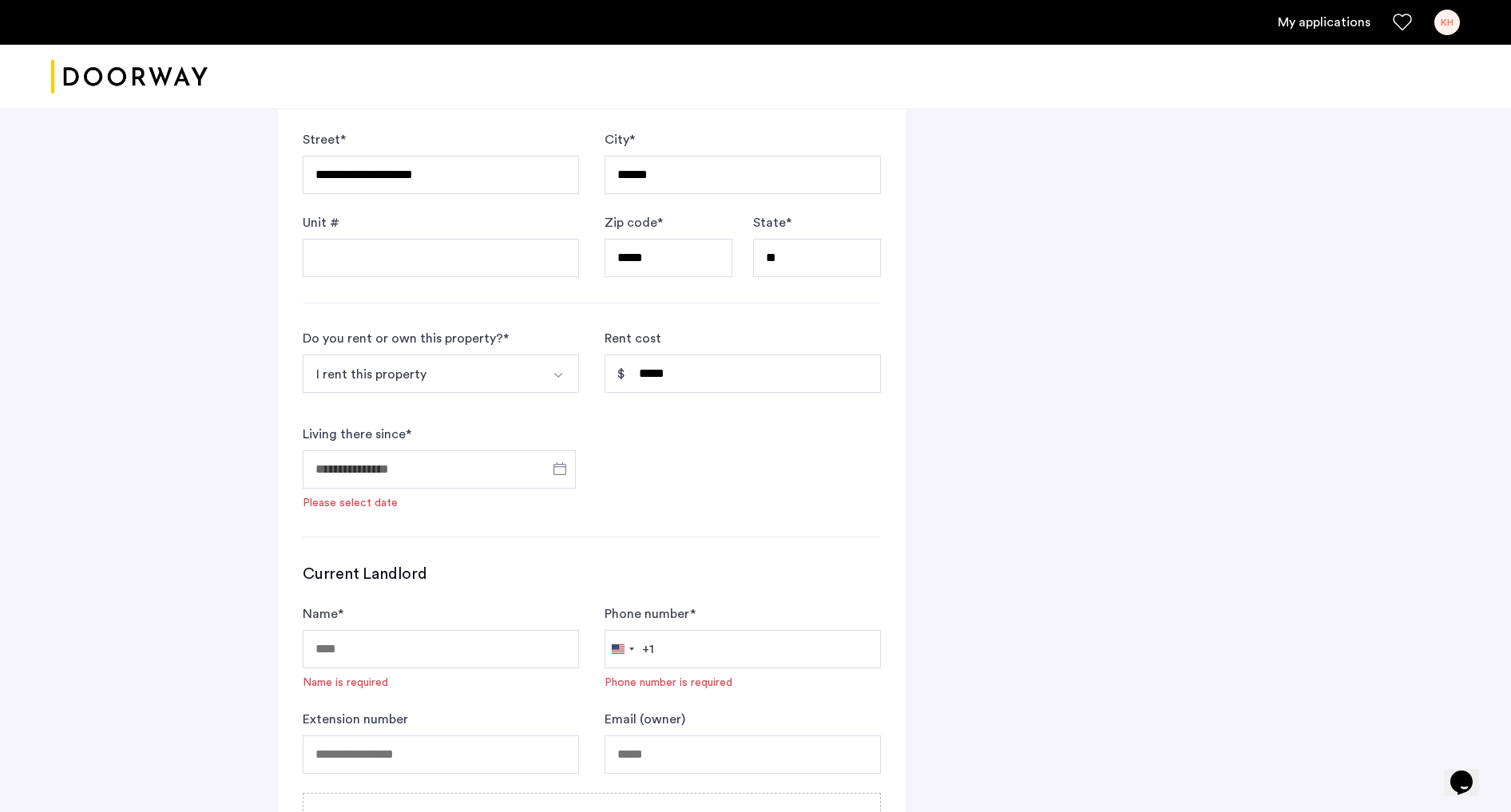 scroll, scrollTop: 1392, scrollLeft: 0, axis: vertical 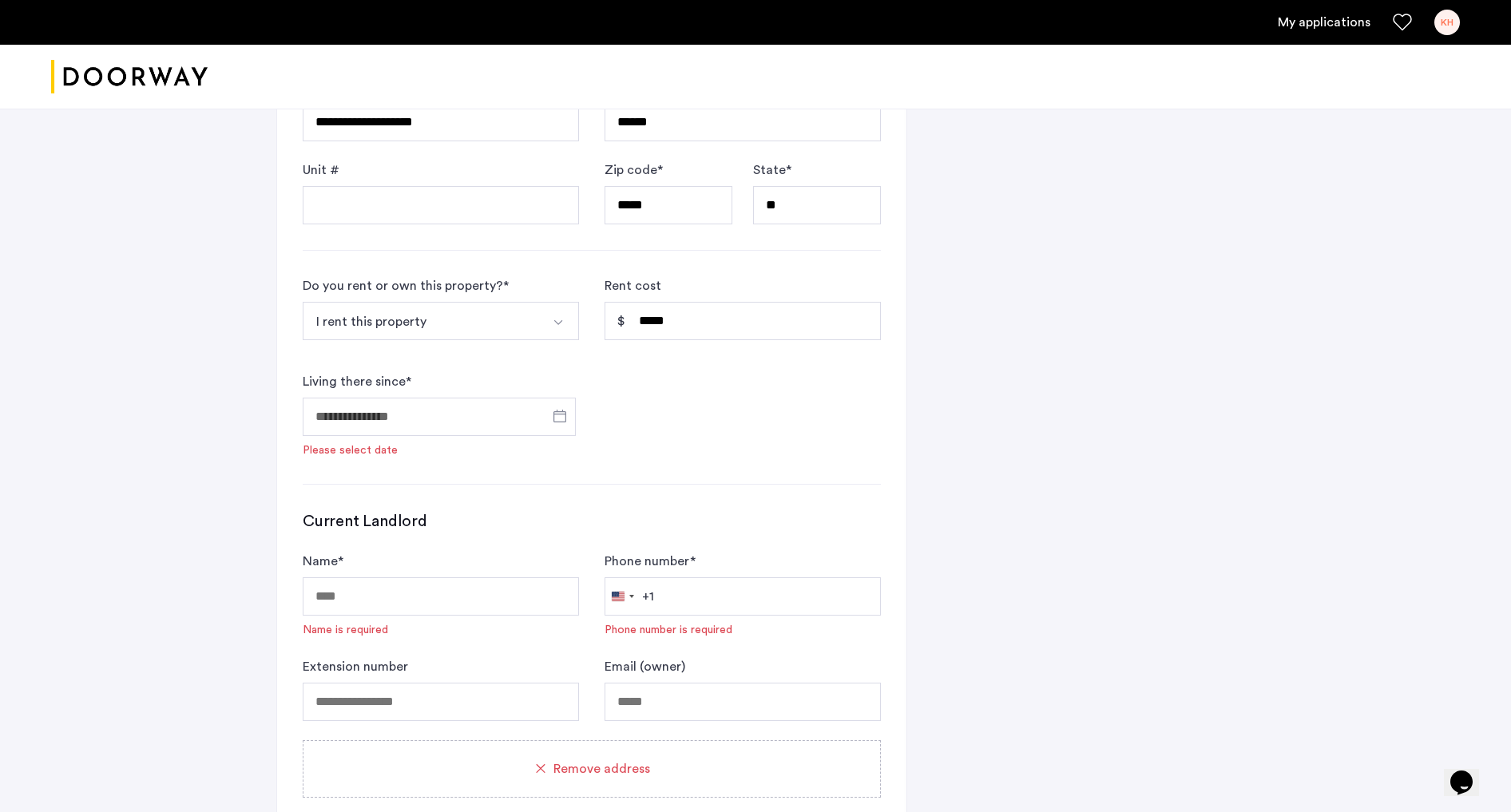click on "I rent this property" at bounding box center (422, 321) 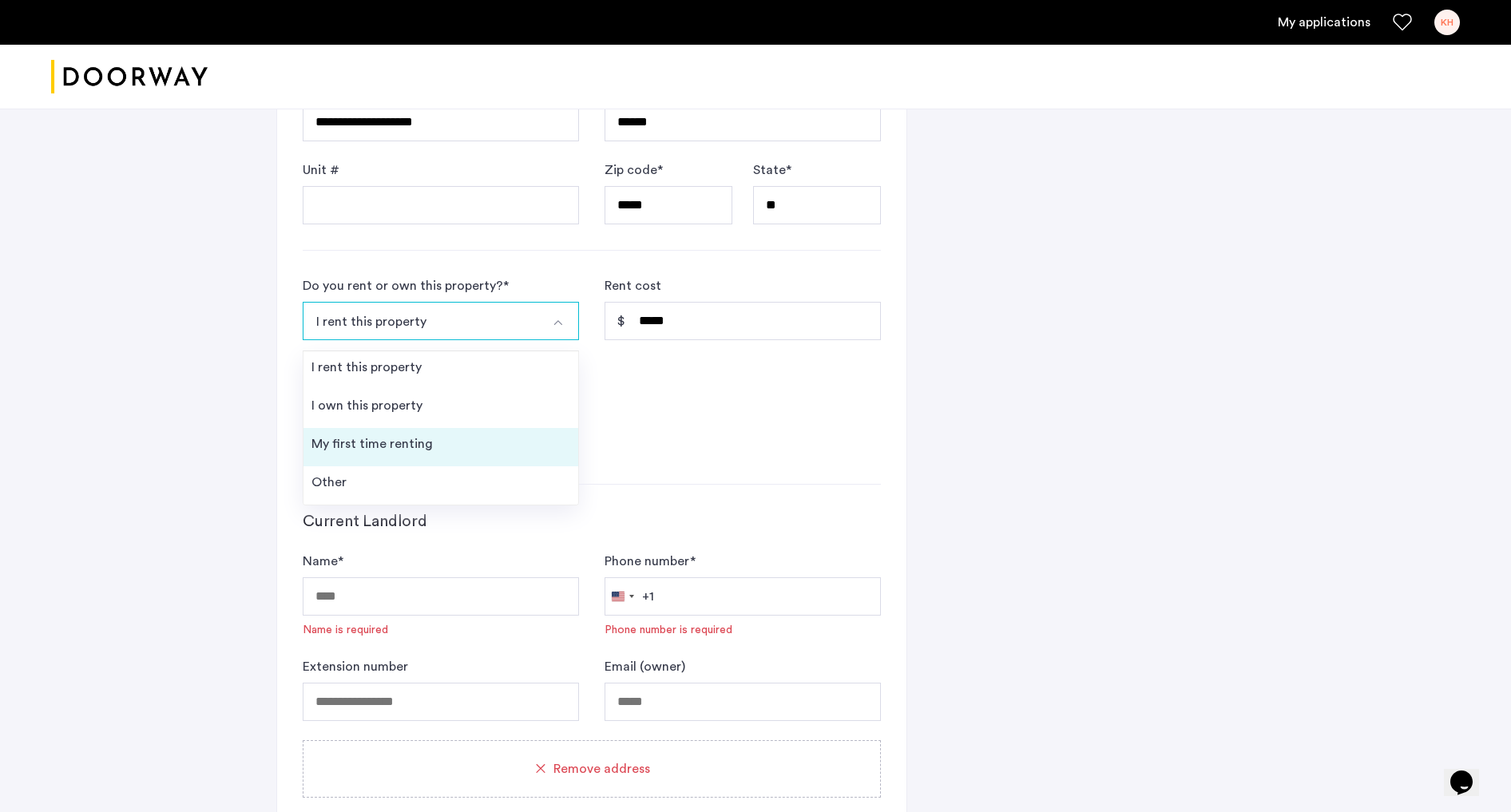 click on "My first time renting" at bounding box center (441, 447) 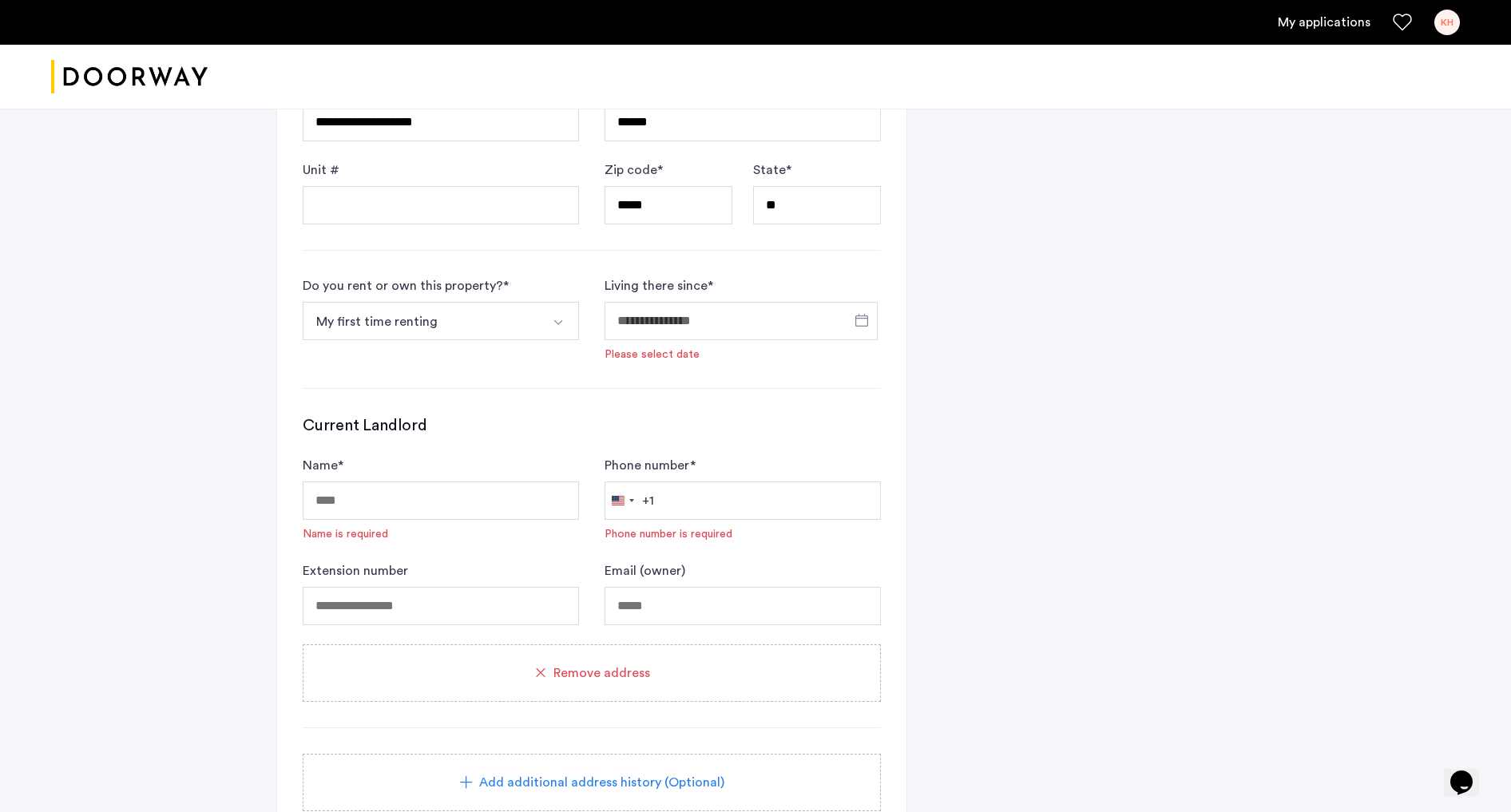 click on "My first time renting" at bounding box center (422, 321) 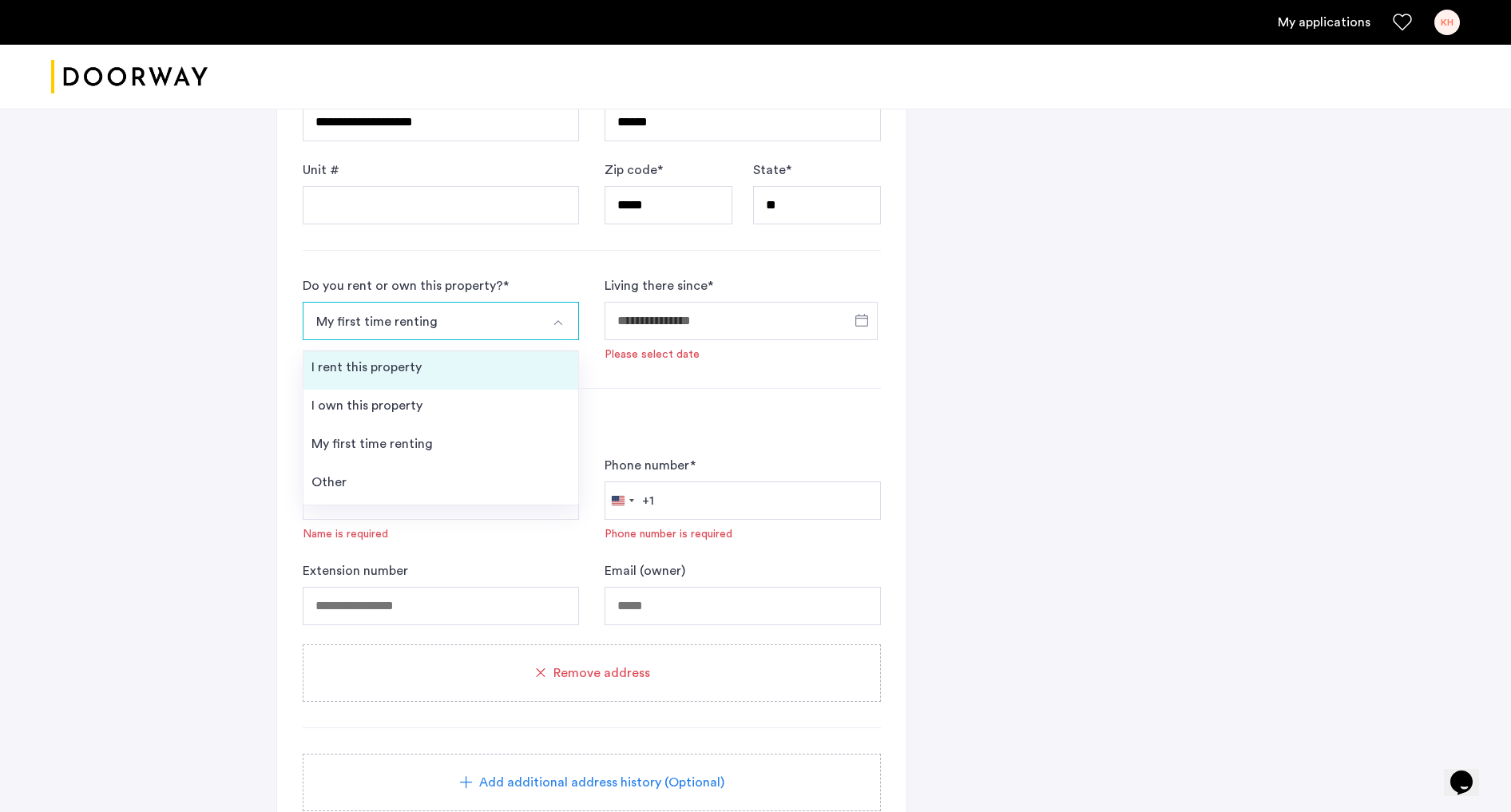 click on "I rent this property" at bounding box center [441, 370] 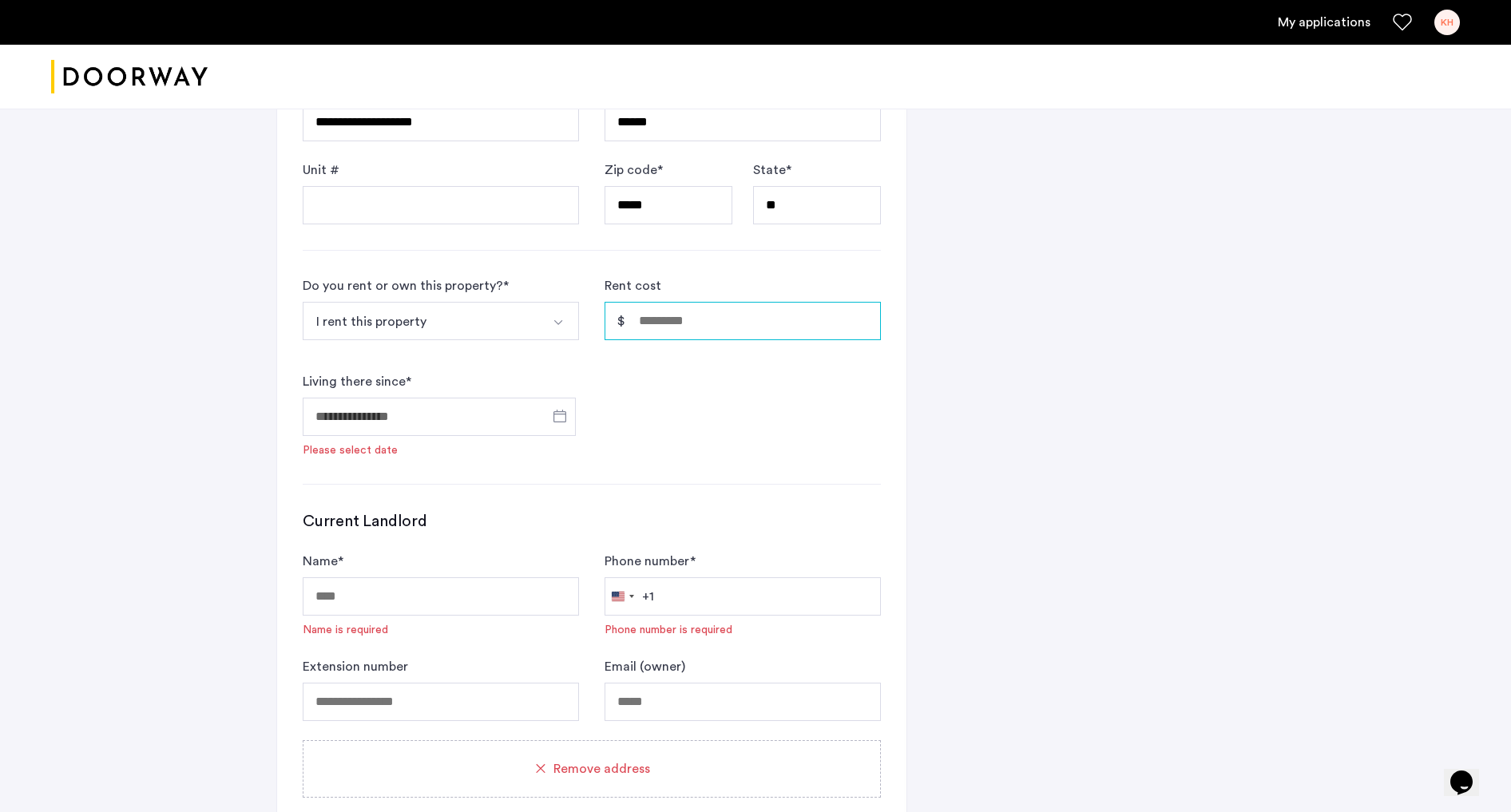 click on "Rent cost" at bounding box center (743, 321) 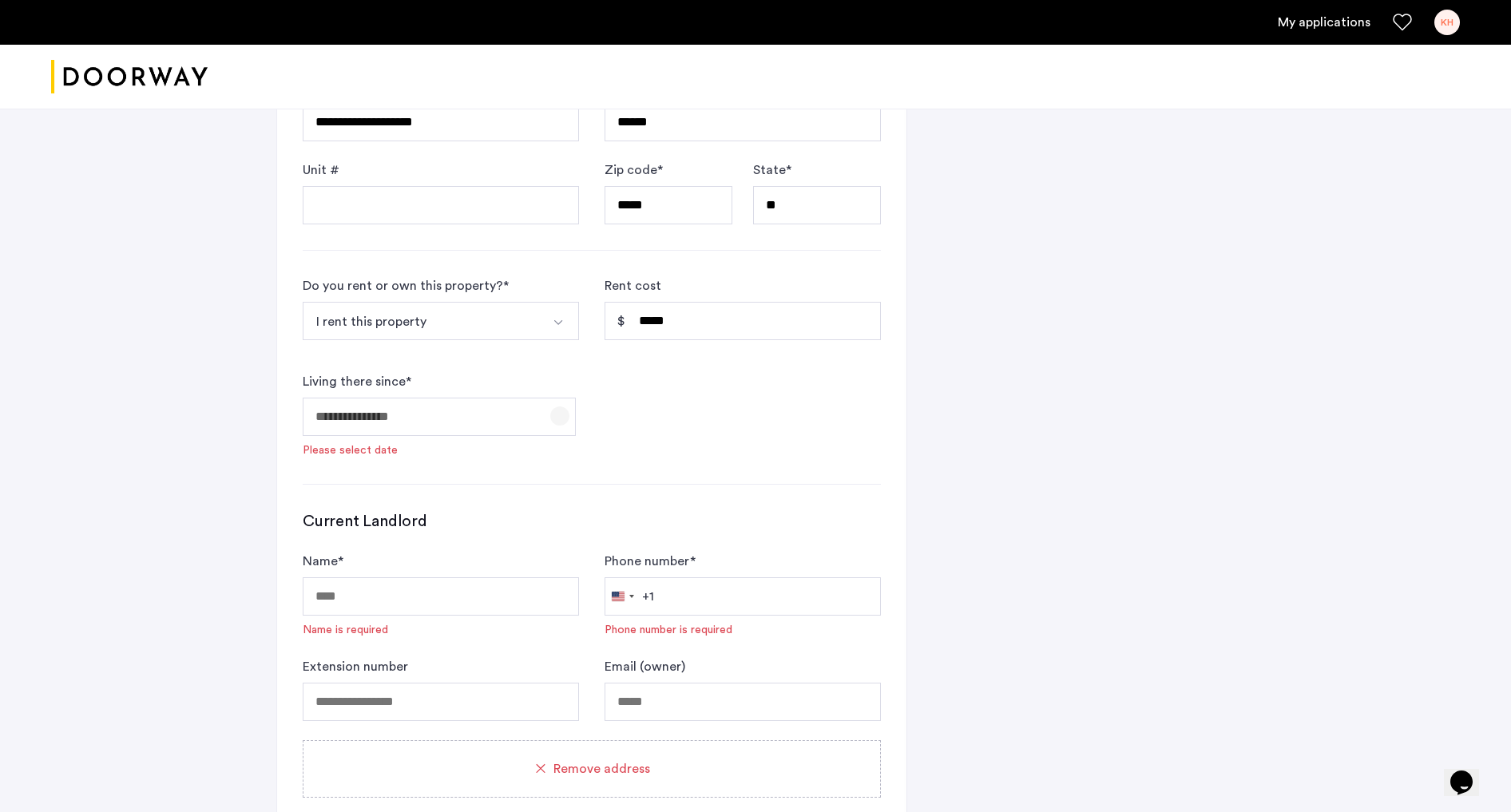 click 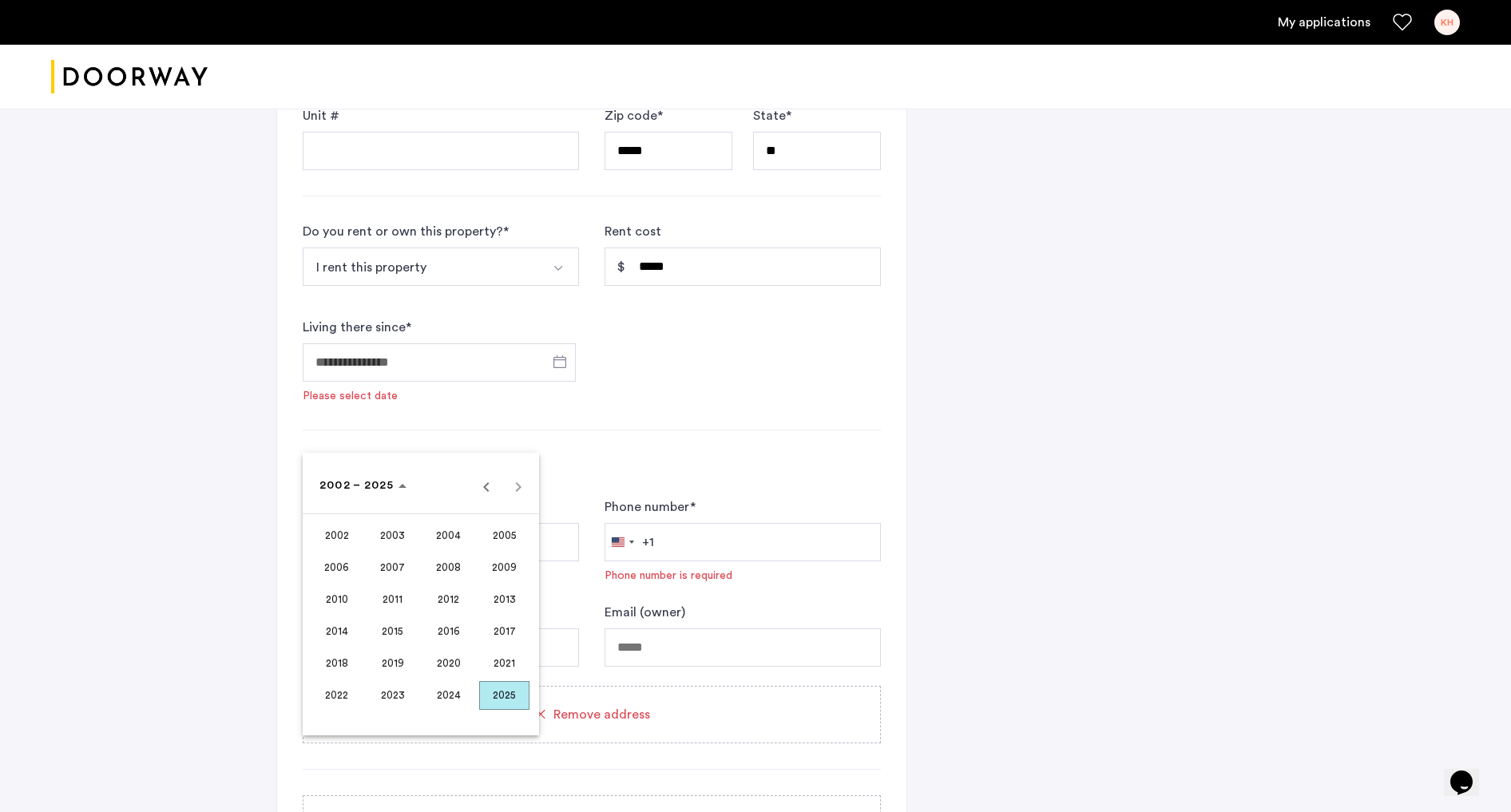 scroll, scrollTop: 1452, scrollLeft: 0, axis: vertical 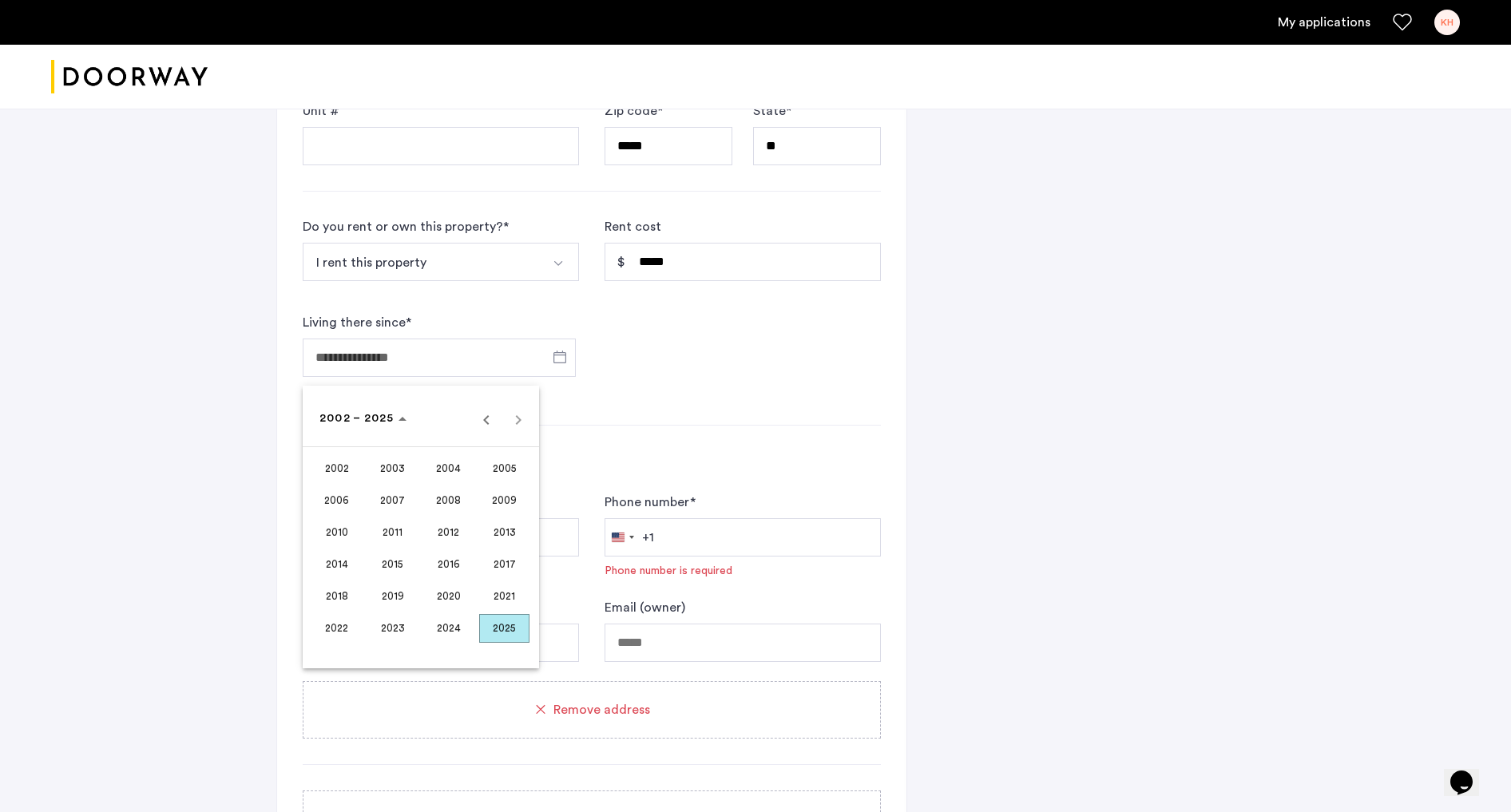 click on "2023" at bounding box center [392, 628] 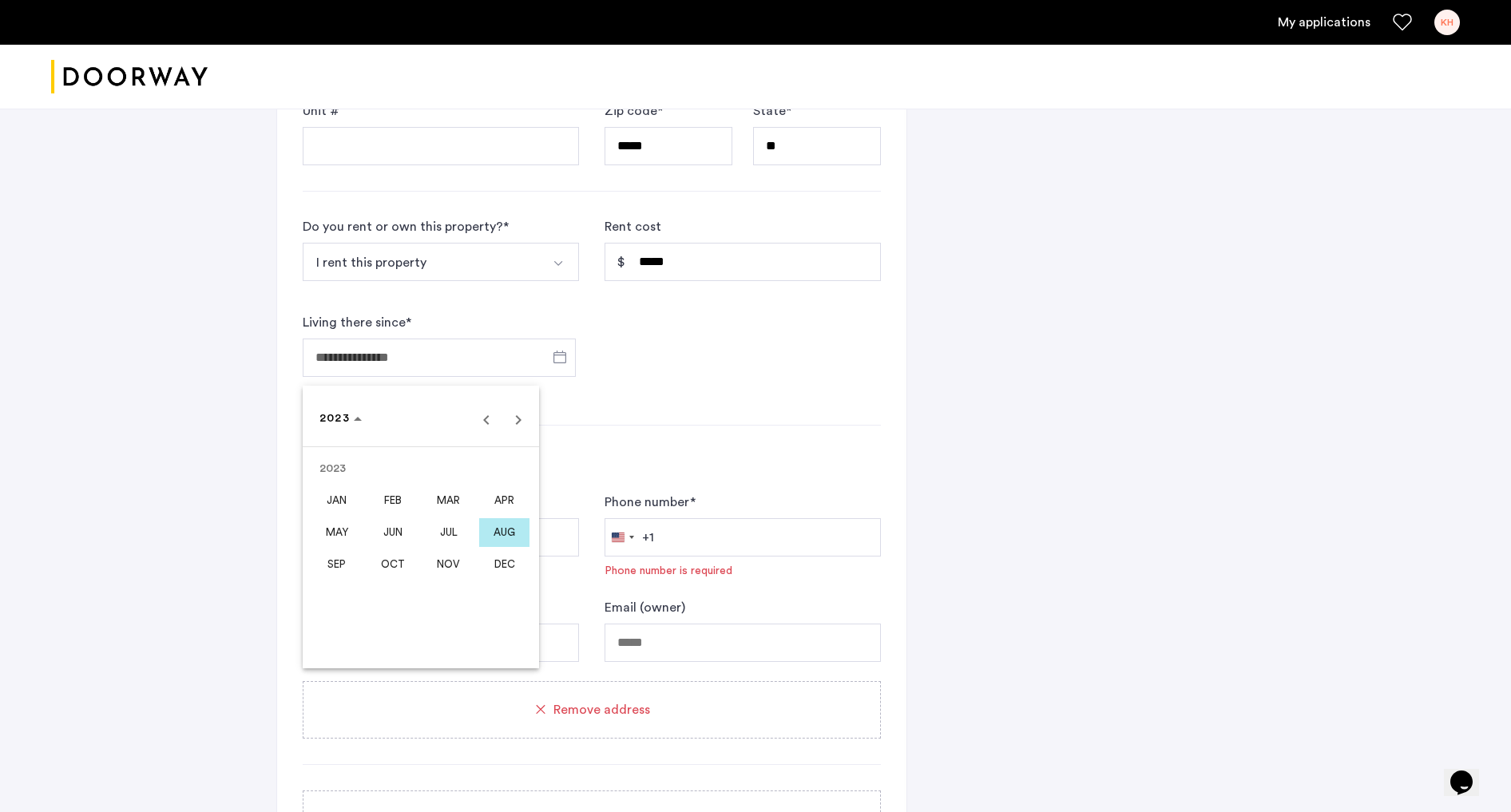 click on "AUG" at bounding box center (504, 533) 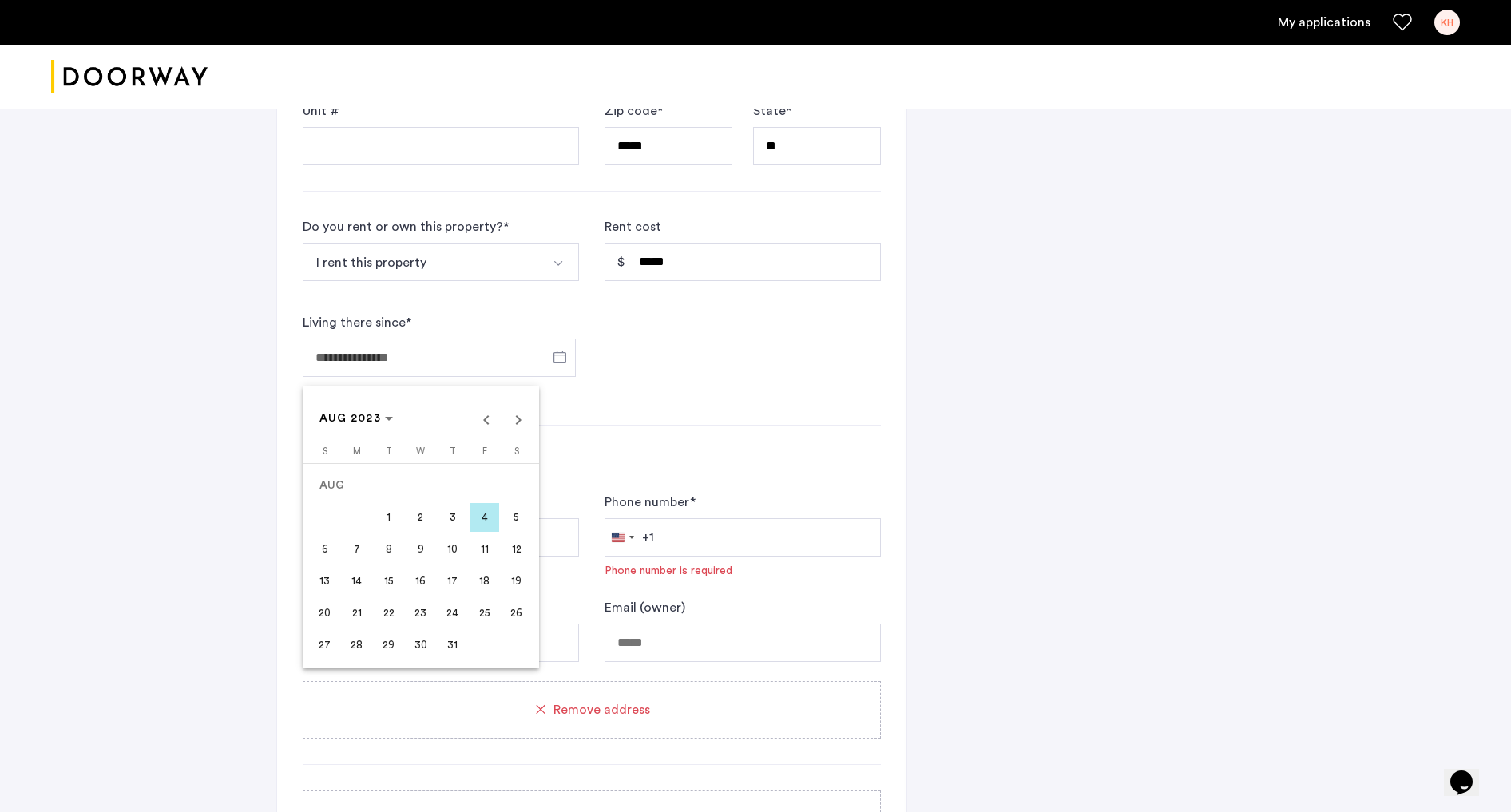 click on "14" at bounding box center [357, 581] 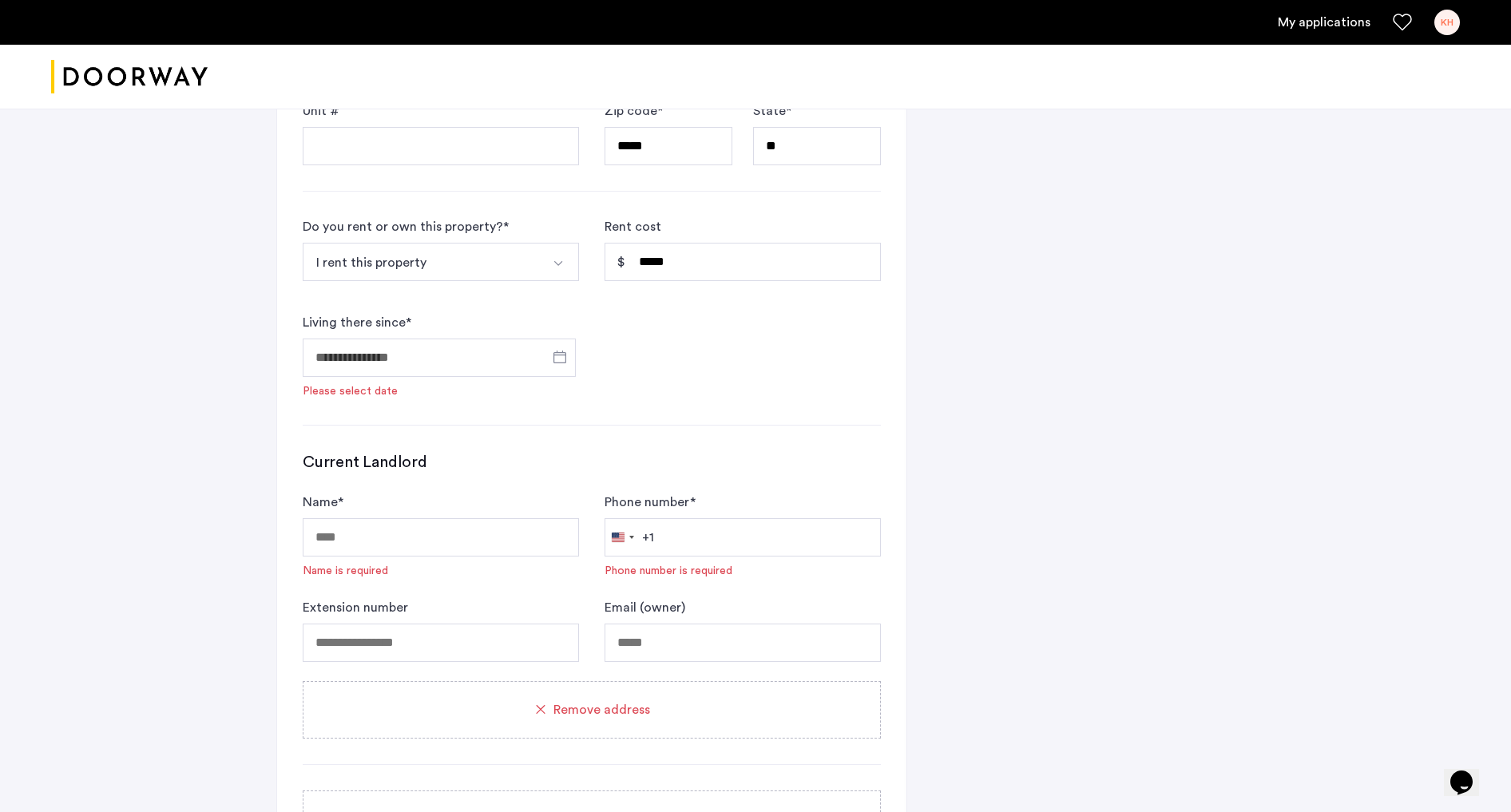 type on "**********" 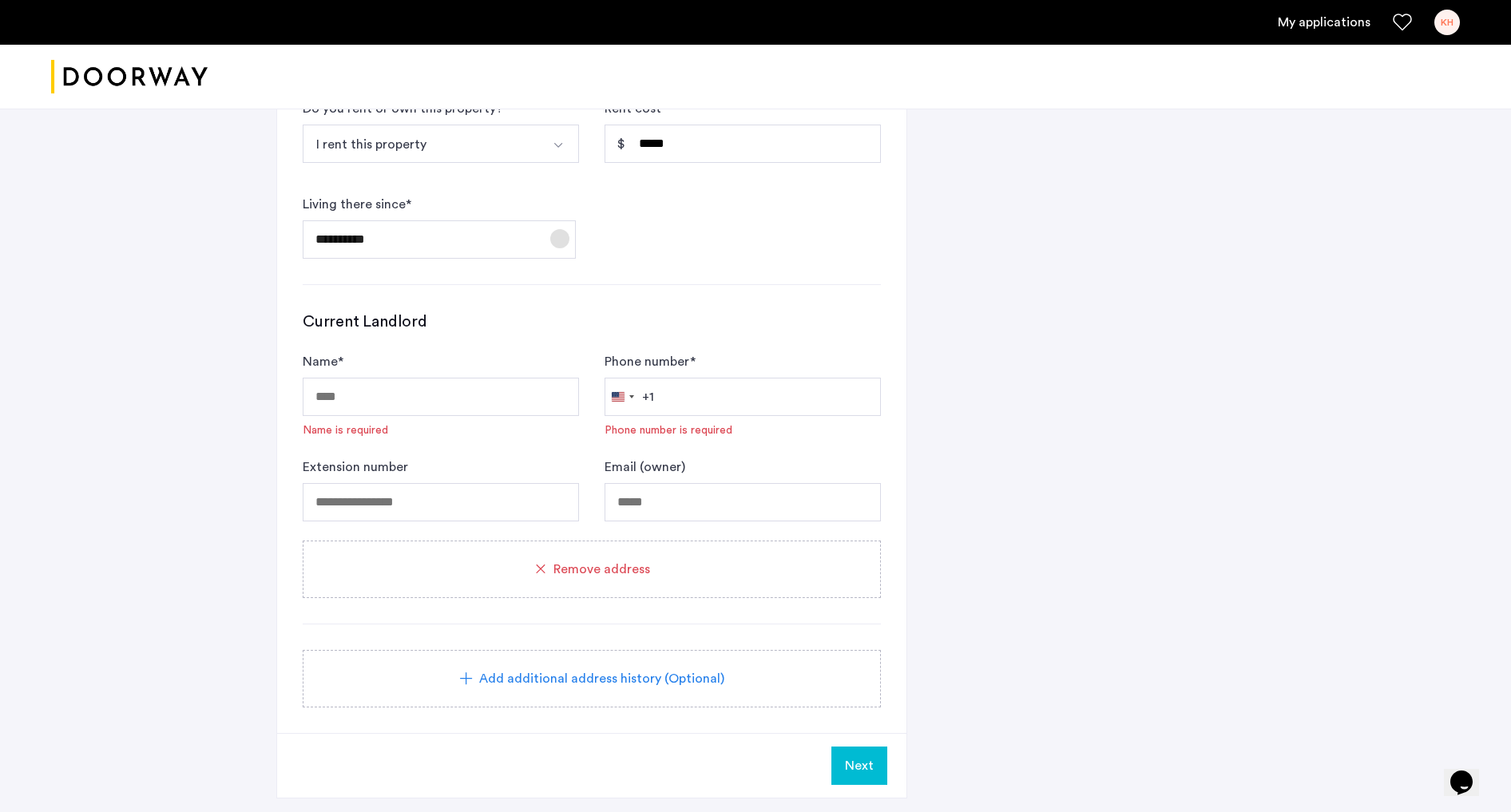 scroll, scrollTop: 1584, scrollLeft: 0, axis: vertical 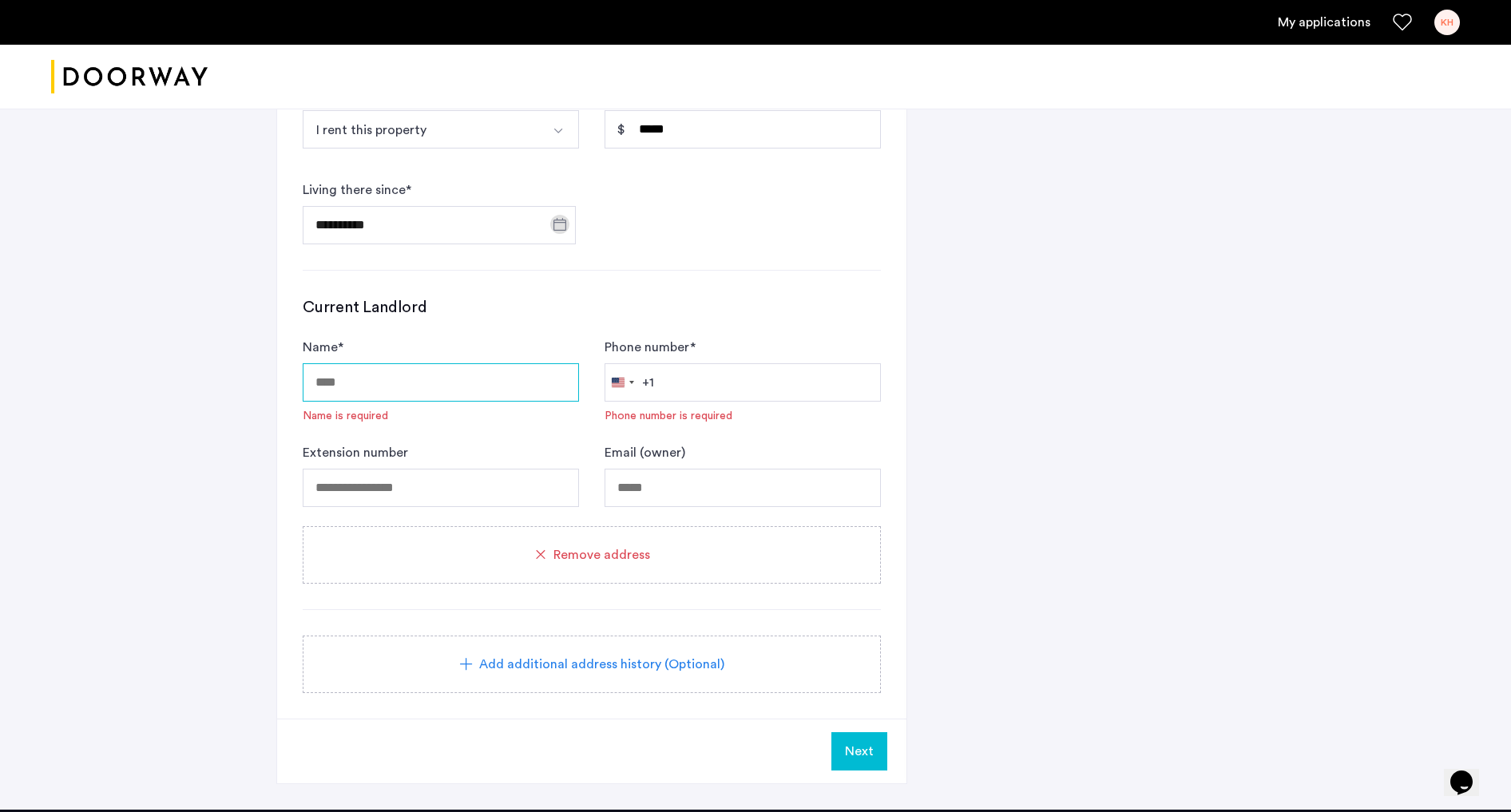 click on "Name  *" at bounding box center (441, 382) 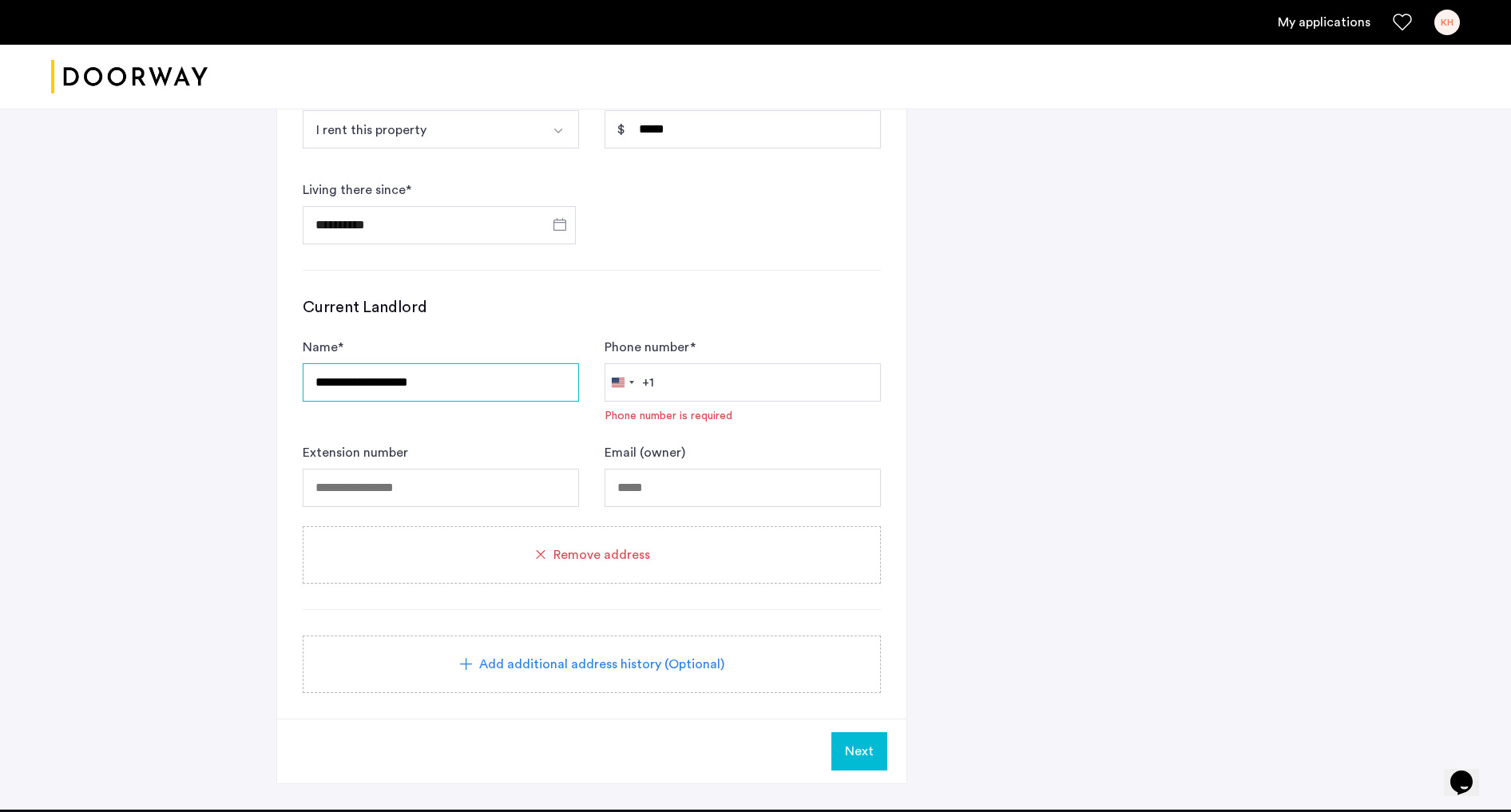 type on "**********" 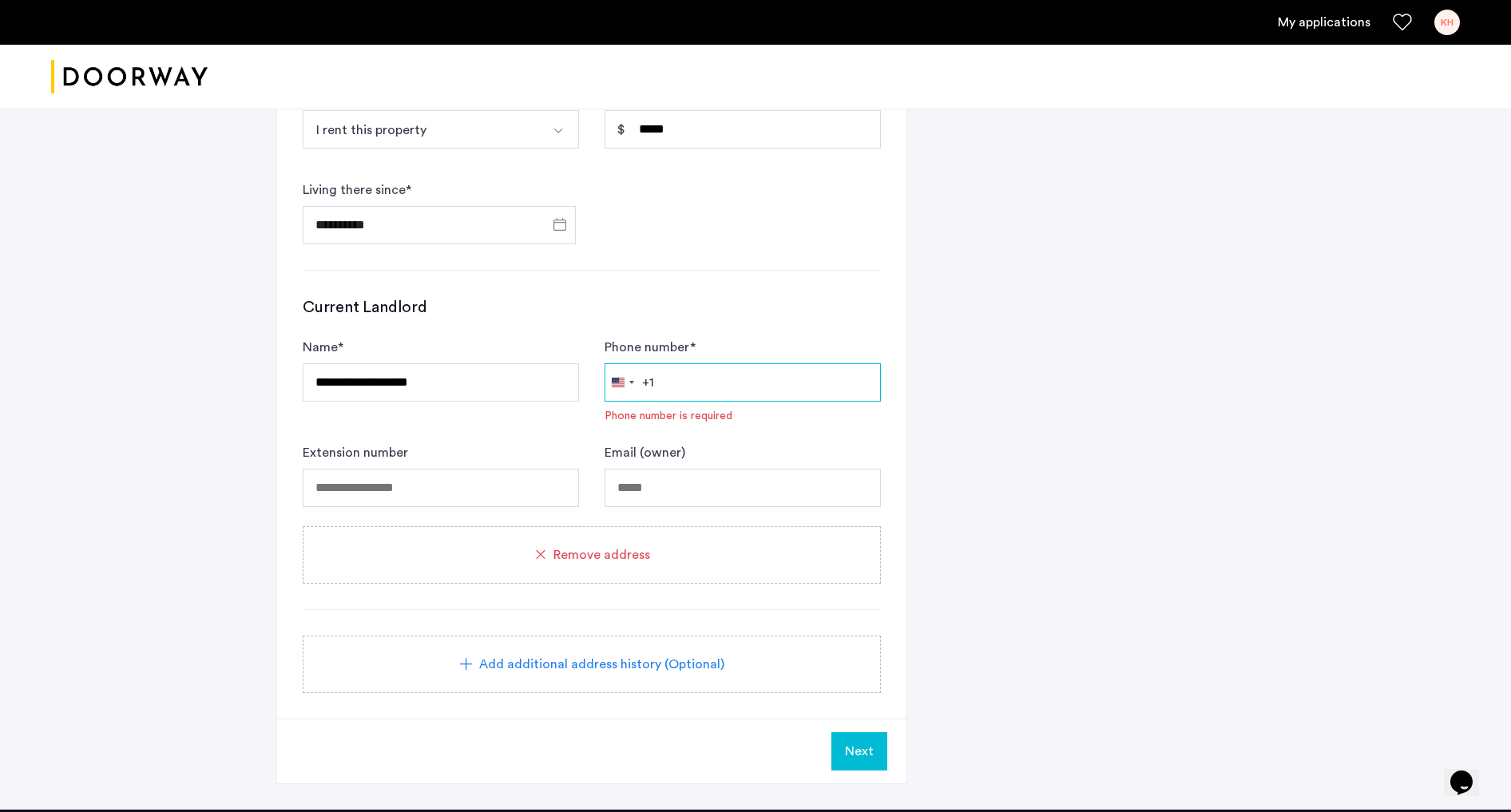 click on "Phone number  *" at bounding box center [743, 382] 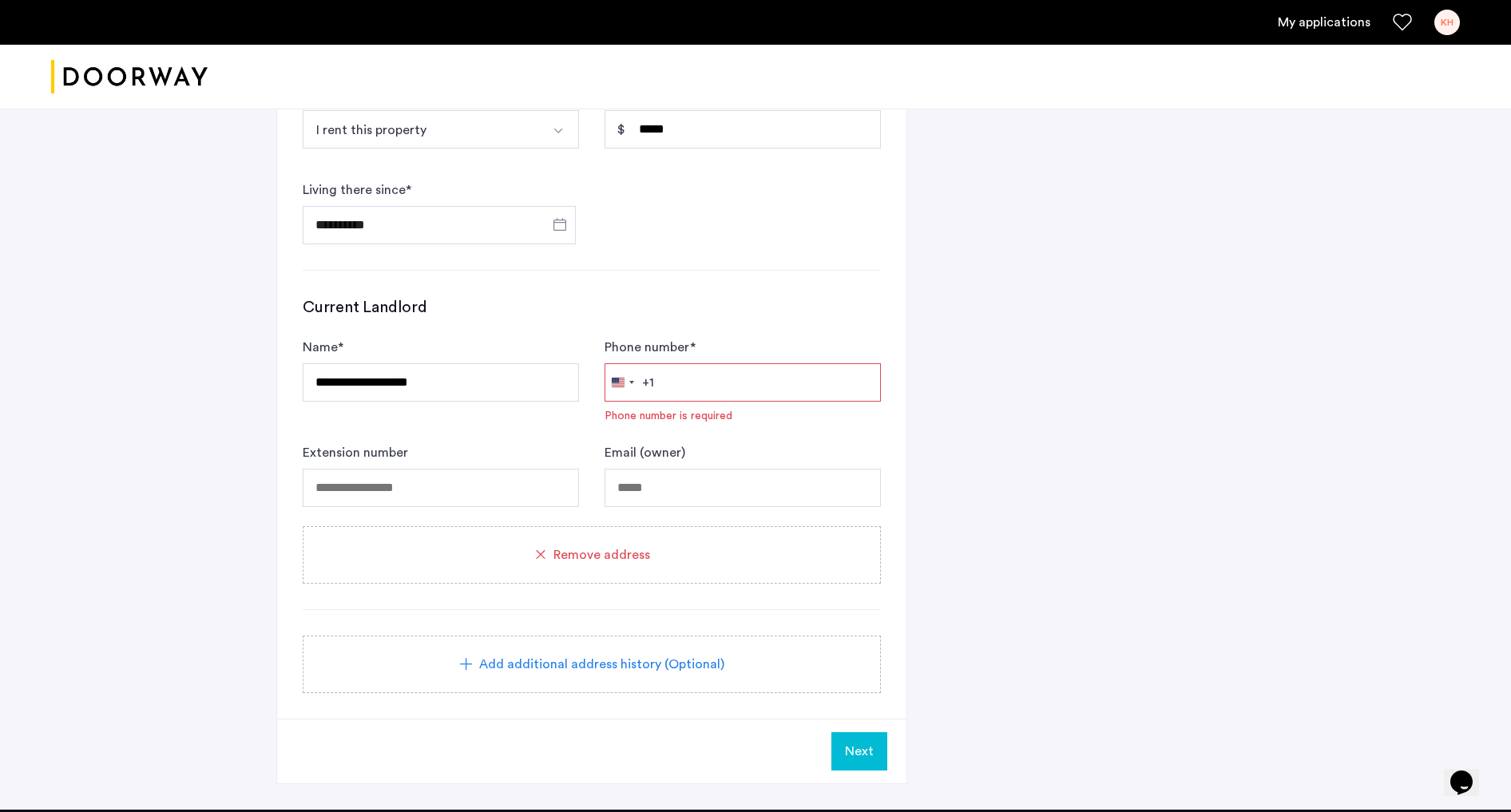 paste on "**********" 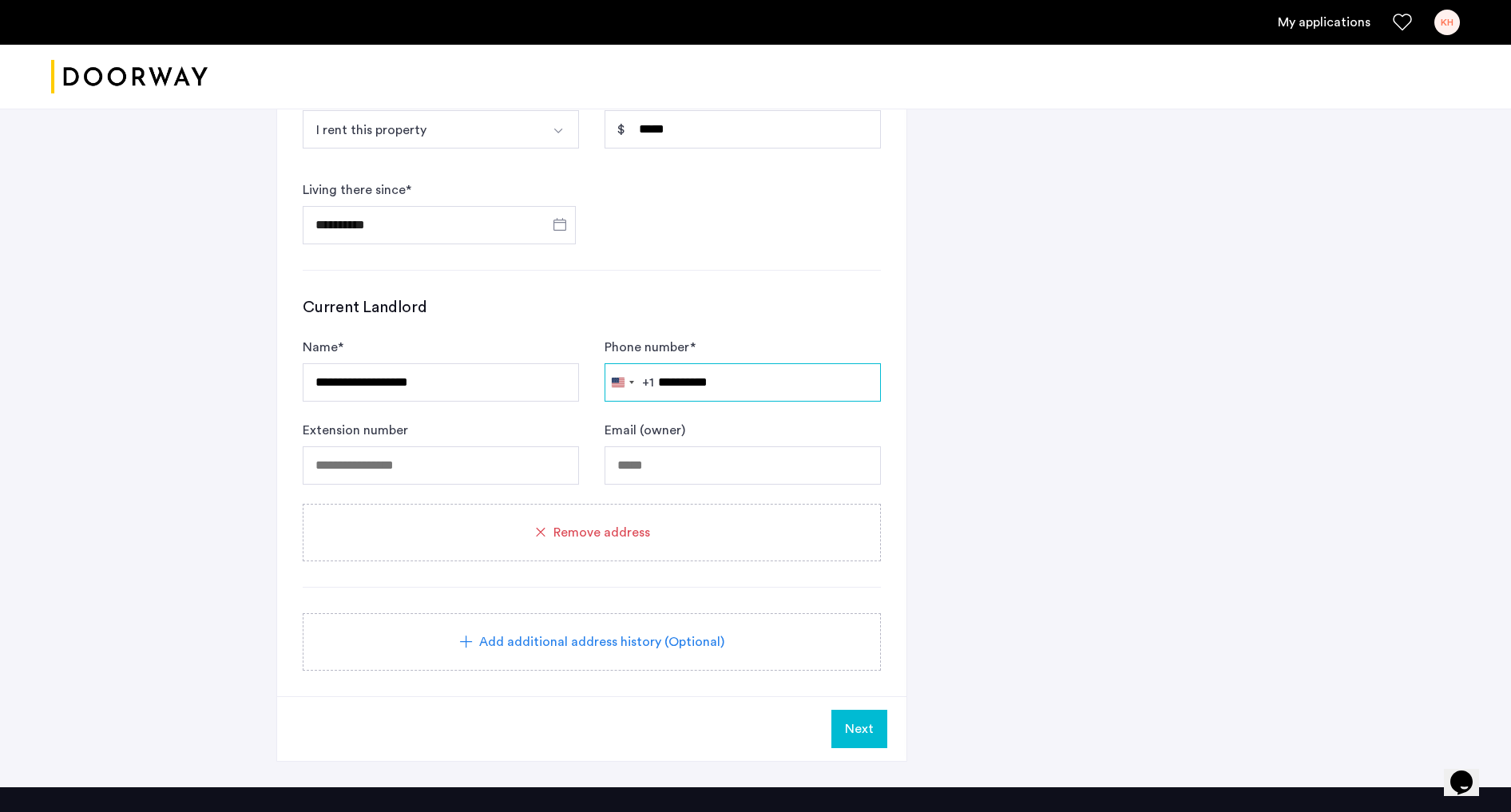 type on "**********" 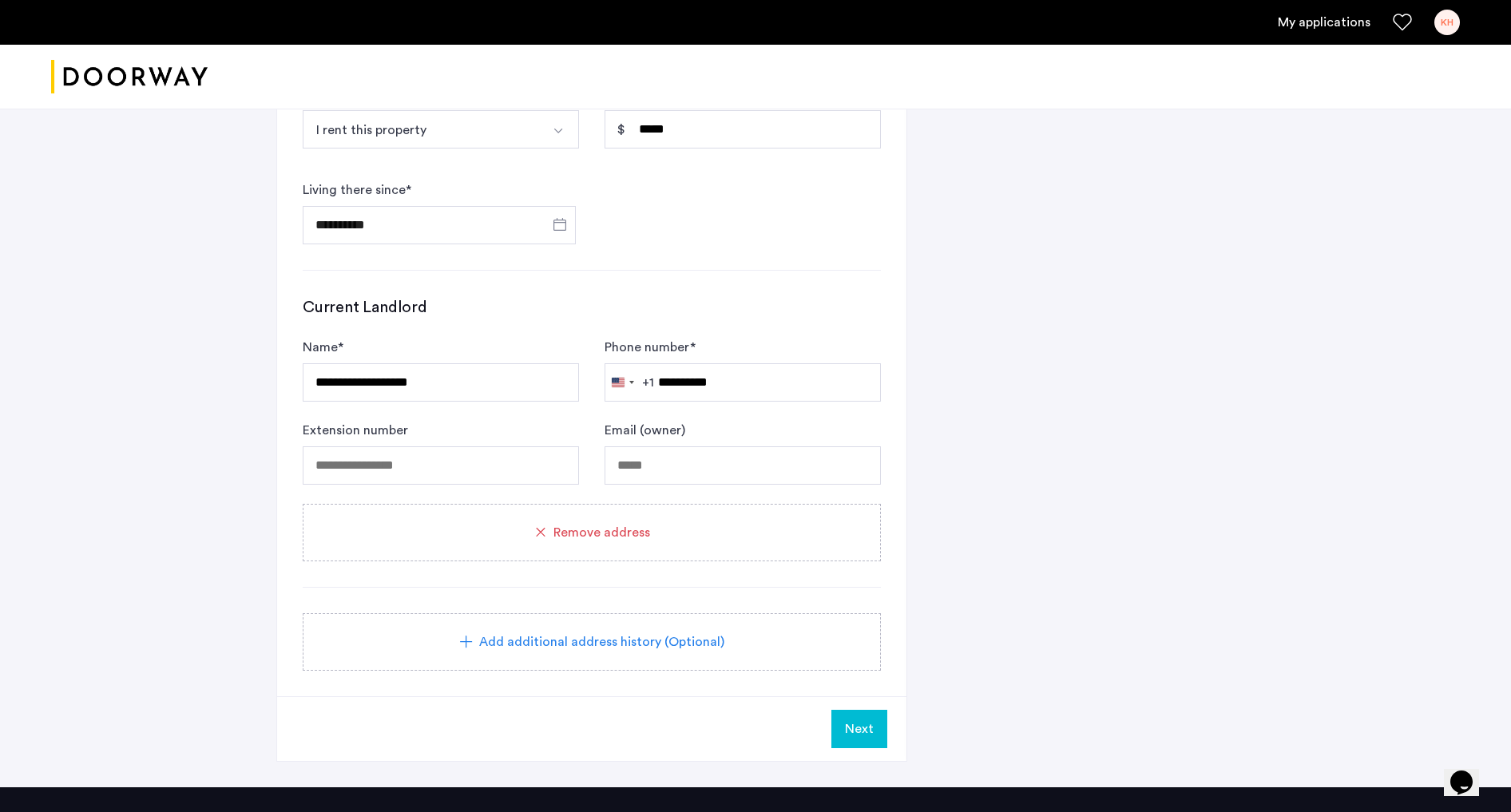 click on "**********" 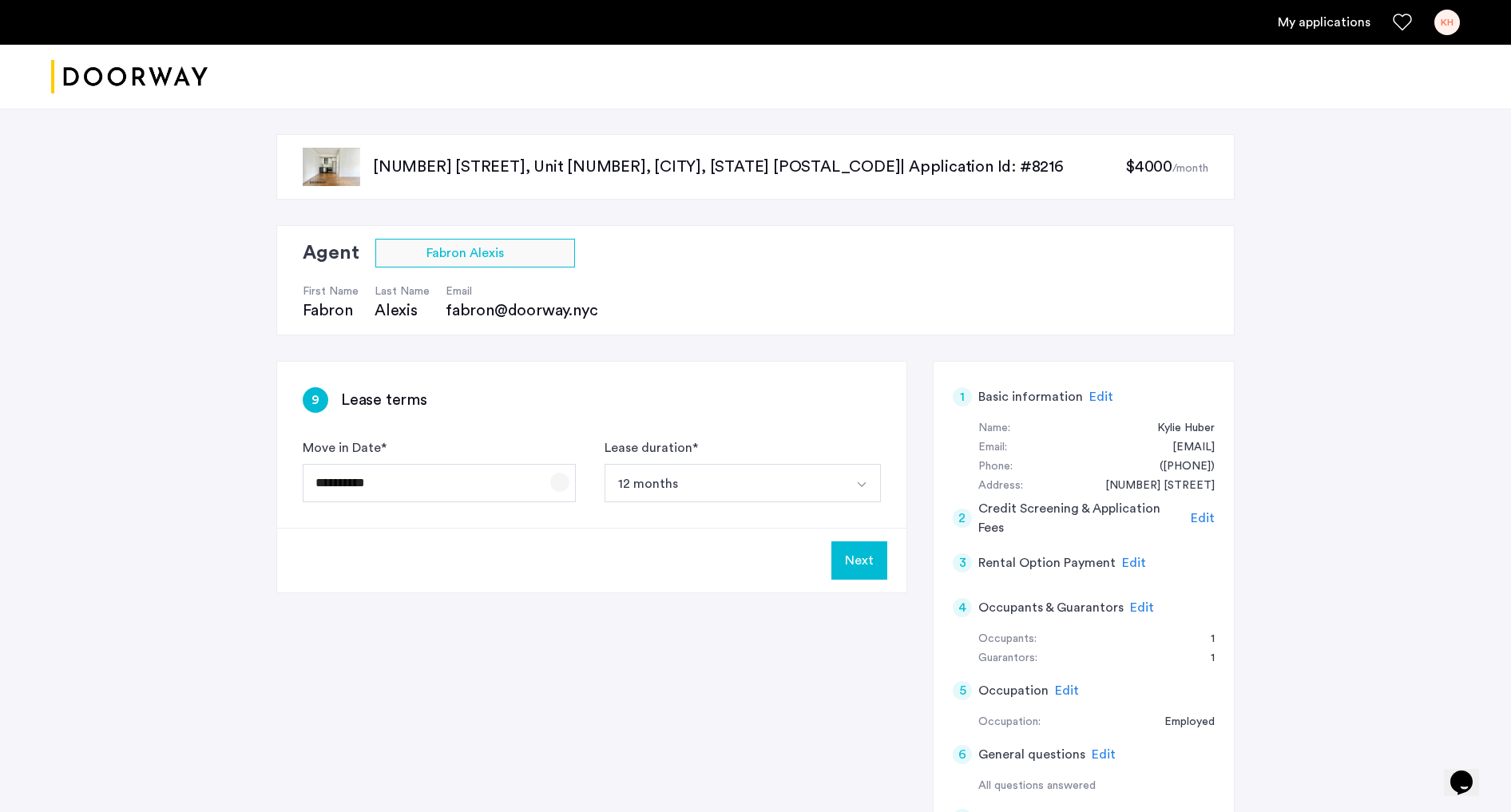click 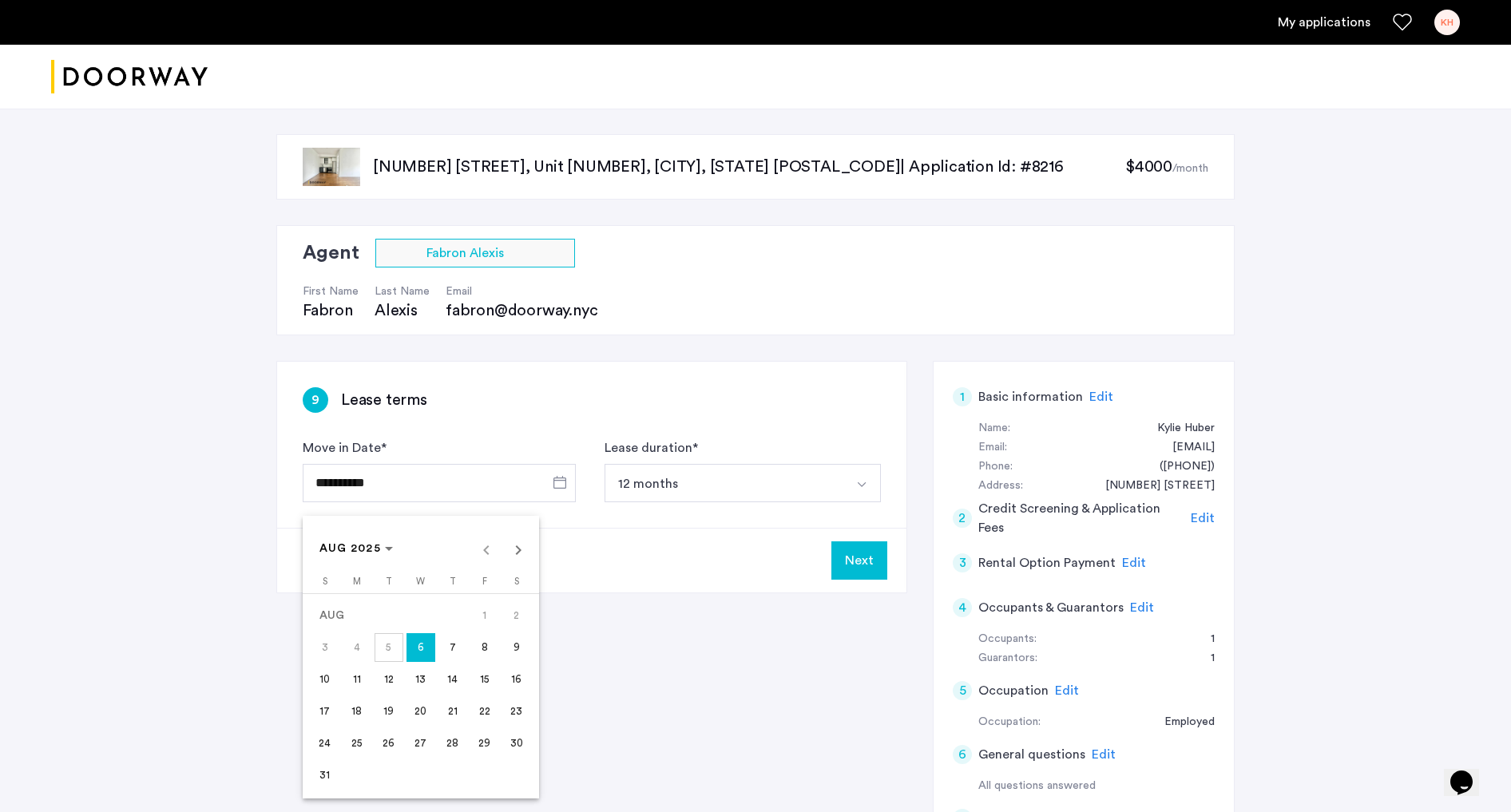 click on "15" at bounding box center (485, 679) 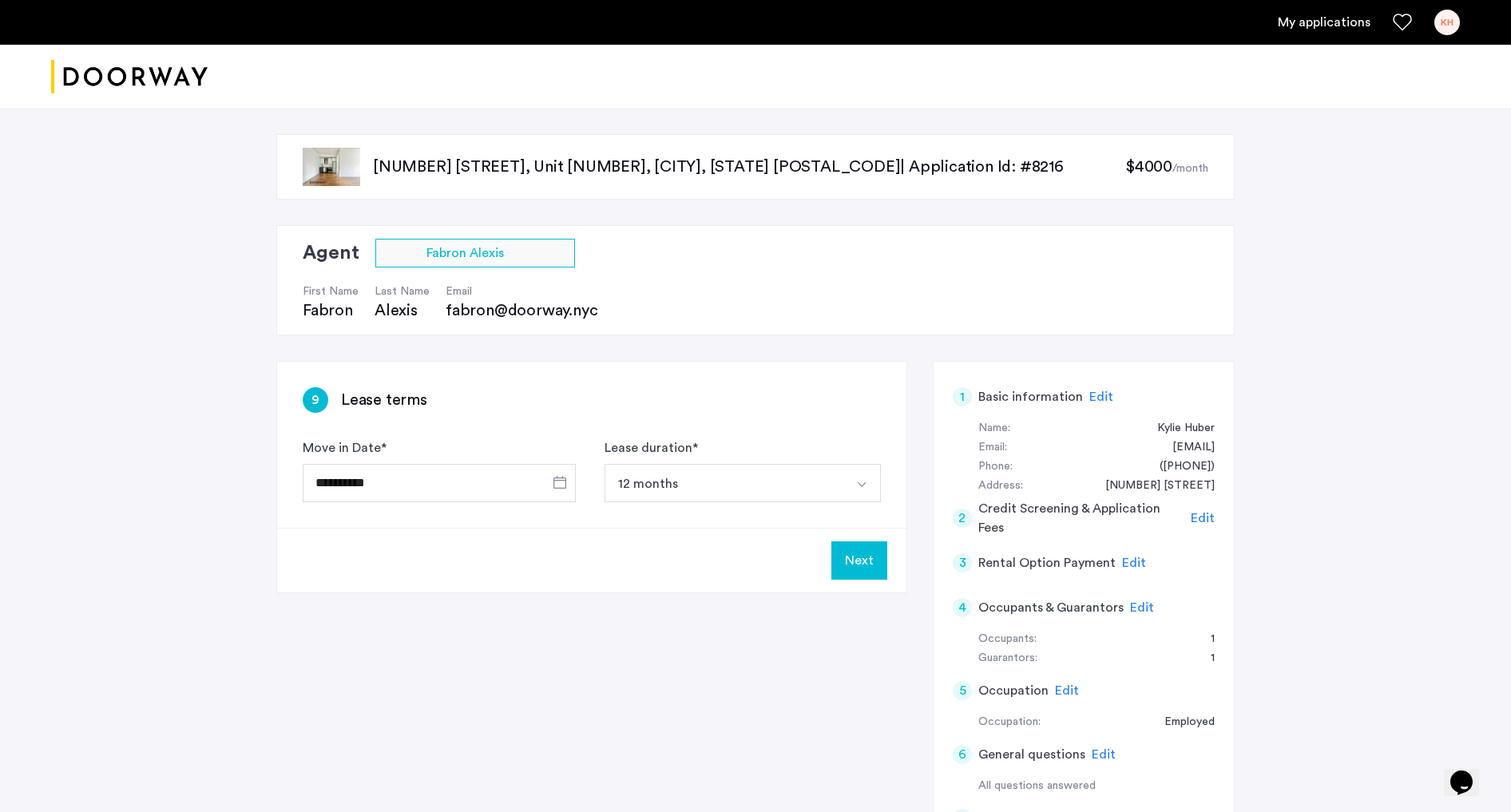 type on "**********" 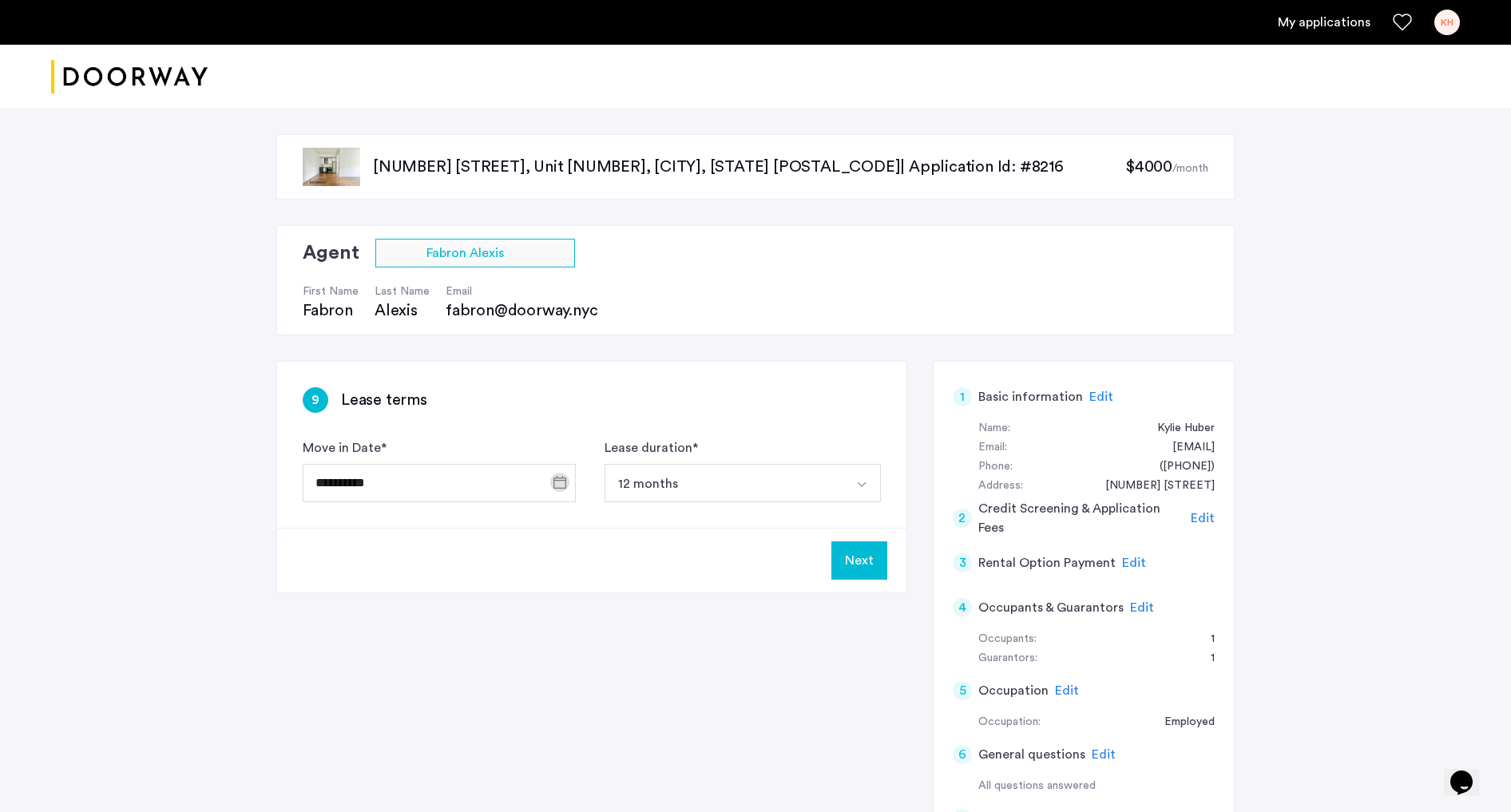 click on "12 months" at bounding box center [724, 483] 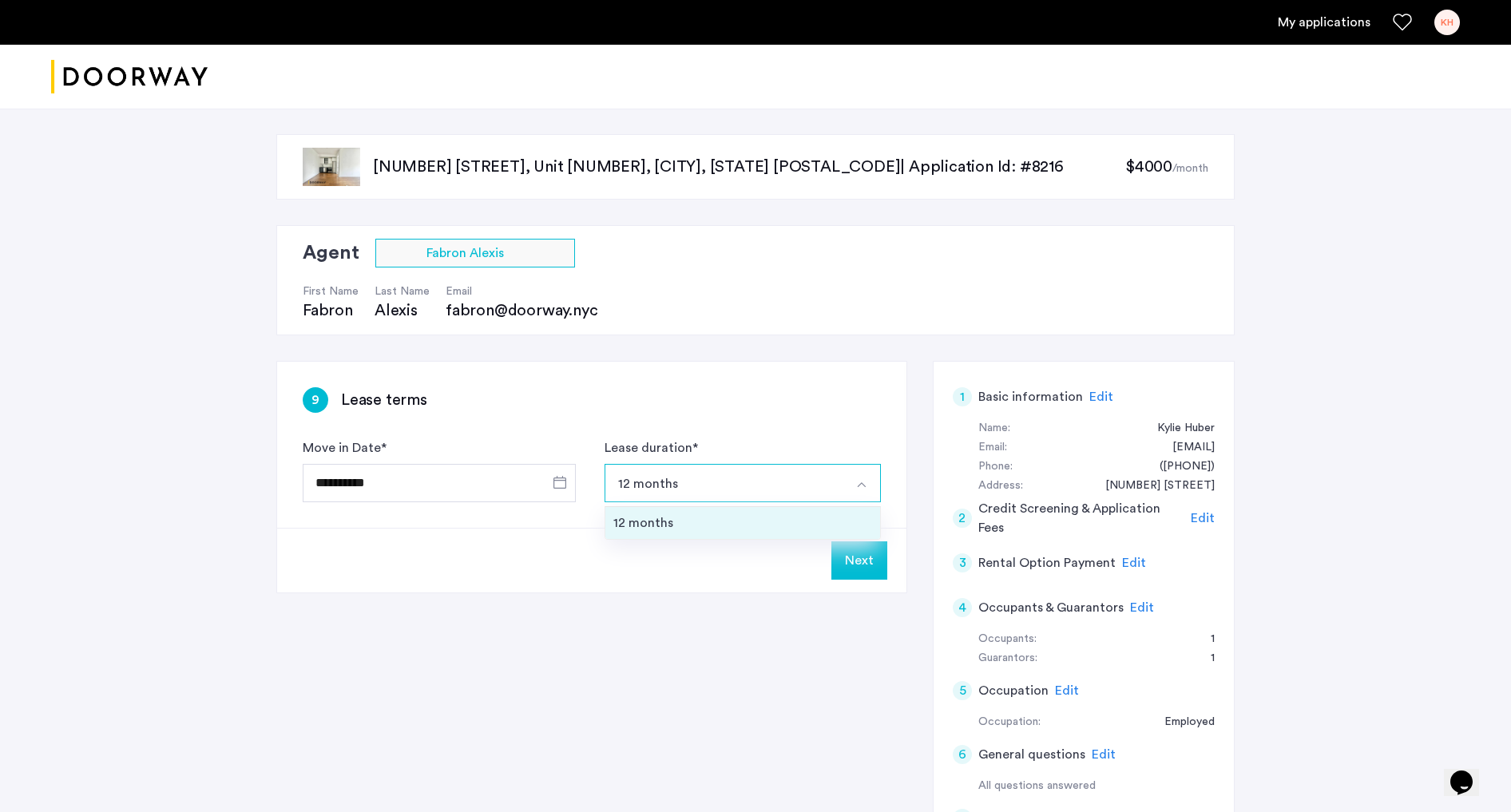 click on "12 months" at bounding box center (743, 523) 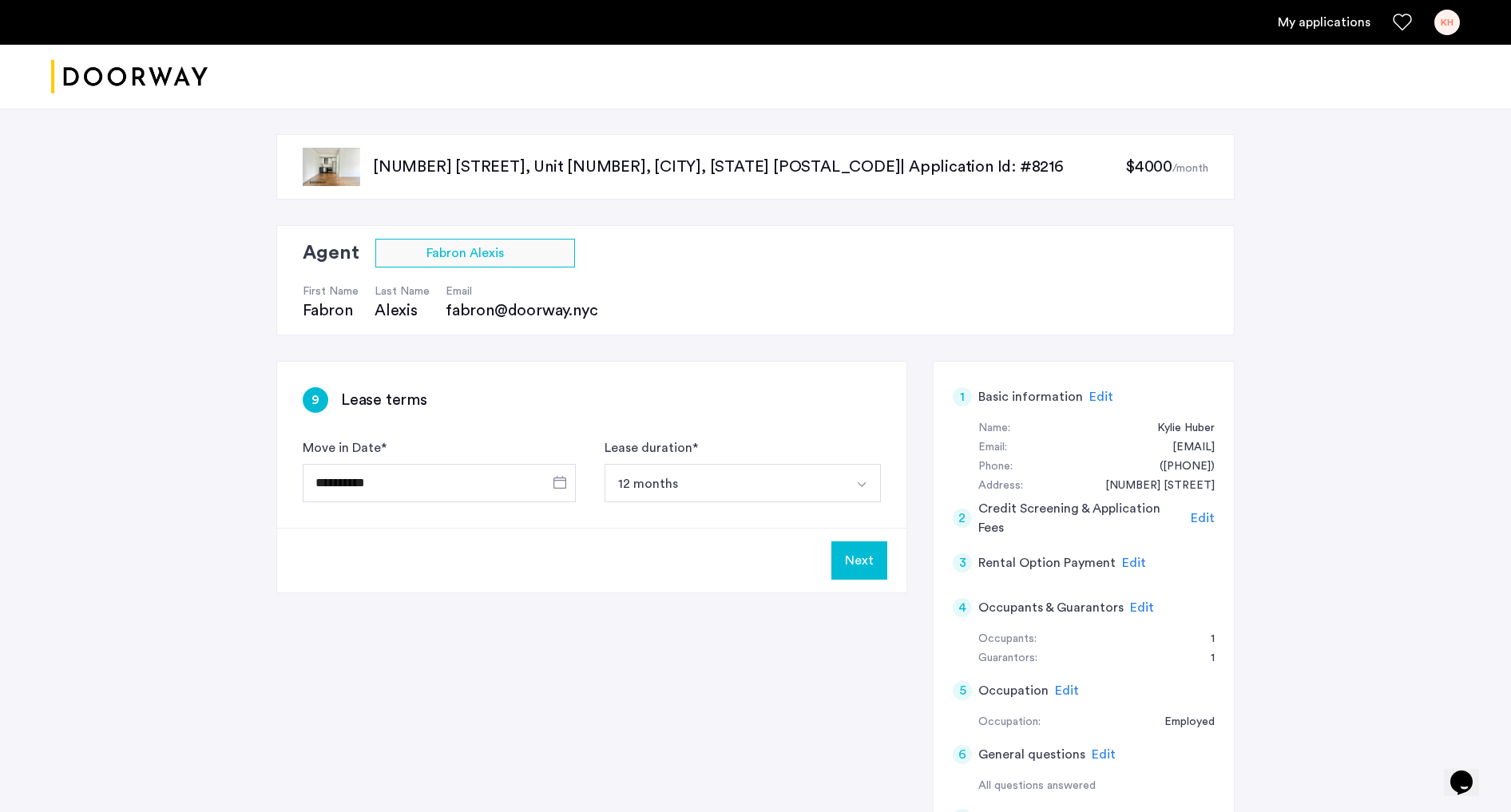 click on "Next" 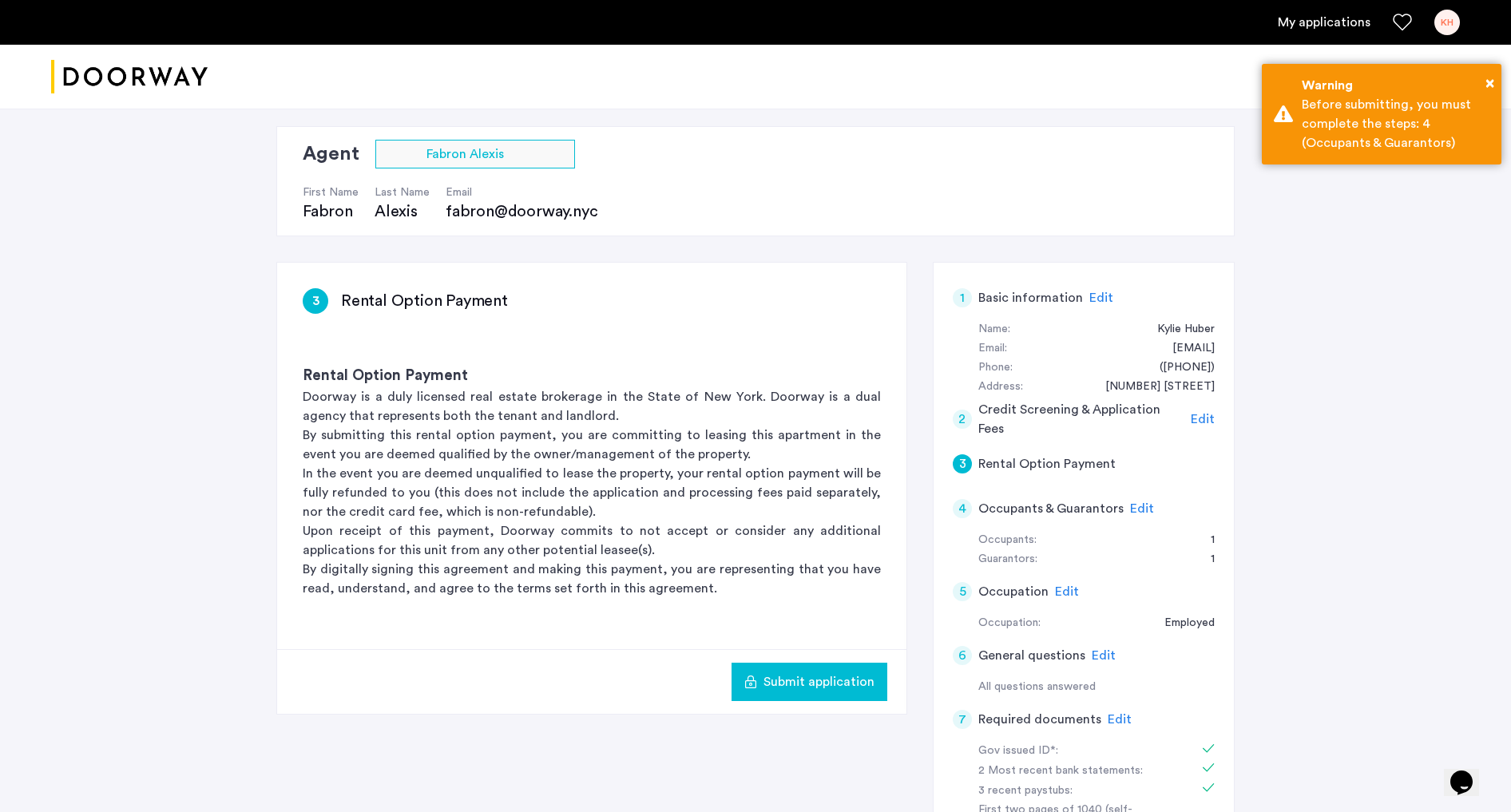 scroll, scrollTop: 106, scrollLeft: 0, axis: vertical 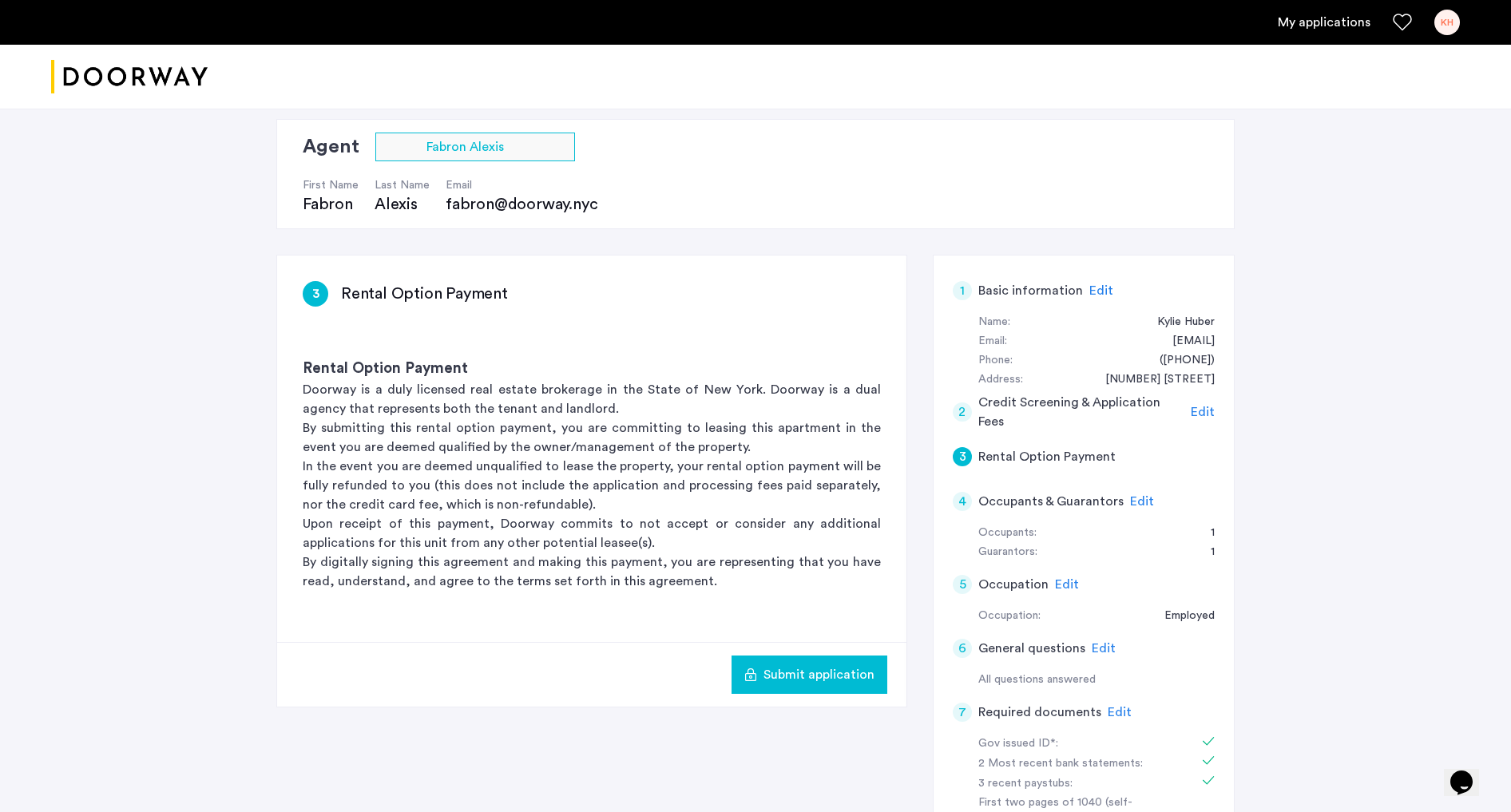 click on "Submit application" 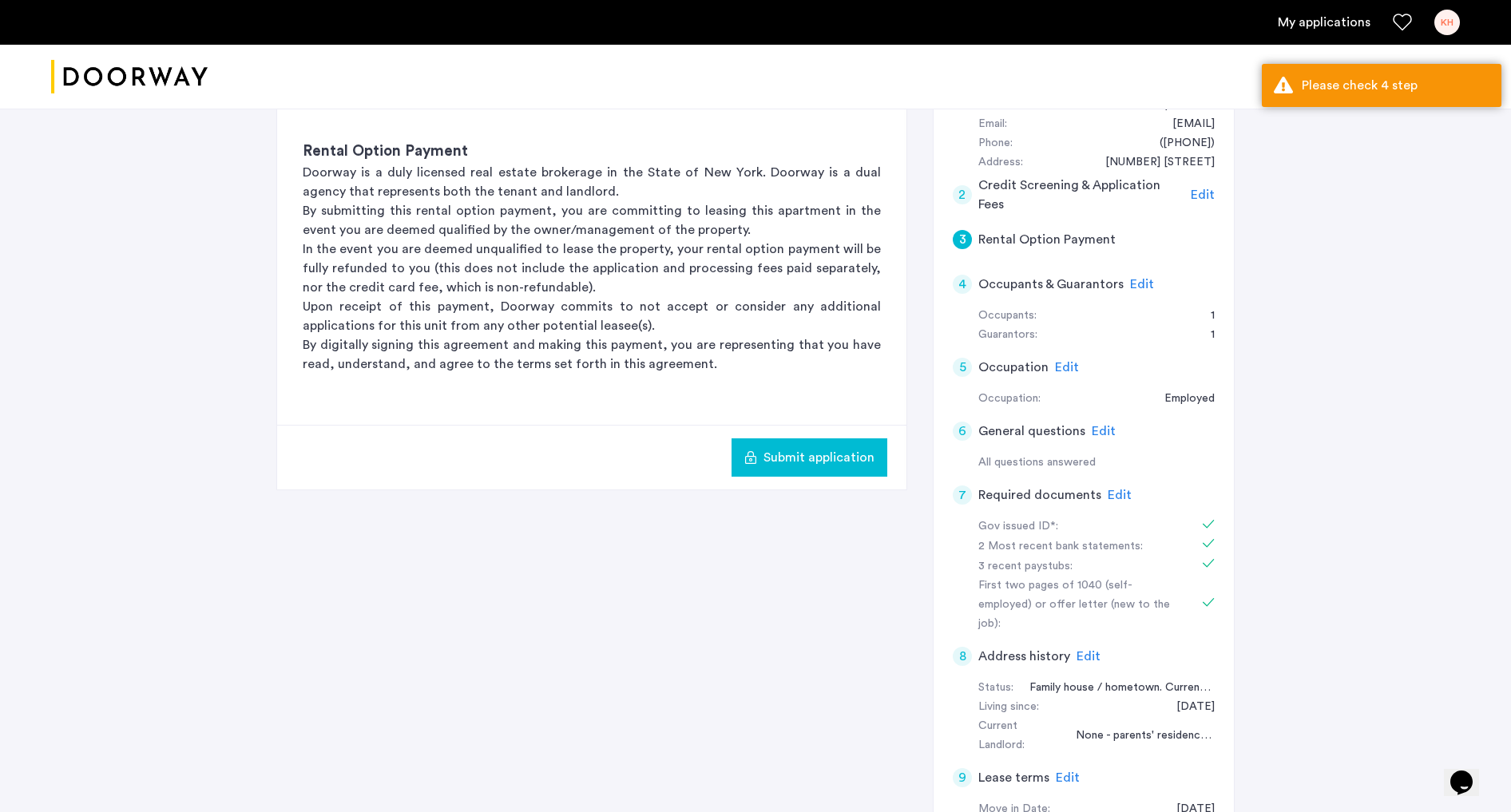 scroll, scrollTop: 340, scrollLeft: 0, axis: vertical 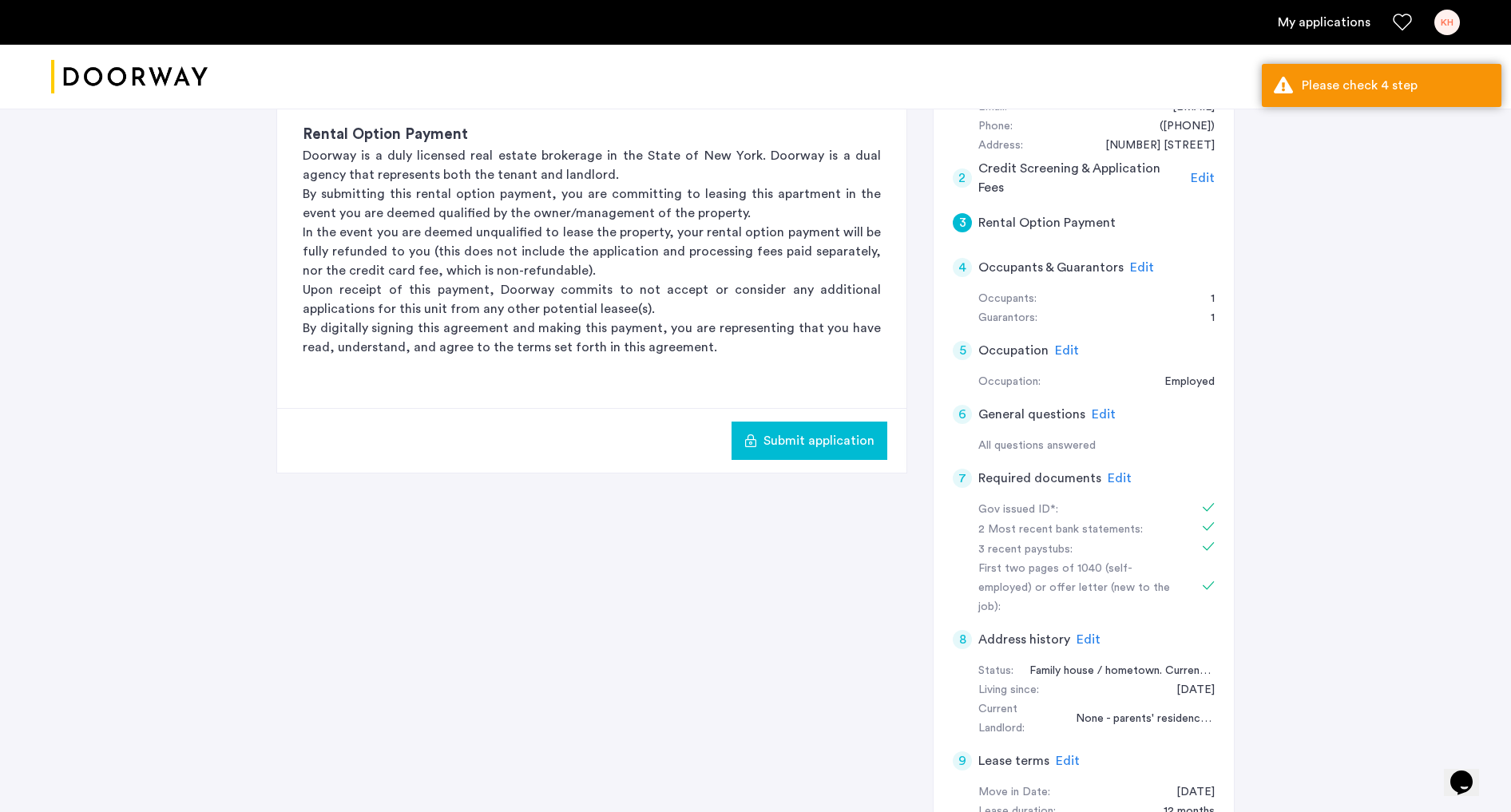 click on "Edit" 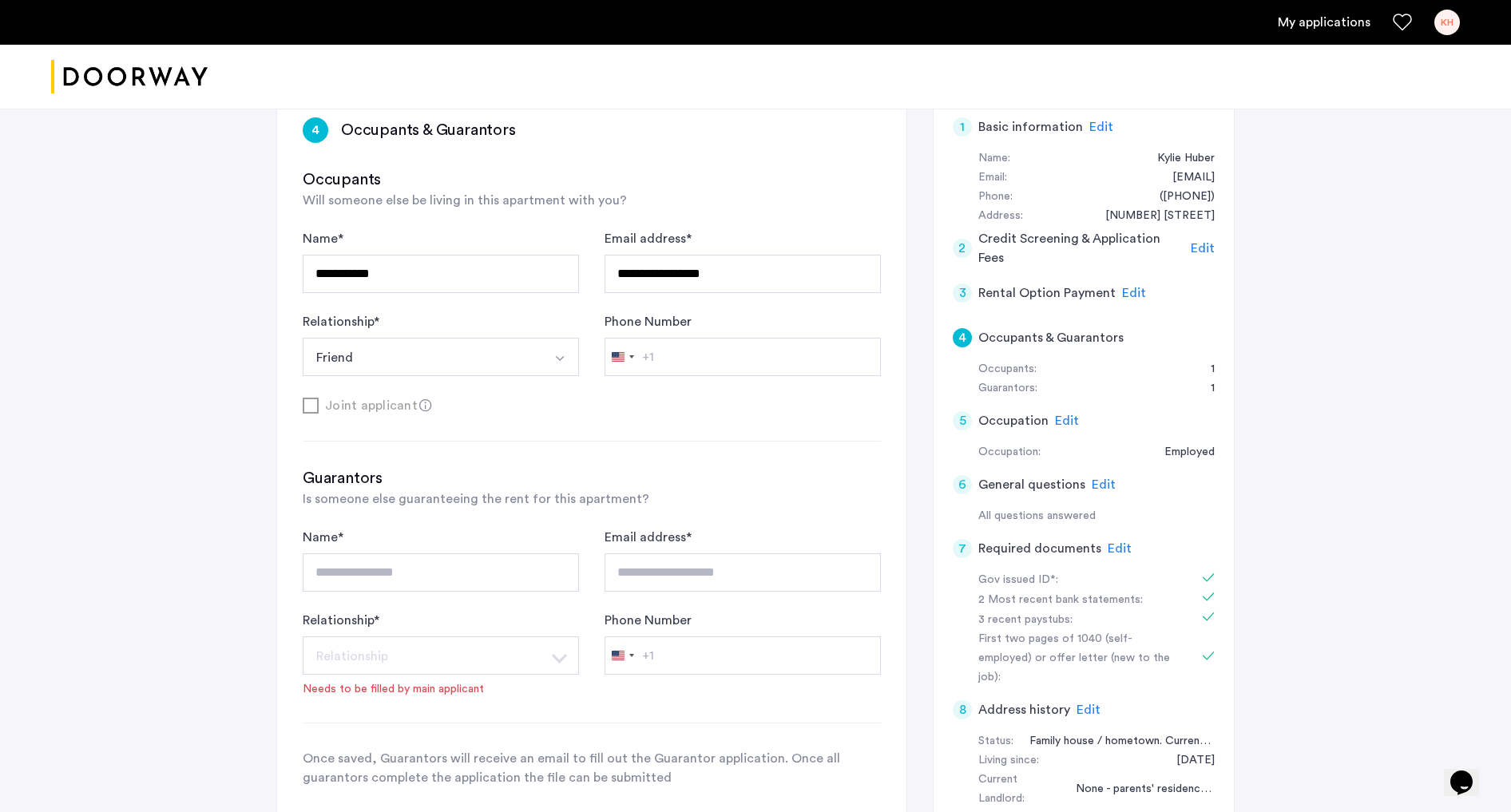 scroll, scrollTop: 617, scrollLeft: 0, axis: vertical 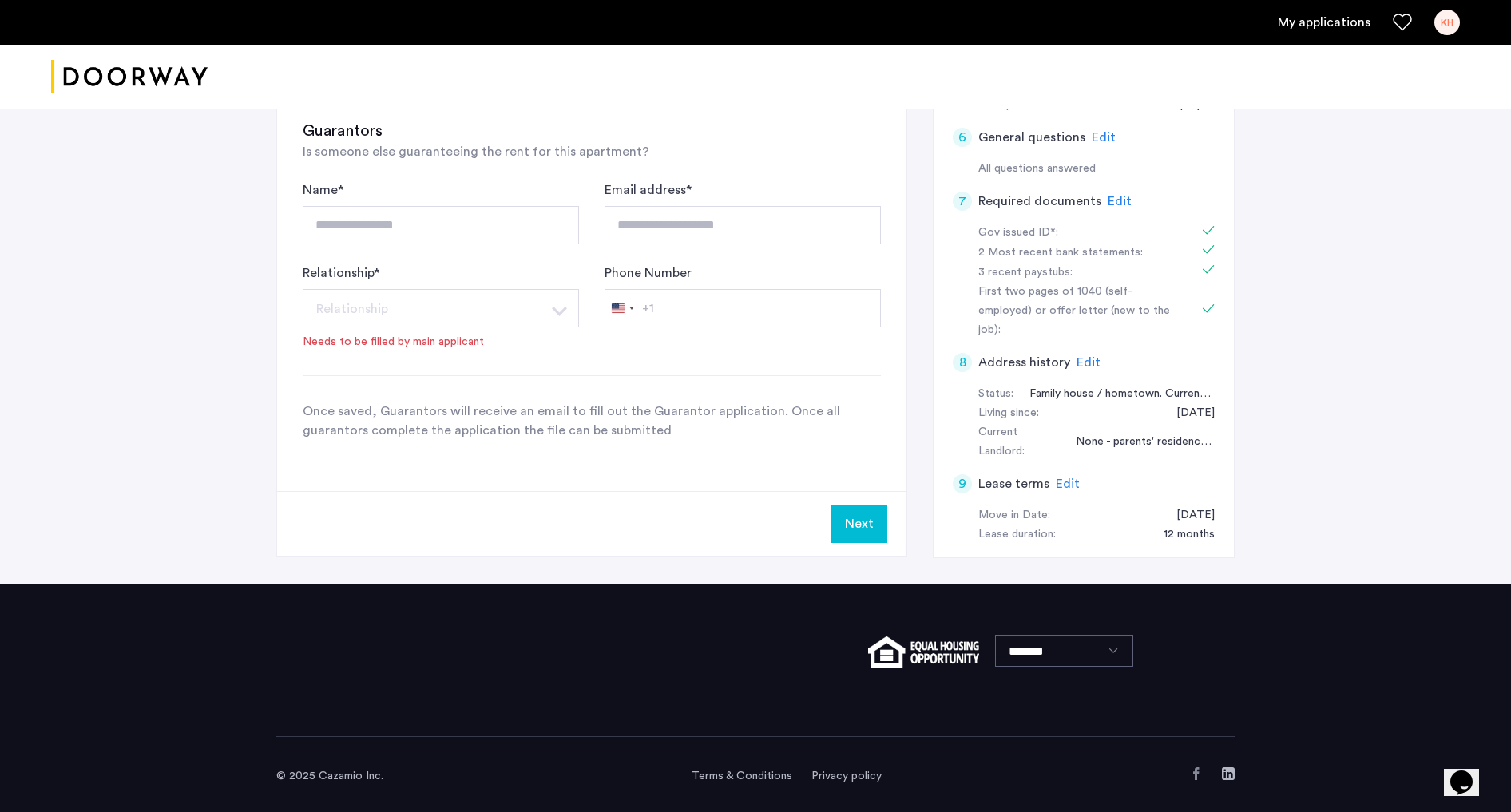 click on "Next" 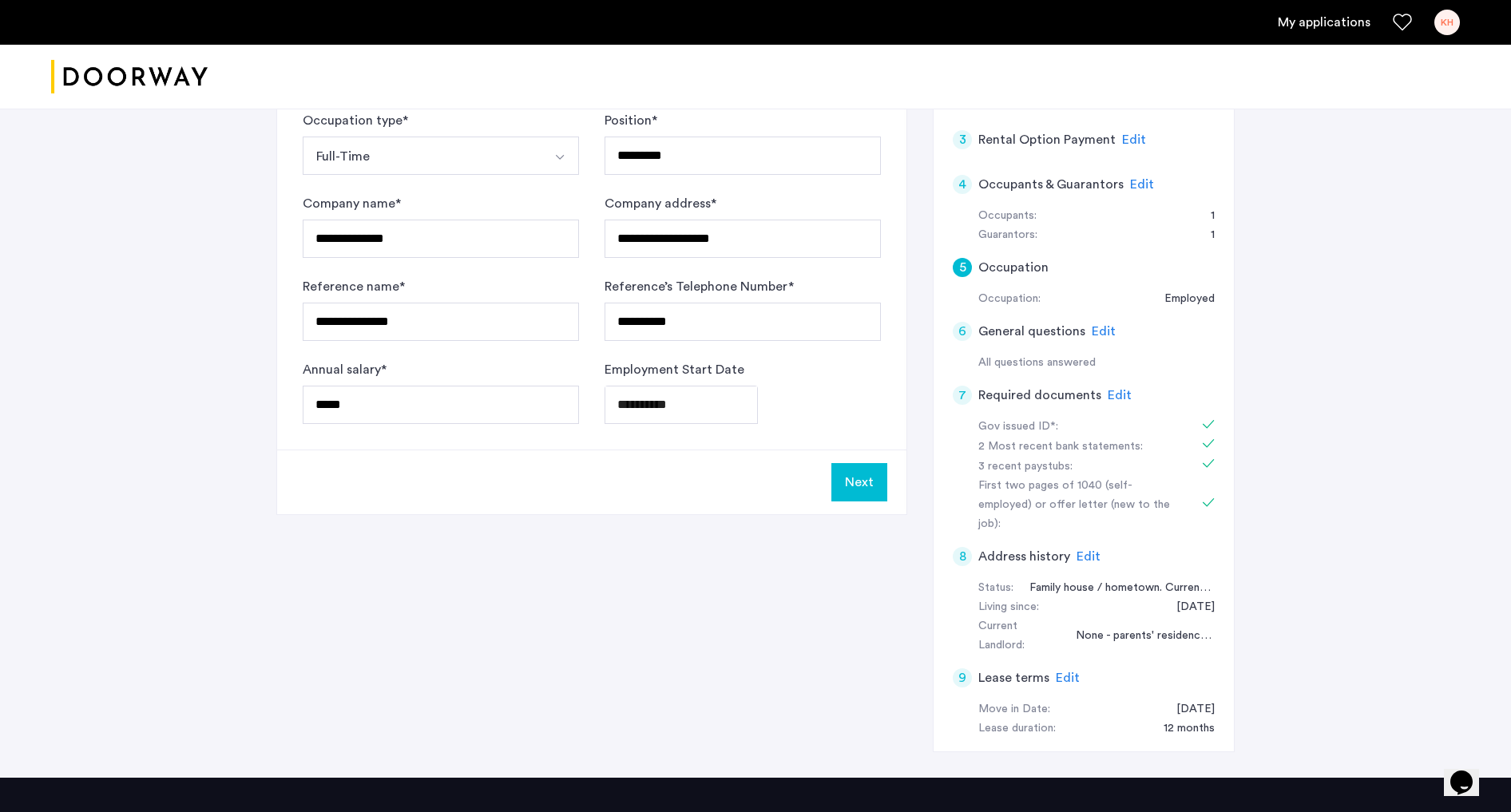 scroll, scrollTop: 550, scrollLeft: 0, axis: vertical 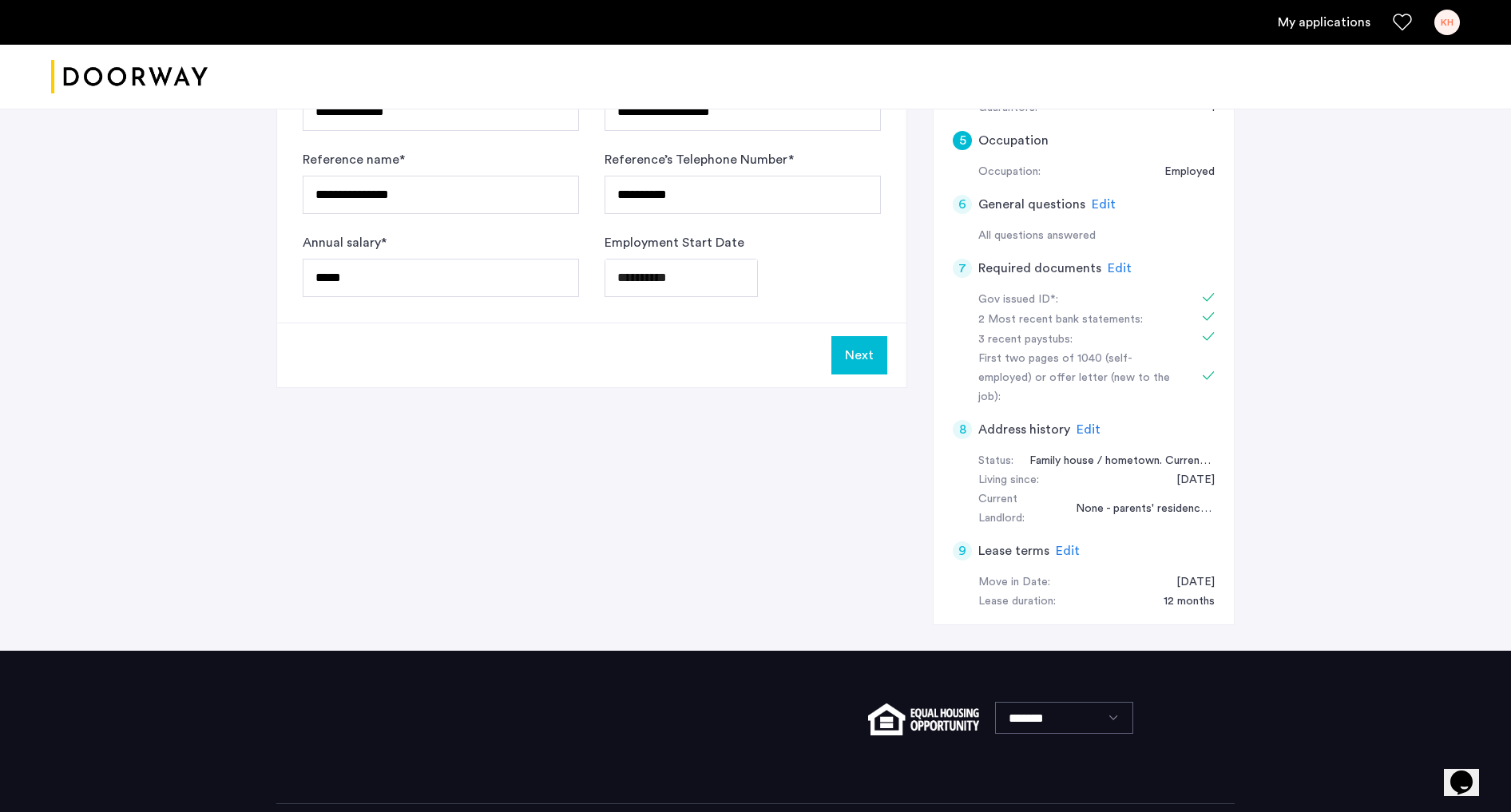 click on "Next" 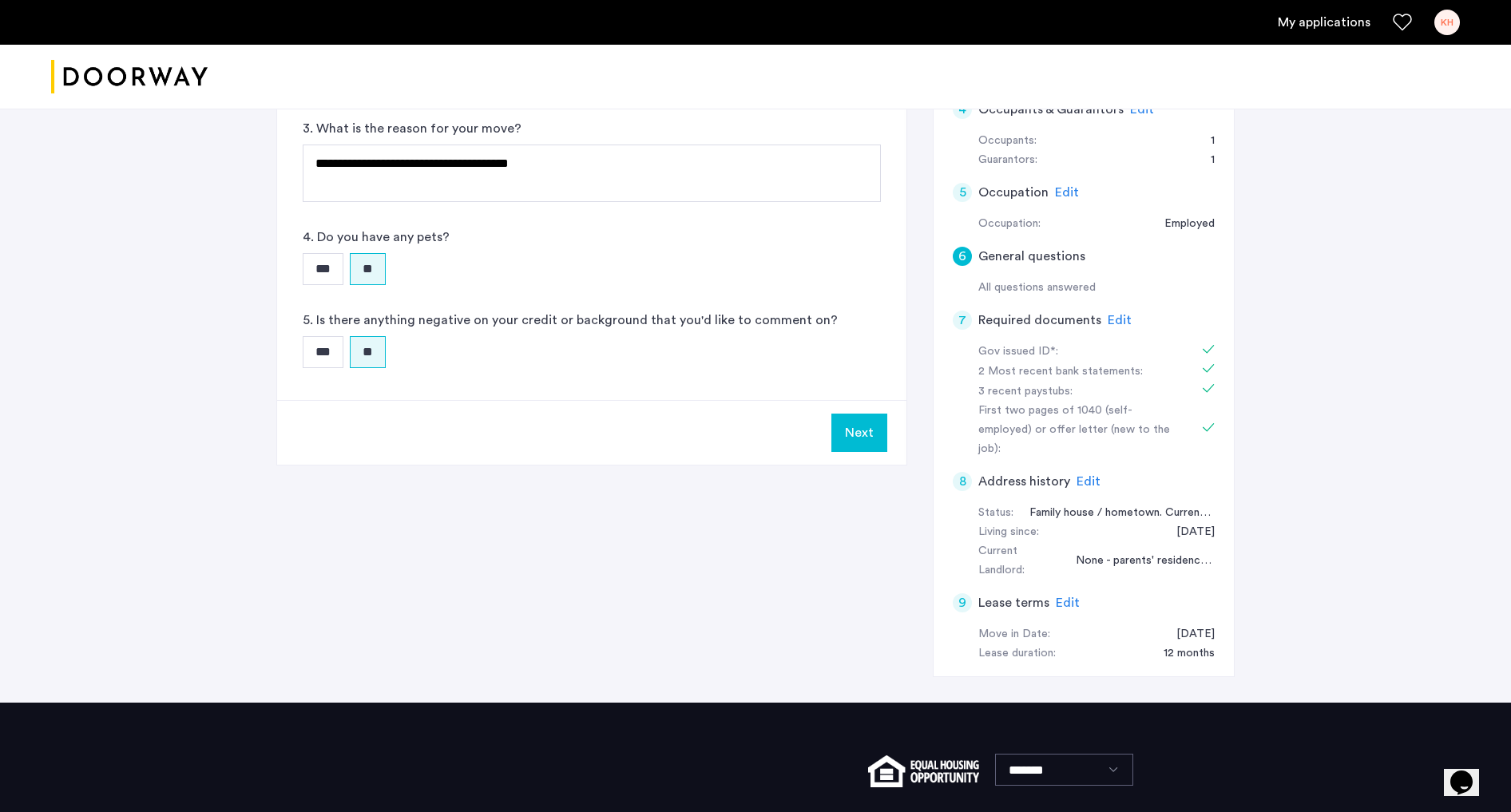 scroll, scrollTop: 597, scrollLeft: 0, axis: vertical 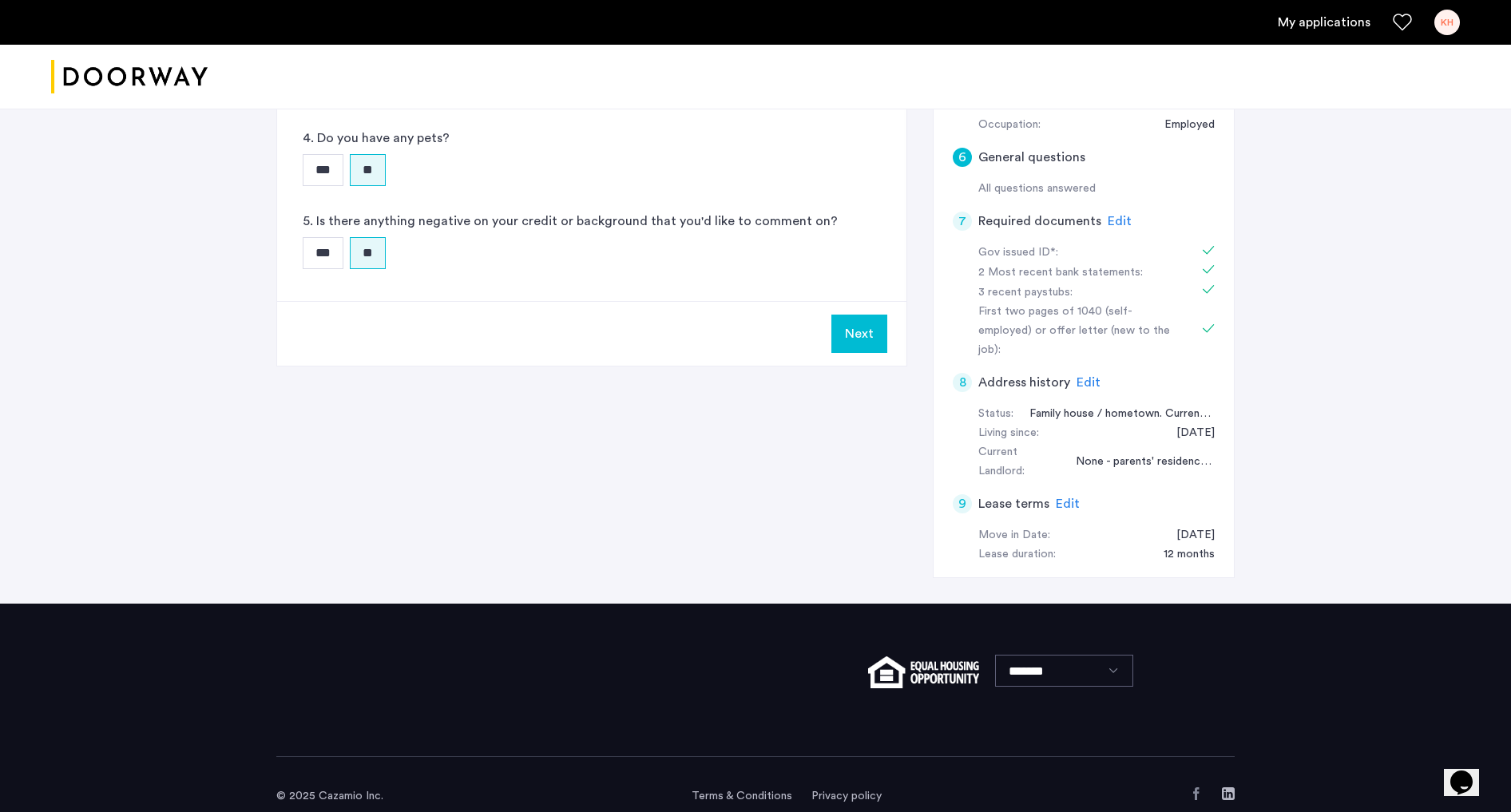 click on "Next" at bounding box center (859, 334) 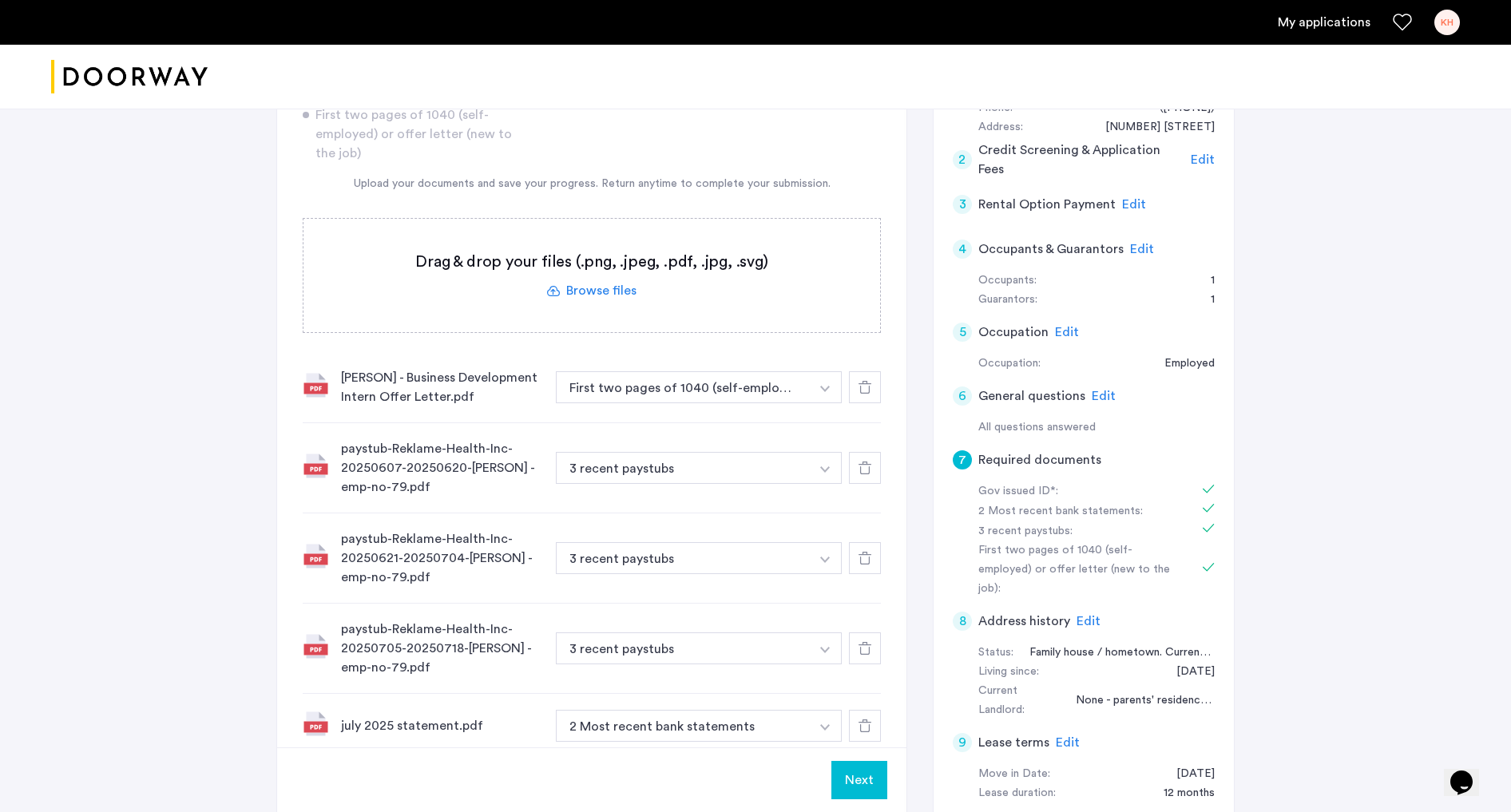 scroll, scrollTop: 396, scrollLeft: 0, axis: vertical 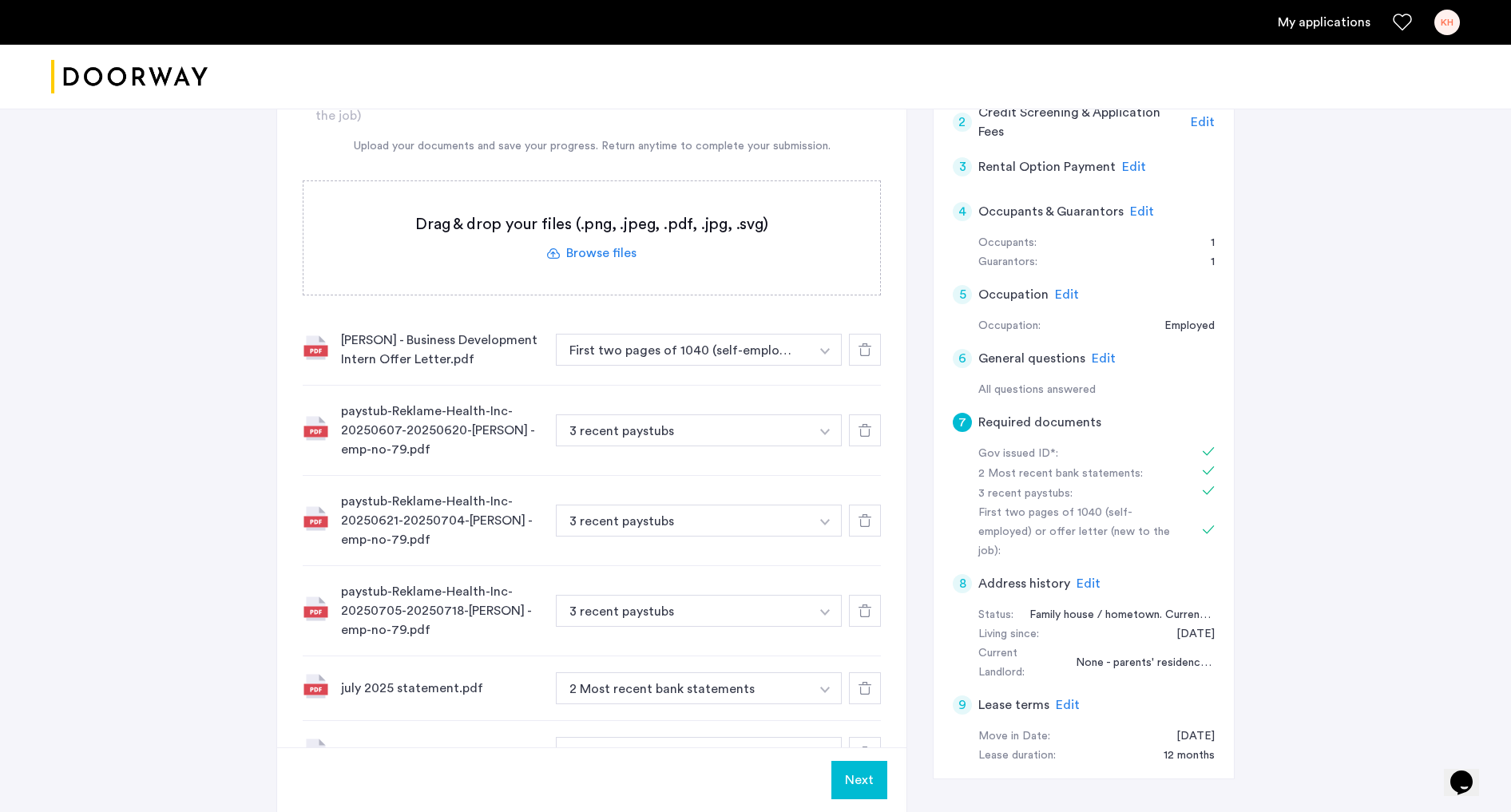 click on "Next" 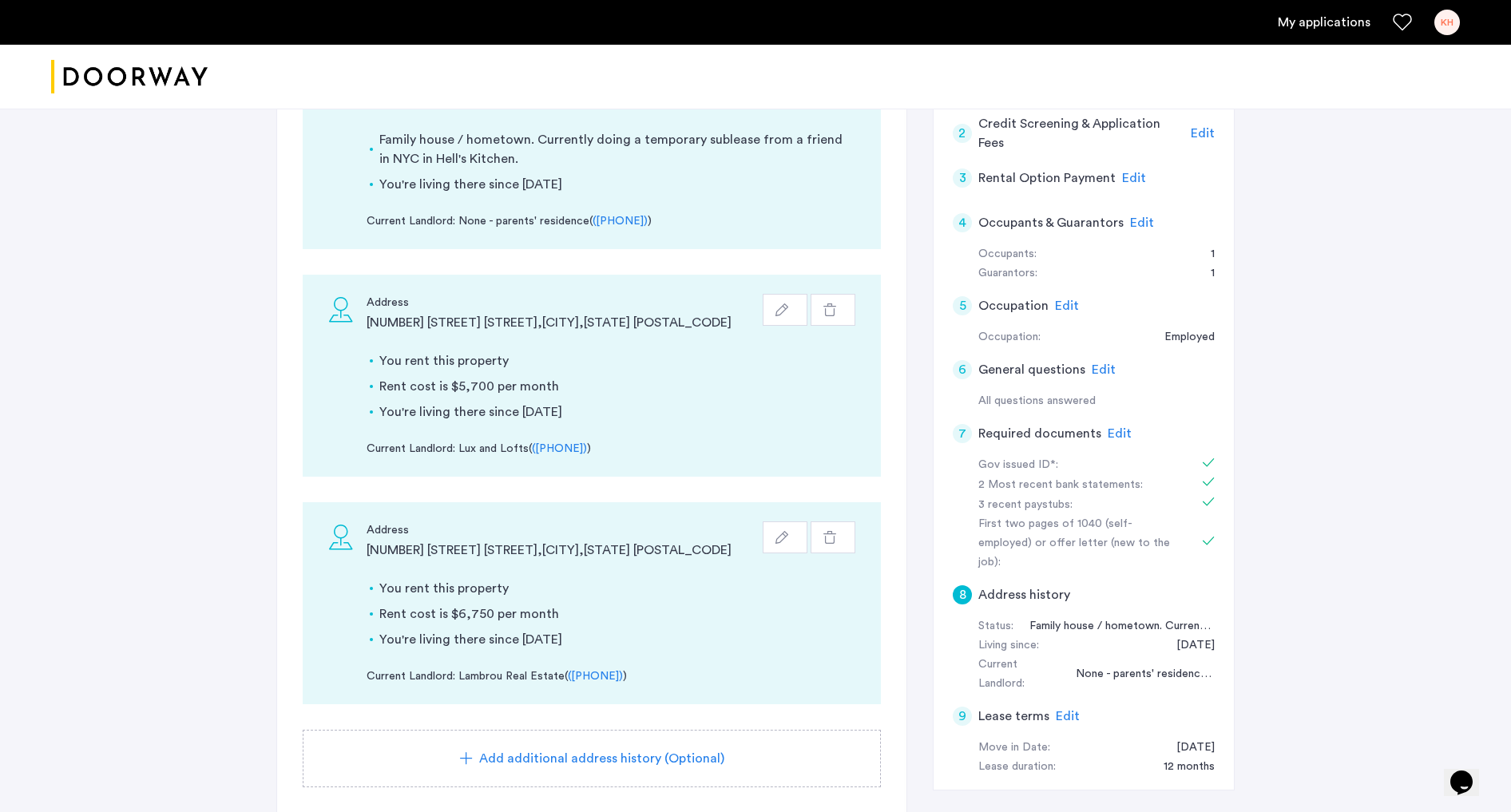 scroll, scrollTop: 470, scrollLeft: 0, axis: vertical 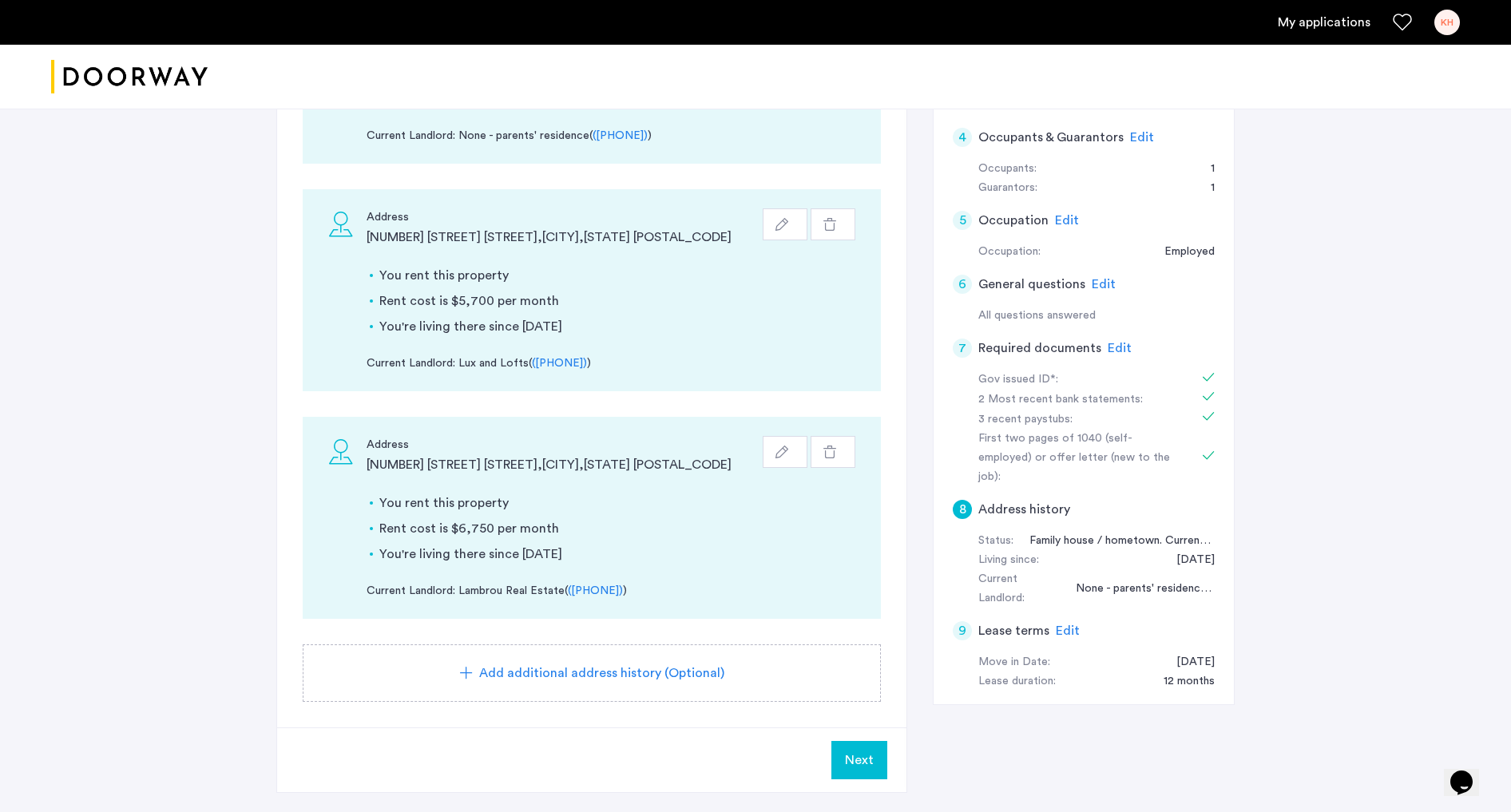 click on "Next" 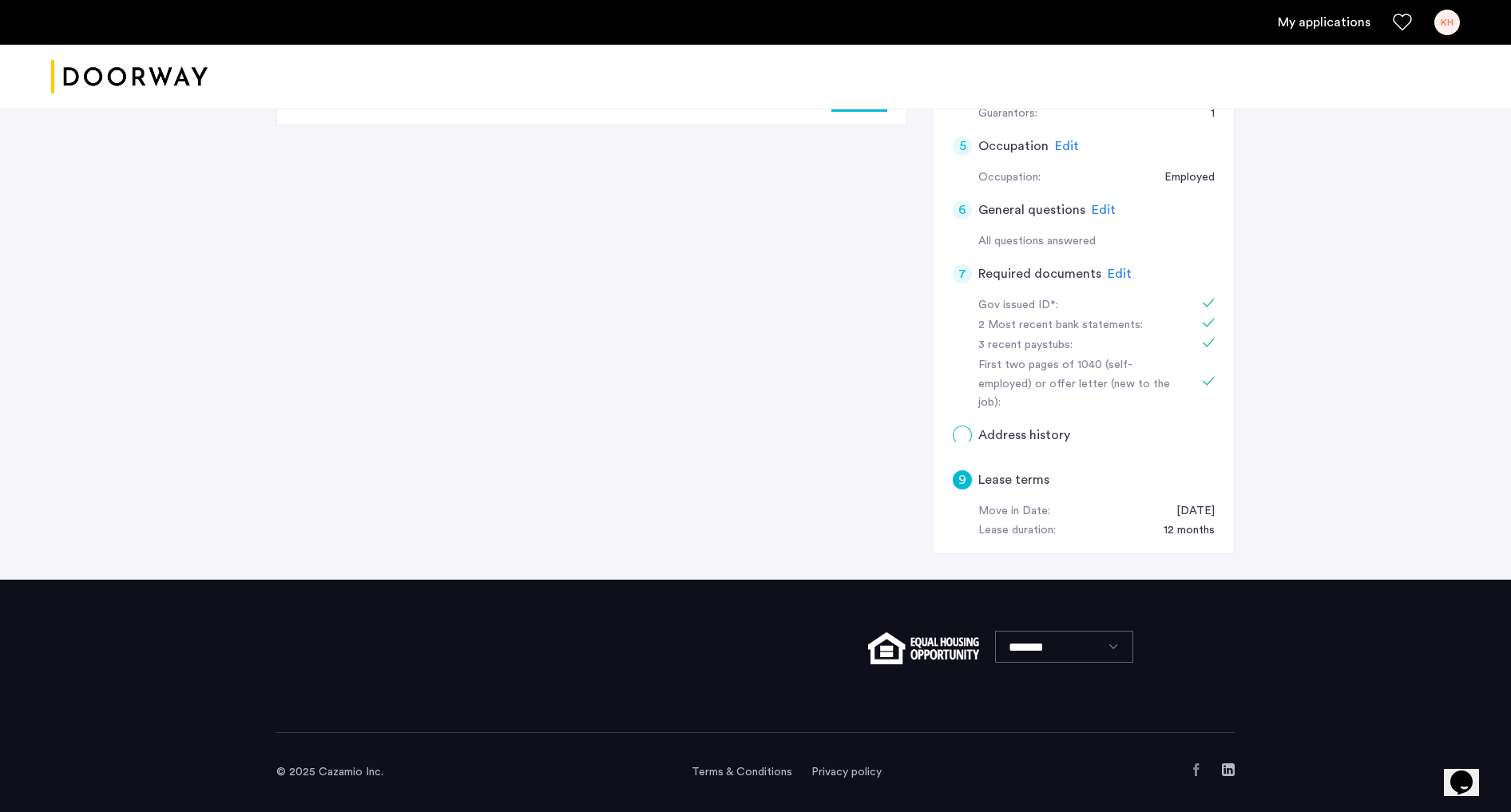 scroll, scrollTop: 0, scrollLeft: 0, axis: both 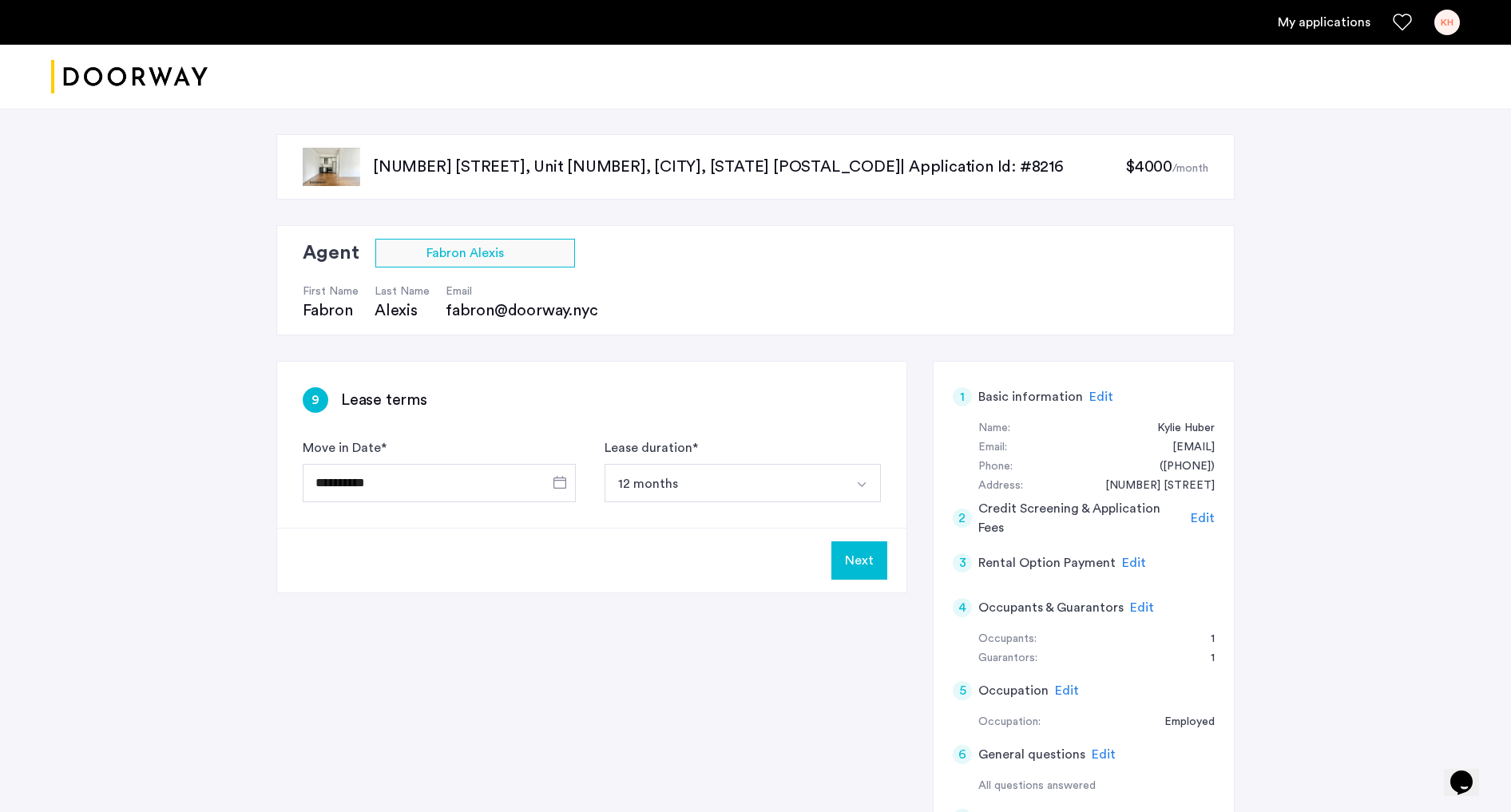 click on "Next" 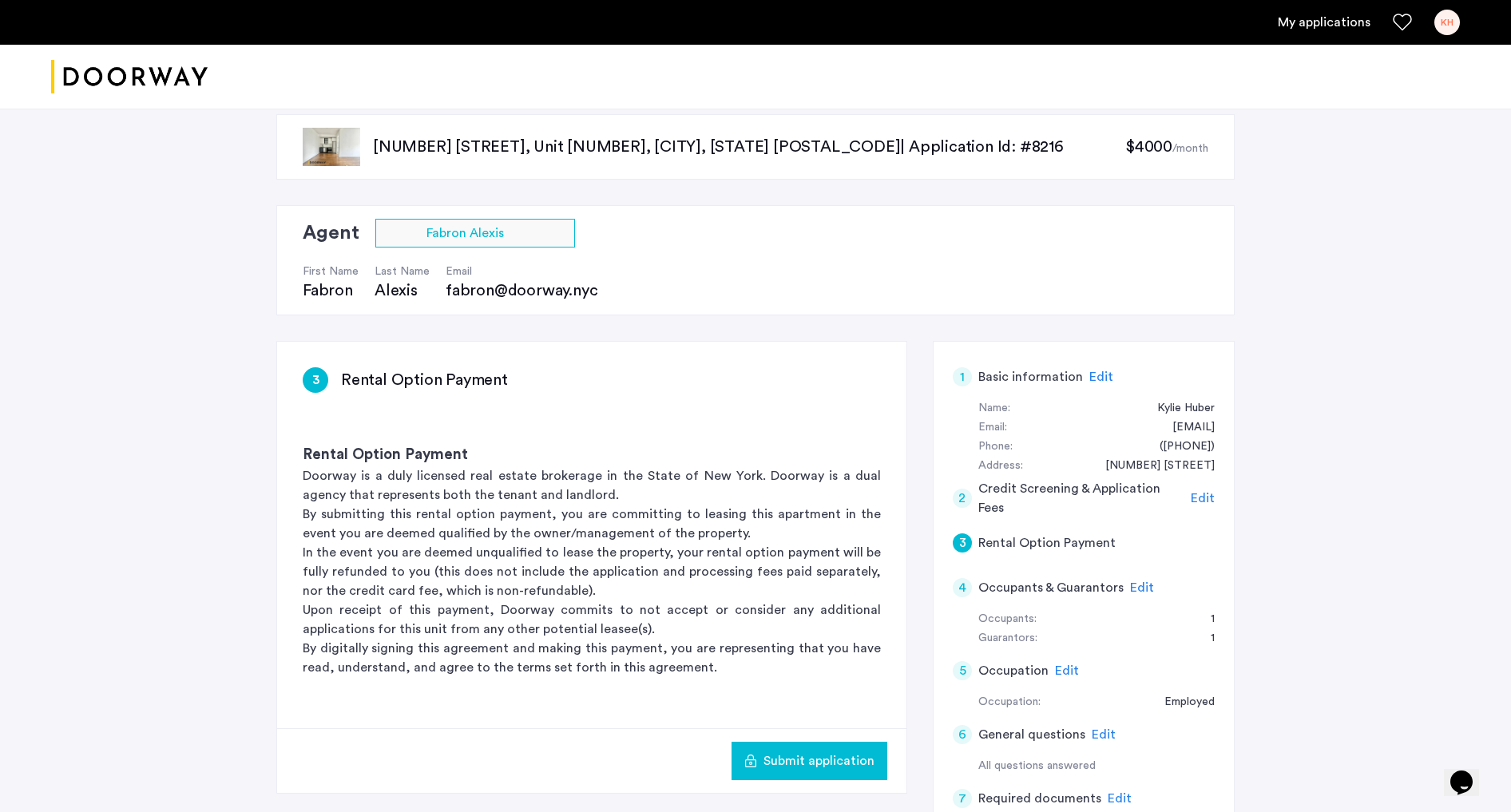 scroll, scrollTop: 17, scrollLeft: 0, axis: vertical 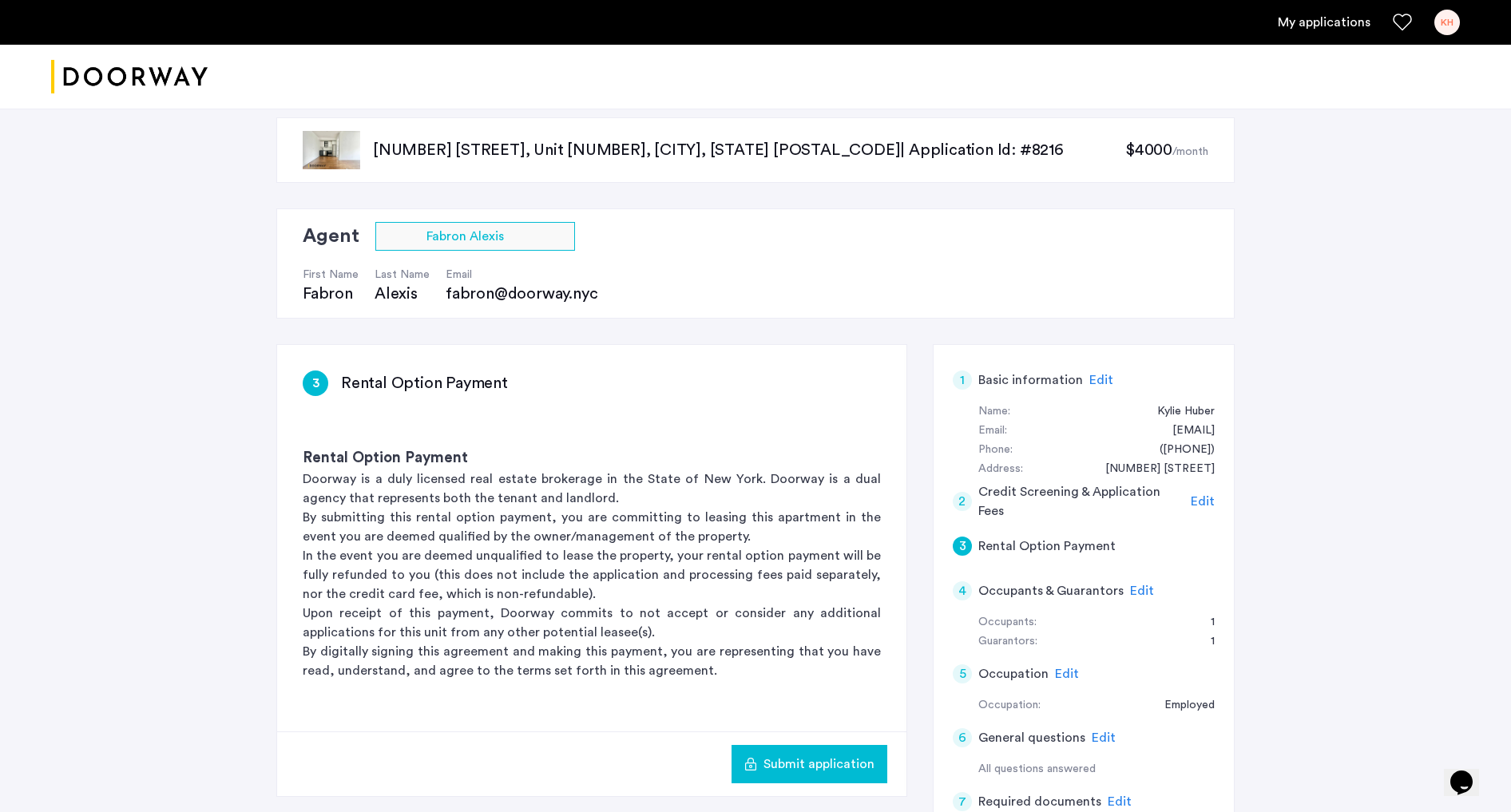click 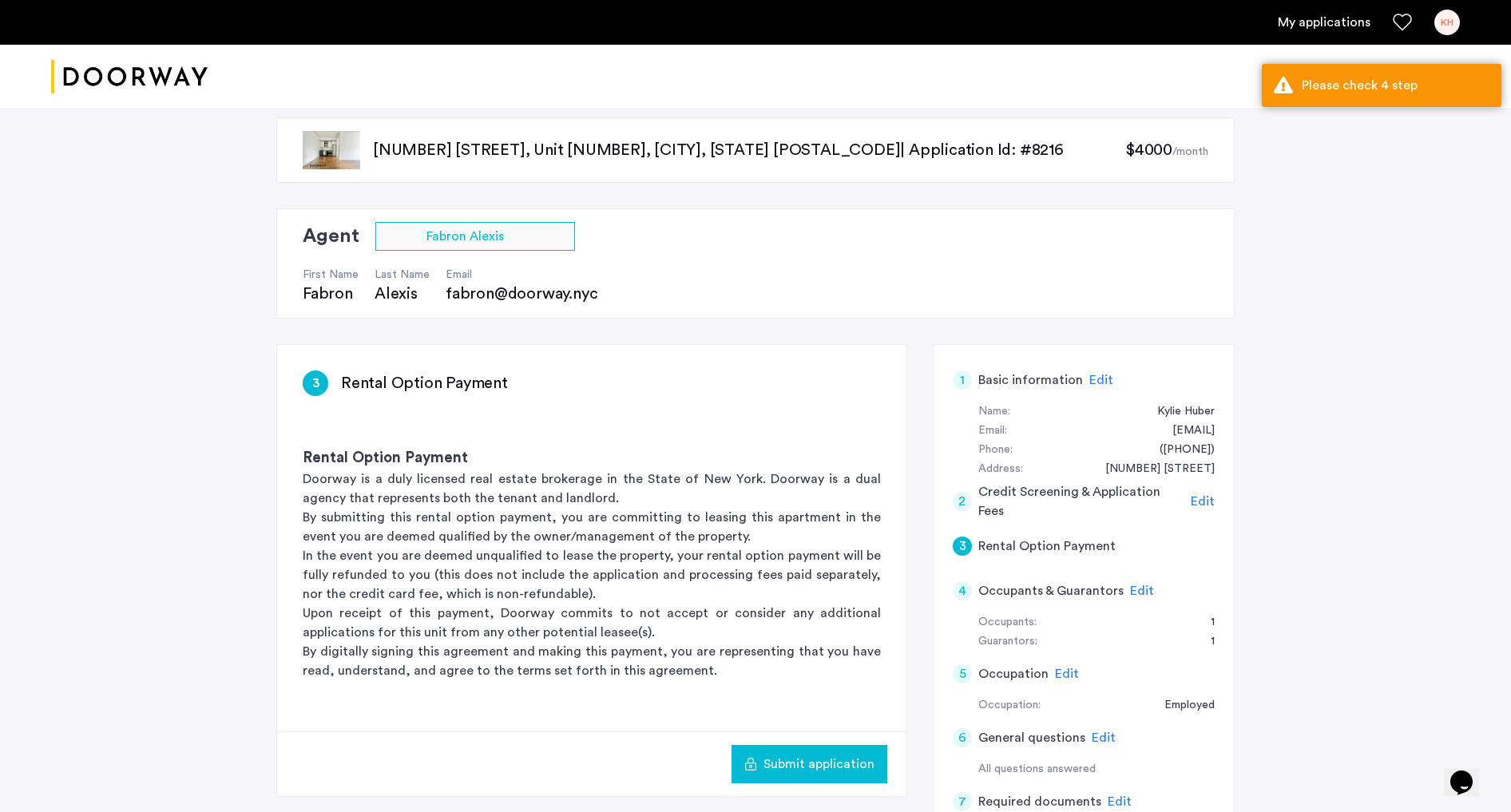 type 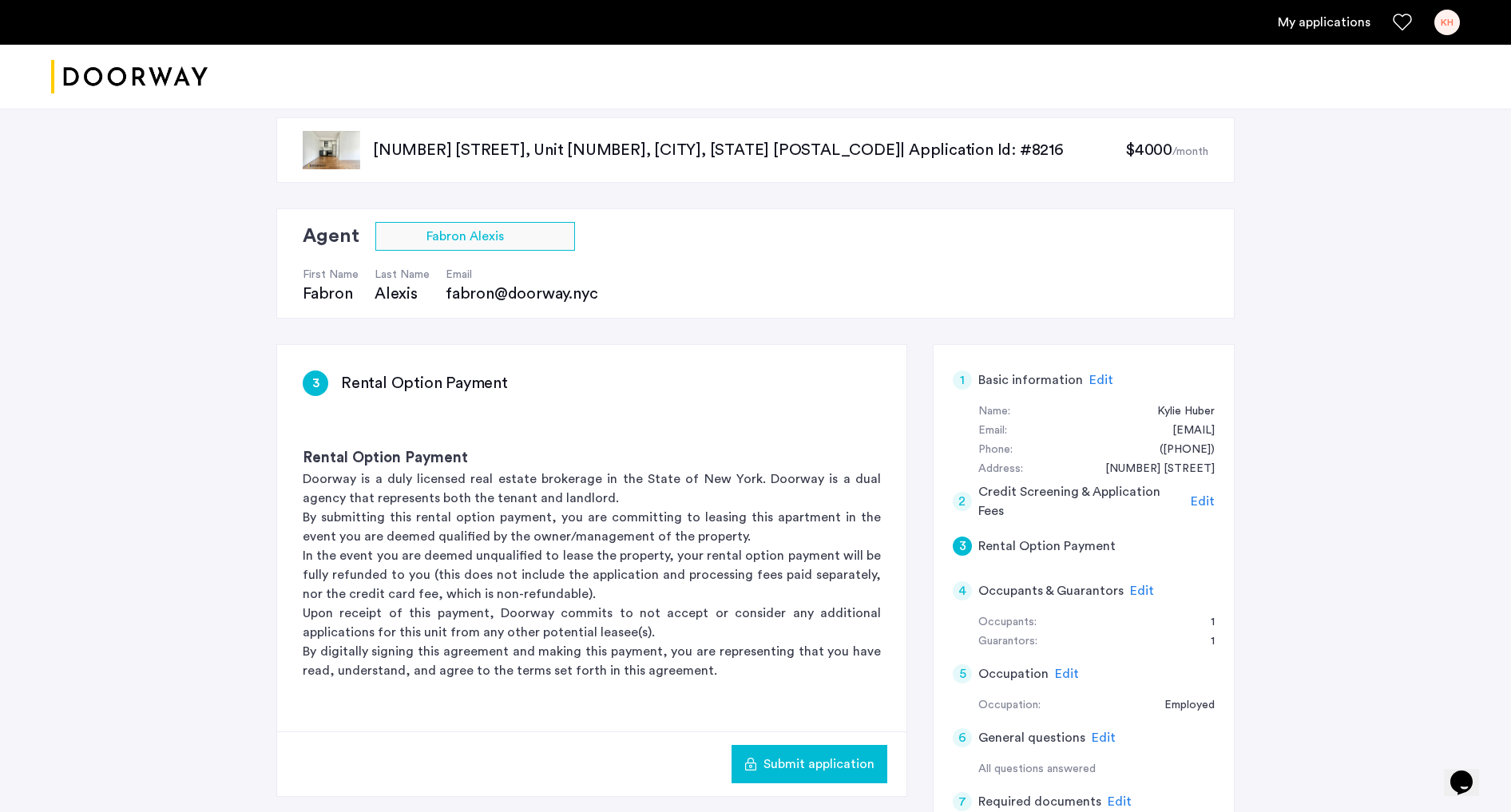 click on "Submit application" 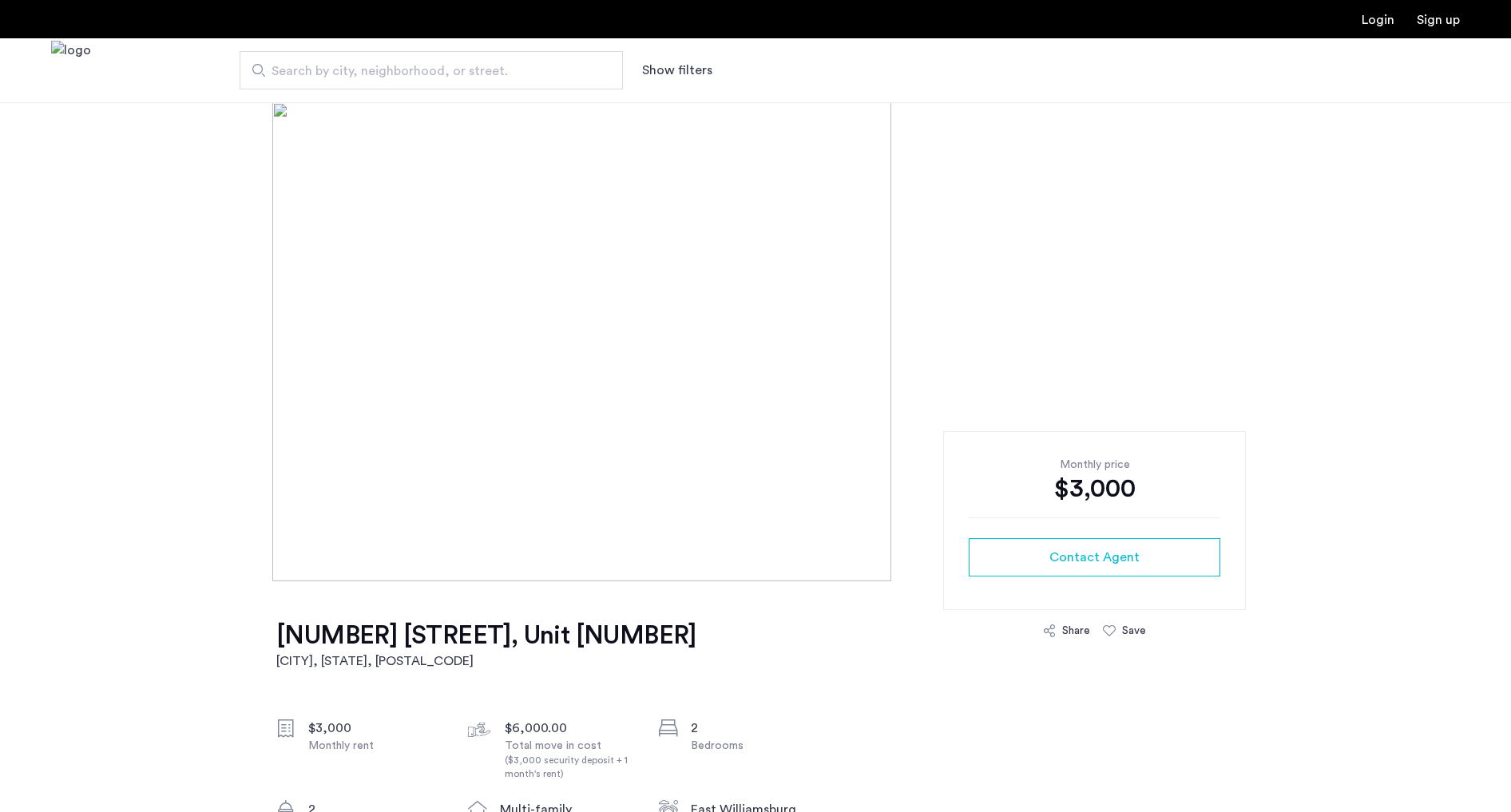 scroll, scrollTop: 0, scrollLeft: 0, axis: both 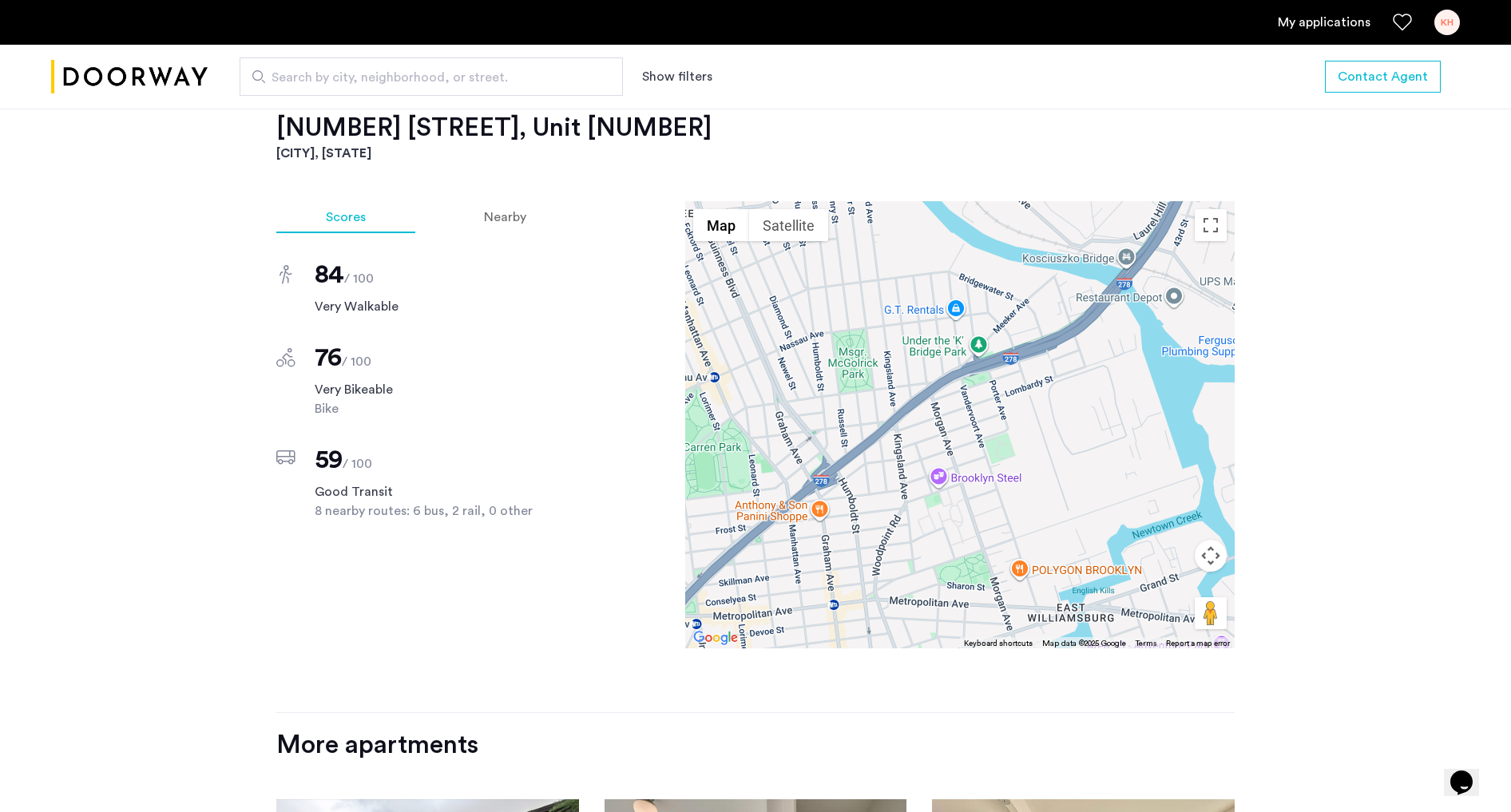click at bounding box center [960, 425] 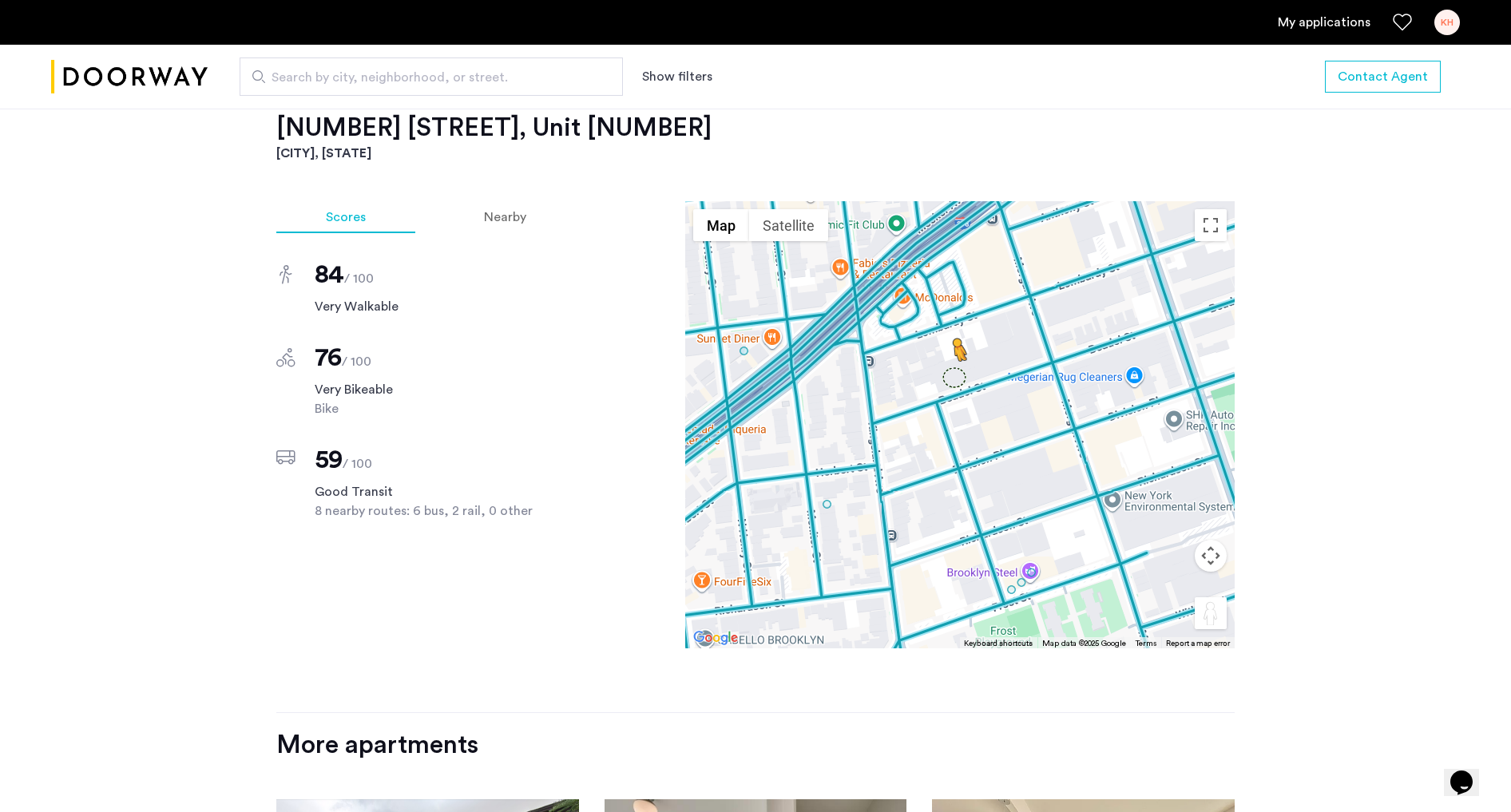 drag, startPoint x: 1211, startPoint y: 615, endPoint x: 952, endPoint y: 377, distance: 351.7456 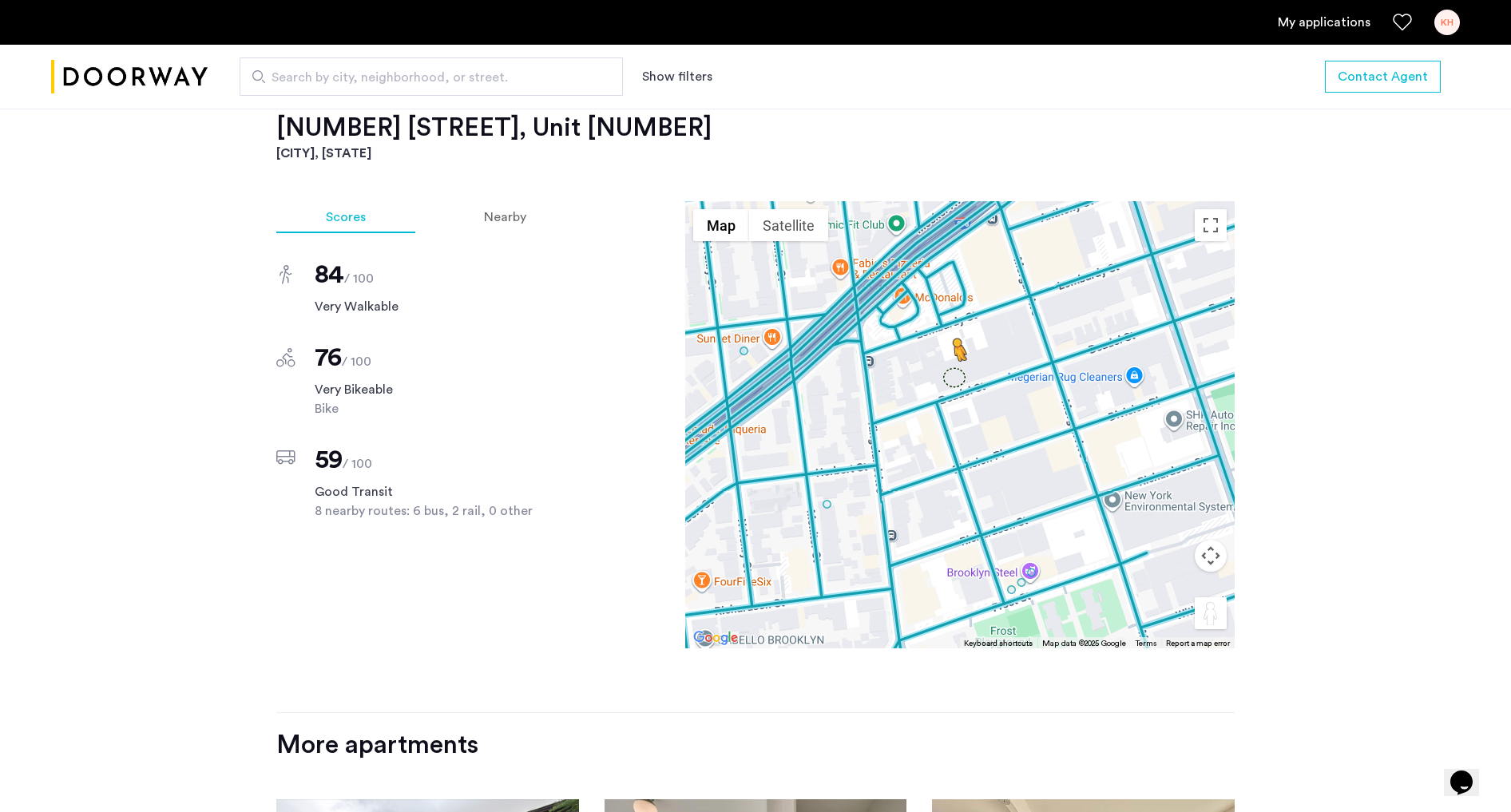 click on "To activate drag with keyboard, press Alt + Enter. Once in keyboard drag state, use the arrow keys to move the marker. To complete the drag, press the Enter key. To cancel, press Escape. Loading... Map Terrain Satellite Labels Keyboard shortcuts Map Data Map data ©2025 Google Map data ©2025 Google 50 m  Click to toggle between metric and imperial units Terms Report a map error" at bounding box center [960, 425] 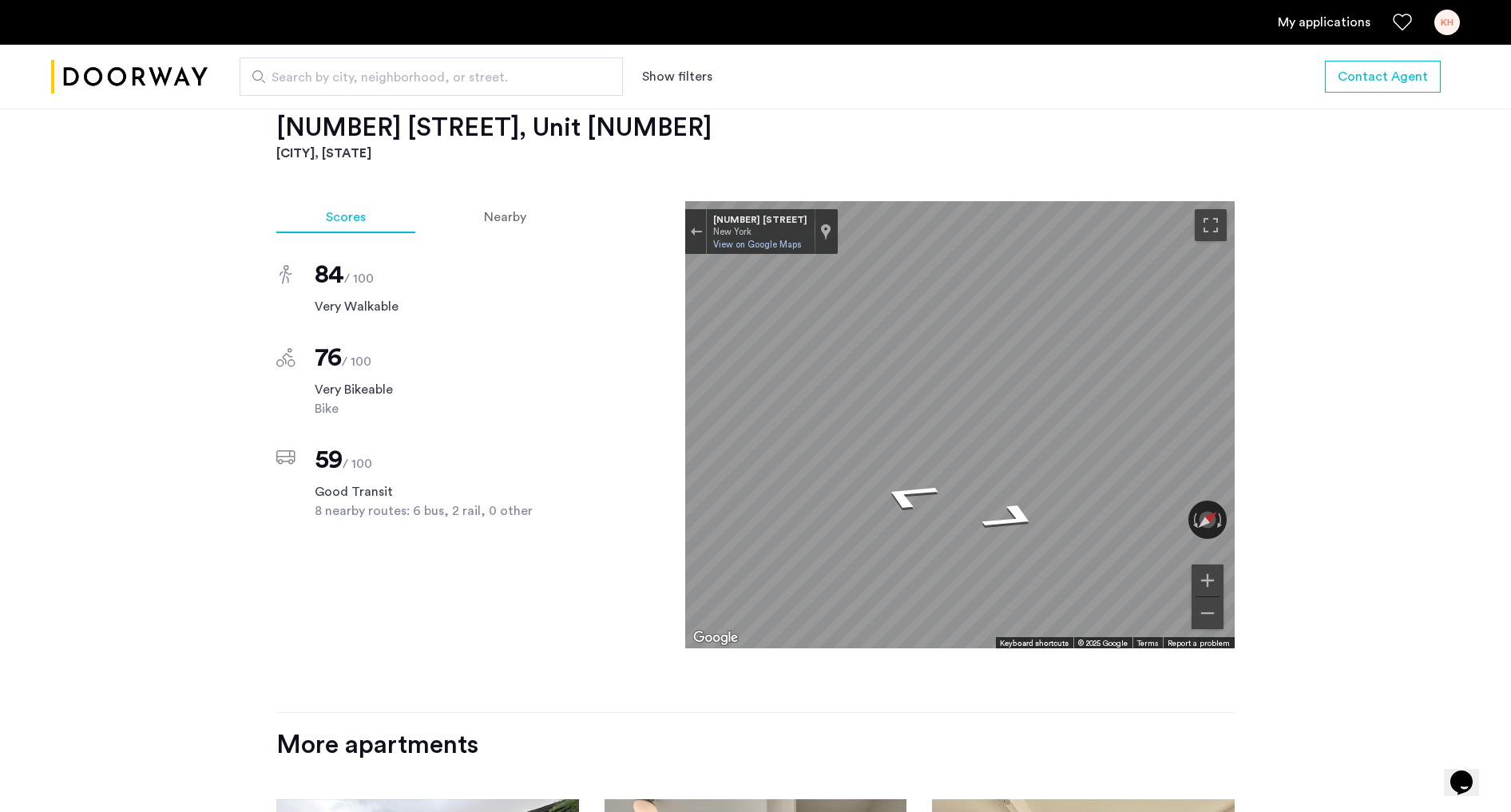 click on "83 Beadel Street, Unit 2F  Brooklyn, NY , 11222 $3,000 Monthly rent 2 Bedrooms 2 Baths multi-family Property type East Williamsburg Neighborhood Case by Case Pet policies No Fee Sep 1, 2025 Available from Description 83 Beadel Street is a Building located in the East Williamsburg neighborhood in Brooklyn, NY. 83 Beadel Street was built in 1920 and has 3 stories and 6 units.   NO FEE!!
Brand New 1 Bed 1 Bath + Office spaceApartment with W/D in unit
Apartment Features
• Brand new stainless steel appliances
• washer/dryer in unit
• Dishwasher
• Queen sized bedrooms
• Large windows with great natural light
• Shared roof-deck Read more Listings amenities Dishwasher Hardwood Floors Washer/Dryer In Unit City Views Building amenities Laundry In Building Package Room Virtual Doorman Monthly price $3,000 Contact Agent Share Save 83 Beadel Street, Unit 2F Brooklyn, NY Scores Nearby  84   / 100 Very Walkable  76   / 100 Very Bikeable Bike  59   / 100 Good Transit 8 nearby routes: 6 bus, 2 rail, 0 other +" 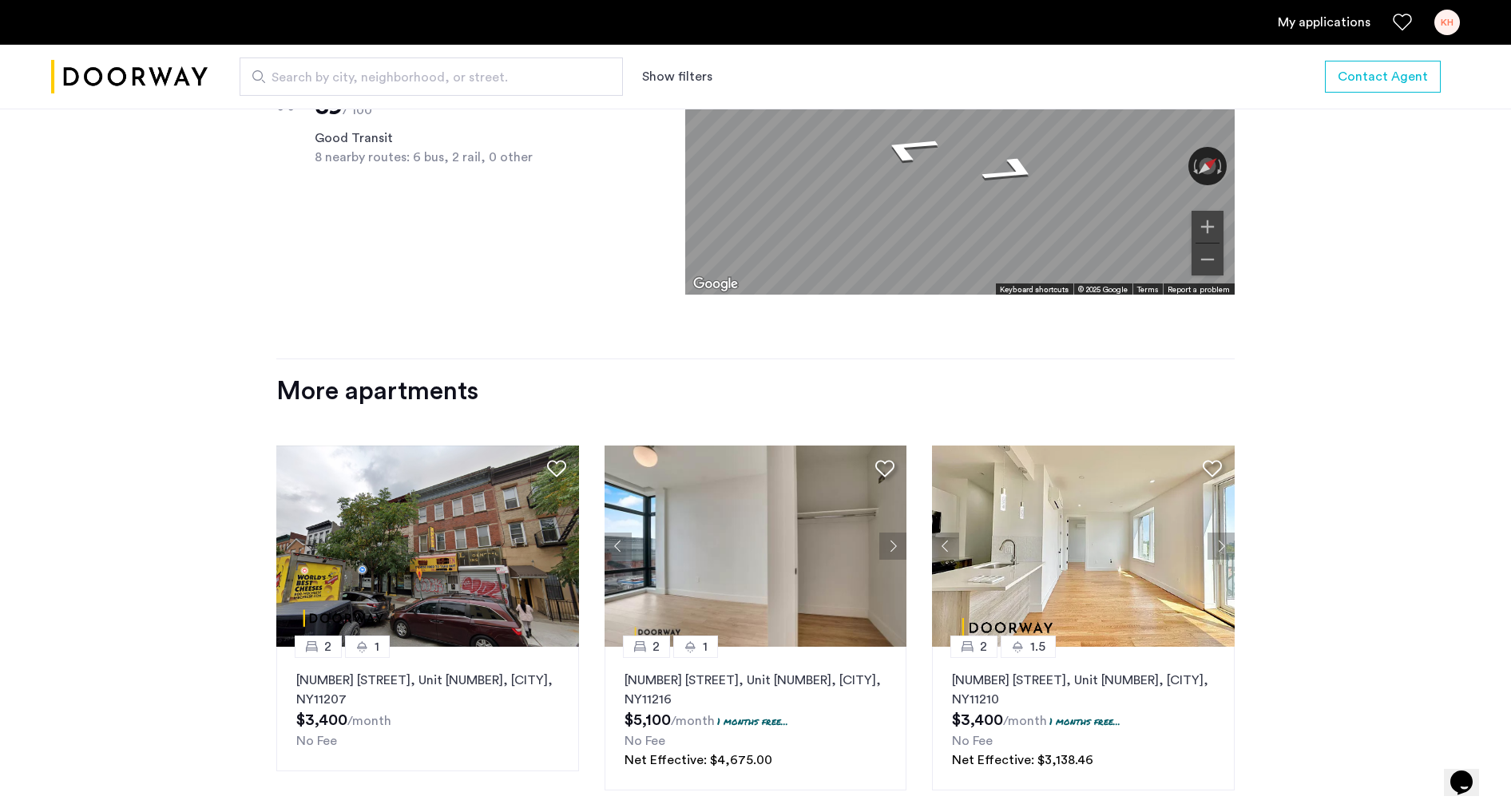 scroll, scrollTop: 1770, scrollLeft: 0, axis: vertical 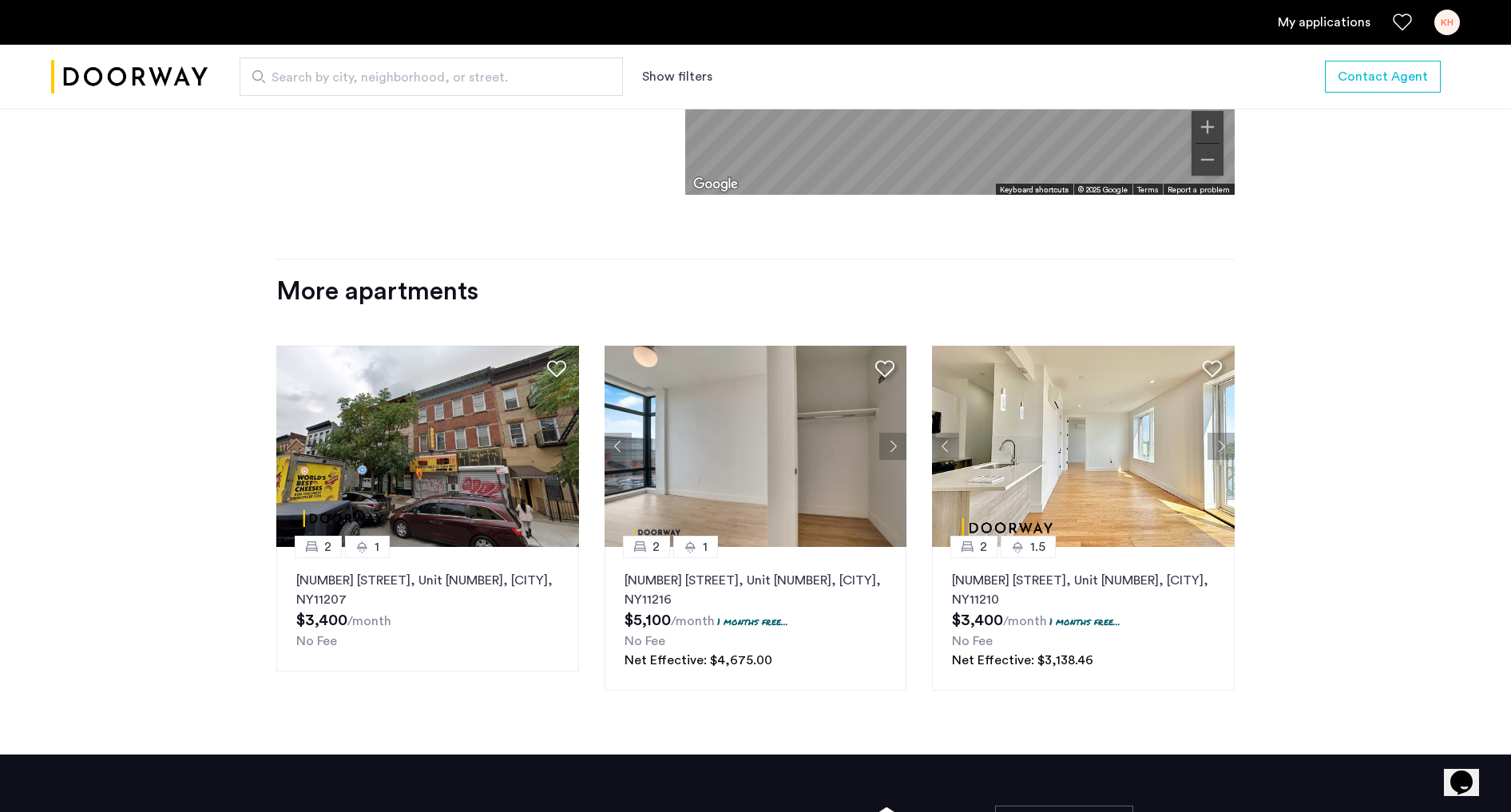 click 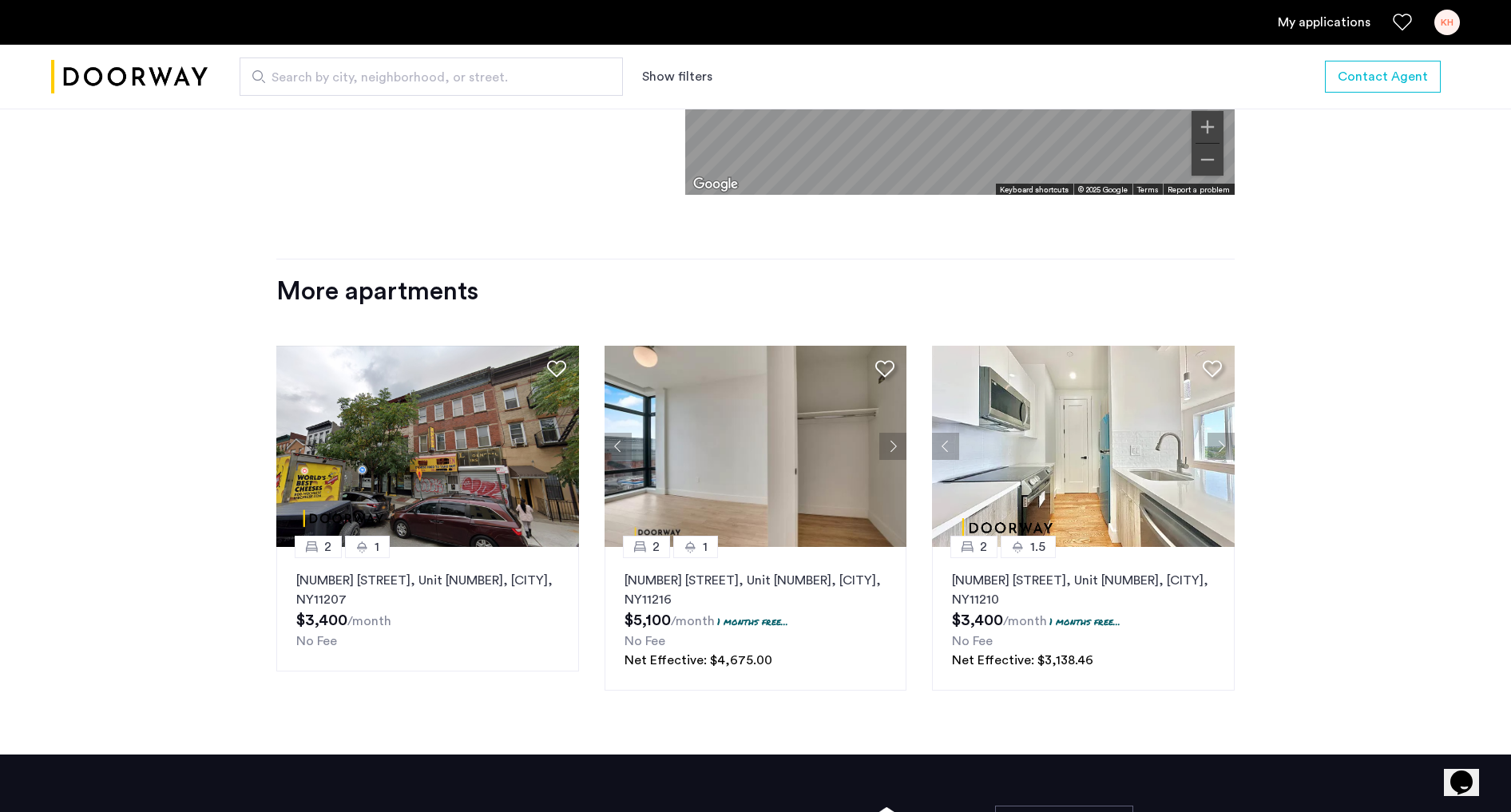 click 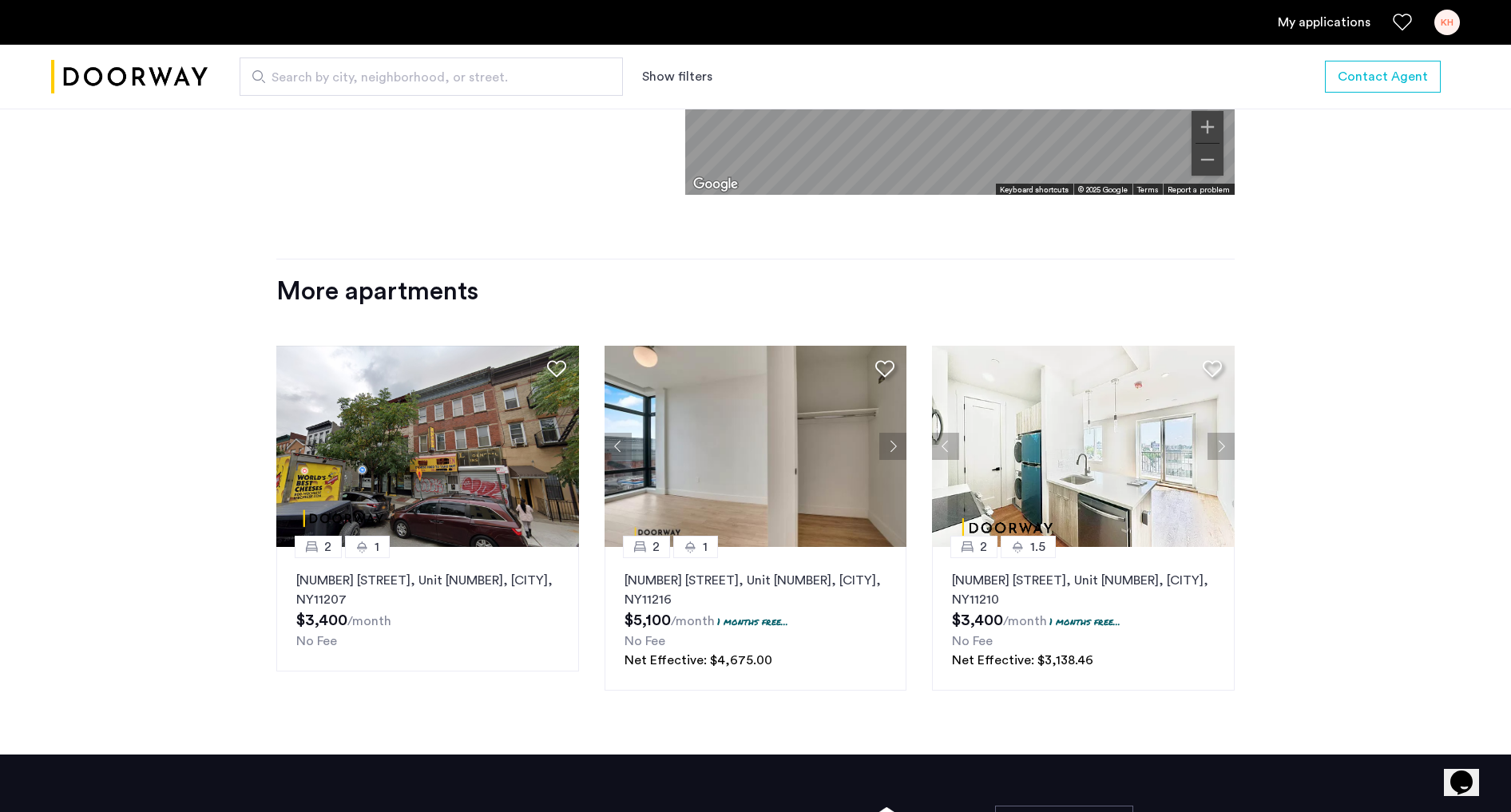 click 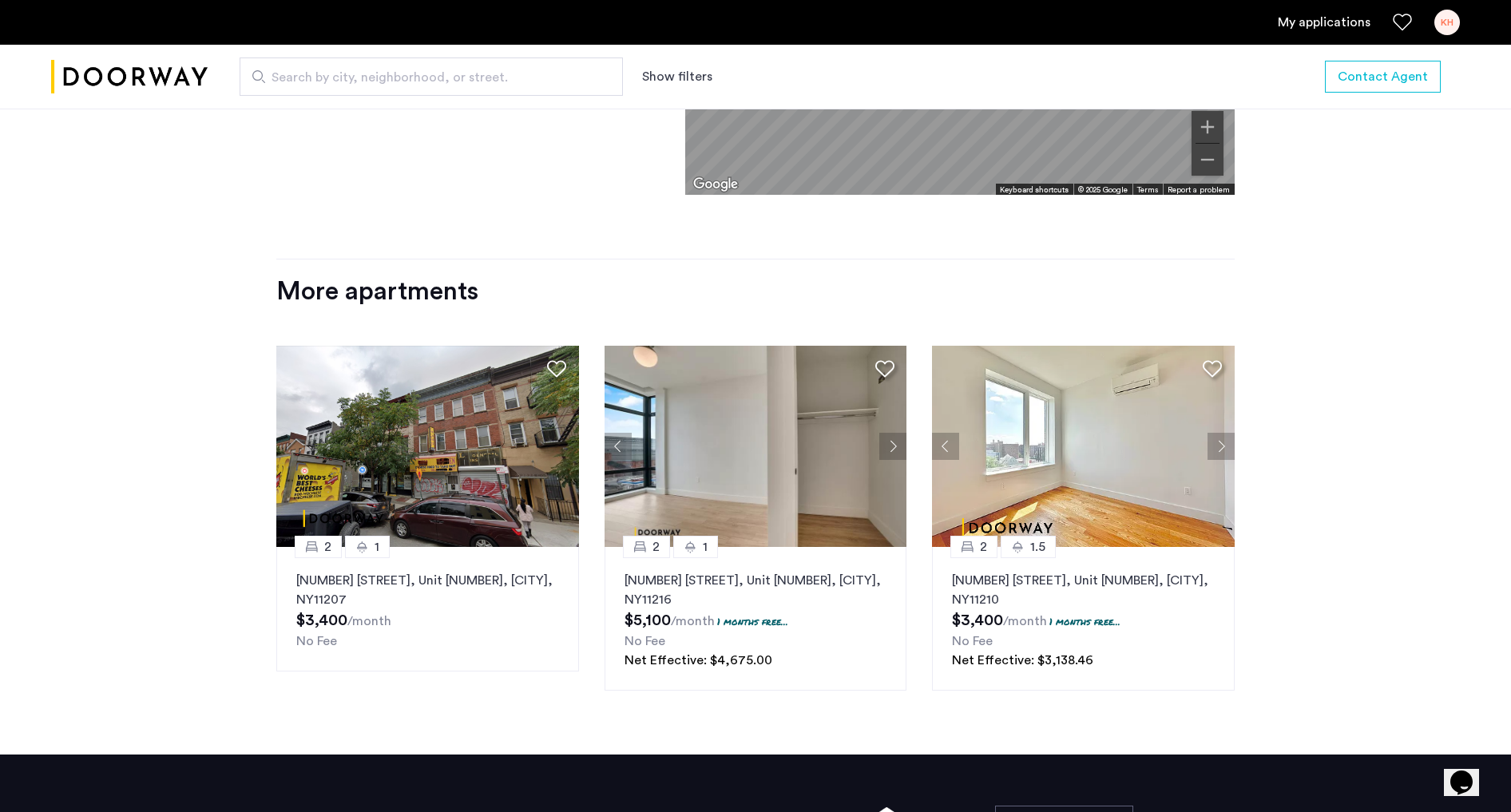 click 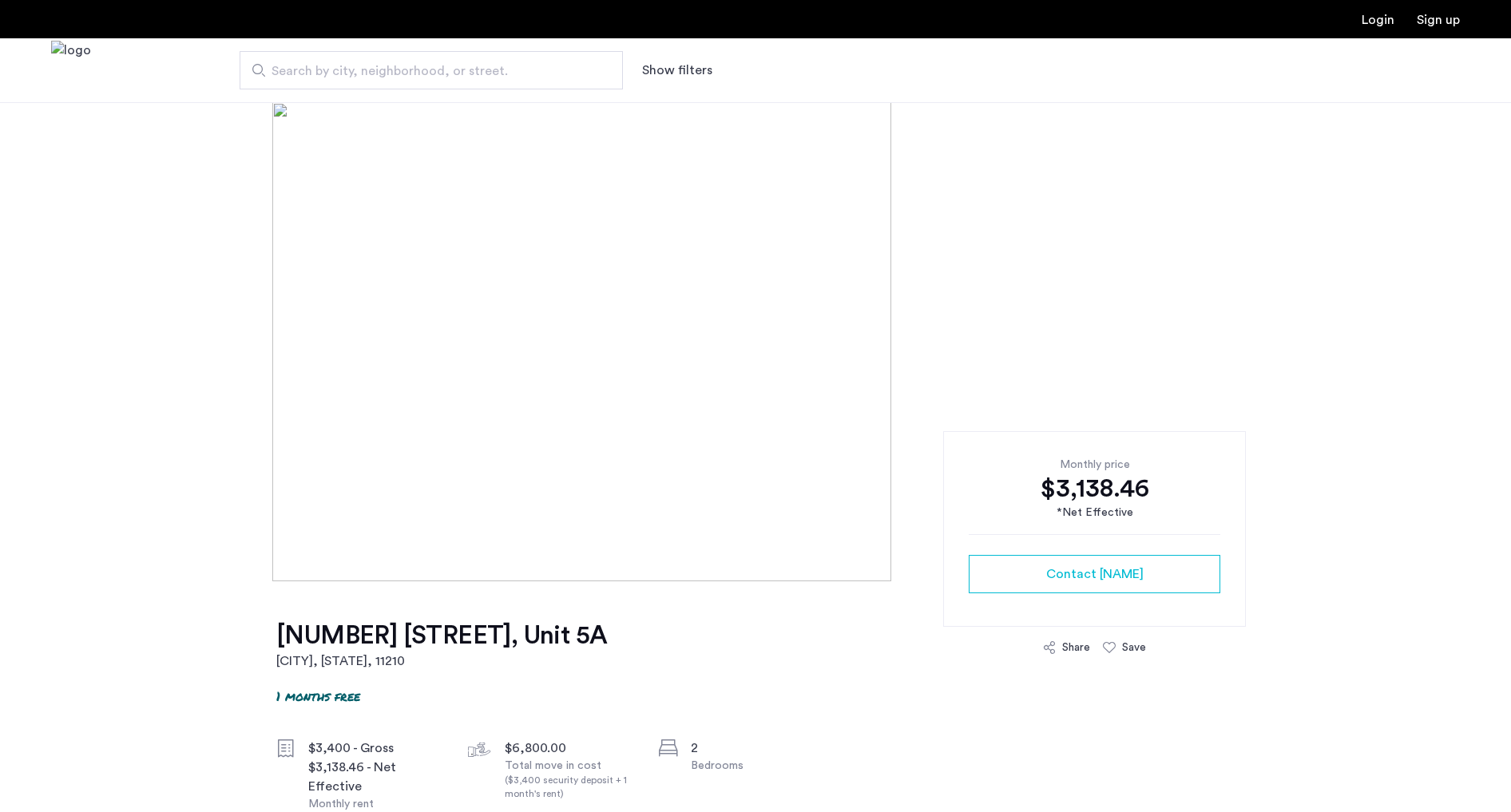 scroll, scrollTop: 0, scrollLeft: 0, axis: both 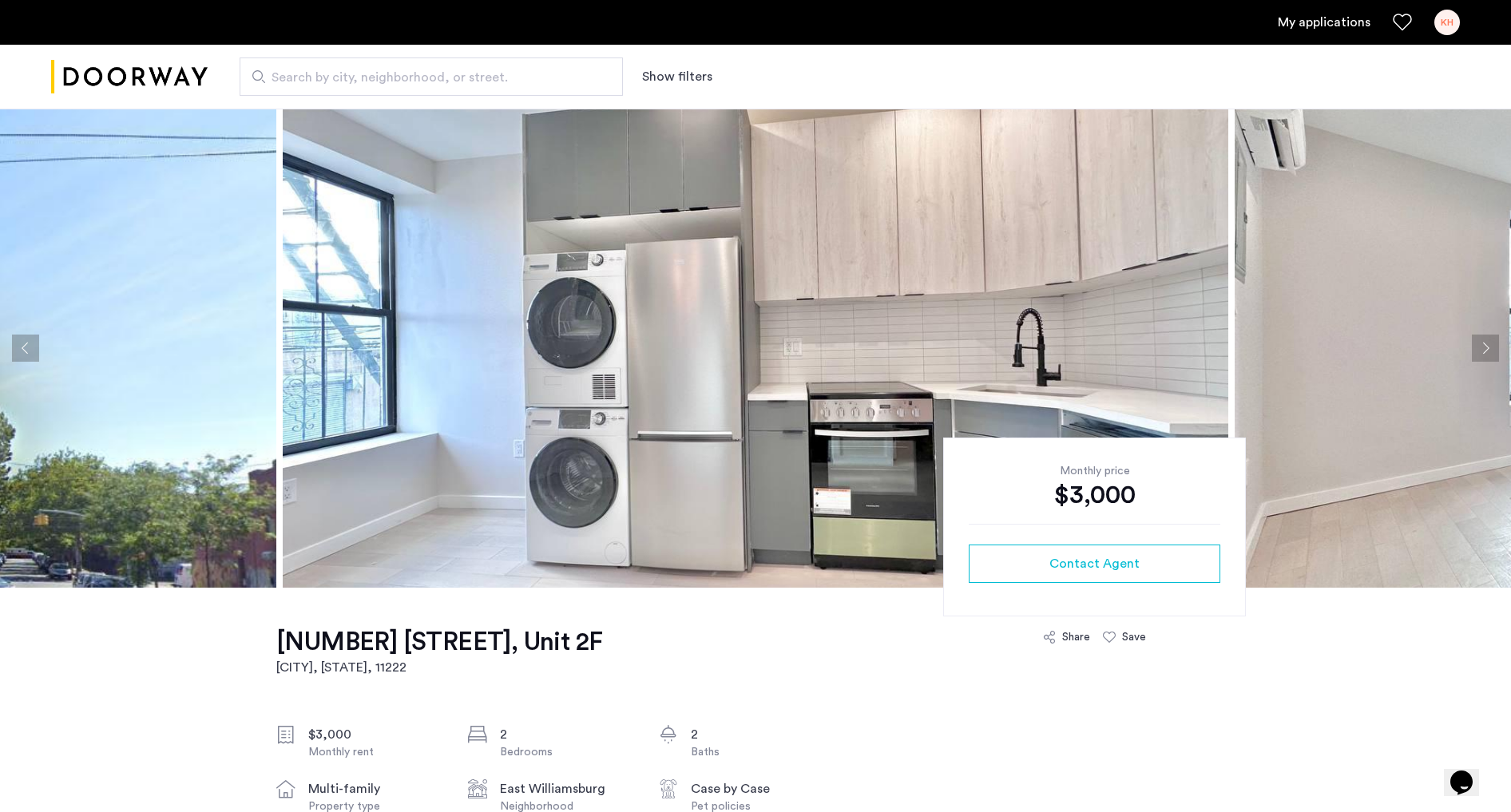 click 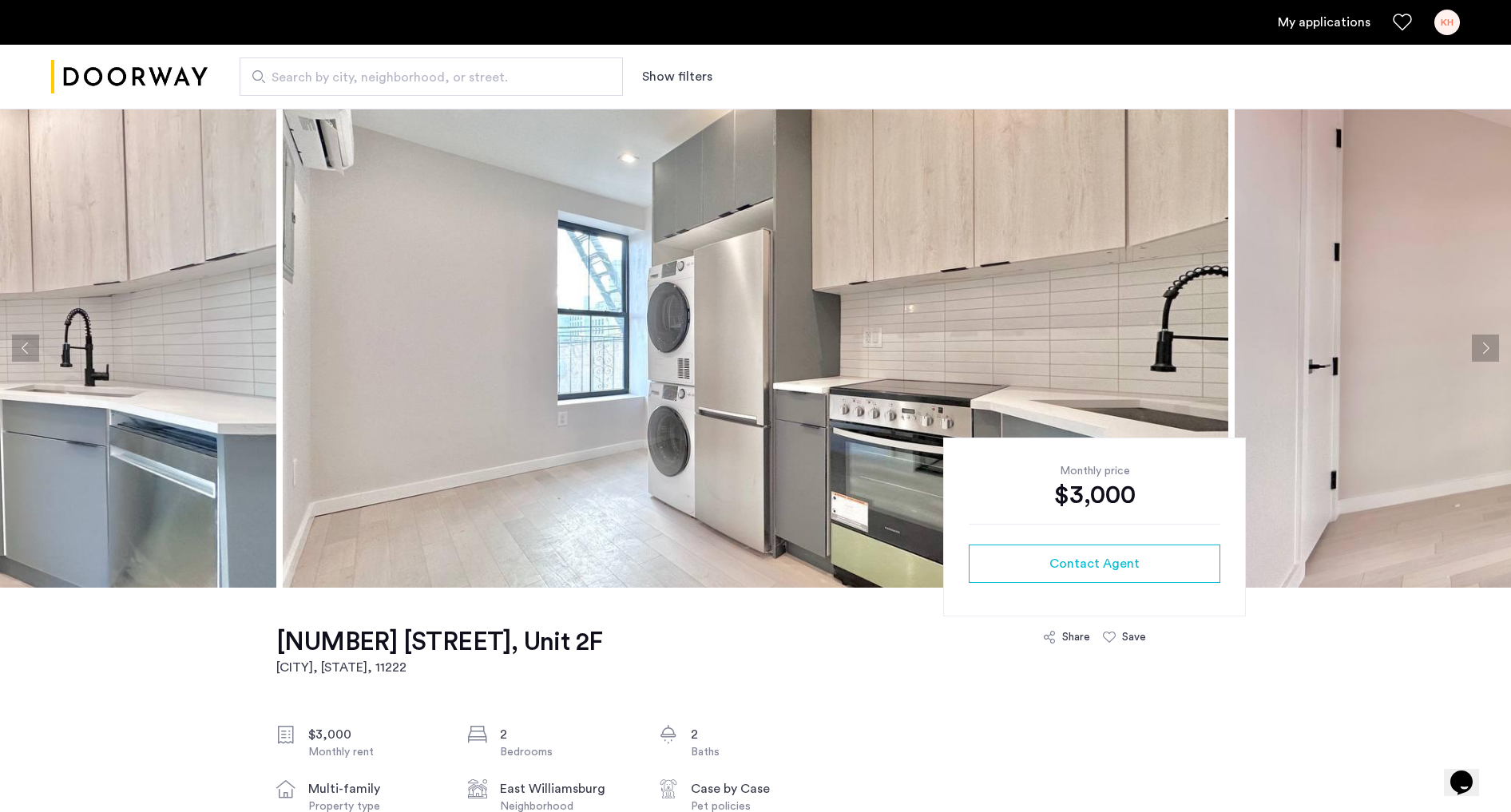 click 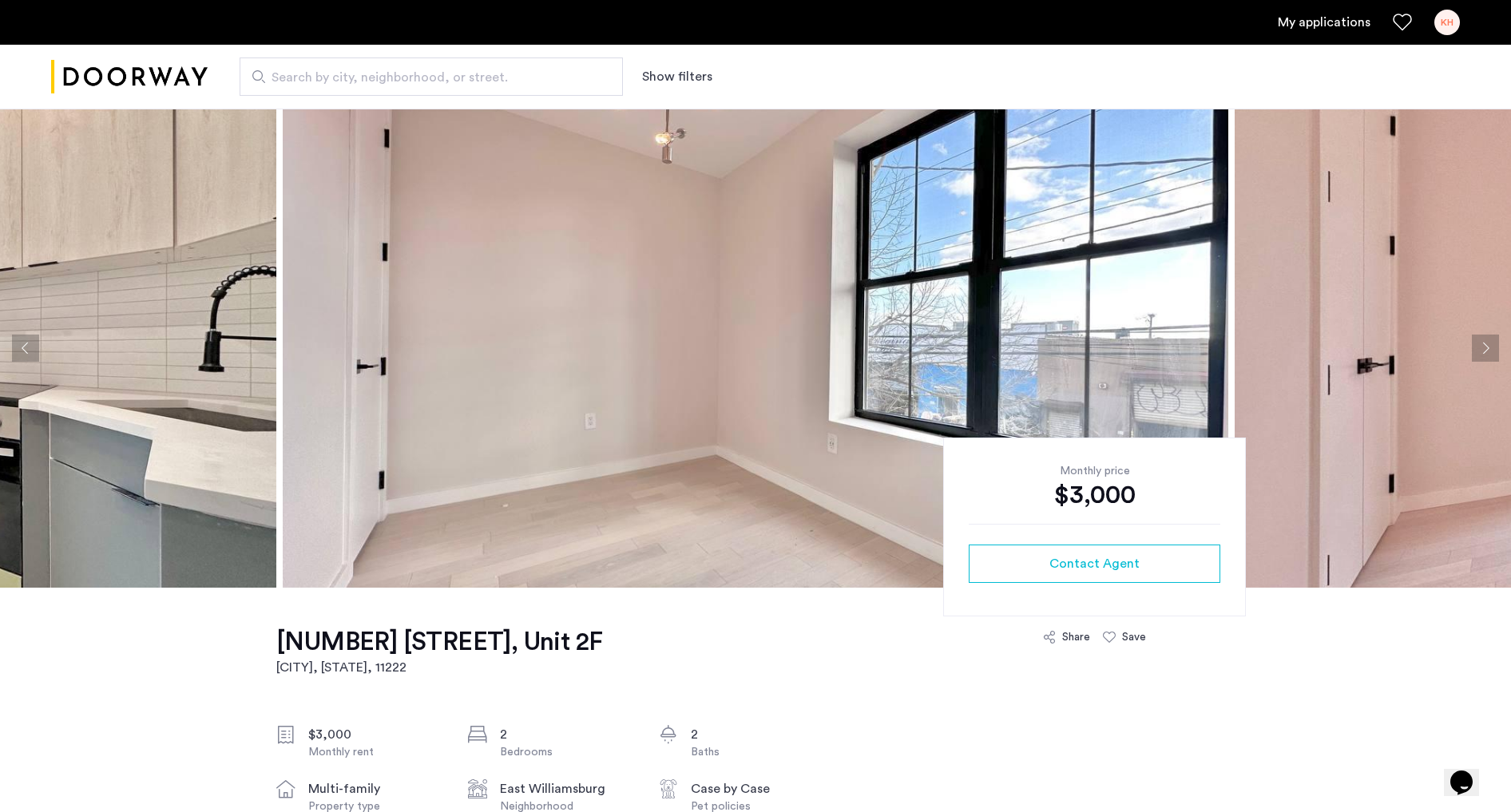 click 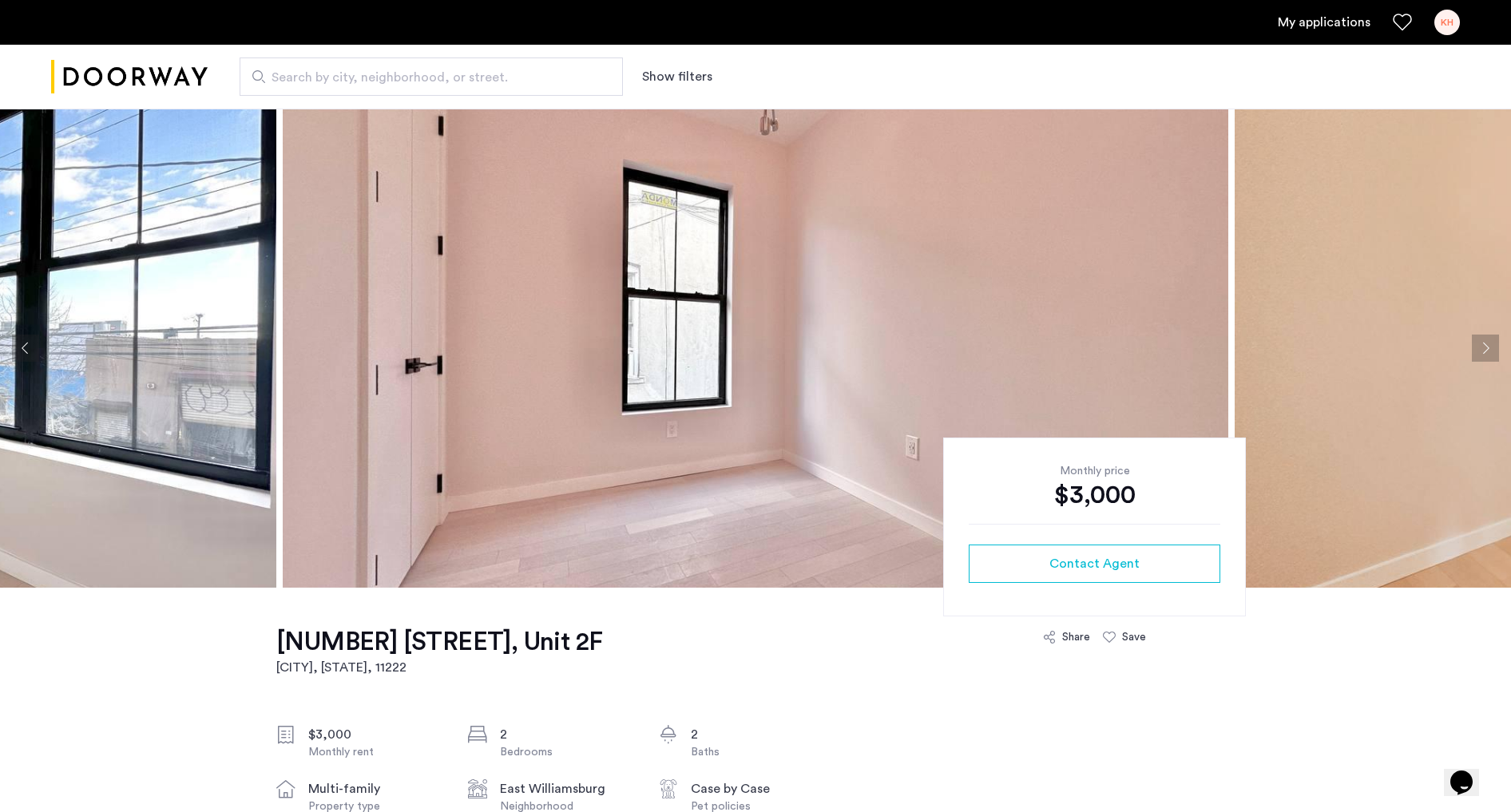 click 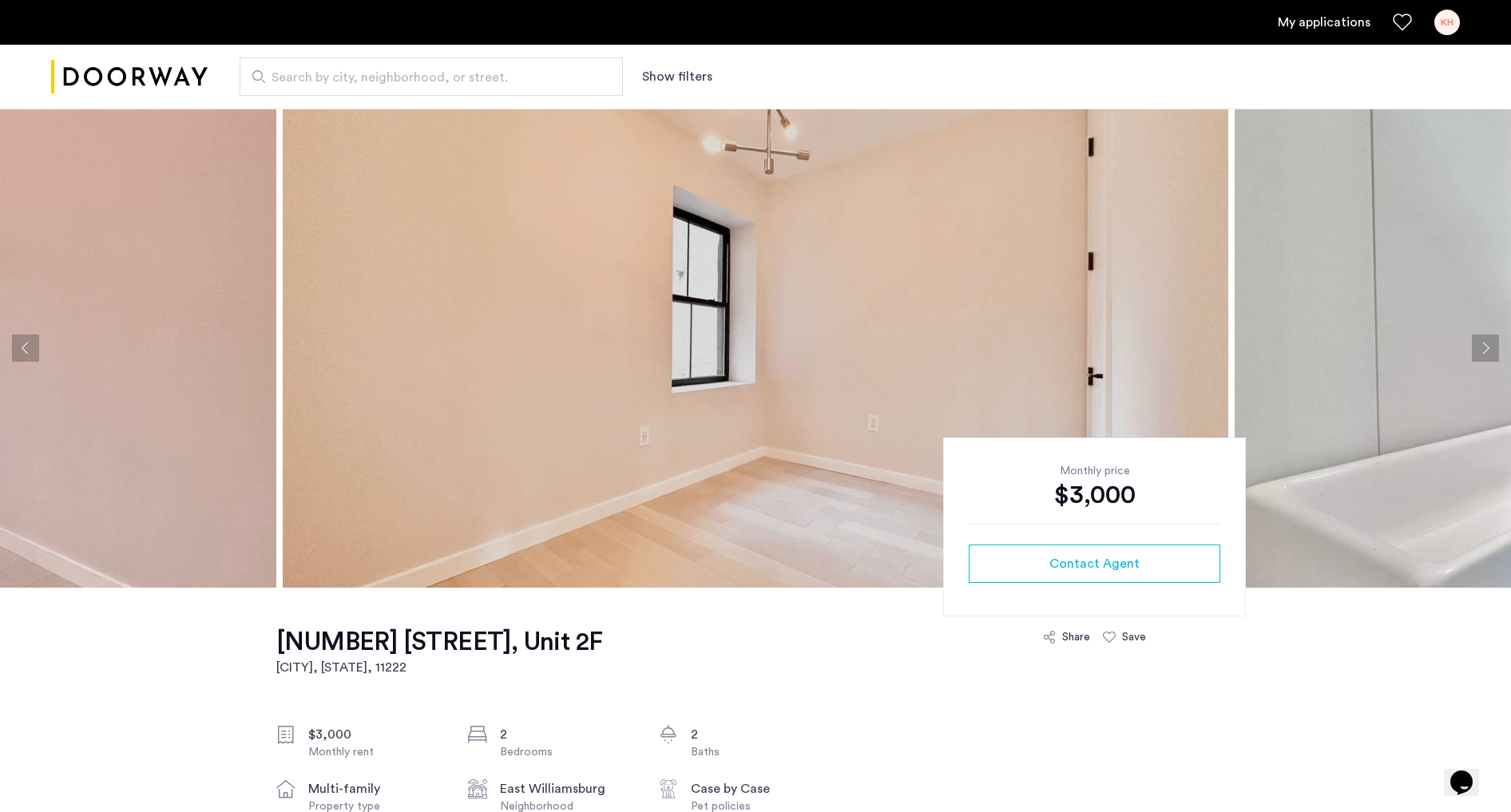 click 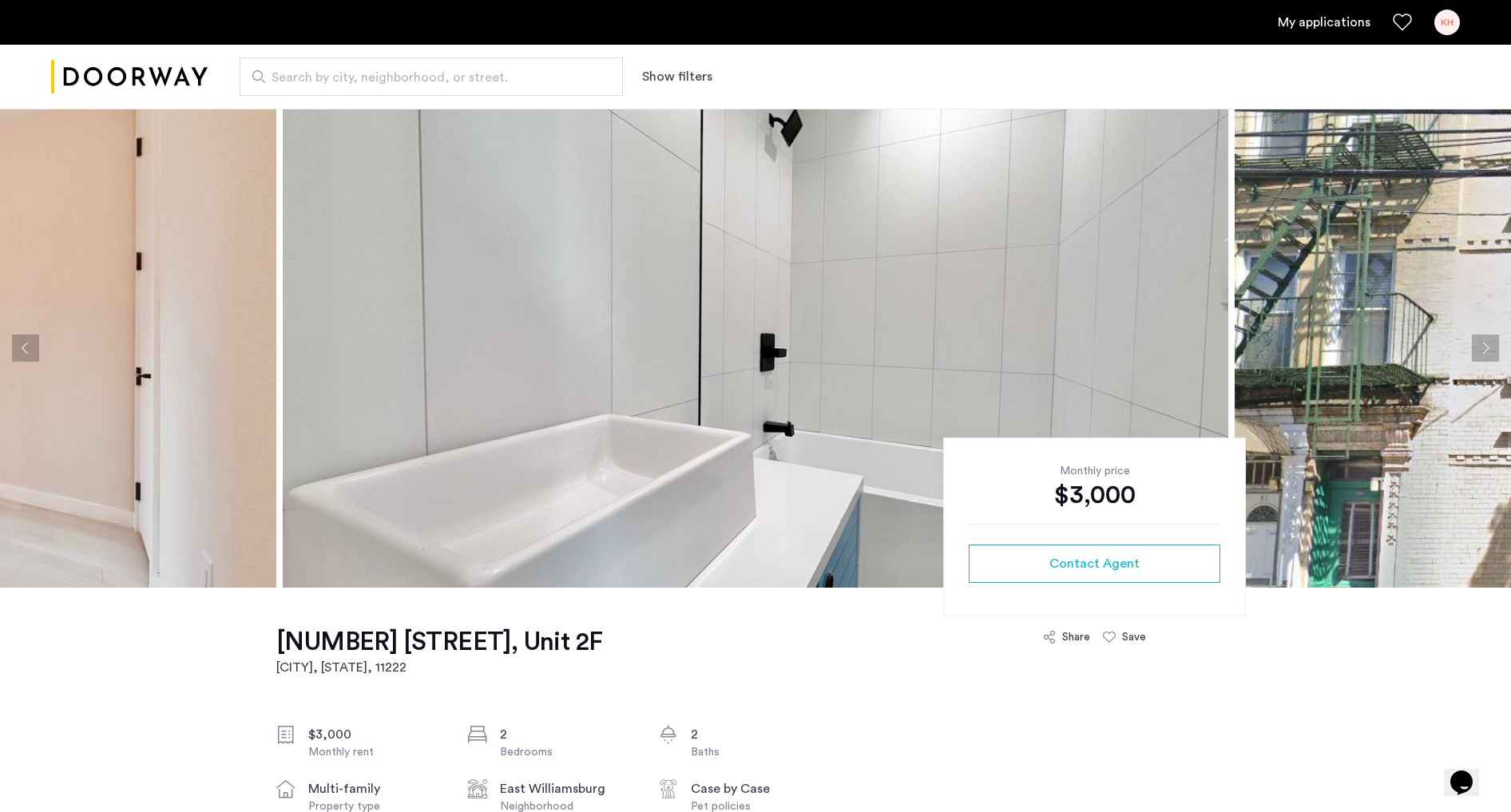 click 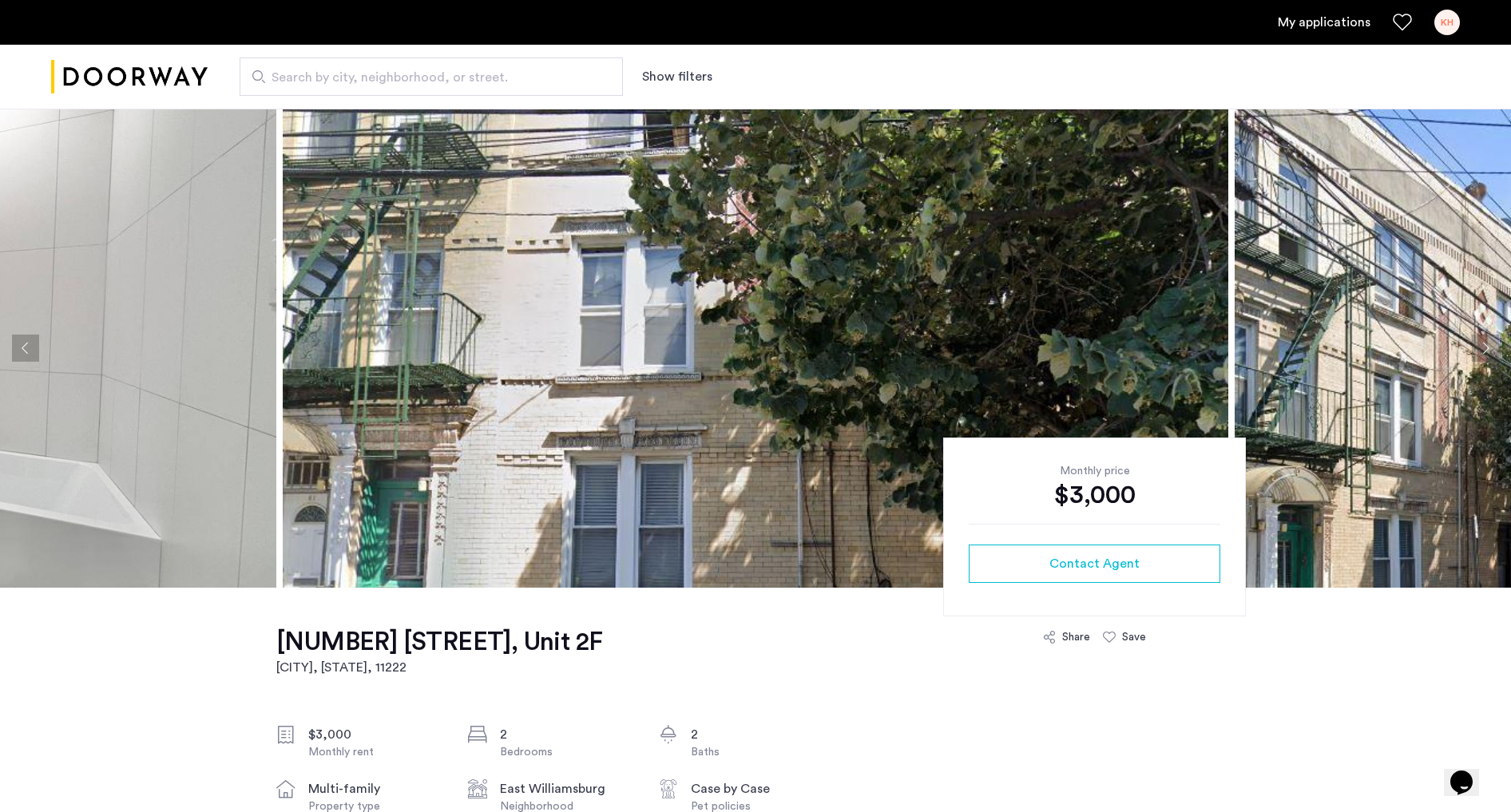 click 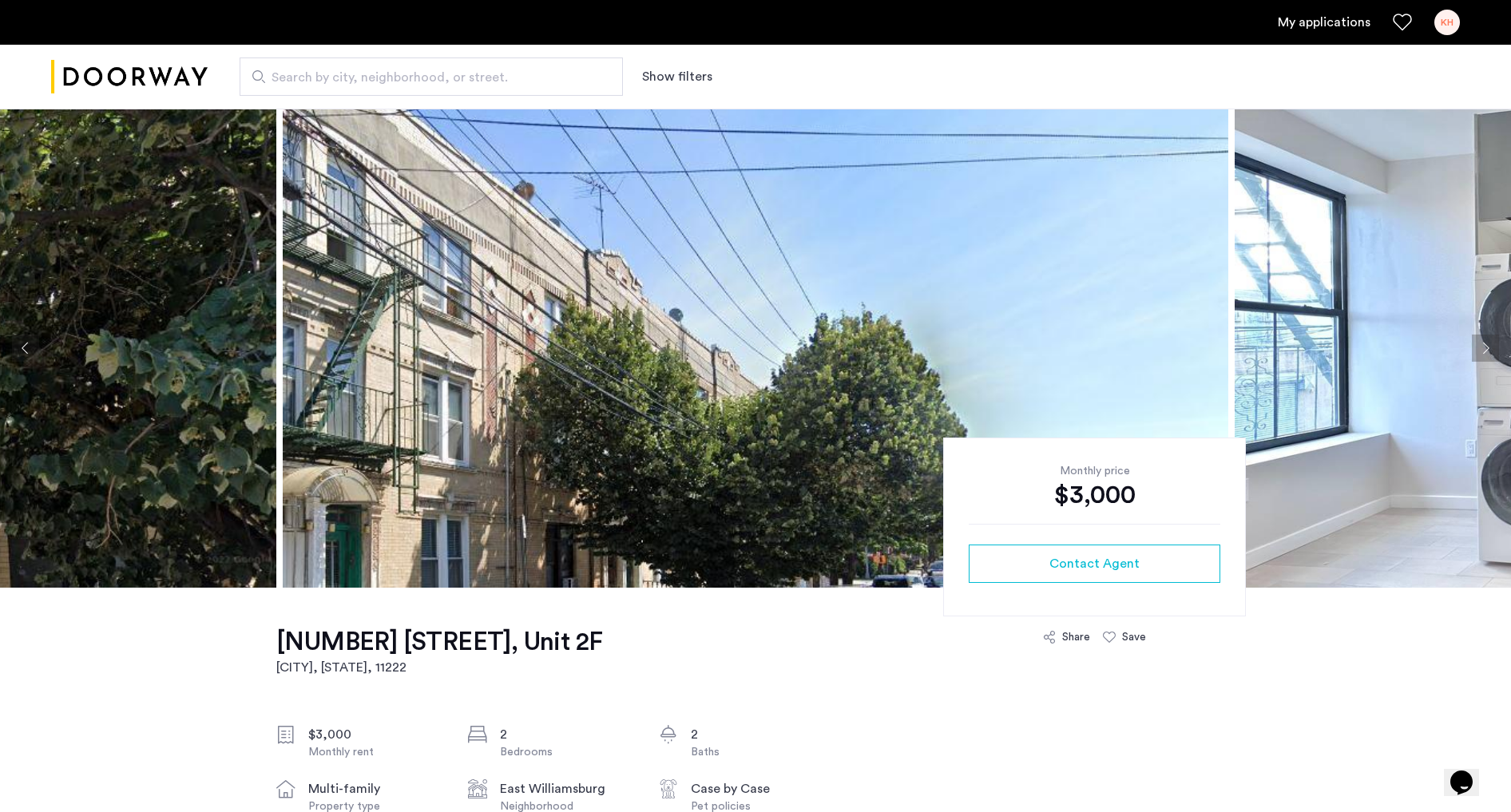 click 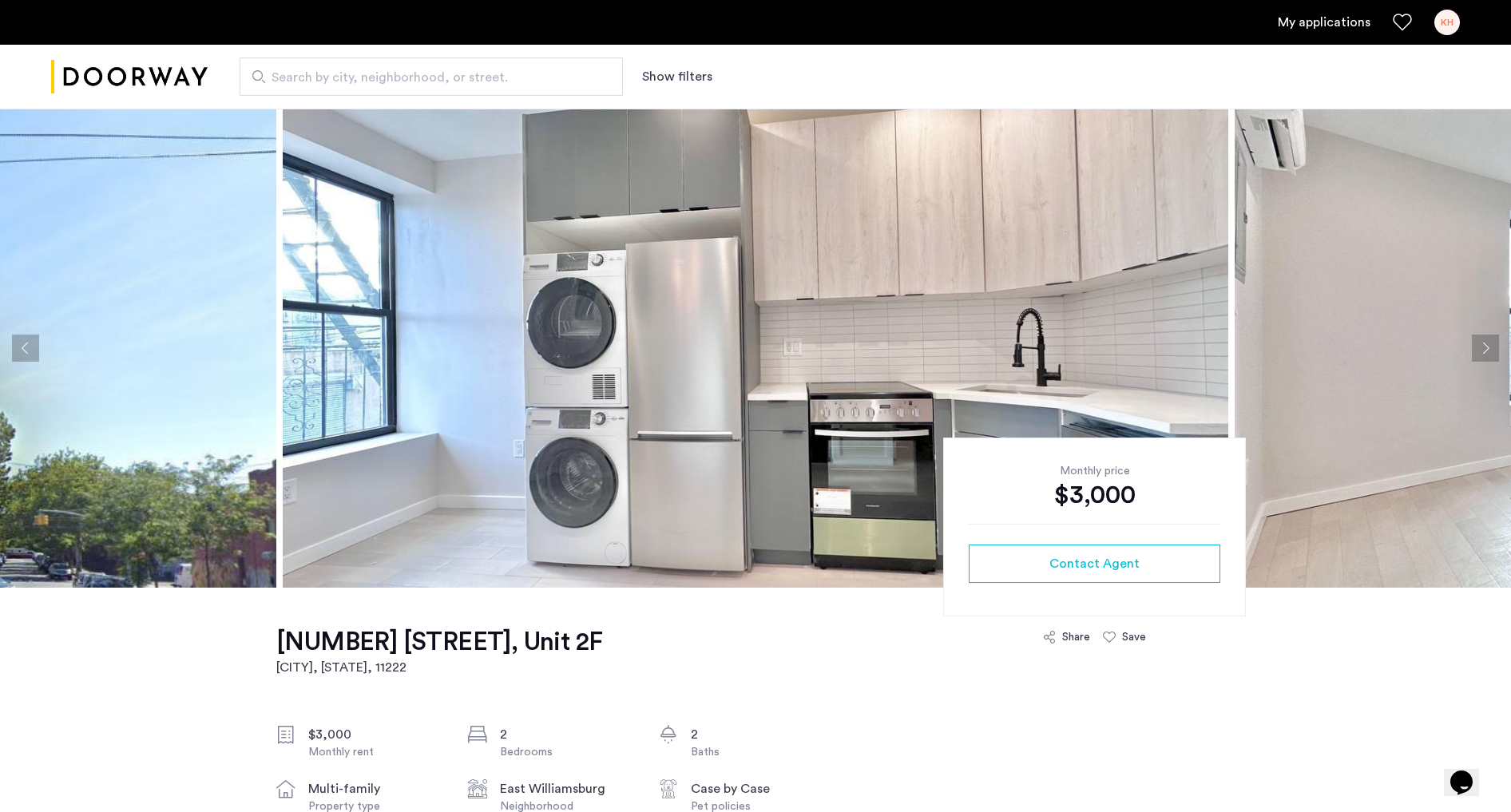 click 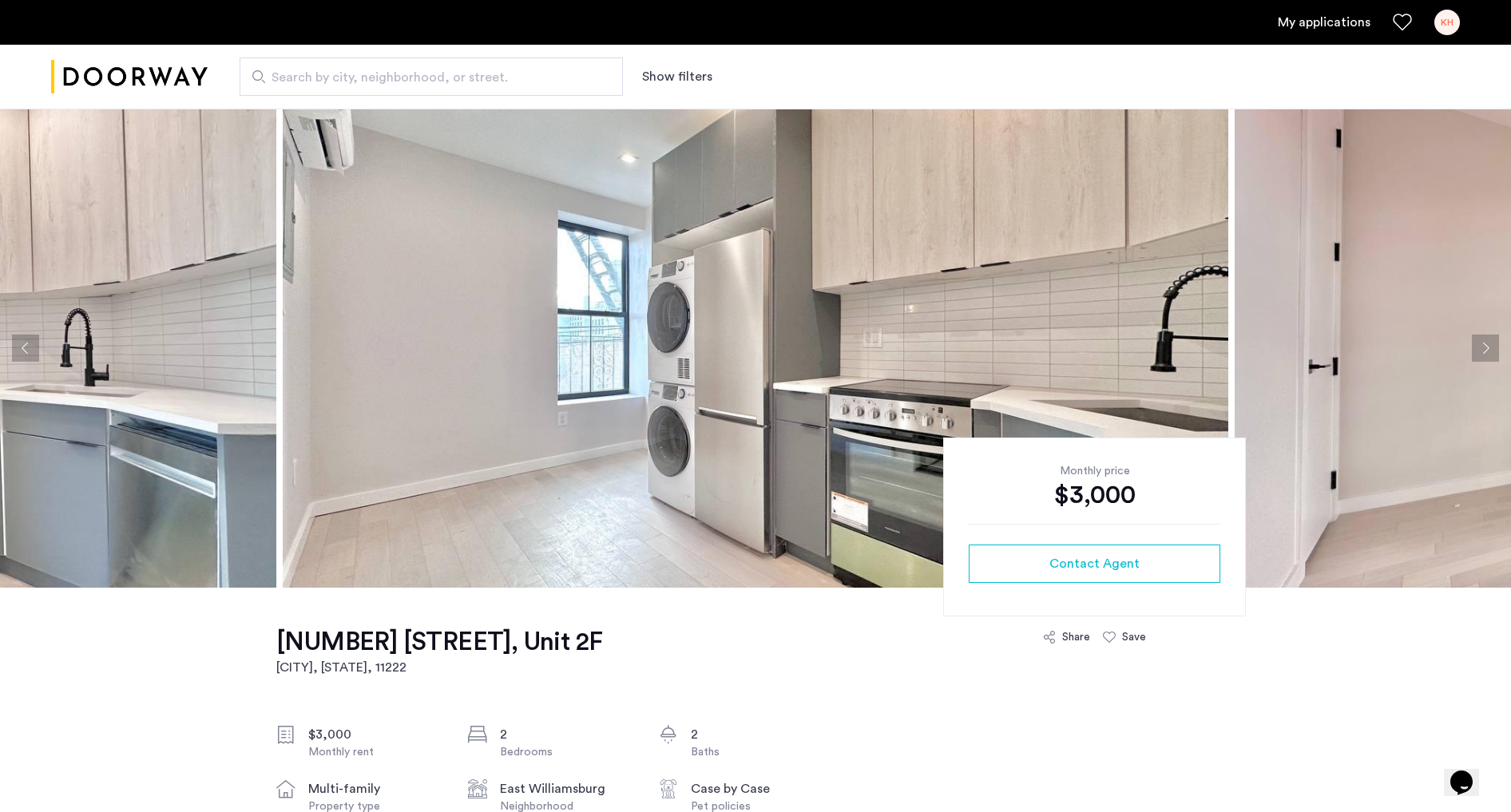 click 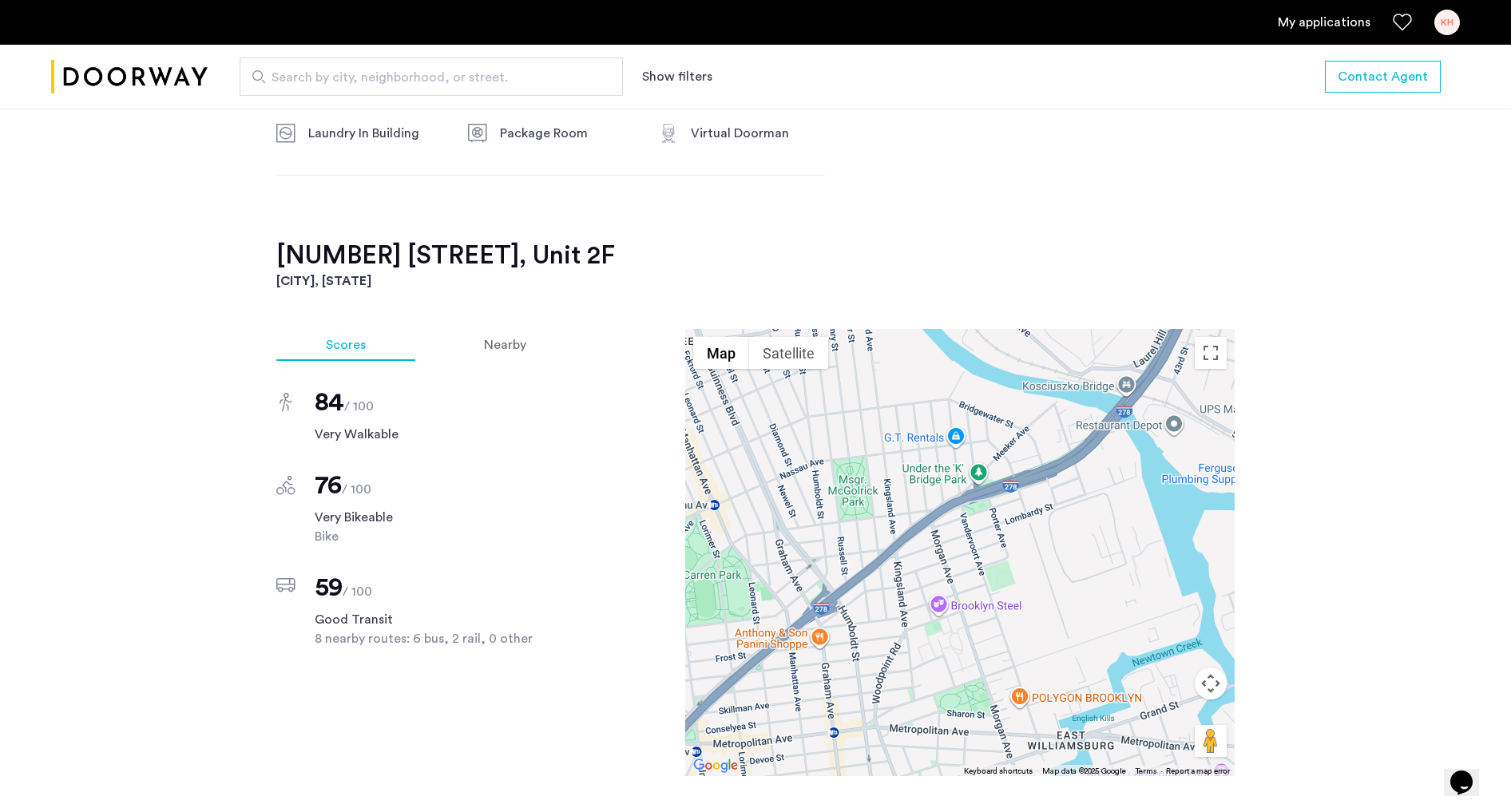 scroll, scrollTop: 1192, scrollLeft: 0, axis: vertical 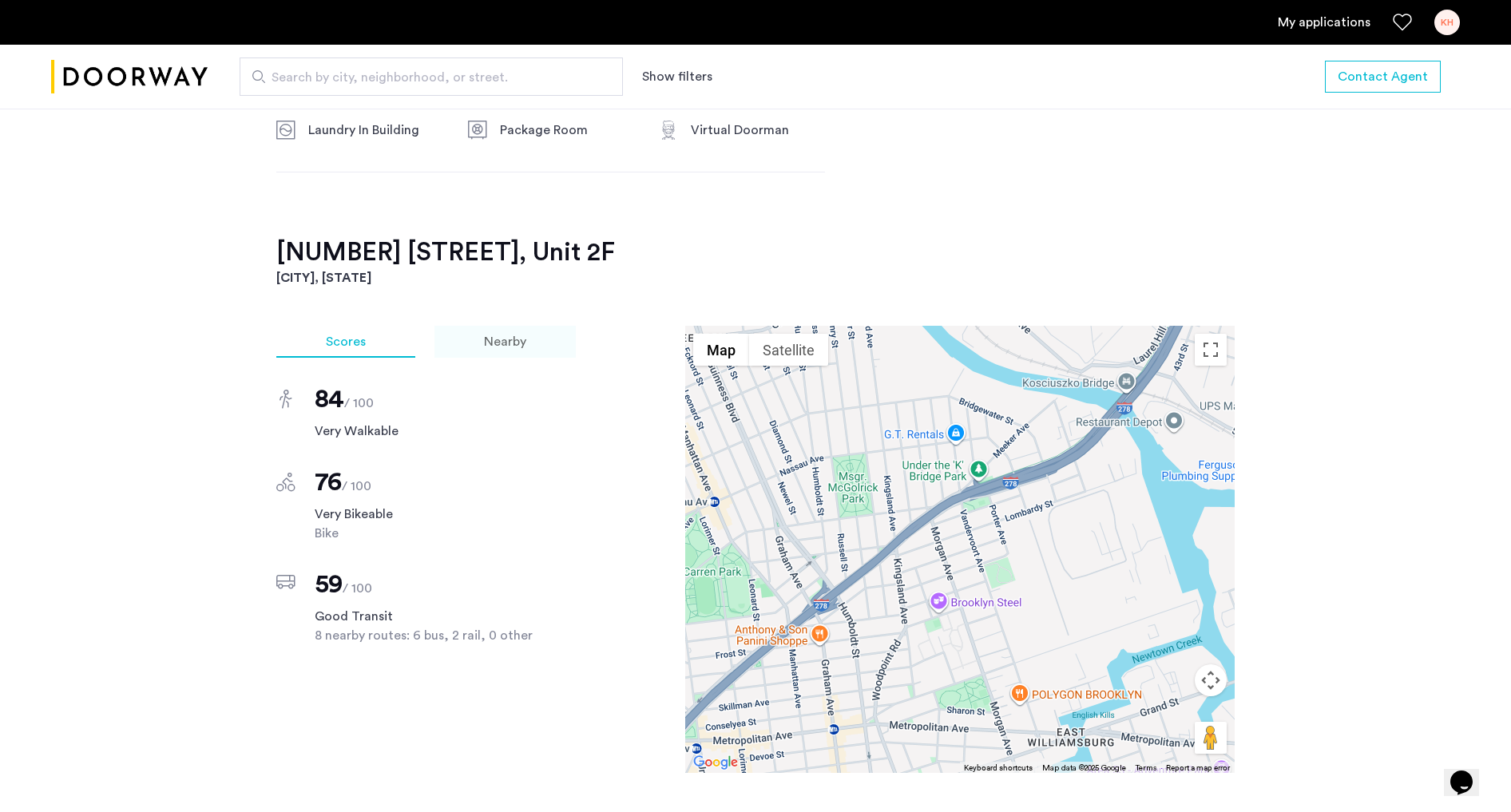 click on "Nearby" at bounding box center (505, 342) 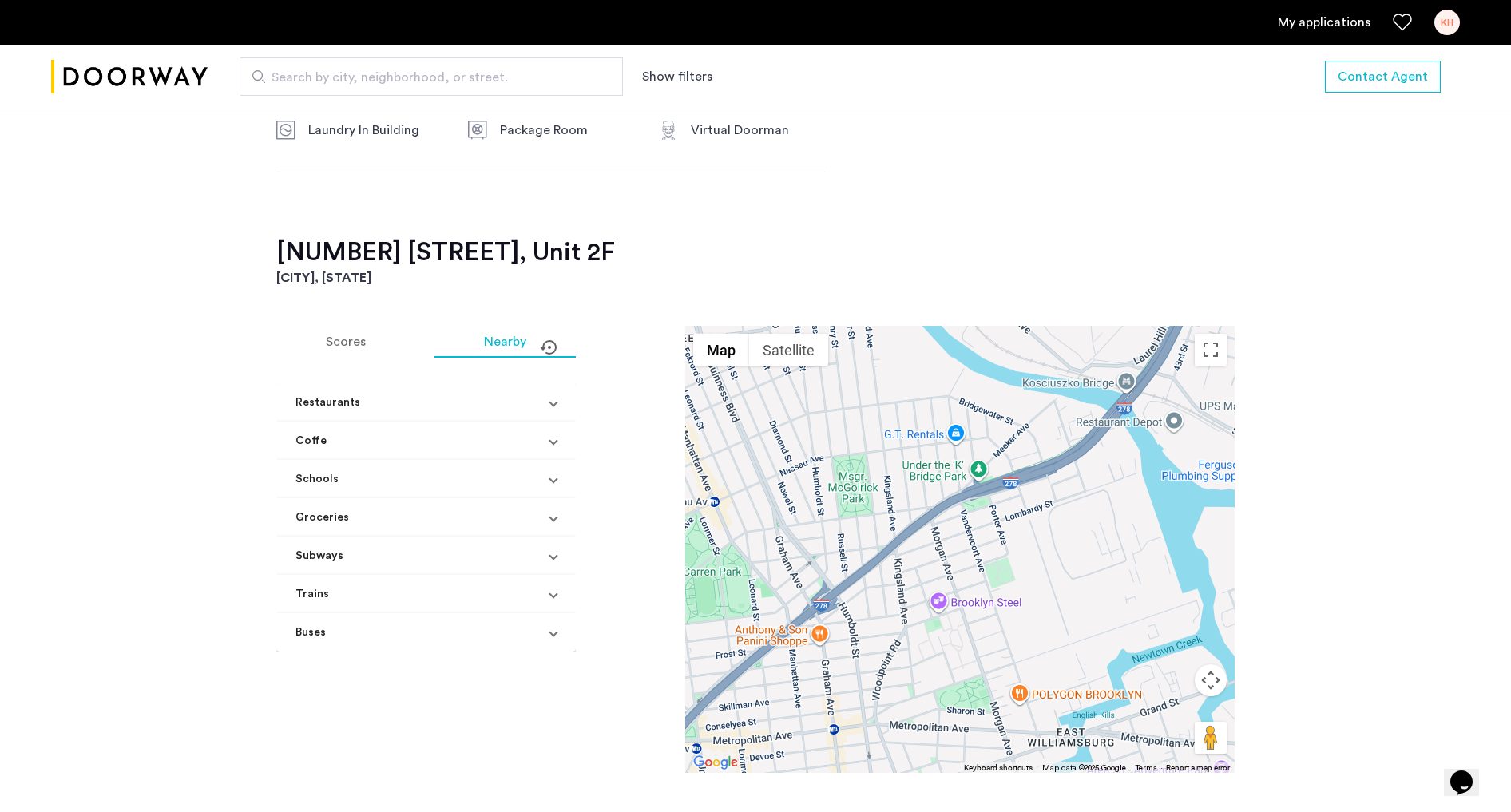 click at bounding box center (553, 402) 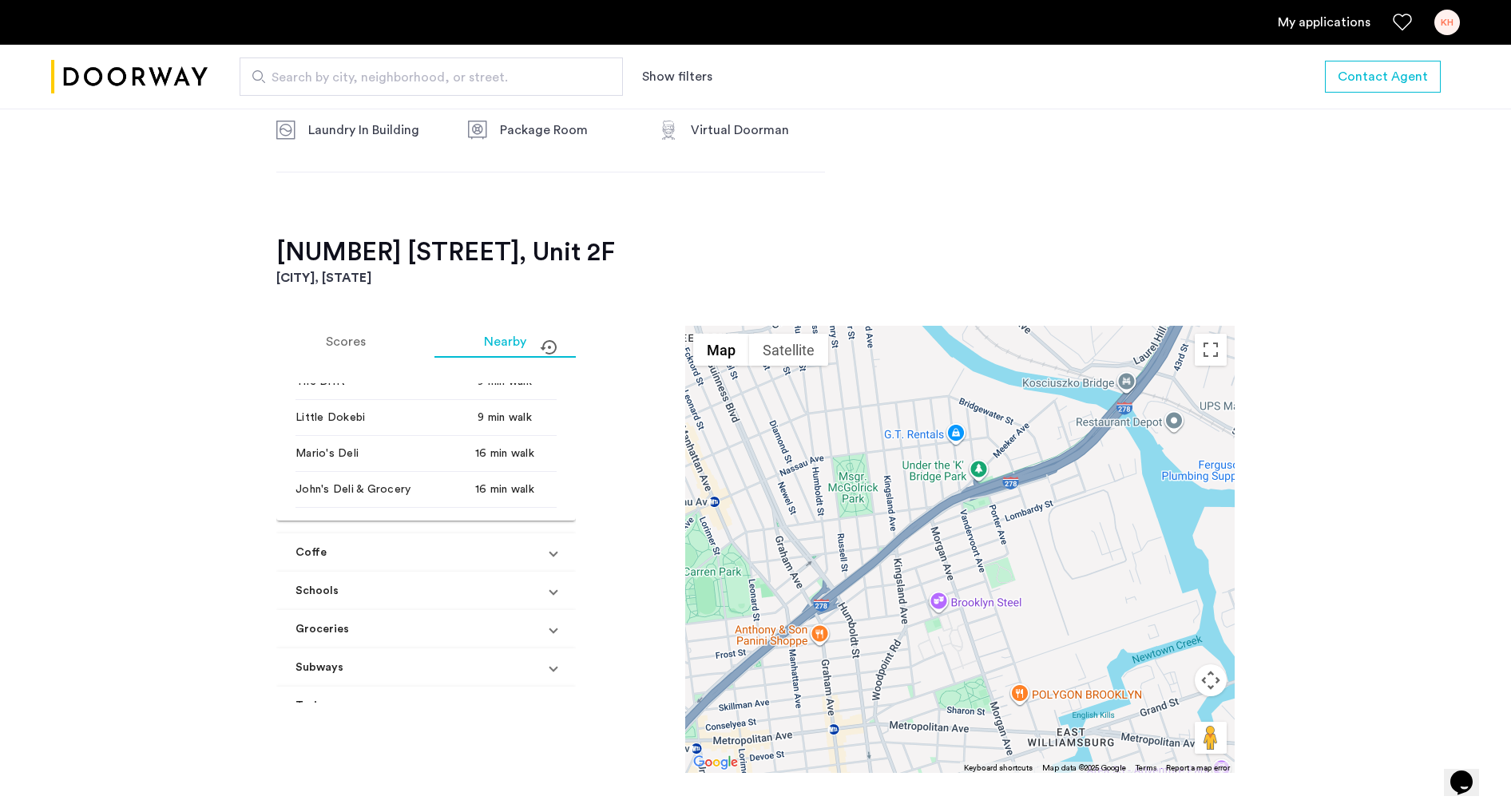 scroll, scrollTop: 292, scrollLeft: 0, axis: vertical 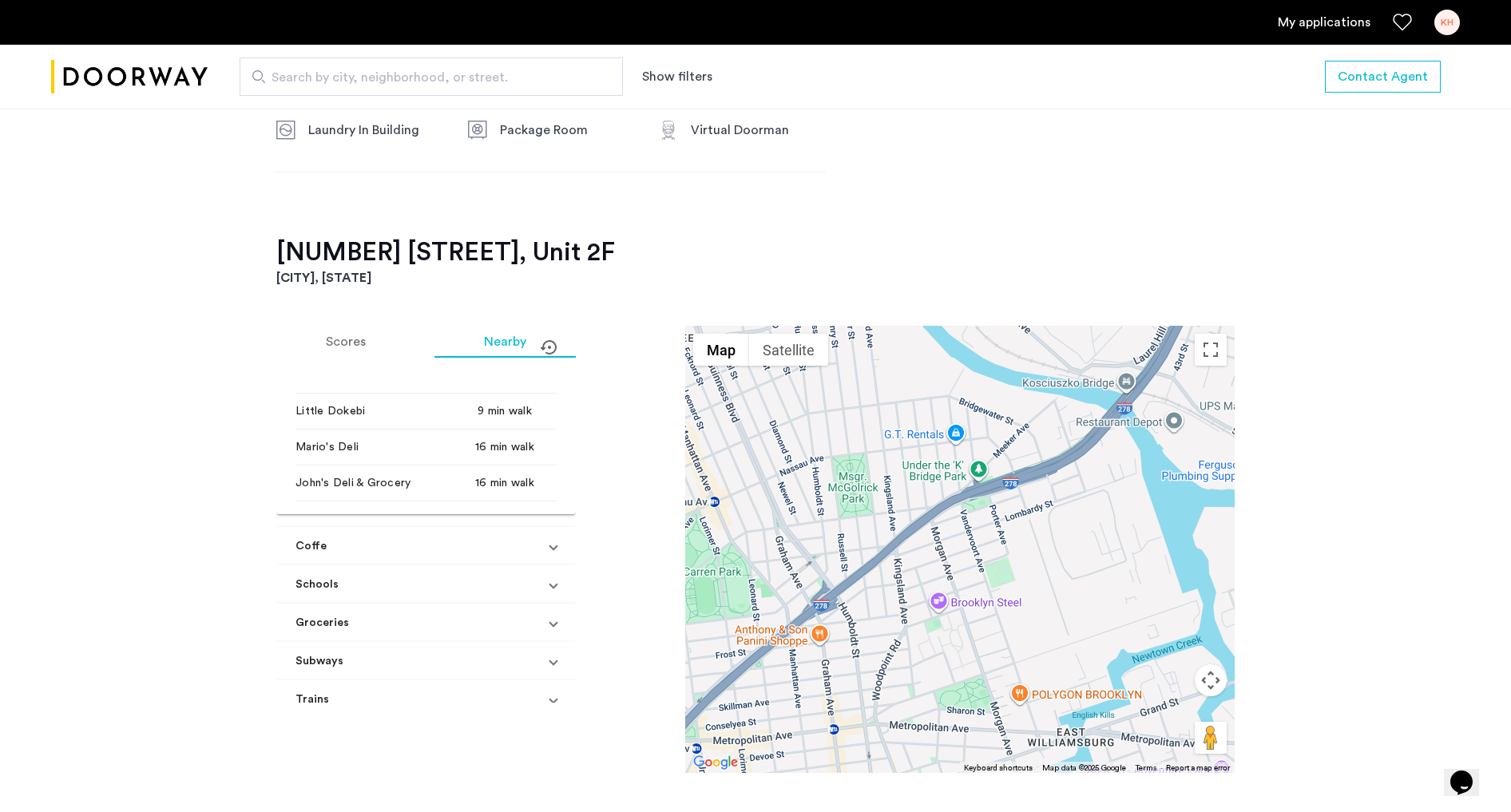 click on "Coffe" at bounding box center [426, 546] 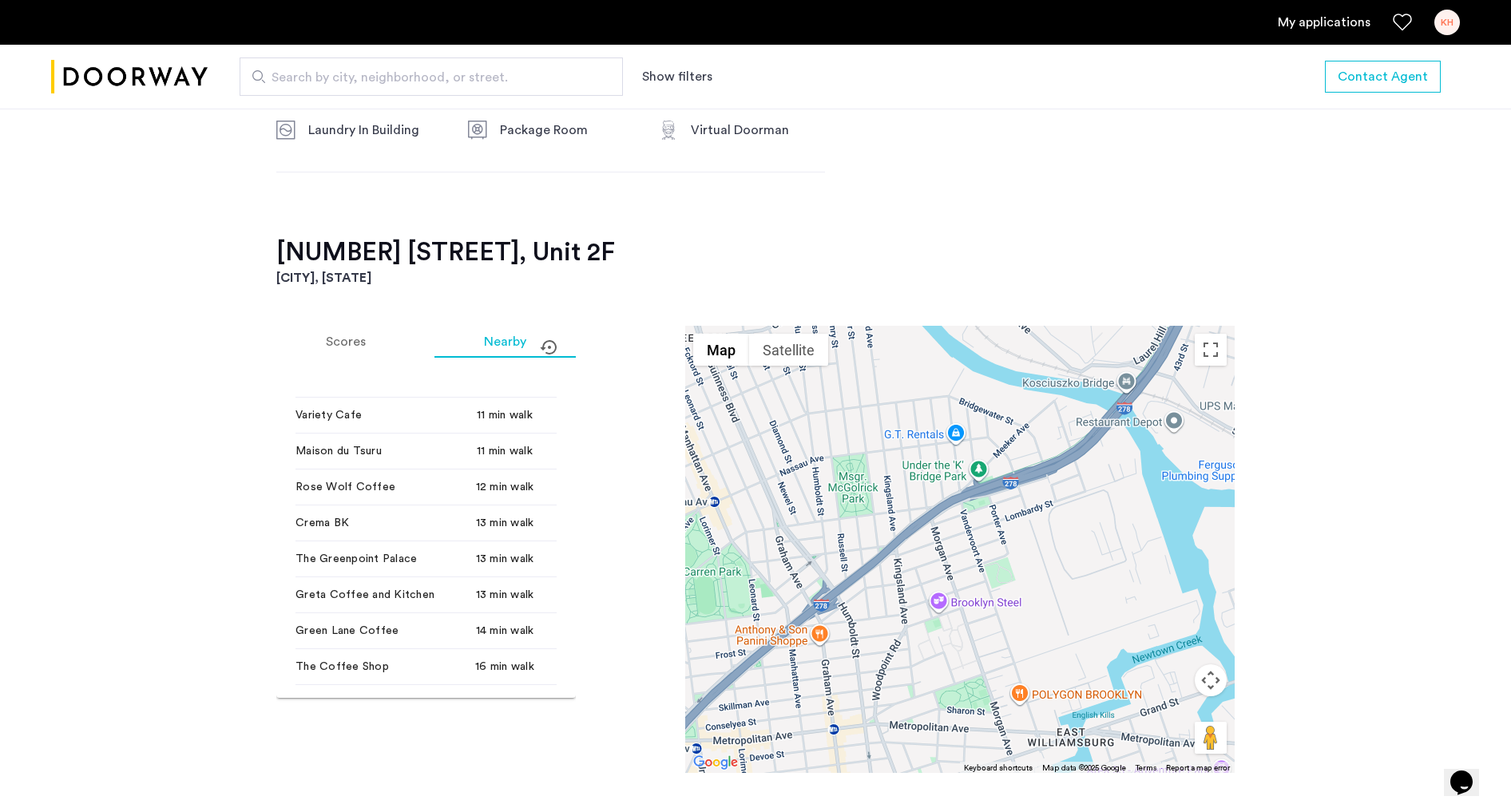 scroll, scrollTop: 550, scrollLeft: 0, axis: vertical 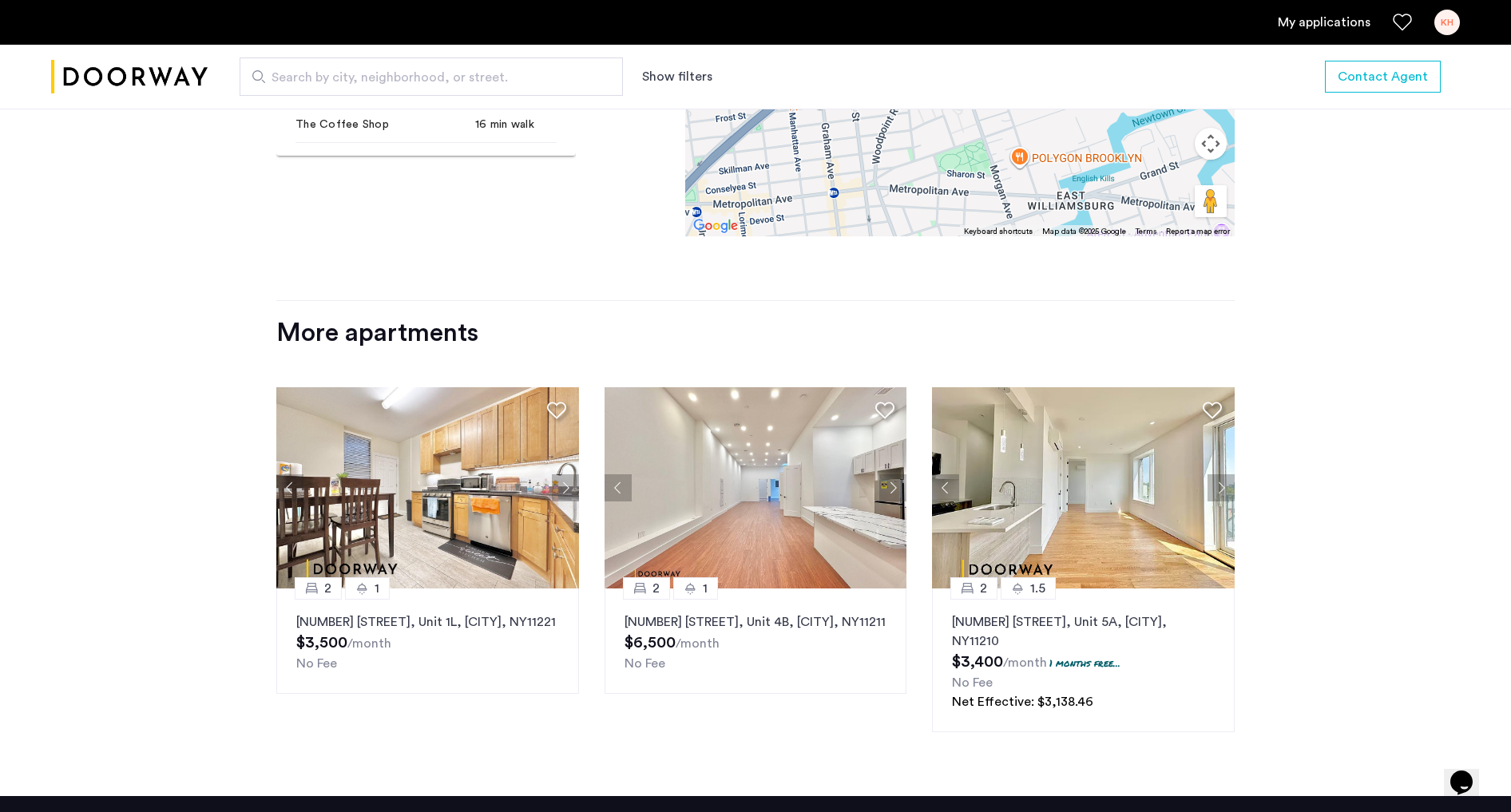 click 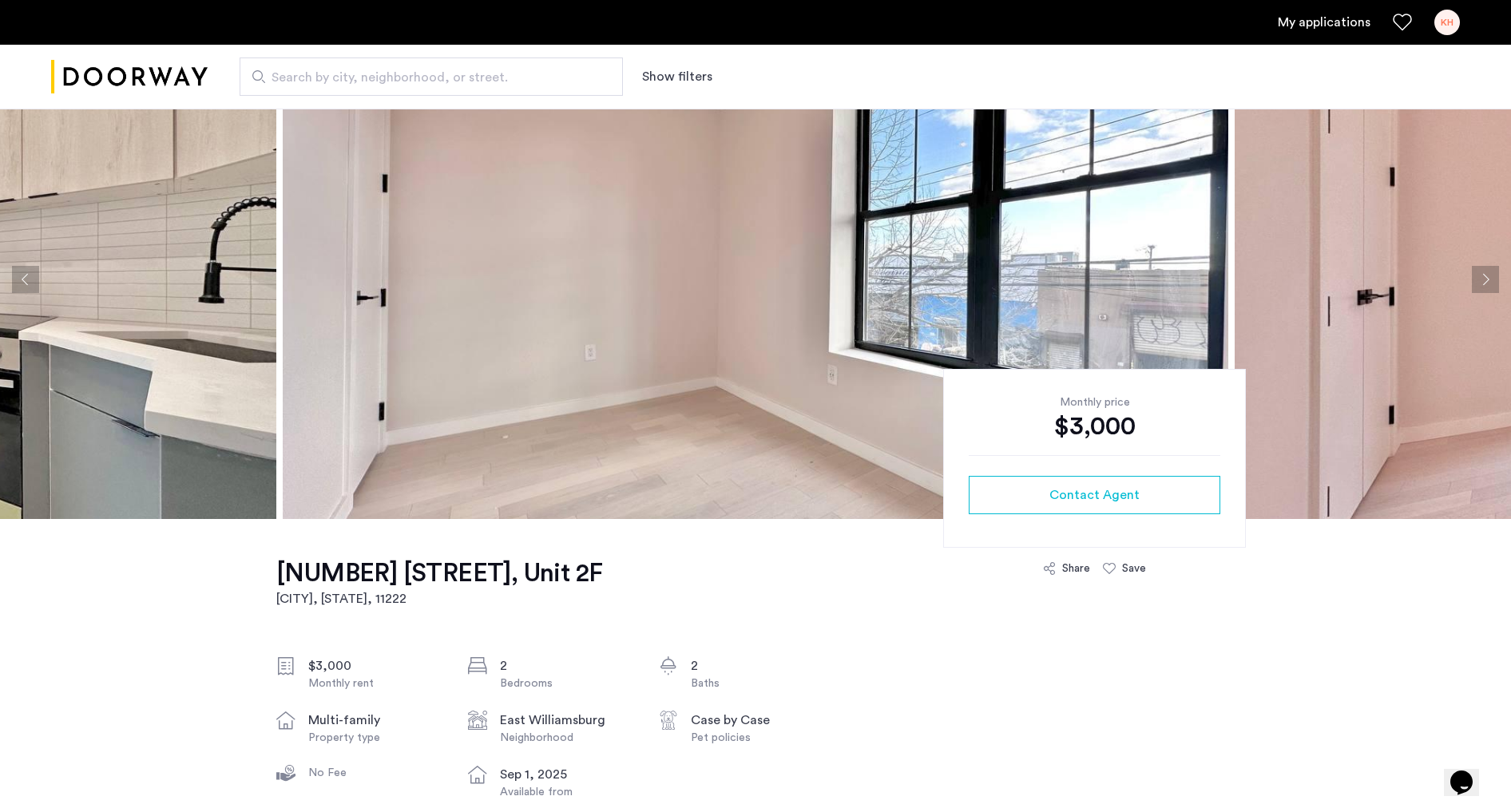 scroll, scrollTop: 21, scrollLeft: 0, axis: vertical 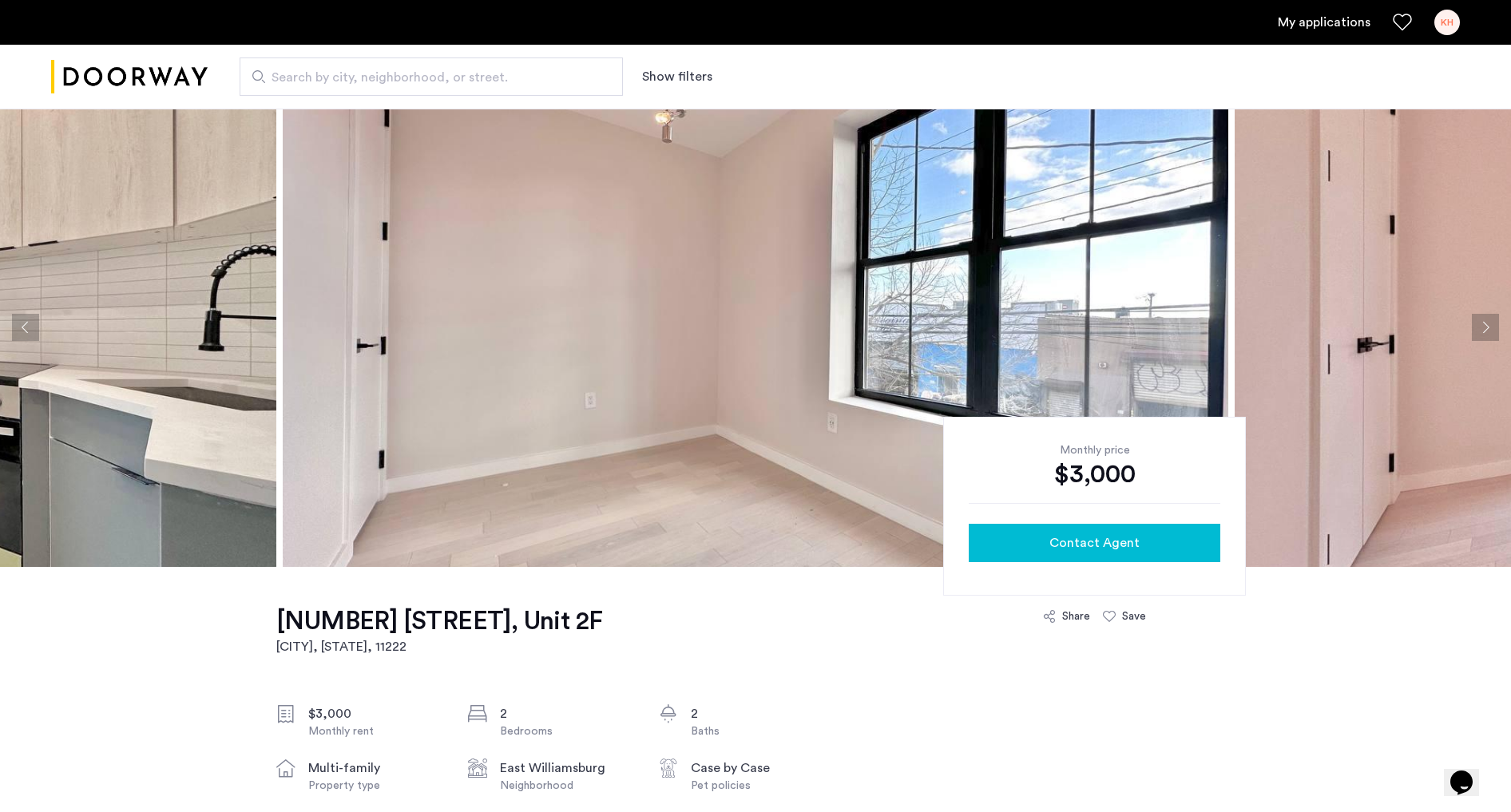 click on "Contact Agent" 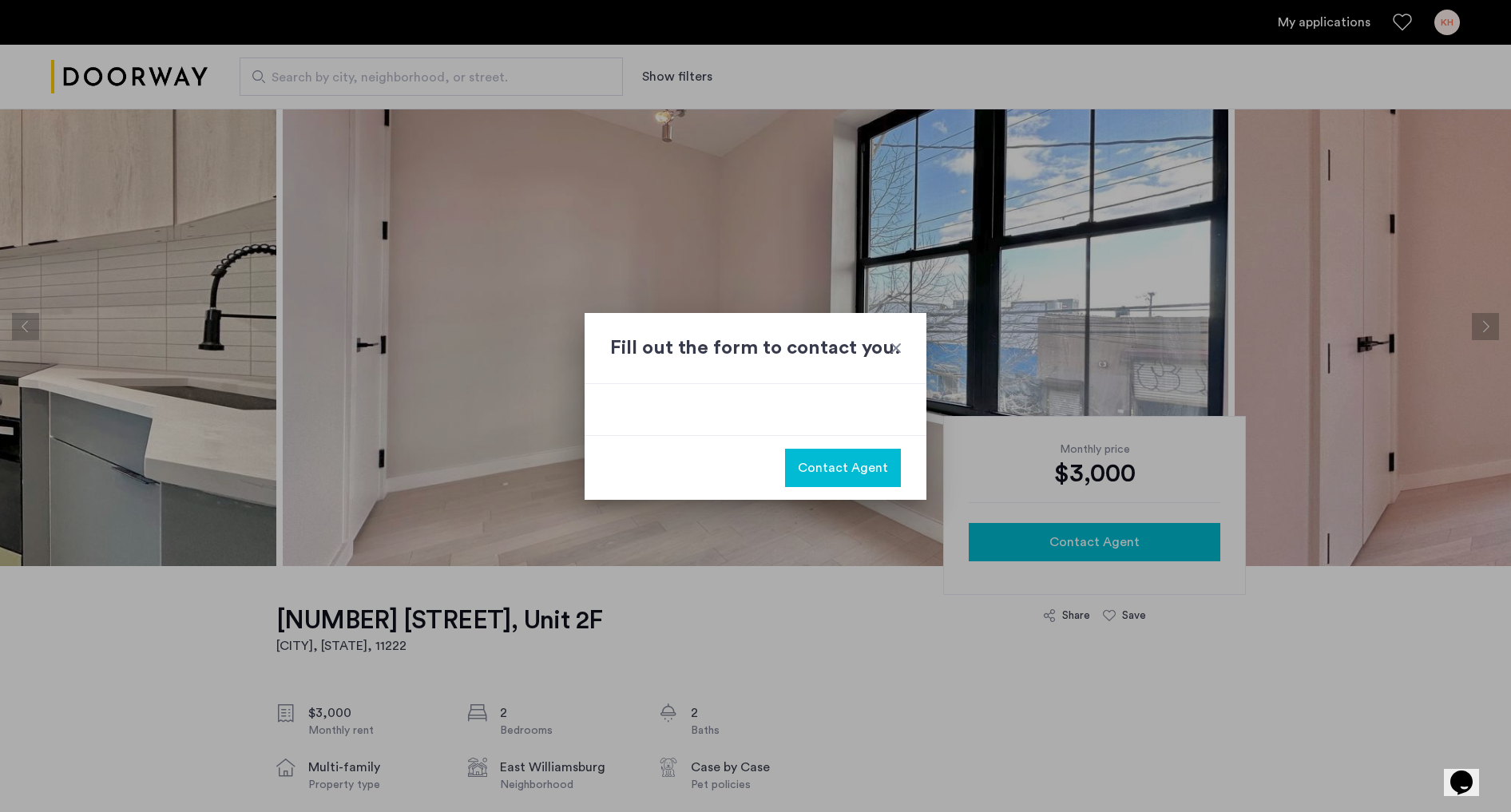 scroll, scrollTop: 0, scrollLeft: 0, axis: both 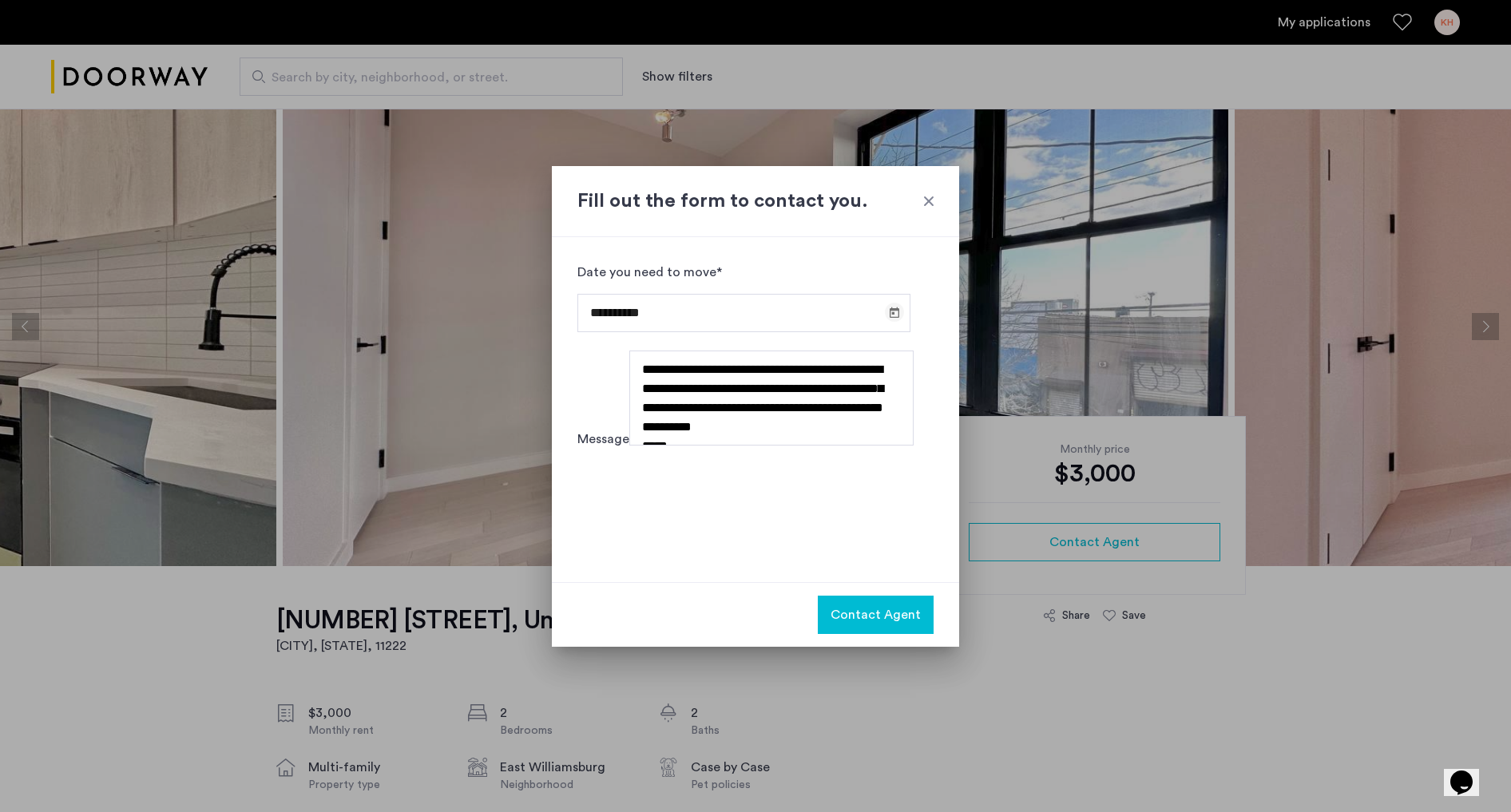 click at bounding box center [894, 312] 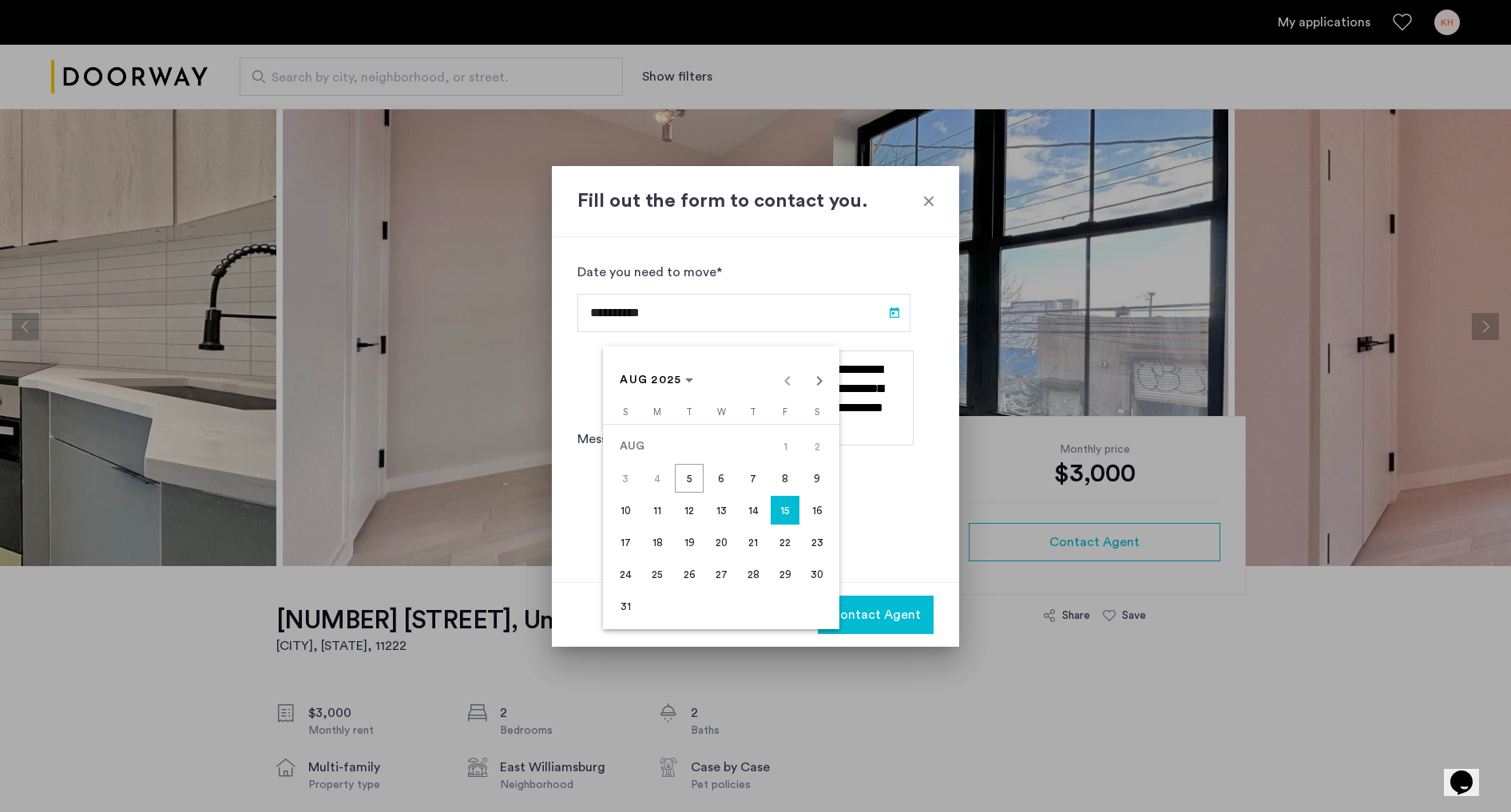click at bounding box center [756, 406] 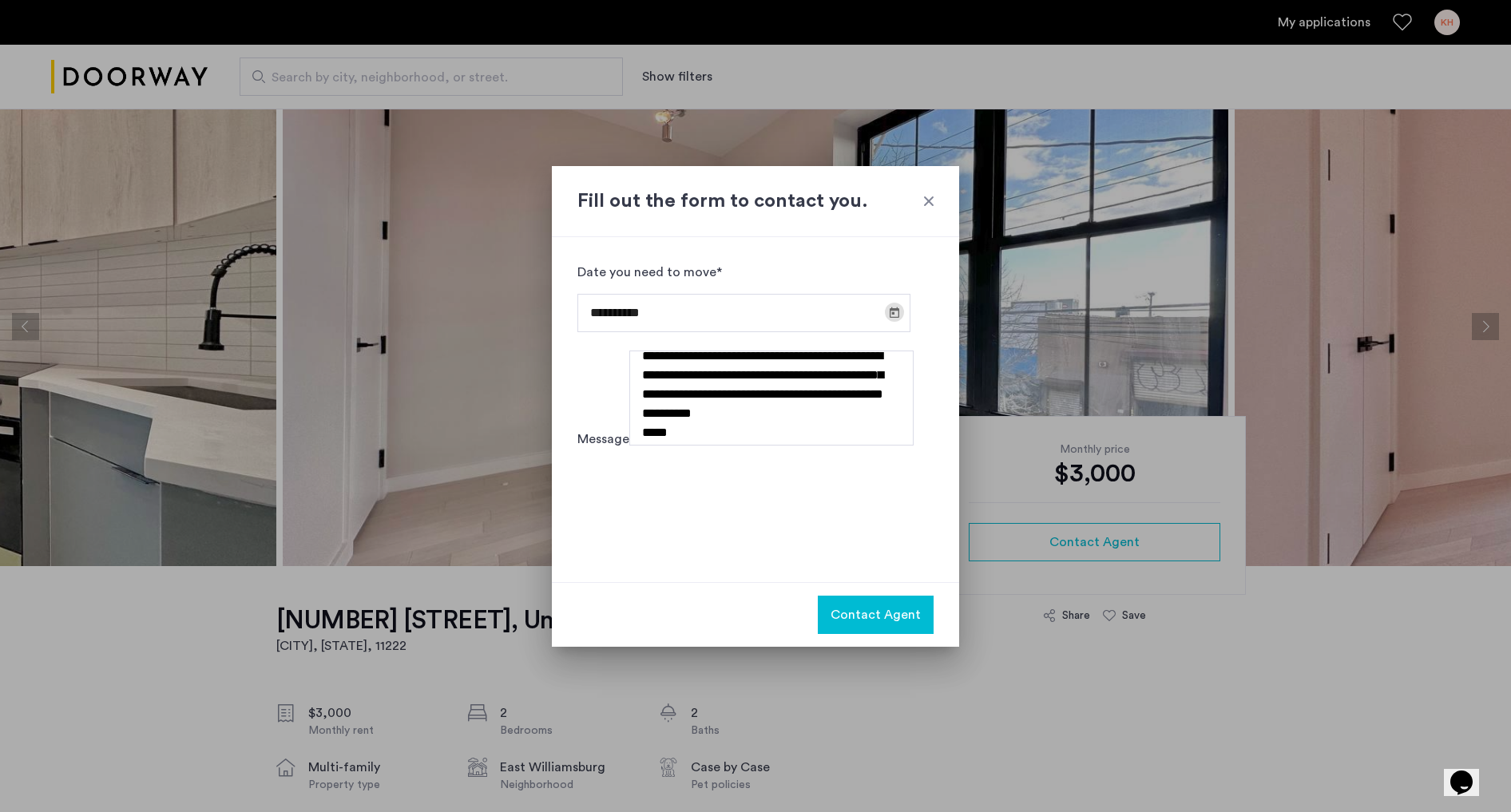 scroll, scrollTop: 0, scrollLeft: 0, axis: both 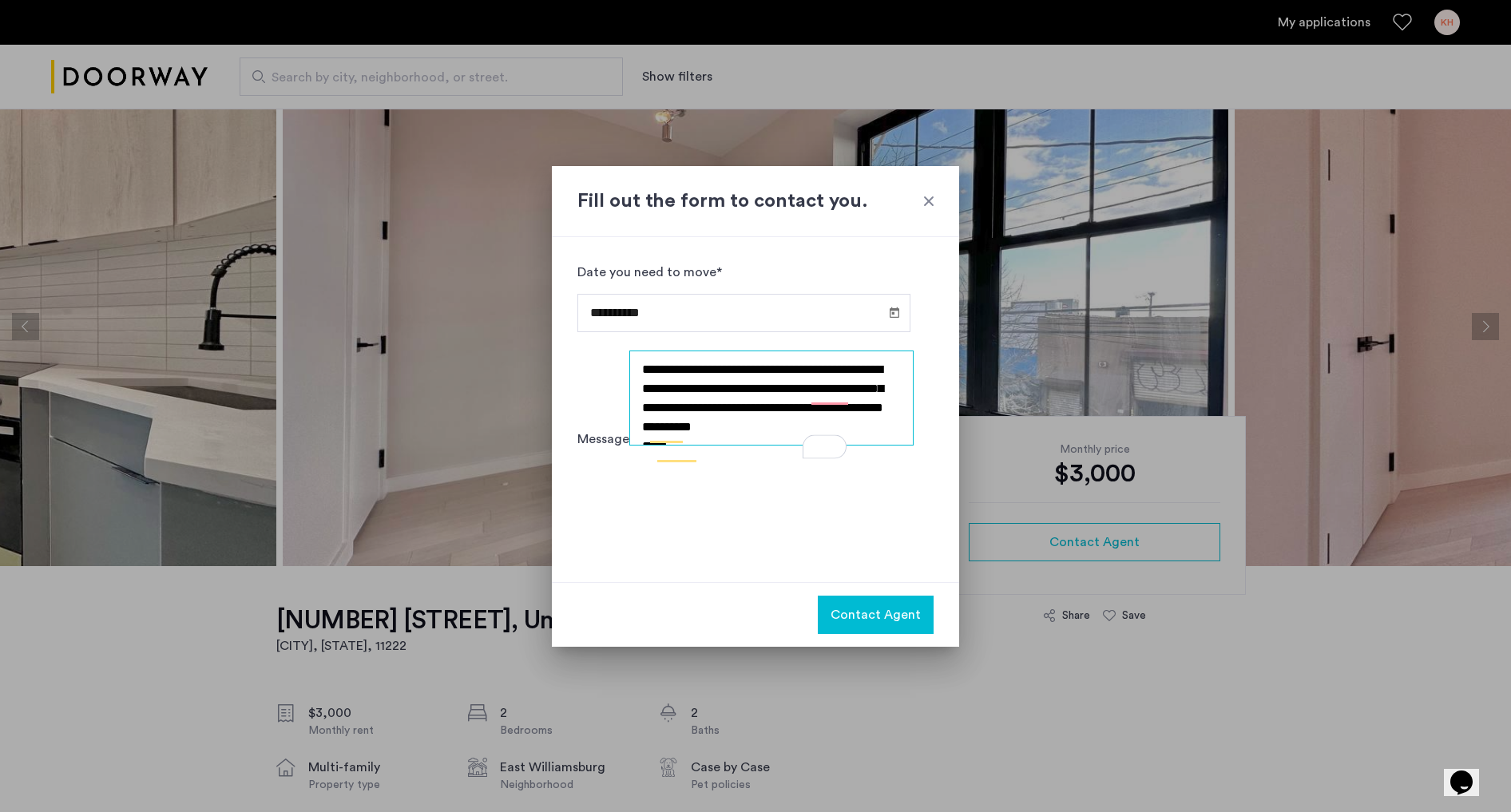 drag, startPoint x: 734, startPoint y: 452, endPoint x: 656, endPoint y: 396, distance: 96.02083 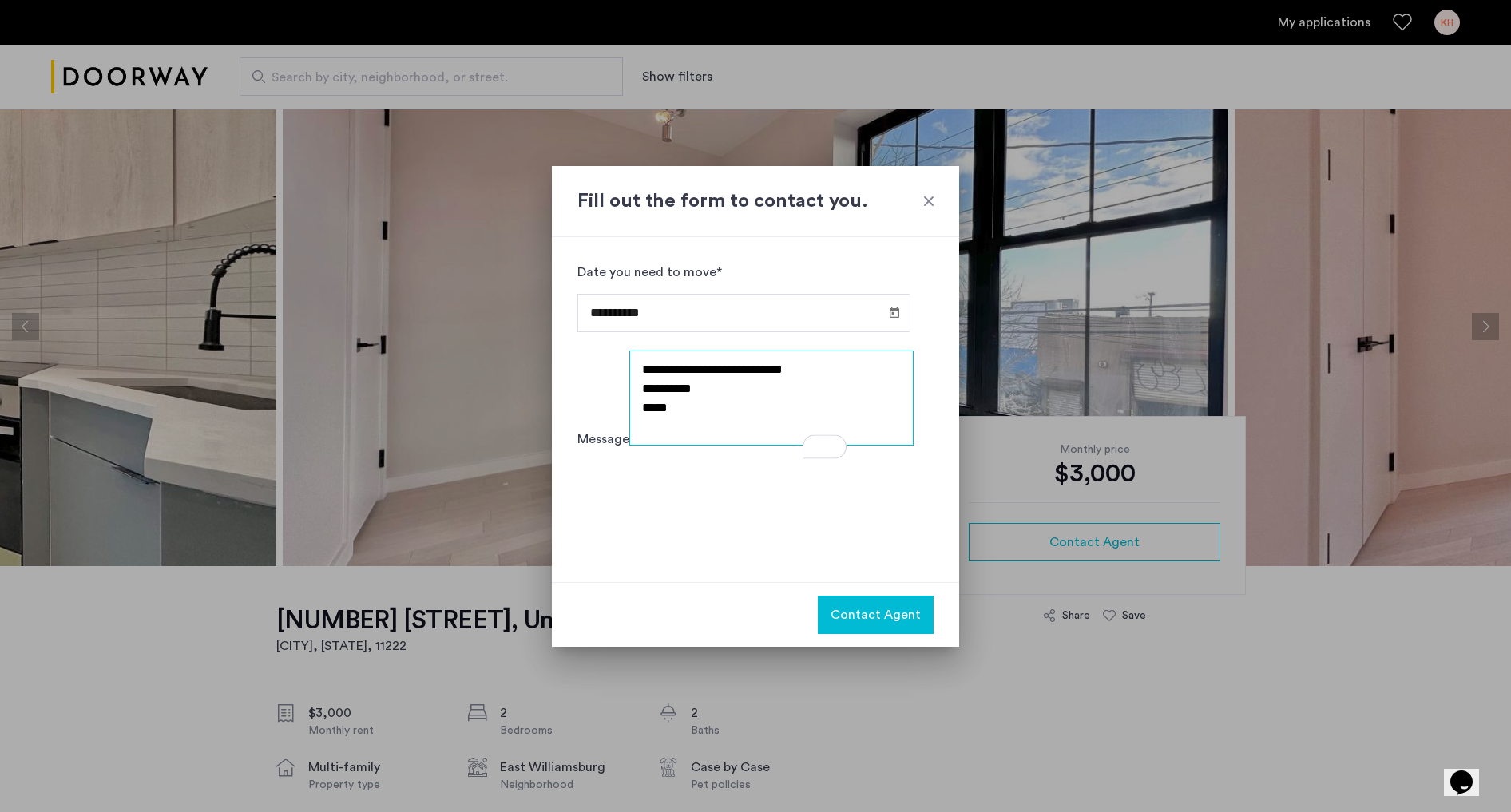 drag, startPoint x: 711, startPoint y: 398, endPoint x: 659, endPoint y: 399, distance: 52.00961 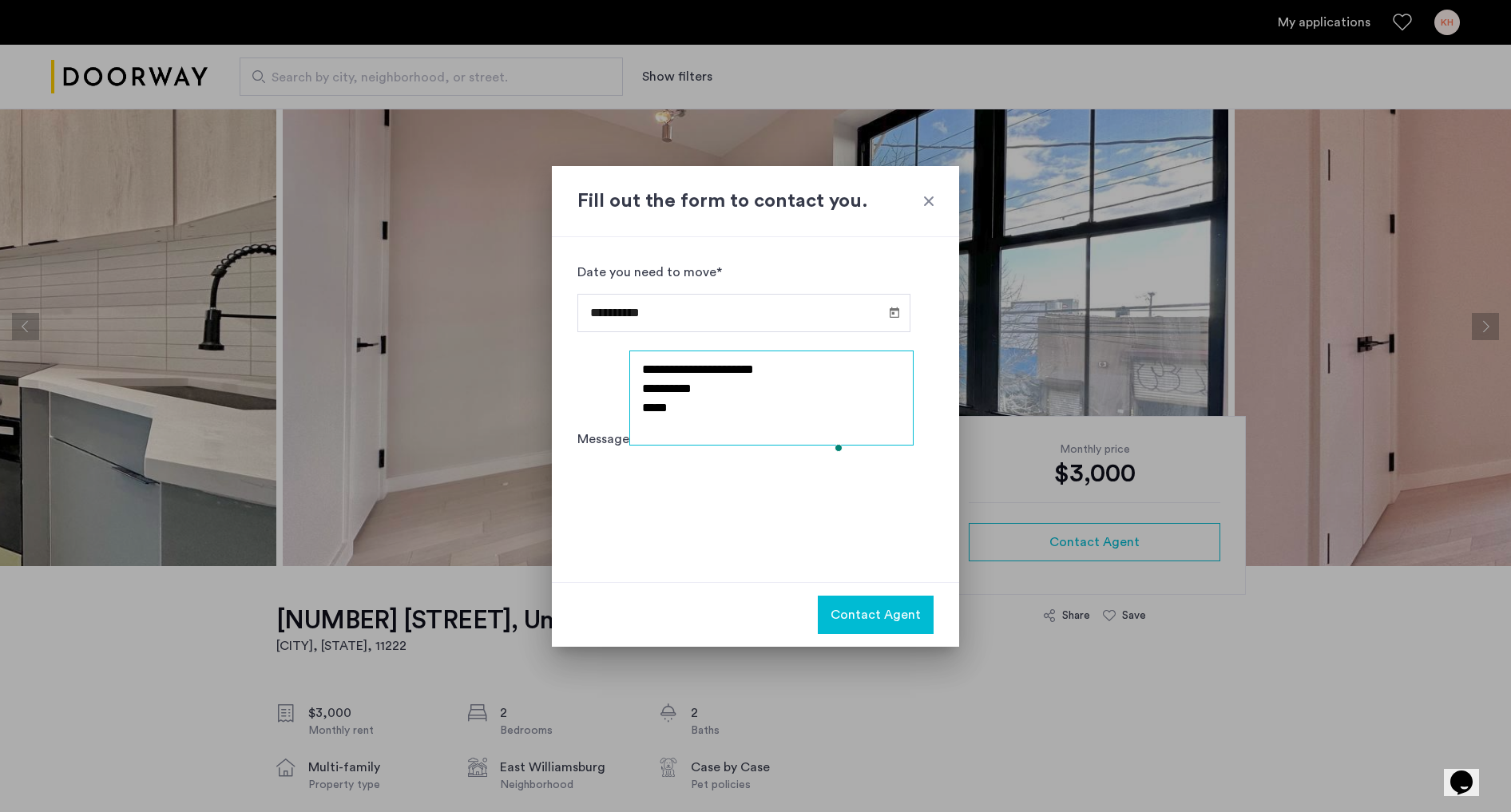 click on "**********" at bounding box center (771, 398) 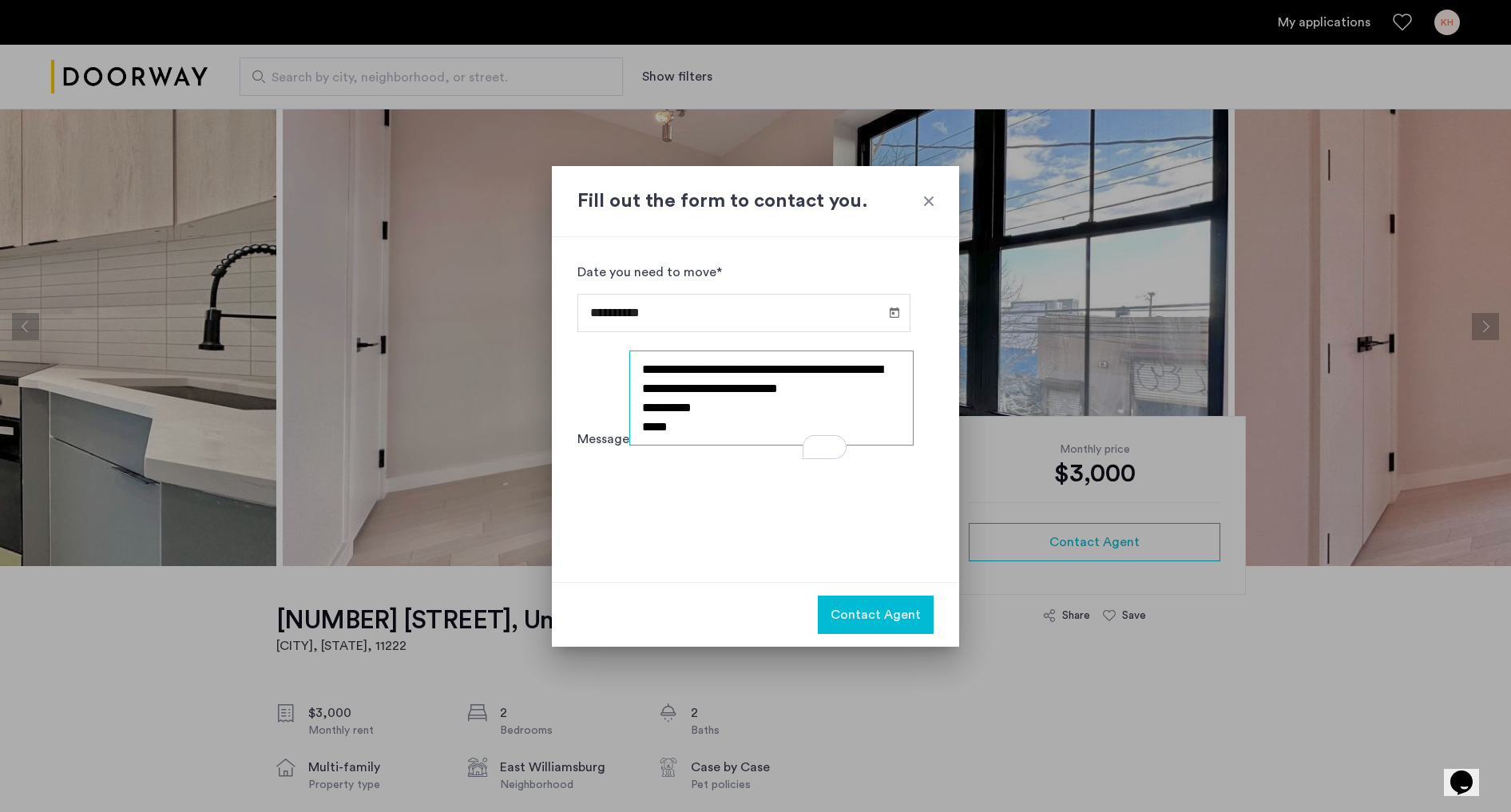 drag, startPoint x: 677, startPoint y: 398, endPoint x: 652, endPoint y: 398, distance: 25 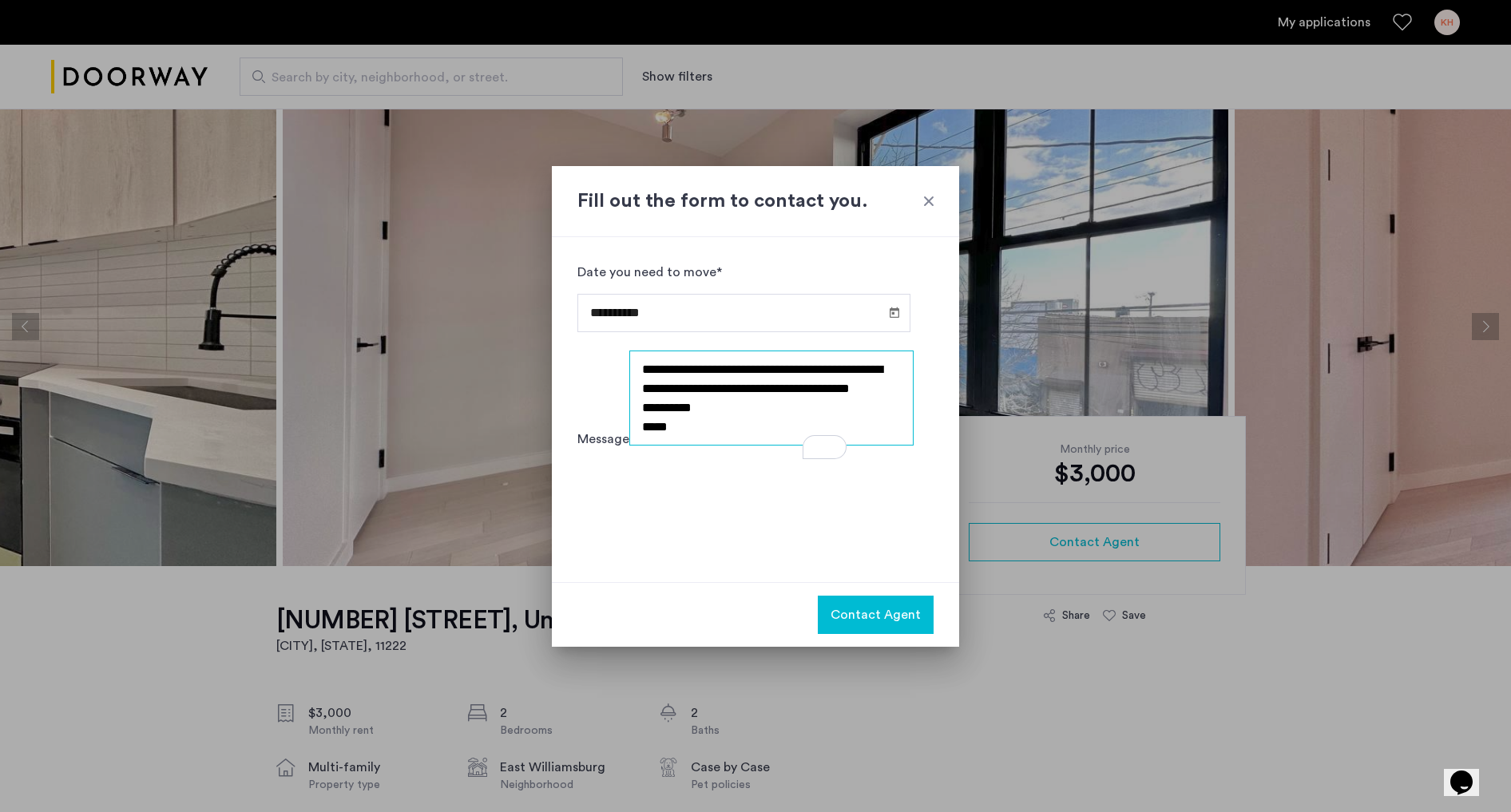 scroll, scrollTop: 17, scrollLeft: 0, axis: vertical 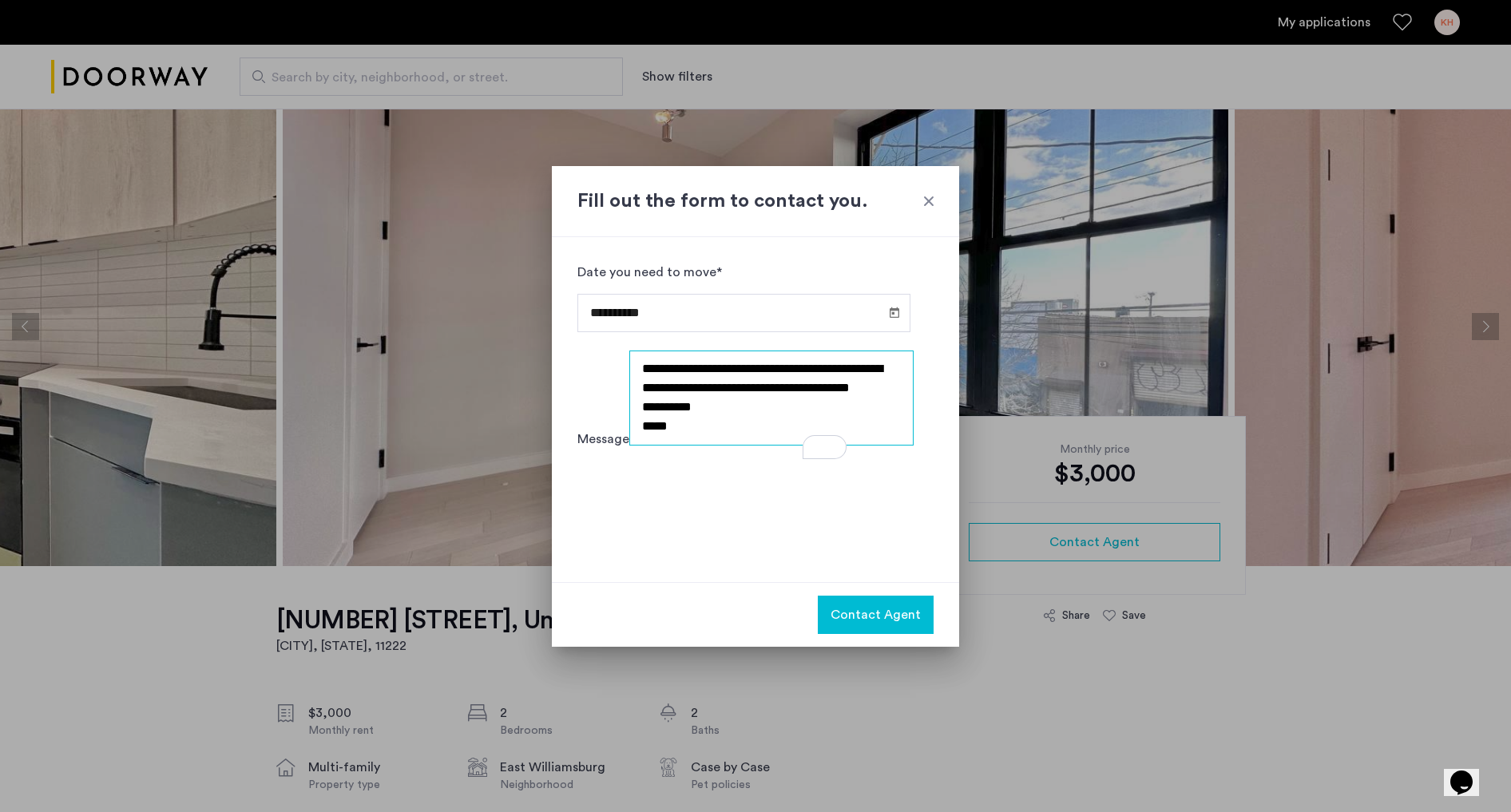 type on "**********" 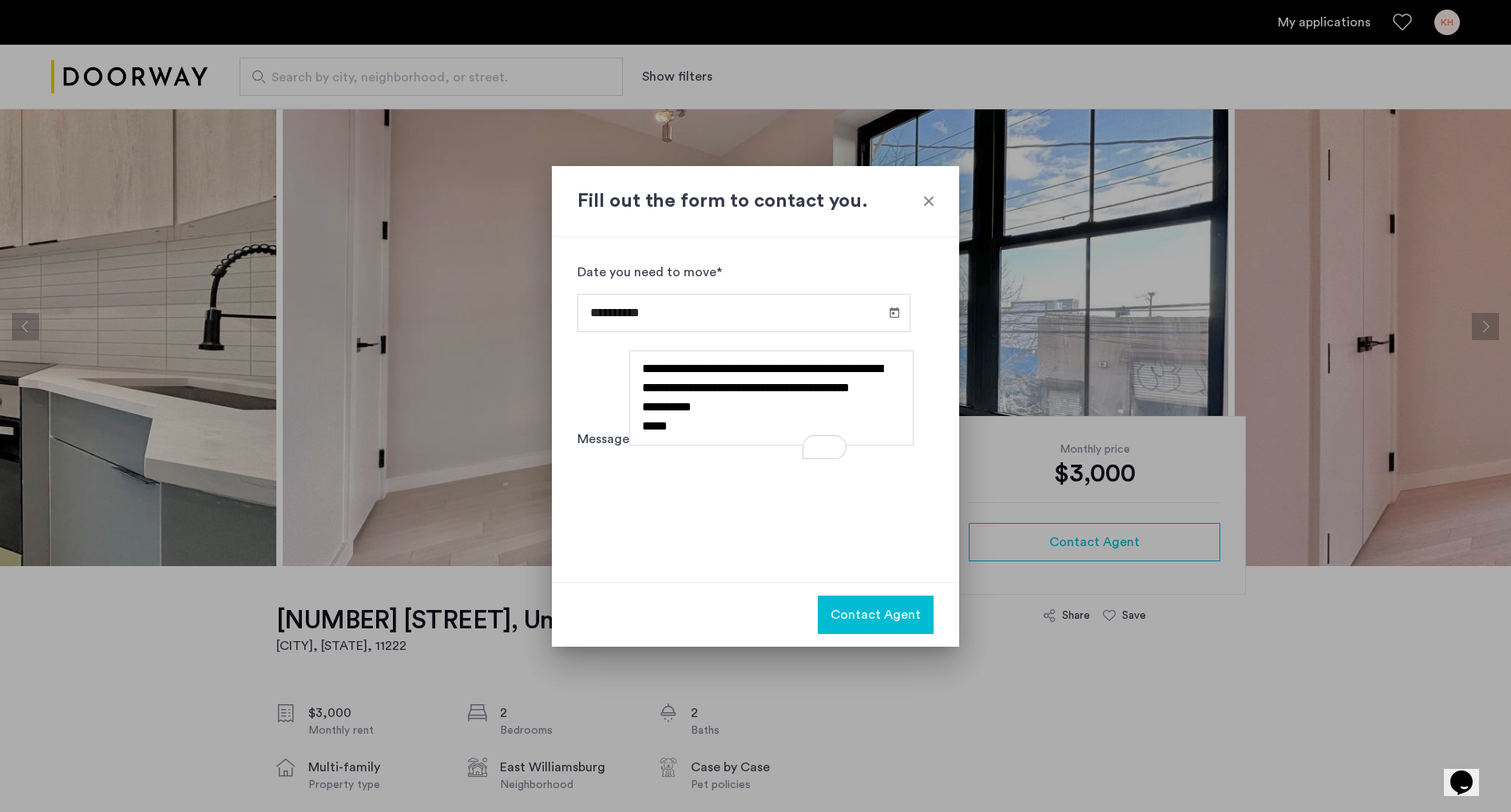 click on "Contact Agent" at bounding box center (875, 615) 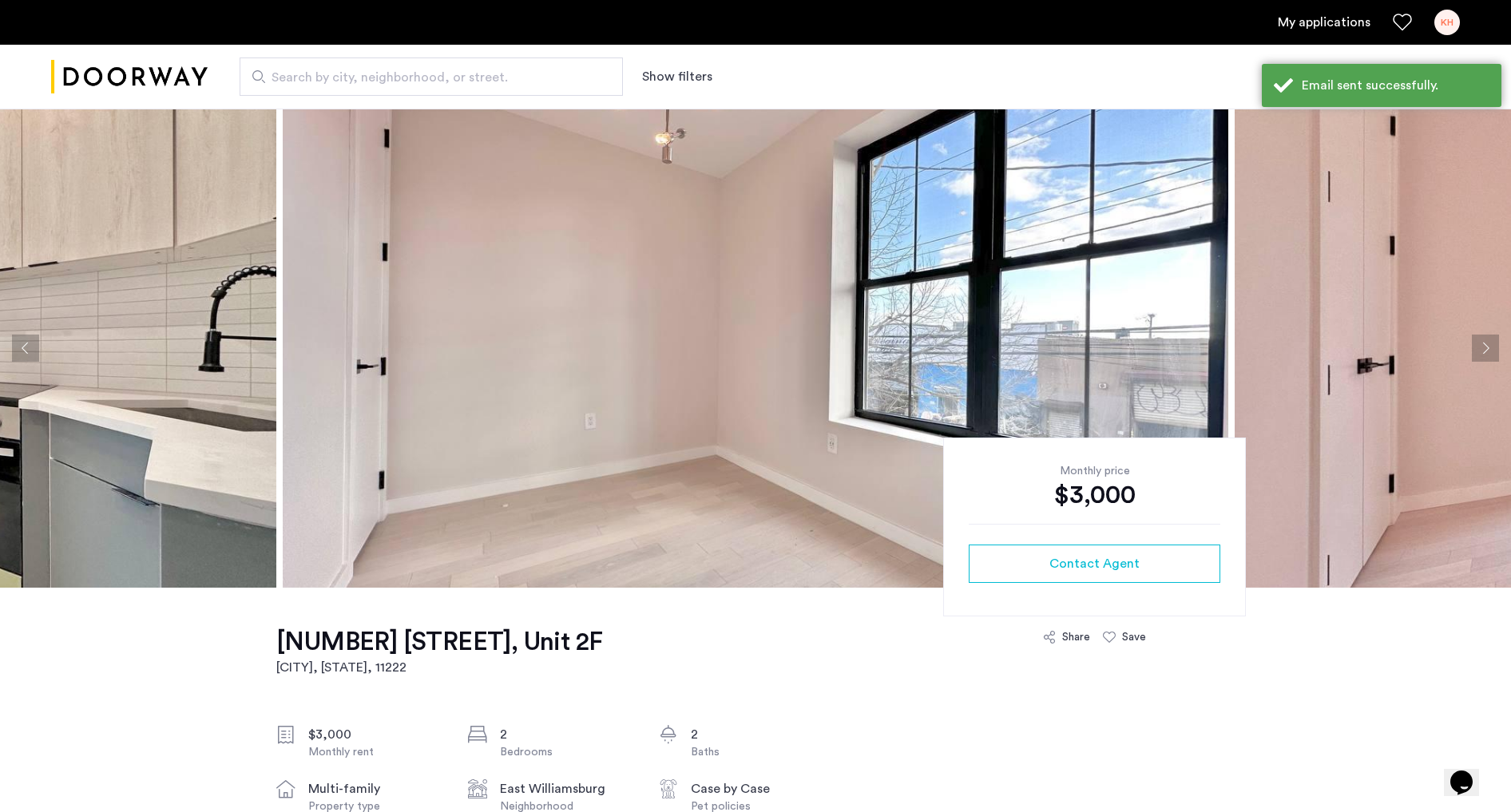 scroll, scrollTop: 21, scrollLeft: 0, axis: vertical 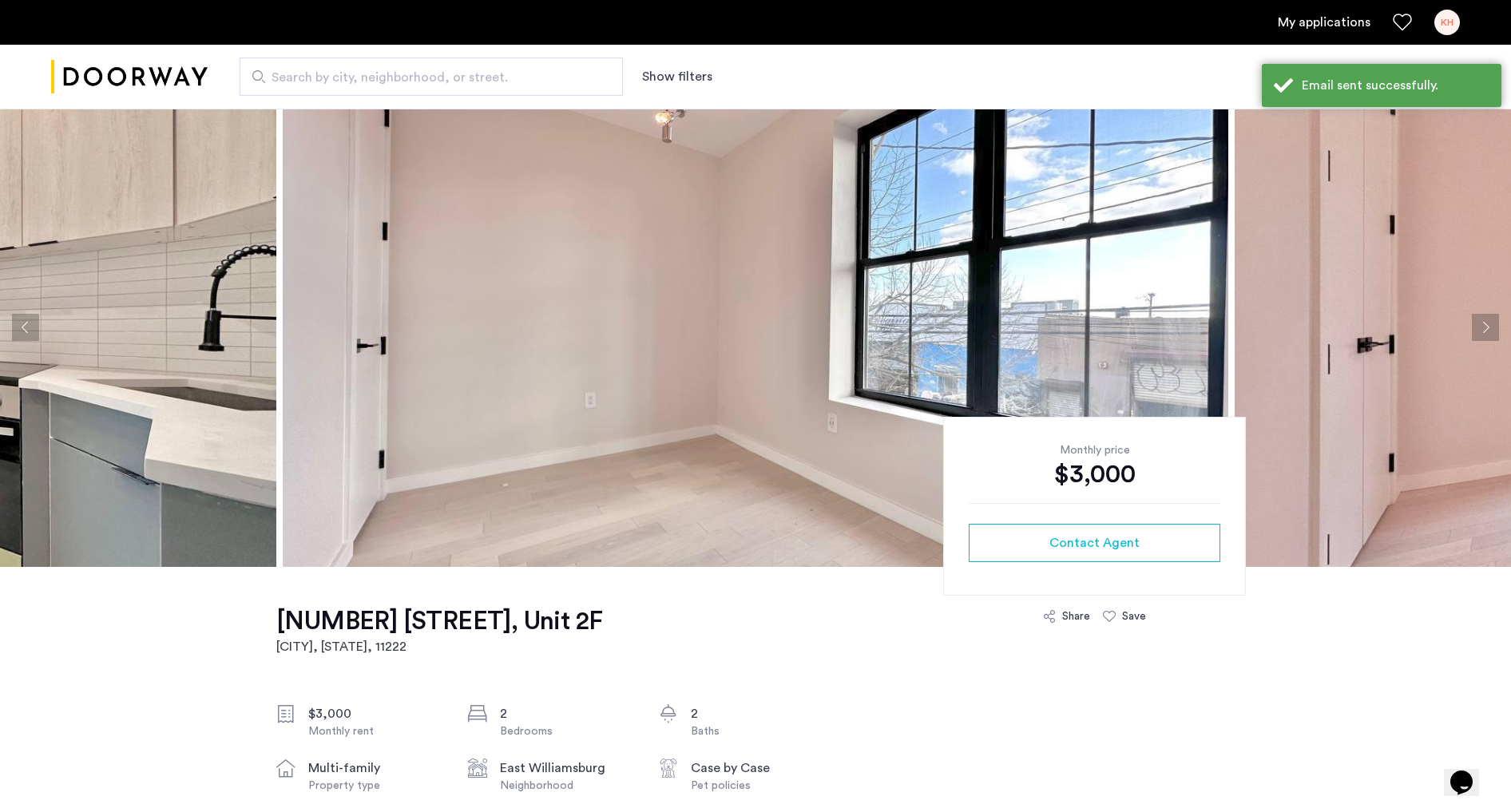 click on "My applications" at bounding box center [1324, 22] 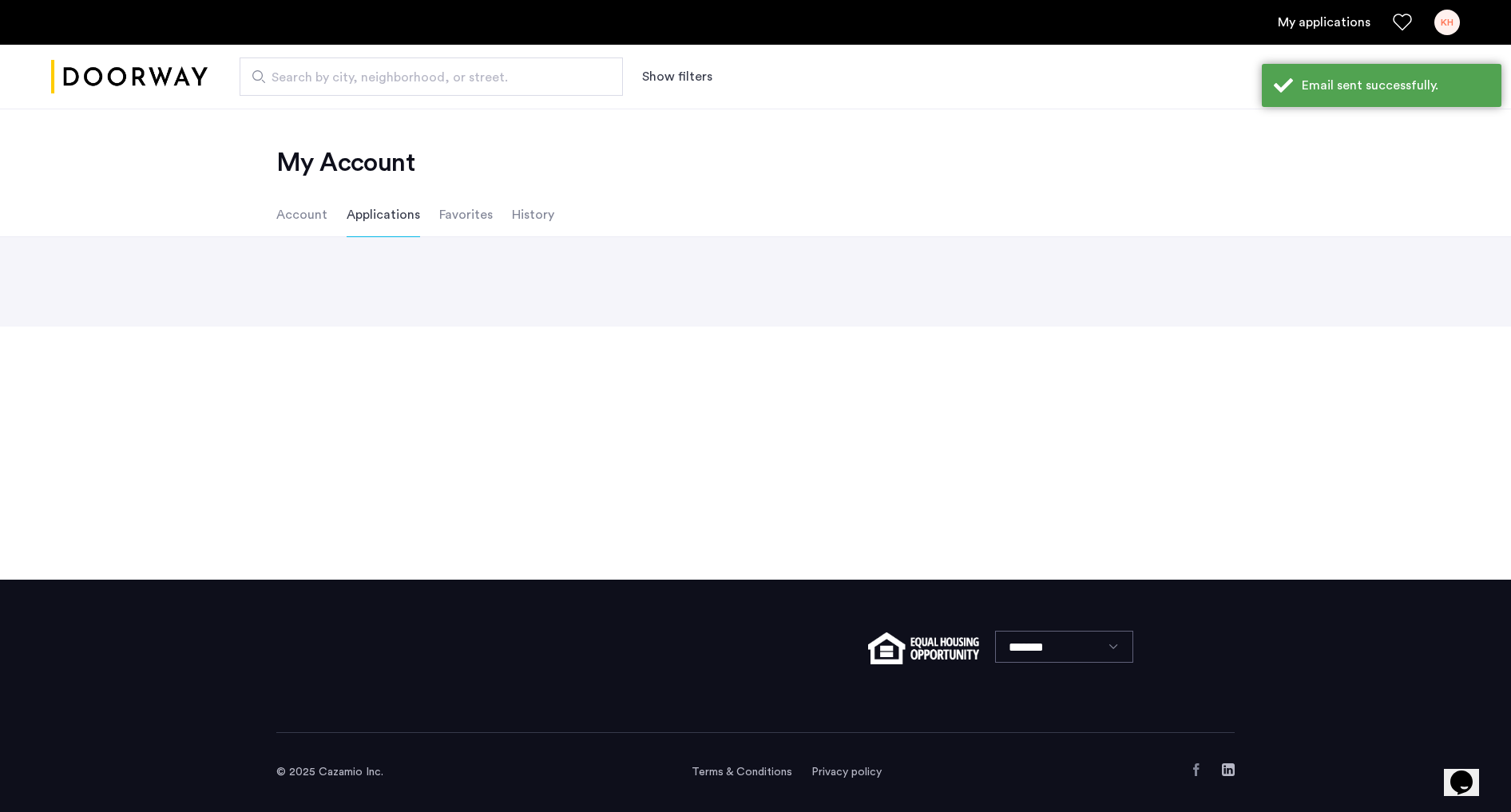 scroll, scrollTop: 0, scrollLeft: 0, axis: both 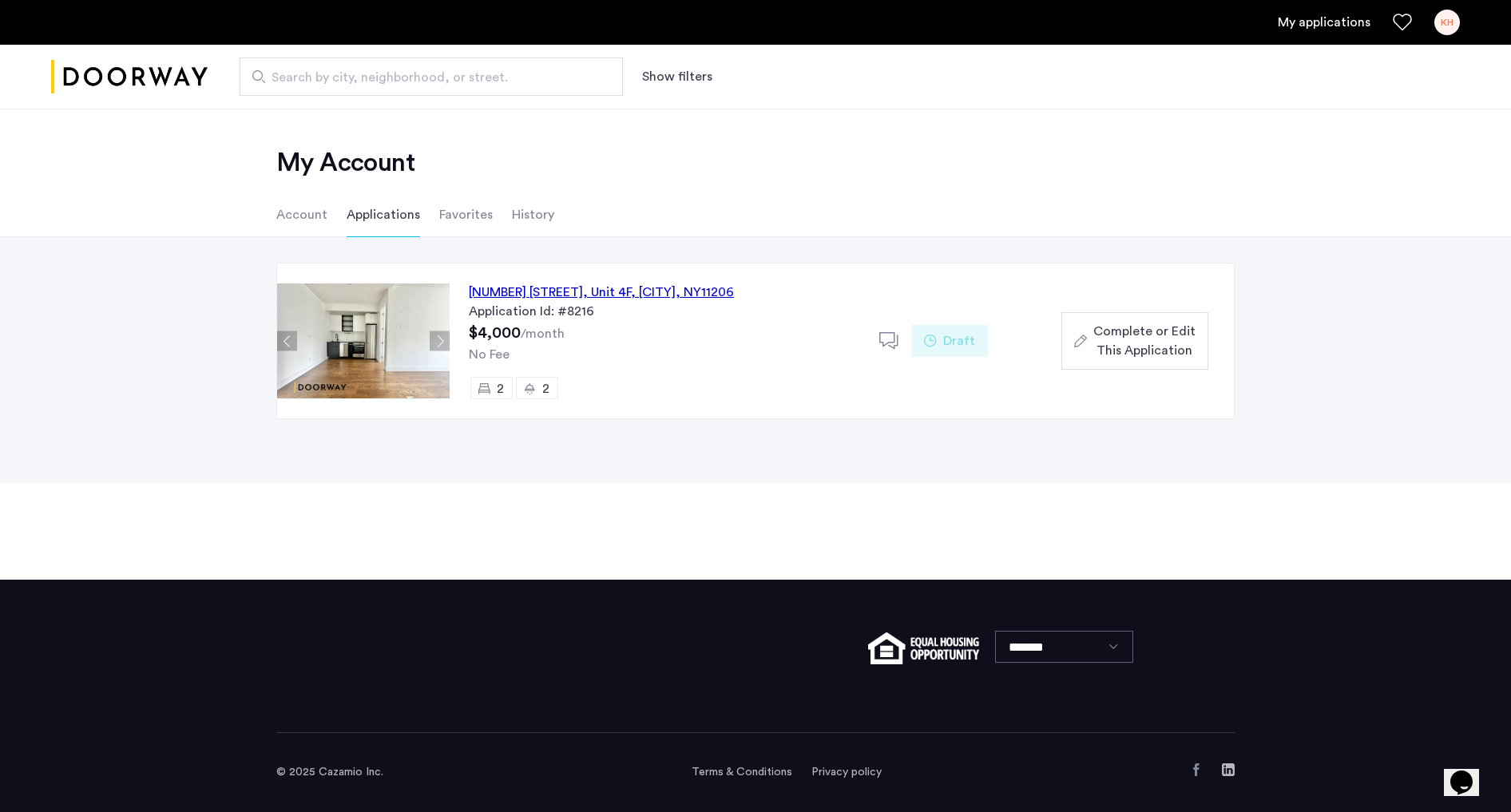click 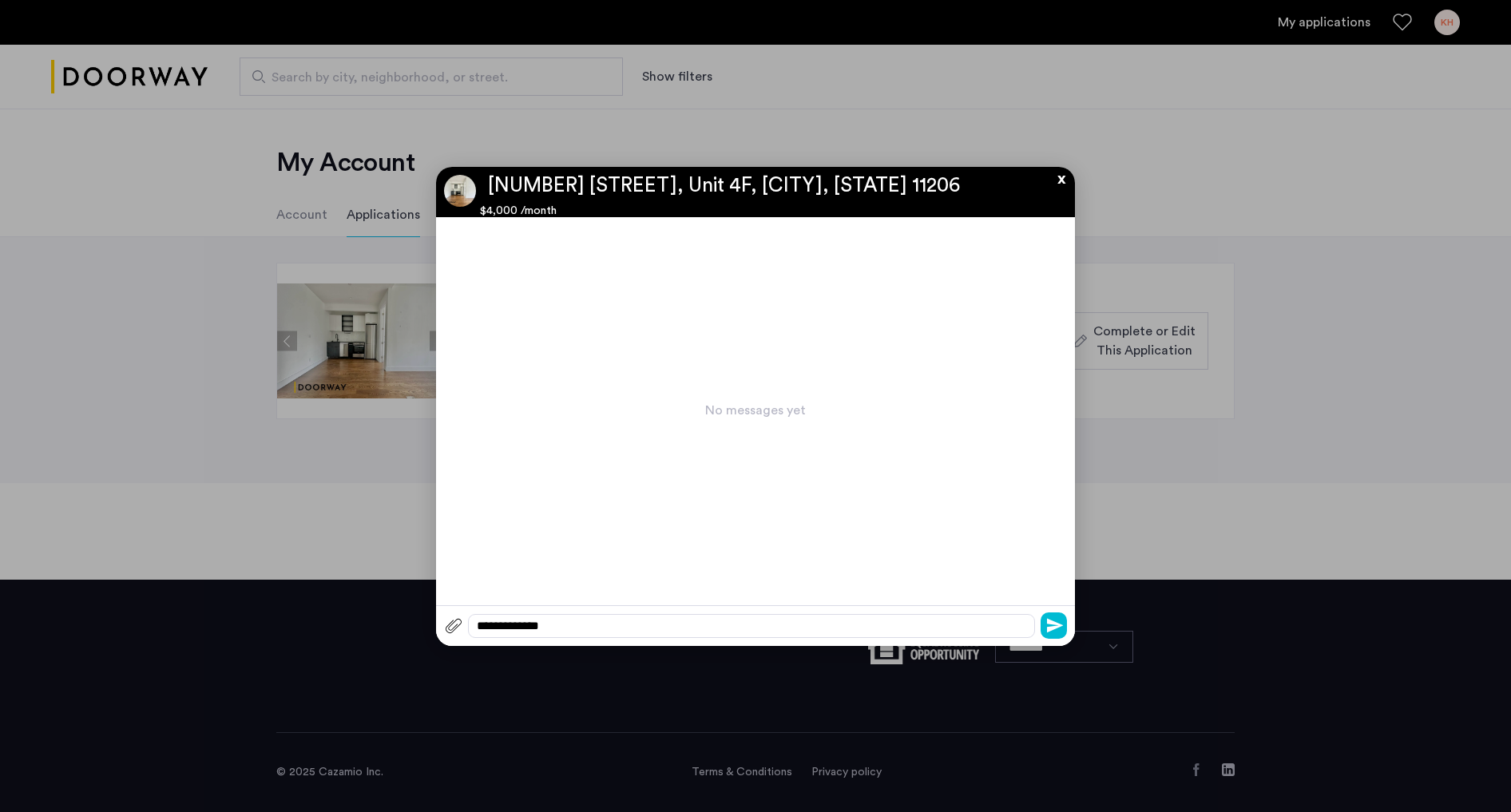 click on "x" at bounding box center (1057, 176) 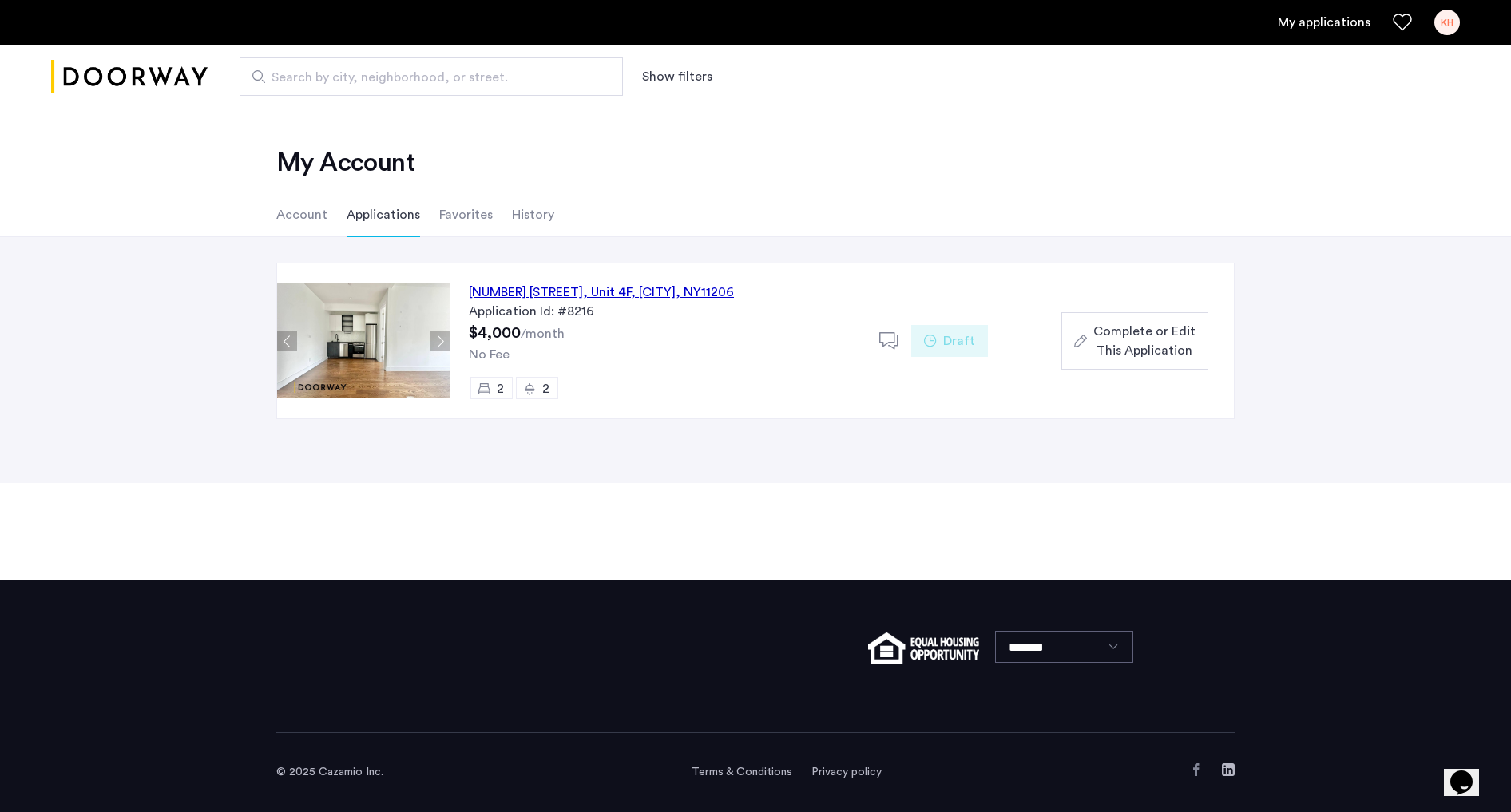 click 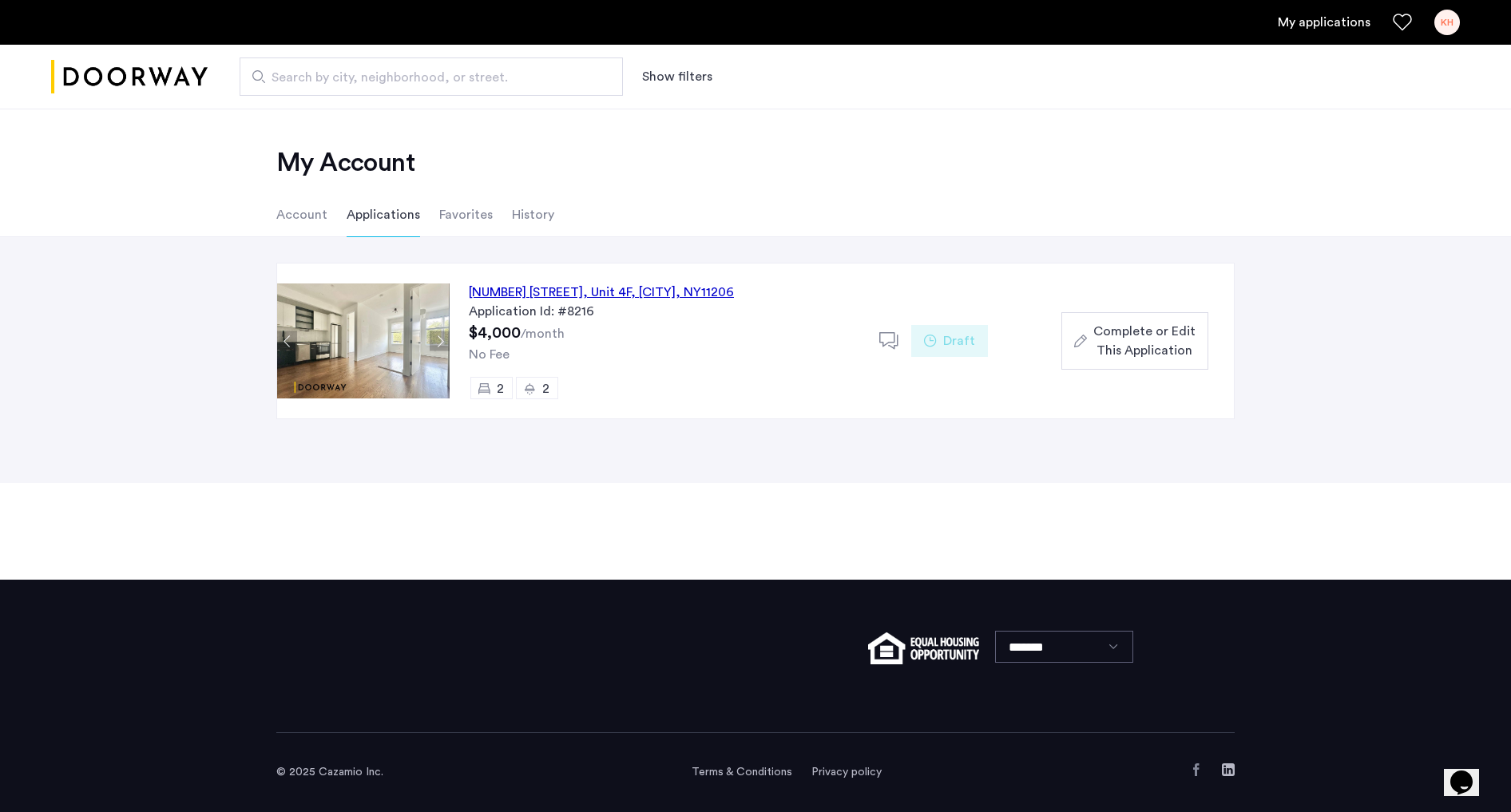 click 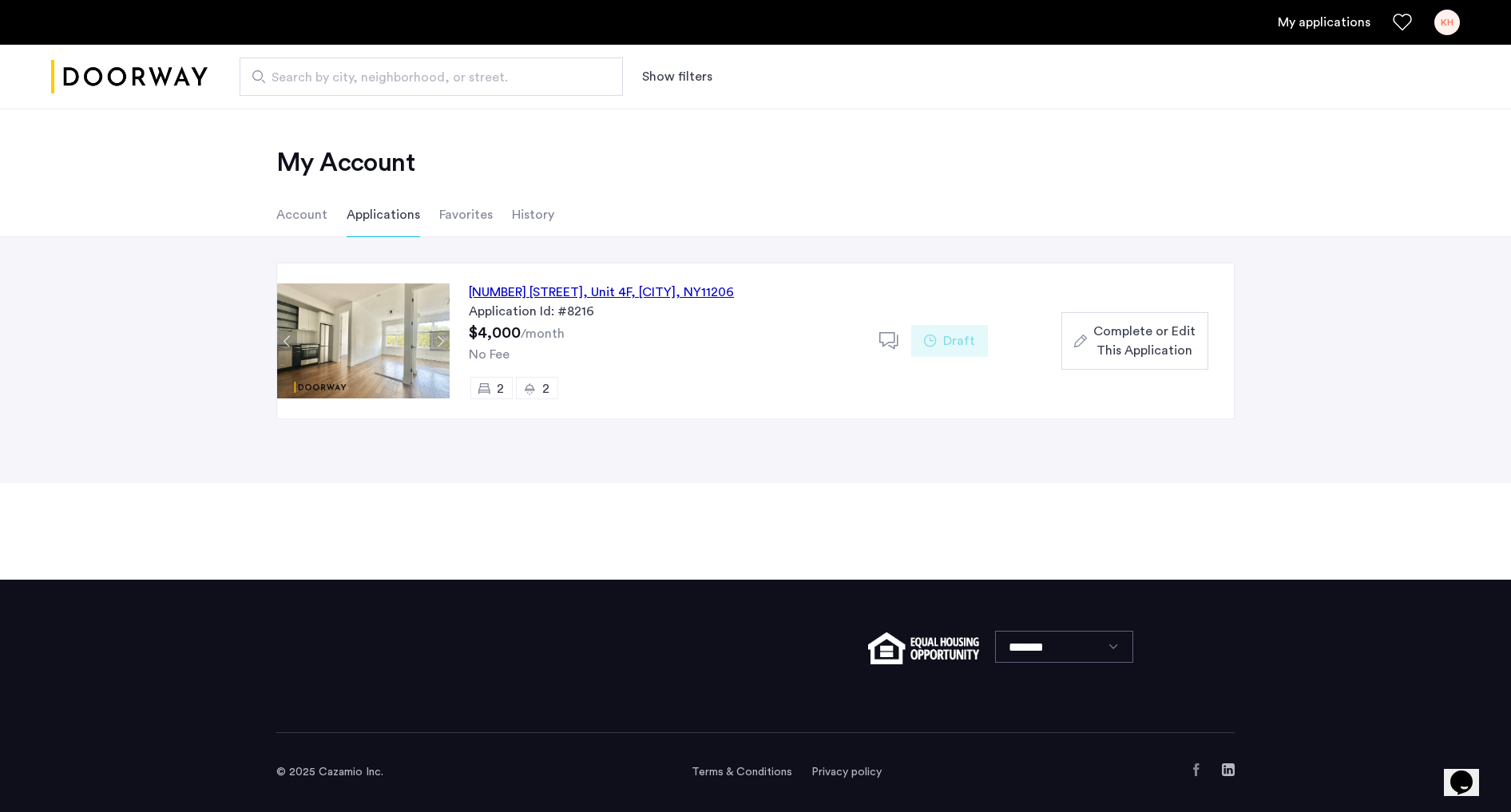 click 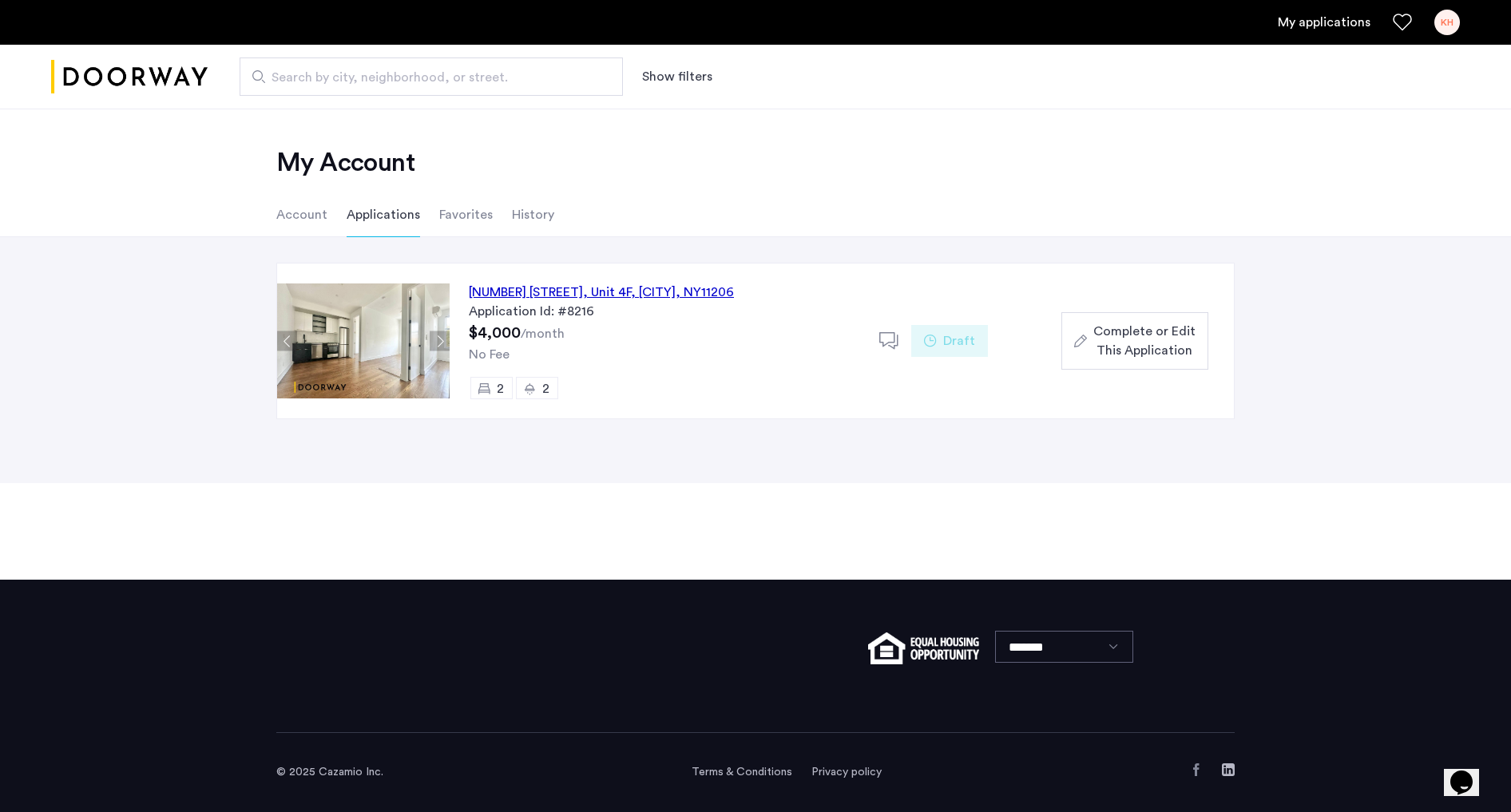 click 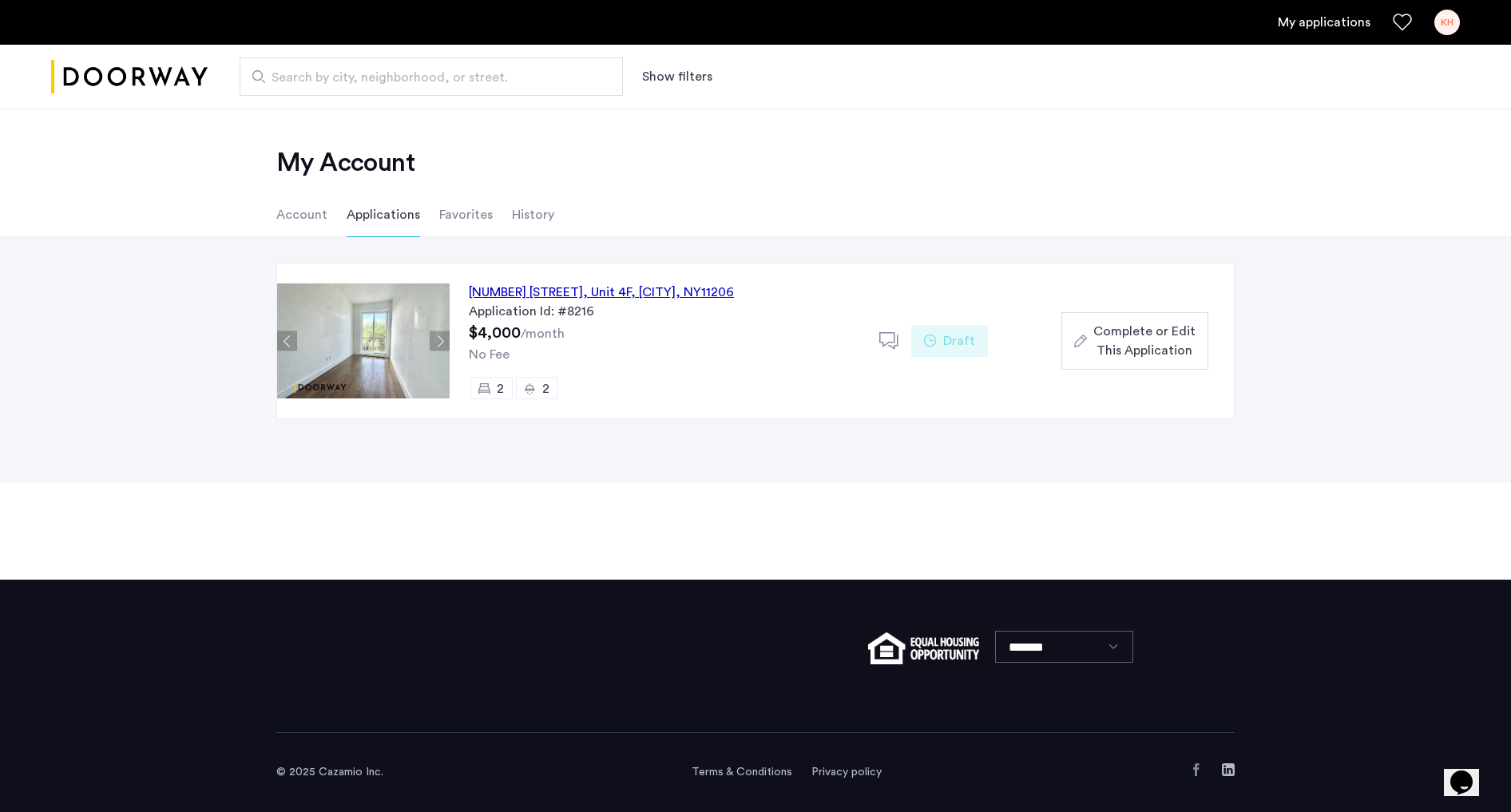 click 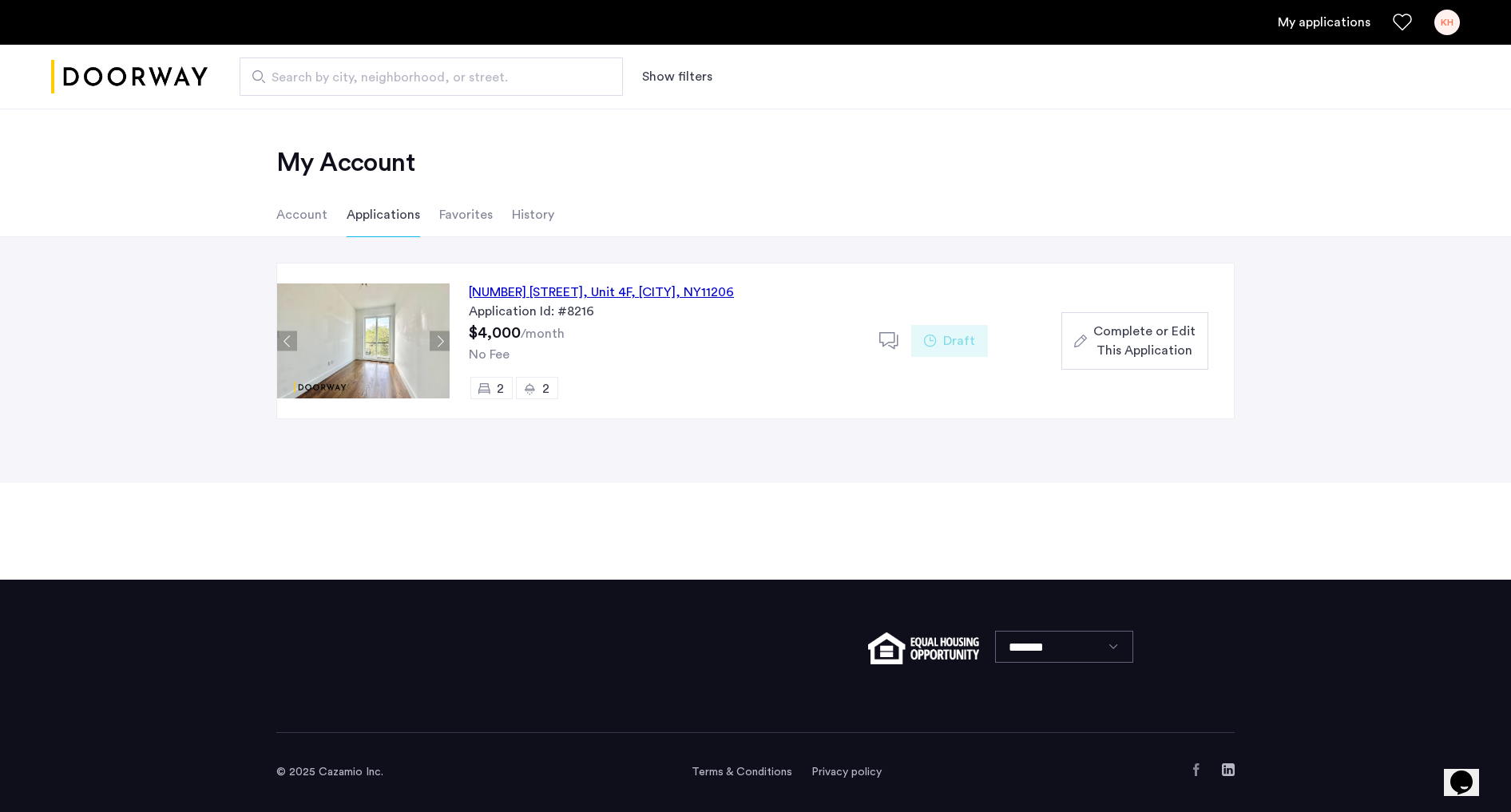 click 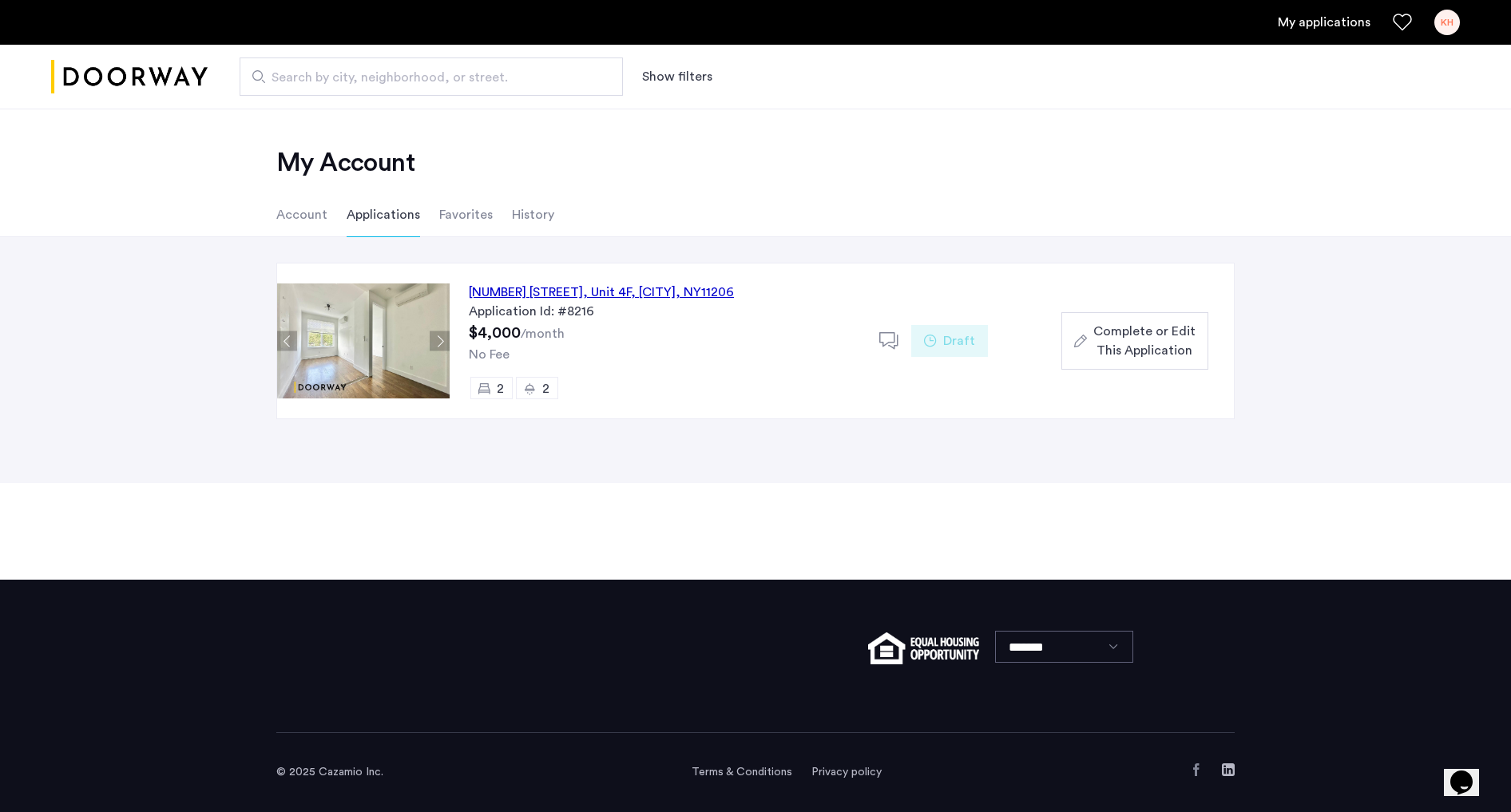 click on "194 Scholes Street, Unit 4F, Brooklyn , NY  11206" 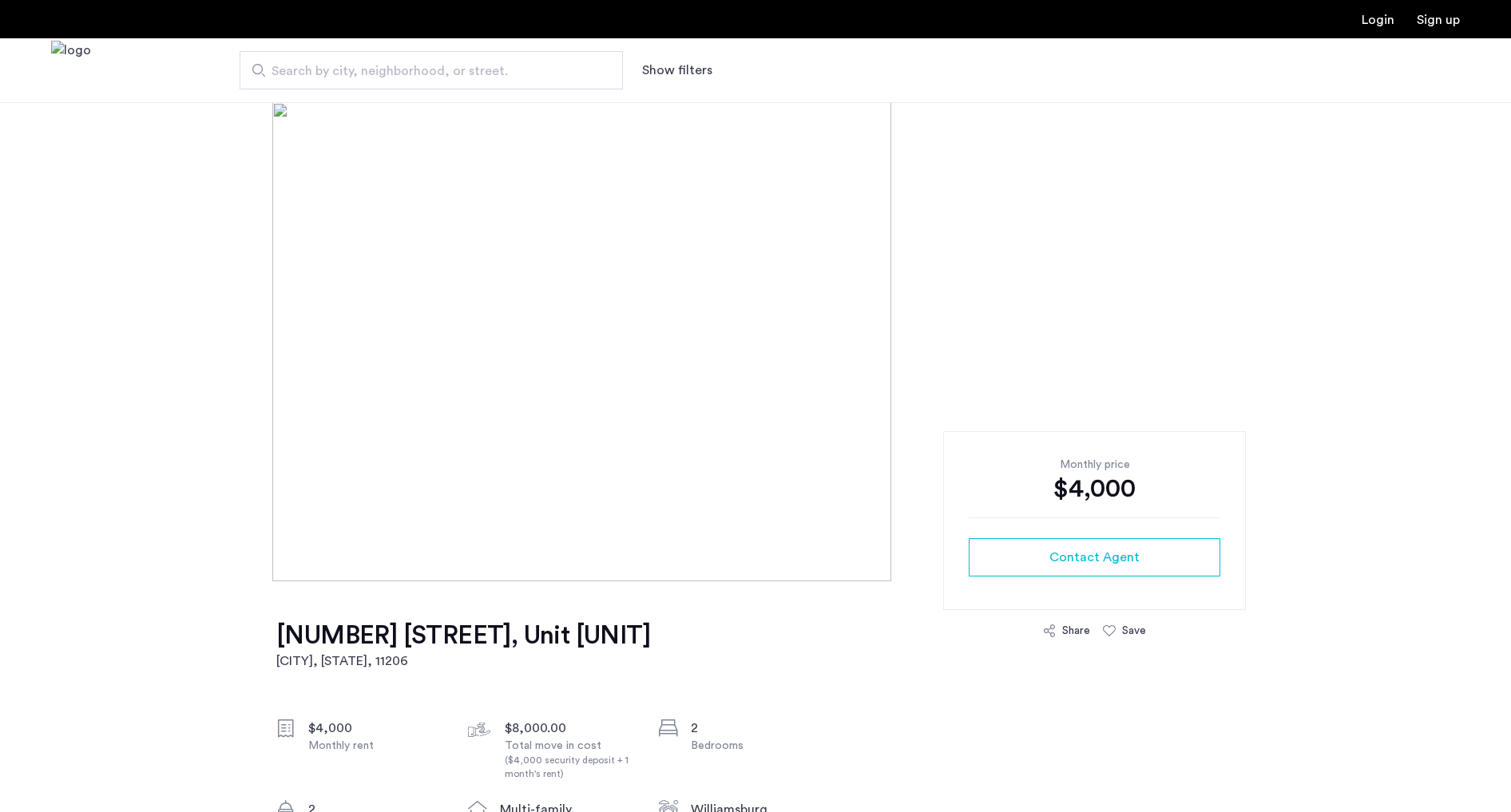 scroll, scrollTop: 0, scrollLeft: 0, axis: both 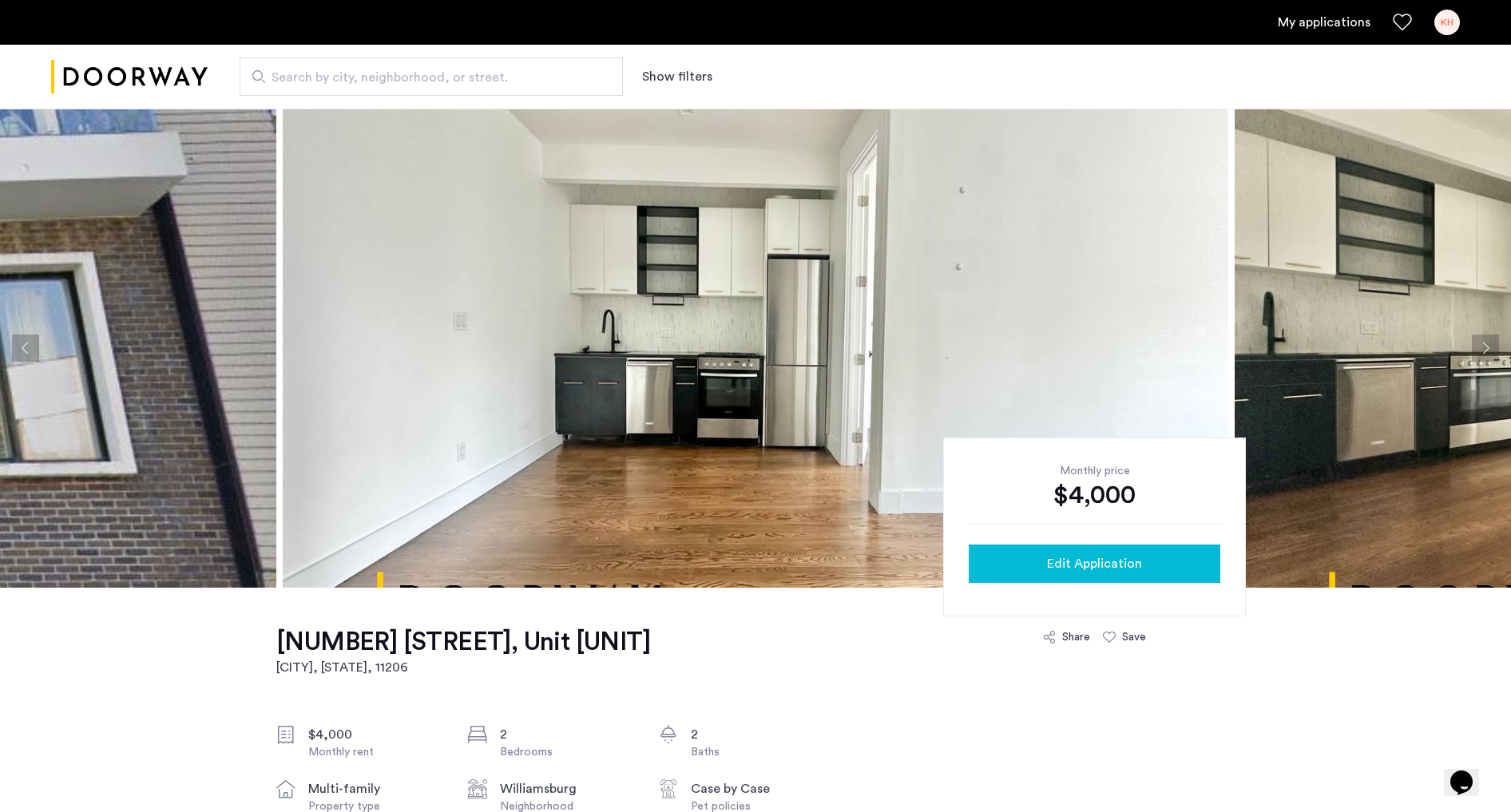 click on "Edit Application" 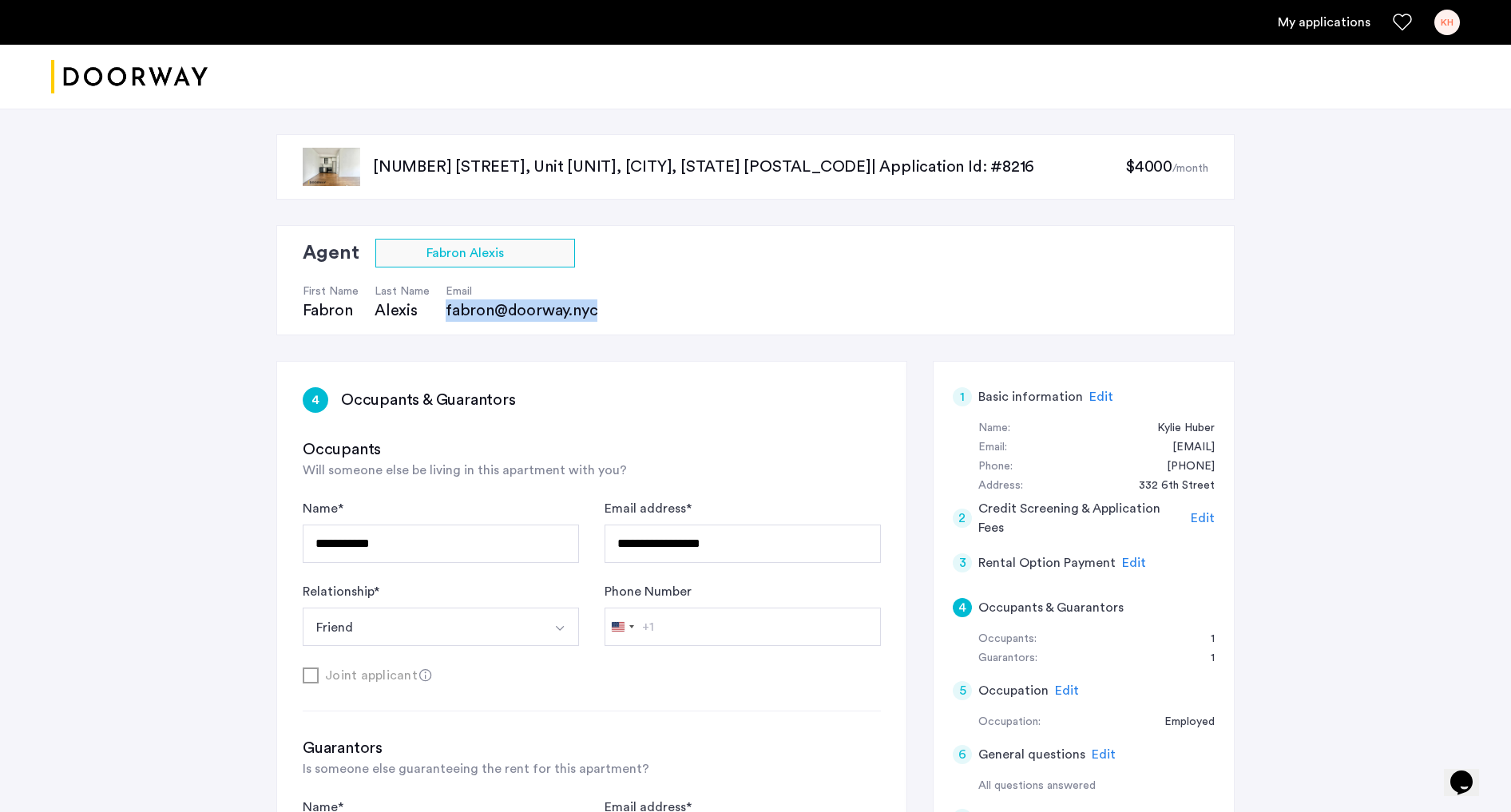 drag, startPoint x: 605, startPoint y: 315, endPoint x: 442, endPoint y: 314, distance: 163.00307 